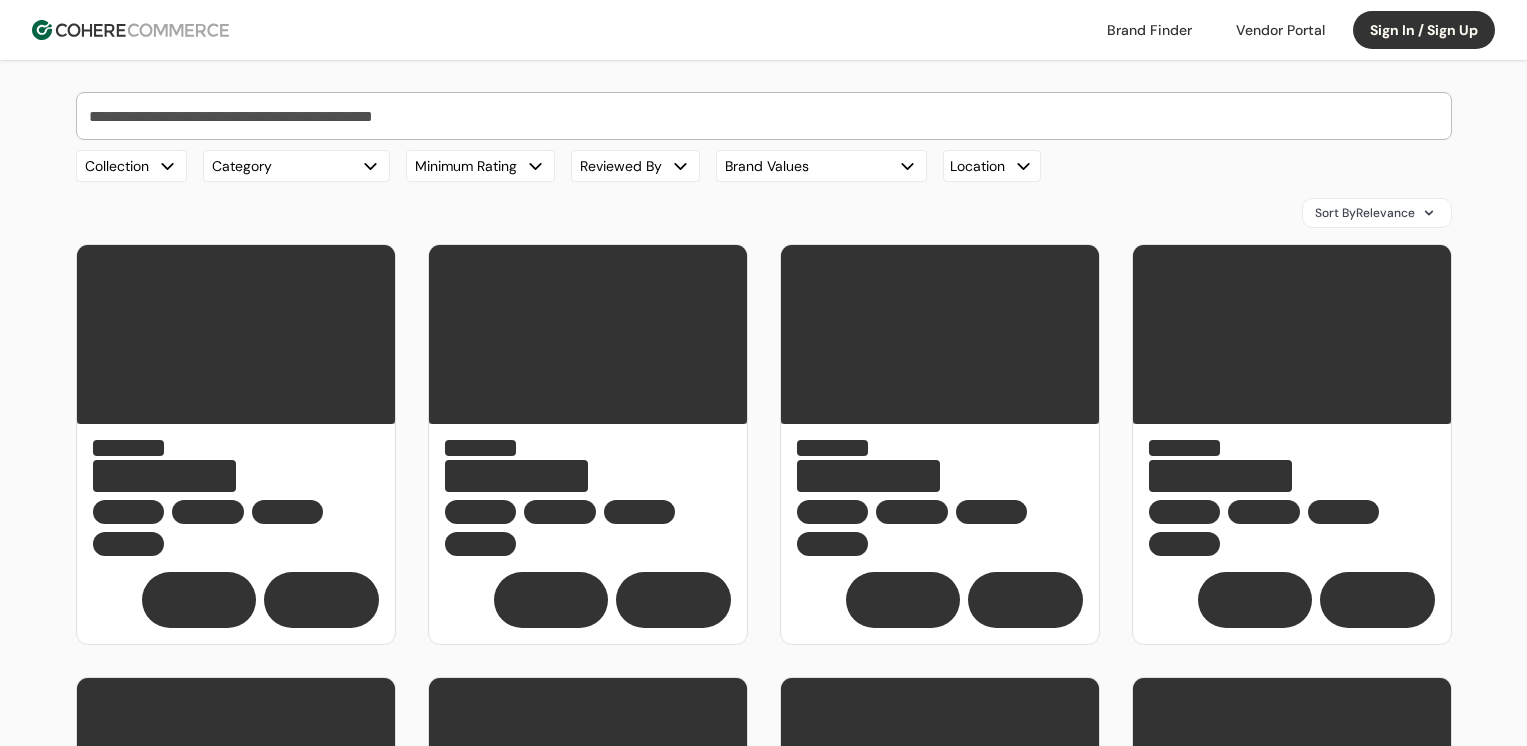 scroll, scrollTop: 0, scrollLeft: 0, axis: both 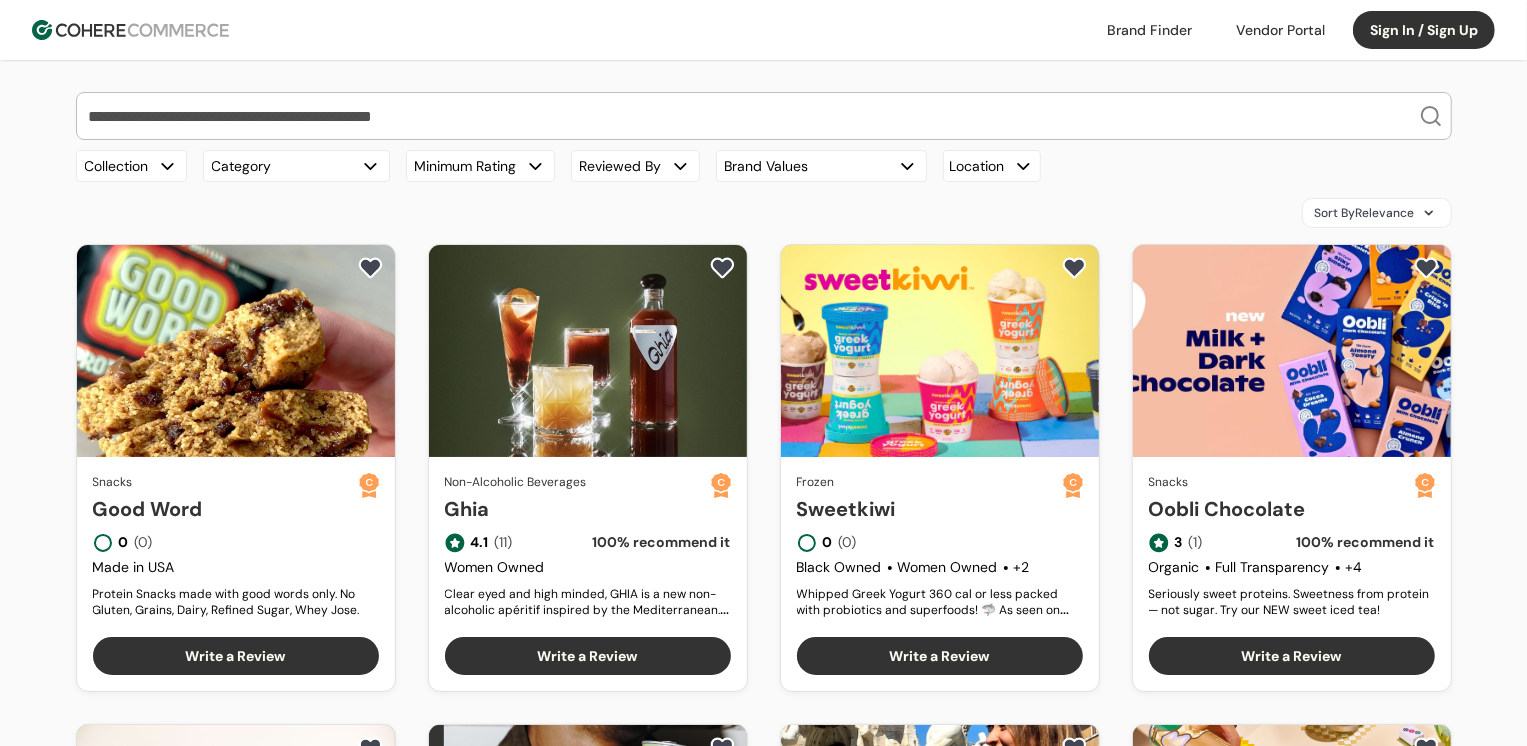 click at bounding box center (752, 116) 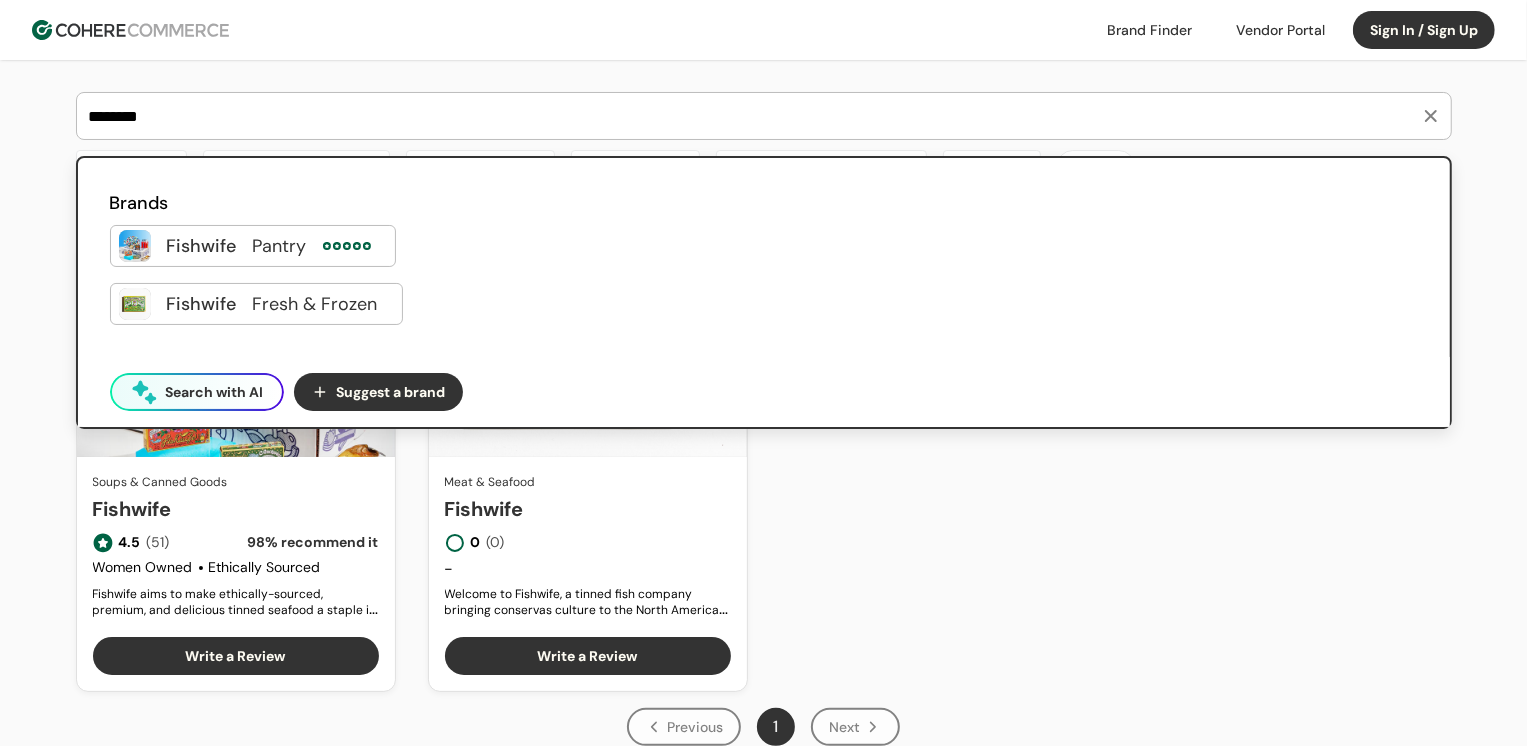 type on "********" 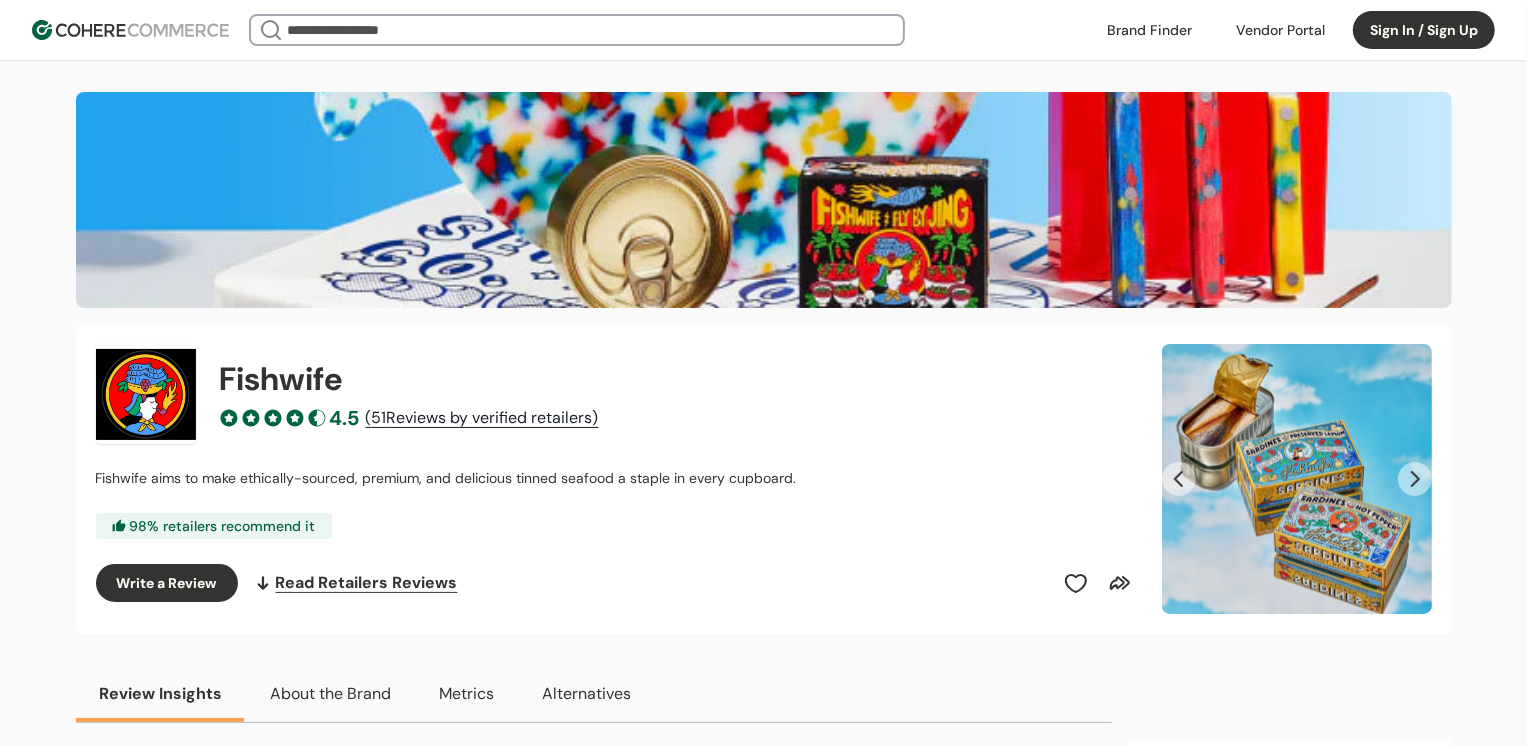 click on "Write a Review" at bounding box center [167, 583] 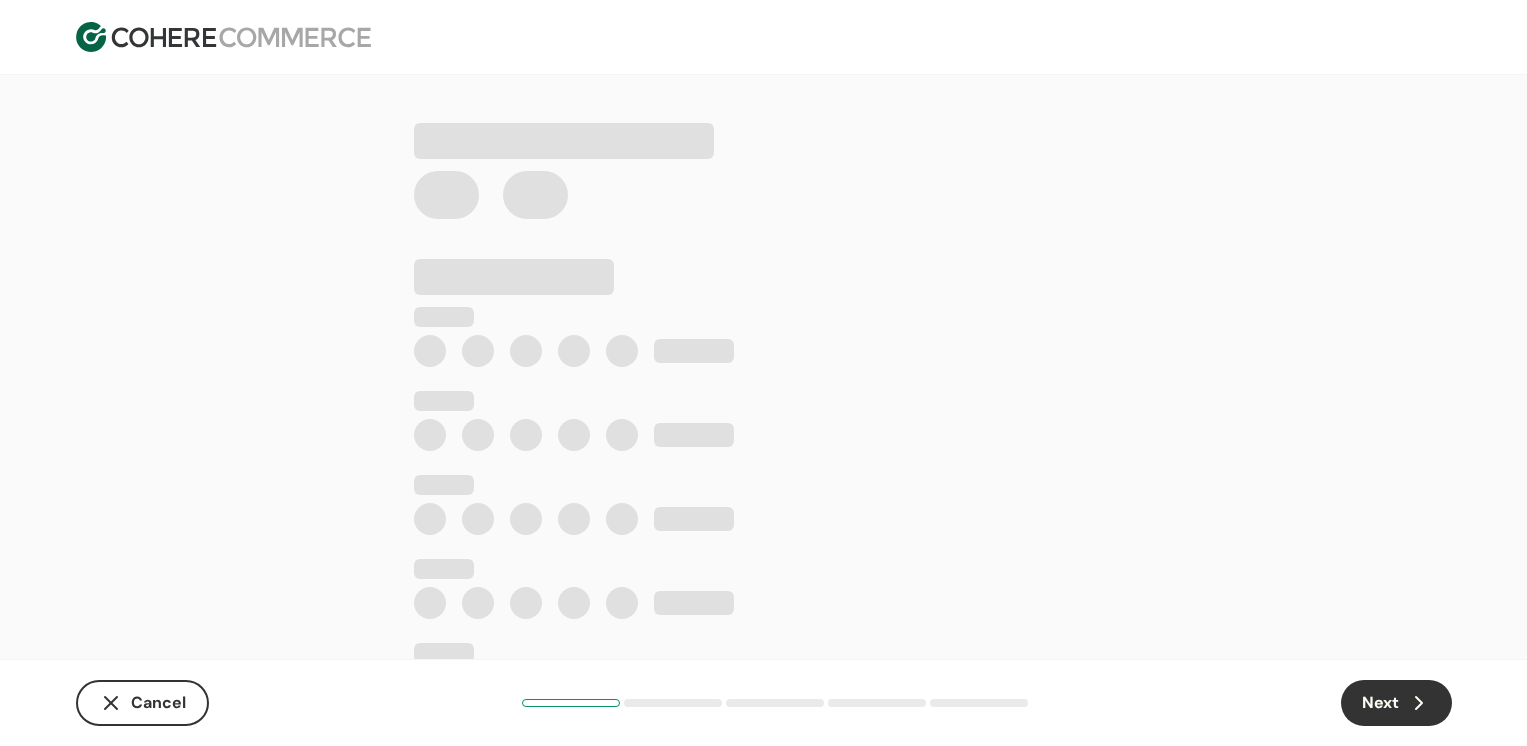scroll, scrollTop: 0, scrollLeft: 0, axis: both 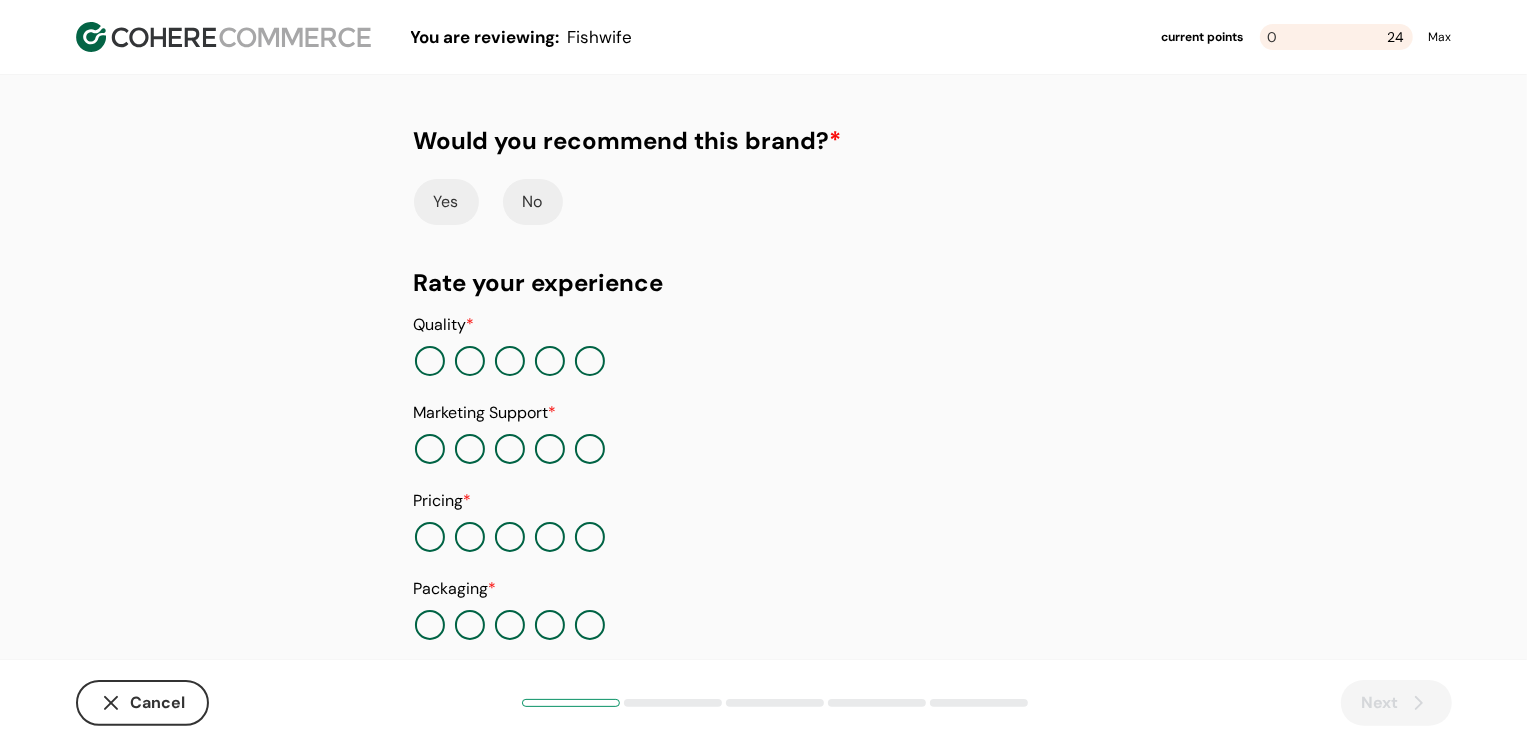 click at bounding box center (550, 361) 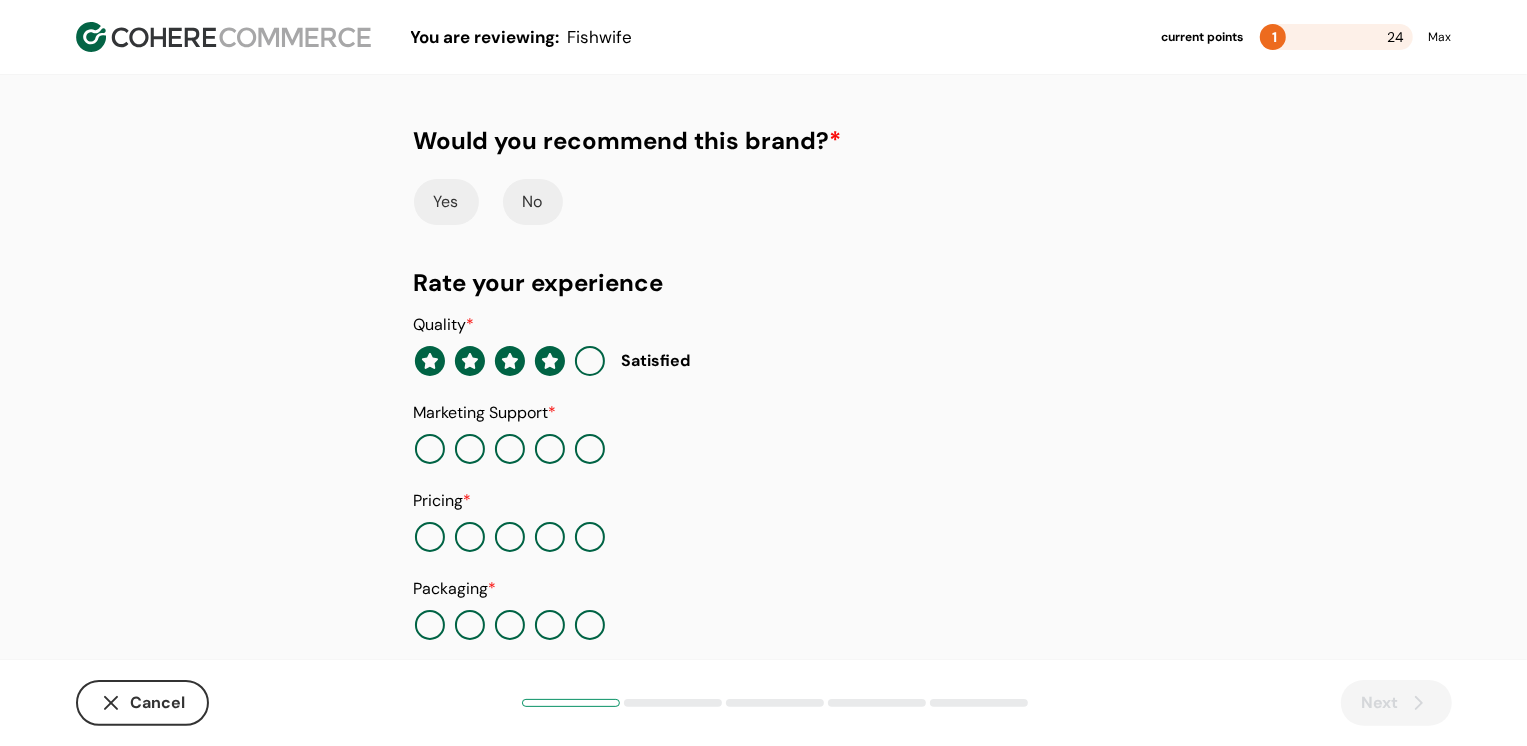 click on "Yes" at bounding box center [446, 202] 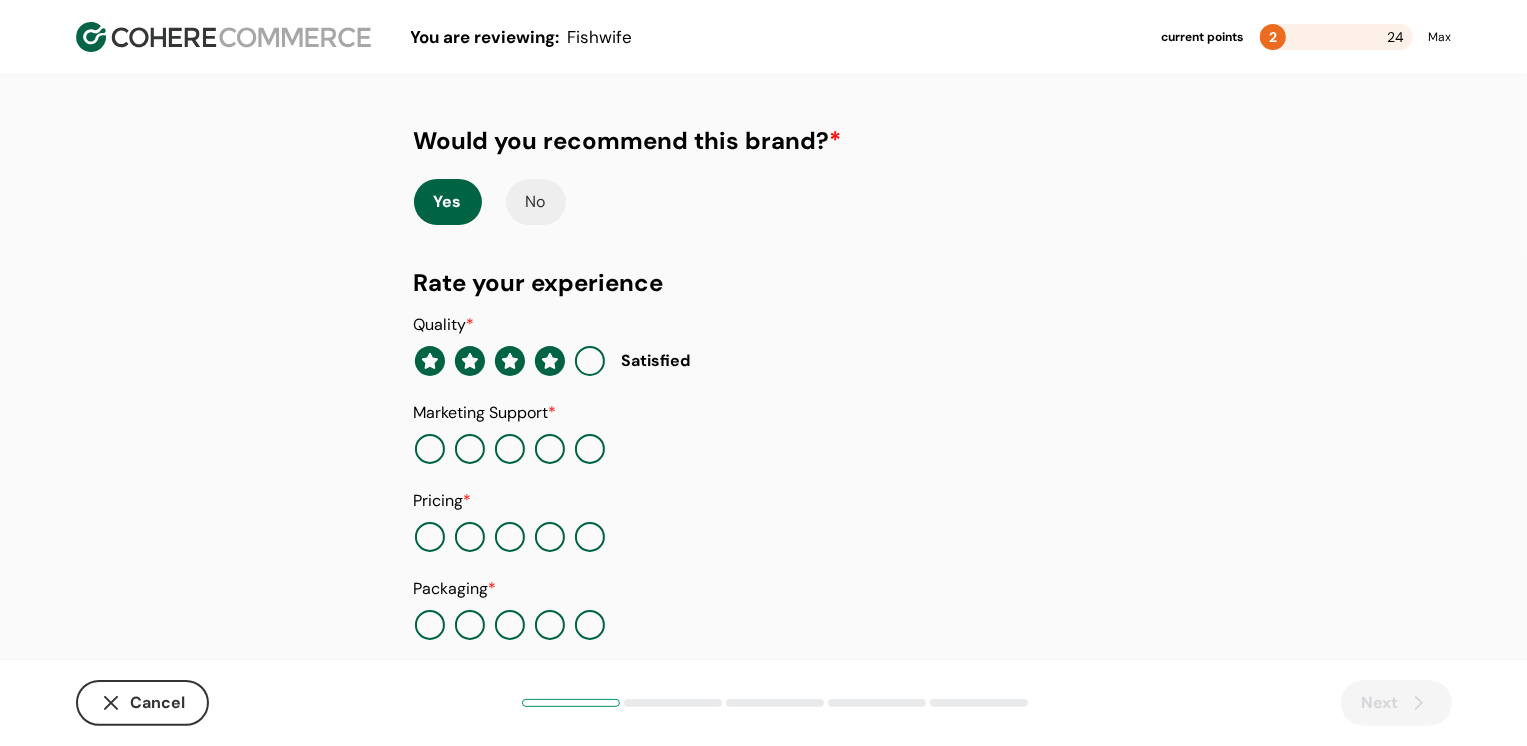 scroll, scrollTop: 205, scrollLeft: 0, axis: vertical 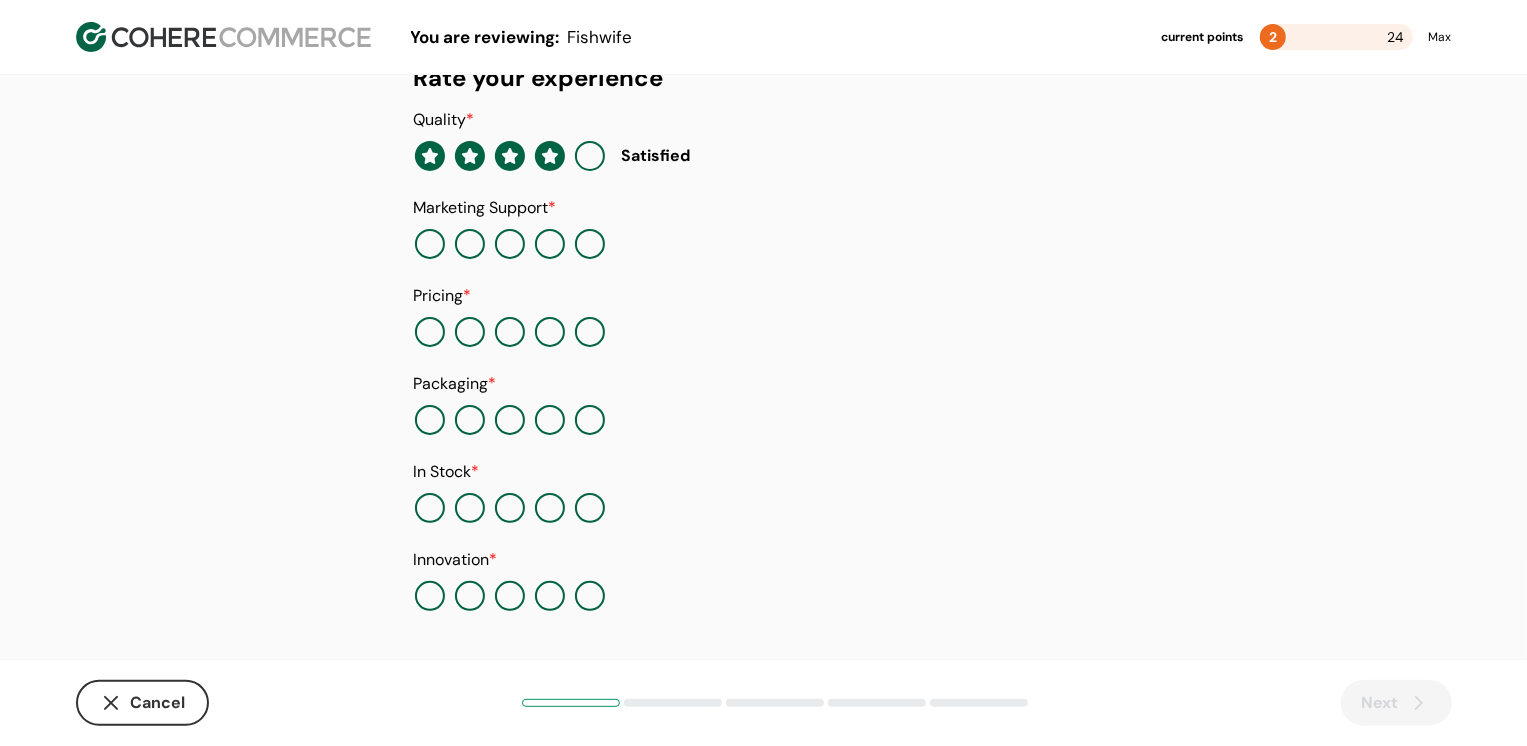 click at bounding box center (510, 244) 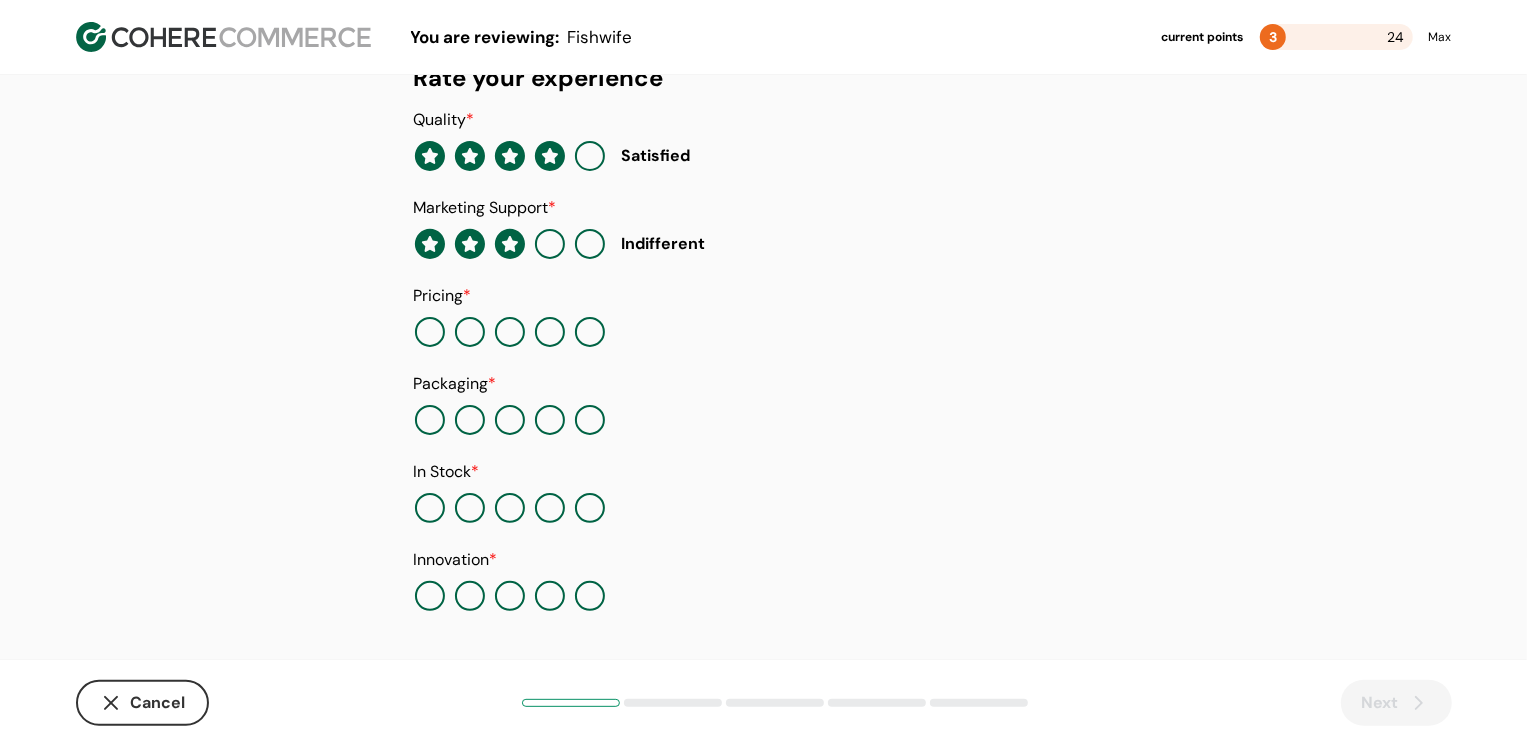 click 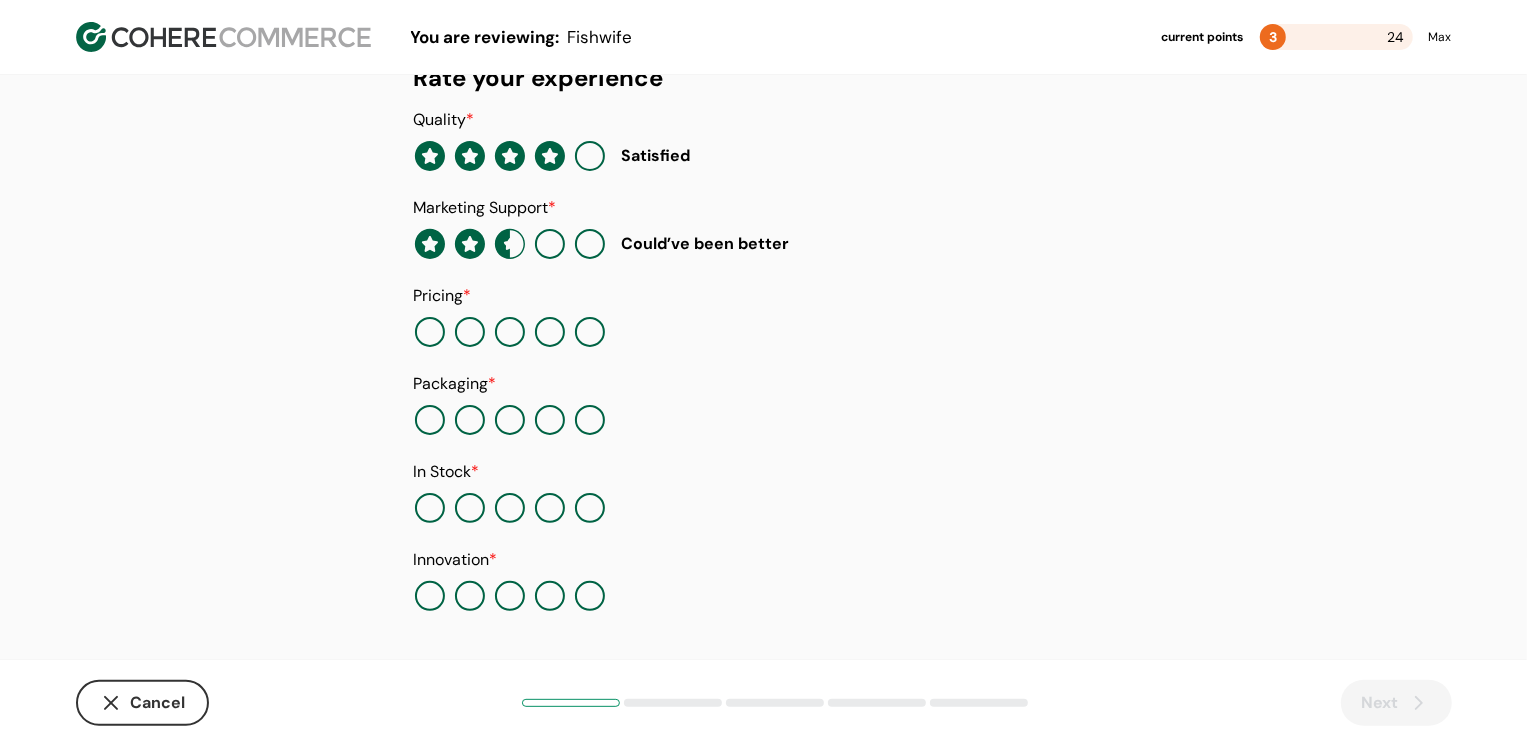 click at bounding box center (550, 332) 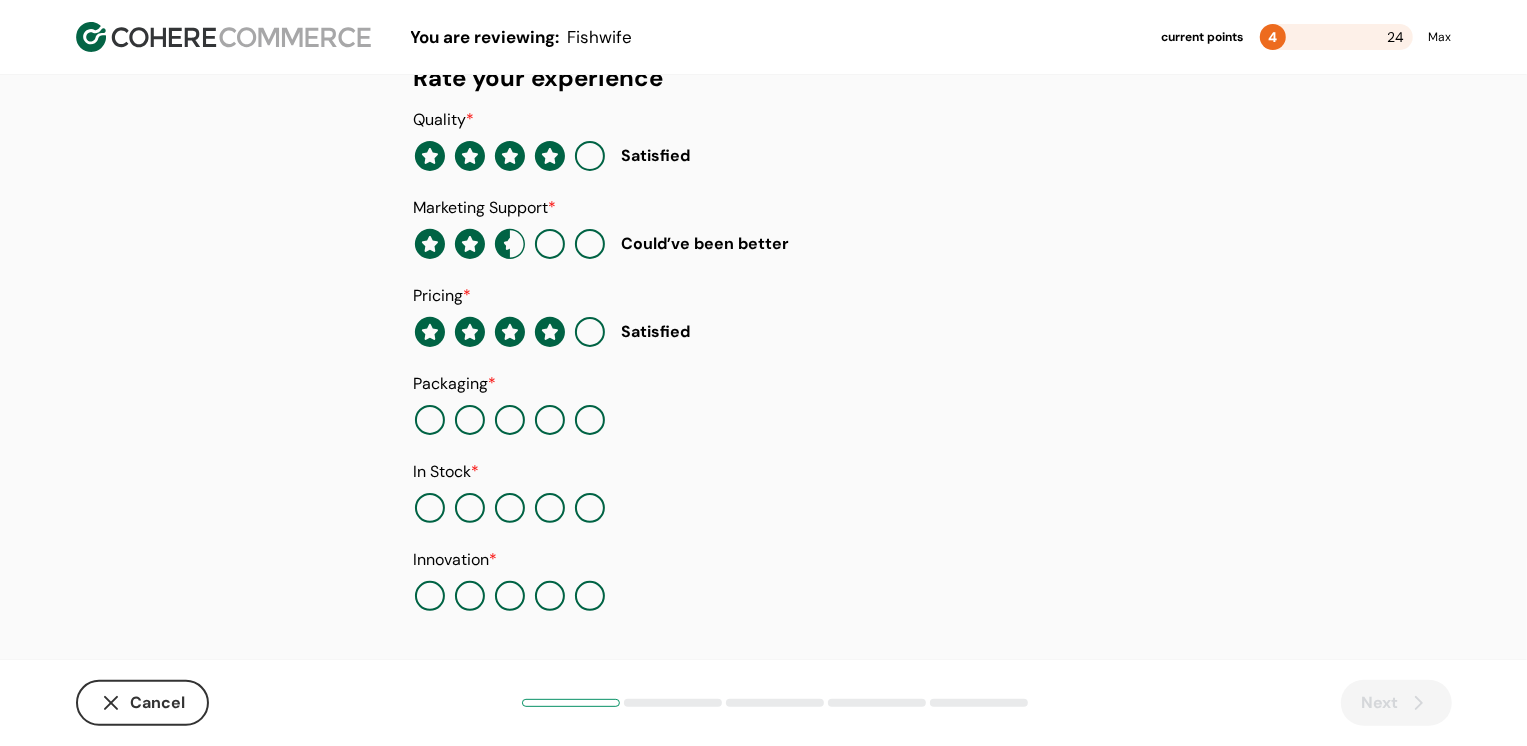 click at bounding box center (590, 420) 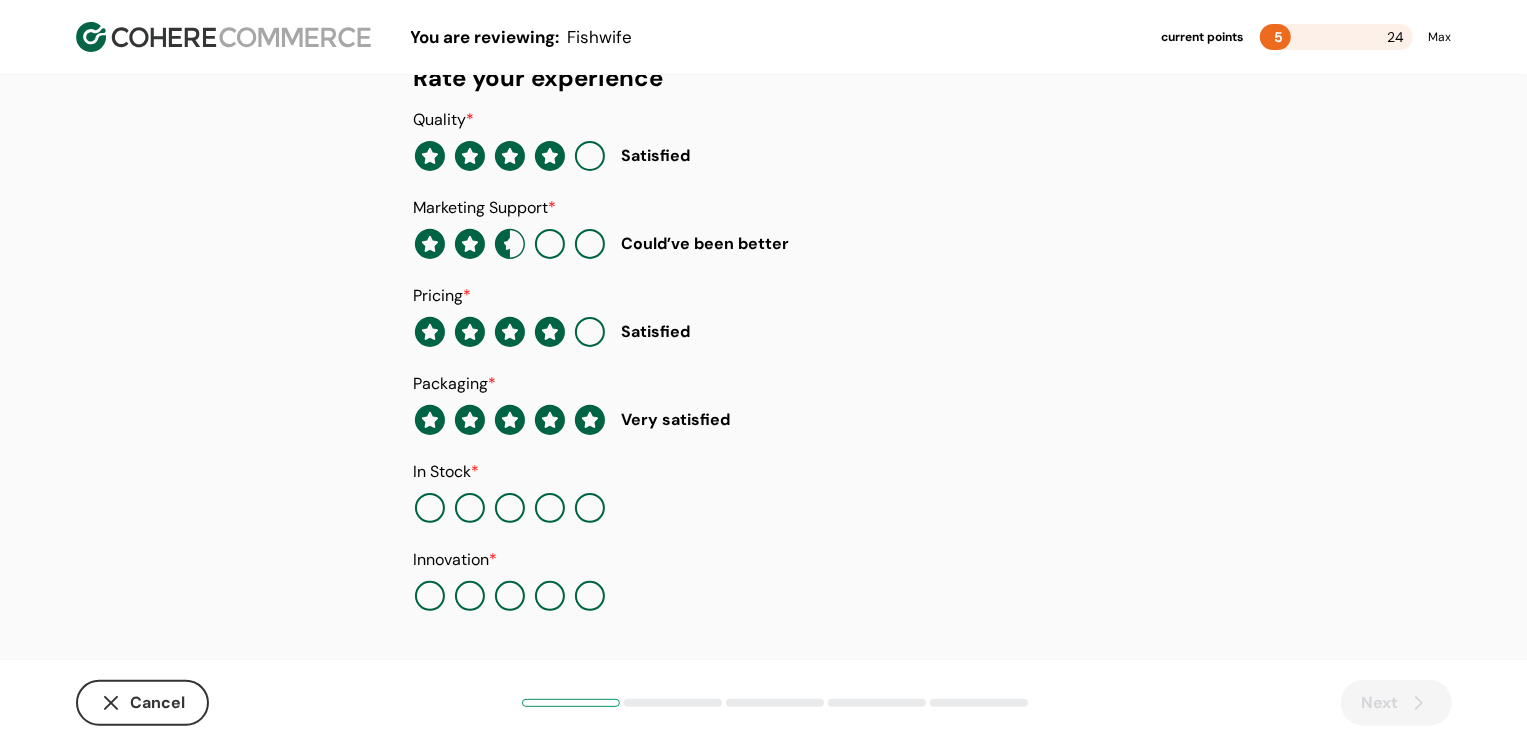 click at bounding box center [590, 508] 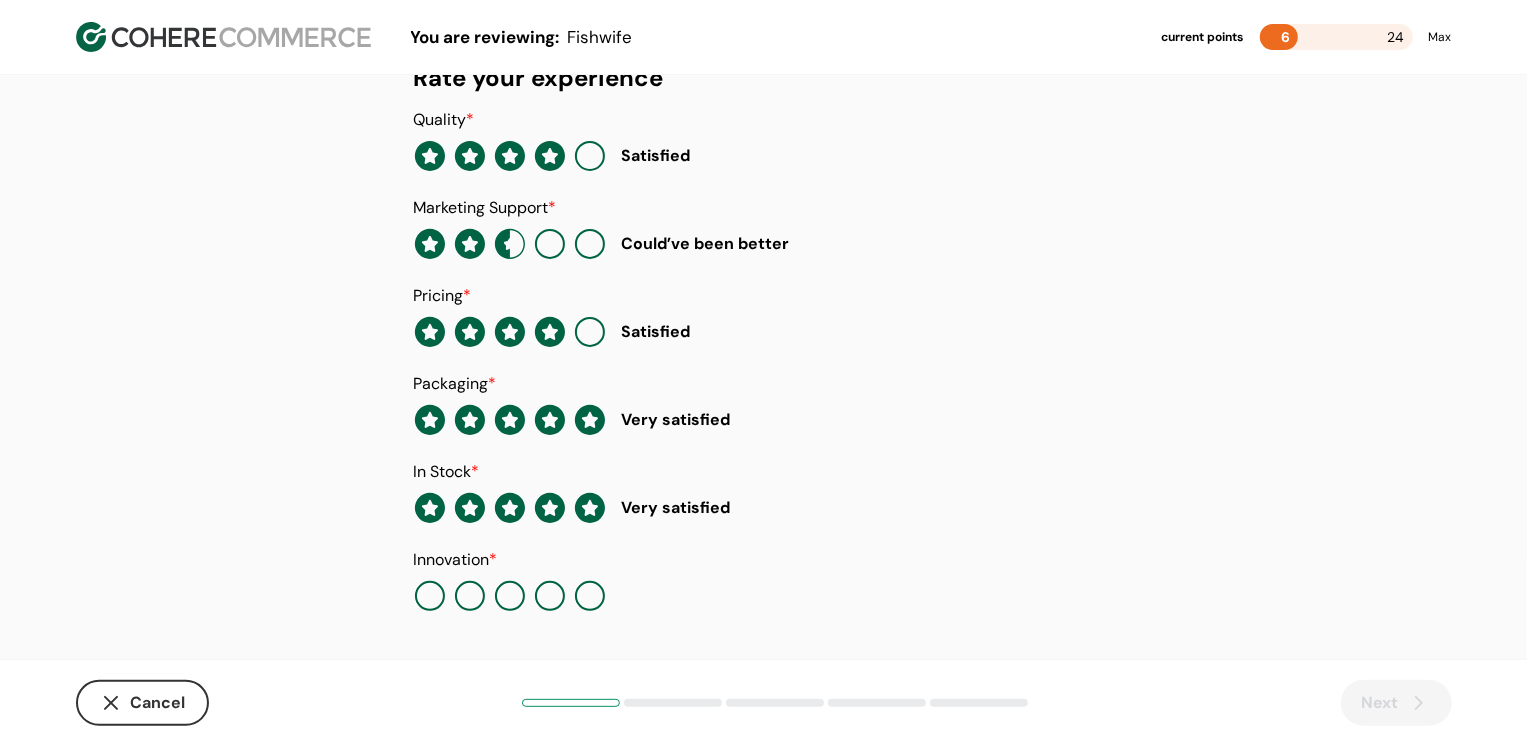 click at bounding box center (550, 596) 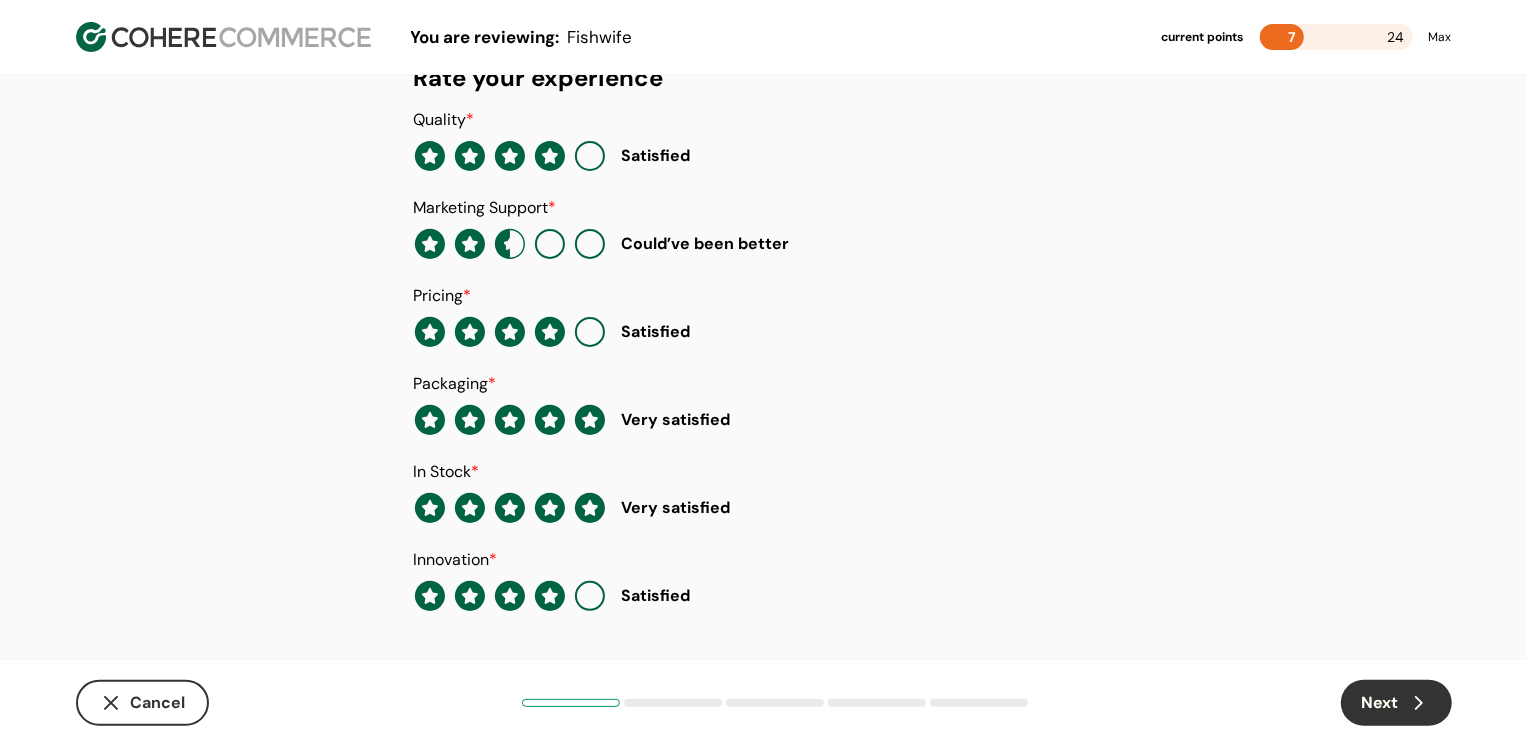 click on "Next" at bounding box center [1396, 703] 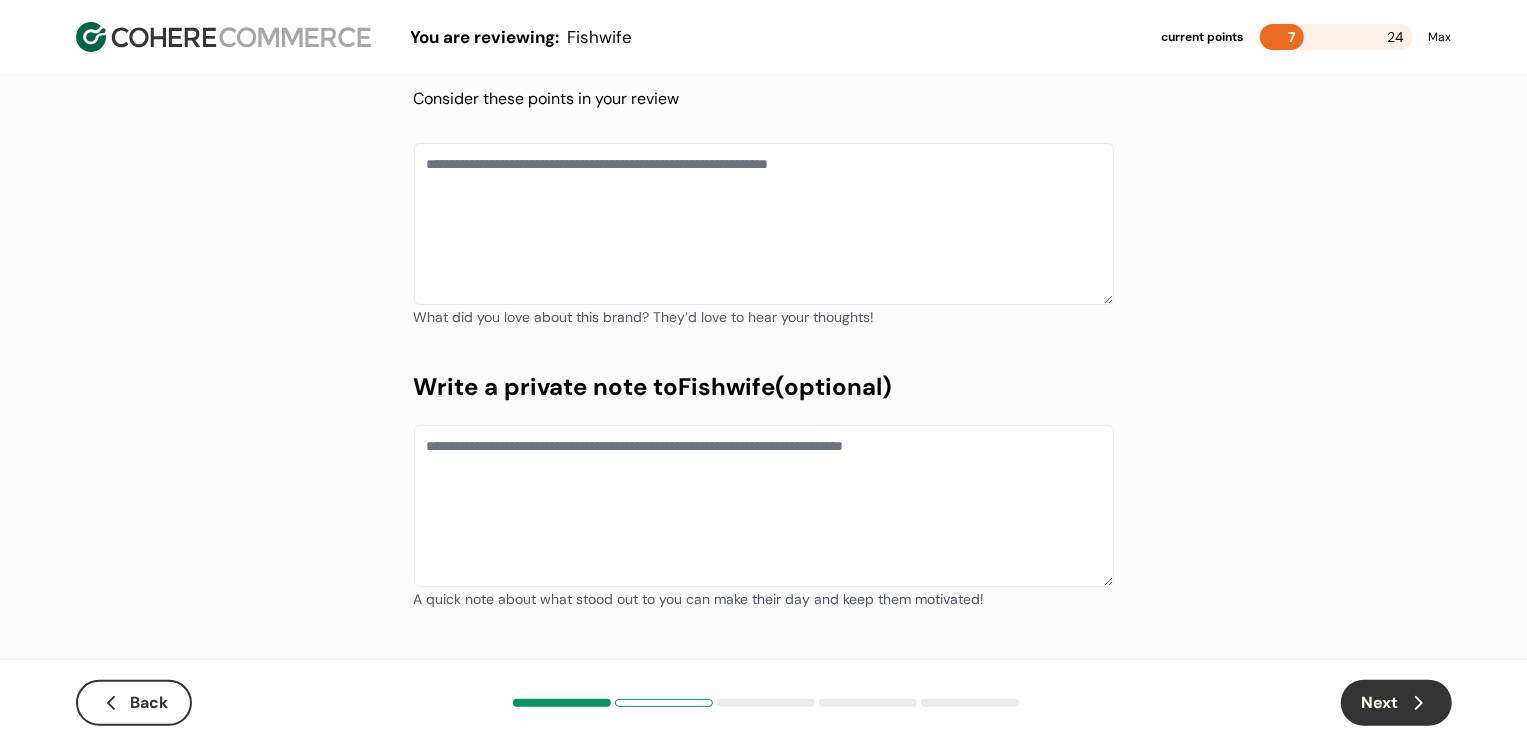 scroll, scrollTop: 83, scrollLeft: 0, axis: vertical 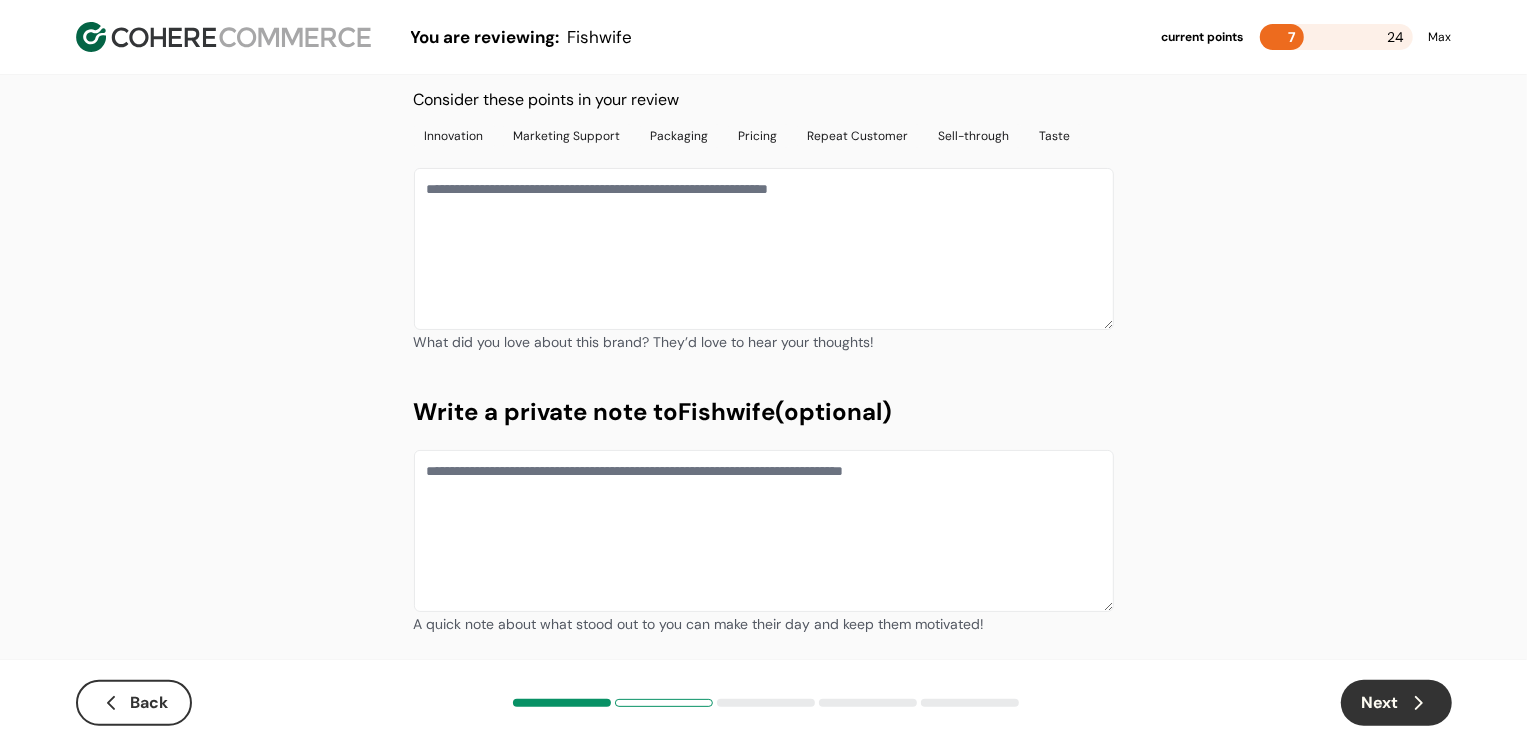 click at bounding box center (764, 249) 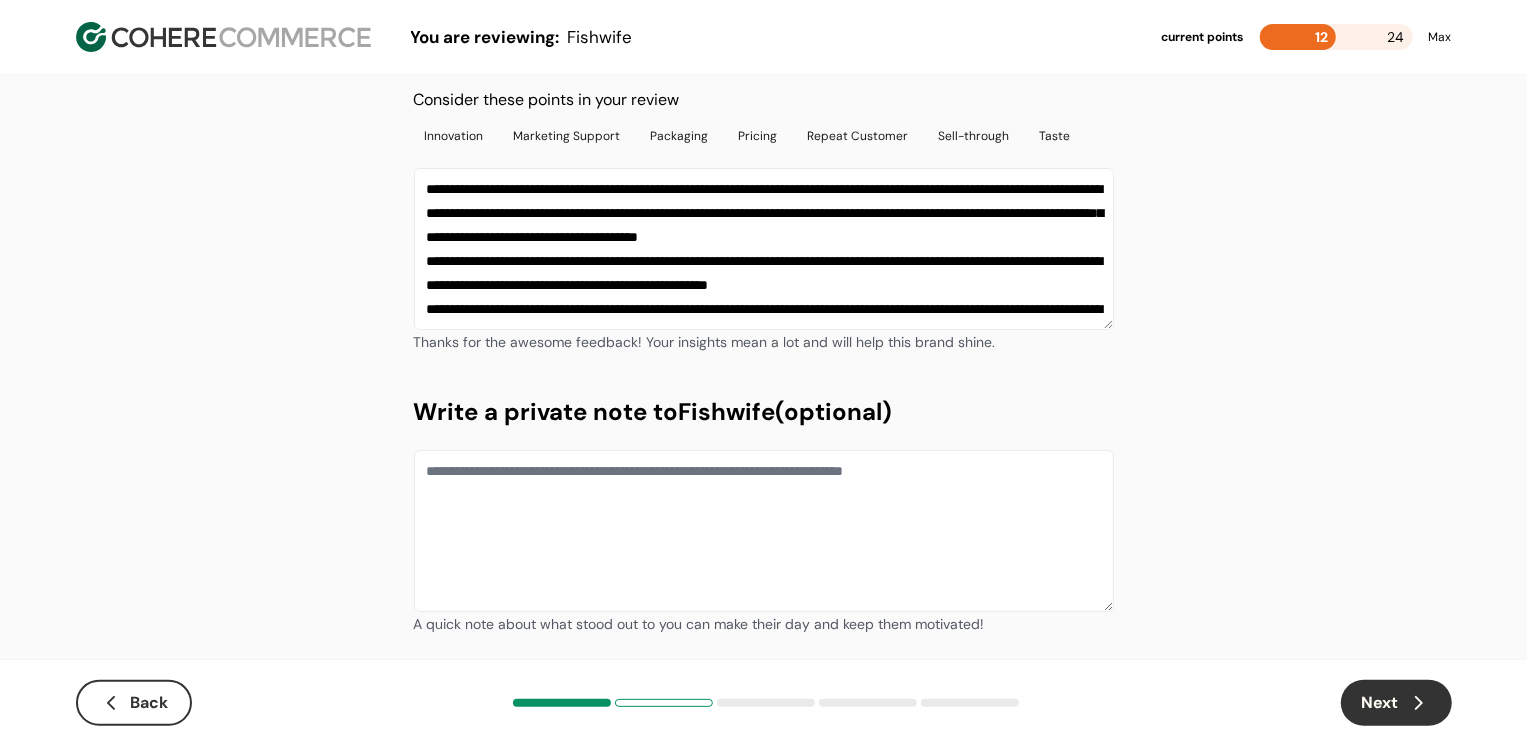 scroll, scrollTop: 60, scrollLeft: 0, axis: vertical 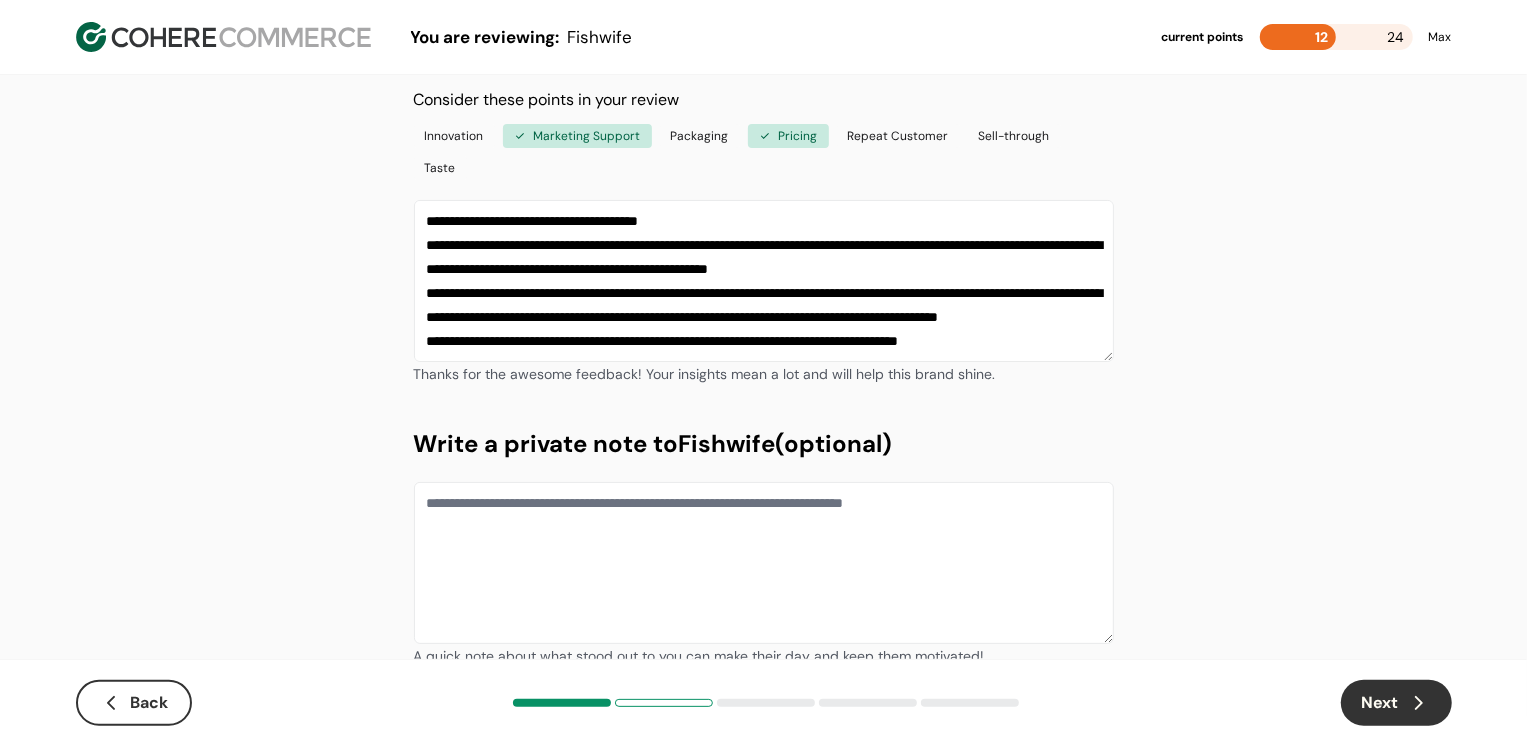 type on "**********" 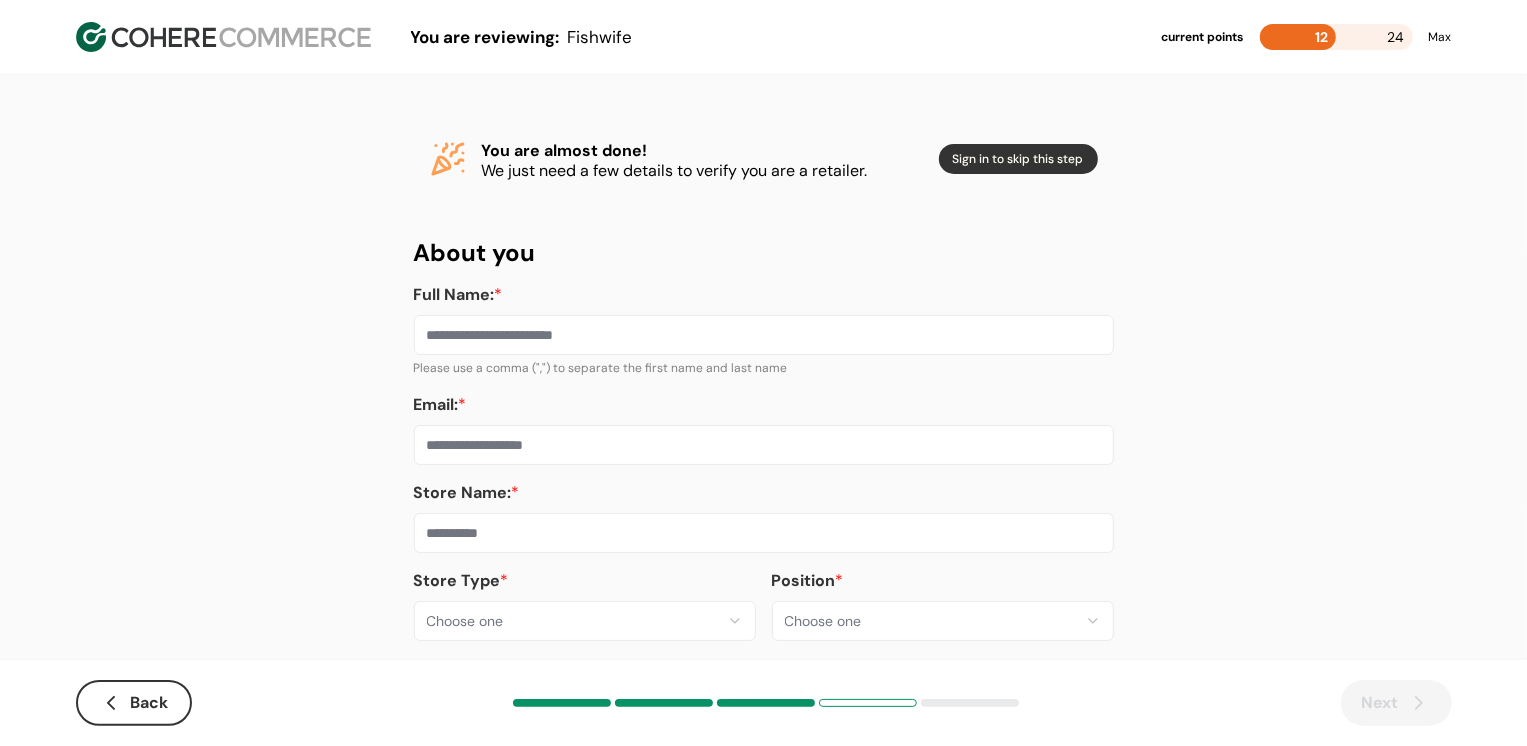 click on "**********" at bounding box center (763, 388) 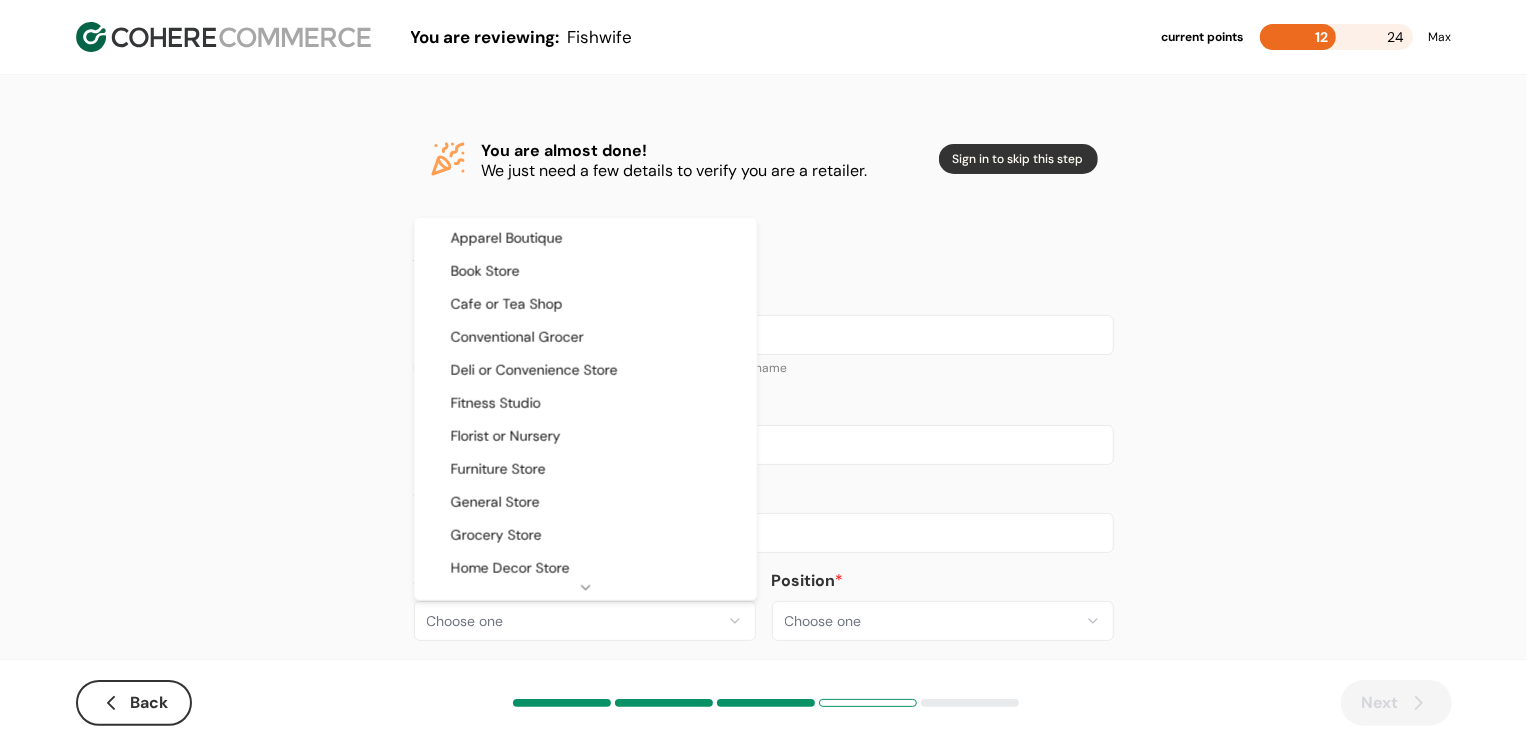 select on "**" 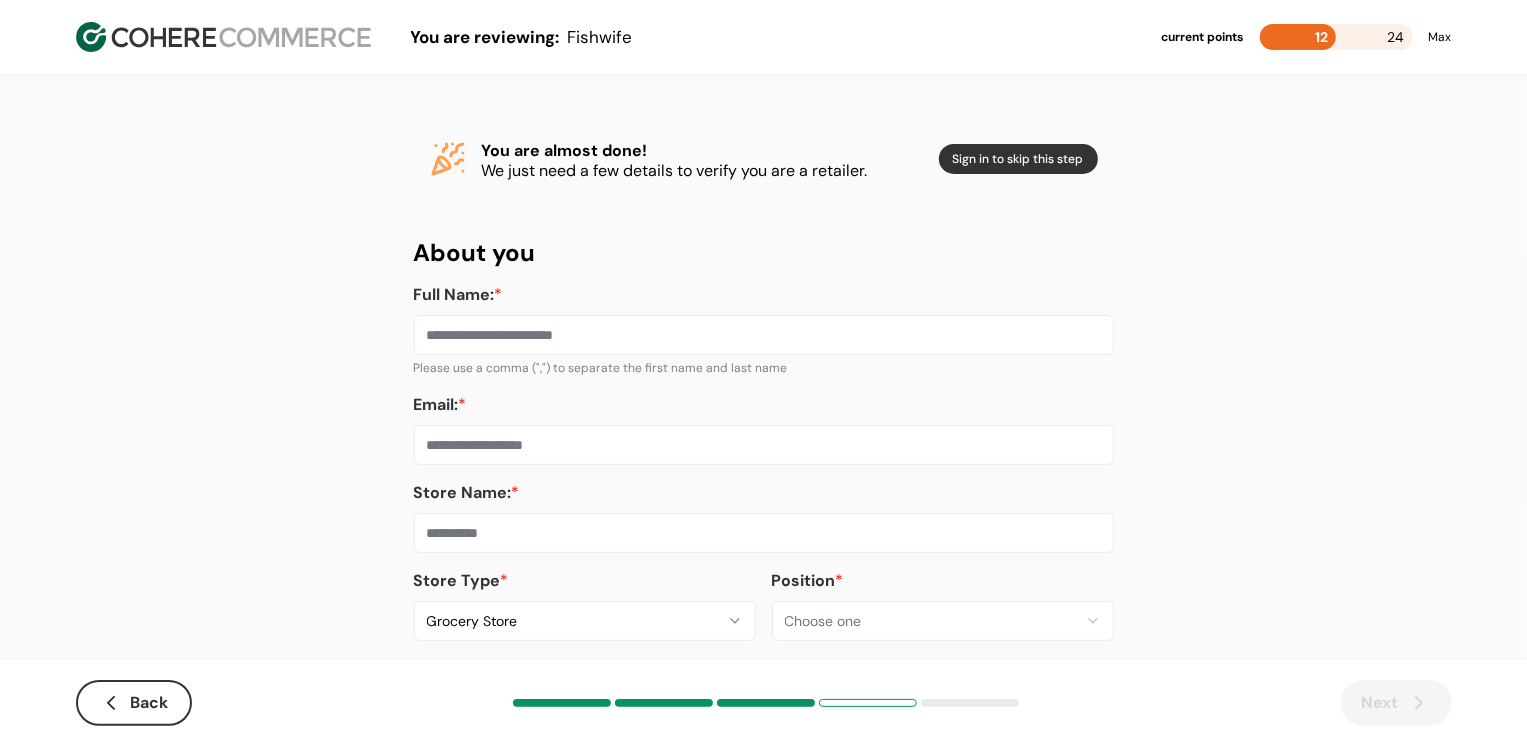 click at bounding box center (764, 533) 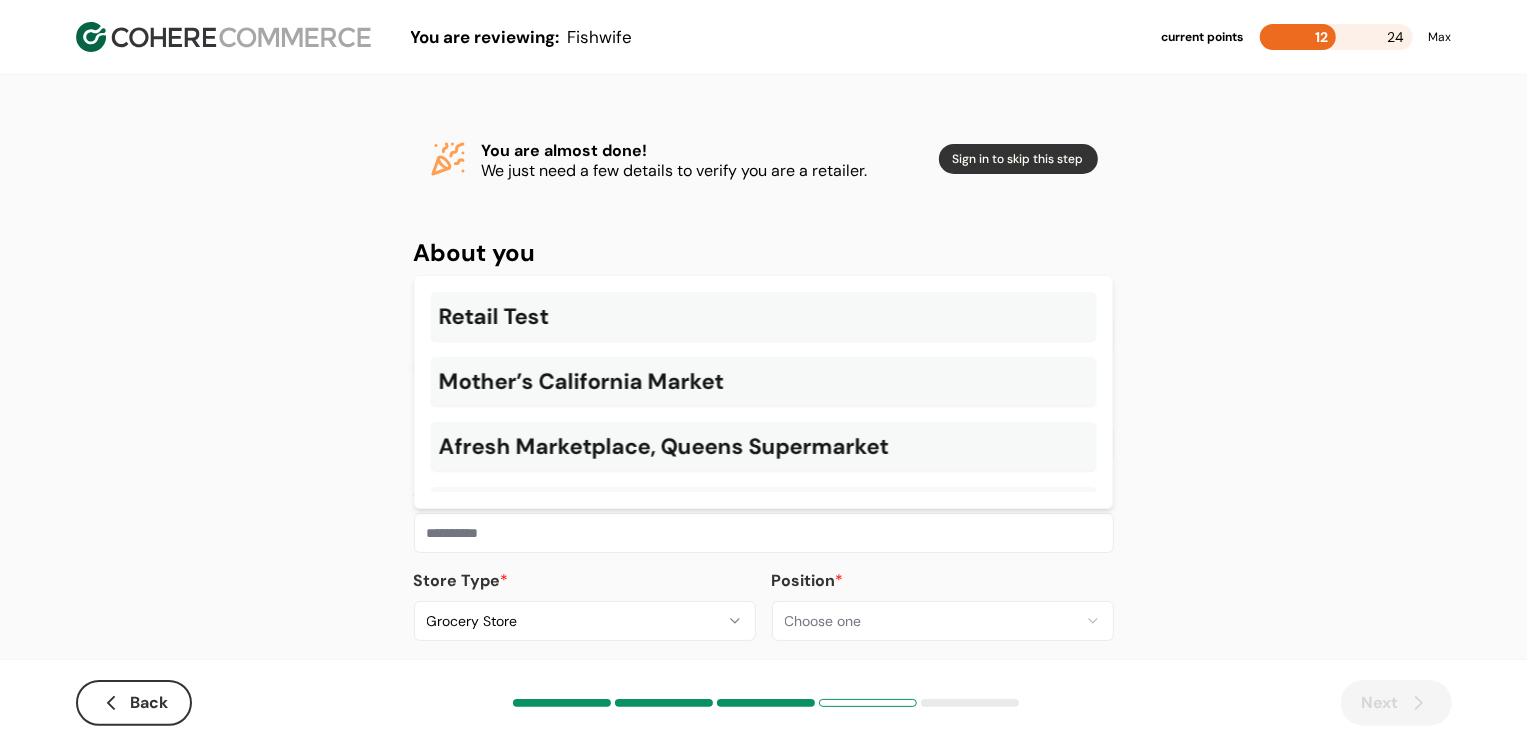 paste on "**********" 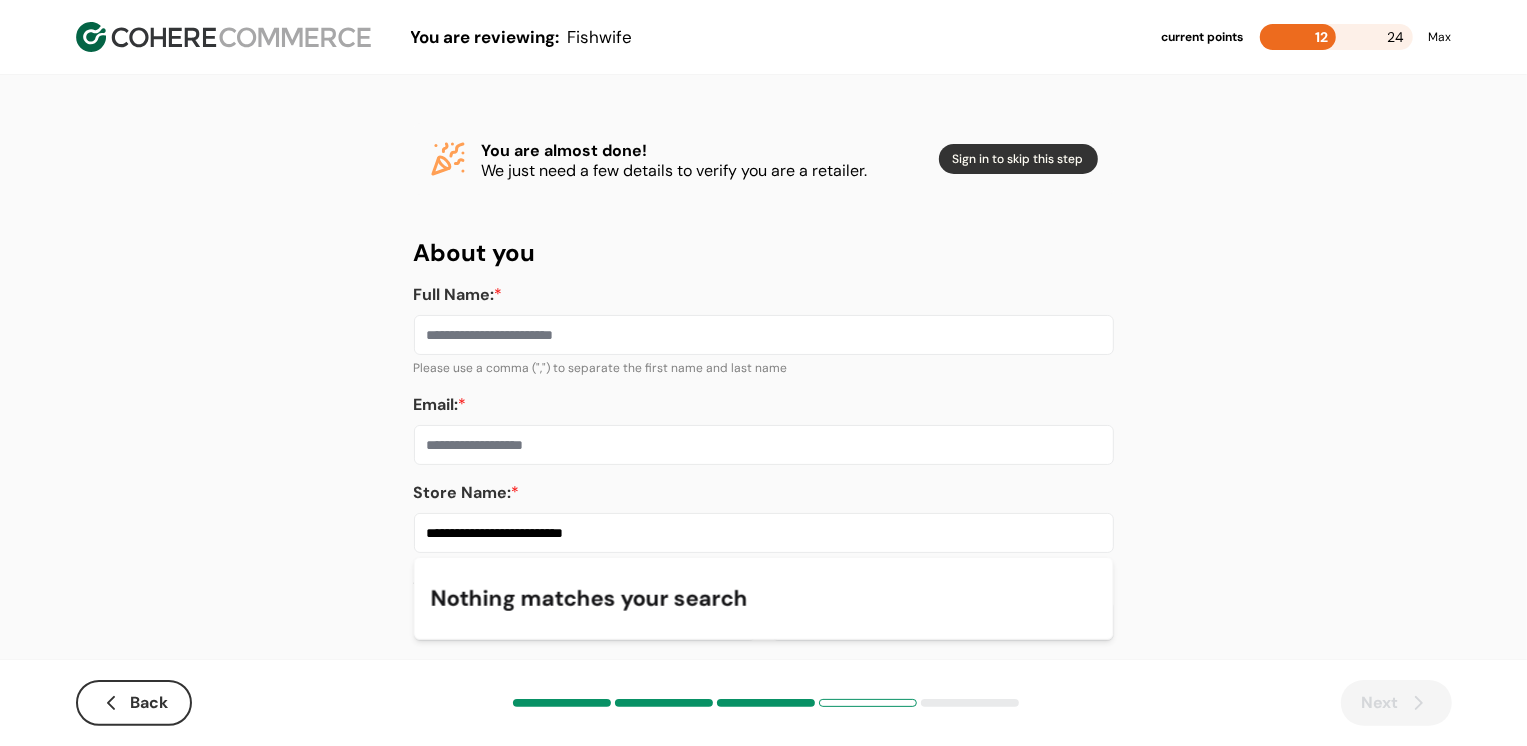 type on "**********" 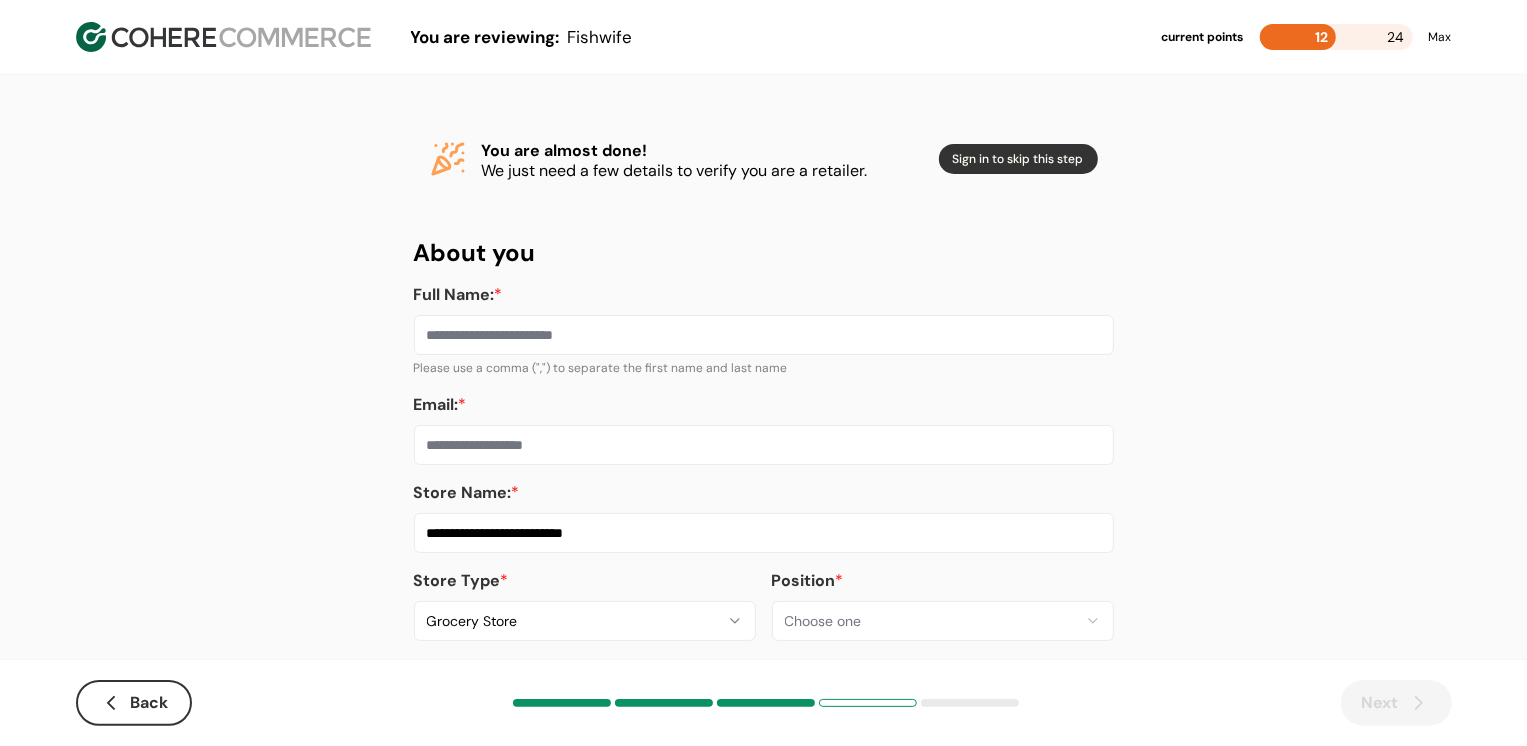 click on "Email:  *" at bounding box center (764, 445) 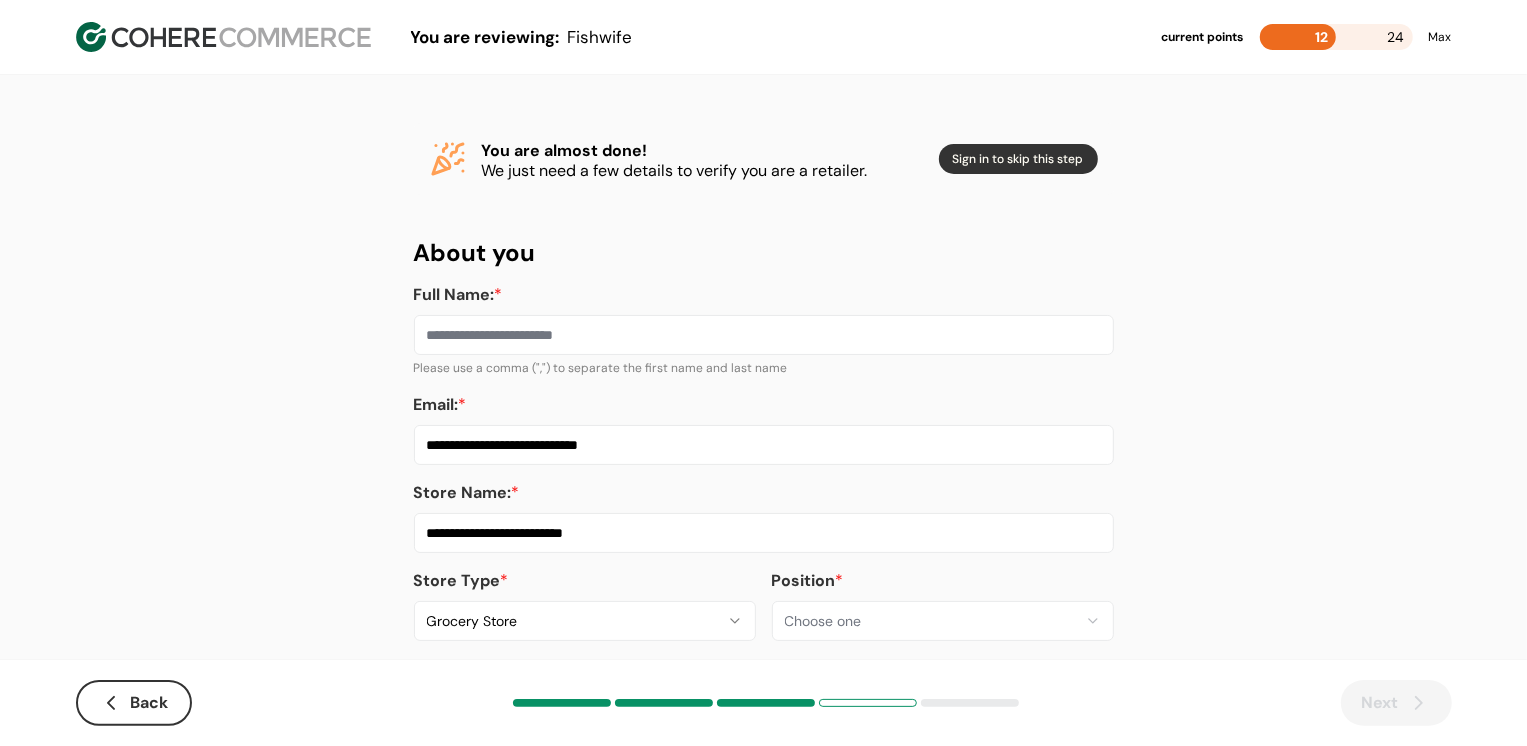 type on "**********" 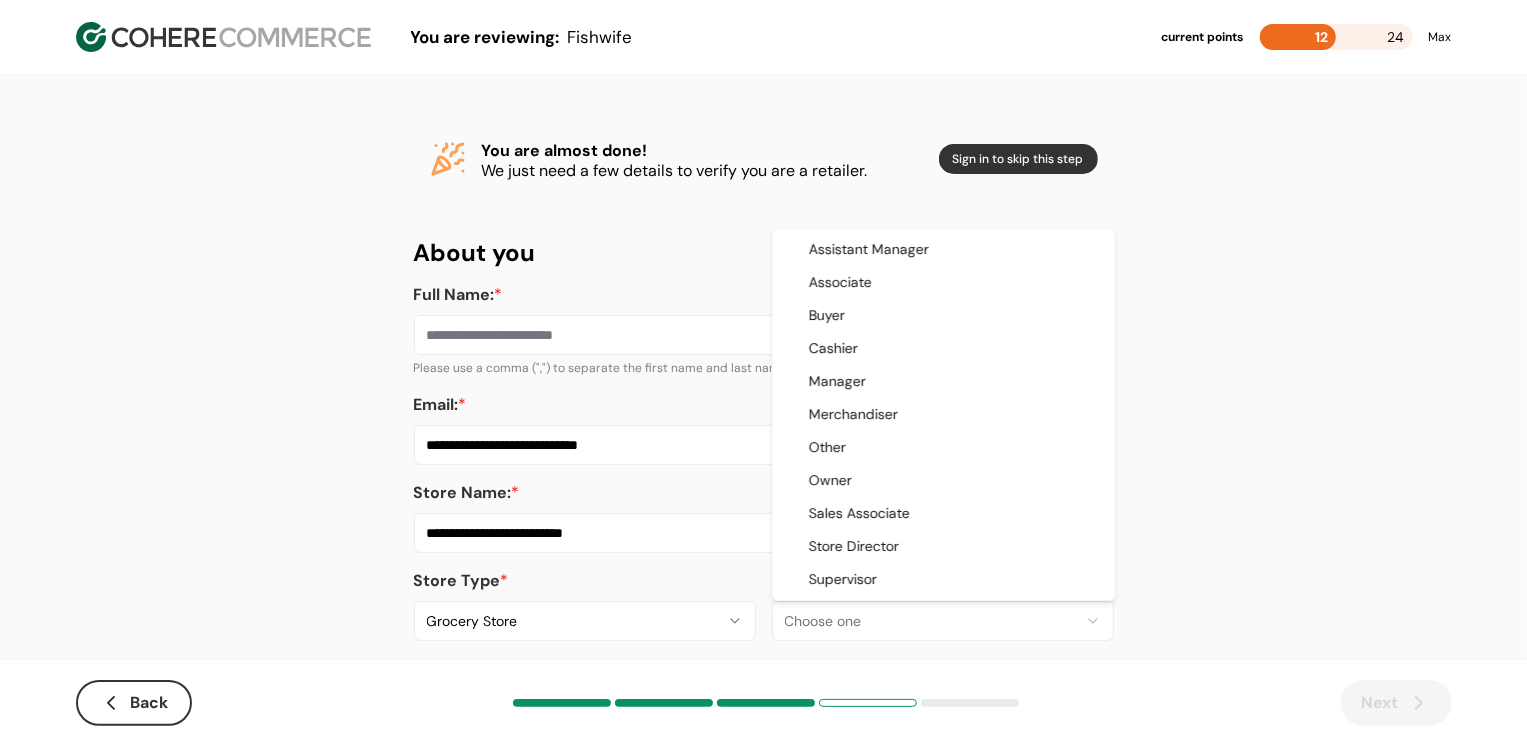 select on "*****" 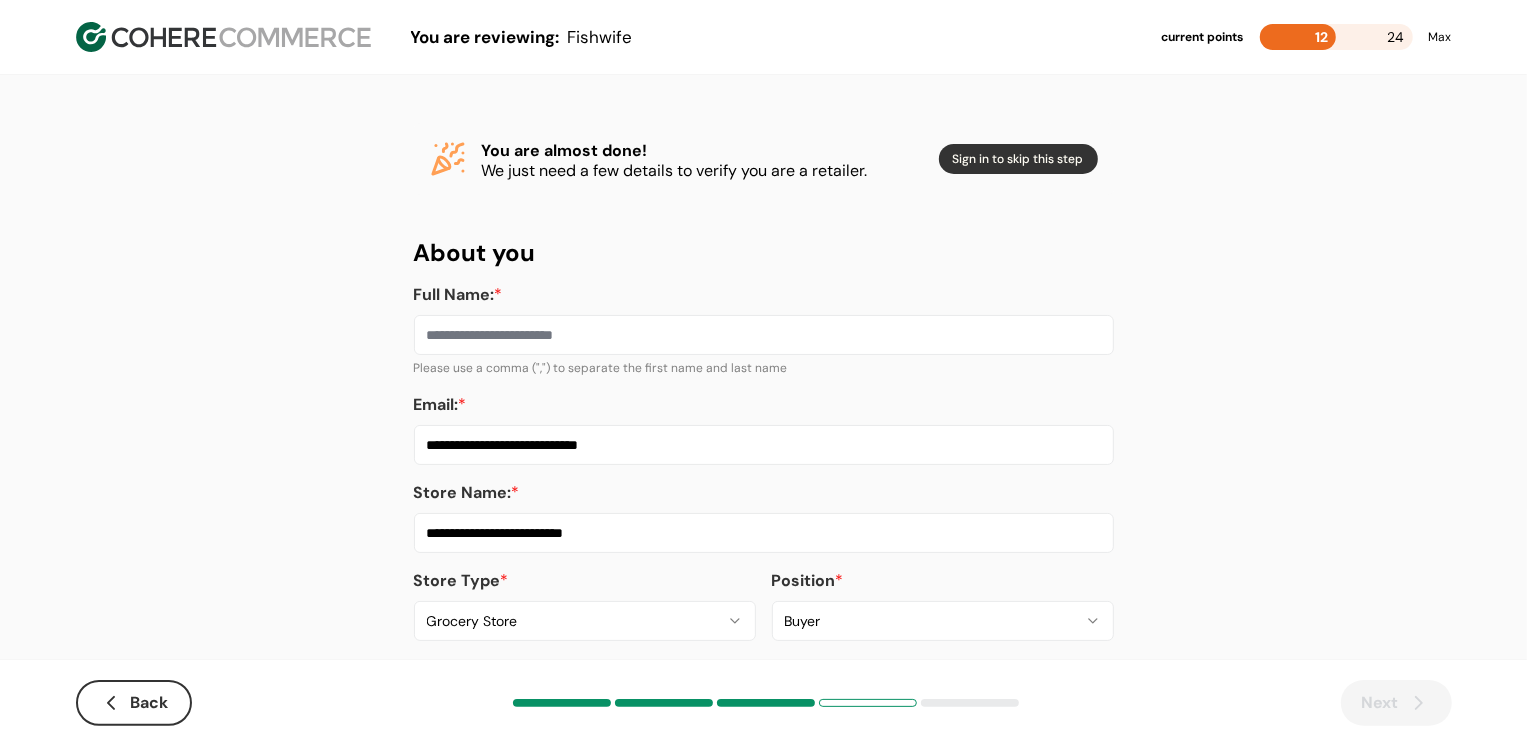 click on "Full Name:  *" at bounding box center (764, 335) 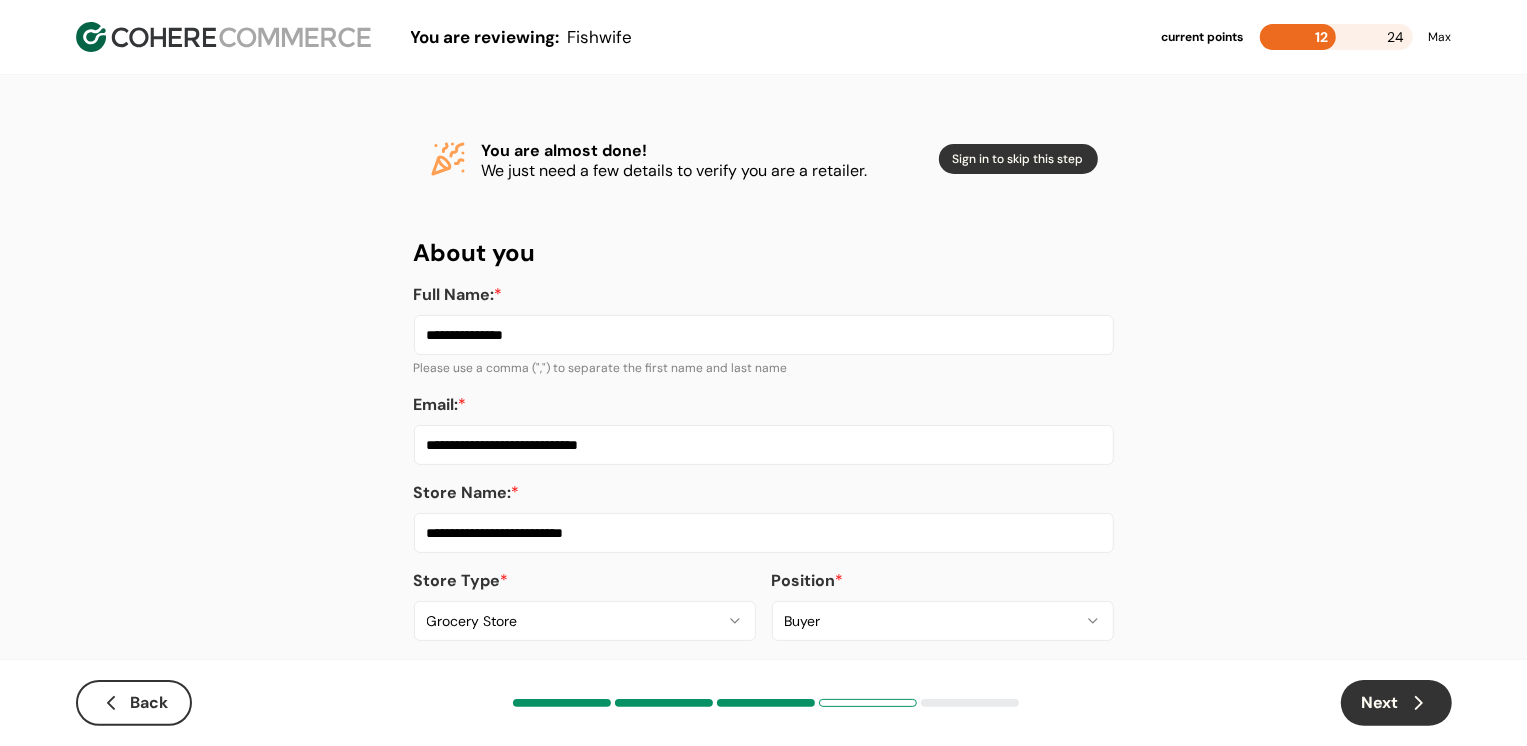 type on "**********" 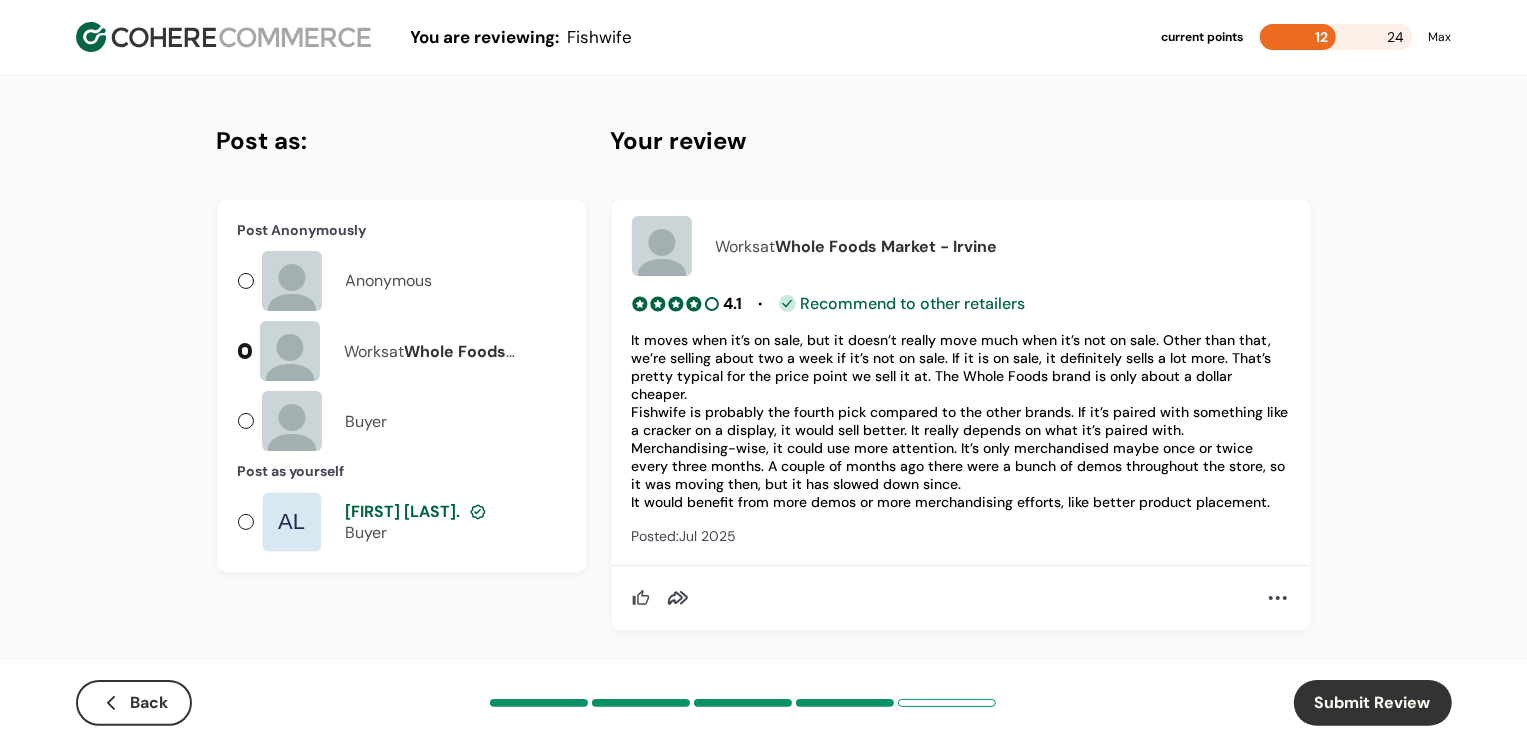 click on "[FIRST] [LAST].   Buyer" at bounding box center (374, 522) 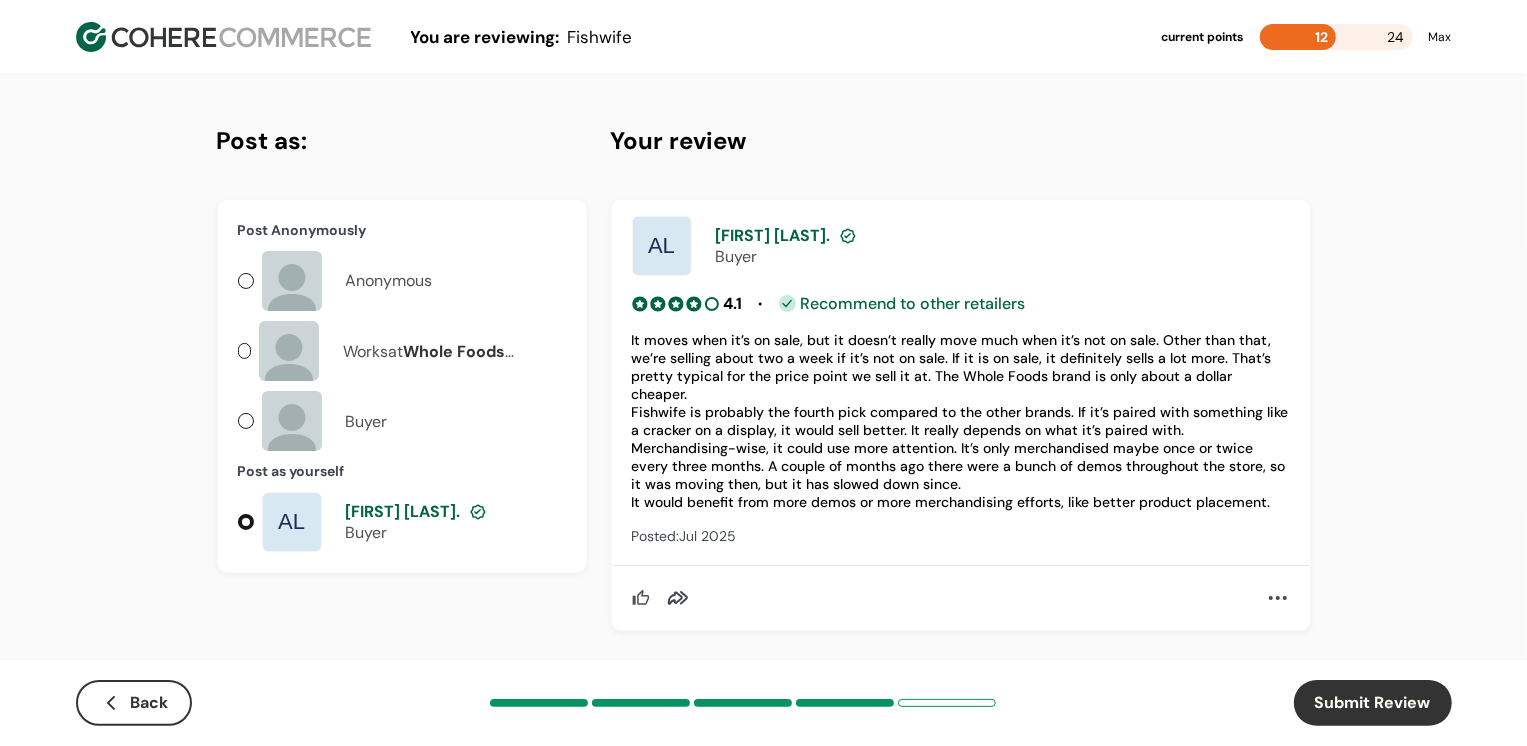 click on "Submit Review" at bounding box center [1373, 703] 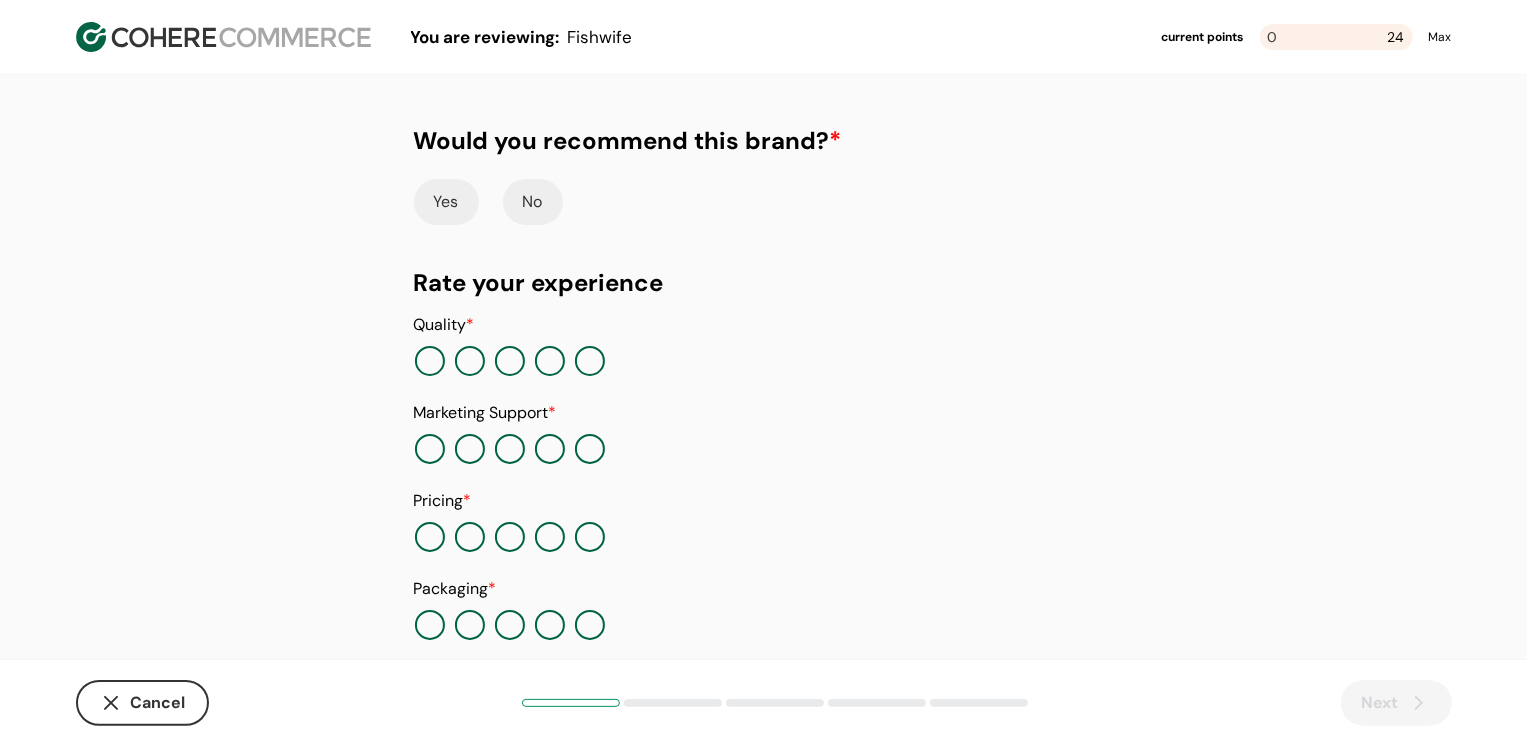 click at bounding box center [590, 361] 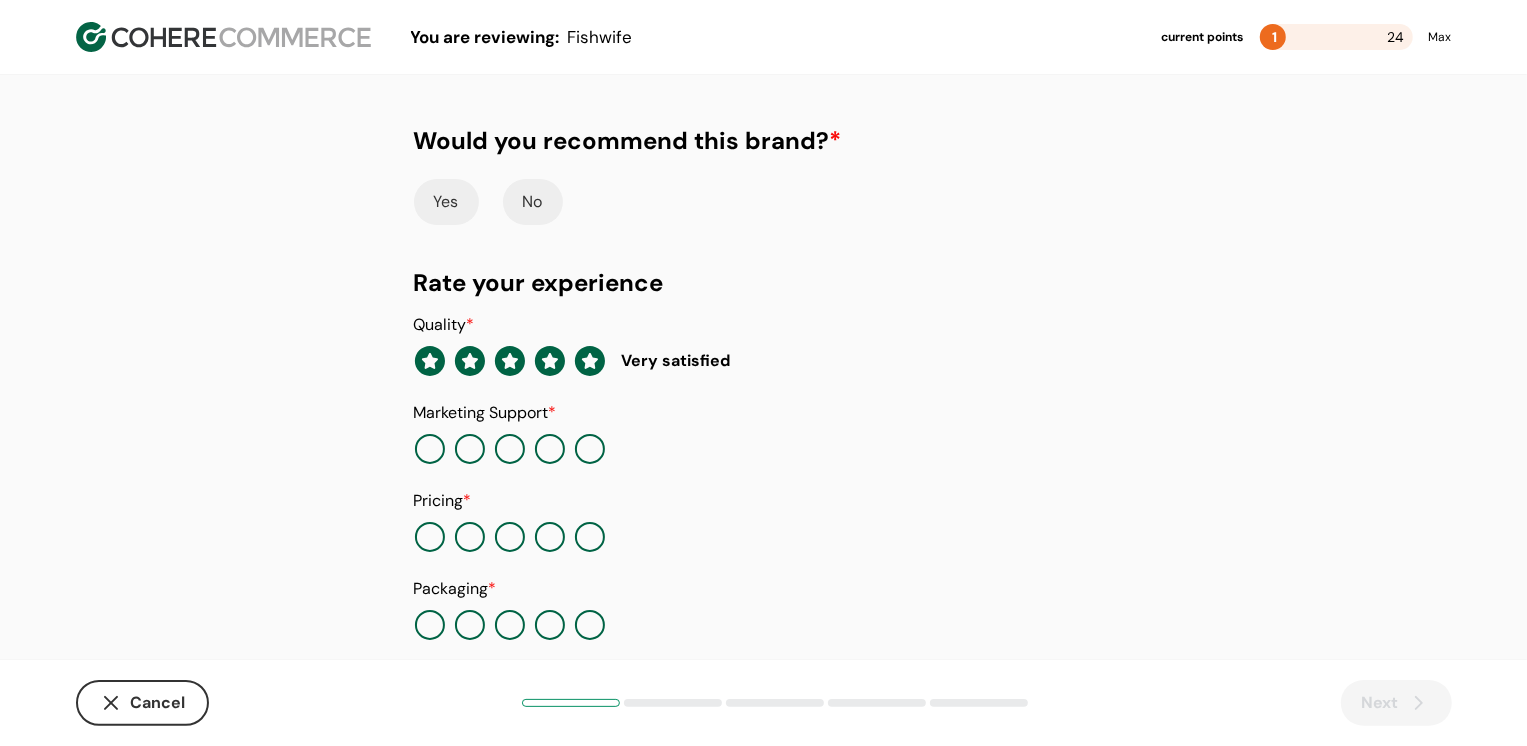 click at bounding box center (550, 449) 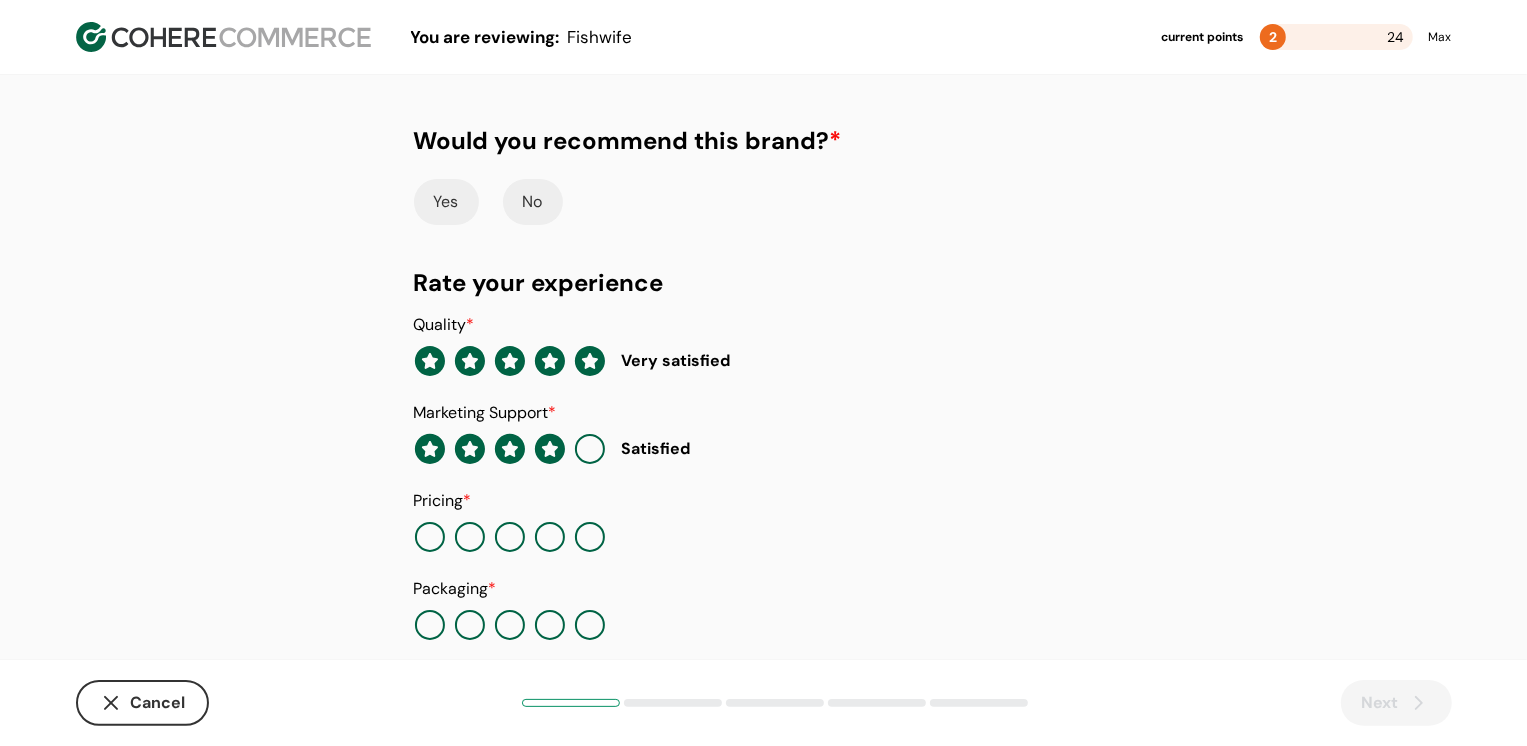 click at bounding box center [590, 537] 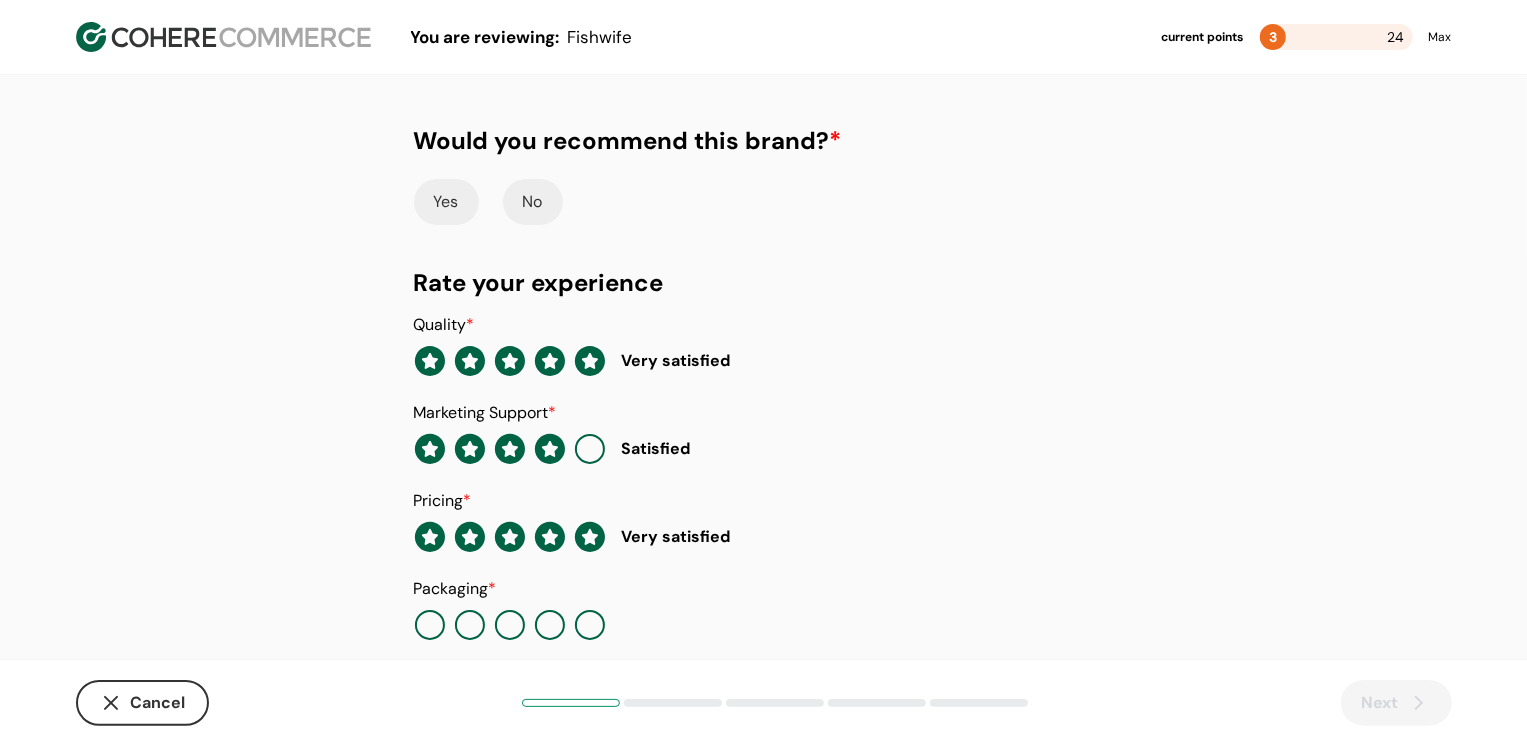 click on "Yes" at bounding box center (446, 202) 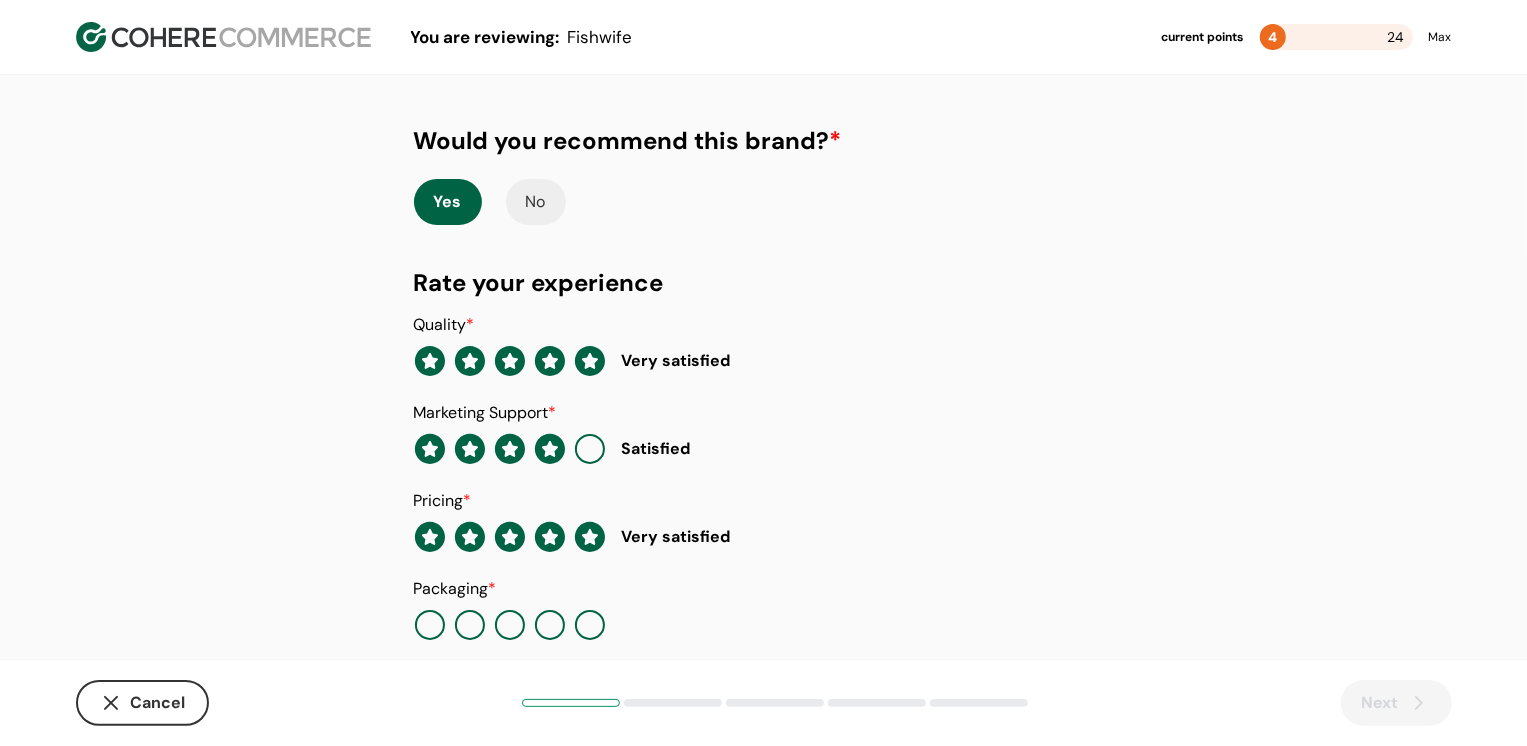 scroll, scrollTop: 205, scrollLeft: 0, axis: vertical 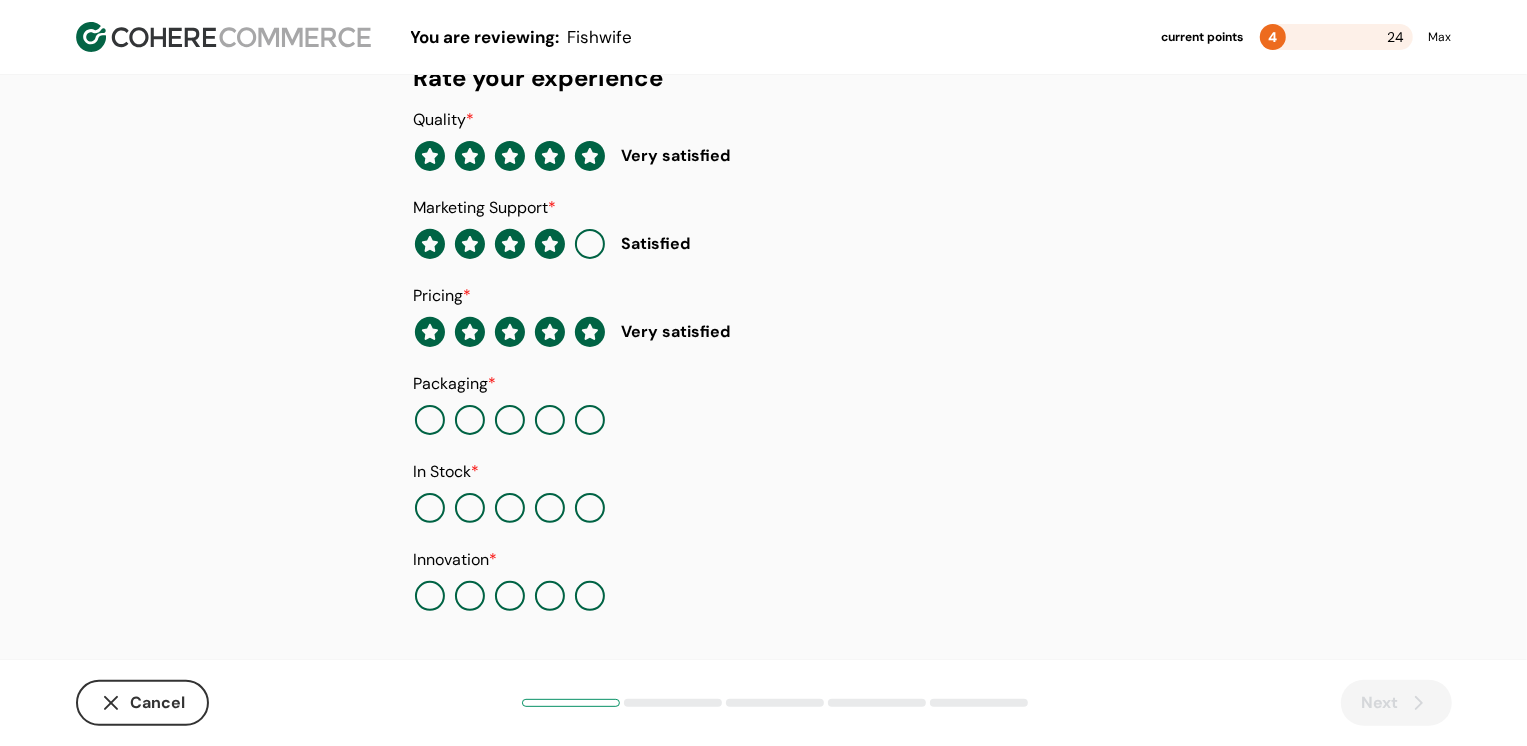 click at bounding box center [590, 420] 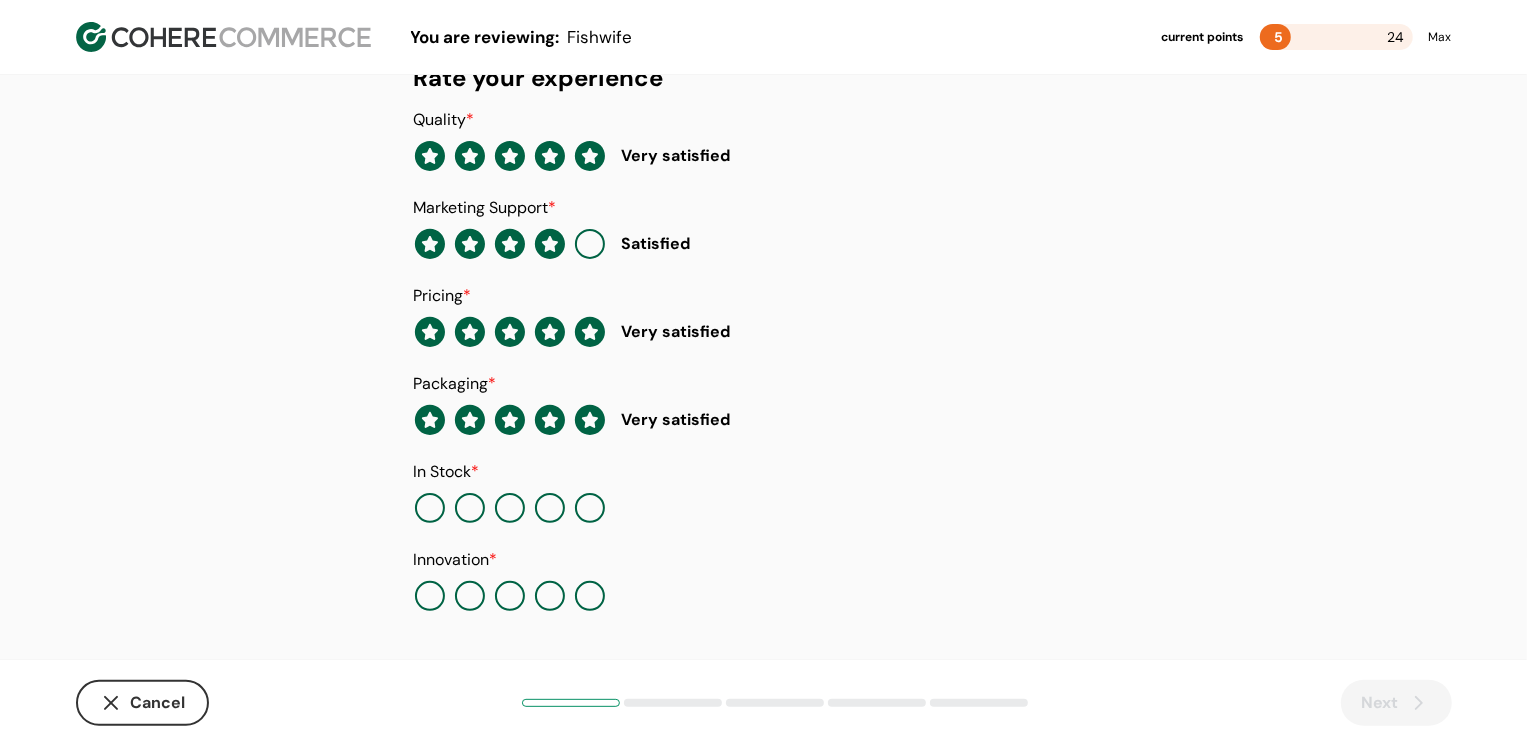 click at bounding box center (590, 508) 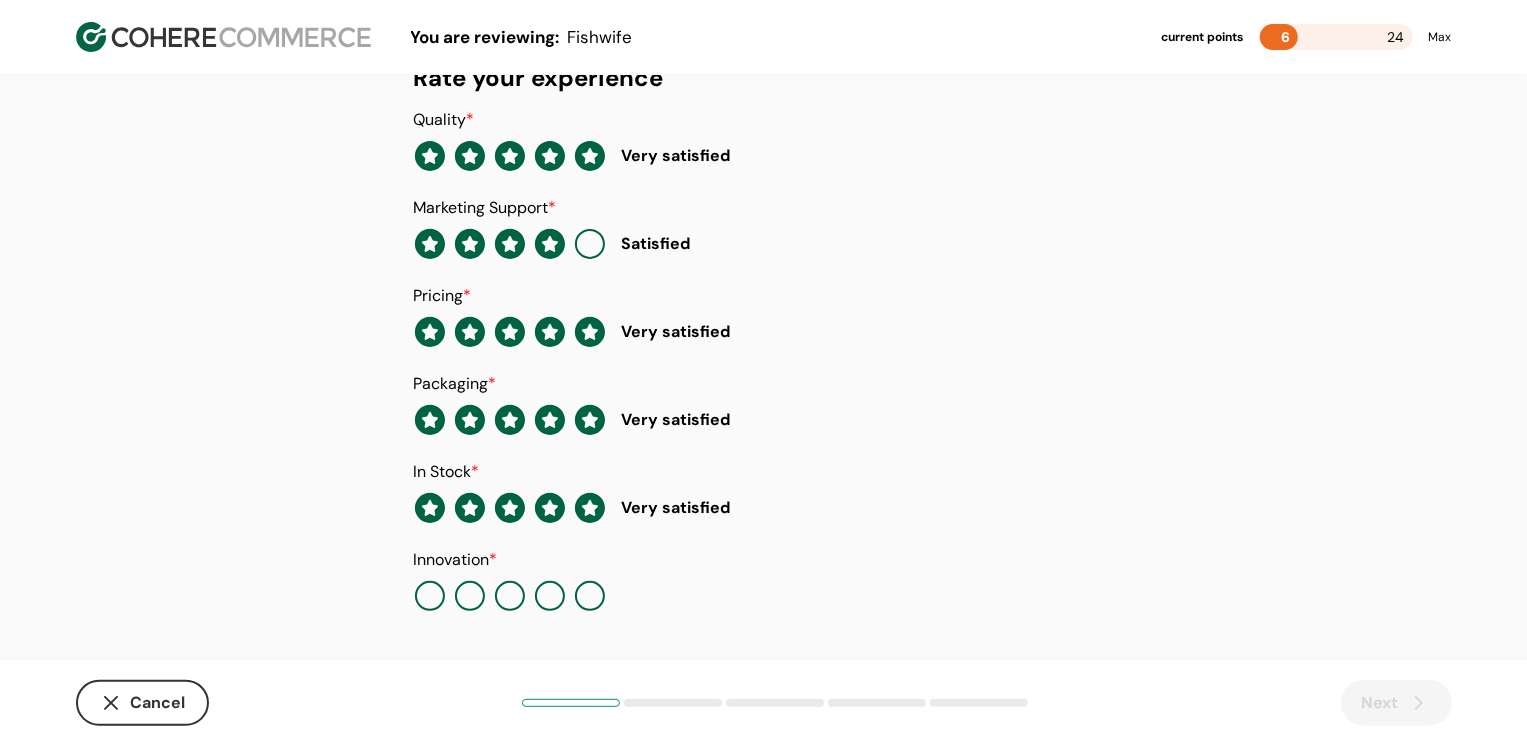 click at bounding box center [590, 596] 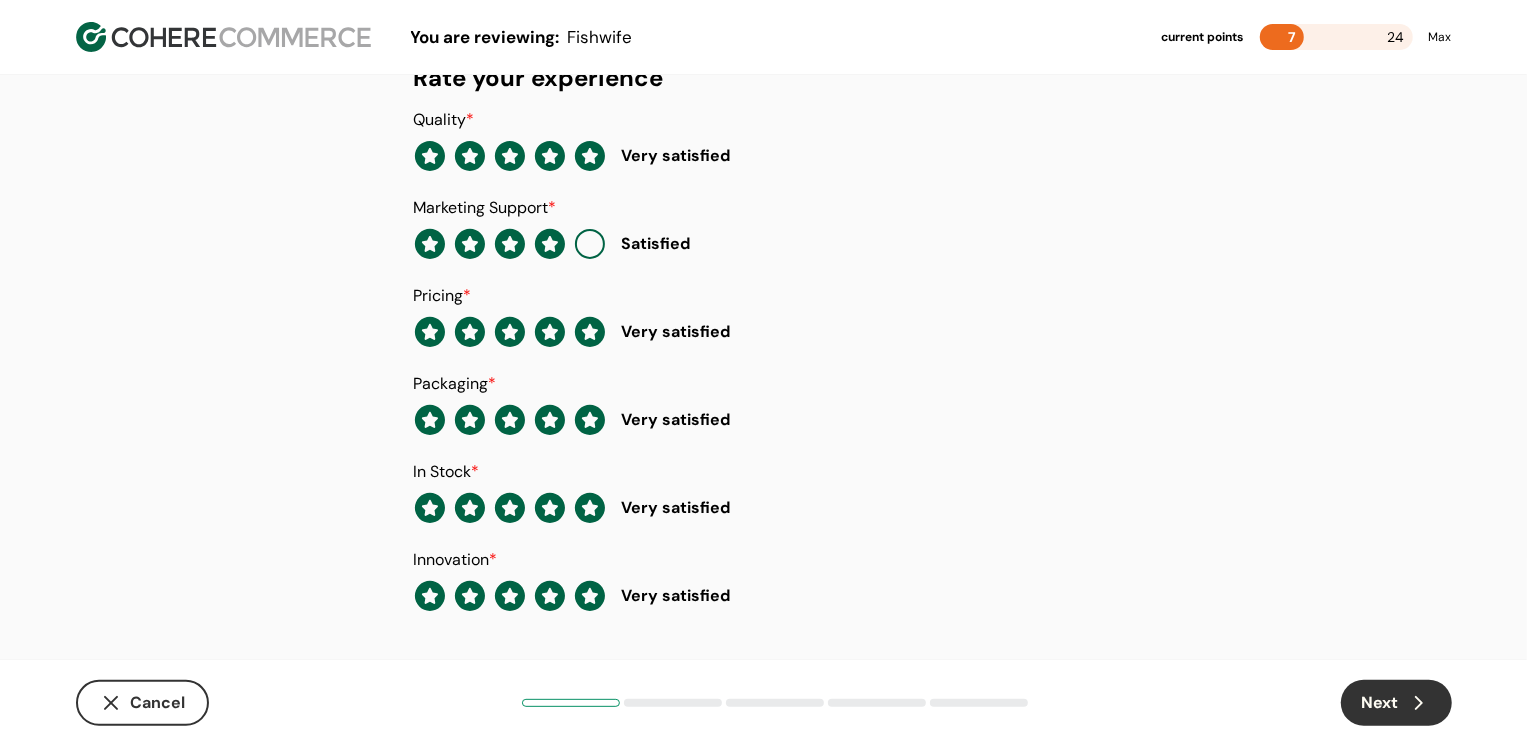 click on "Next" at bounding box center [1396, 703] 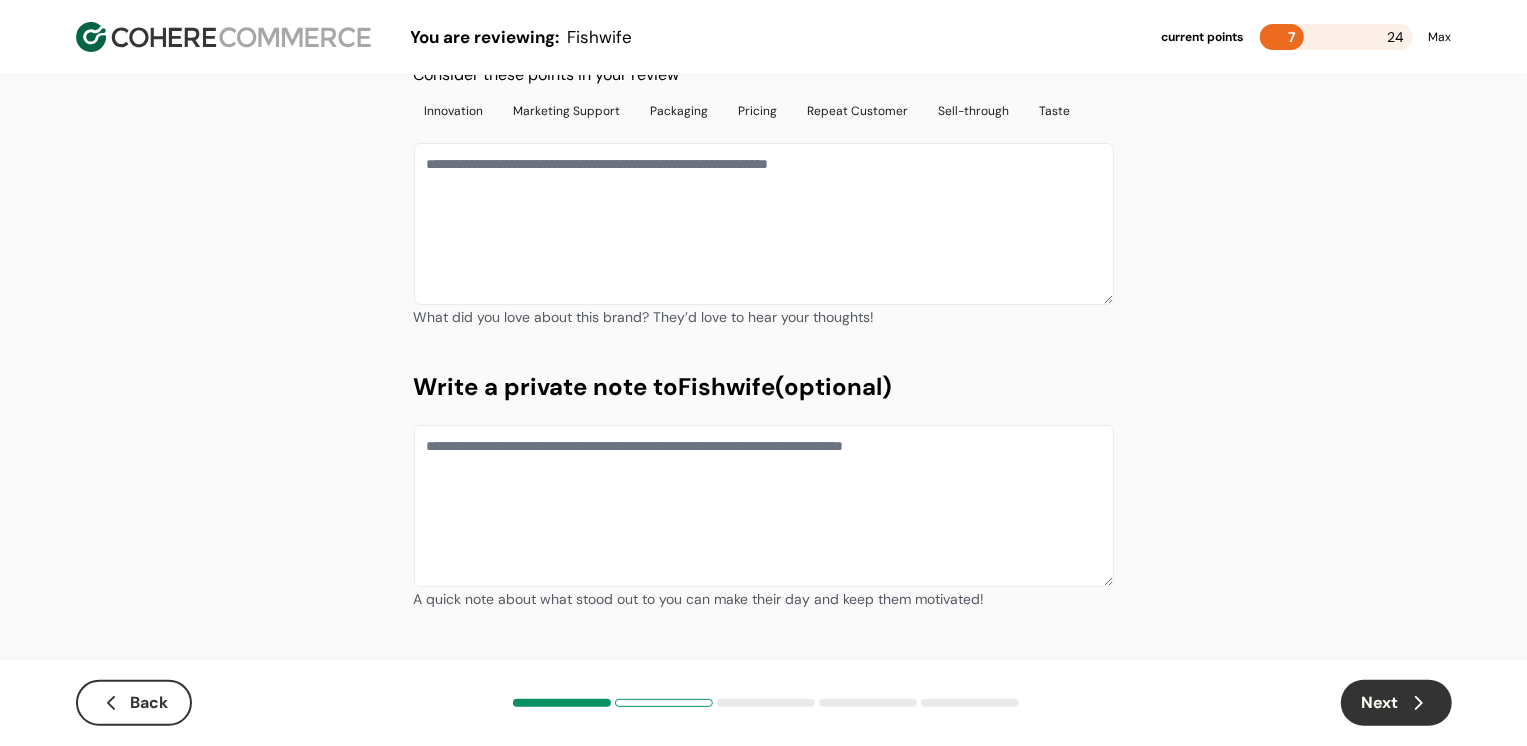 scroll, scrollTop: 0, scrollLeft: 0, axis: both 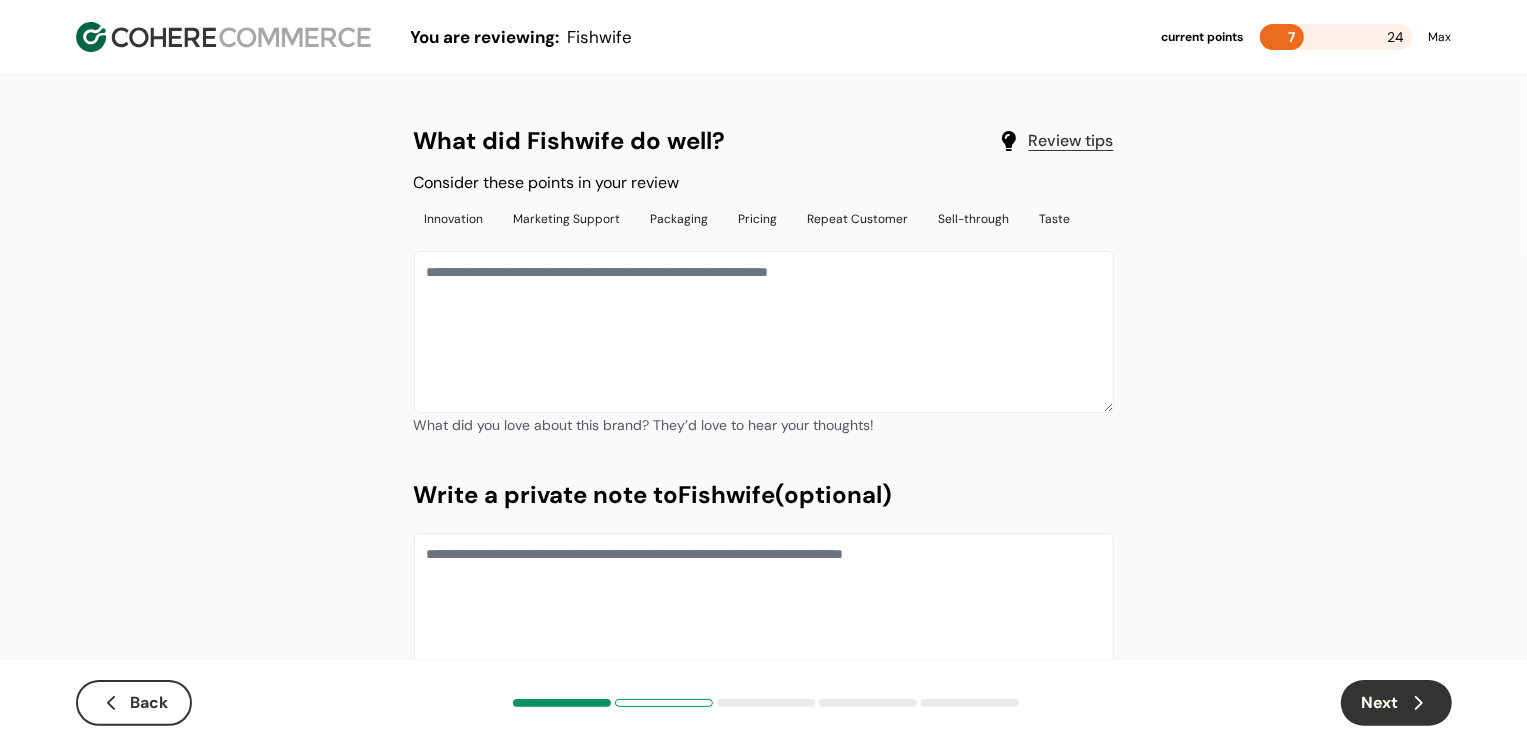 click at bounding box center (764, 332) 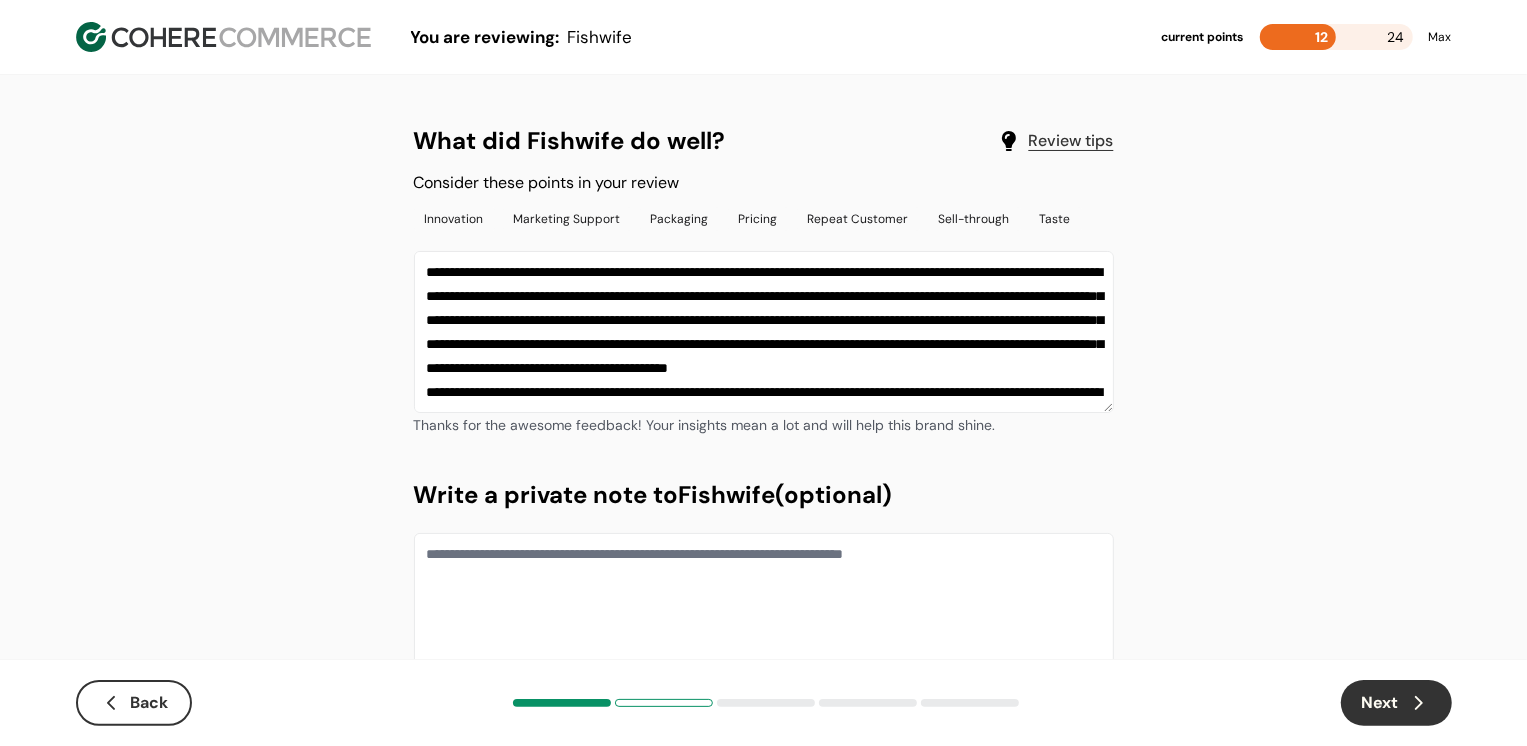 scroll, scrollTop: 157, scrollLeft: 0, axis: vertical 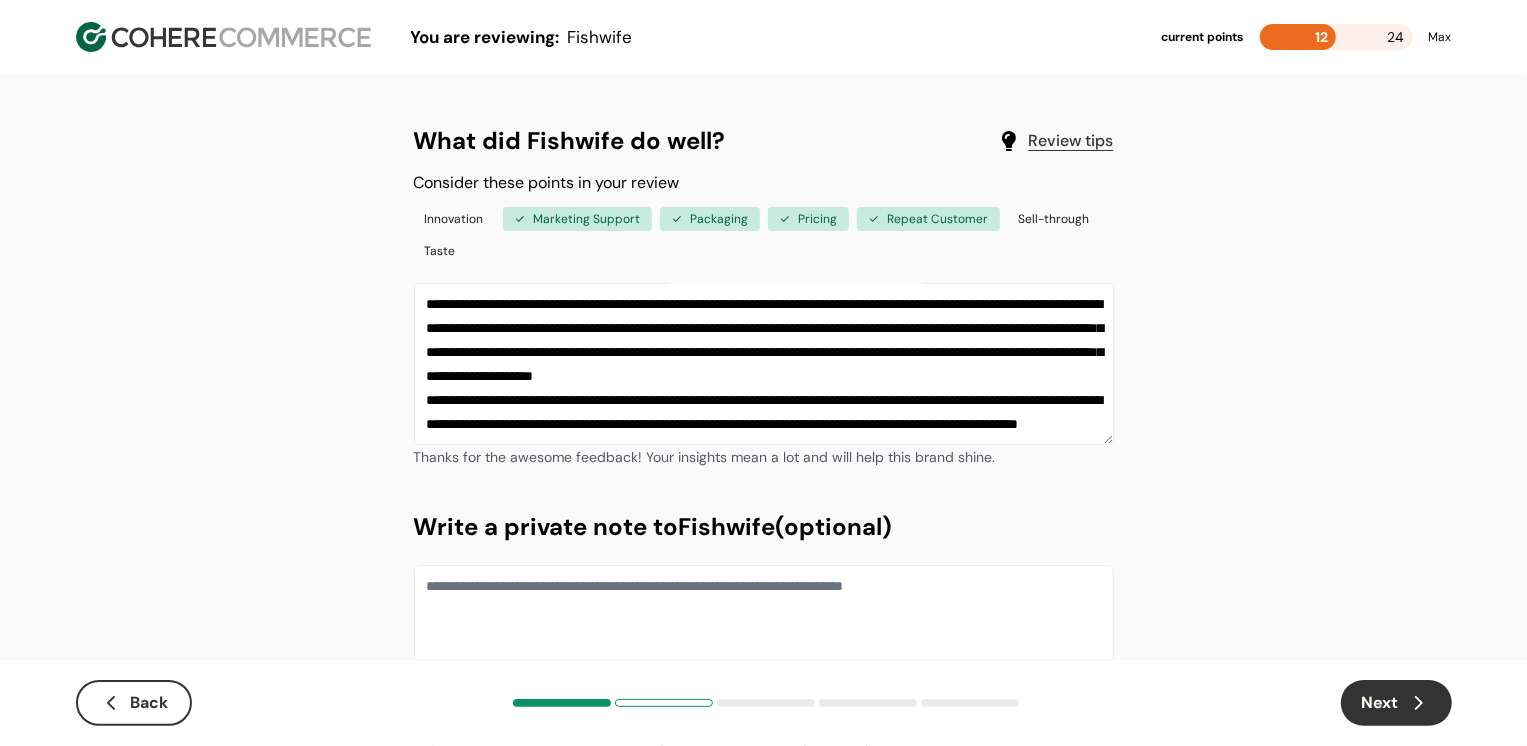 type on "**********" 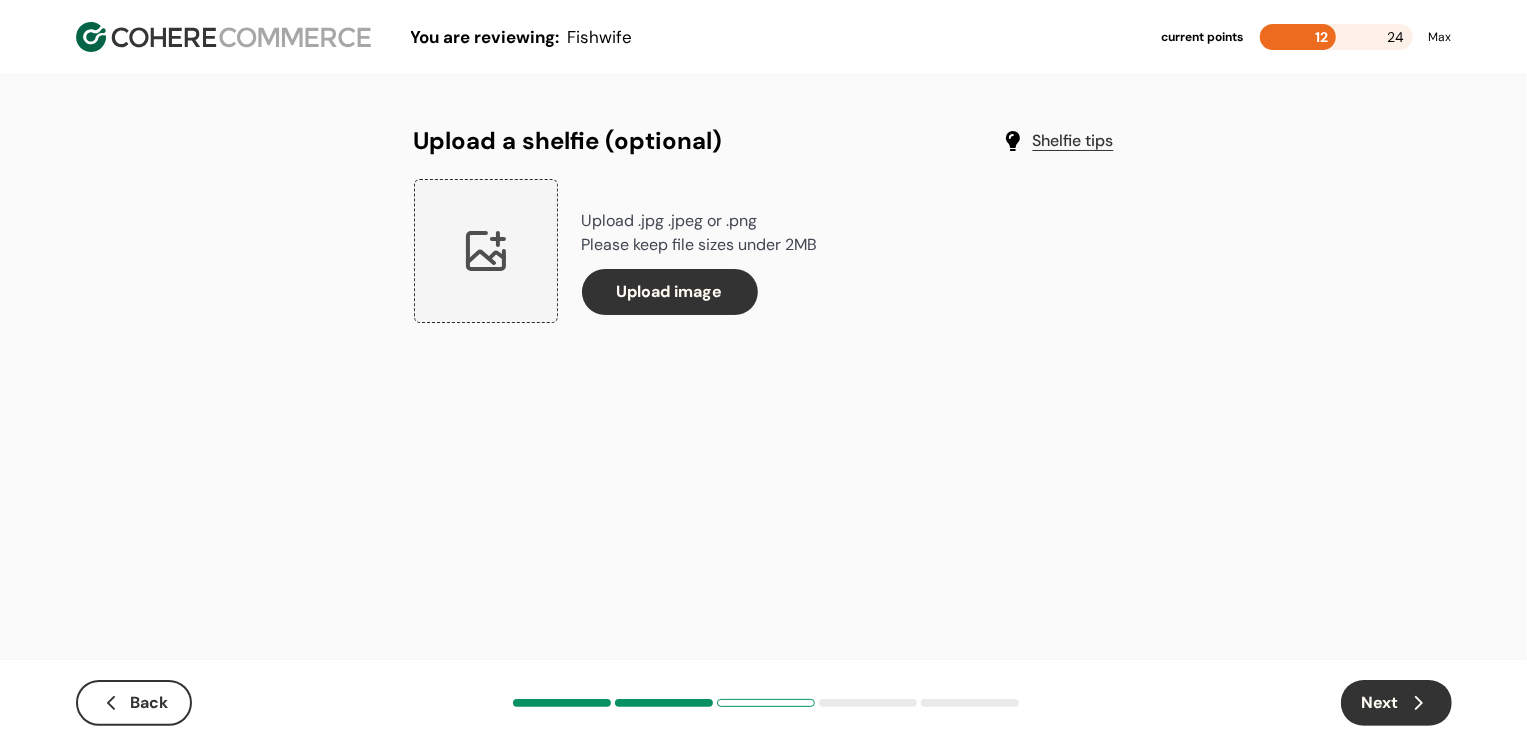 click on "Next" at bounding box center (1396, 703) 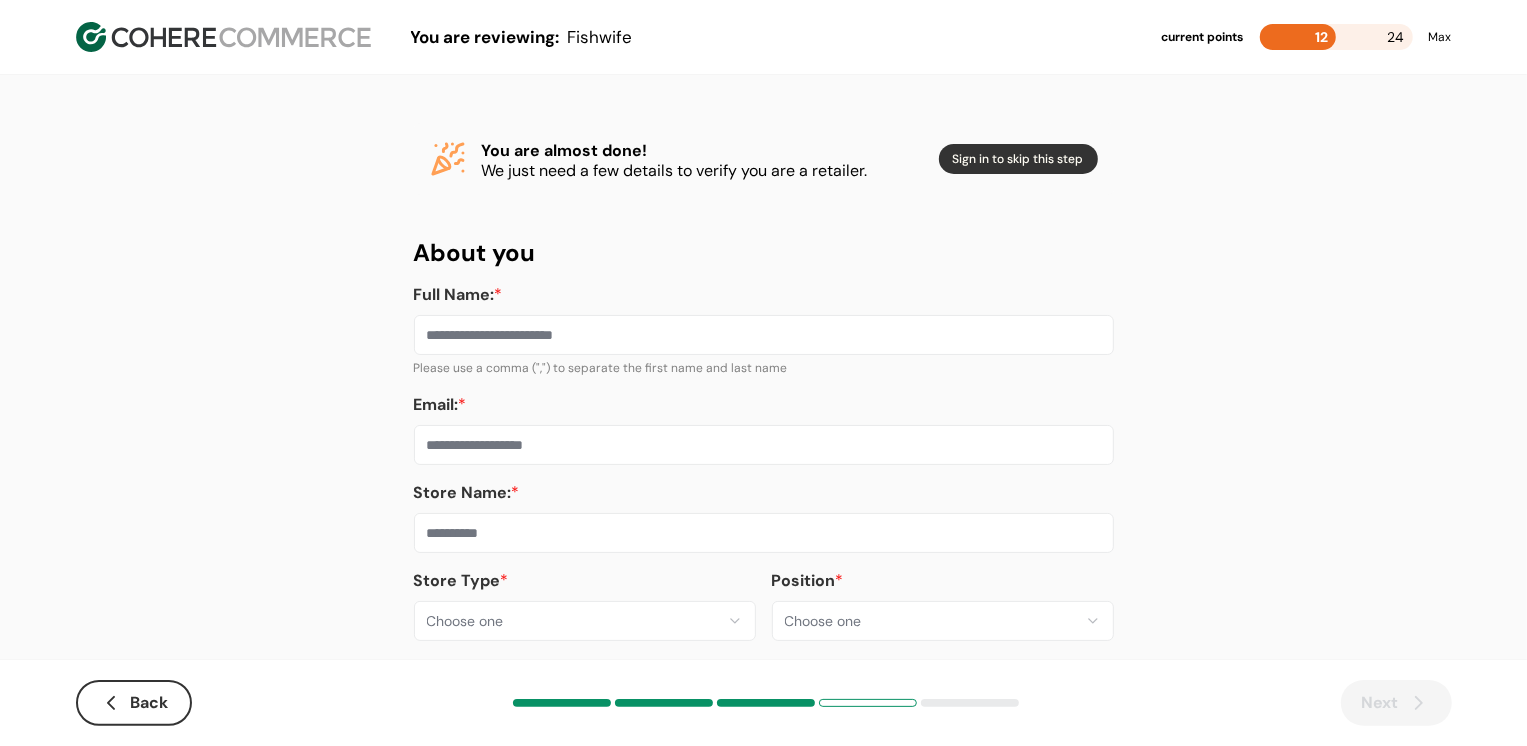 click on "**********" at bounding box center (763, 388) 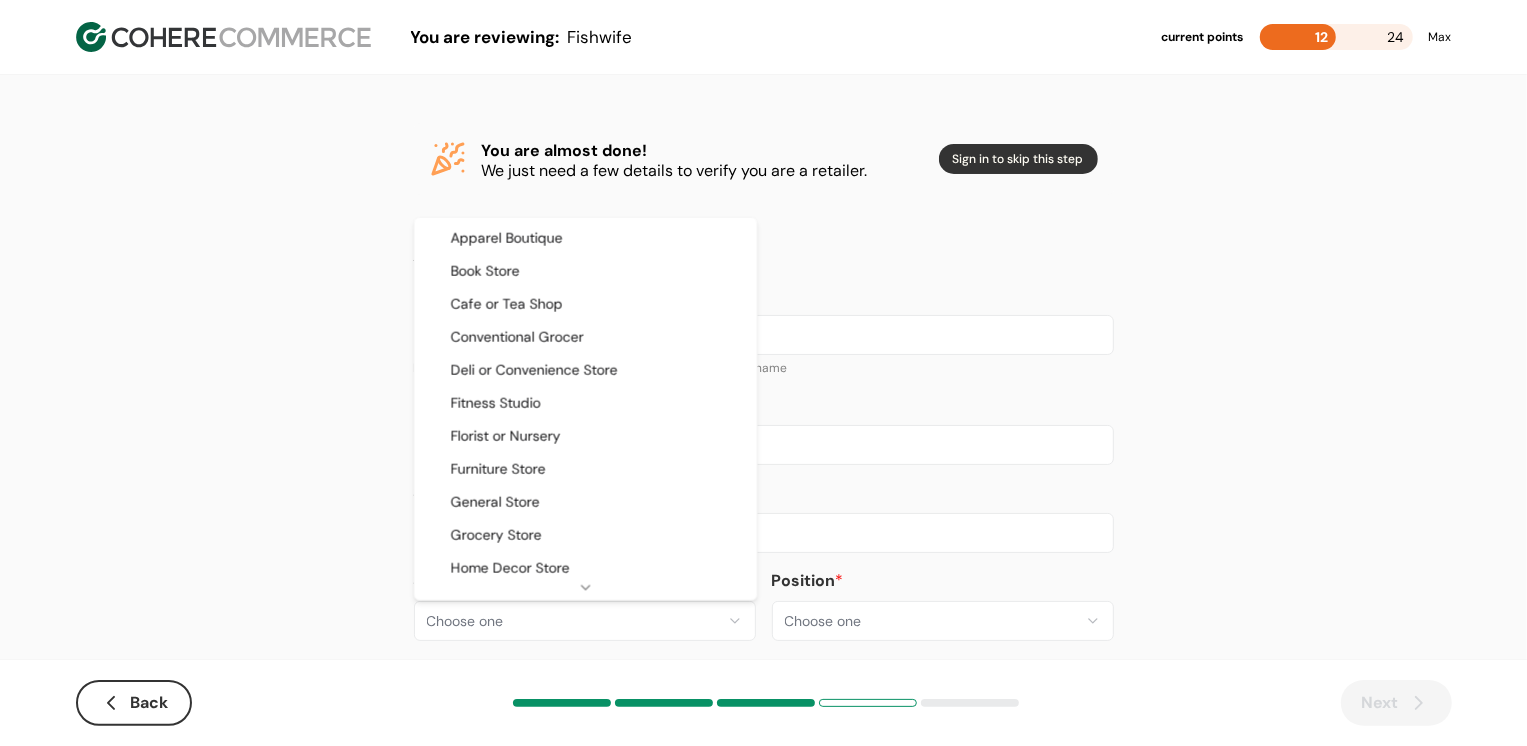 select on "**" 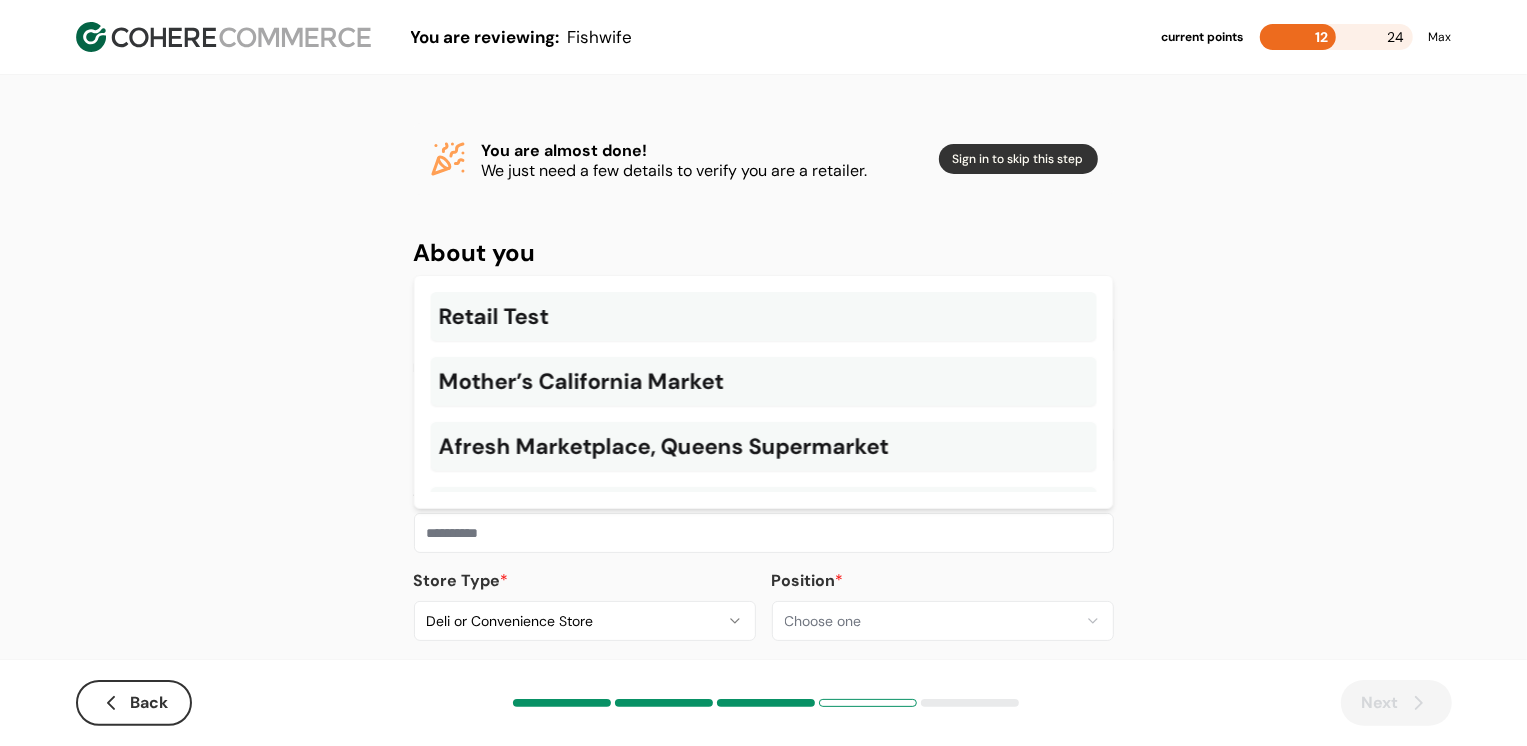 click at bounding box center [764, 533] 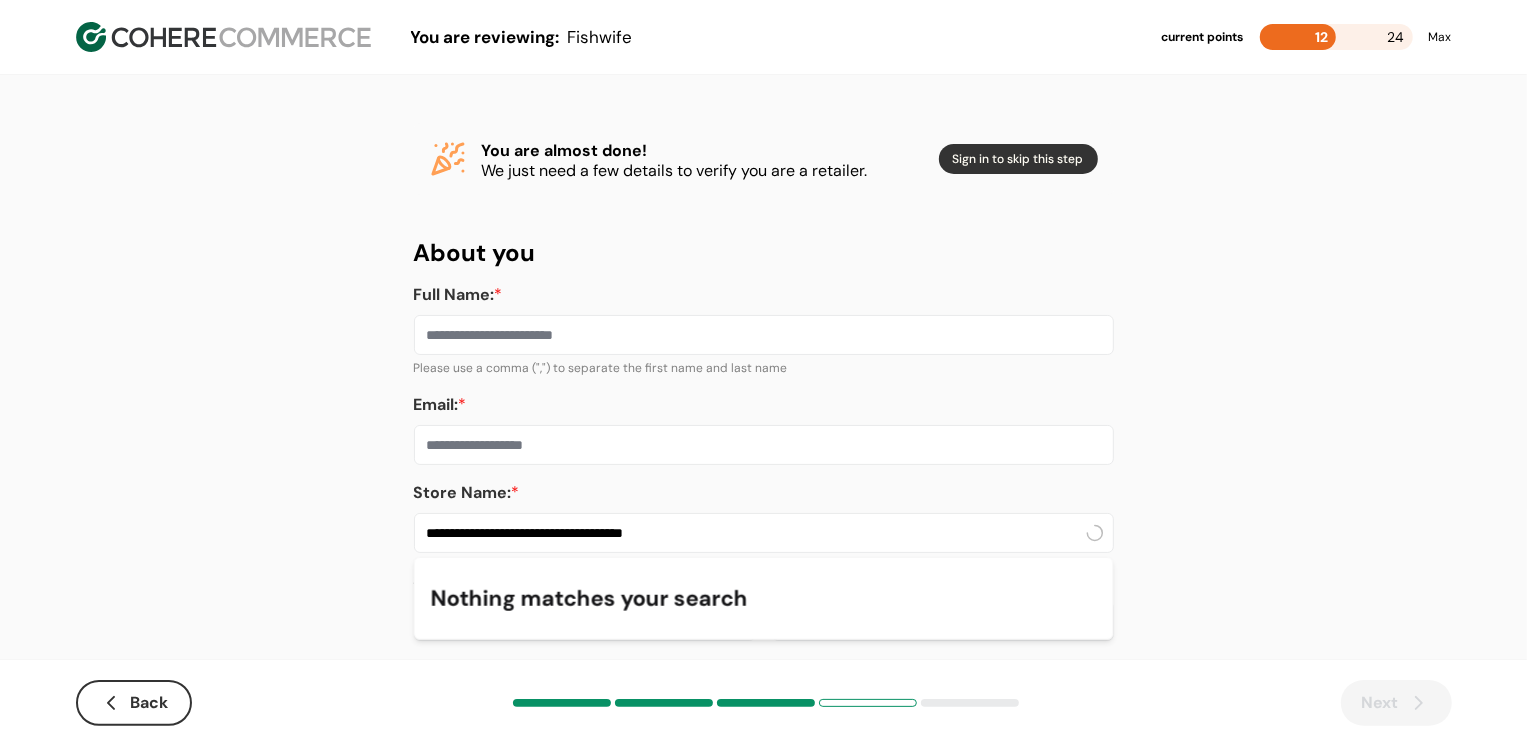 type on "**********" 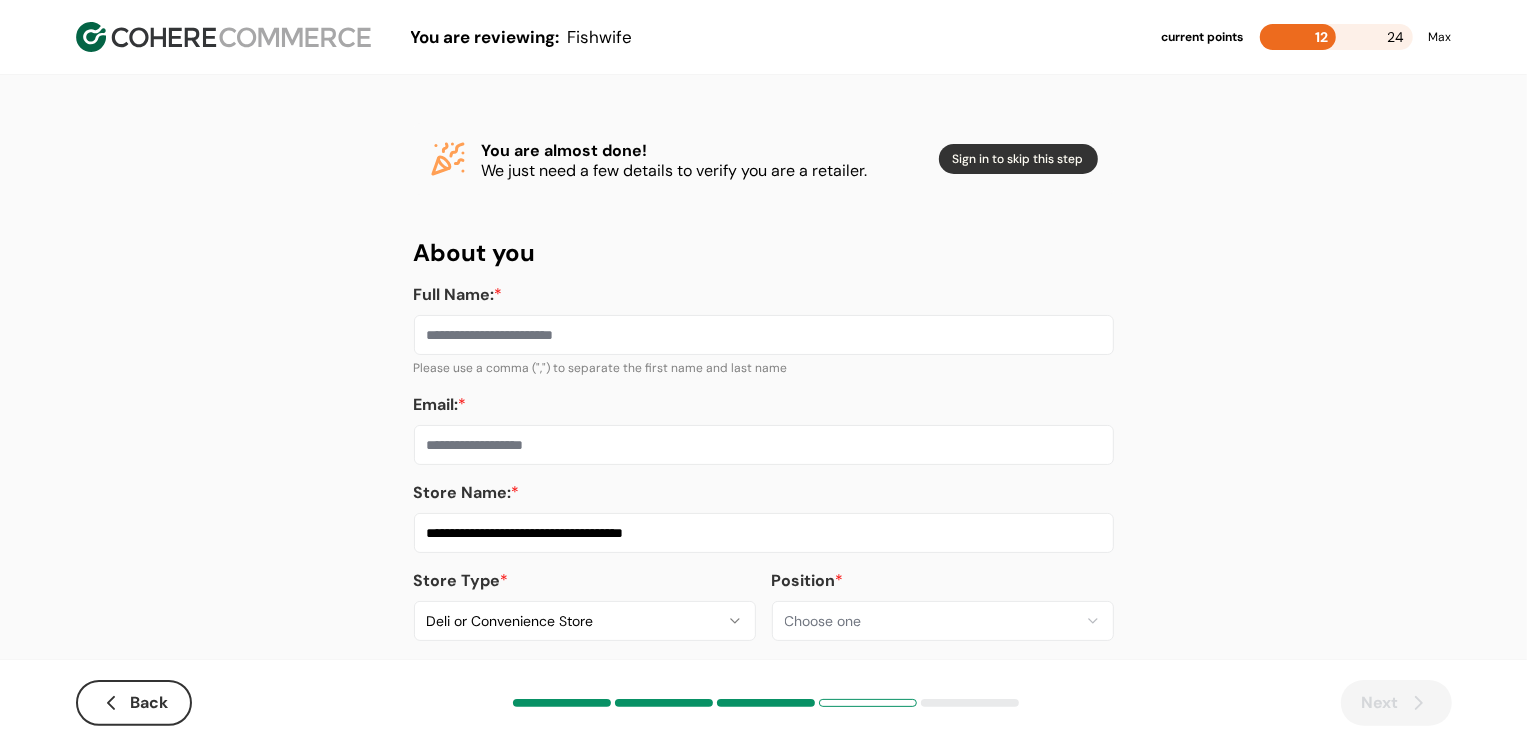 click on "Email:  *" at bounding box center (764, 445) 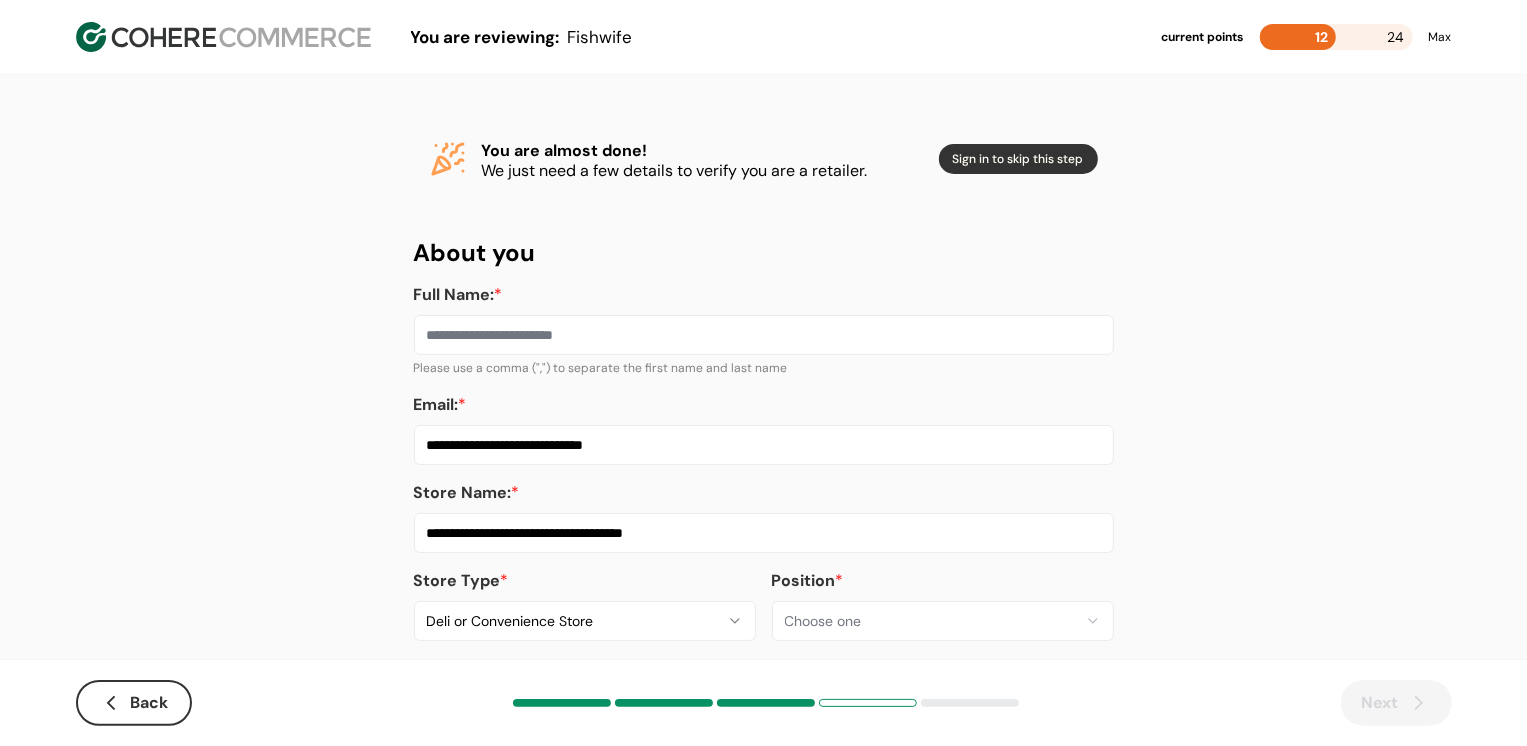 type on "**********" 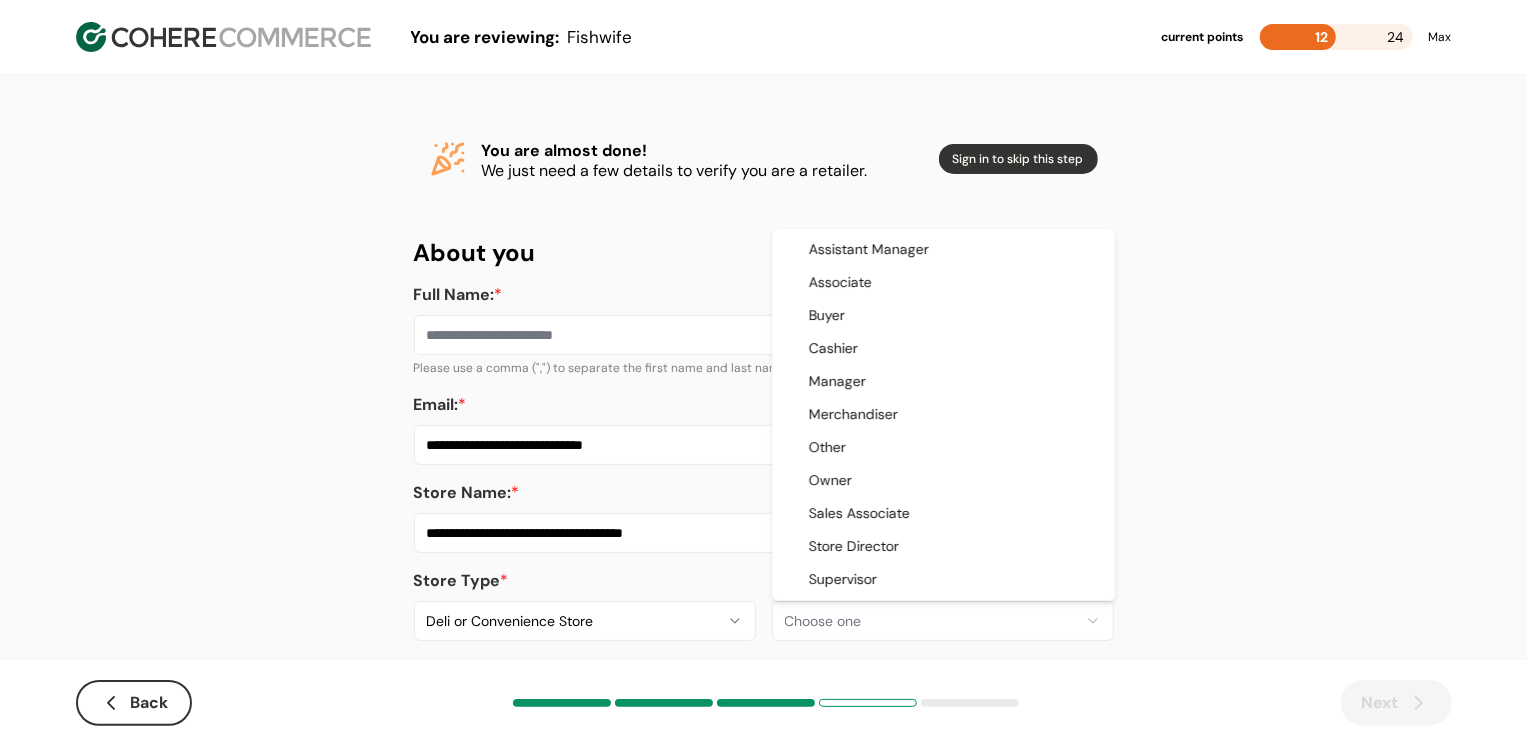 select on "*****" 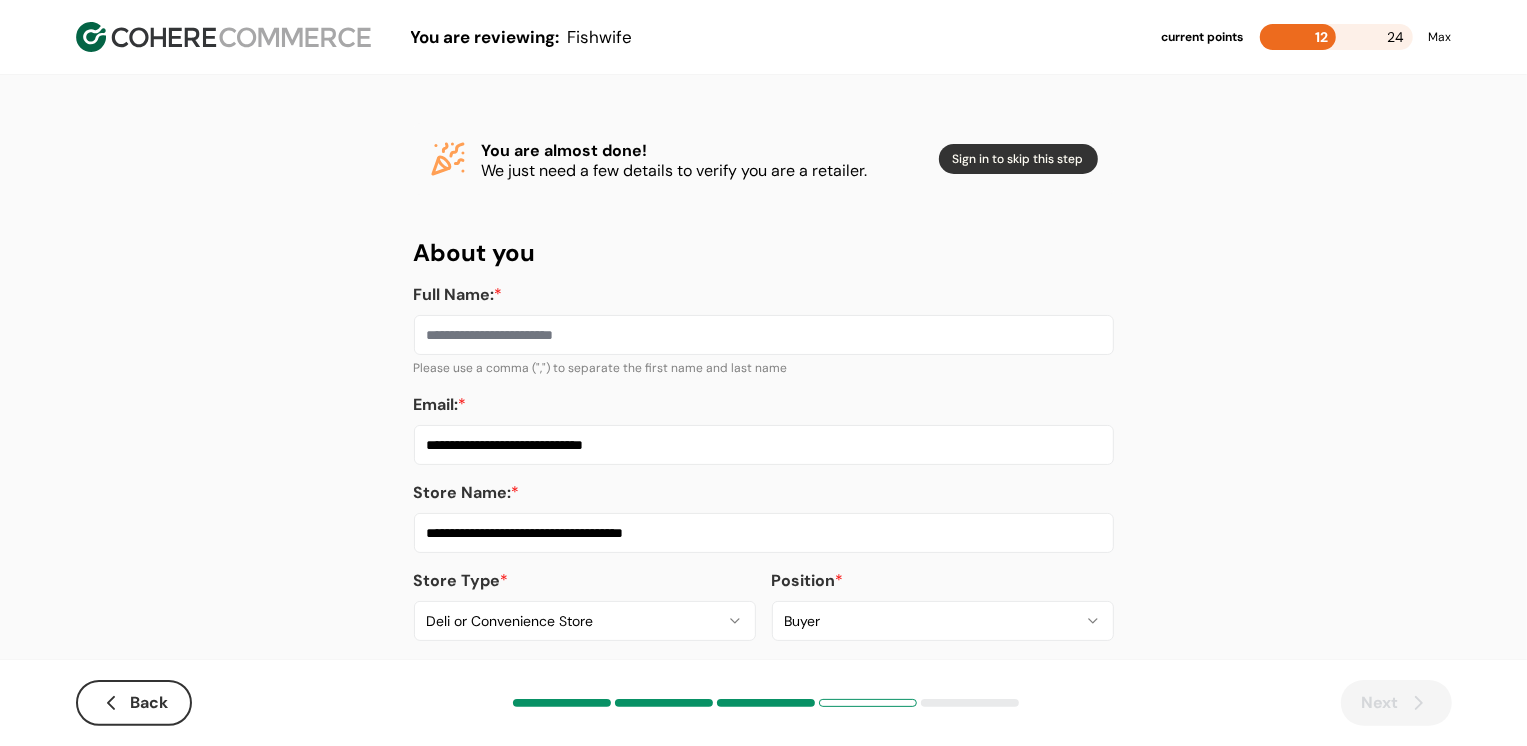 click on "Full Name:  *" at bounding box center (764, 335) 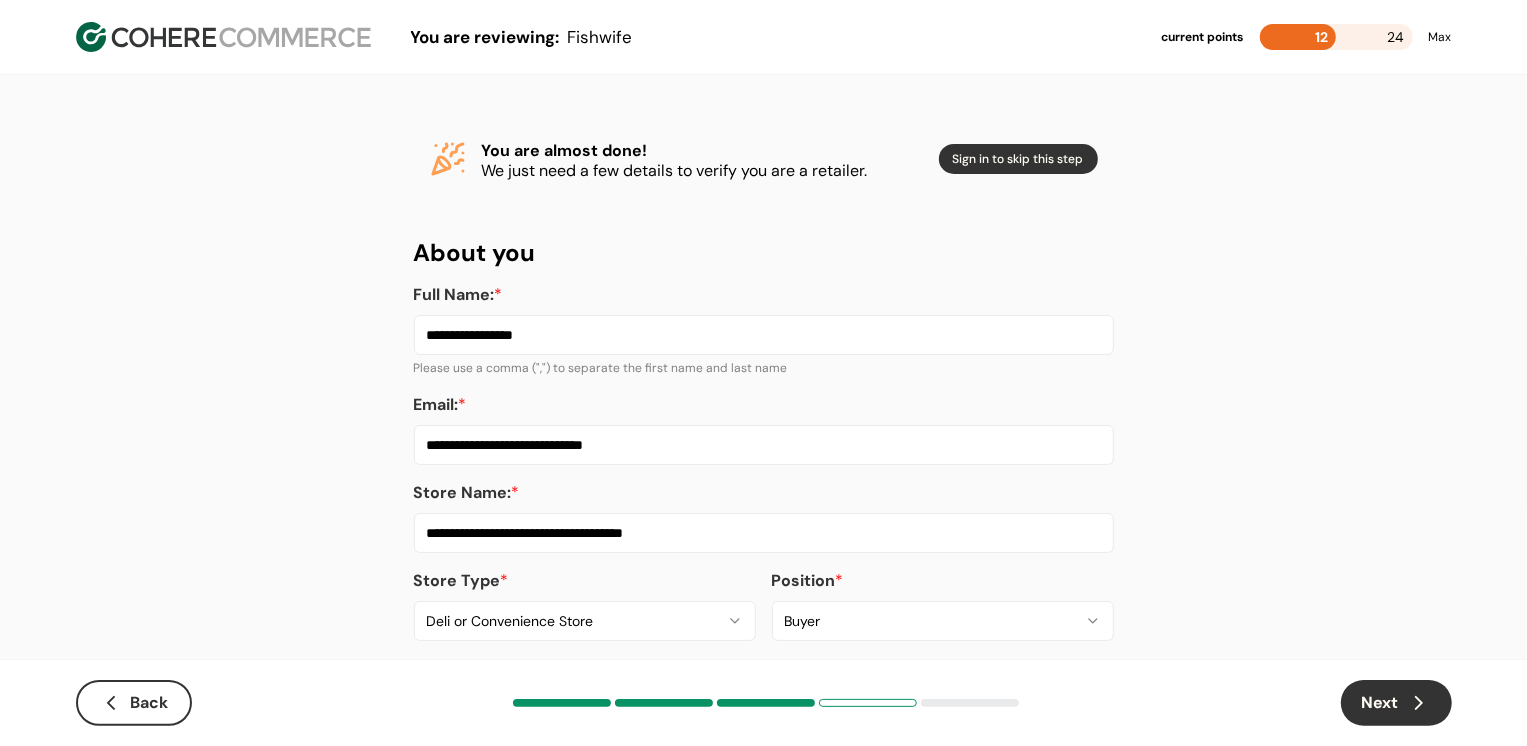 type on "**********" 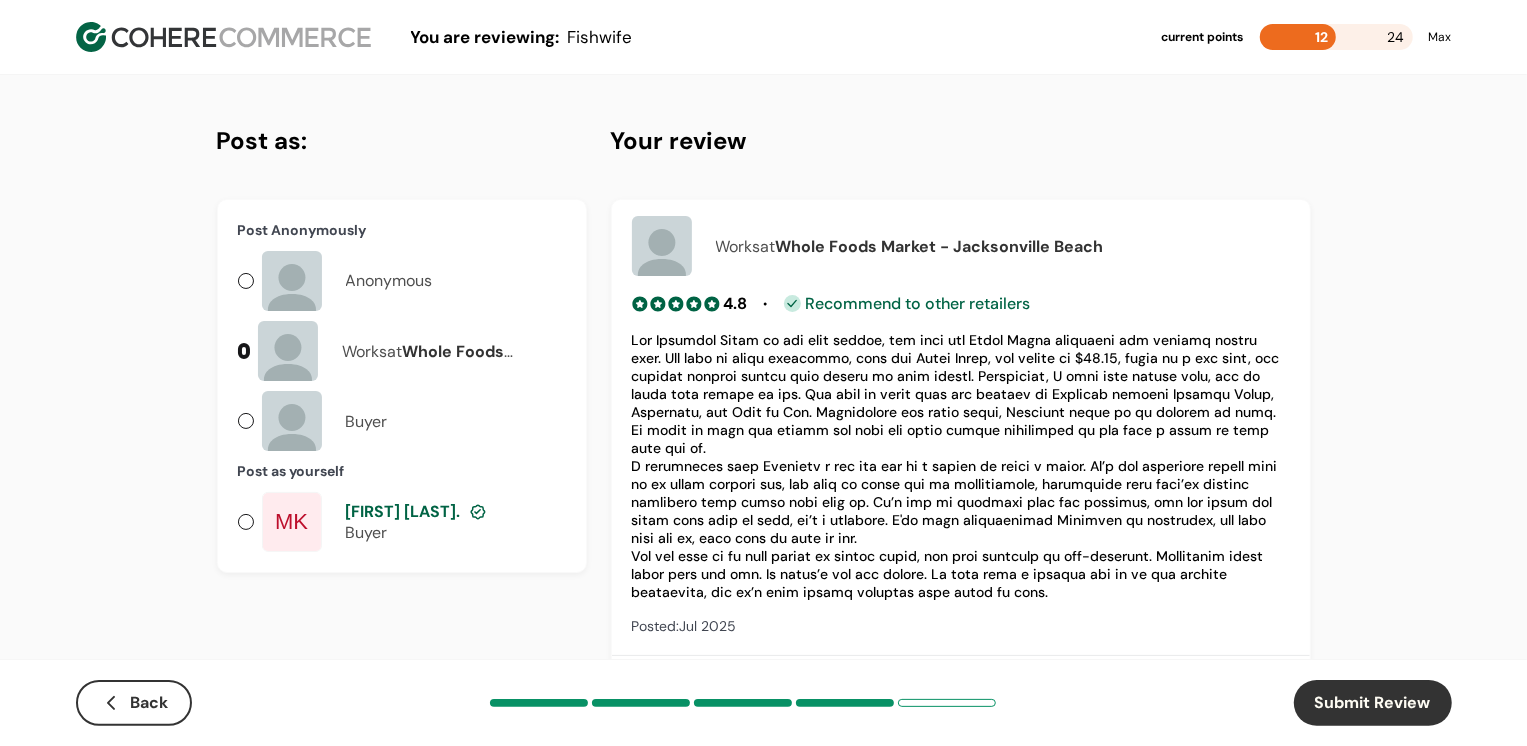 click on "Anonymous" at bounding box center (389, 281) 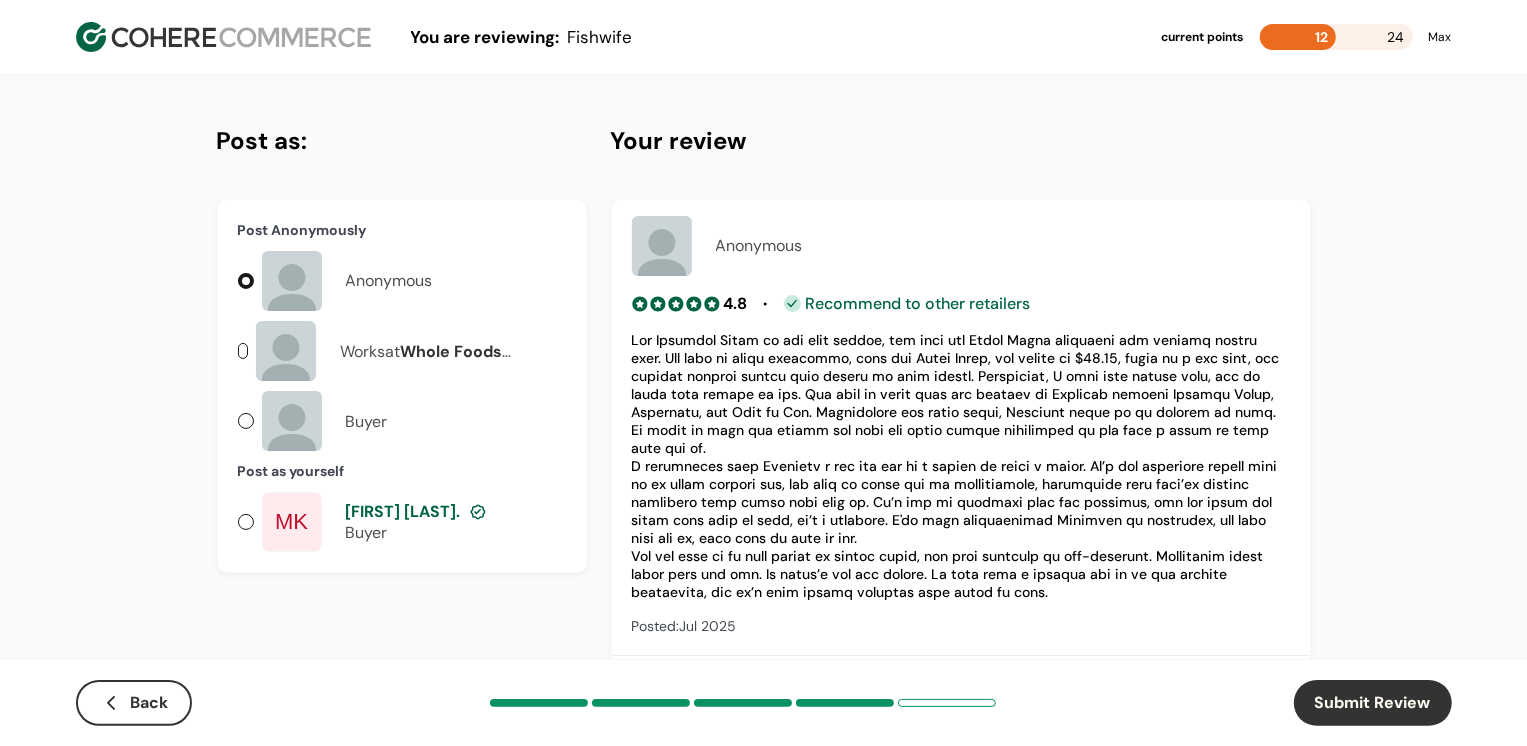 click on "Submit Review" at bounding box center (1373, 703) 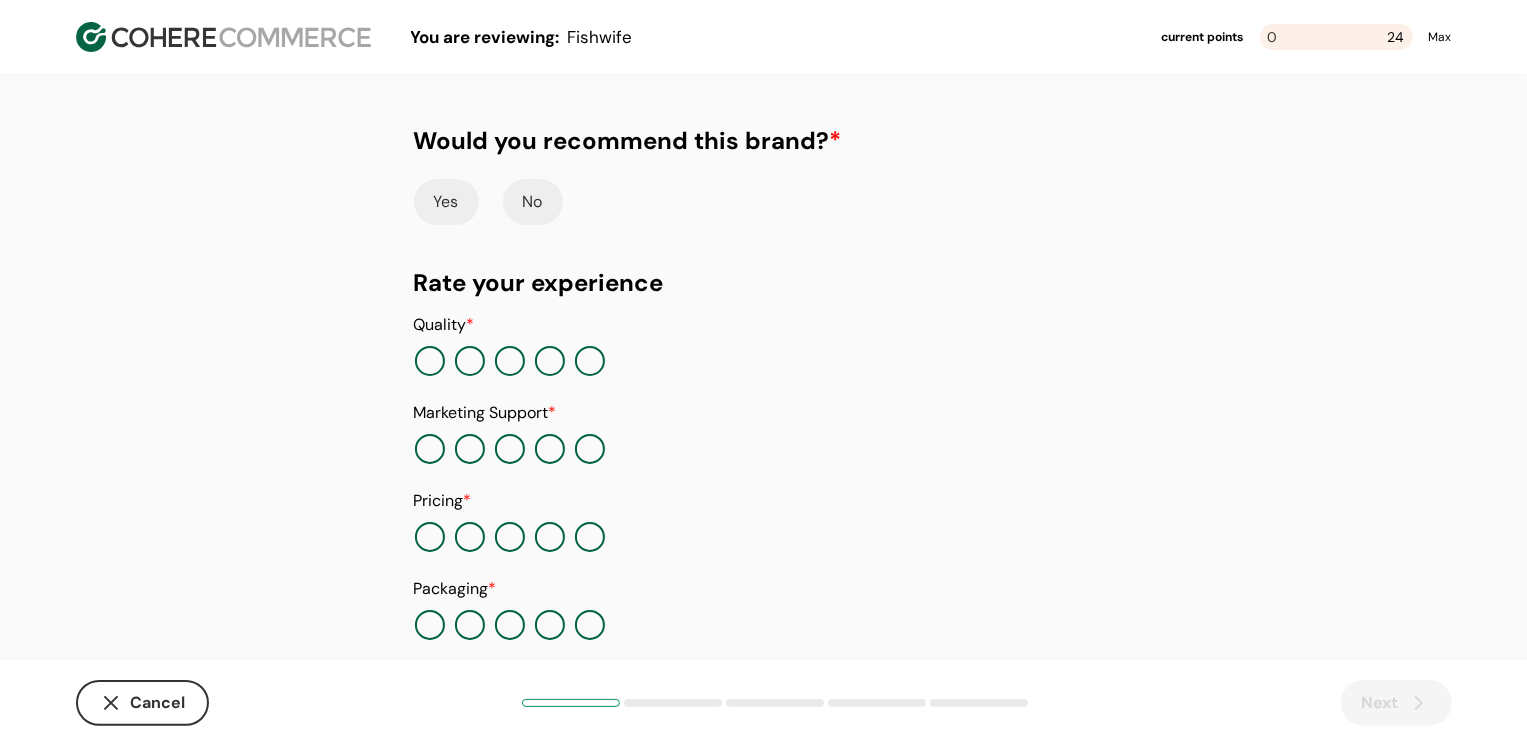 click at bounding box center [590, 361] 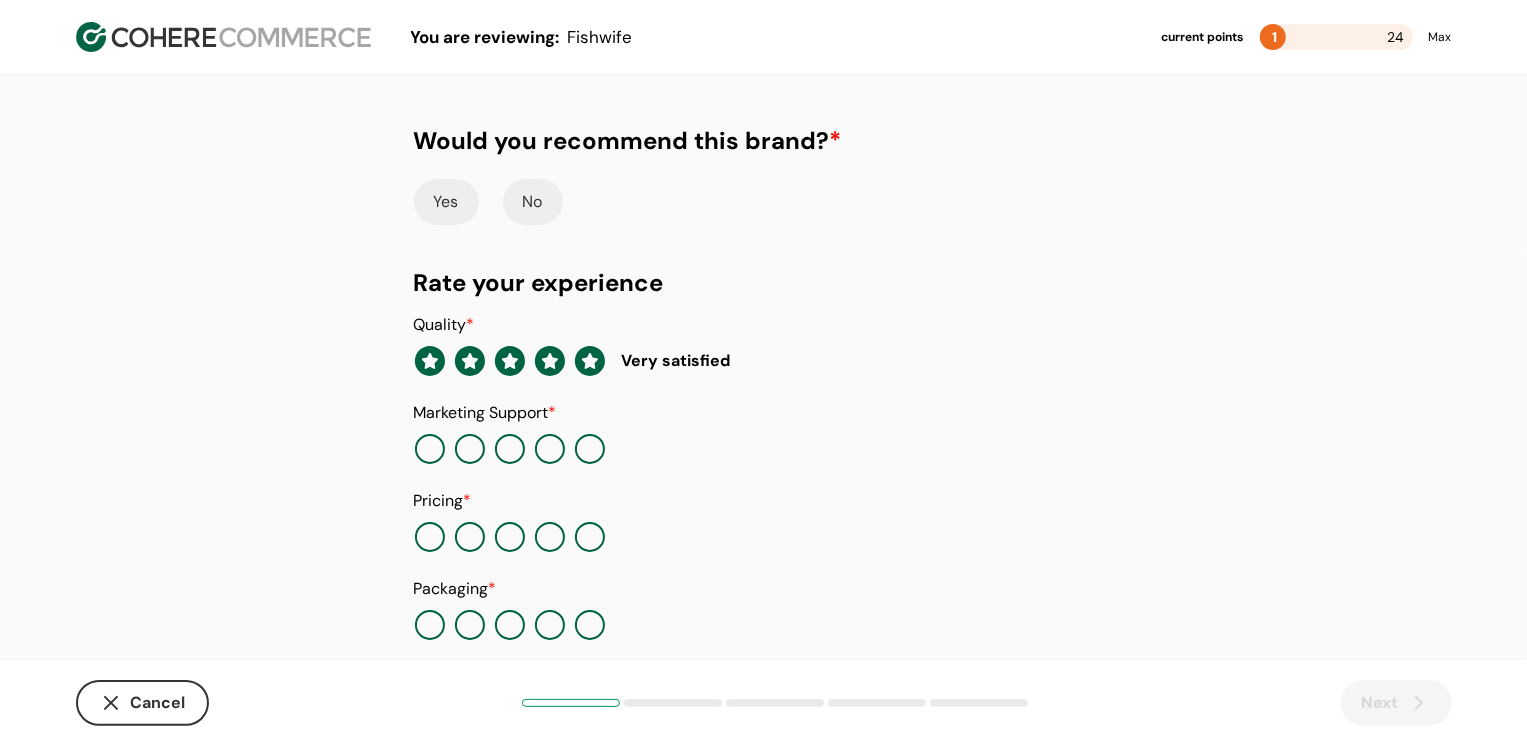 click at bounding box center [590, 449] 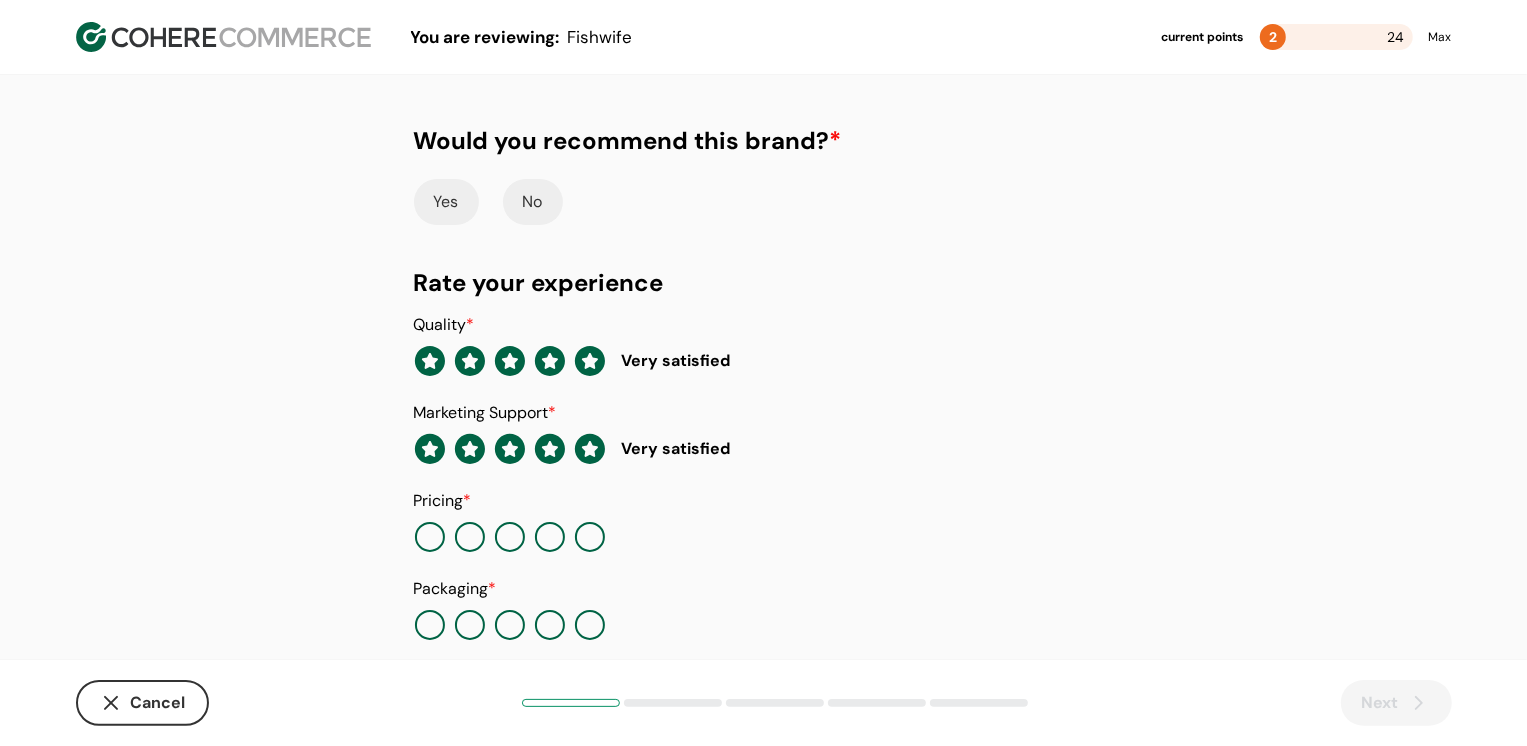 click at bounding box center [590, 537] 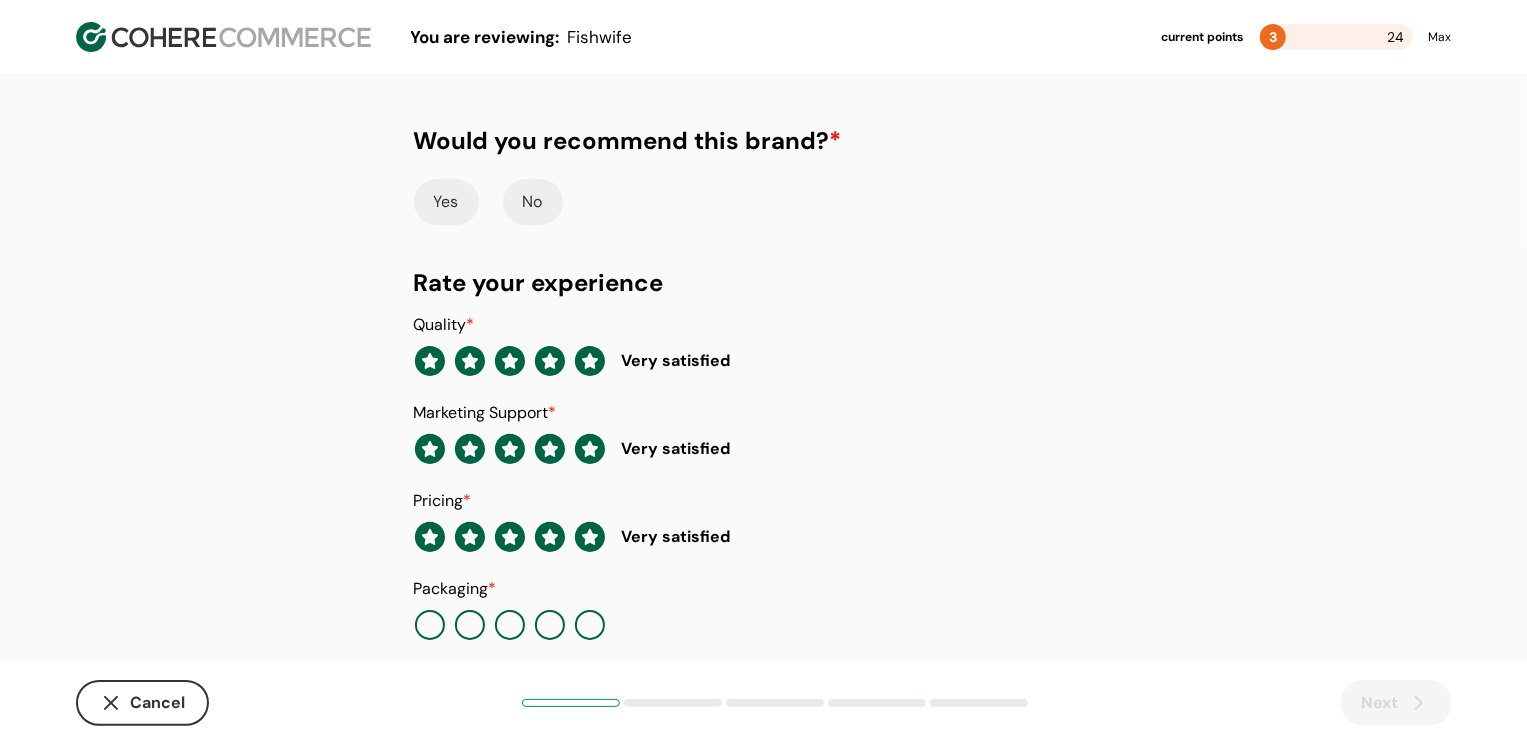 click at bounding box center (590, 625) 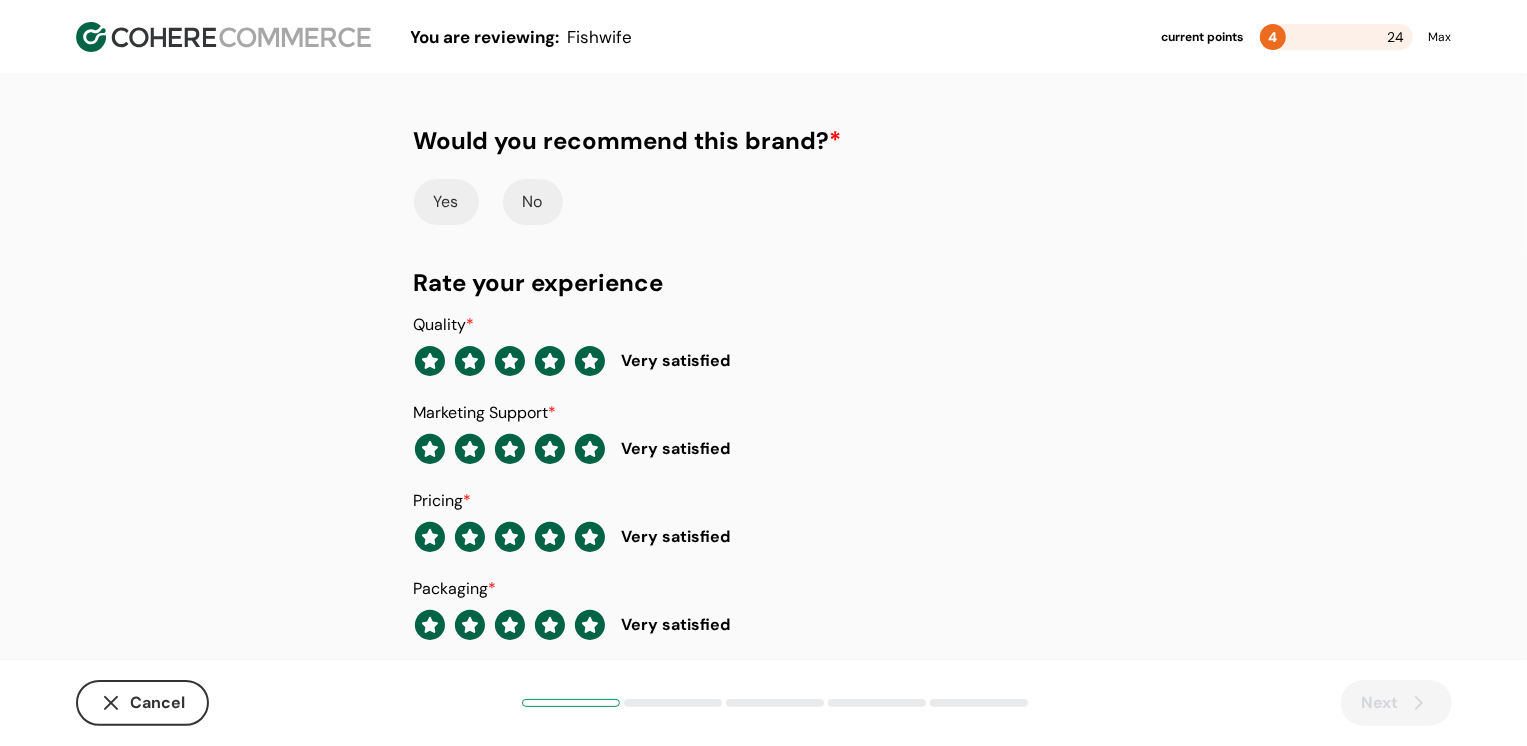 scroll, scrollTop: 205, scrollLeft: 0, axis: vertical 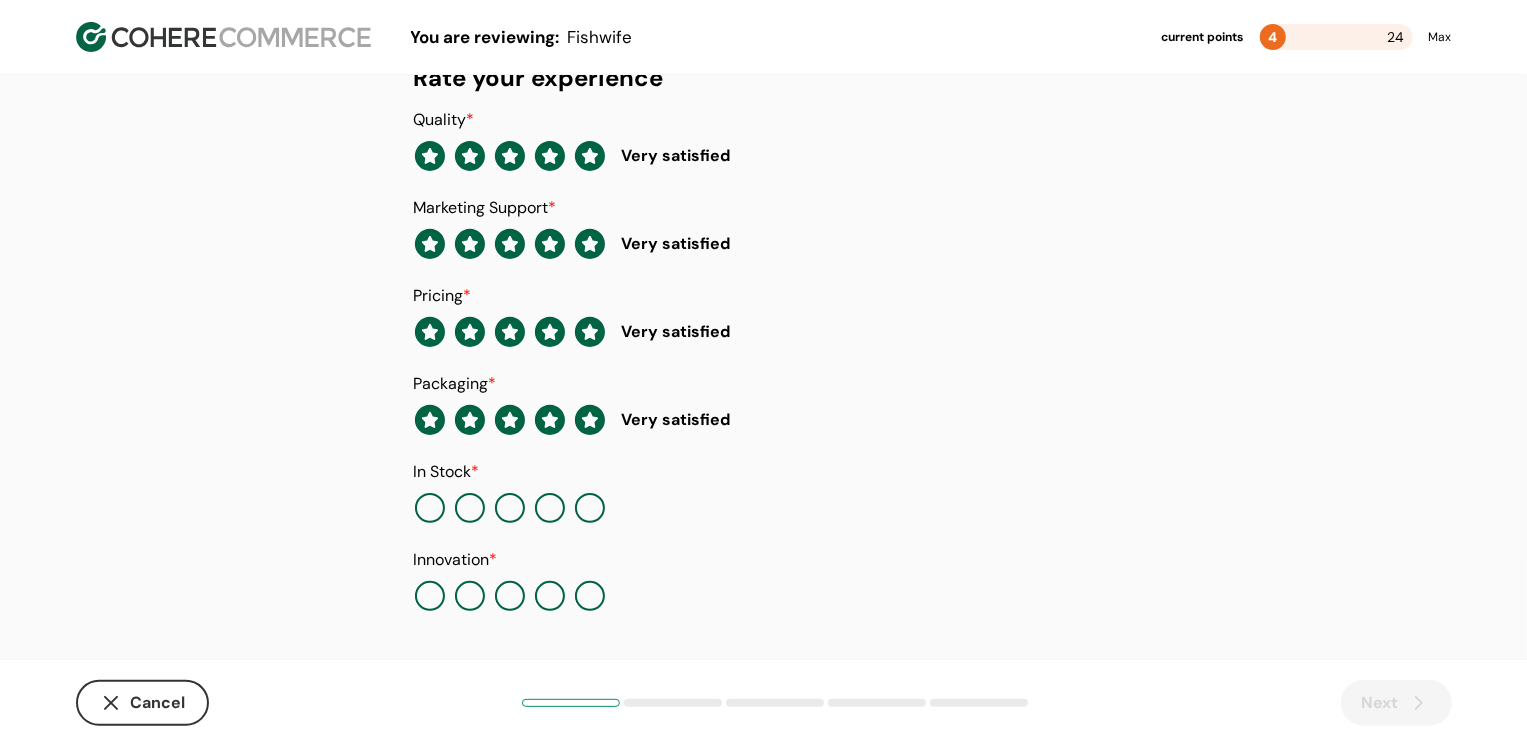 click at bounding box center [590, 508] 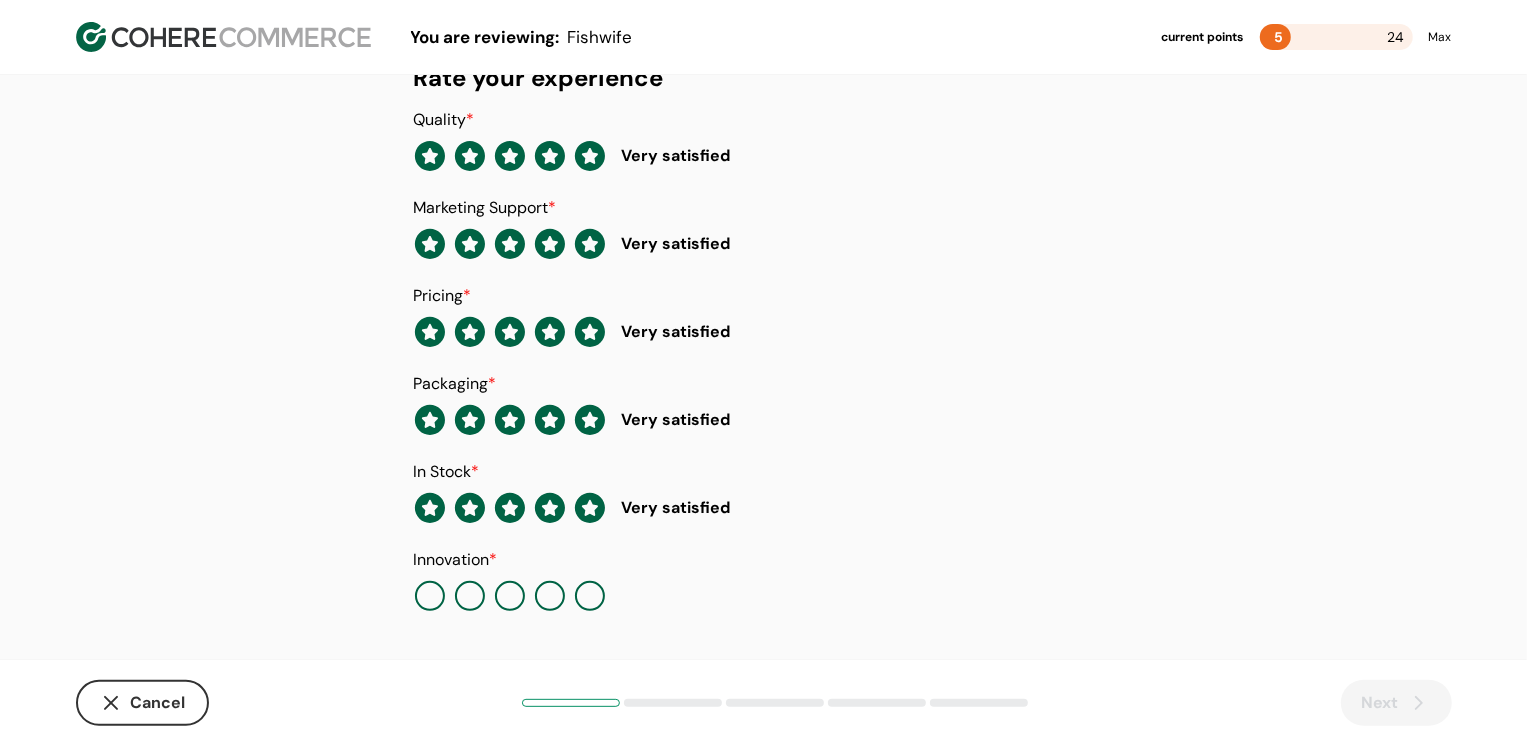 click at bounding box center [590, 596] 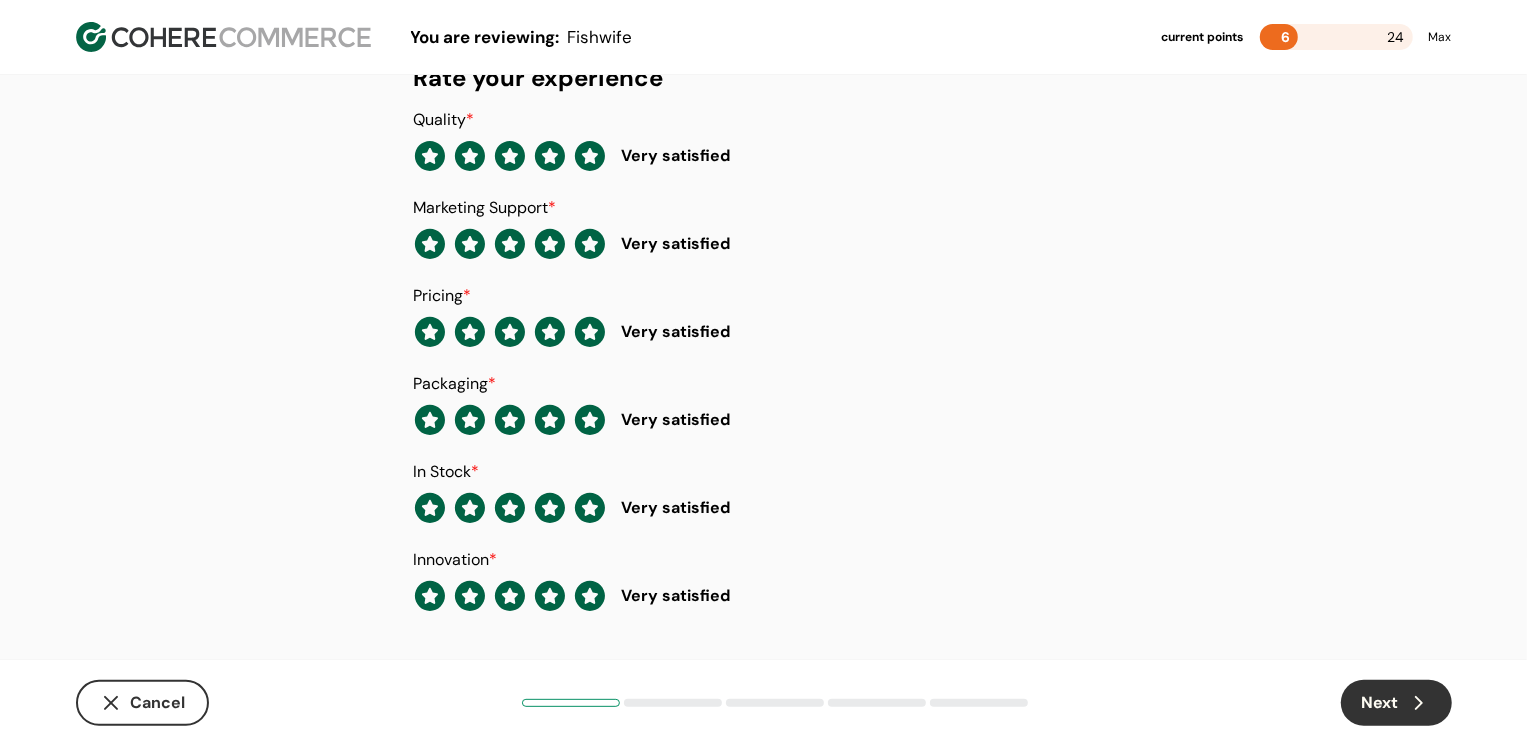 click 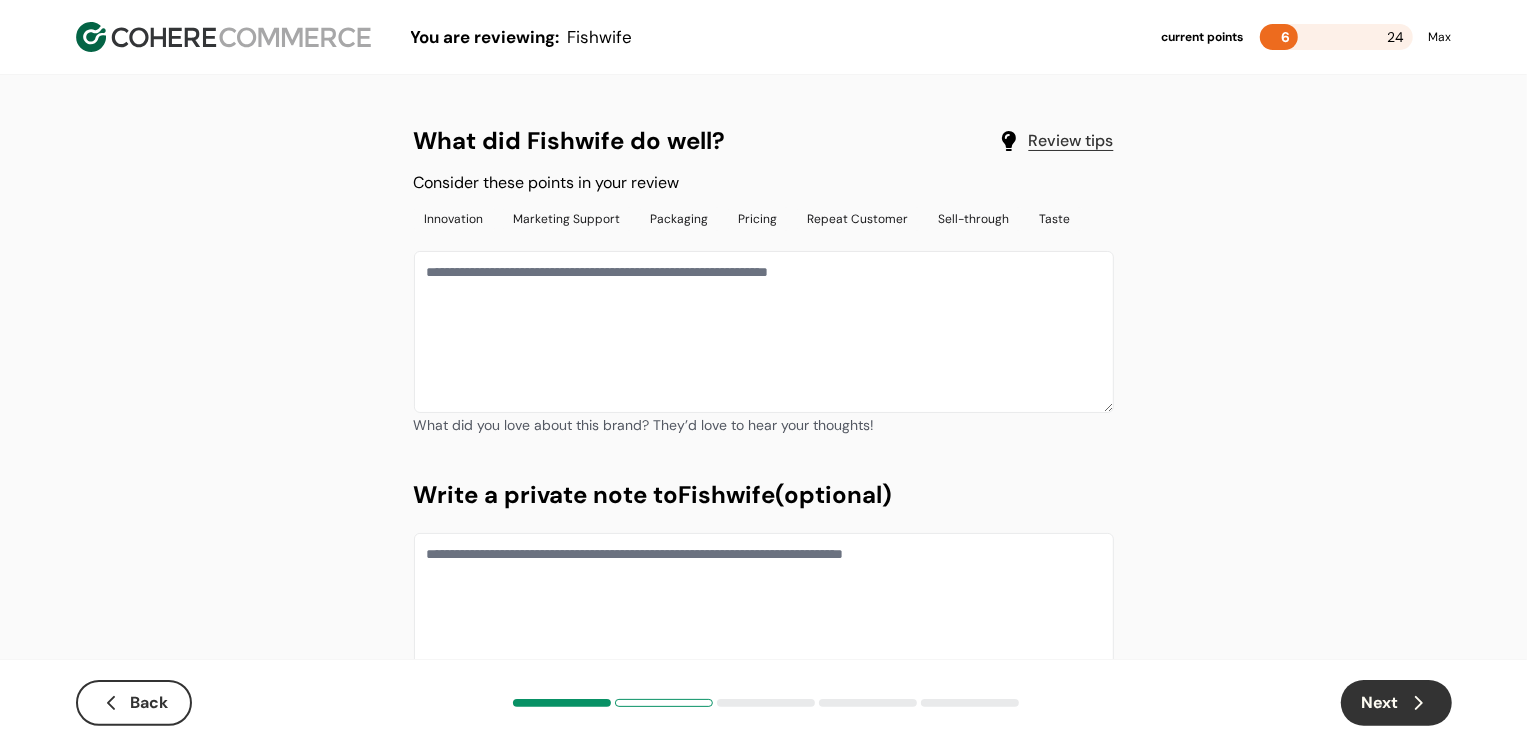 click at bounding box center (764, 332) 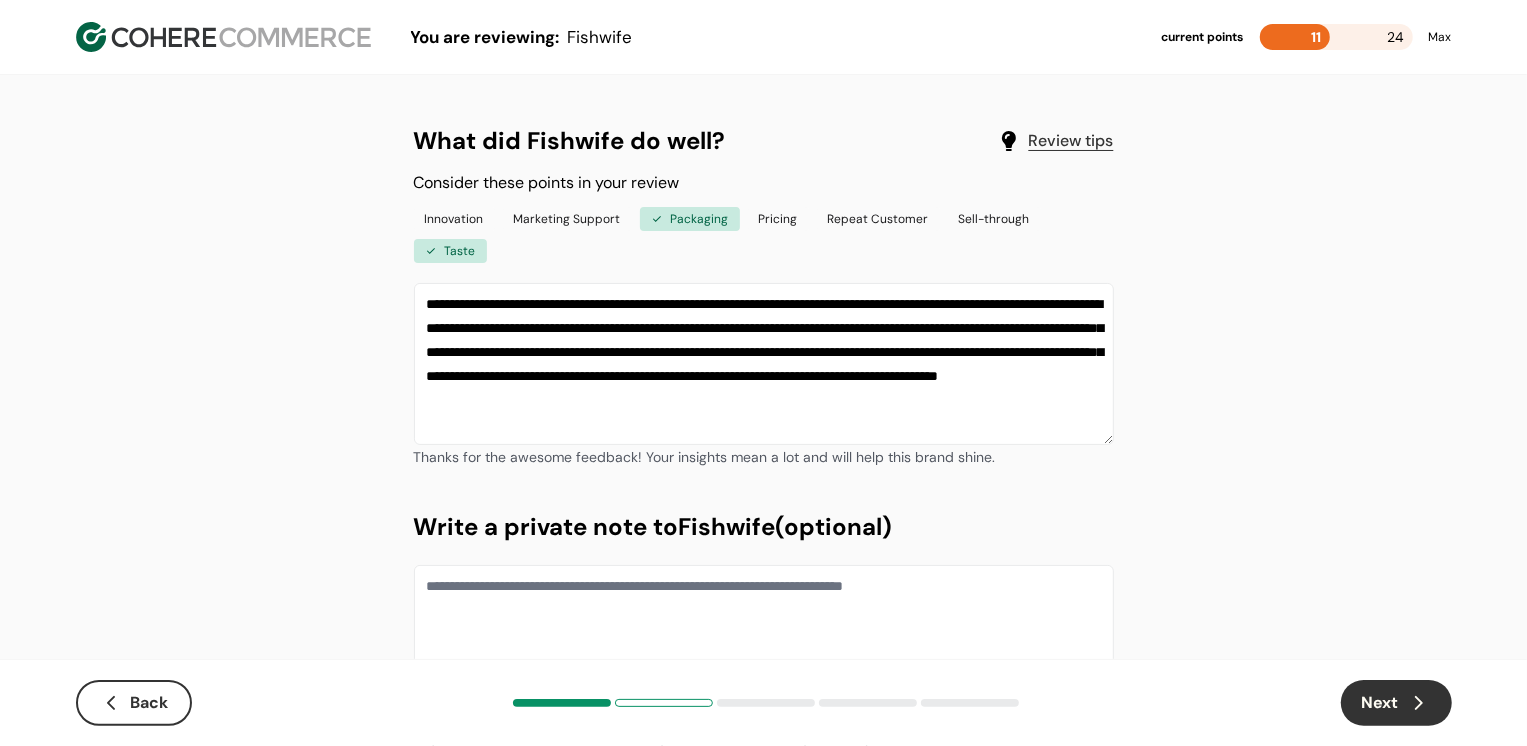 type on "**********" 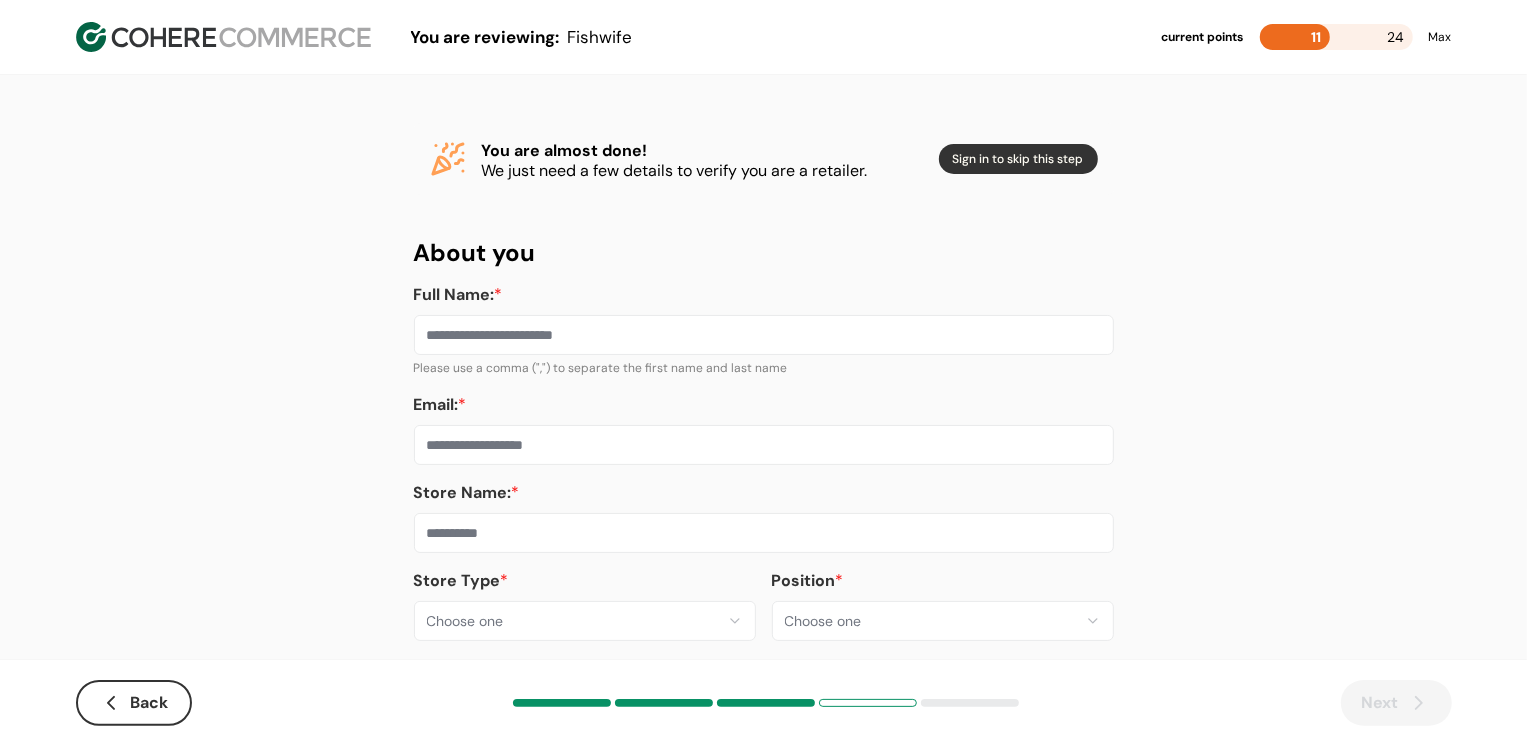 click on "**********" at bounding box center [763, 388] 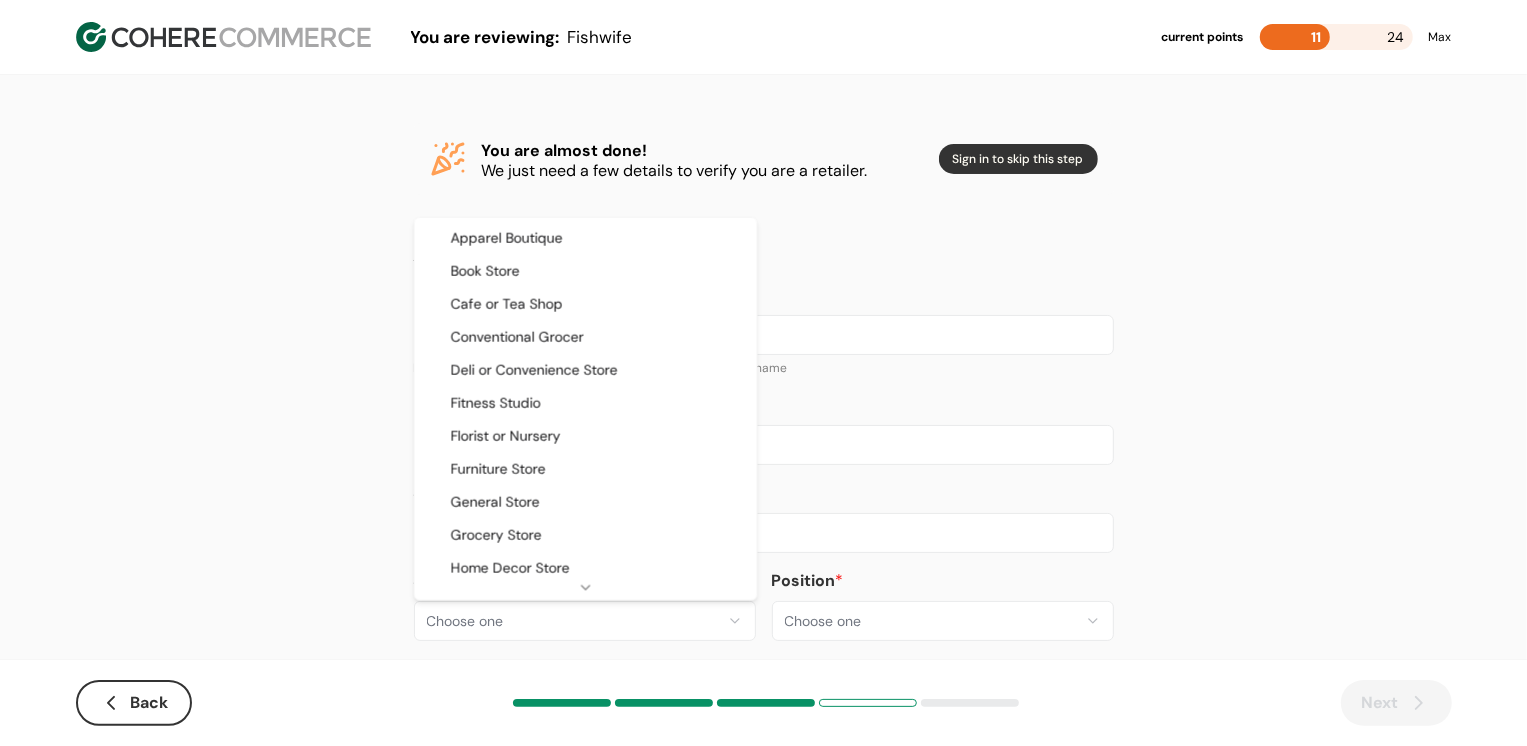 select on "**" 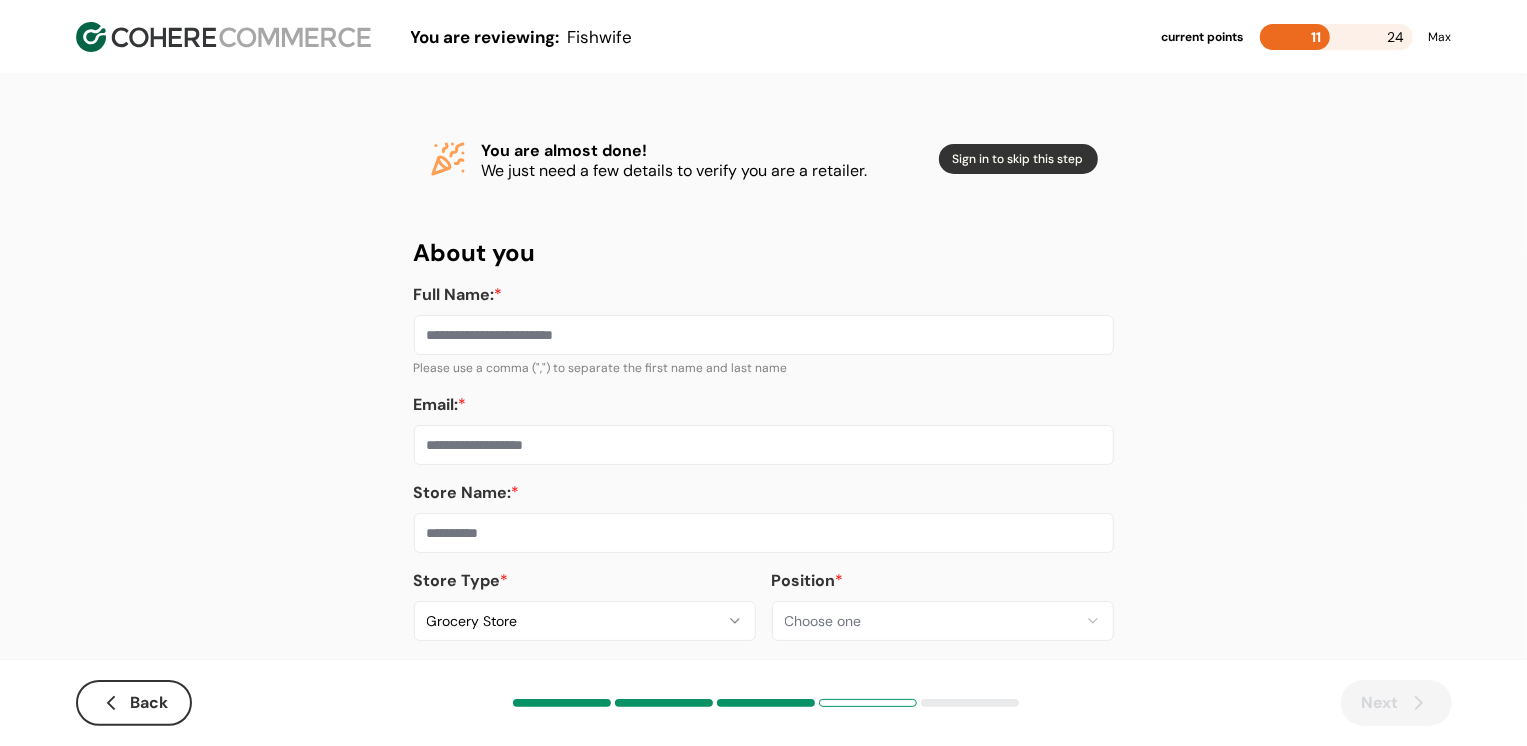 click at bounding box center (764, 533) 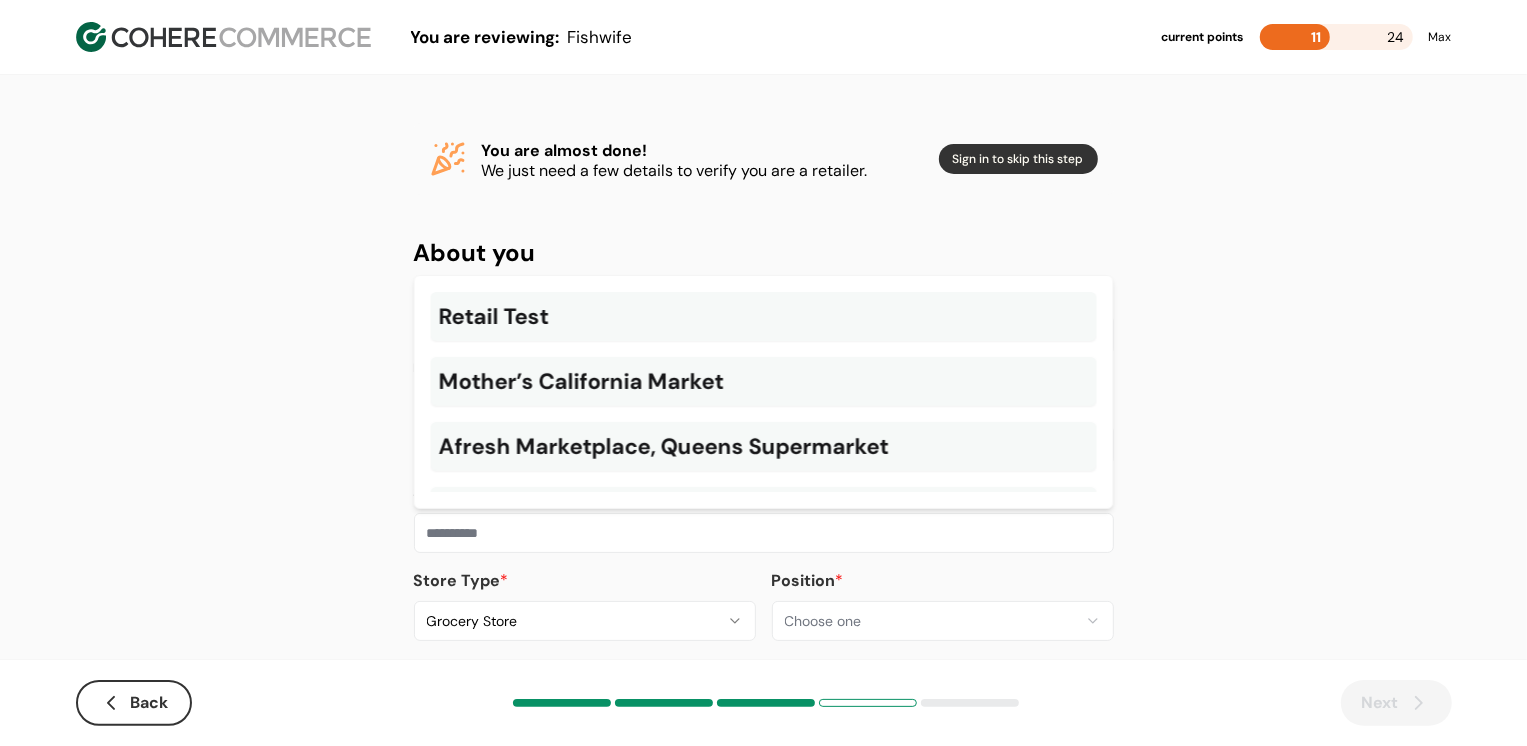 paste on "**********" 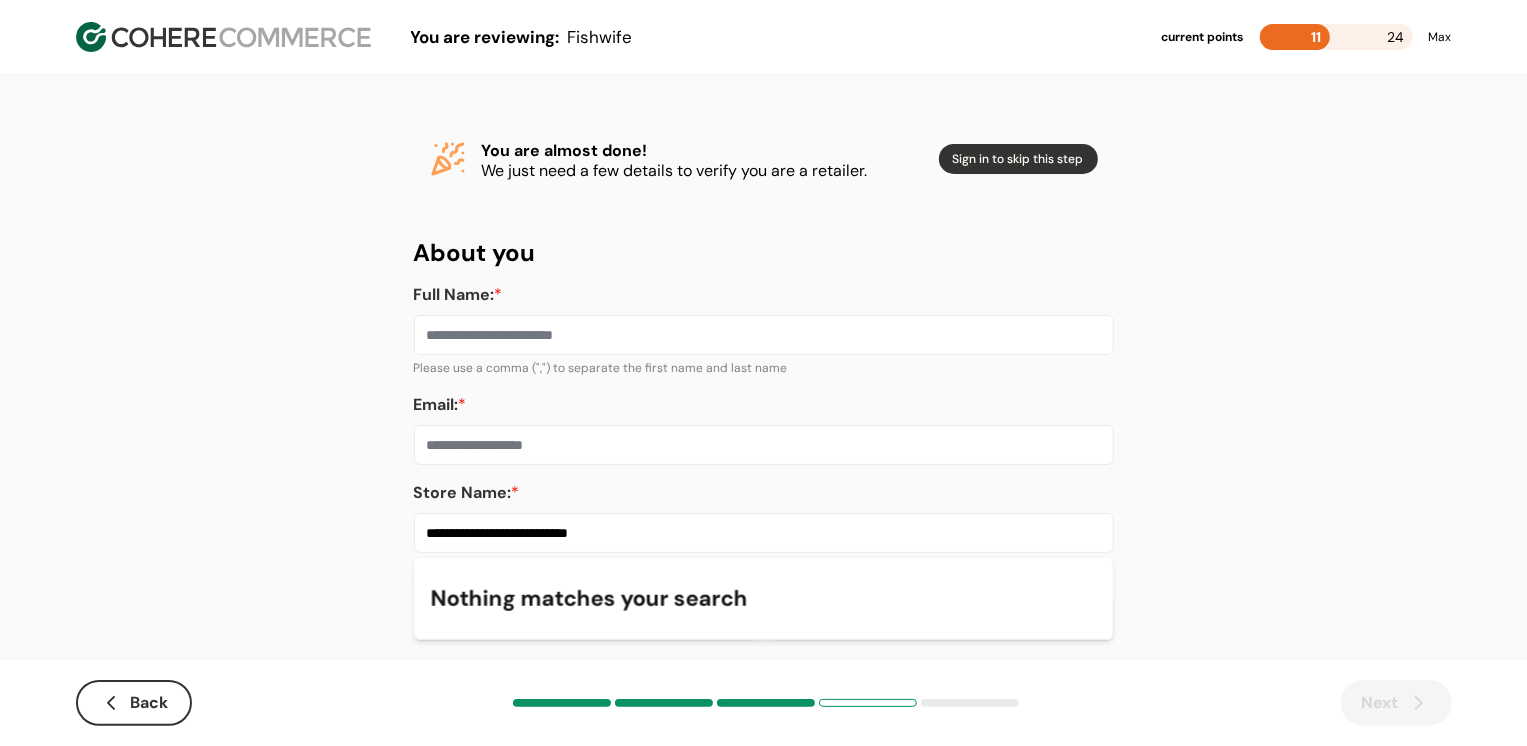 type on "**********" 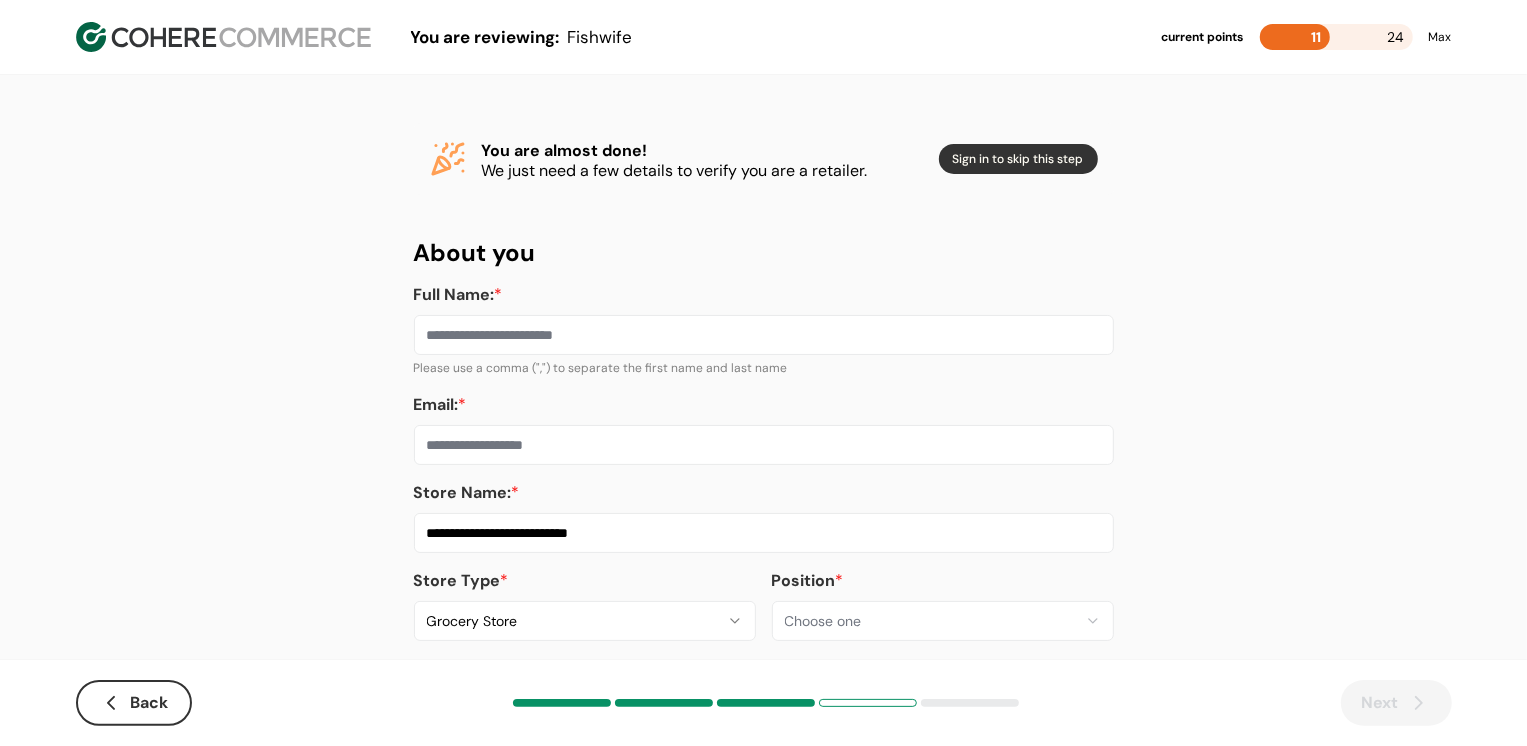 click on "Full Name:  *" at bounding box center [764, 335] 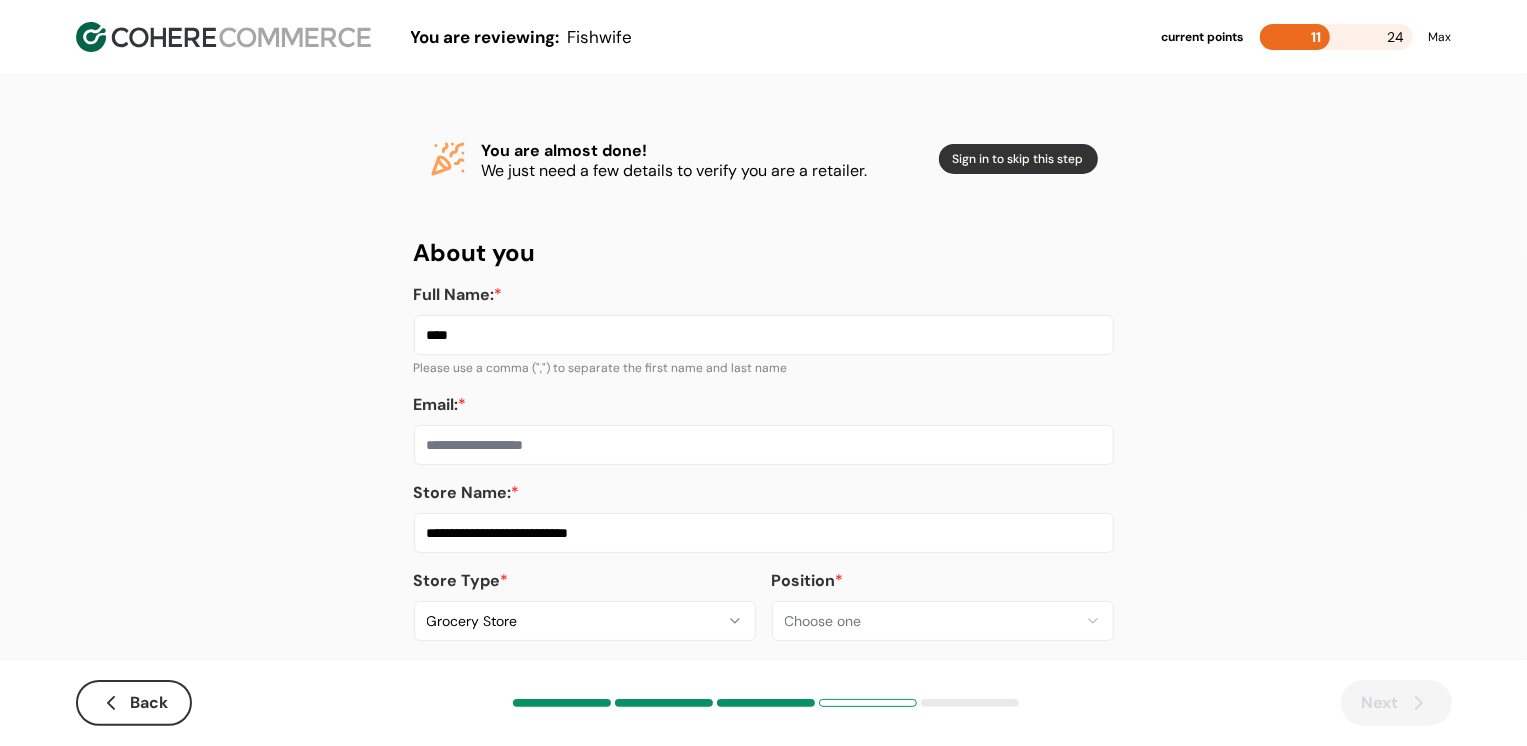 type on "****" 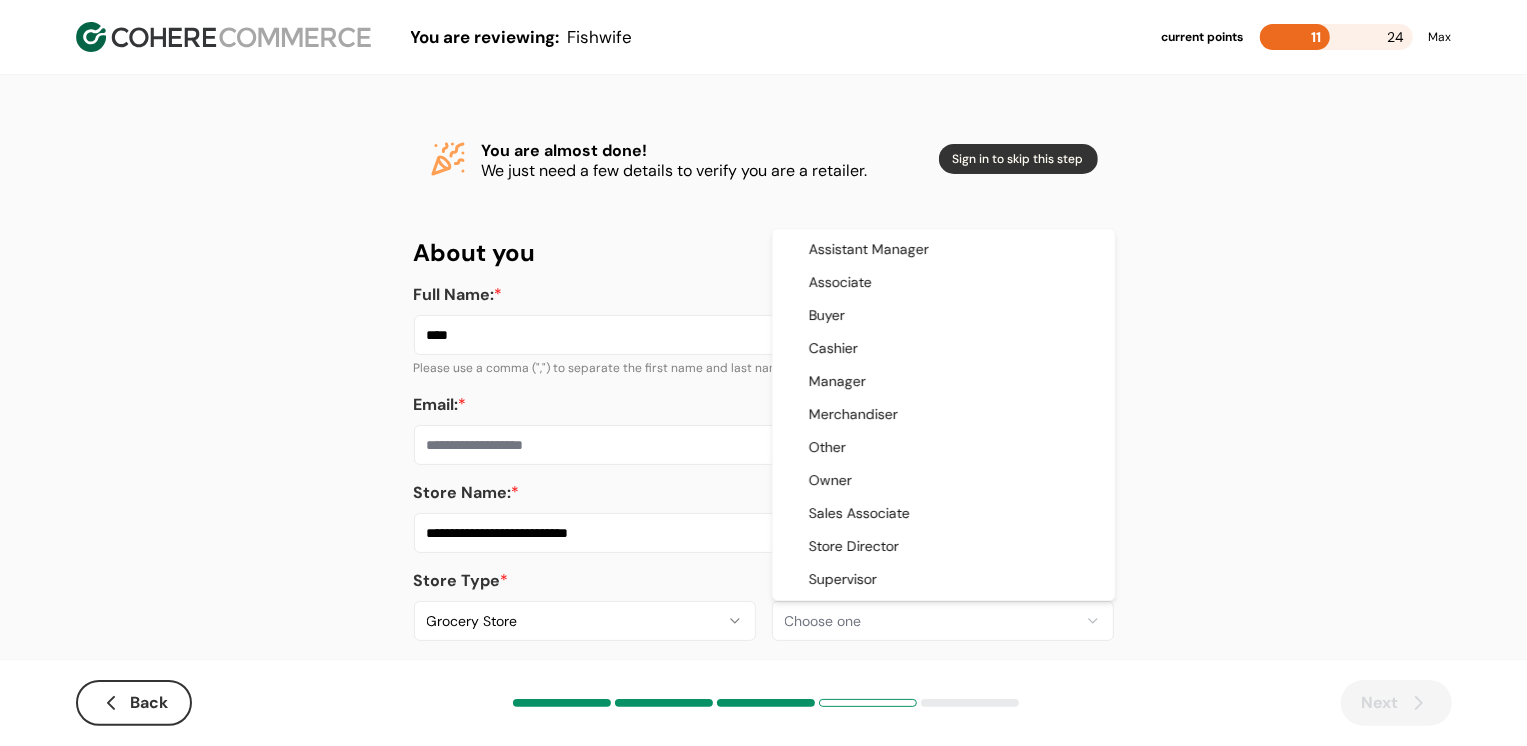 select on "*********" 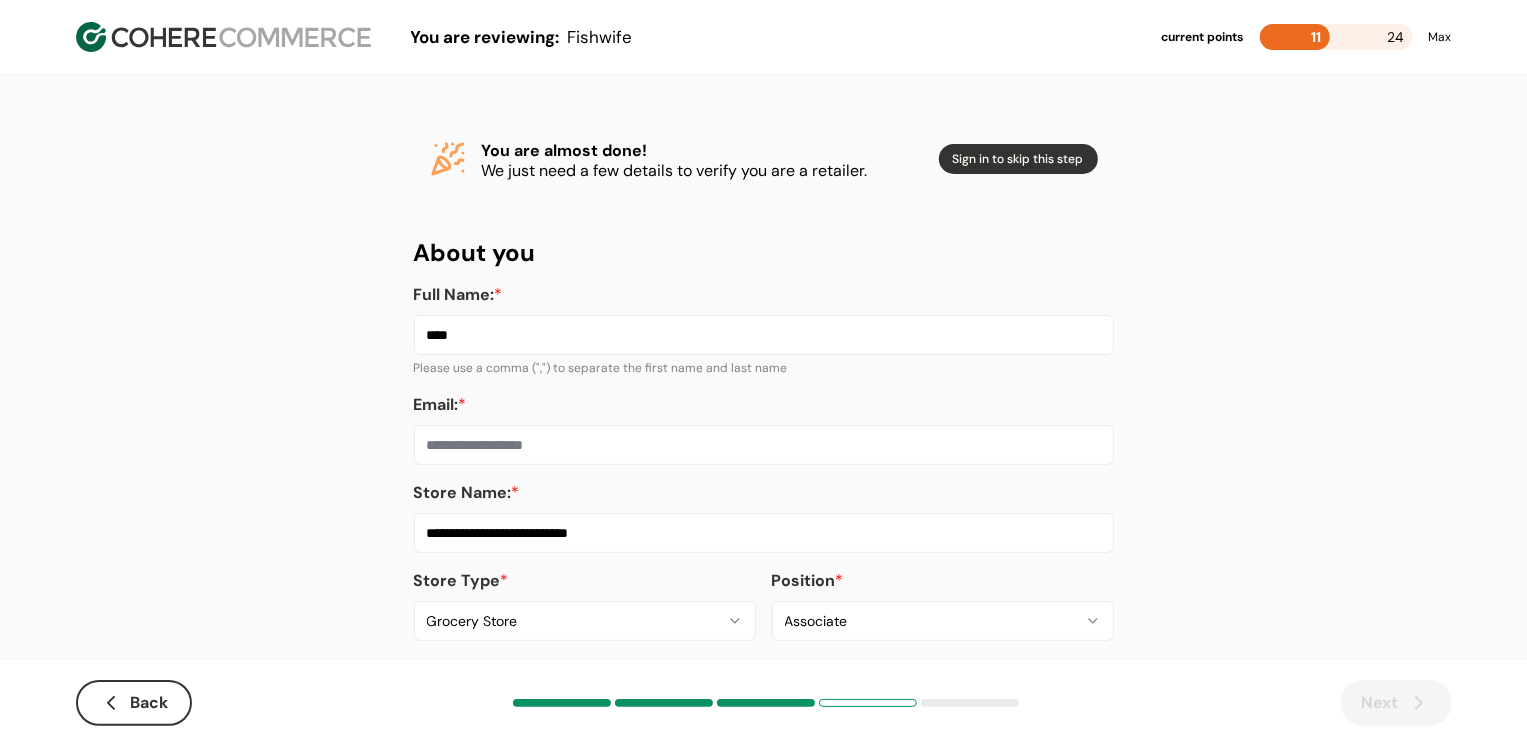 click on "Email:  *" at bounding box center [764, 445] 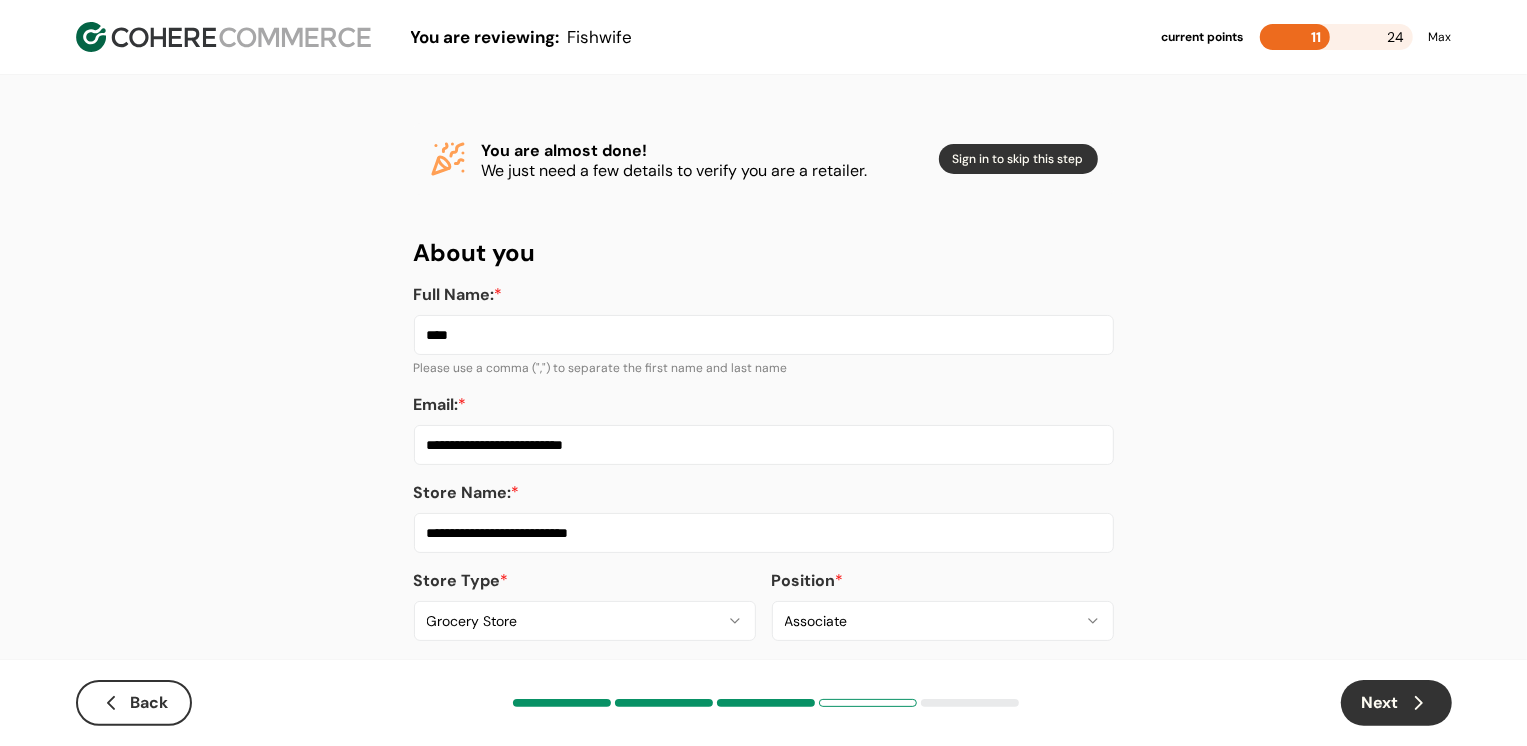 type on "**********" 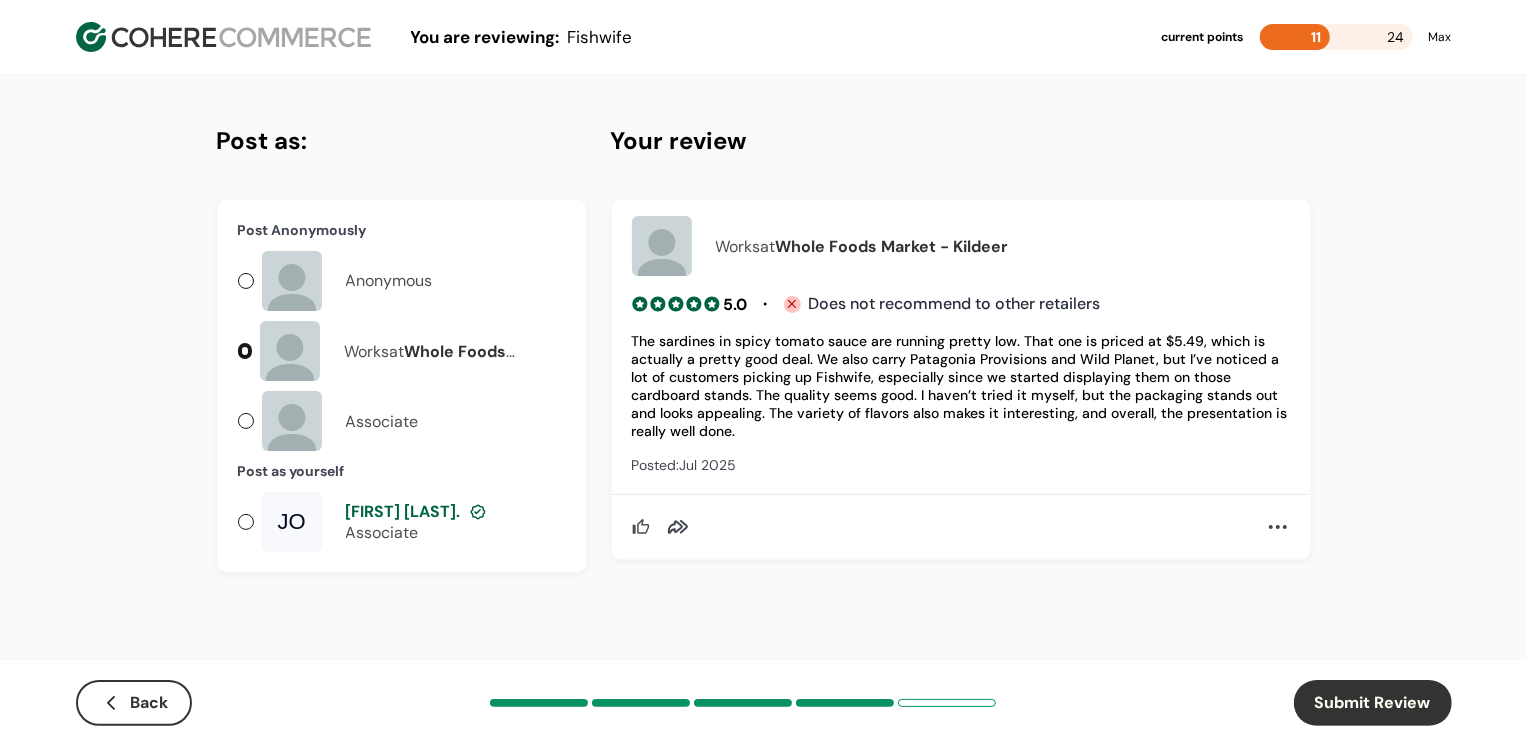 click on "JO John J. Associate" at bounding box center (402, 522) 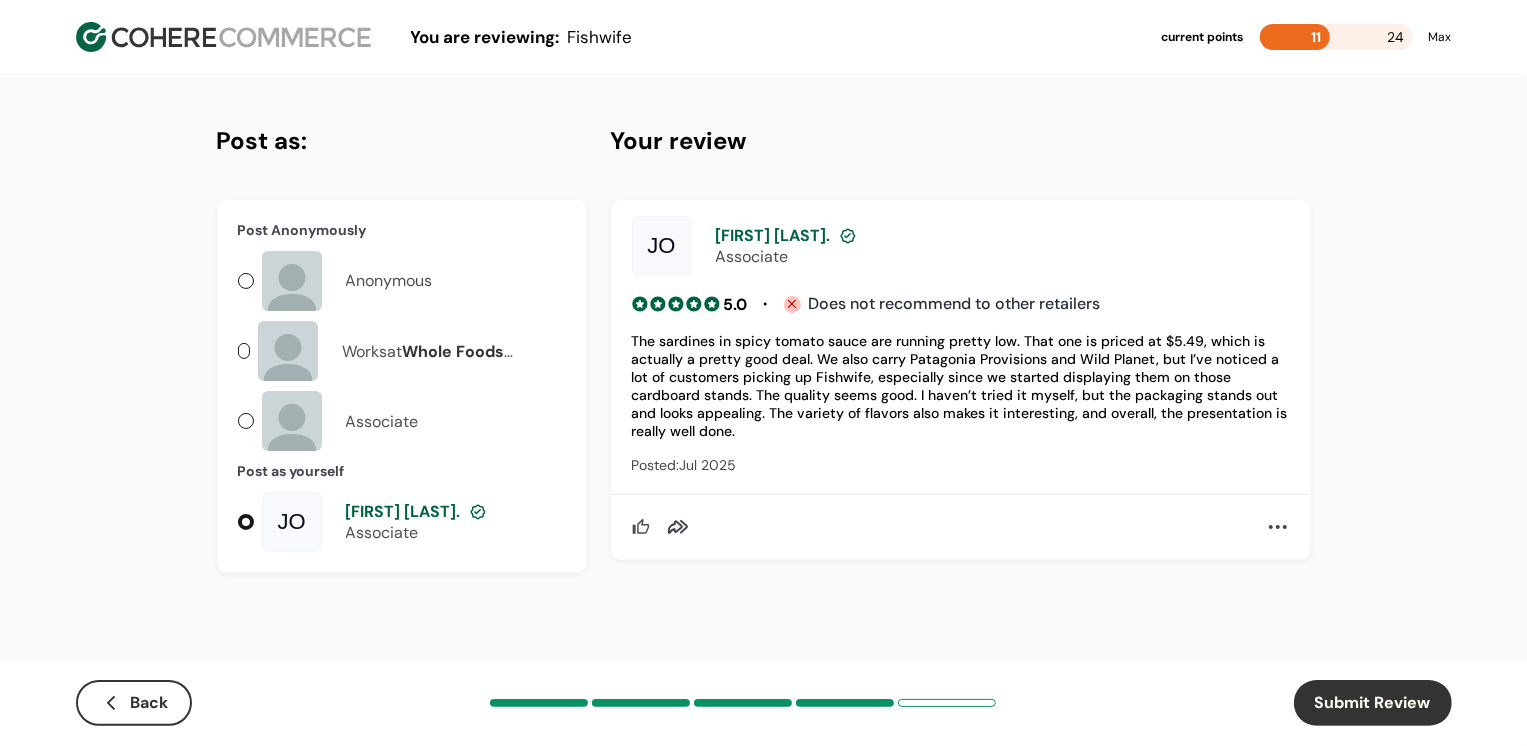 click on "Back" at bounding box center (134, 703) 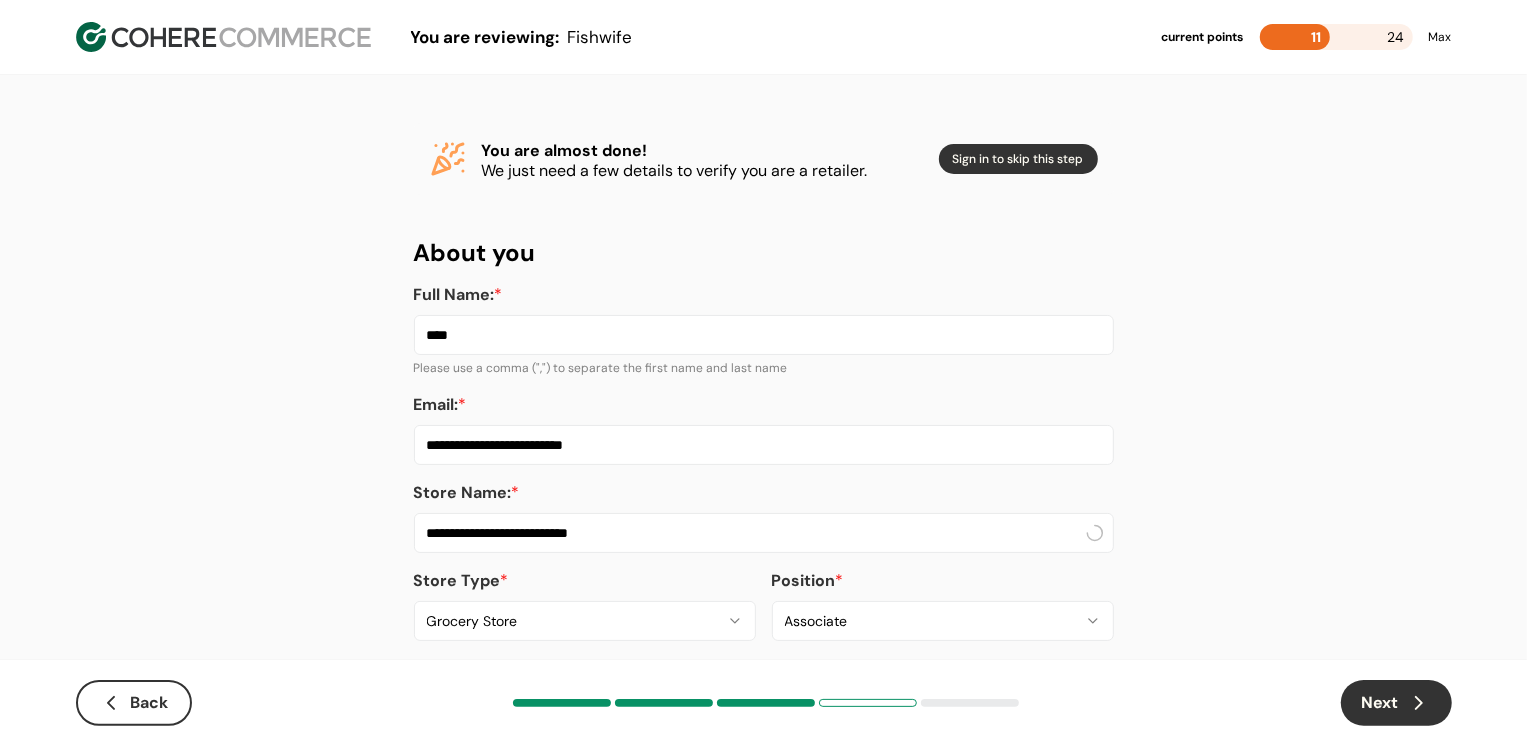 click on "Back" at bounding box center [134, 703] 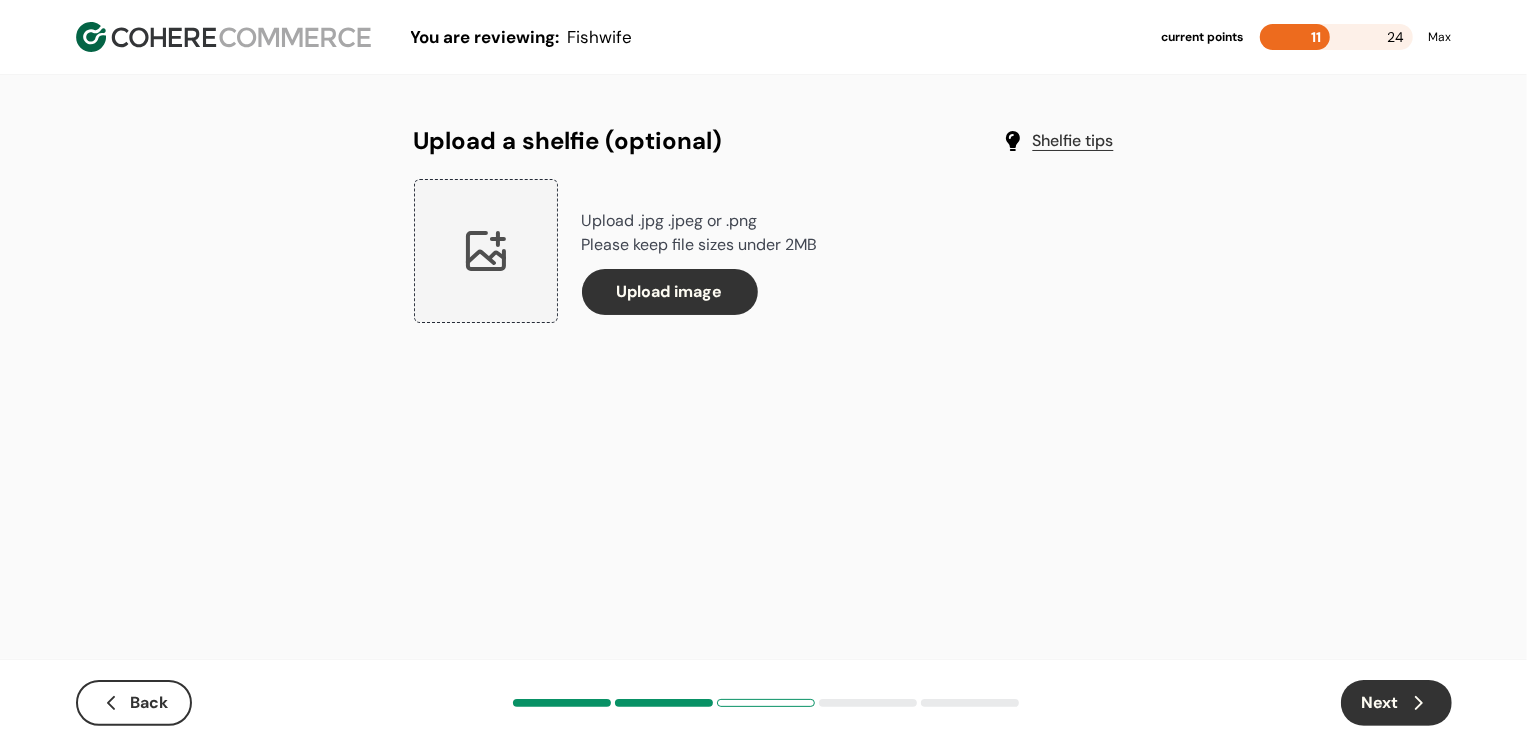 click on "Back" at bounding box center [134, 703] 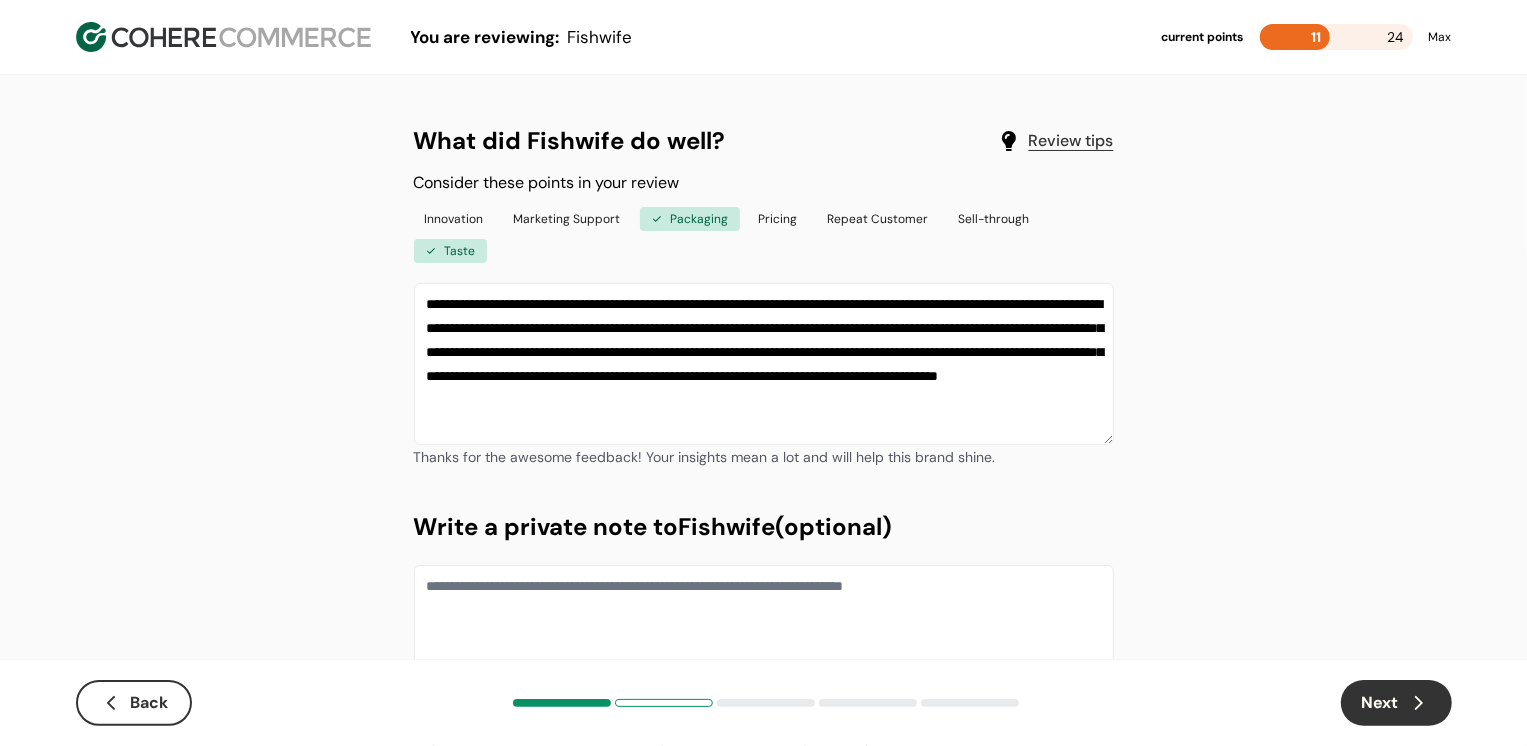 click on "Back" at bounding box center (134, 703) 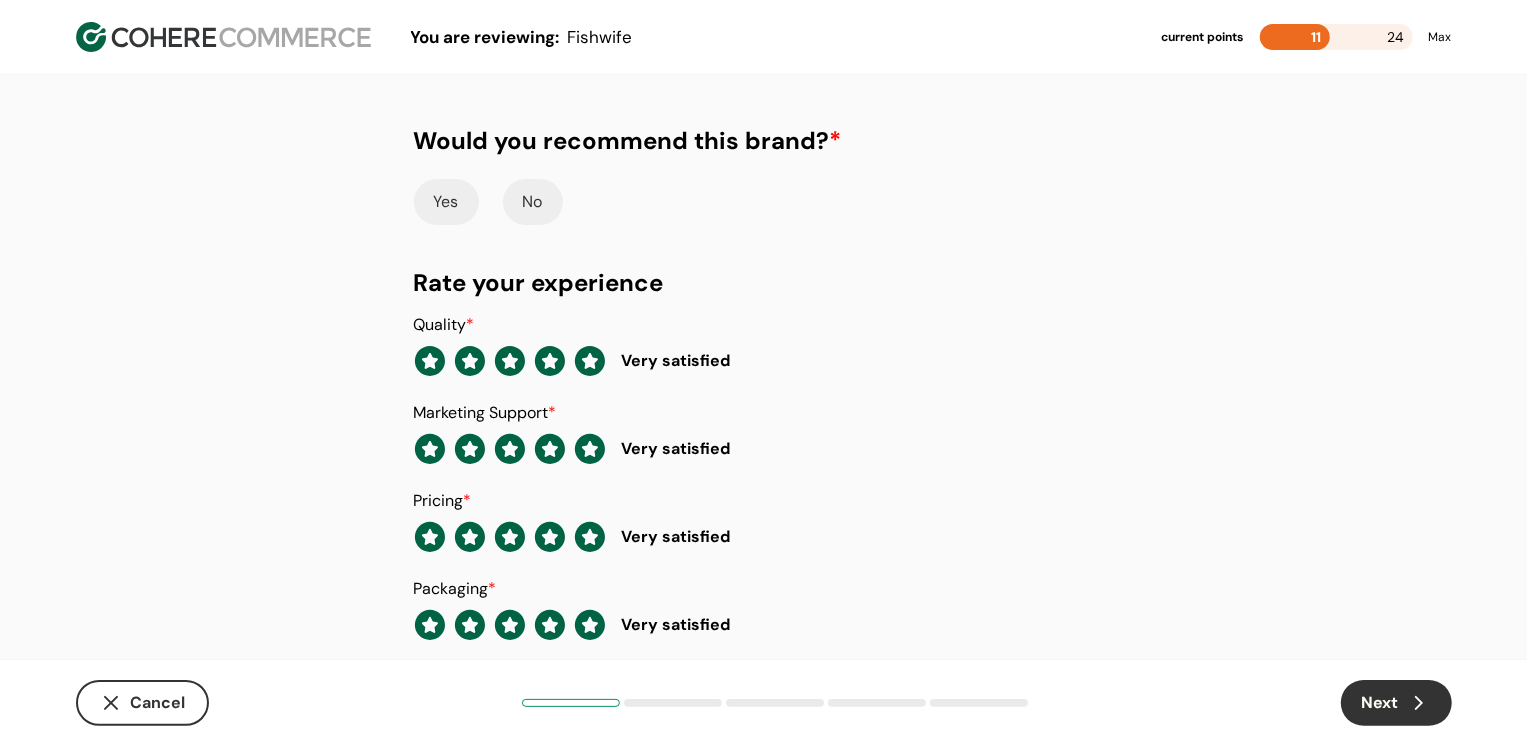 click on "Yes" at bounding box center [446, 202] 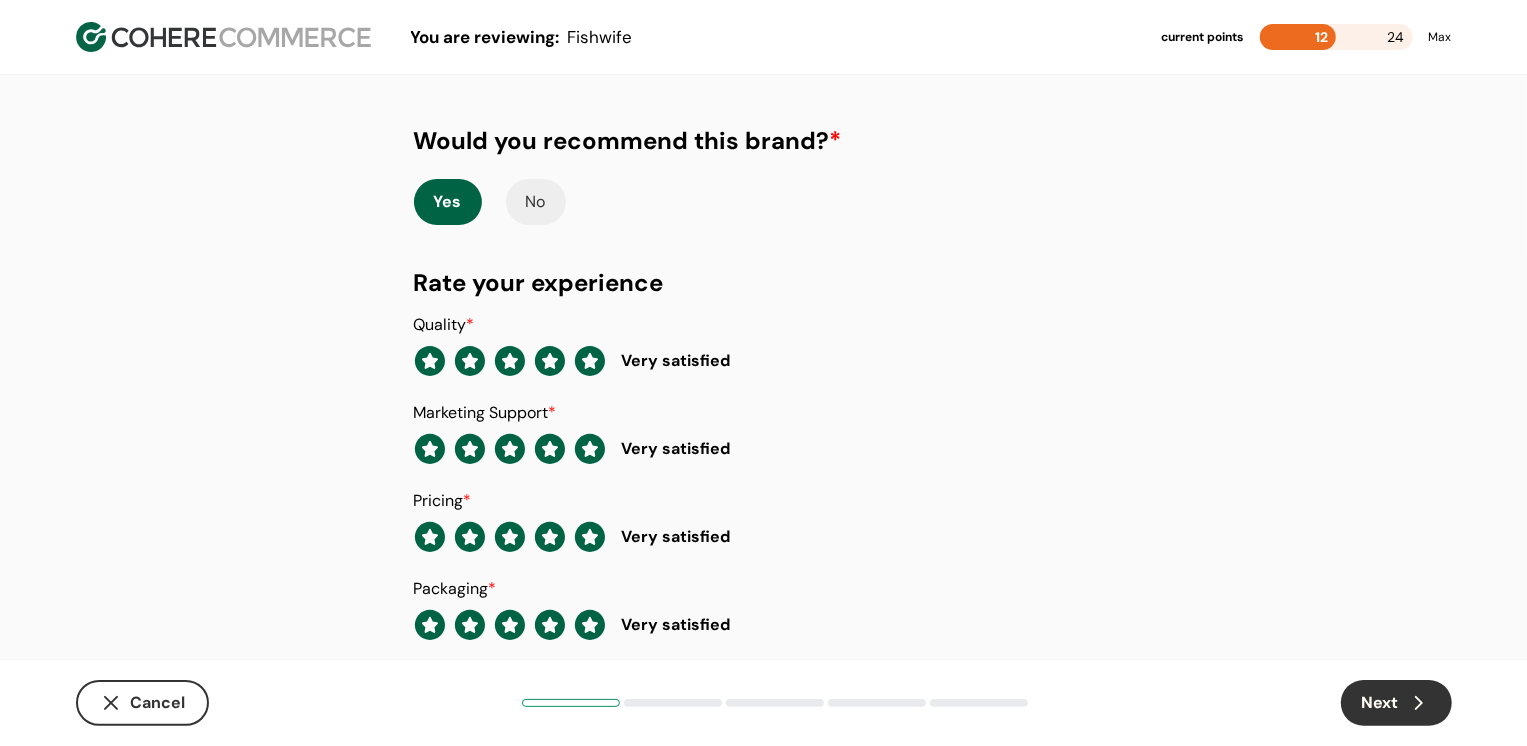 click on "Next" at bounding box center [1396, 703] 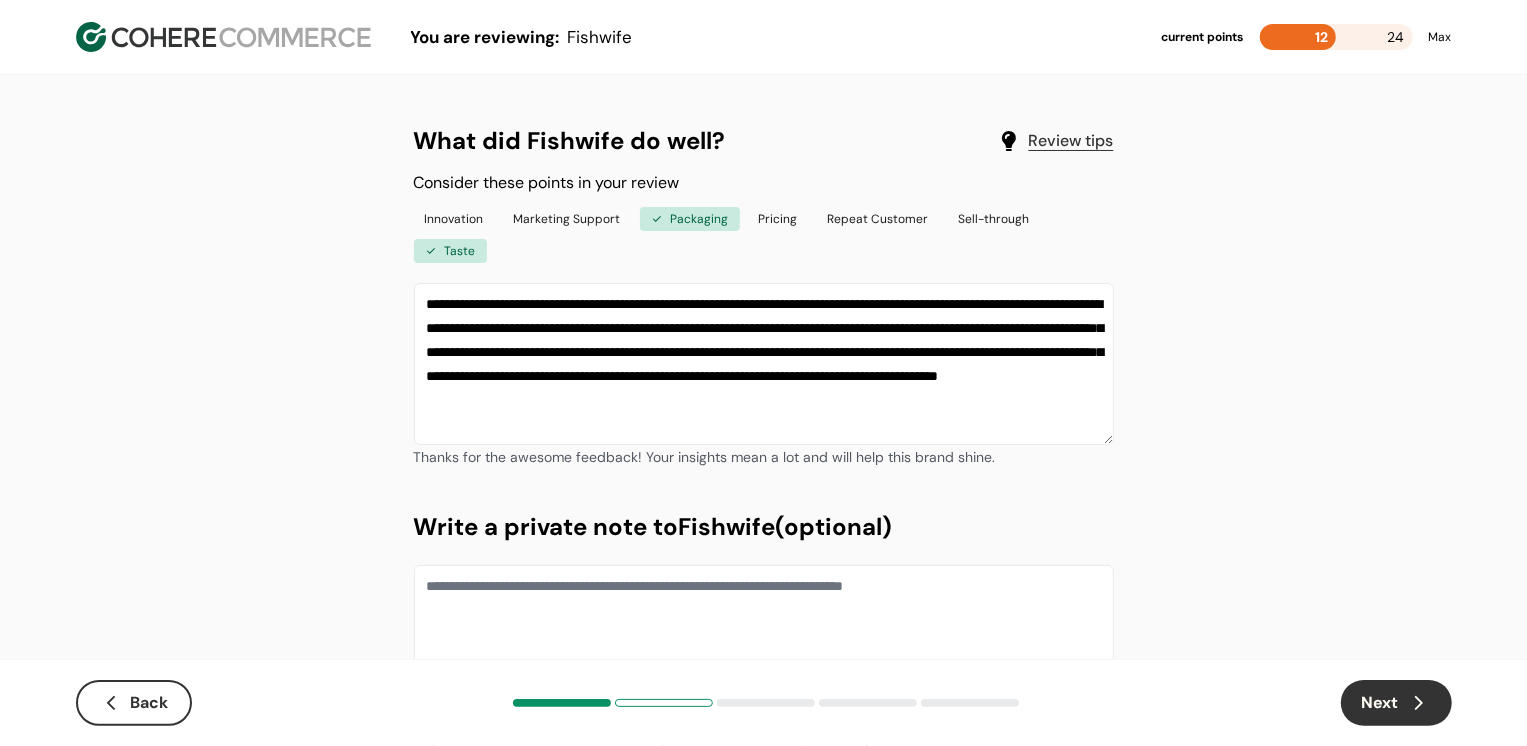 click on "Next" at bounding box center (1396, 703) 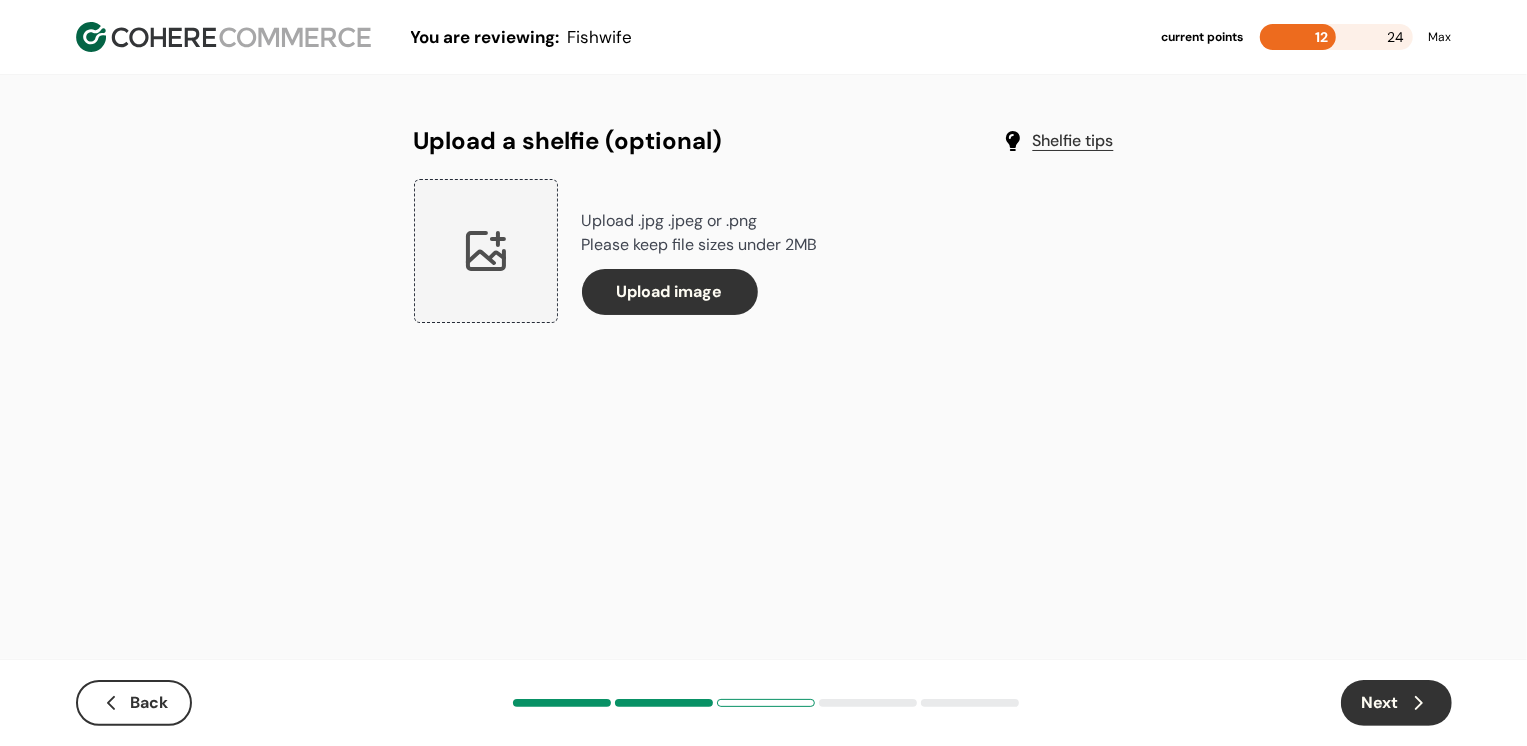 click on "Next" at bounding box center (1396, 703) 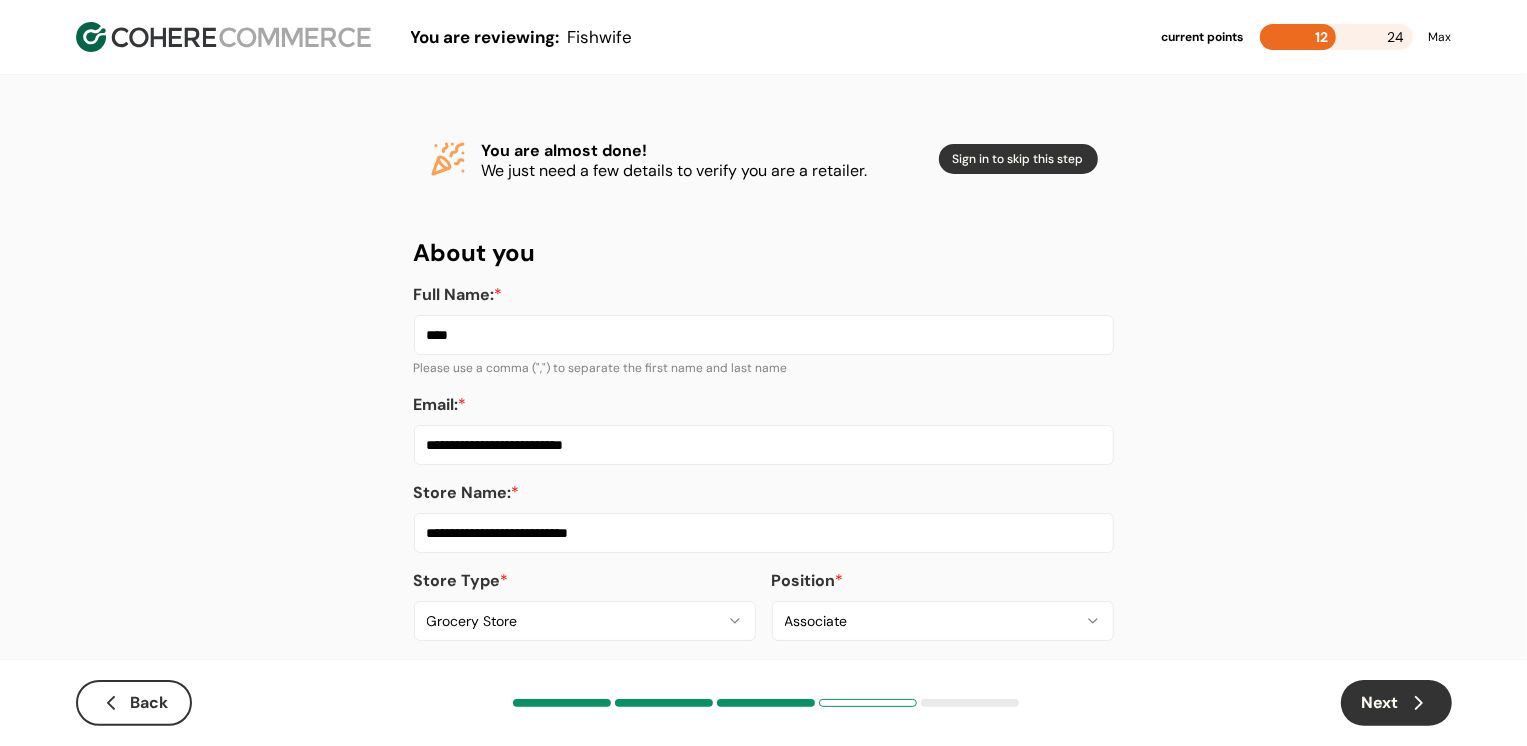 click on "Next" at bounding box center [1396, 703] 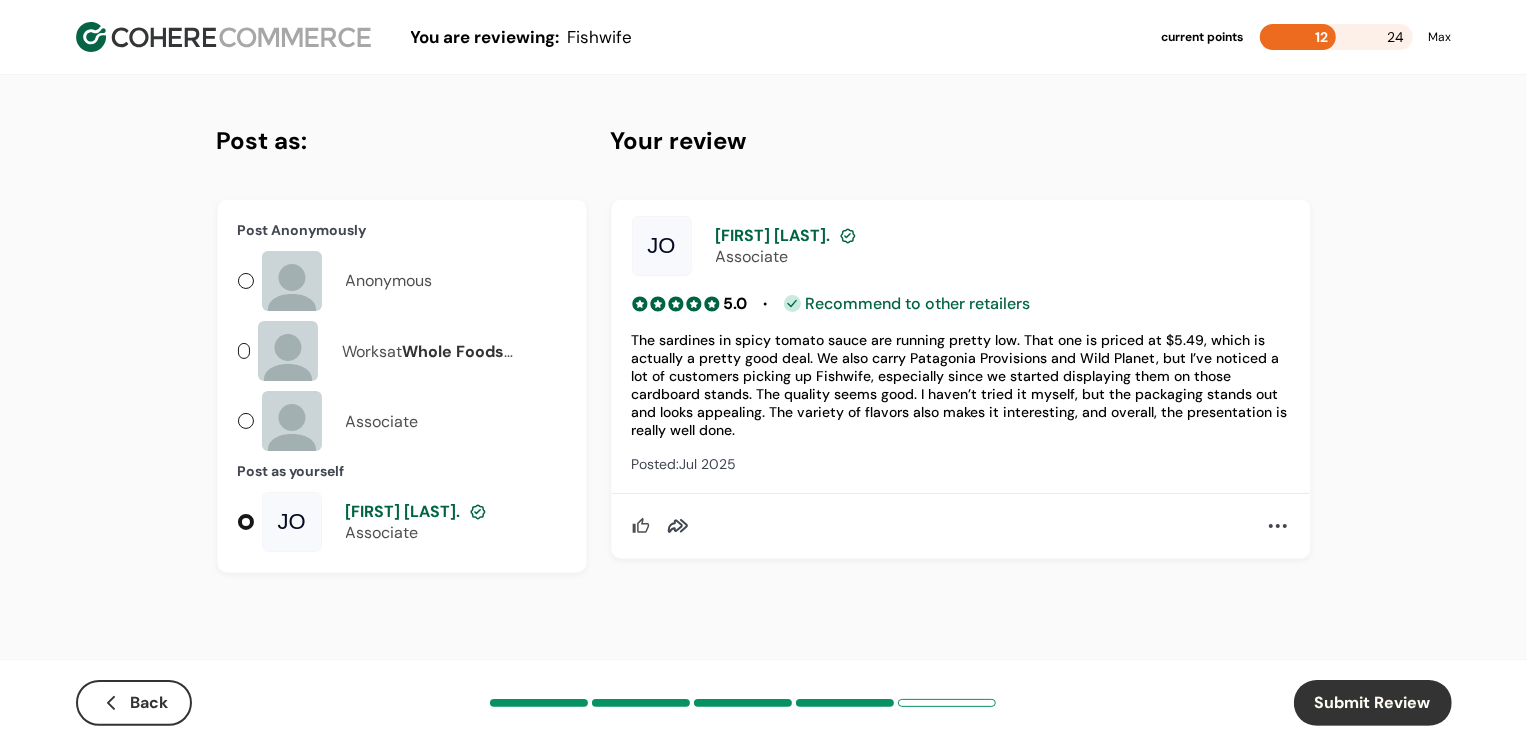 click on "Submit Review" at bounding box center [1373, 703] 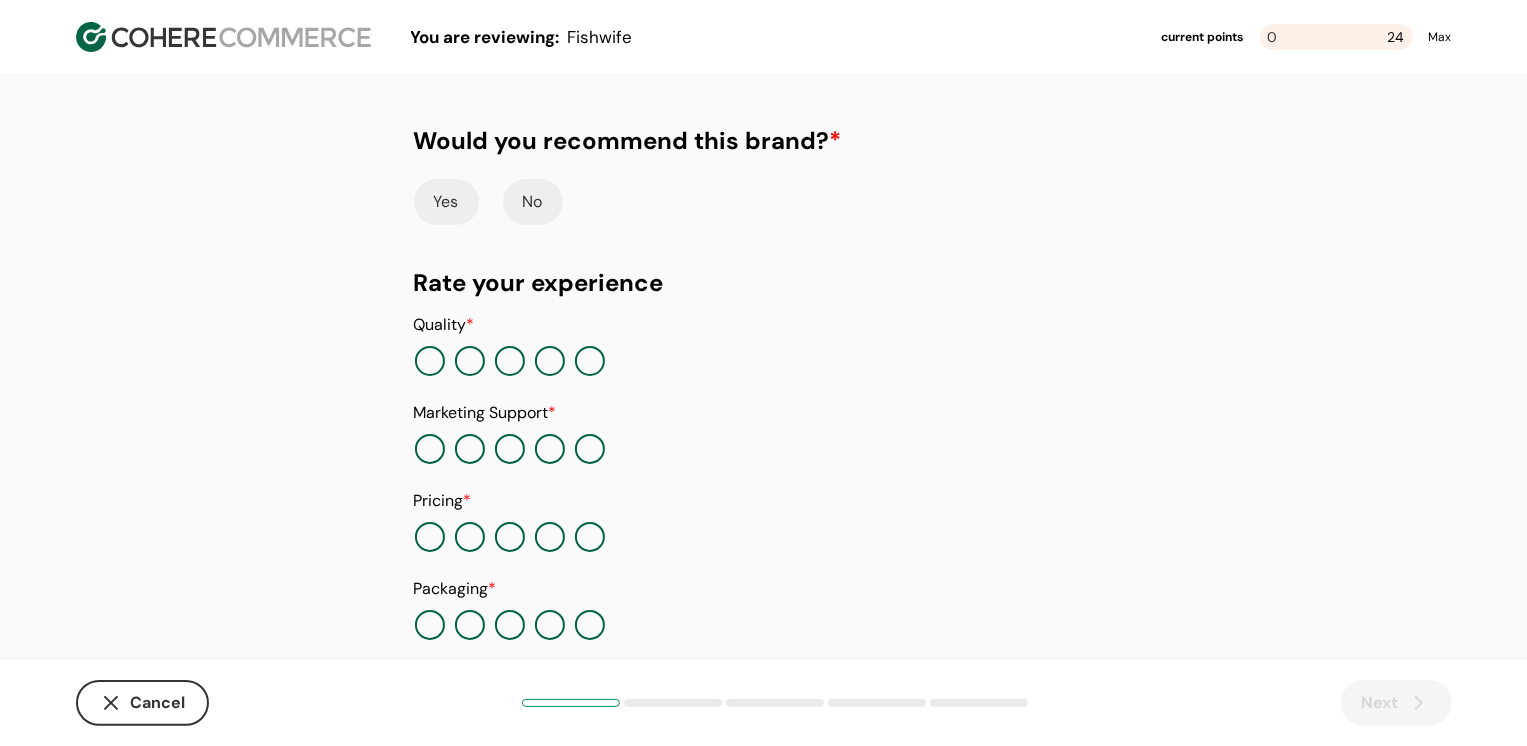 click on "Yes" at bounding box center [446, 202] 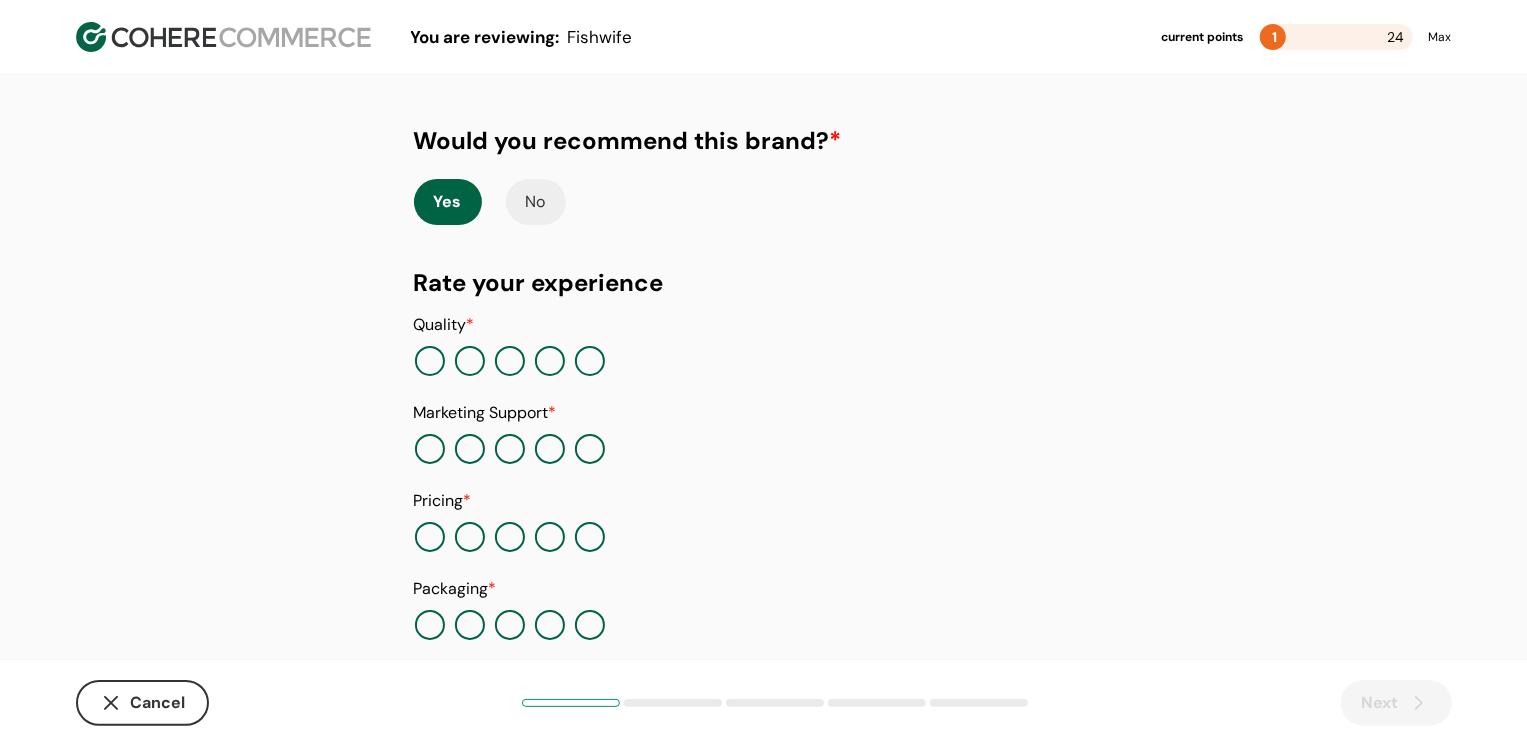 click at bounding box center [590, 361] 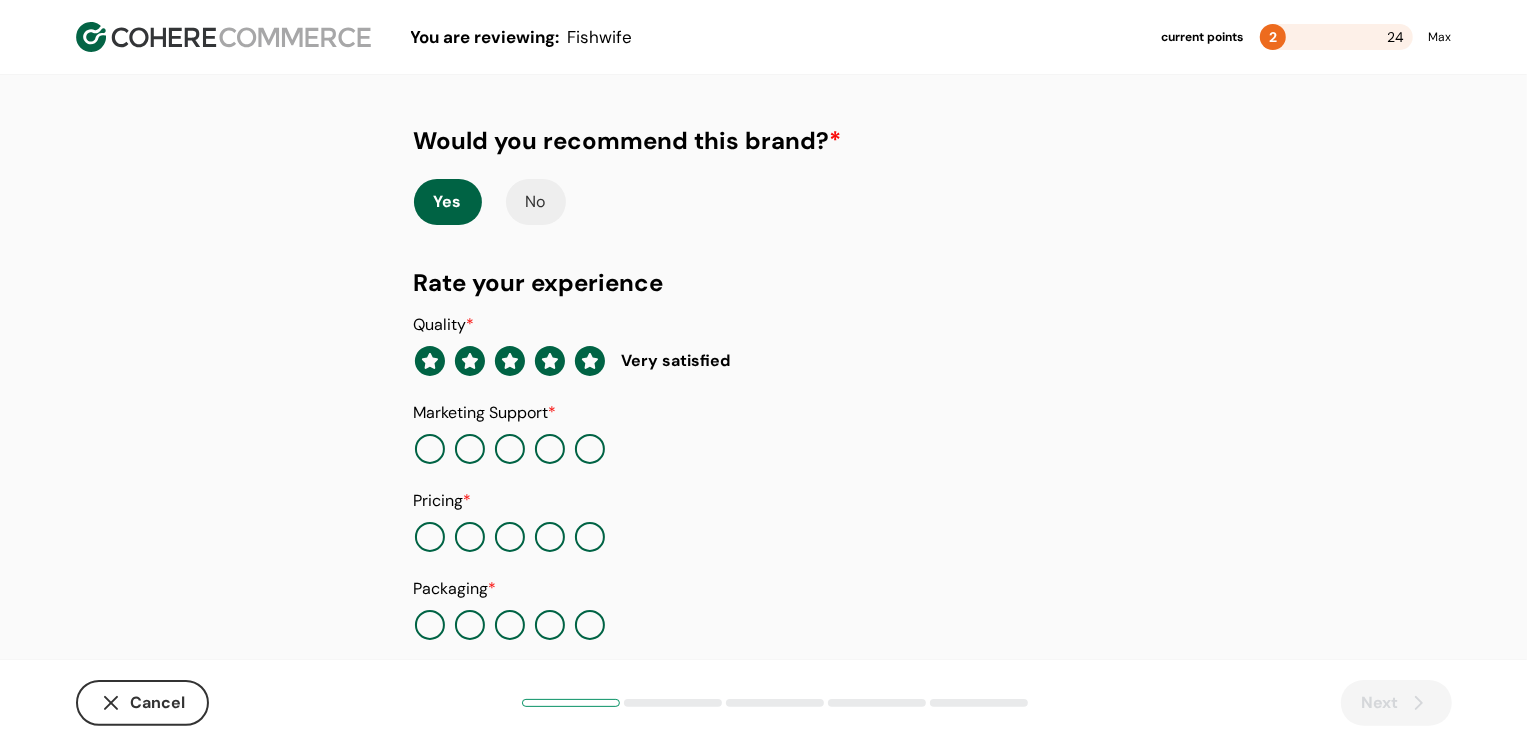 click at bounding box center (590, 449) 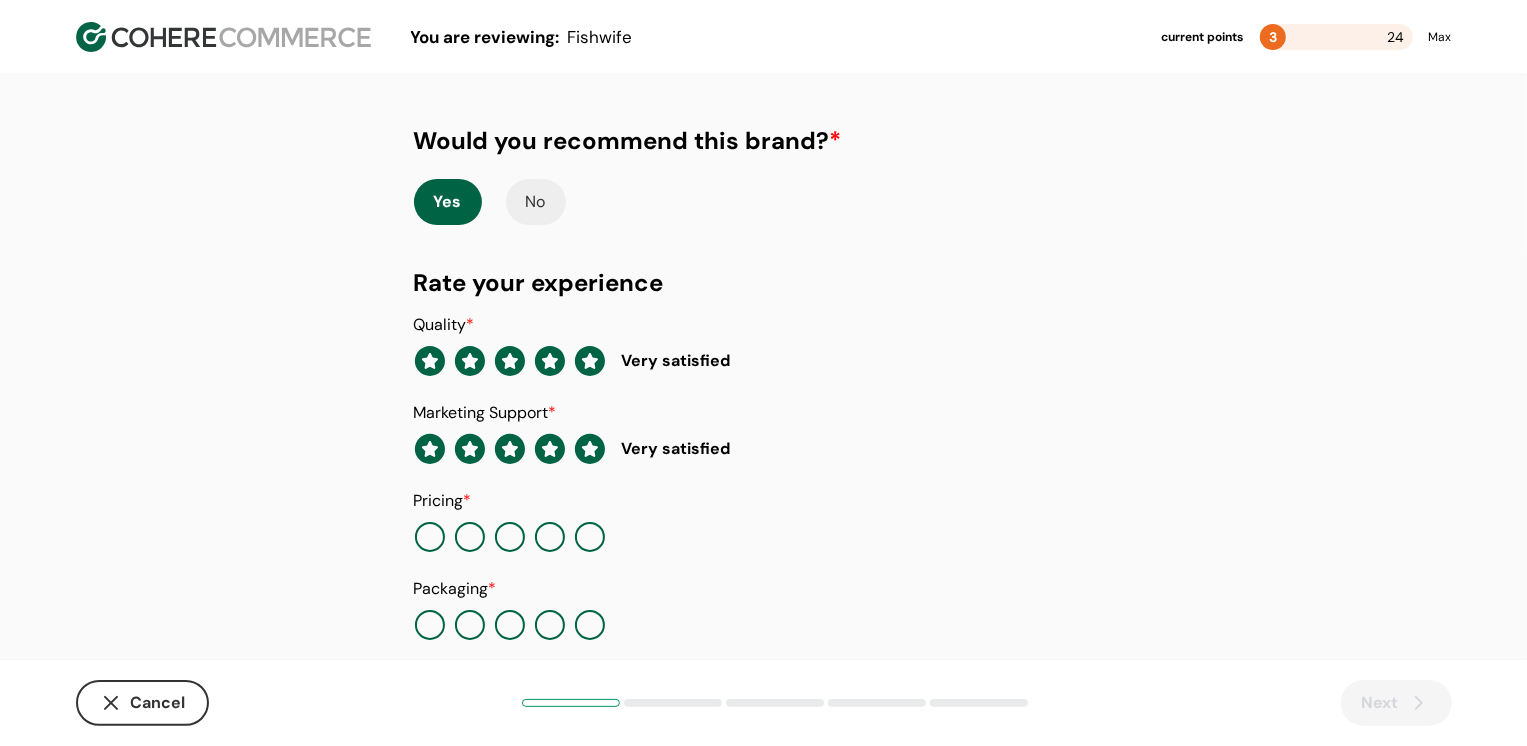 click at bounding box center [550, 537] 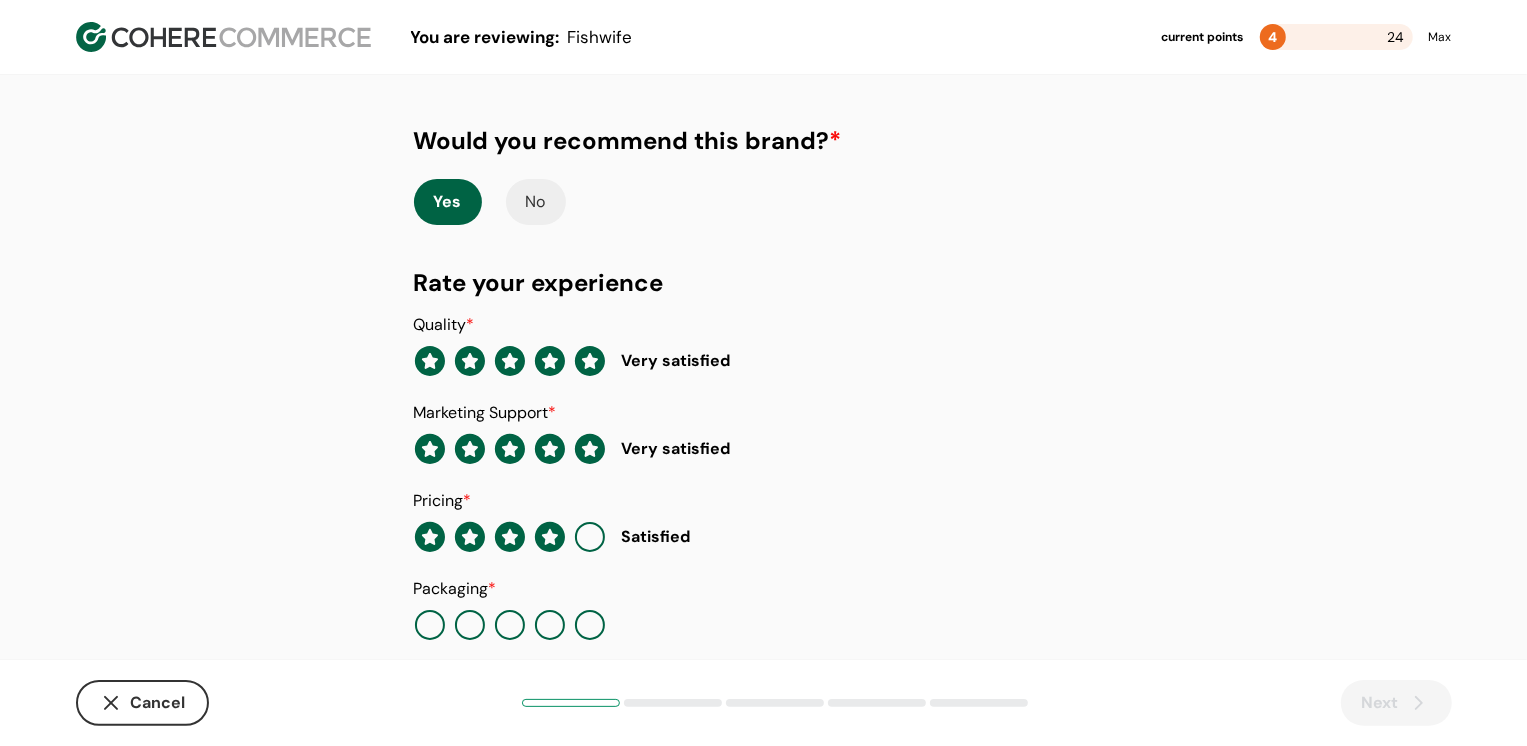 scroll, scrollTop: 205, scrollLeft: 0, axis: vertical 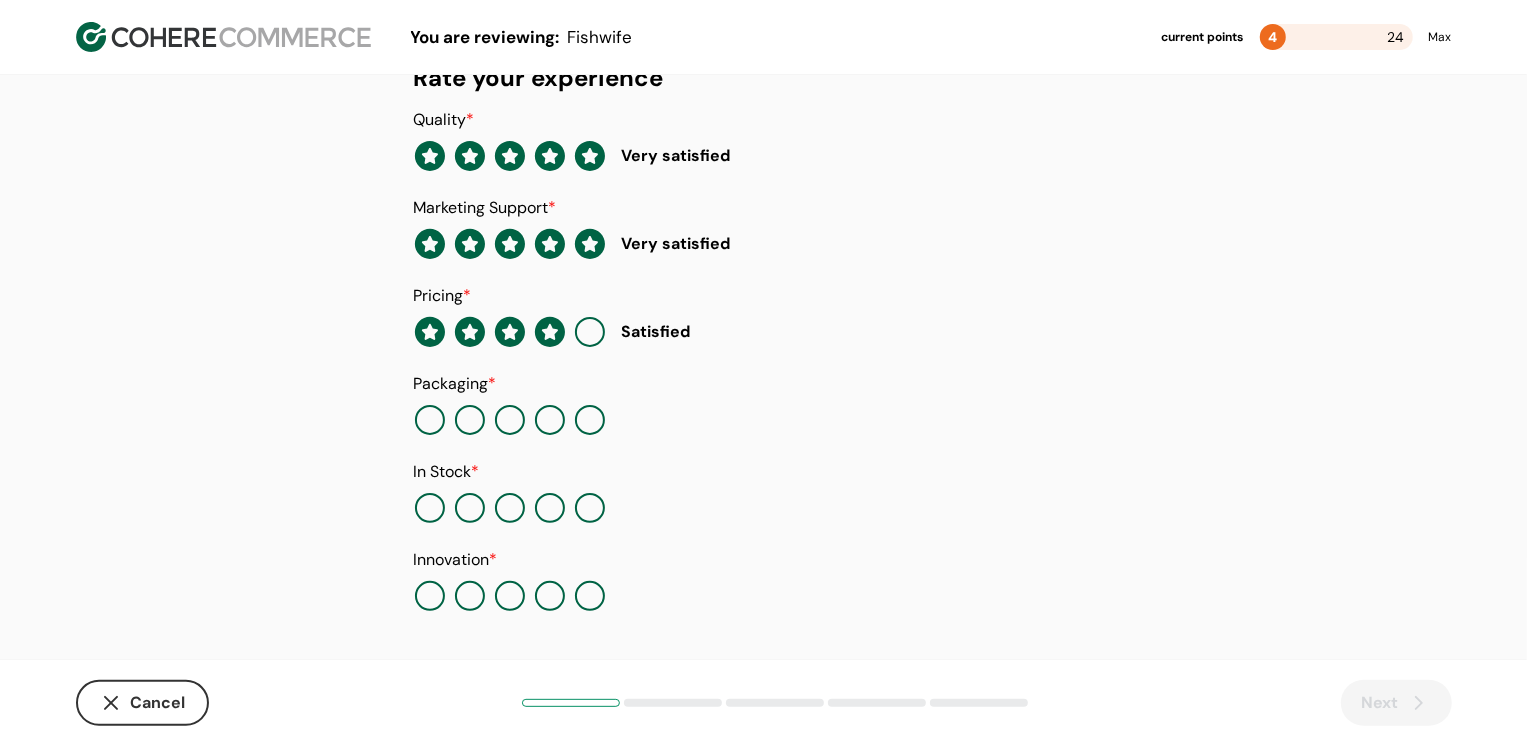 click at bounding box center [590, 420] 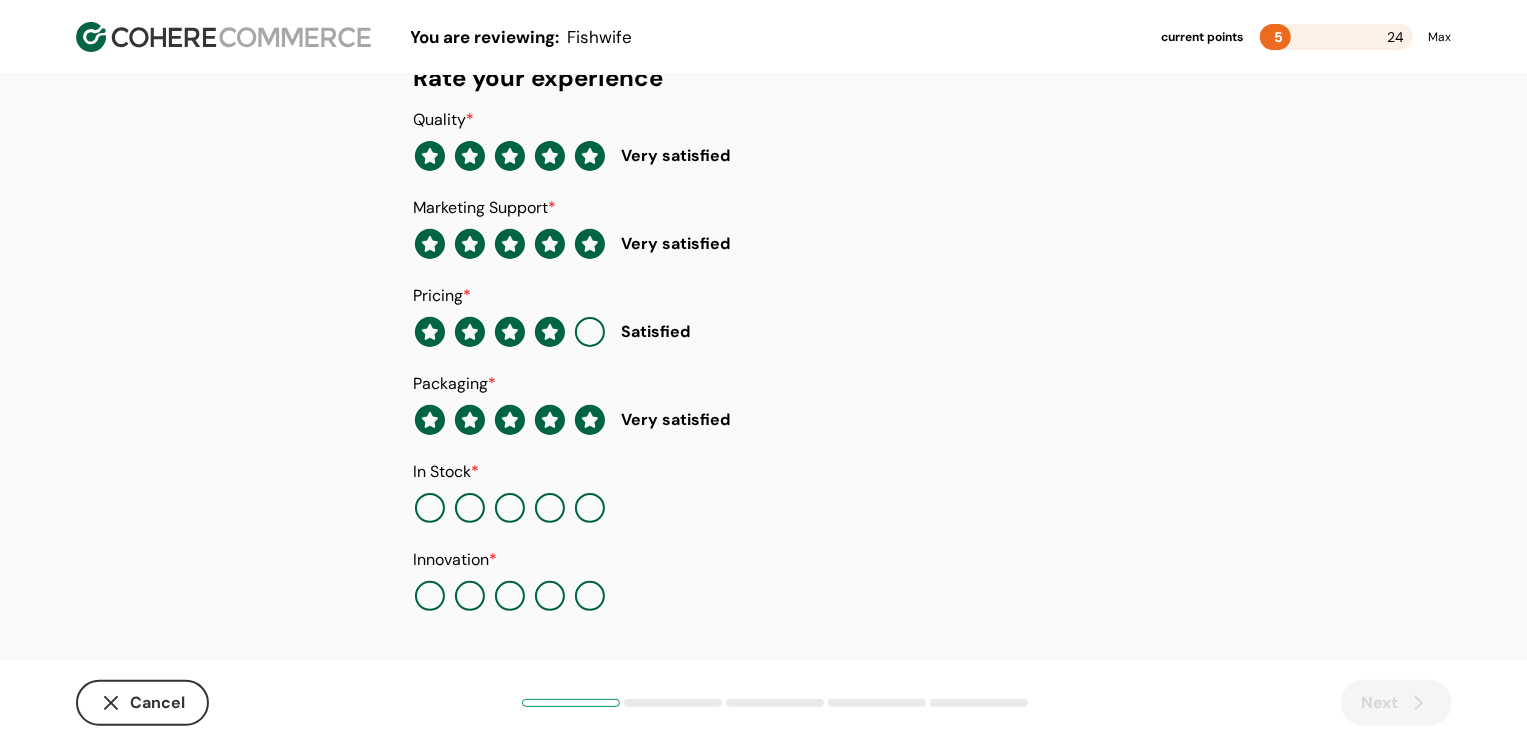 click at bounding box center [590, 508] 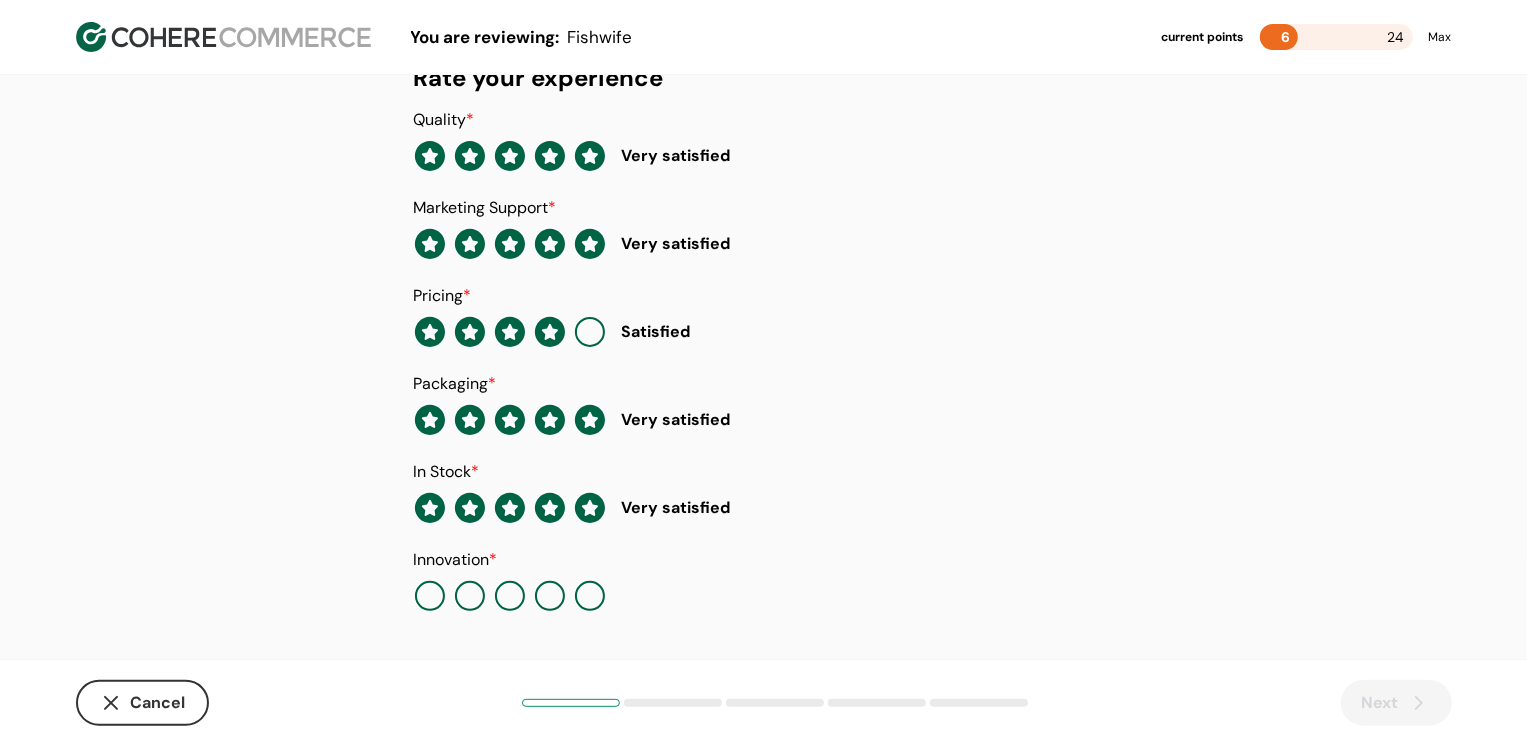 click at bounding box center (550, 596) 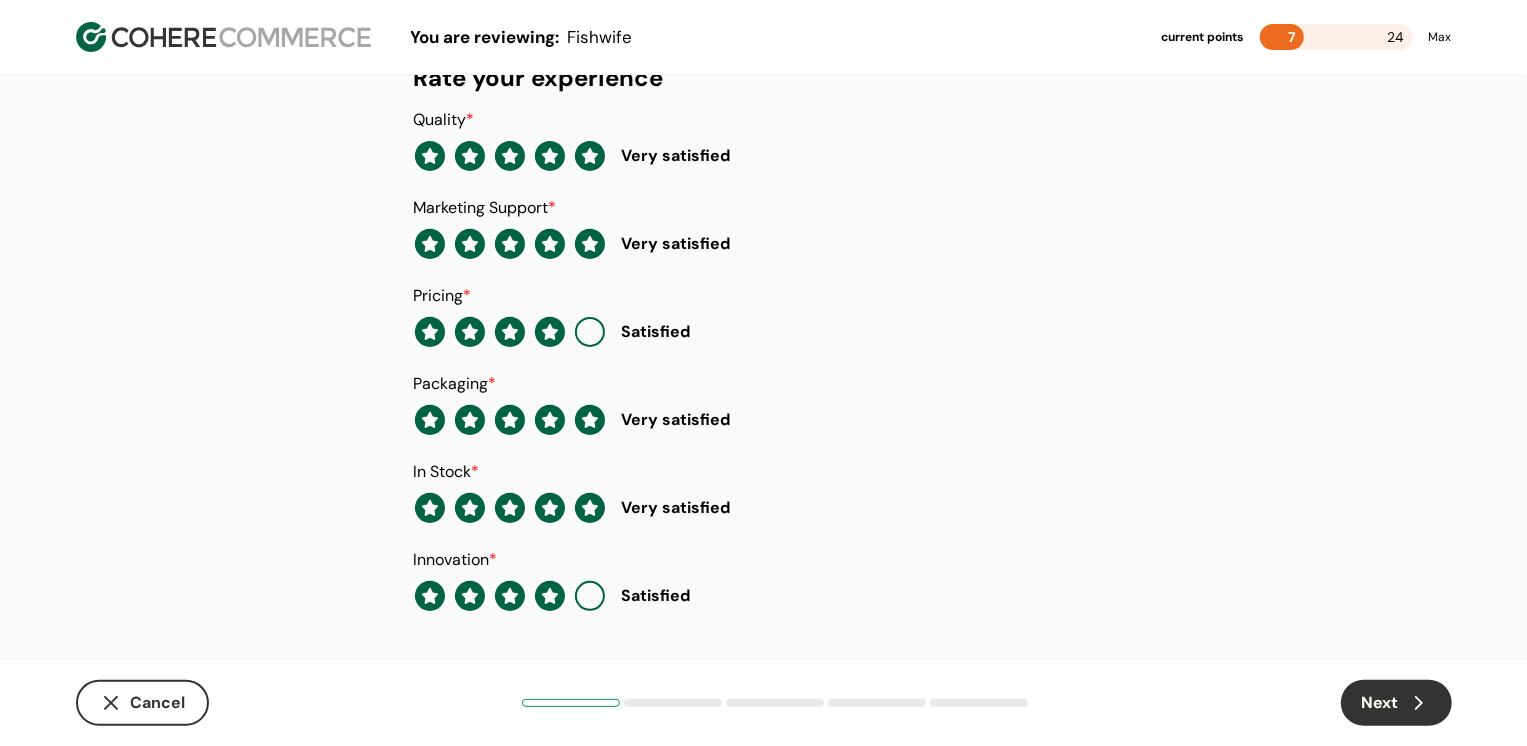 click 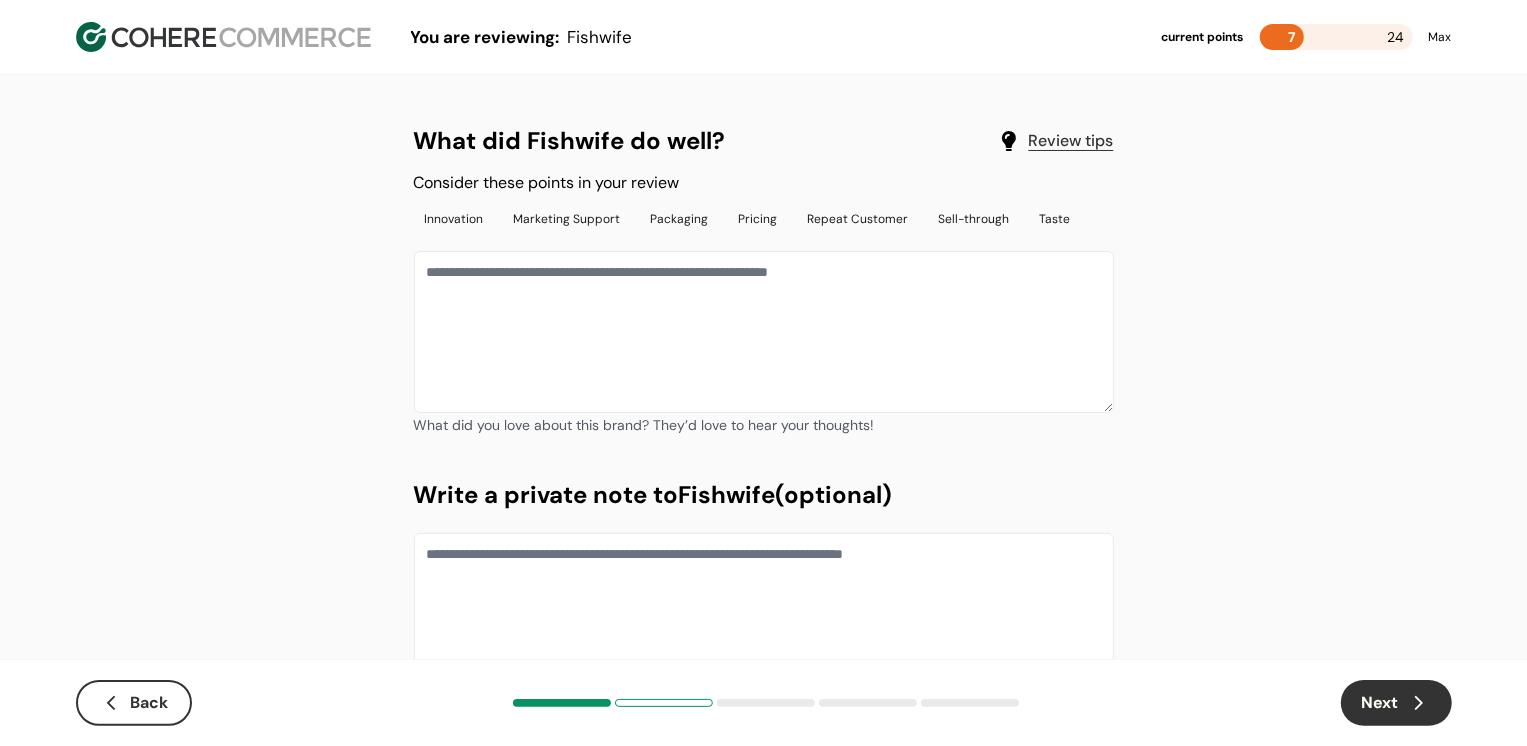 click at bounding box center [764, 332] 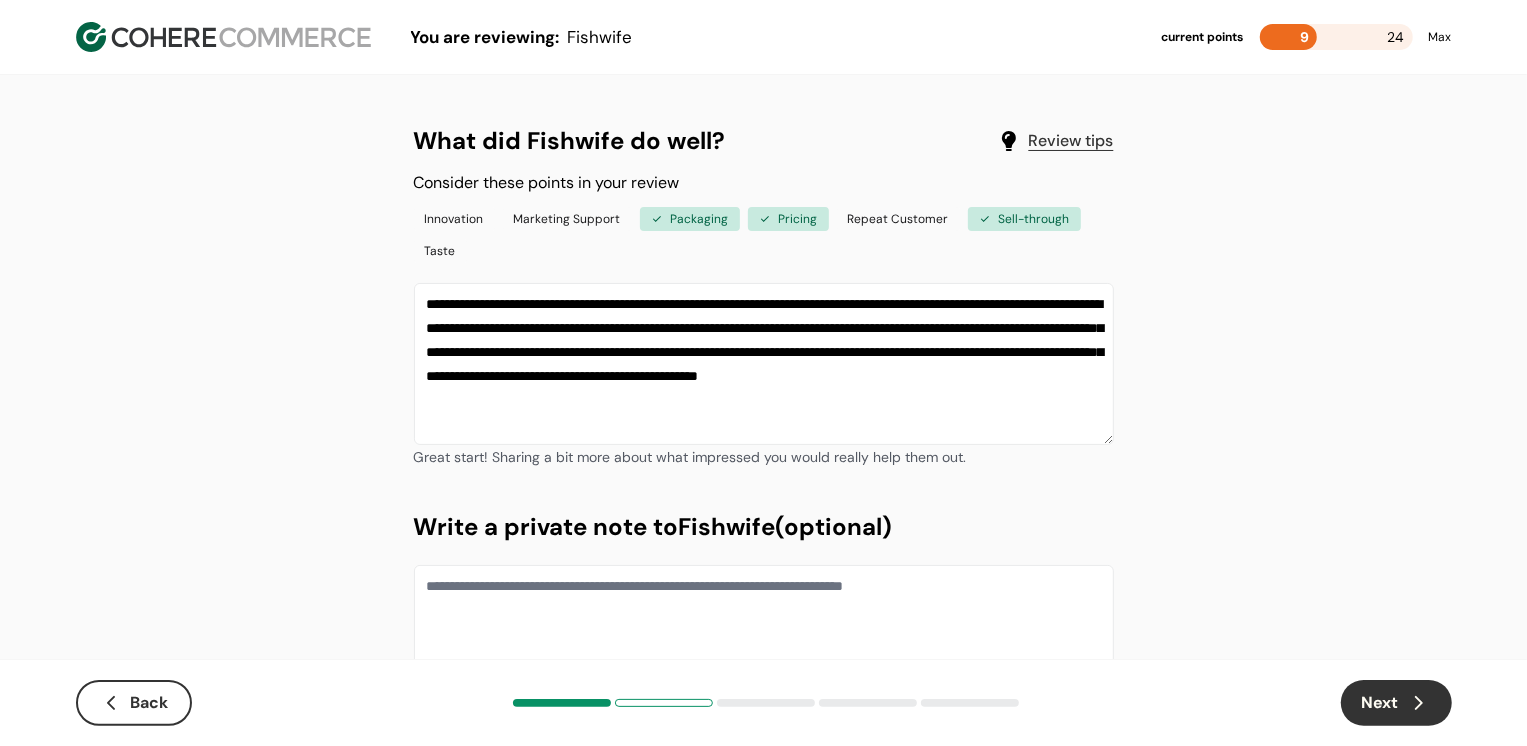 type on "**********" 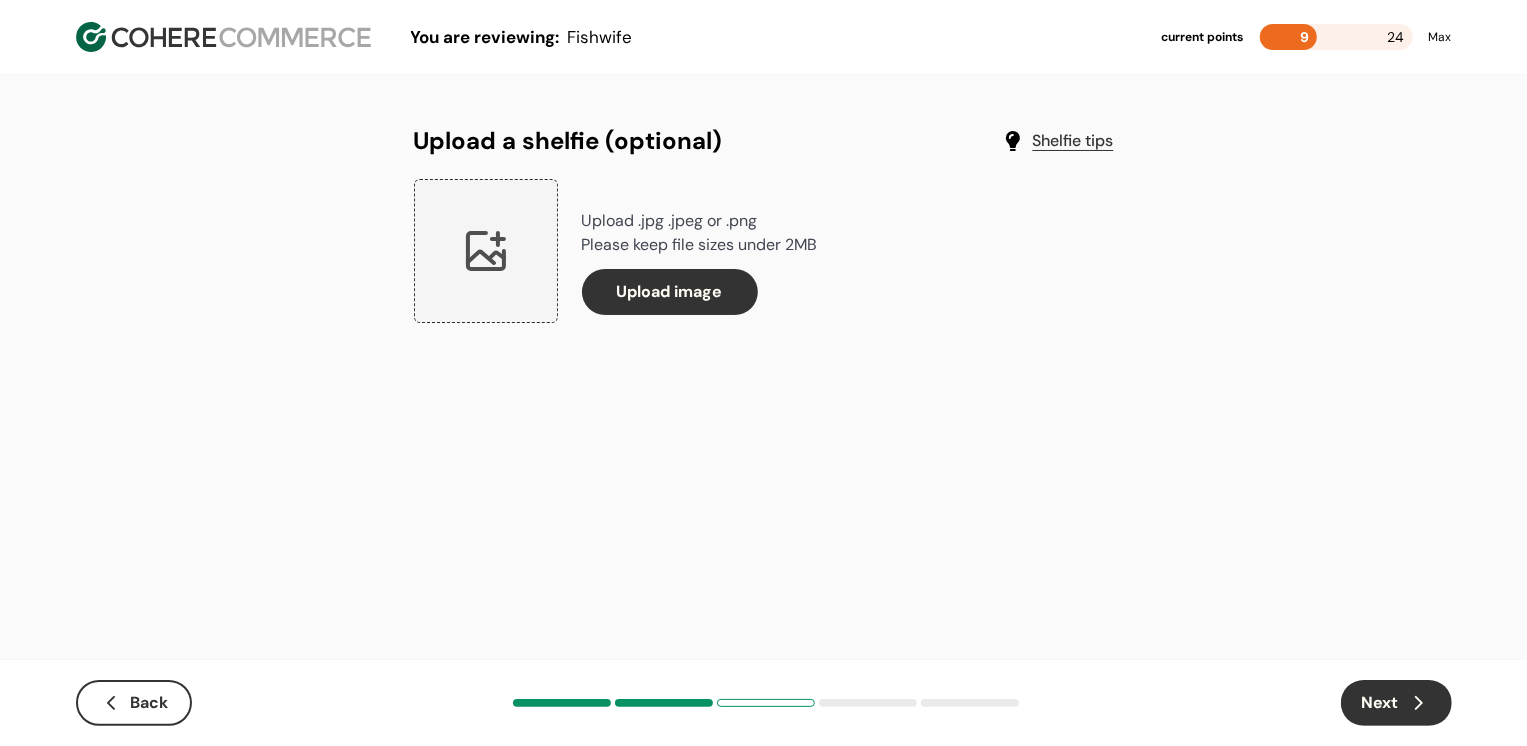 click 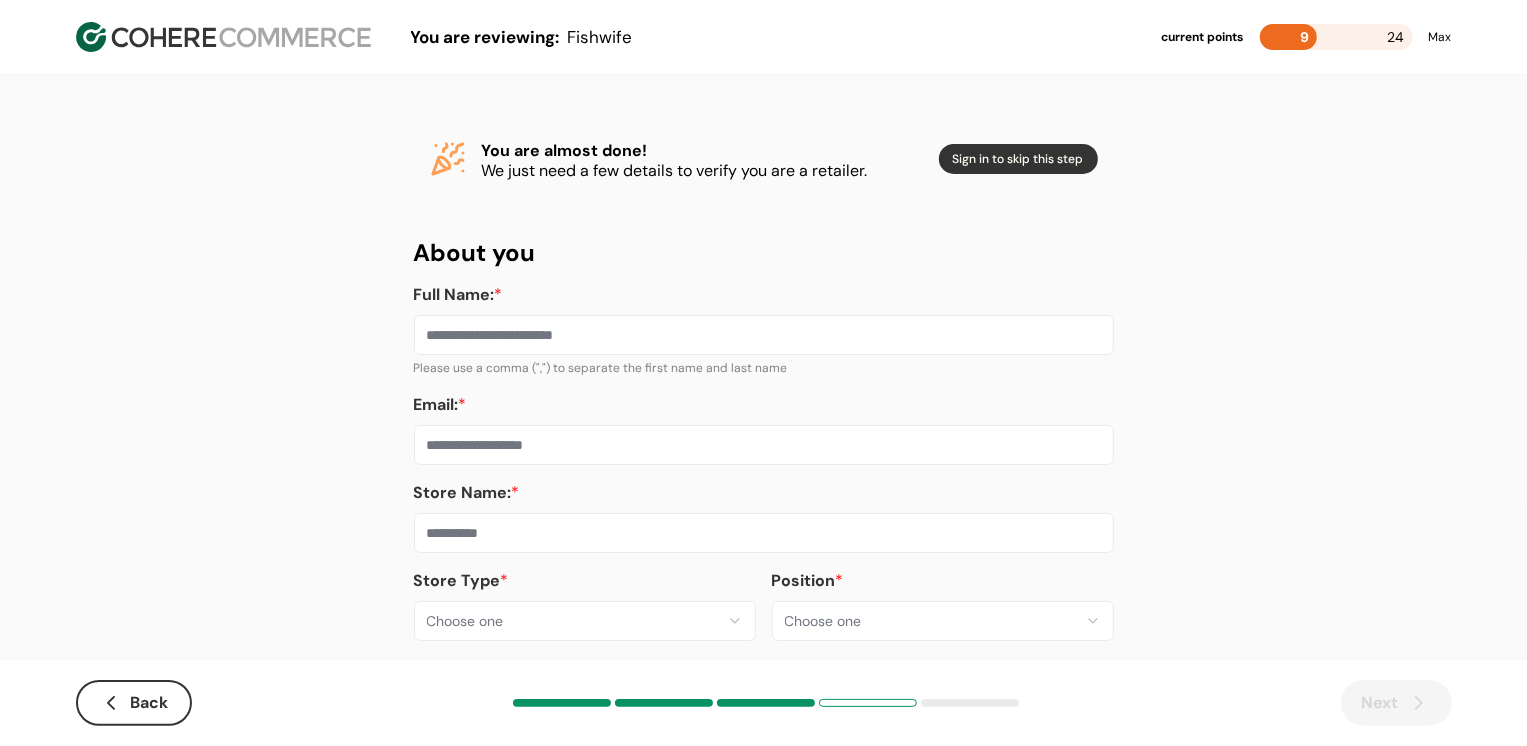 click on "**********" at bounding box center [763, 388] 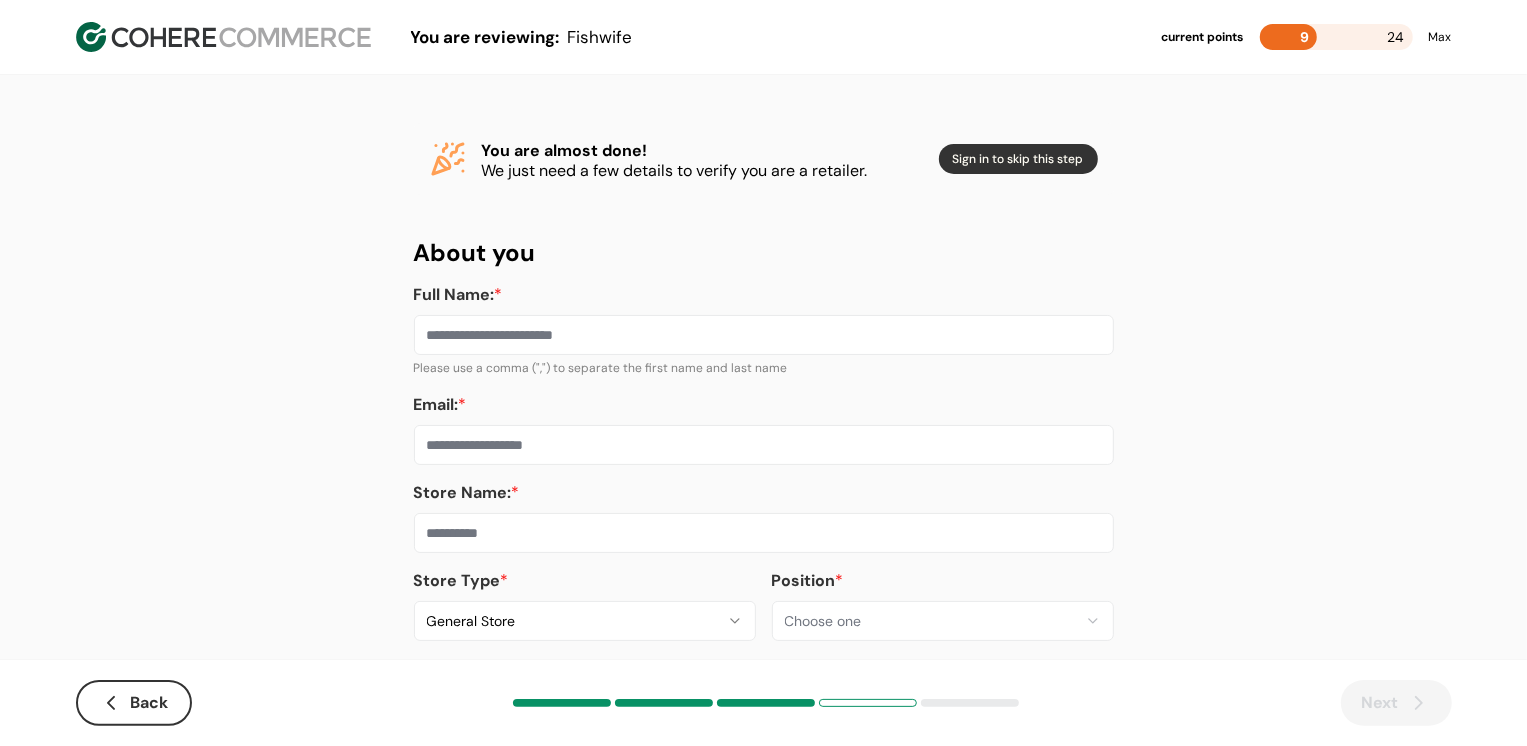 click on "**********" at bounding box center [763, 388] 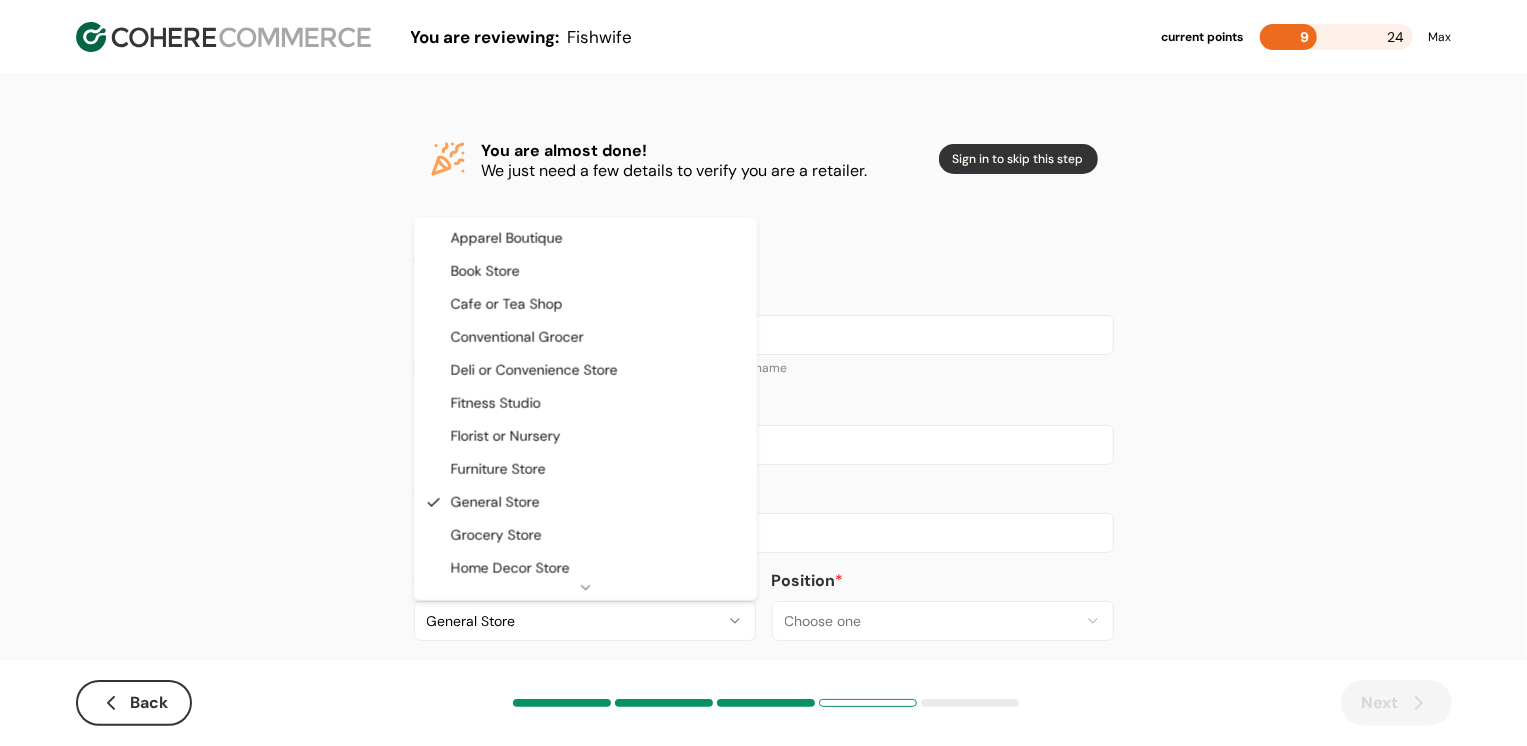 select on "**" 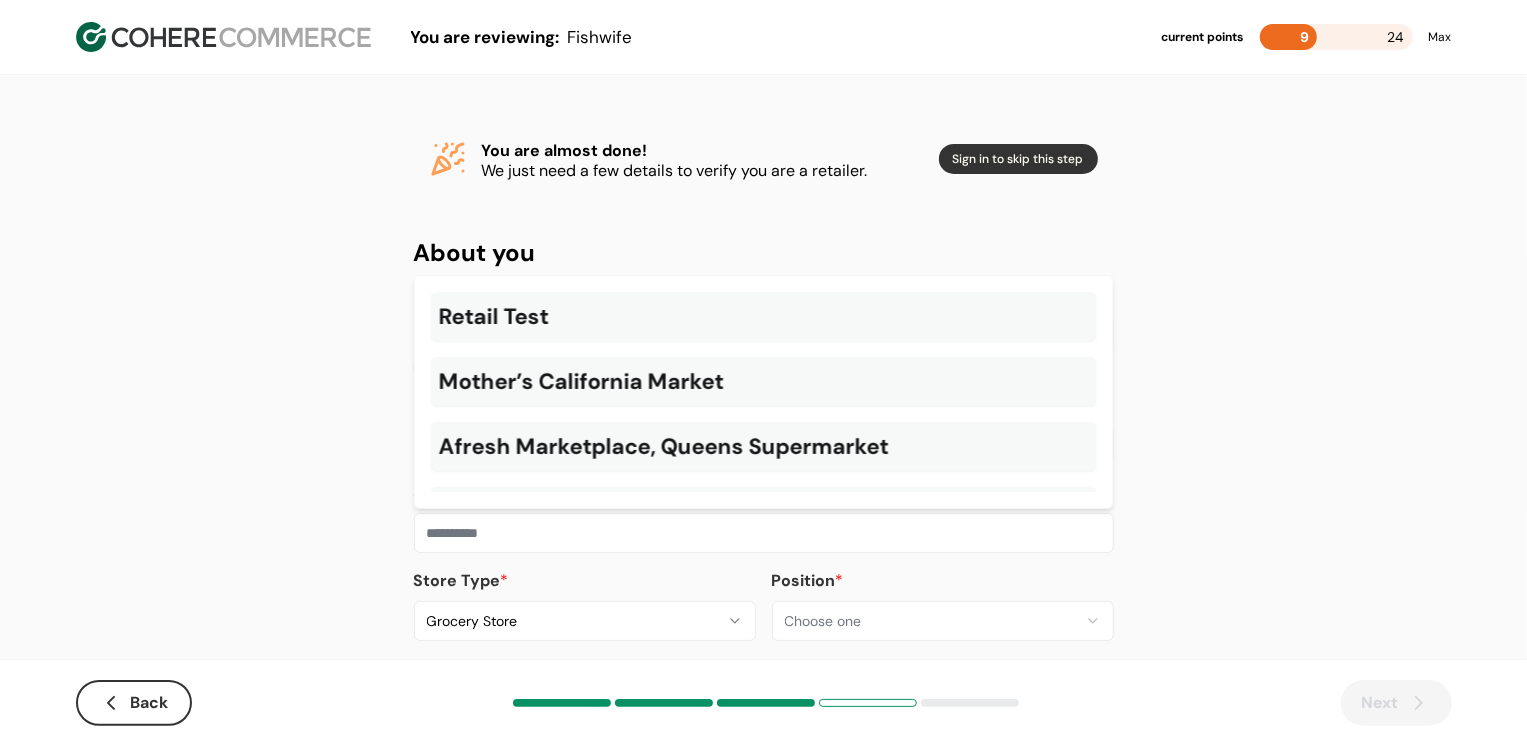 click at bounding box center [764, 533] 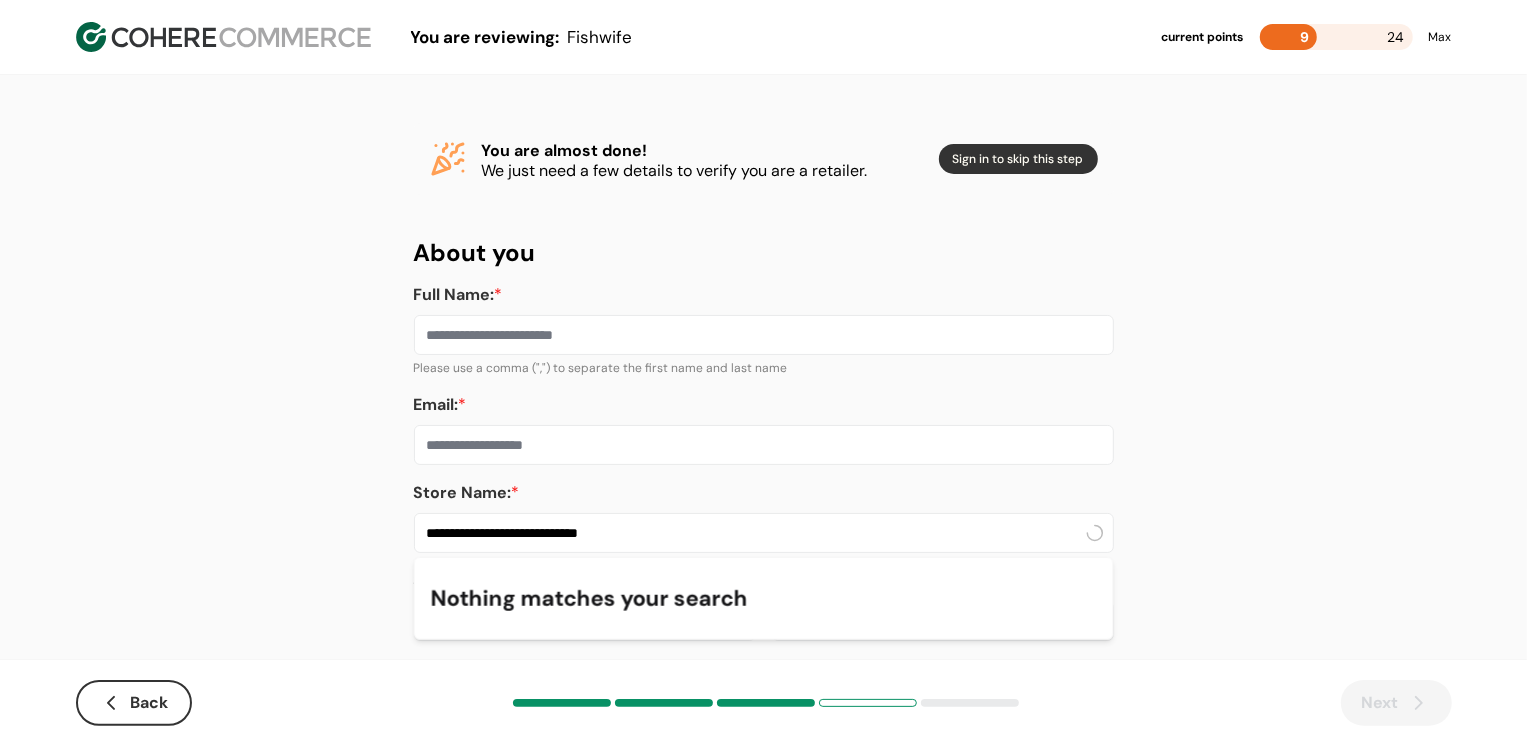 type on "**********" 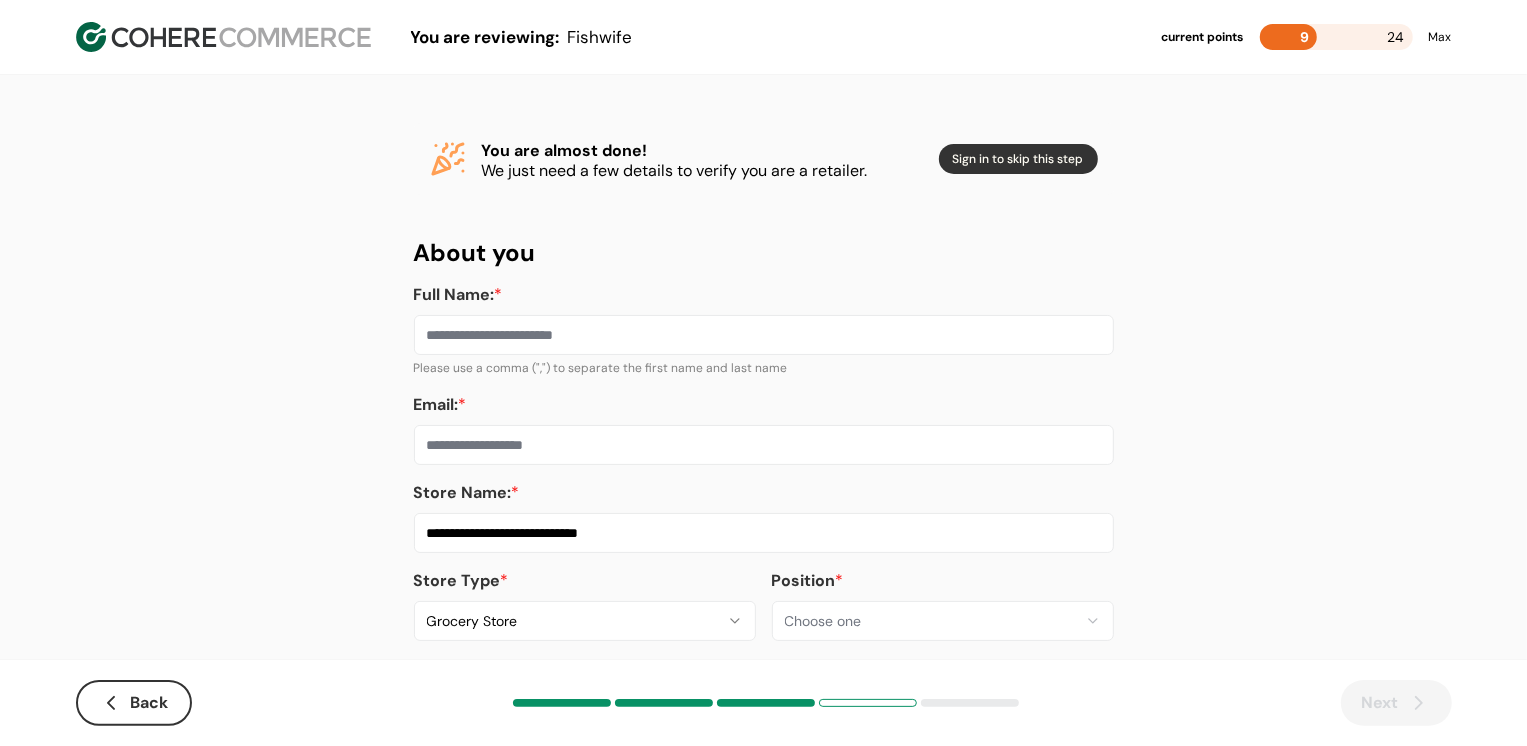 click on "**********" at bounding box center (763, 388) 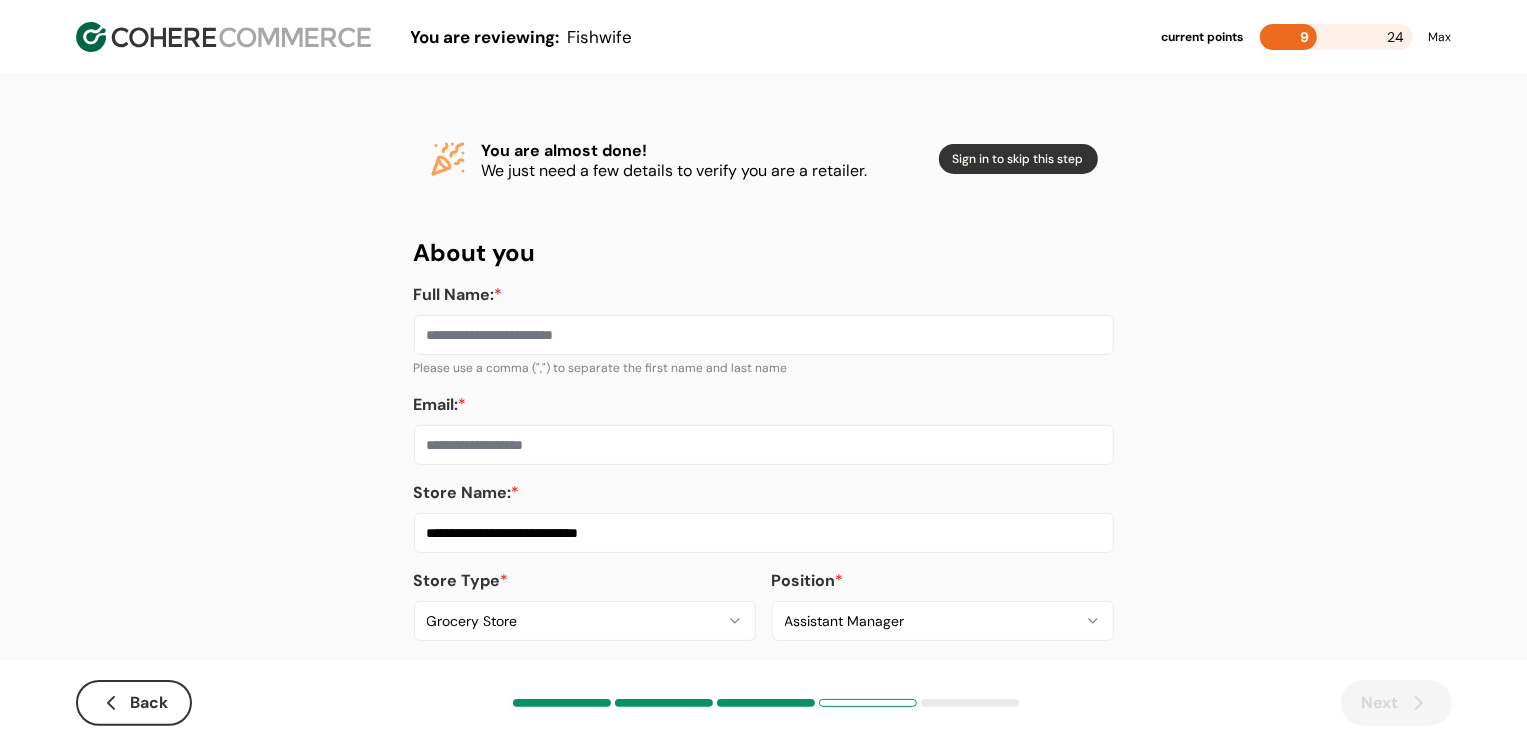 click on "Email:  *" at bounding box center [764, 429] 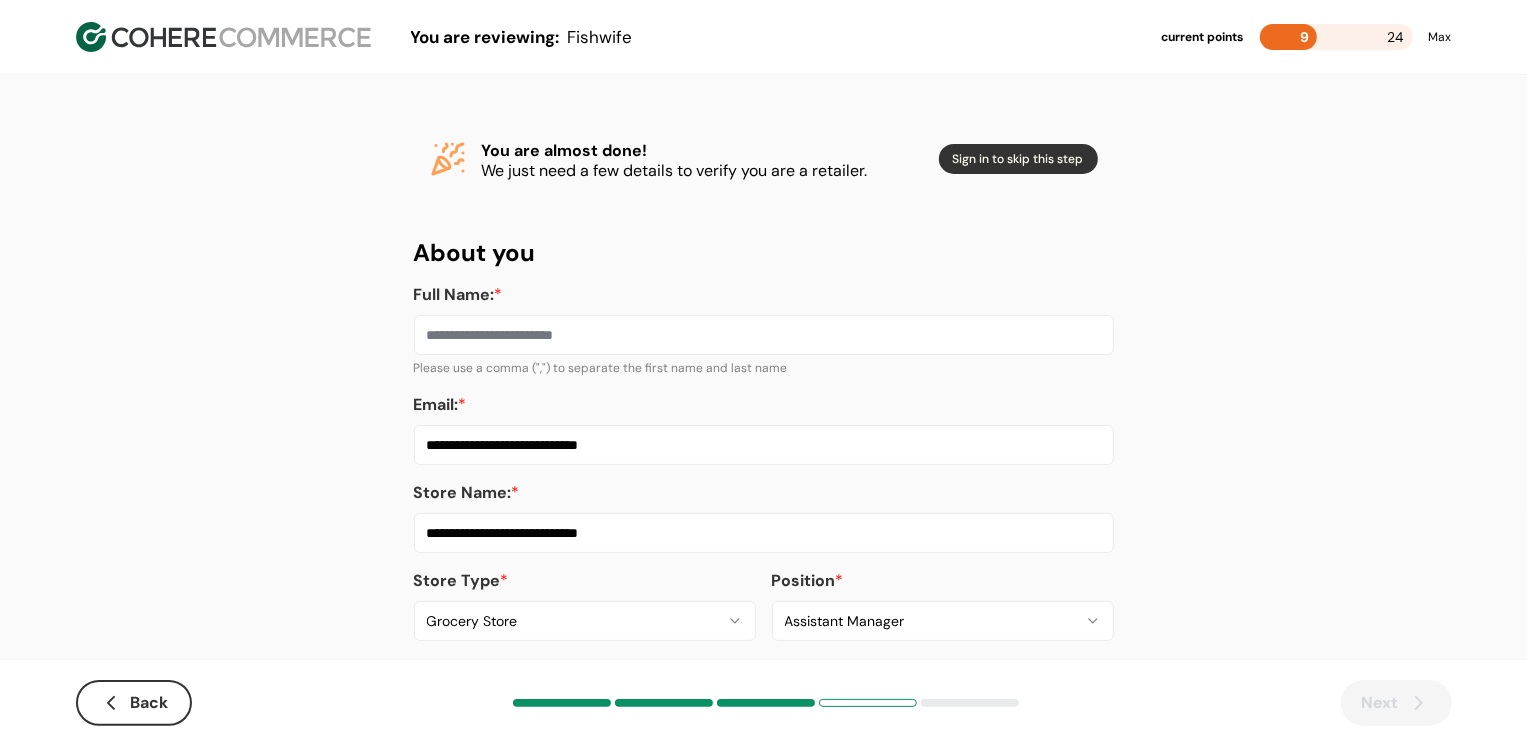 type on "**********" 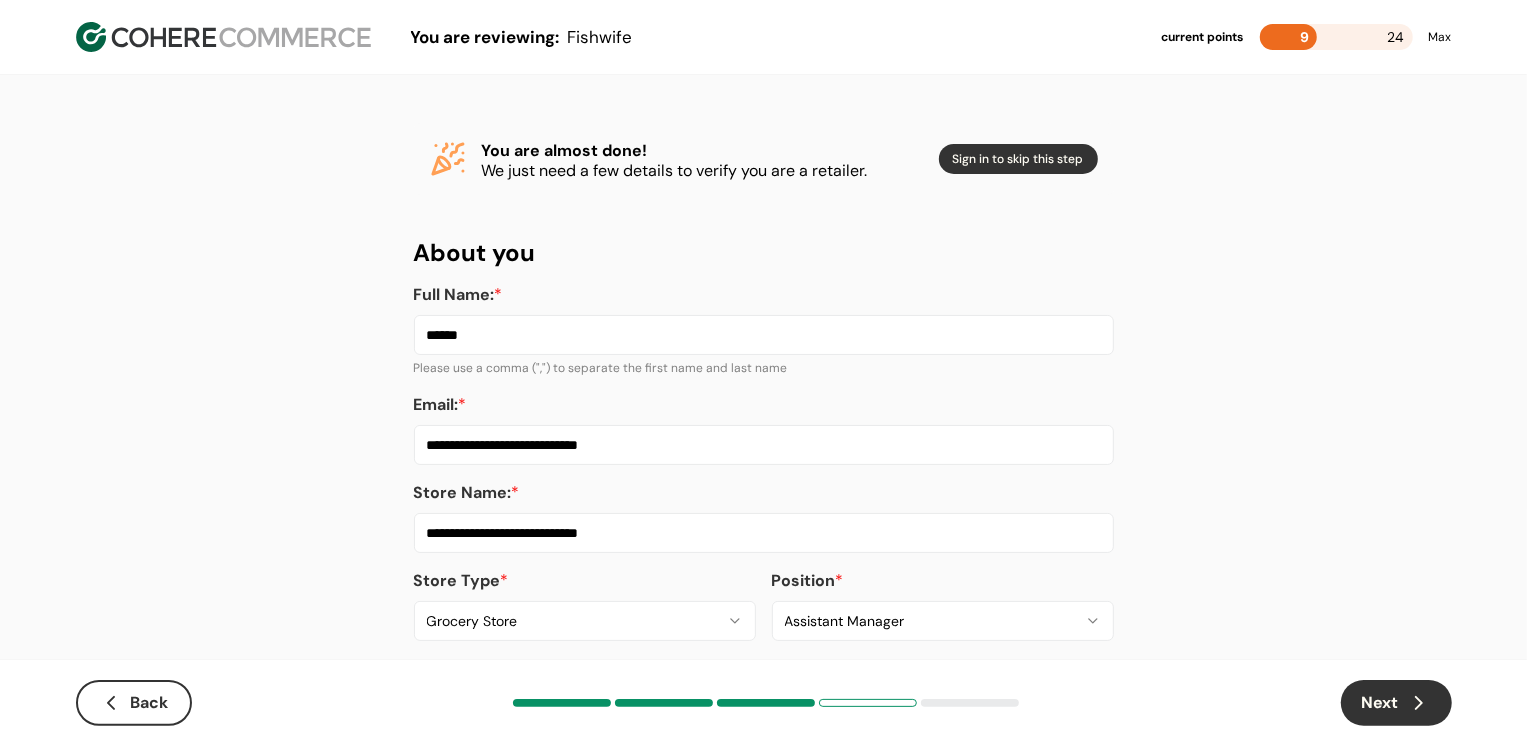 type on "*******" 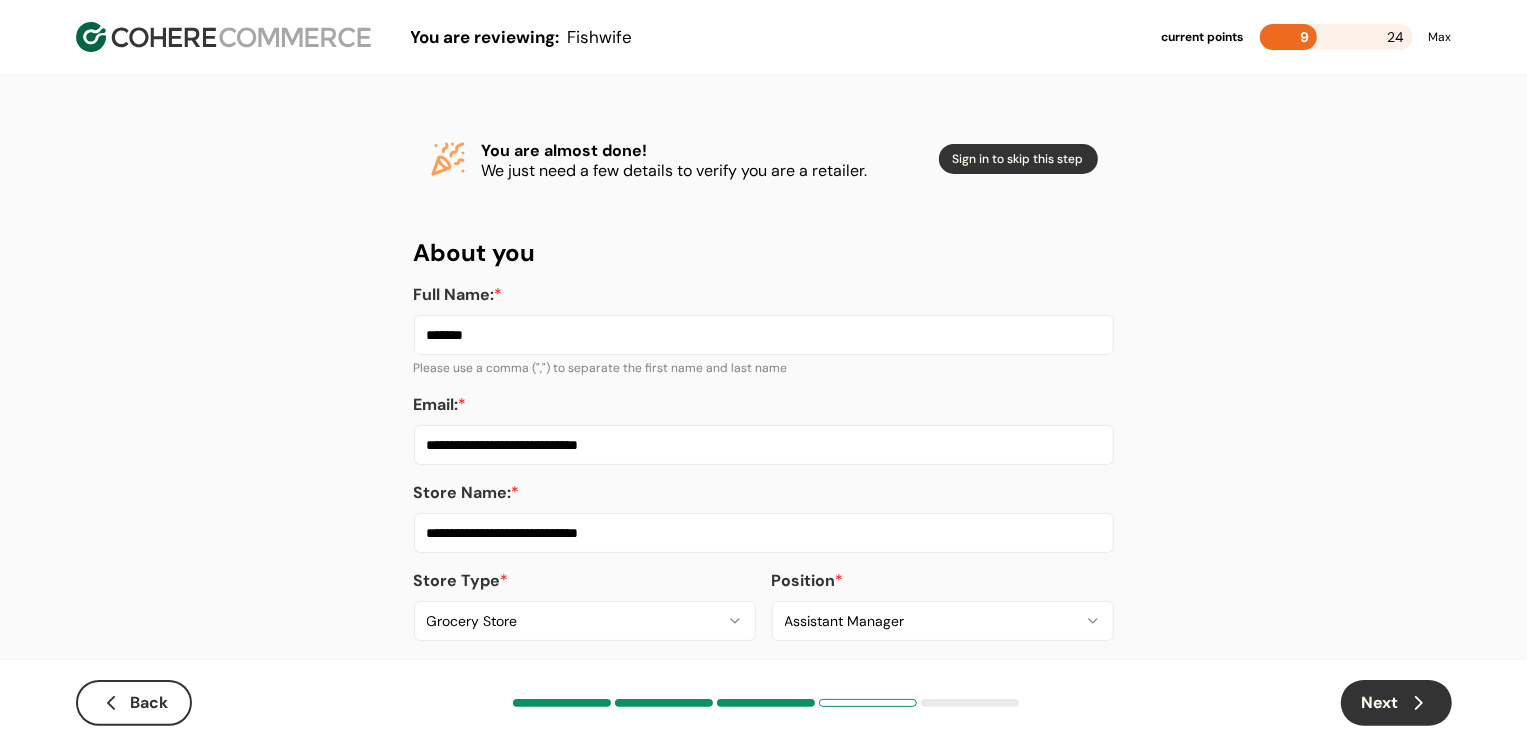 click on "Next" at bounding box center [1396, 703] 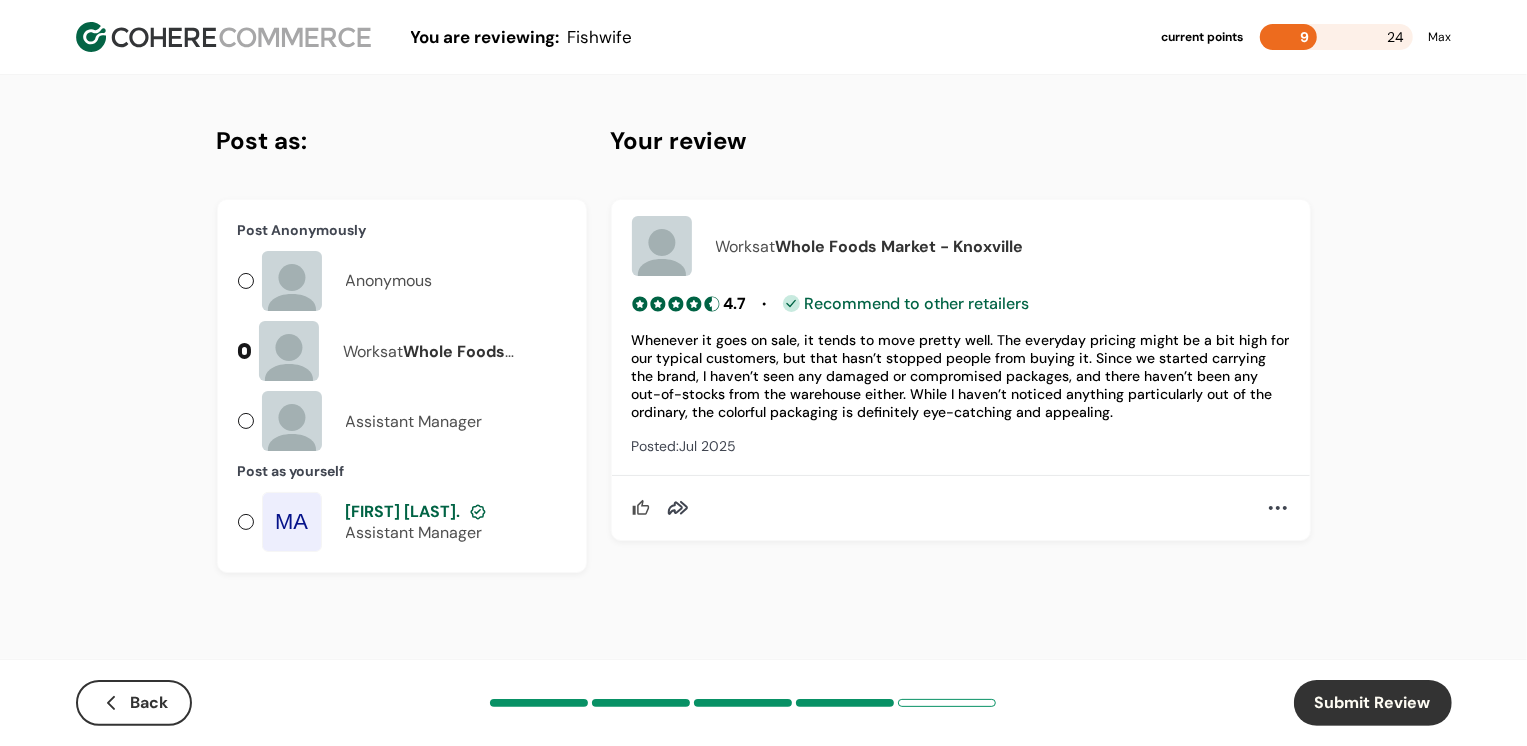 click on "[FIRST] [LAST]." at bounding box center [403, 511] 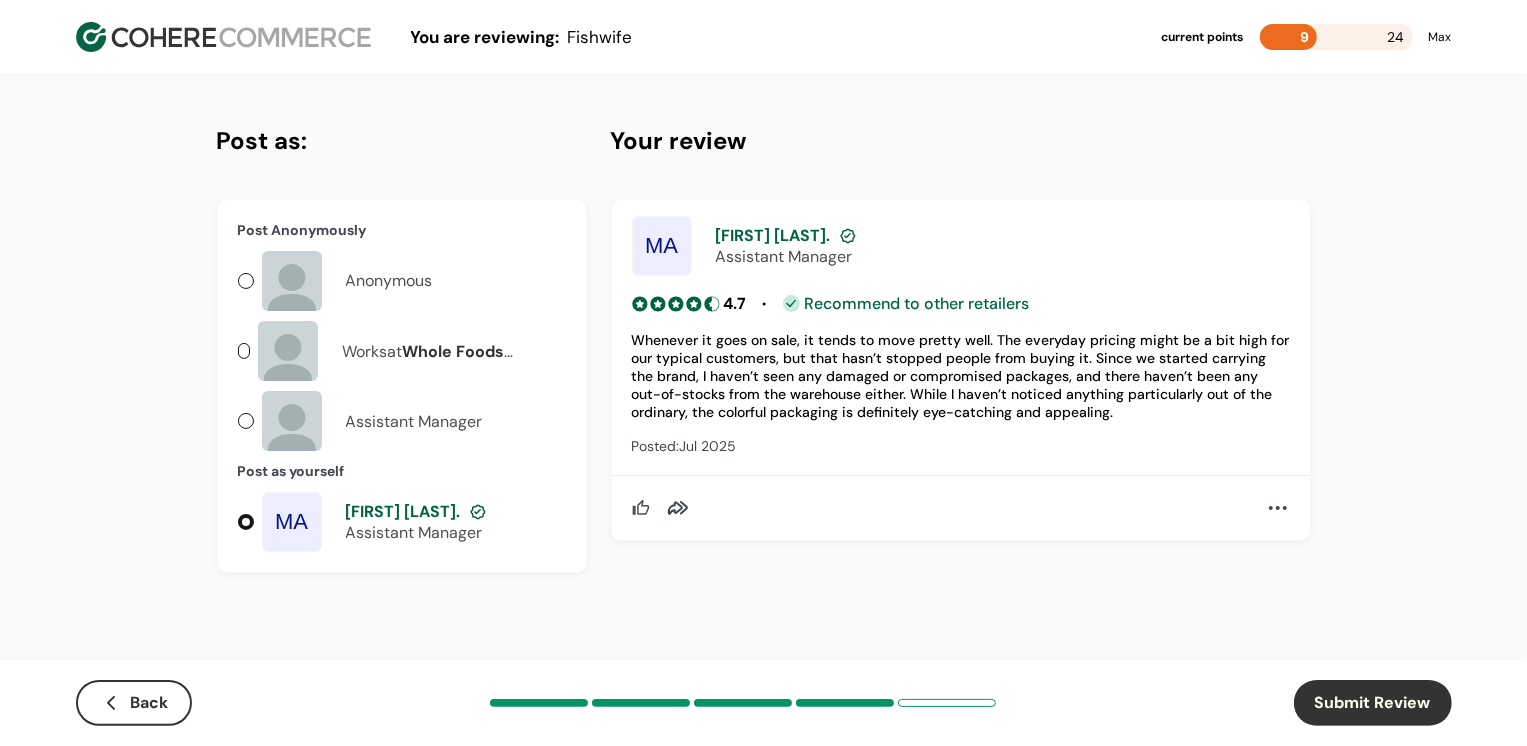 click on "Submit Review" at bounding box center [1373, 703] 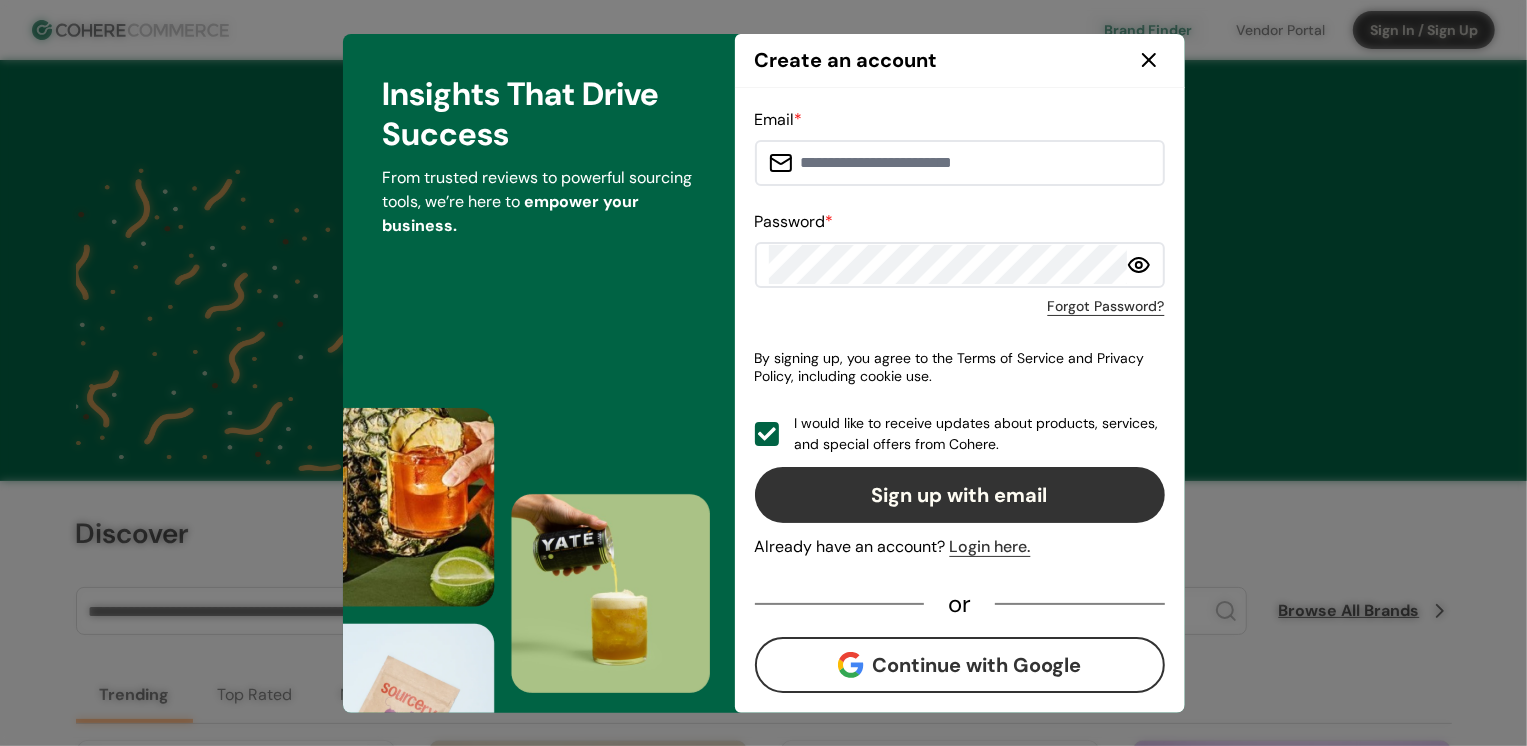 type on "**********" 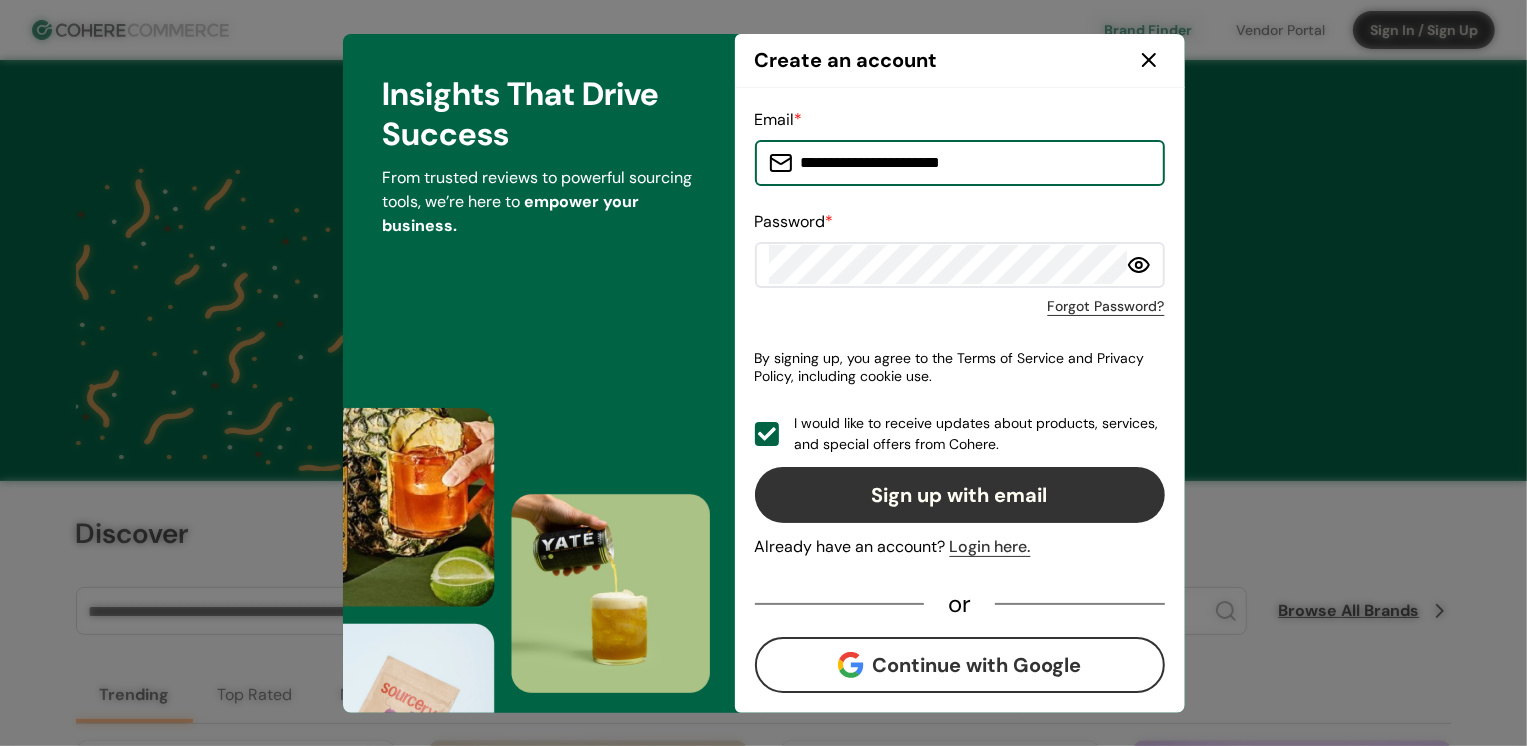 click 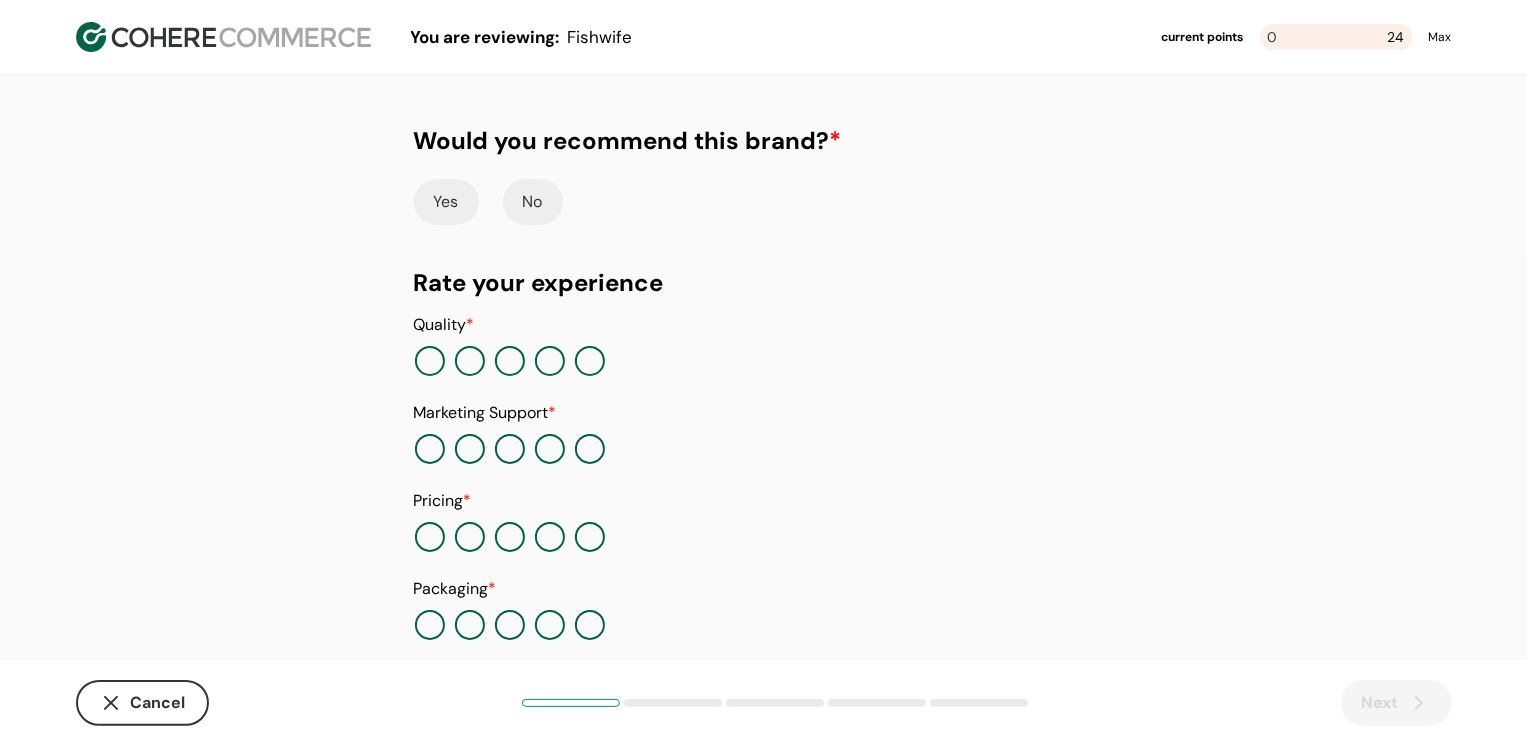 click on "Yes" at bounding box center (446, 202) 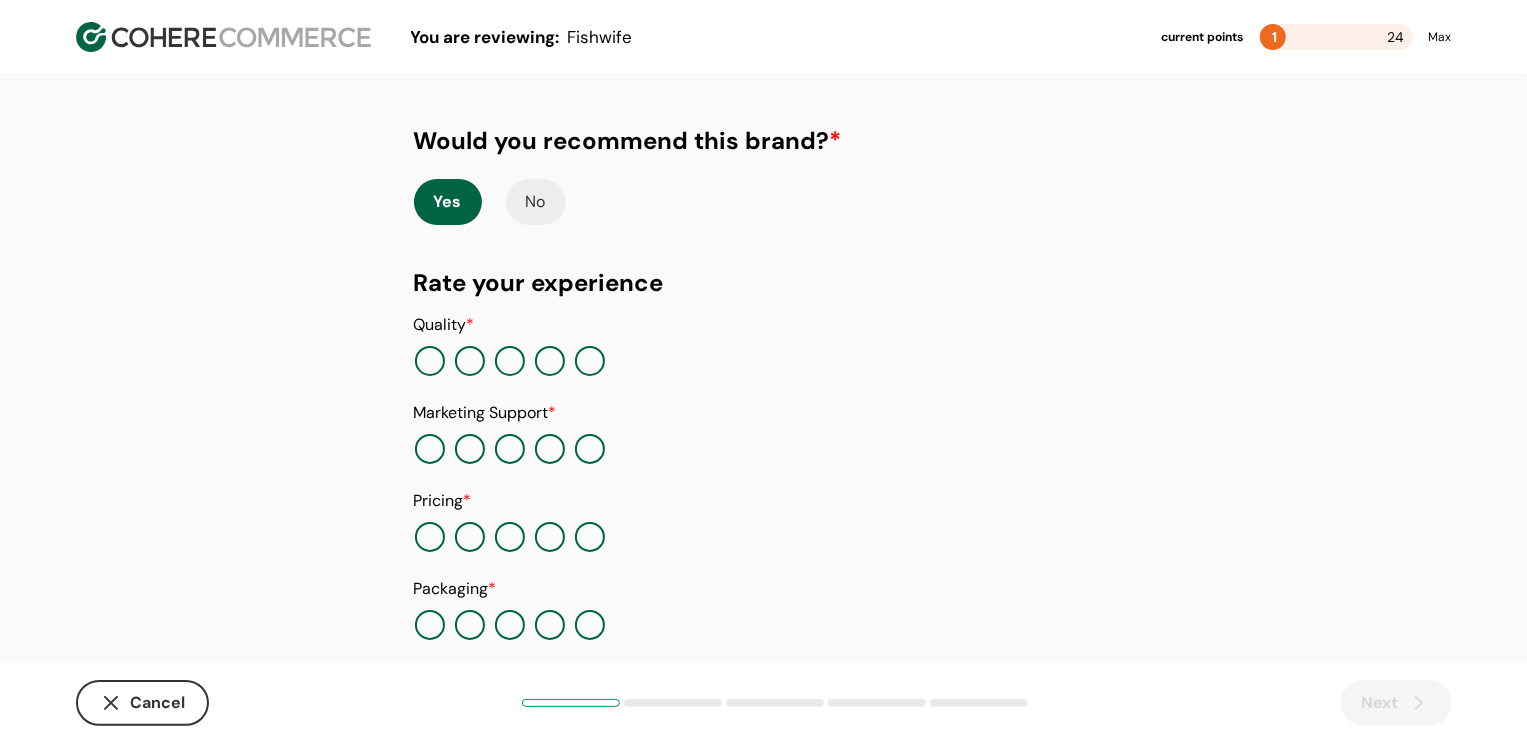 click at bounding box center (510, 361) 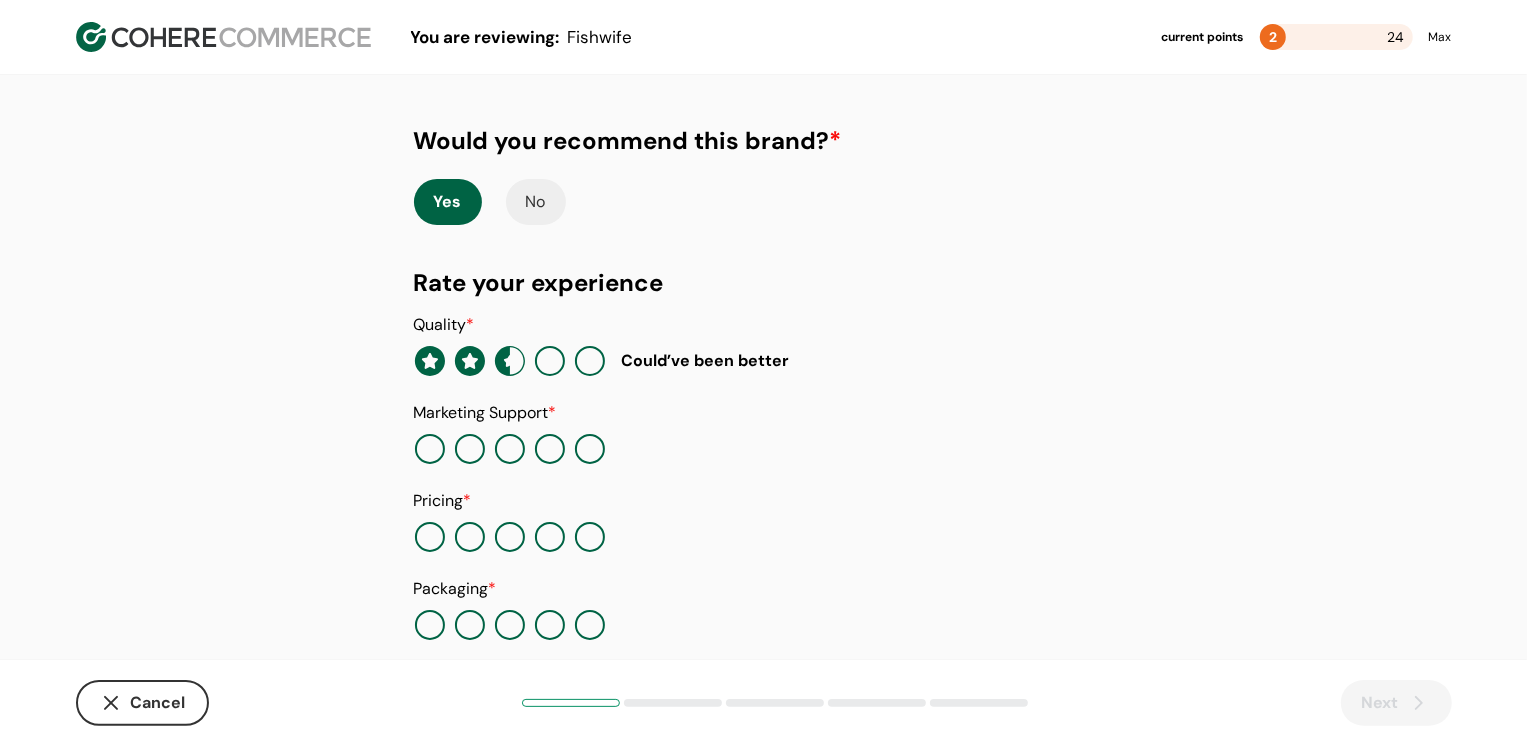 click at bounding box center [550, 361] 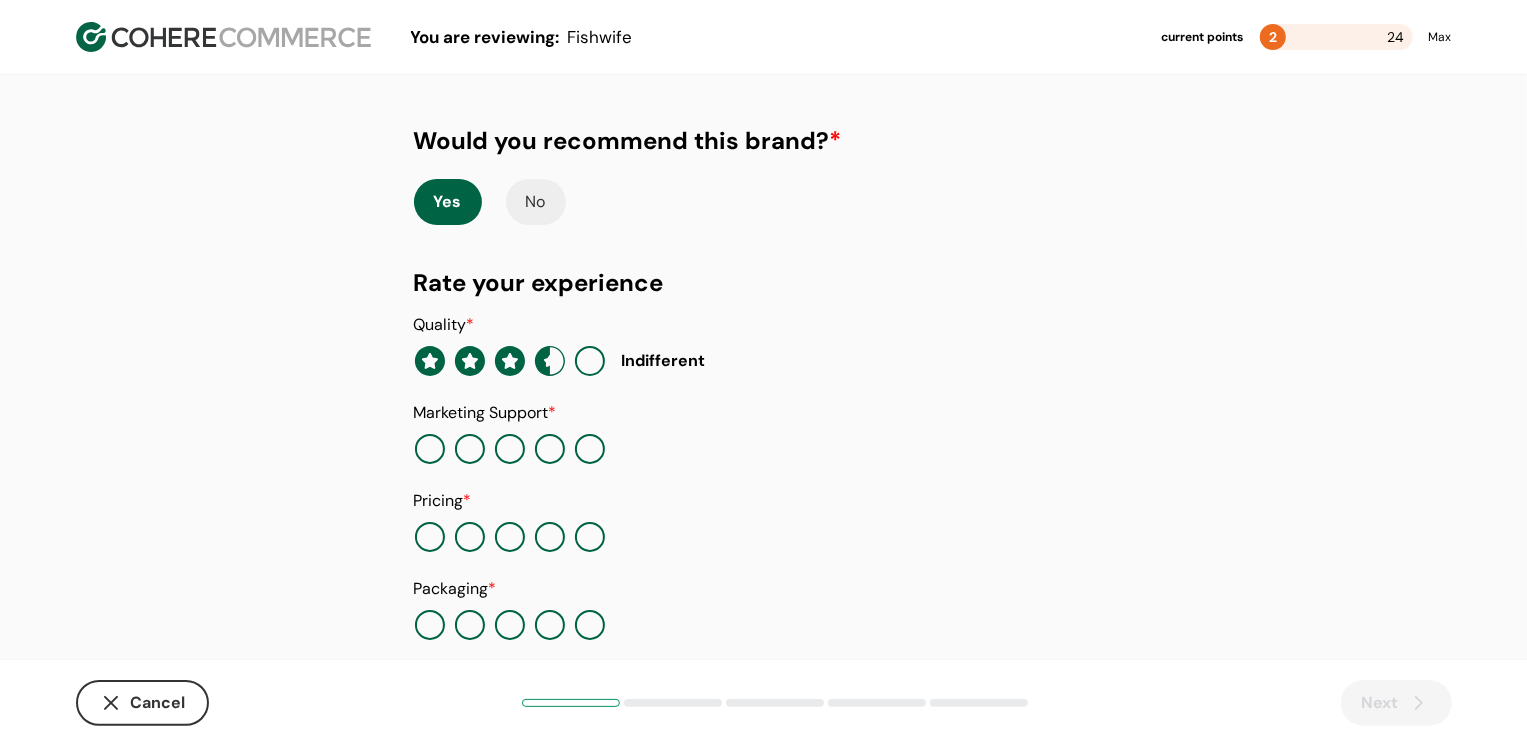 click at bounding box center (470, 449) 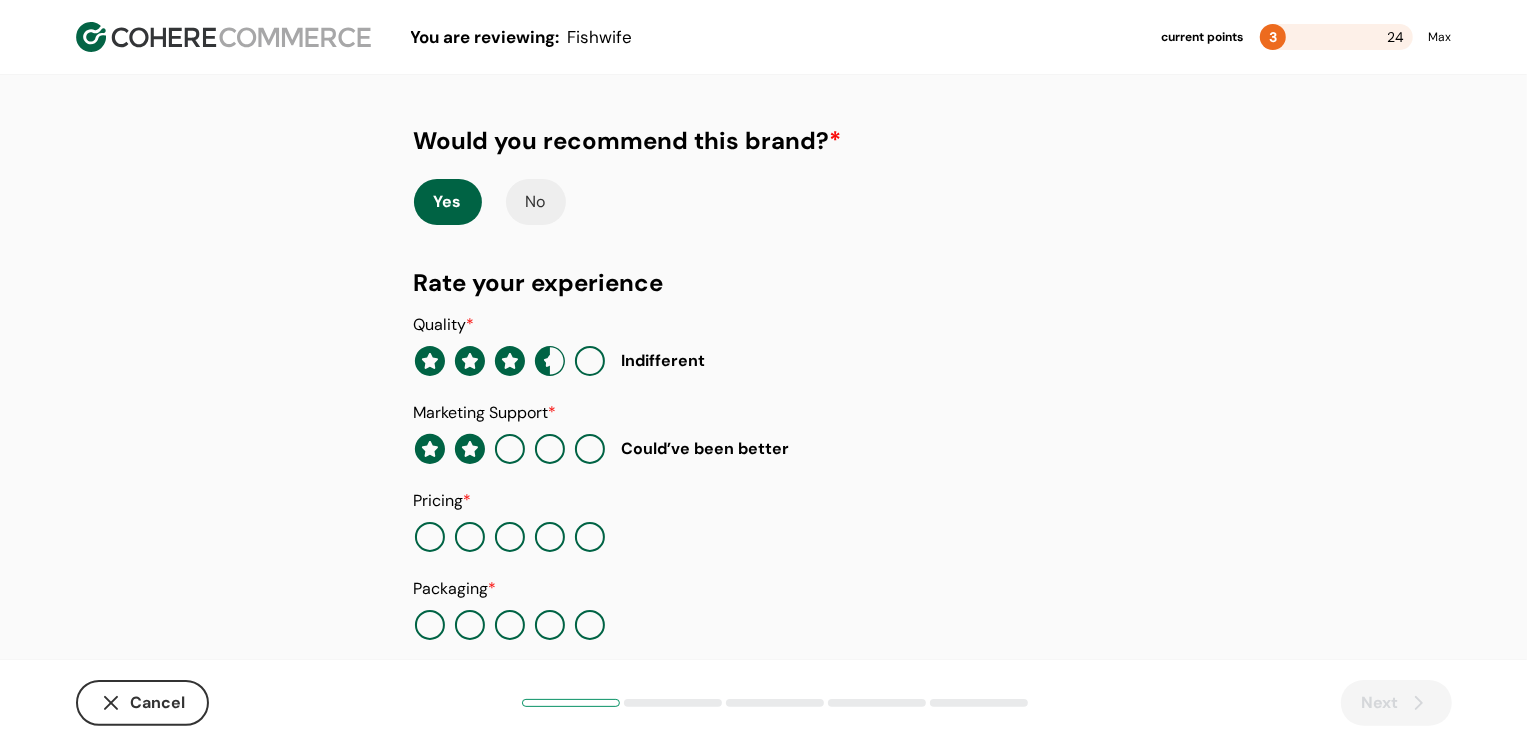 scroll, scrollTop: 205, scrollLeft: 0, axis: vertical 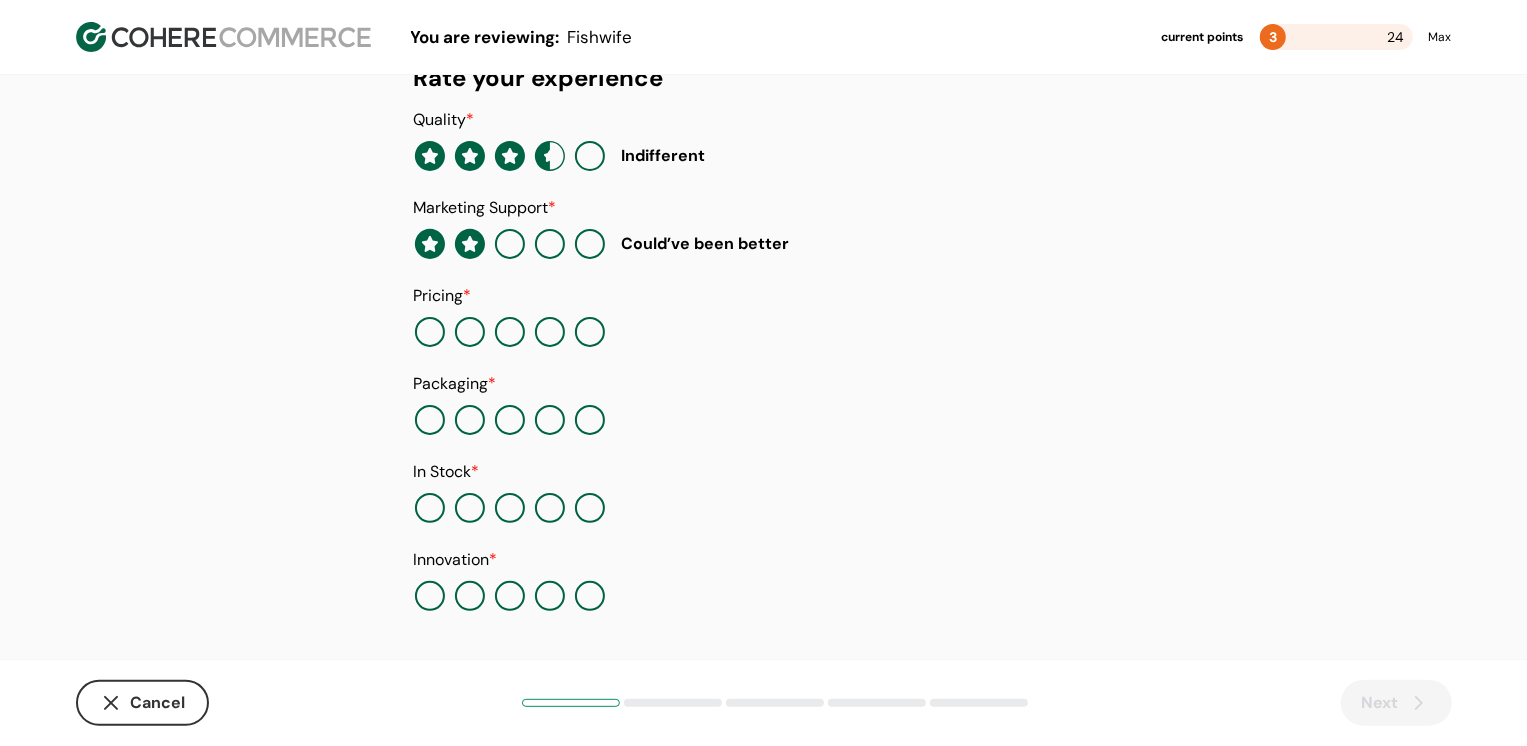 click at bounding box center [510, 332] 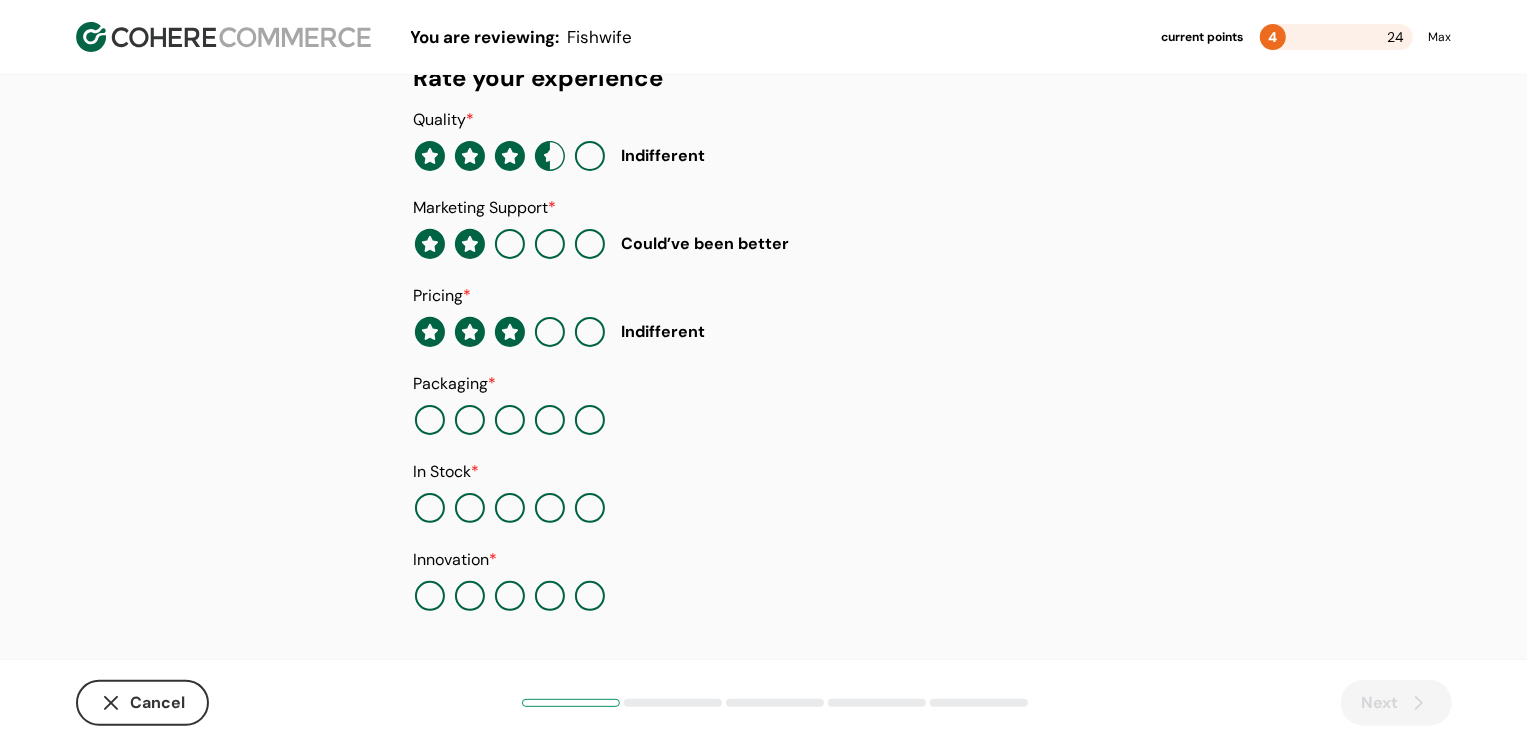 click at bounding box center [550, 420] 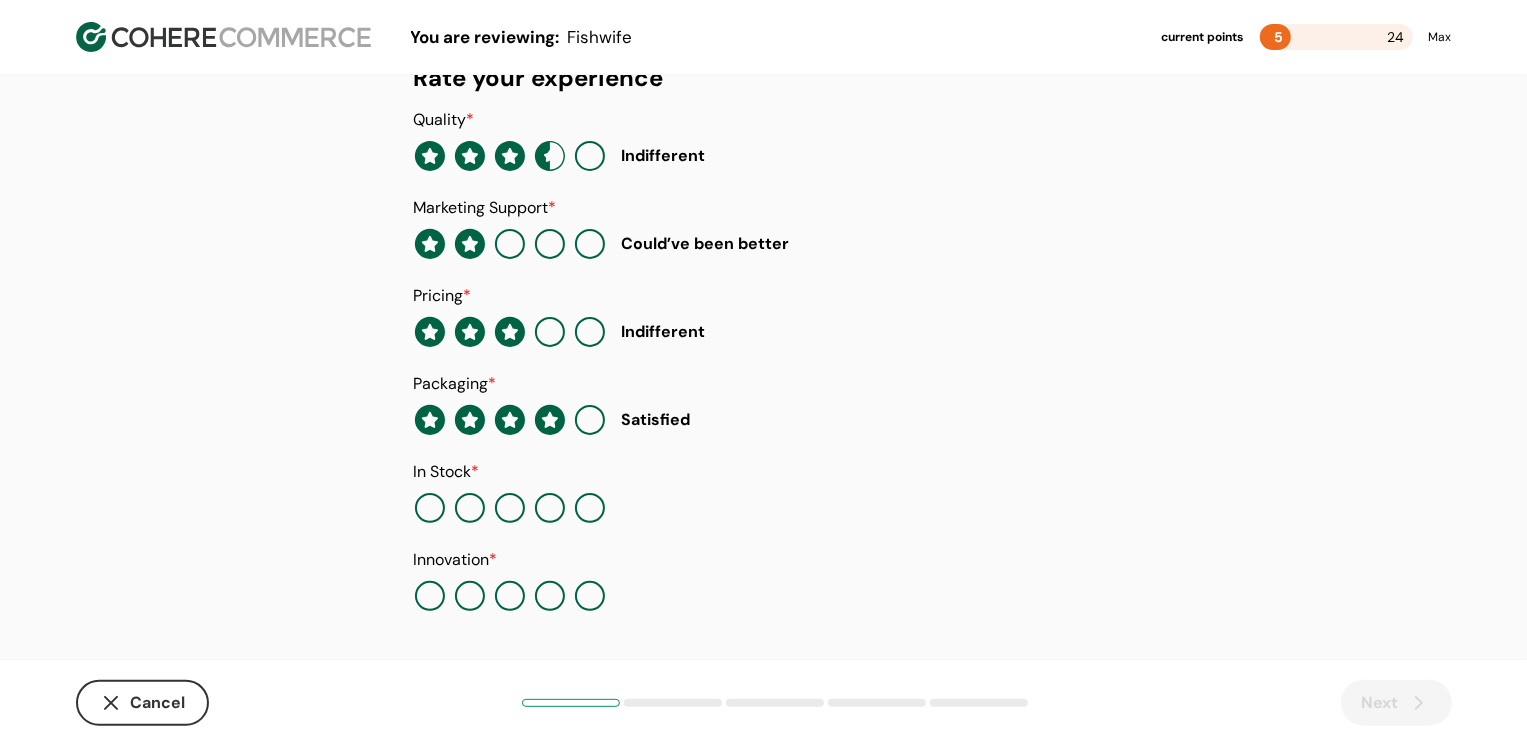 click at bounding box center (590, 508) 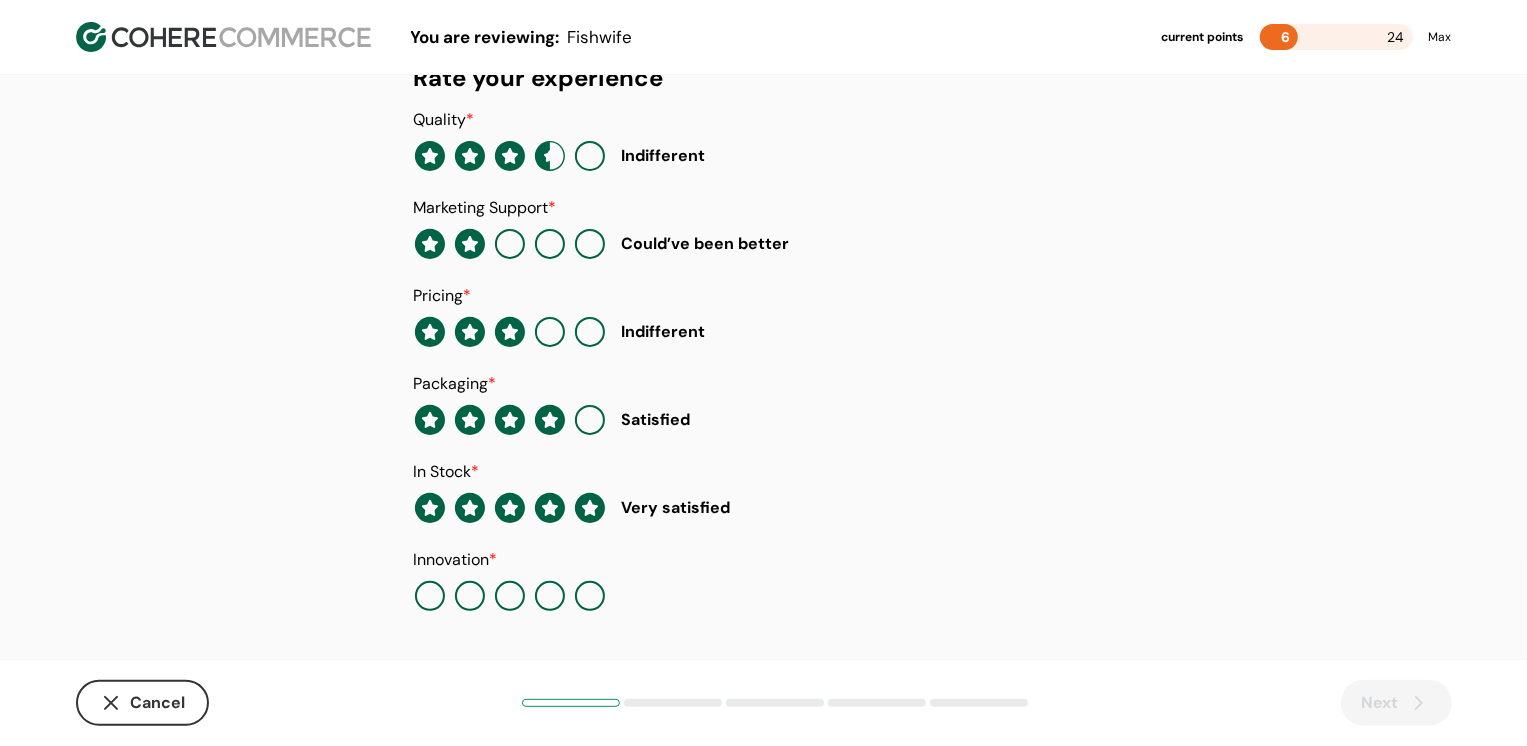 click at bounding box center [590, 596] 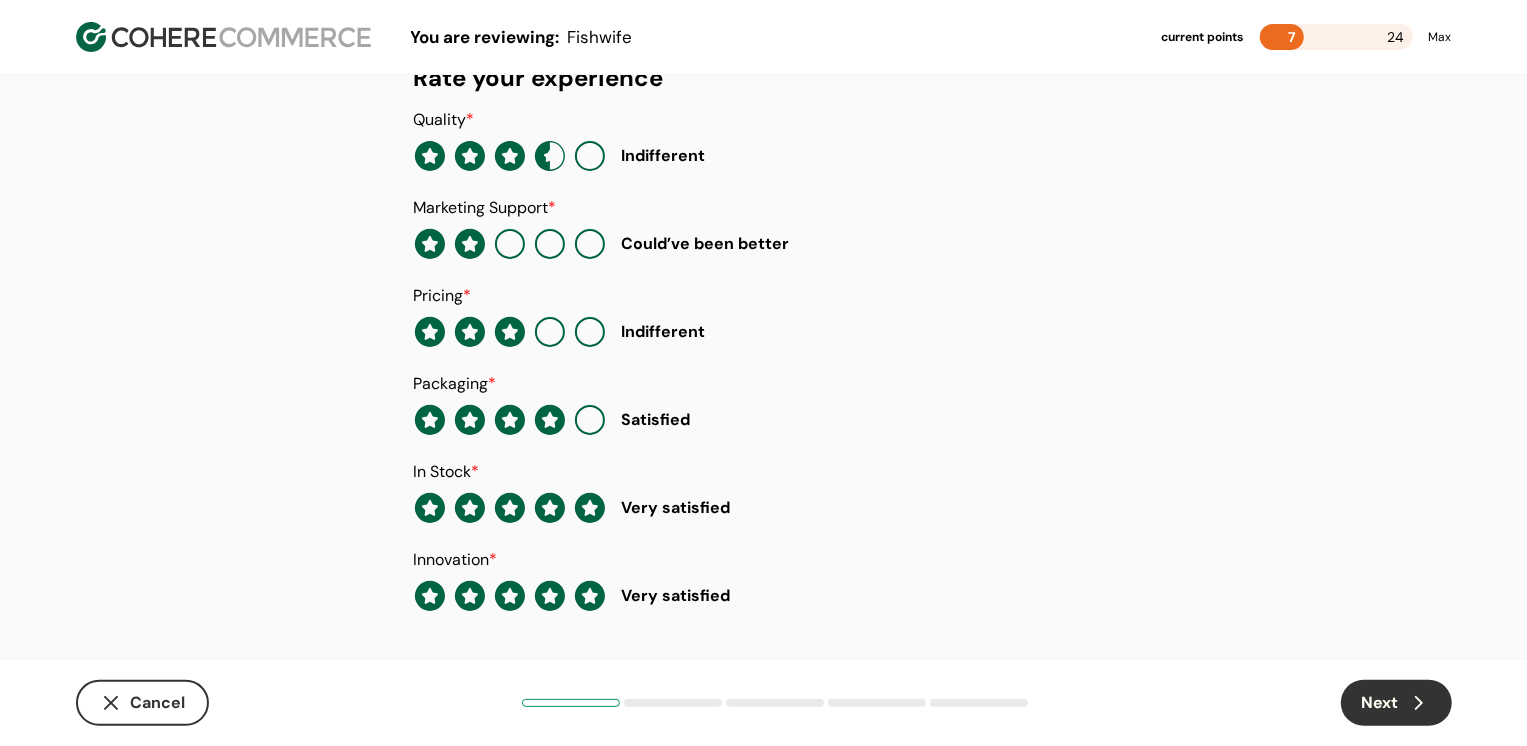 click on "Next" at bounding box center (1396, 703) 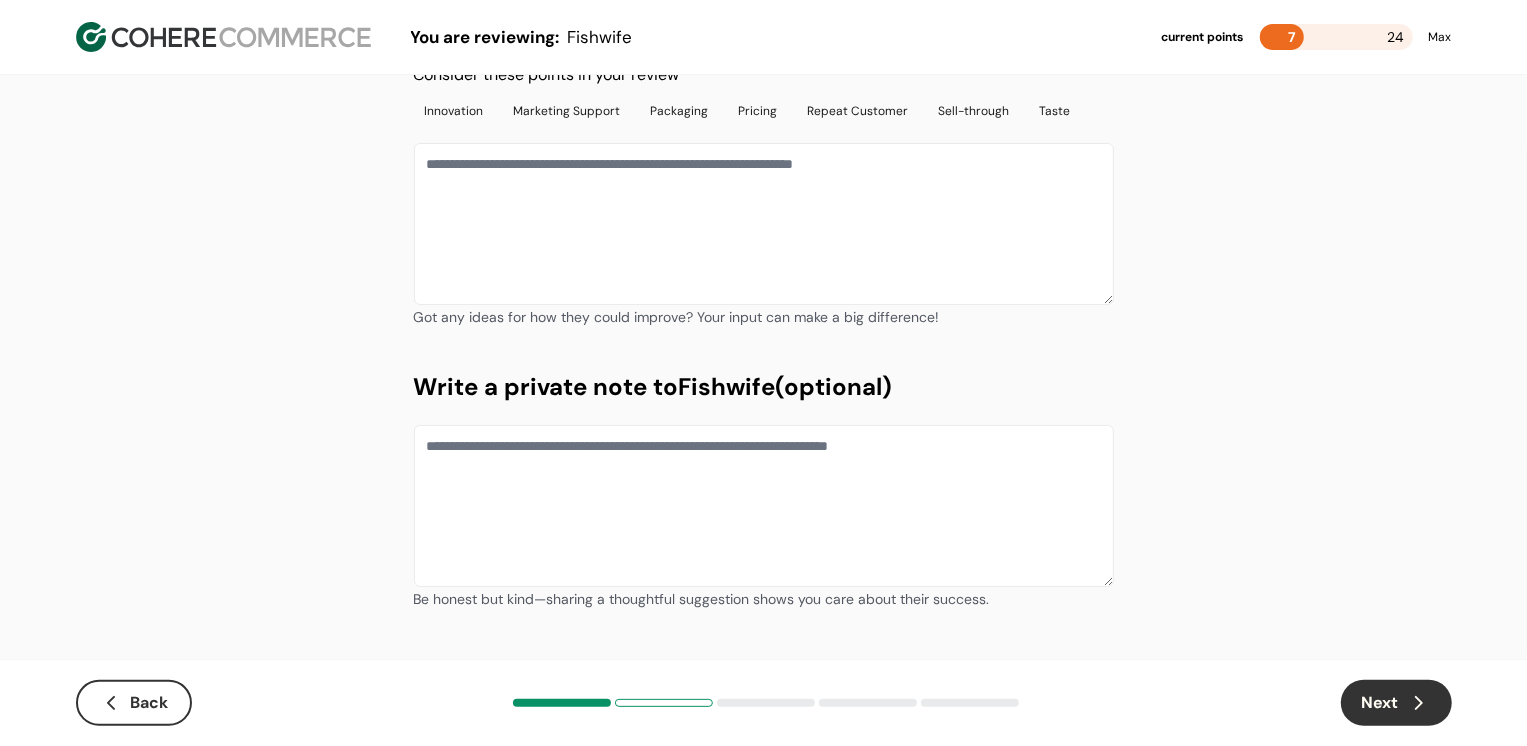 scroll, scrollTop: 0, scrollLeft: 0, axis: both 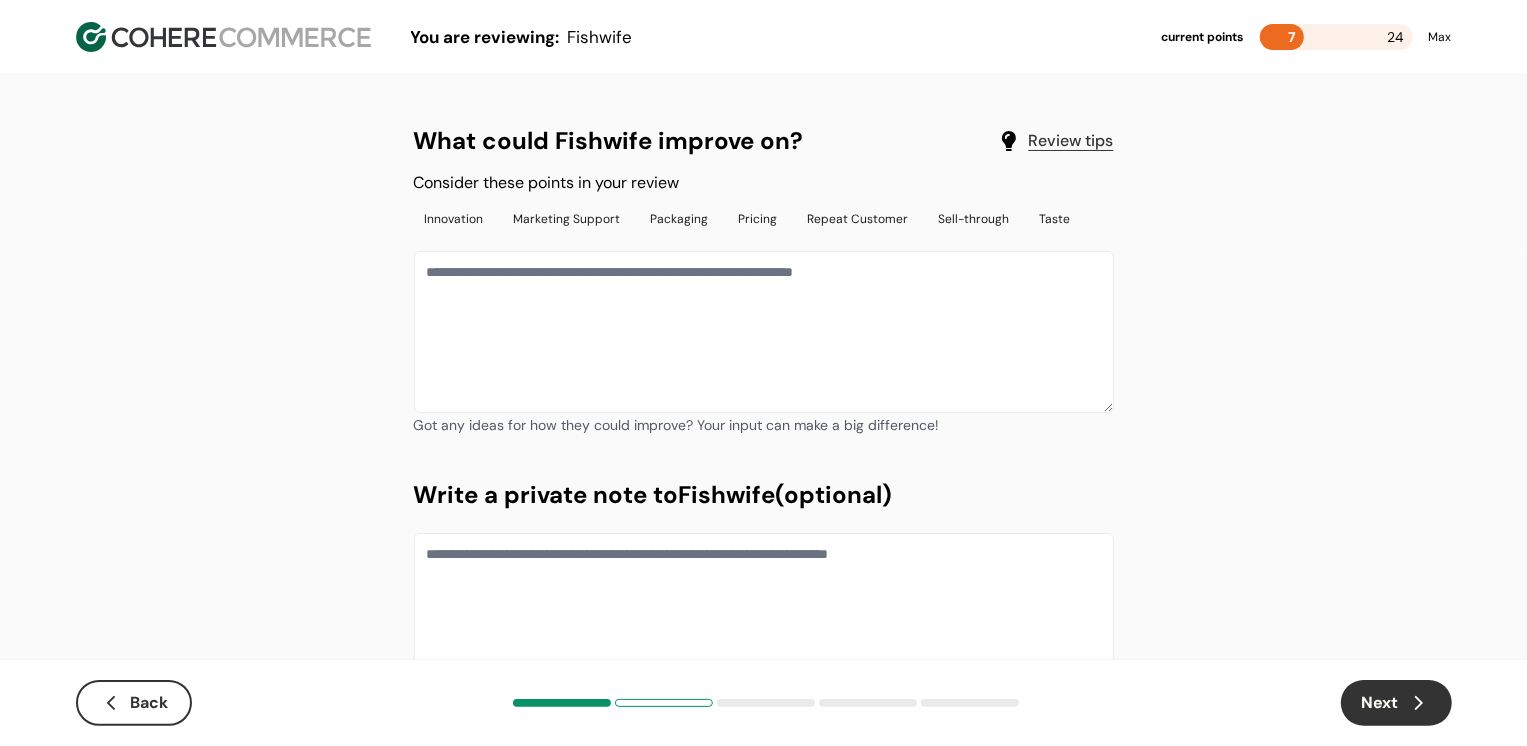 click at bounding box center [764, 332] 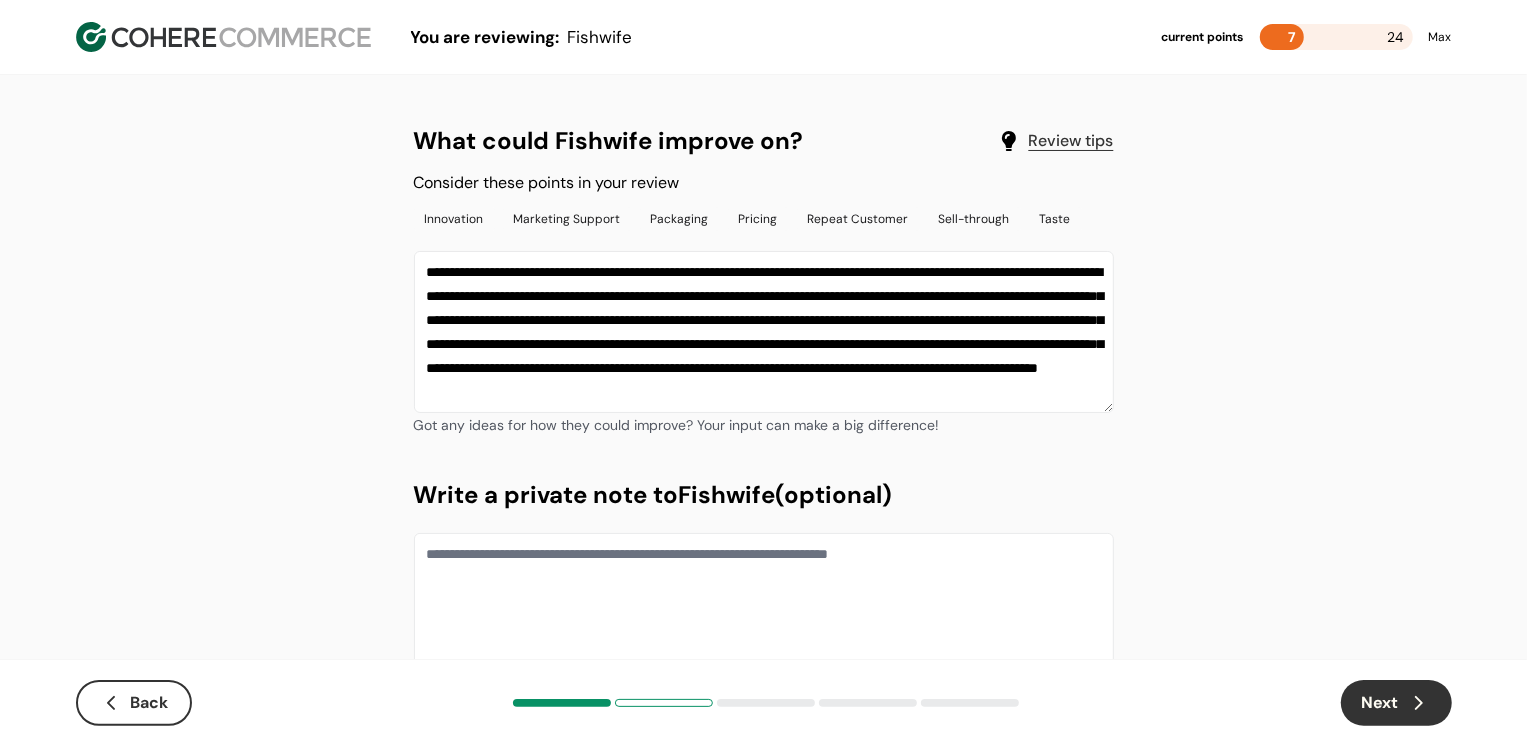 scroll, scrollTop: 13, scrollLeft: 0, axis: vertical 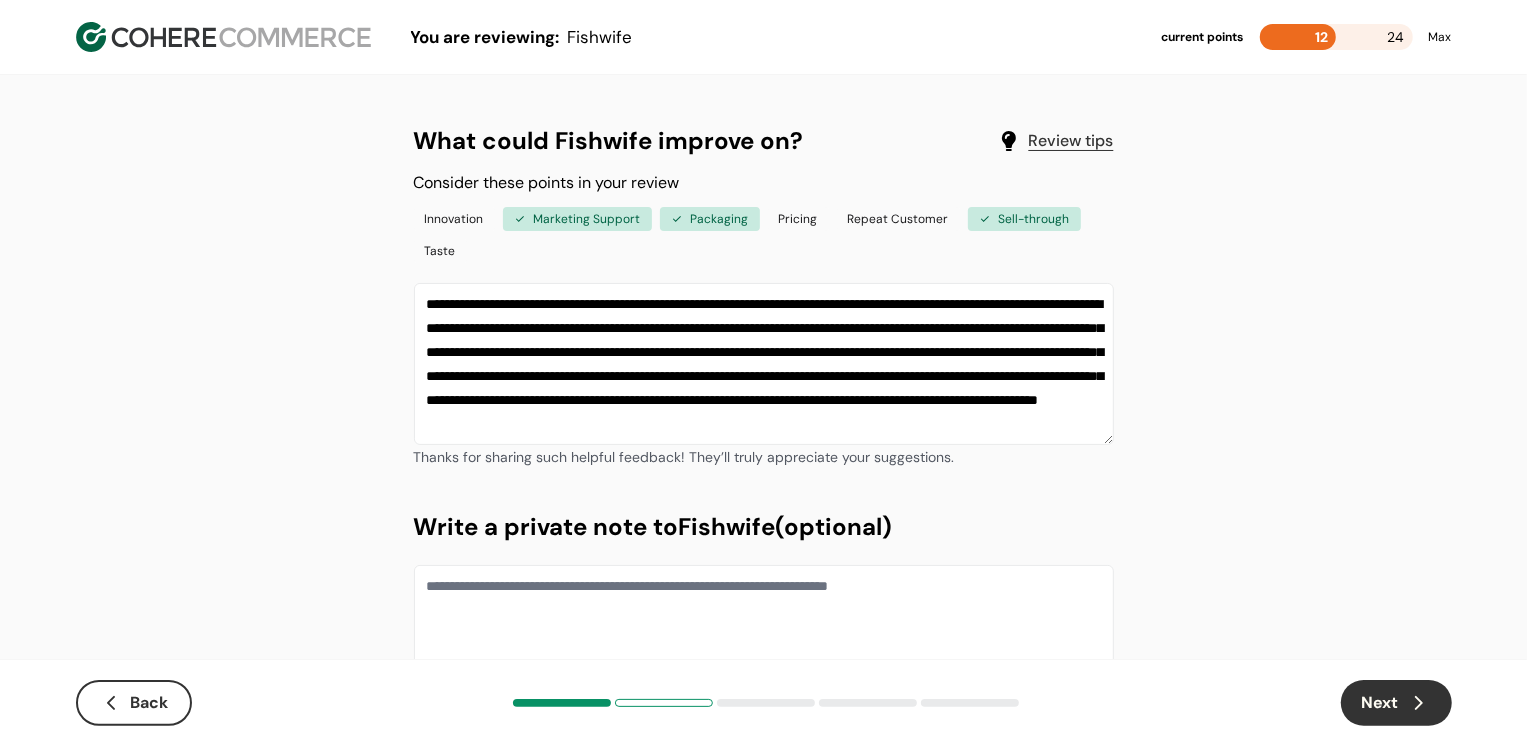 click on "Next" at bounding box center (1396, 703) 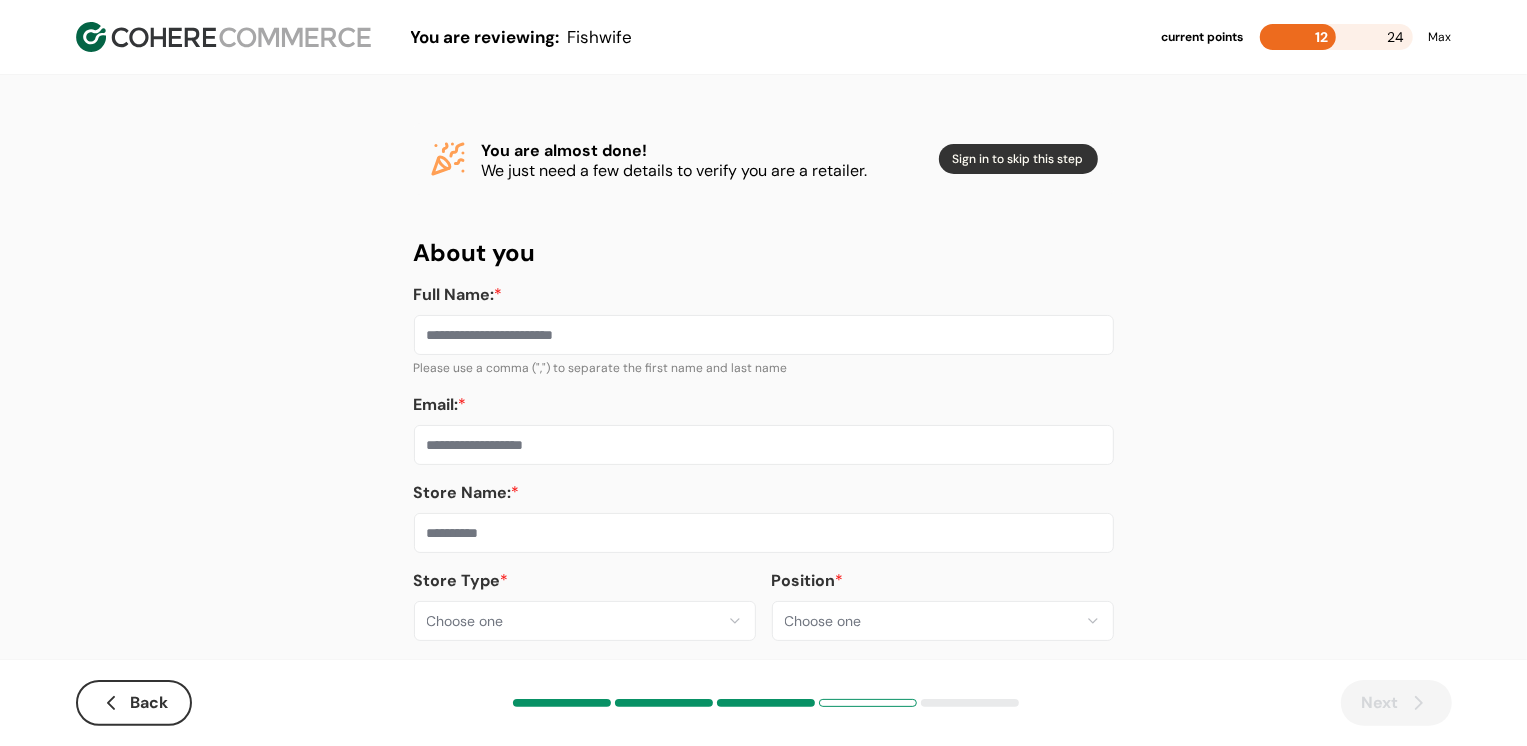 click on "**********" at bounding box center [763, 388] 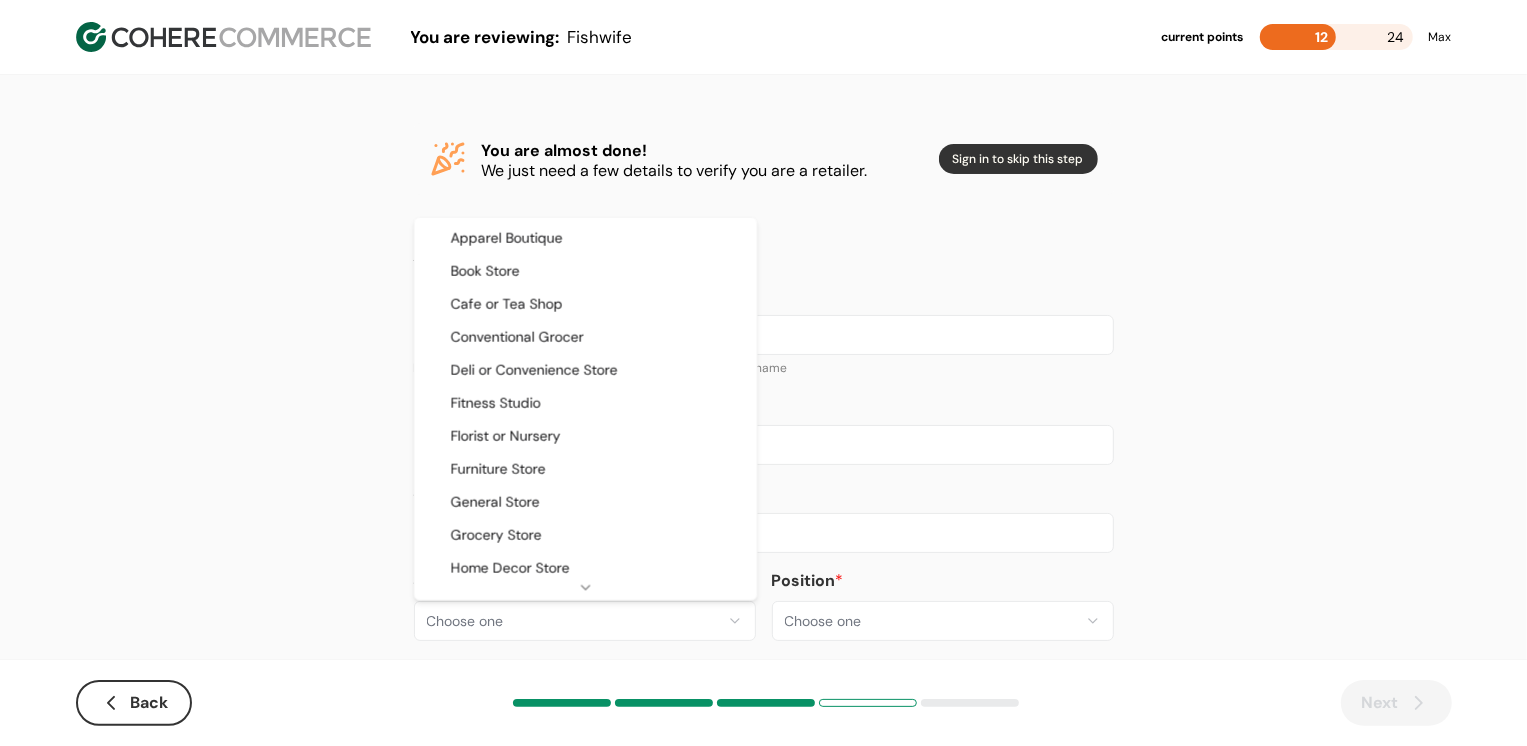 select on "**" 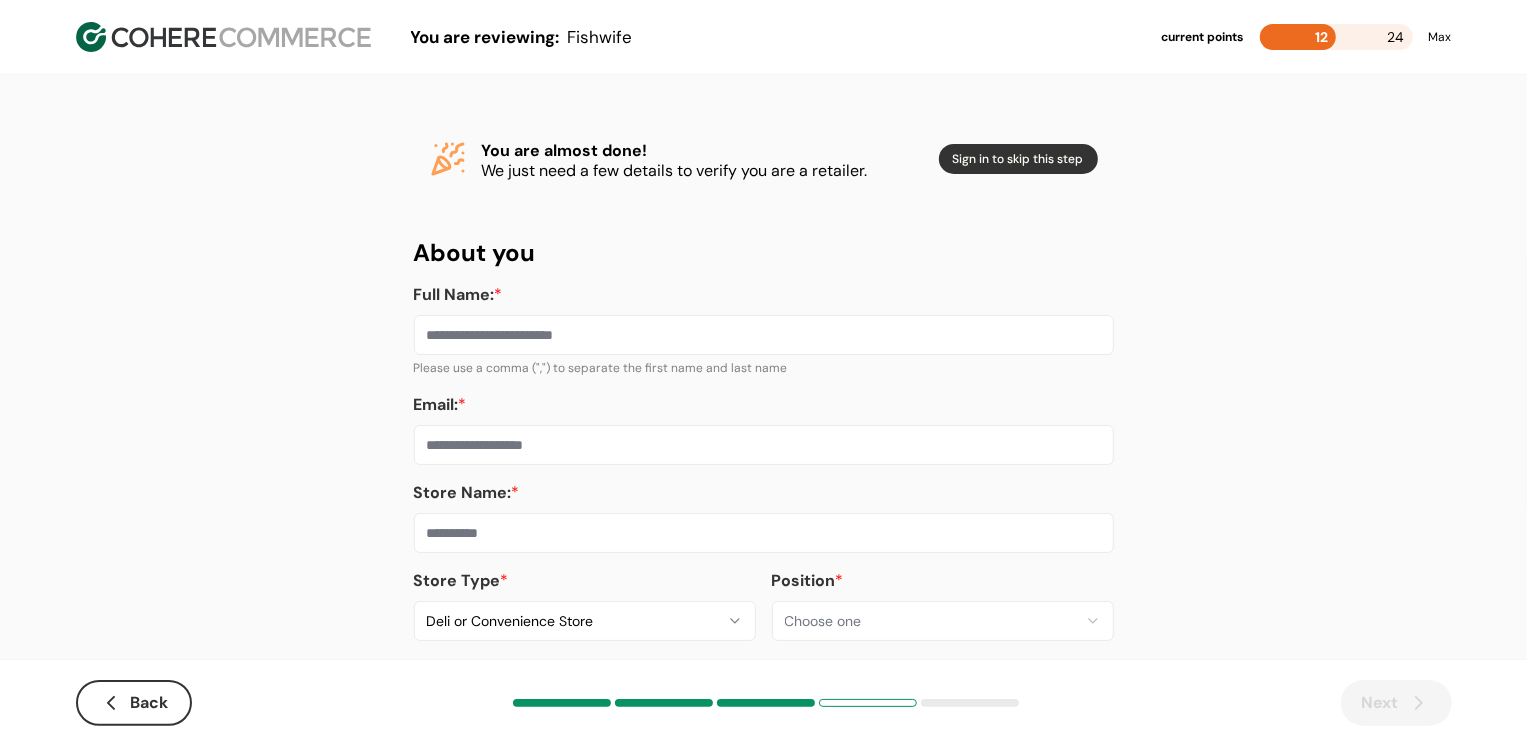 click at bounding box center [764, 533] 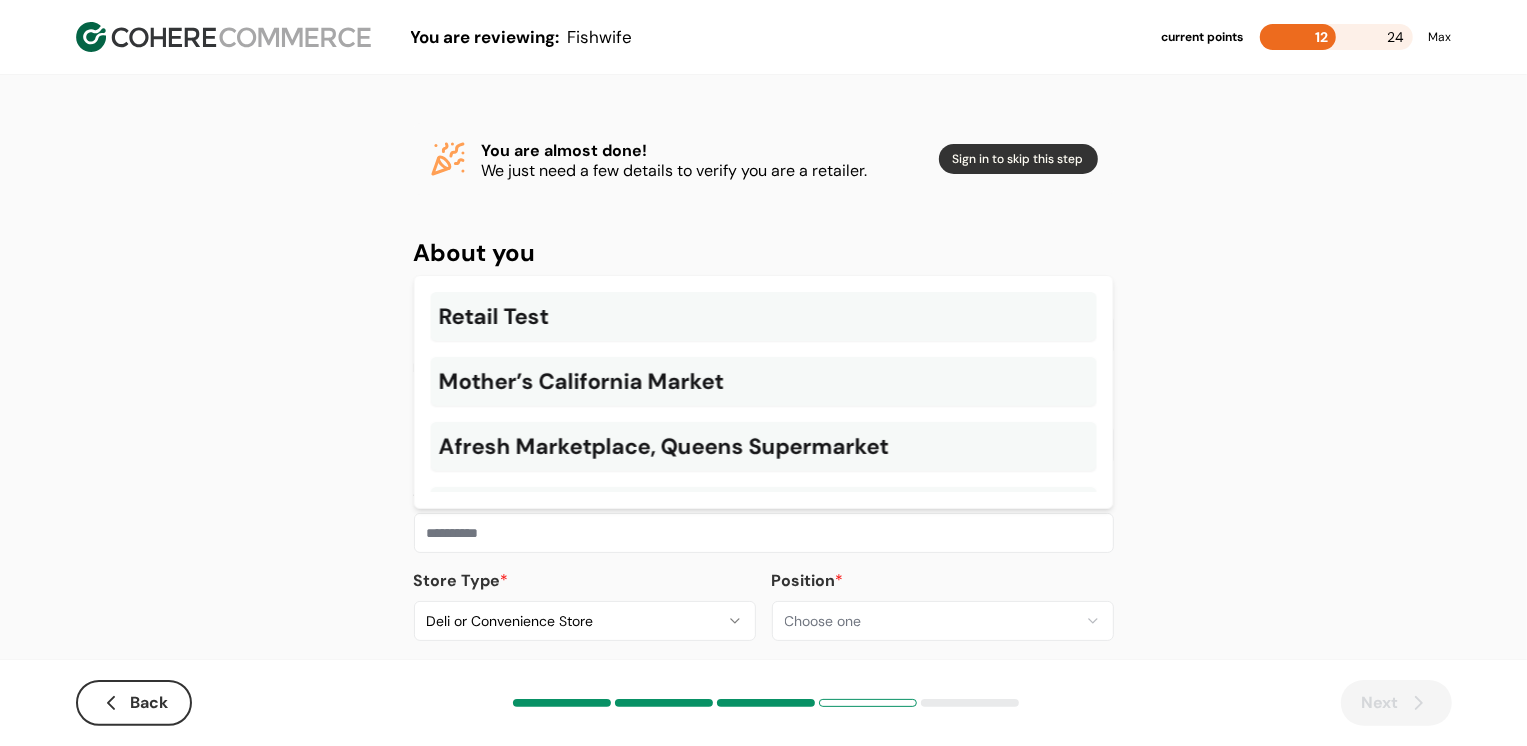 paste on "**********" 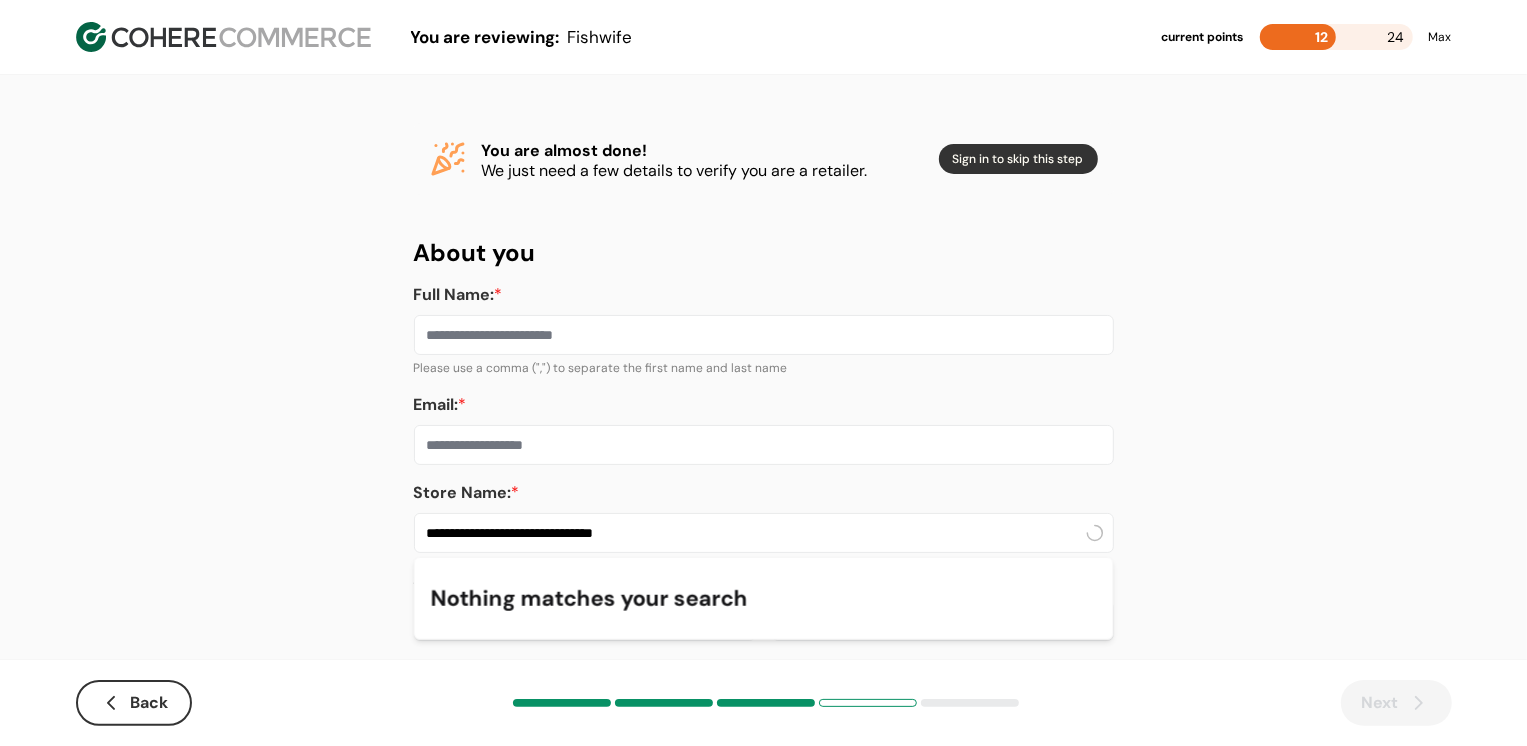 type on "**********" 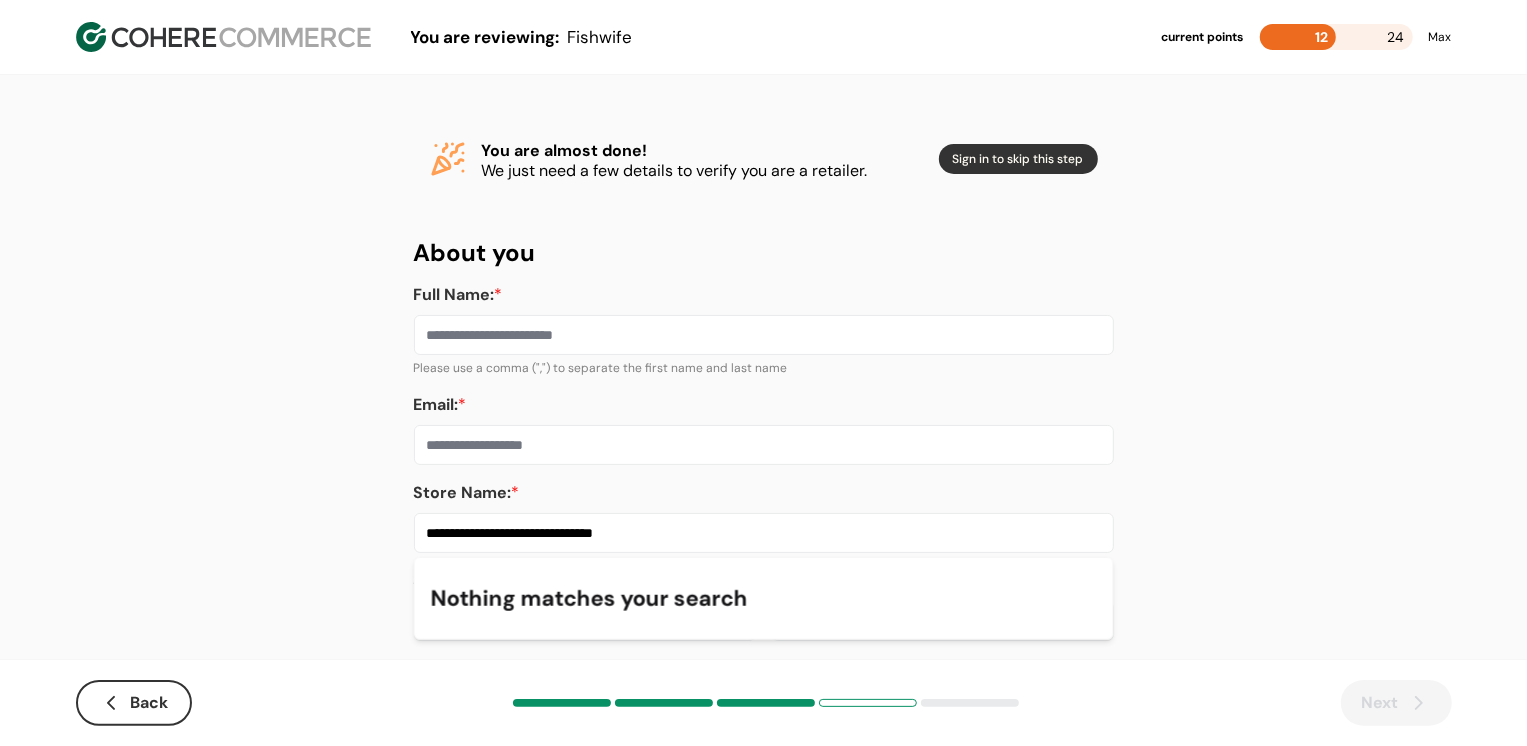 click on "Nothing matches your search" at bounding box center (764, 598) 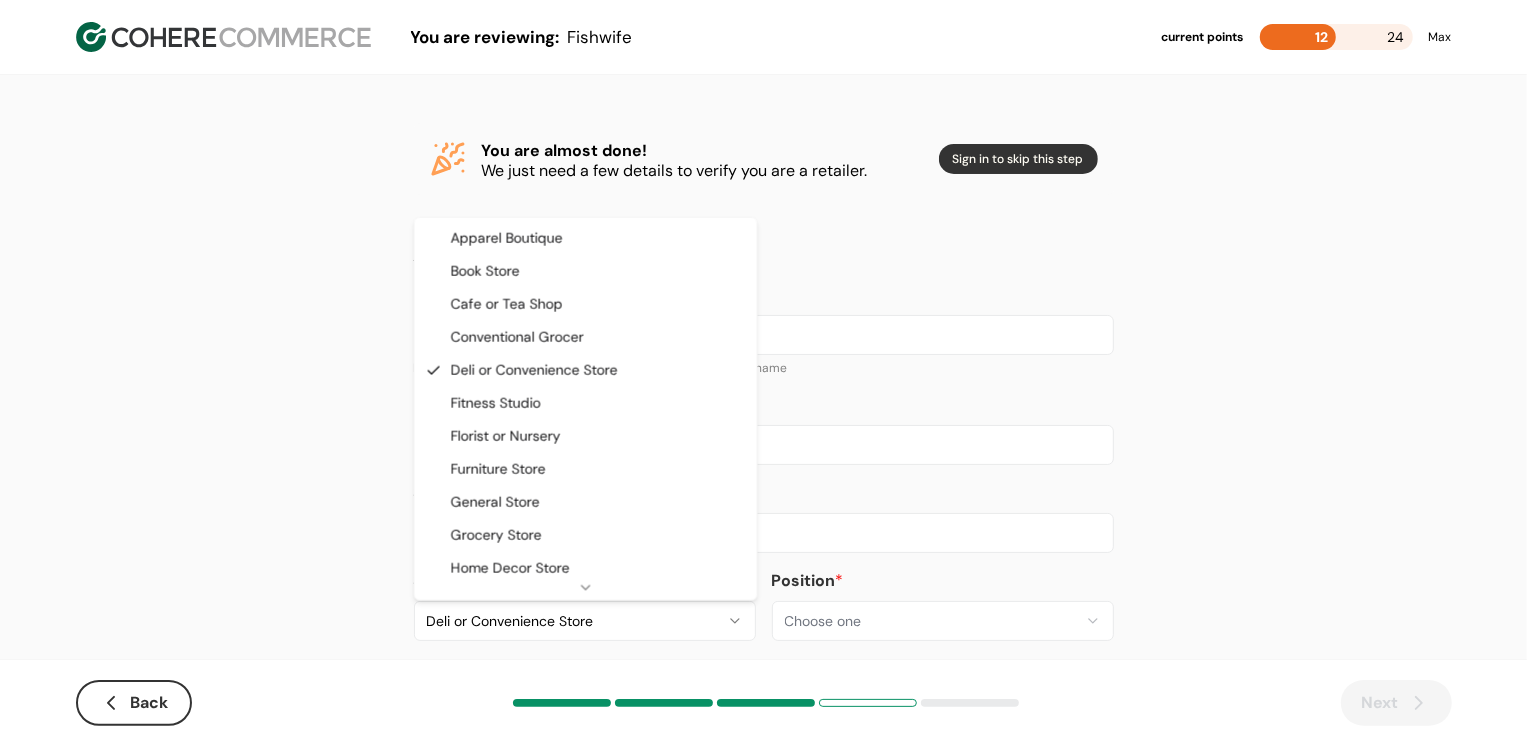 click on "**********" at bounding box center [763, 388] 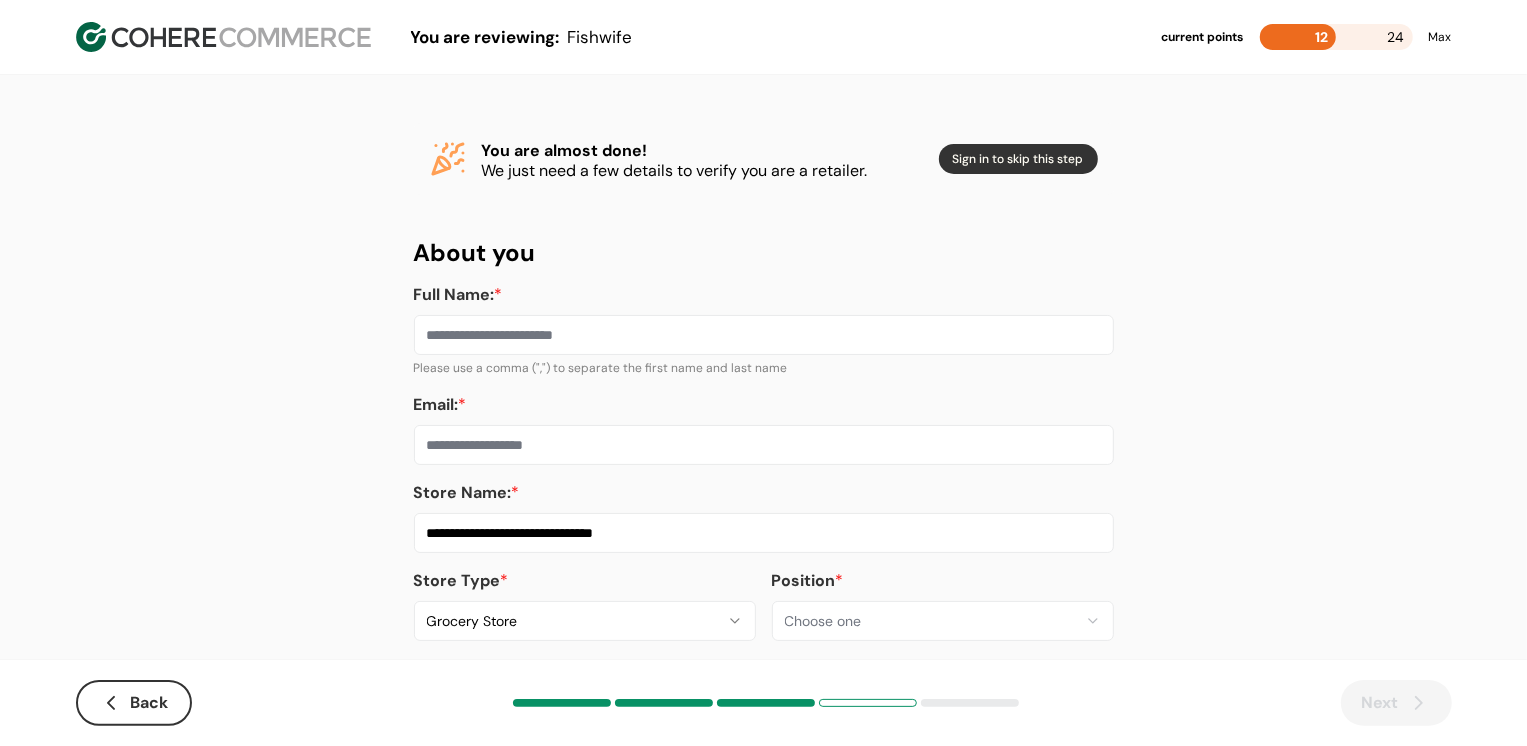 click on "Email:  *" at bounding box center [764, 445] 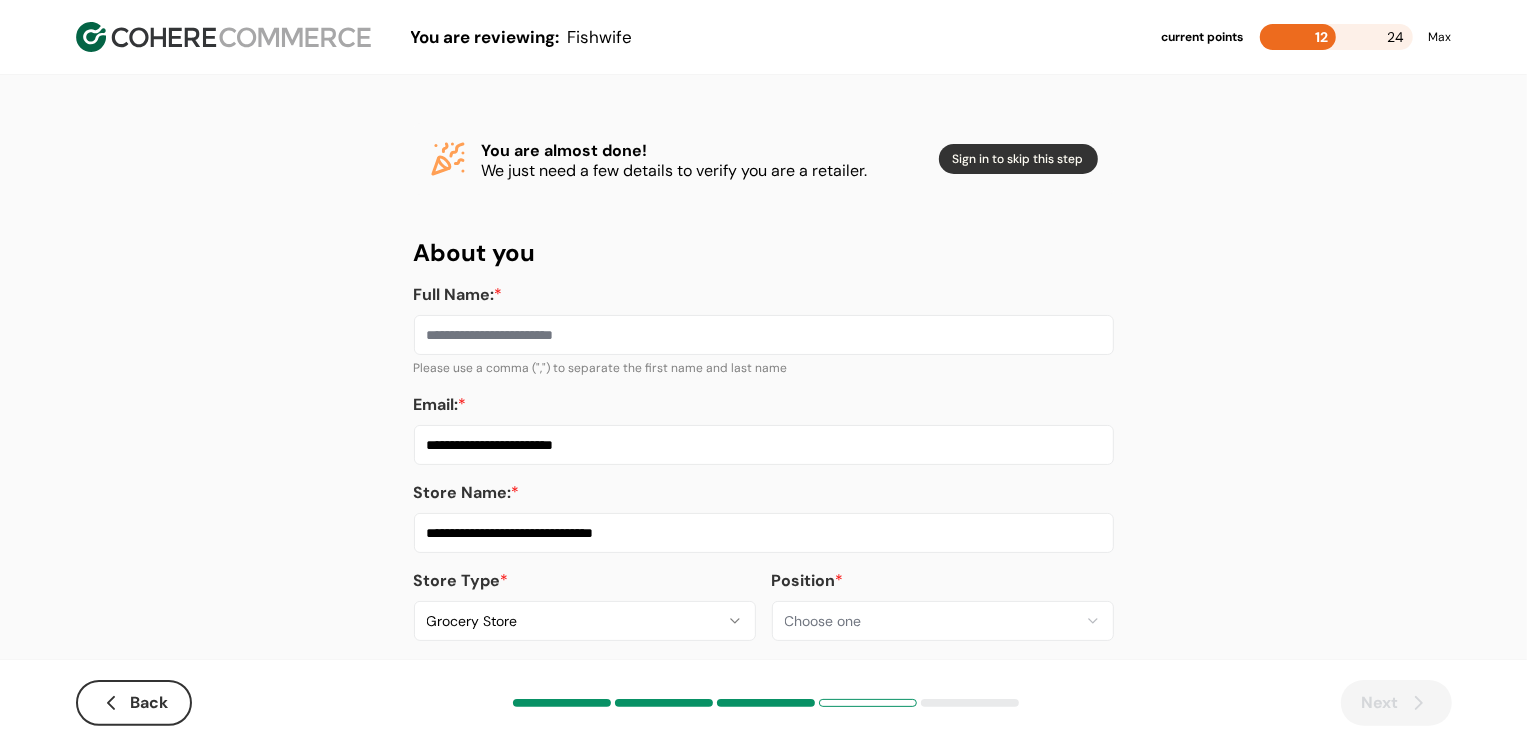 type on "**********" 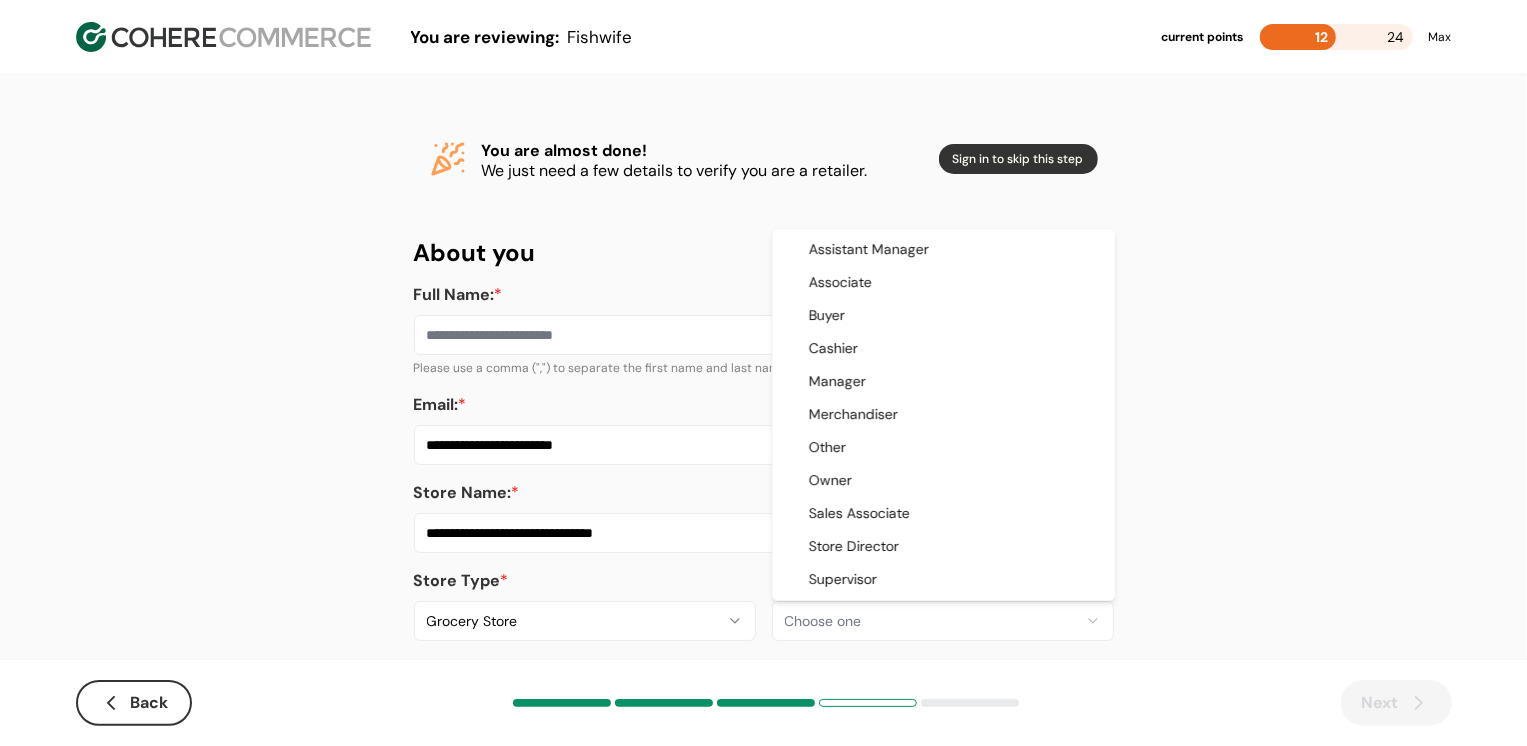 select on "*******" 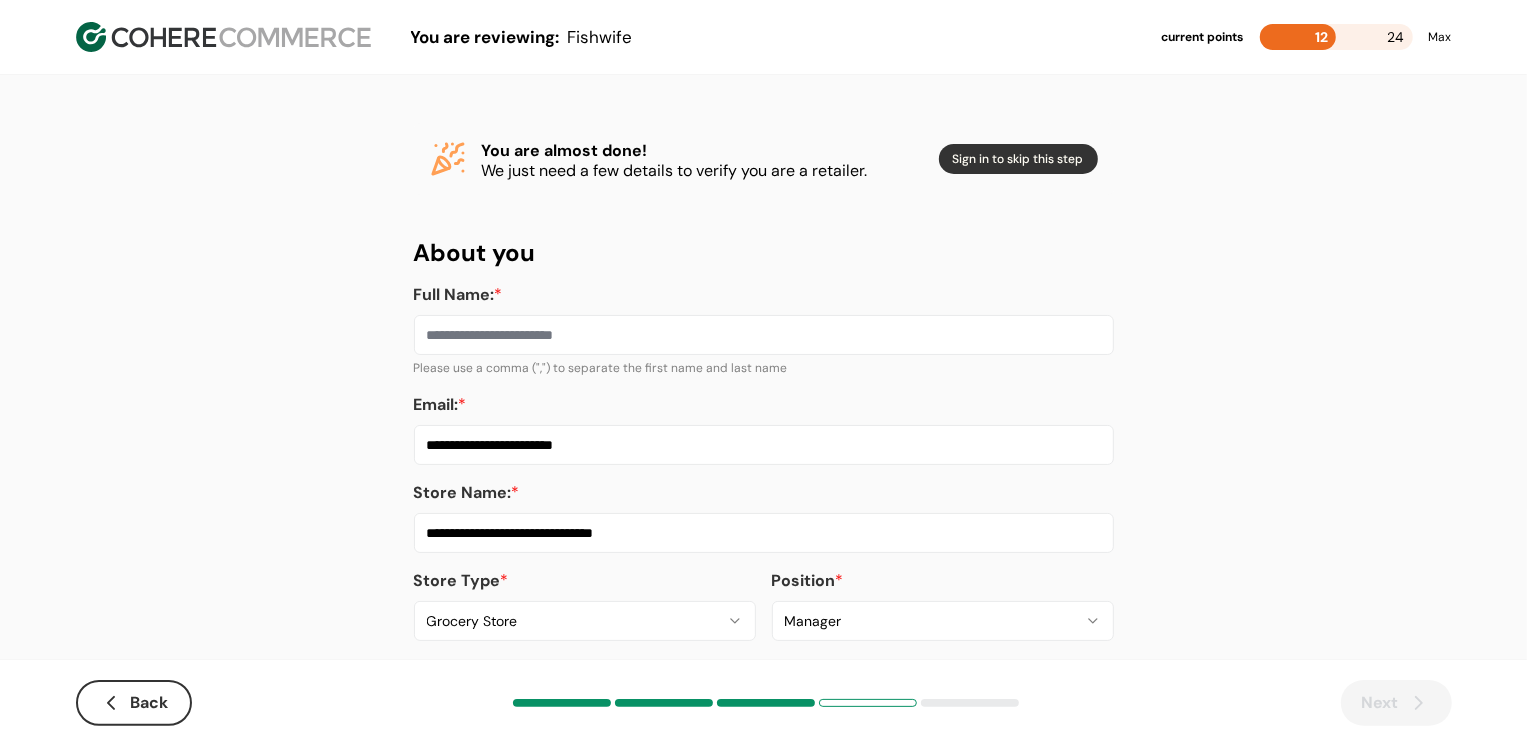 click on "Full Name:  *" at bounding box center [764, 335] 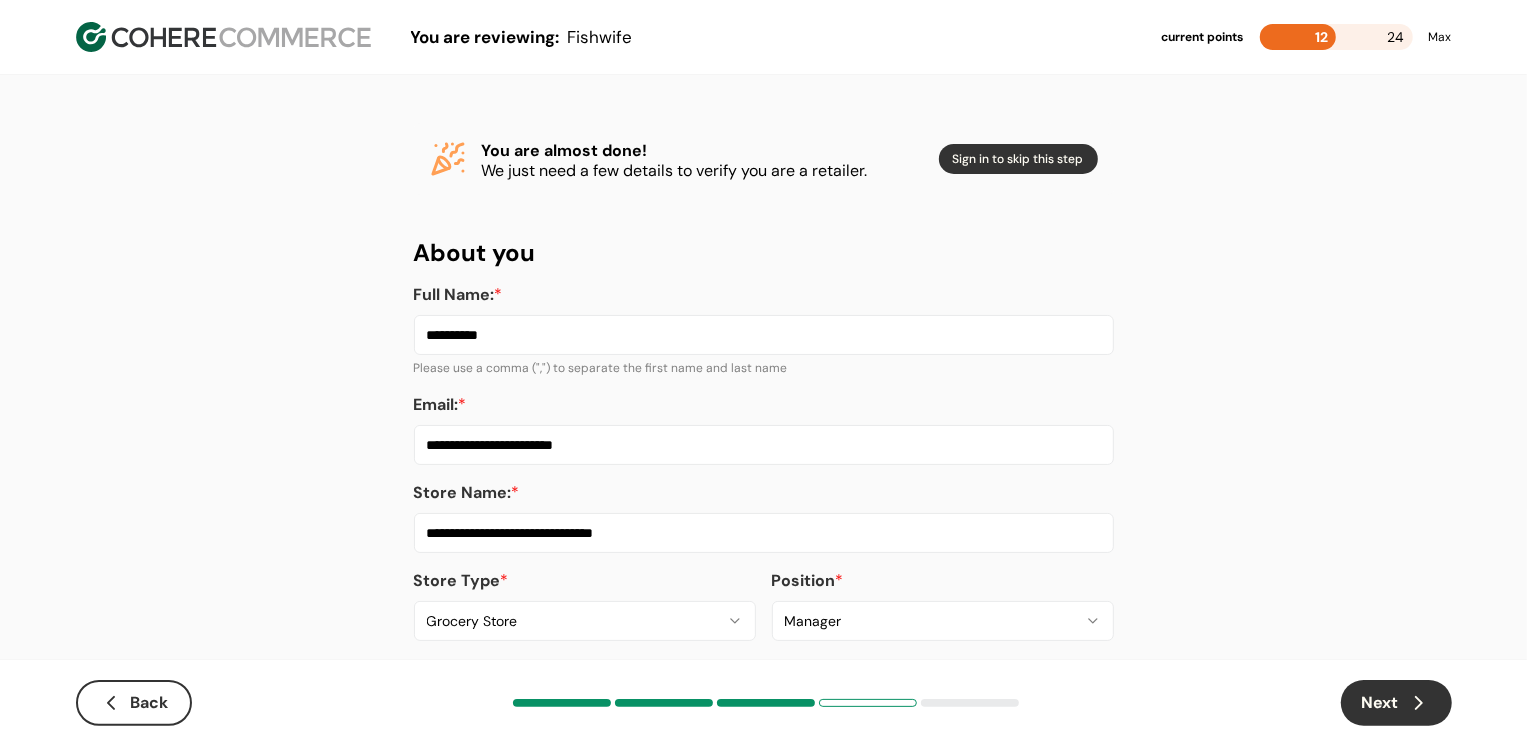 type on "**********" 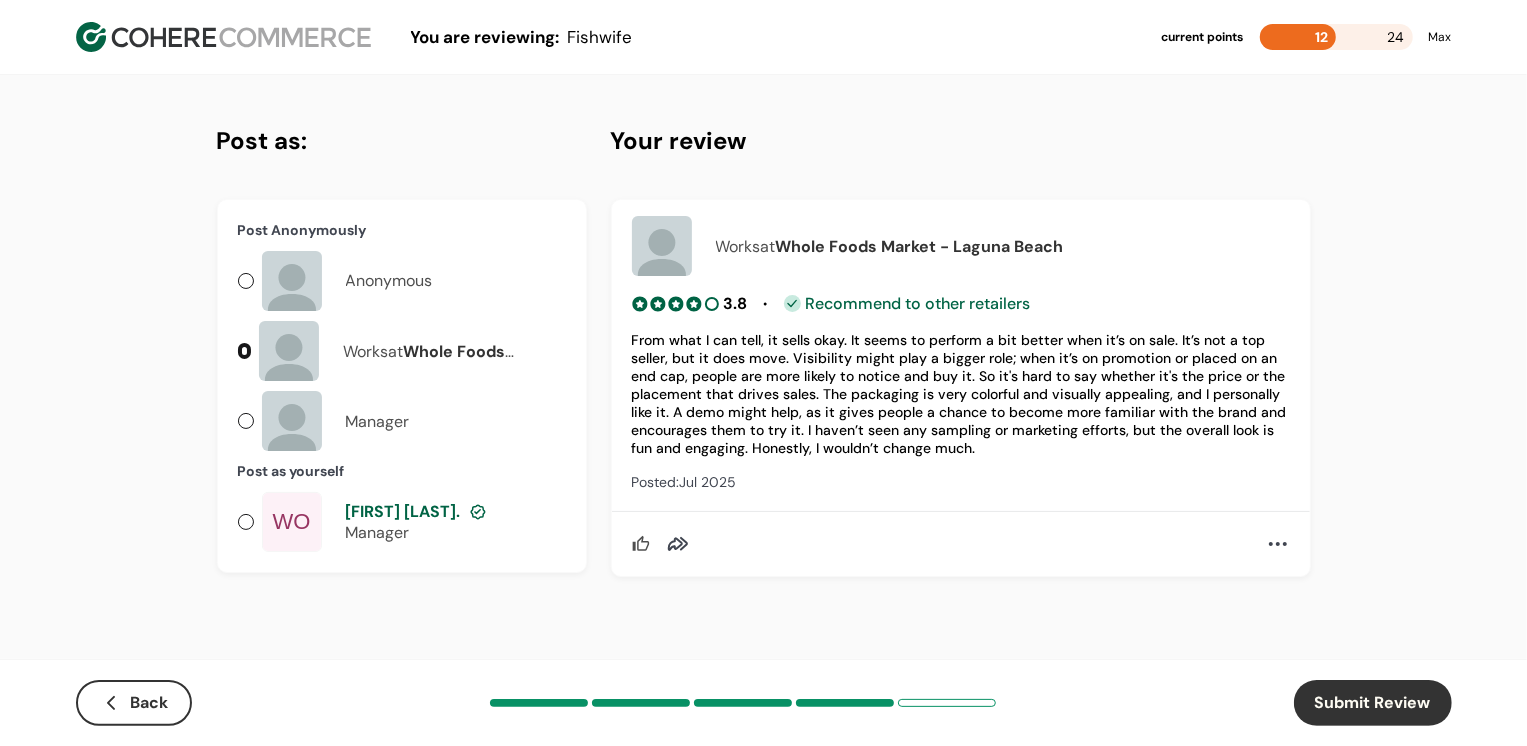 click on "WO" at bounding box center [292, 522] 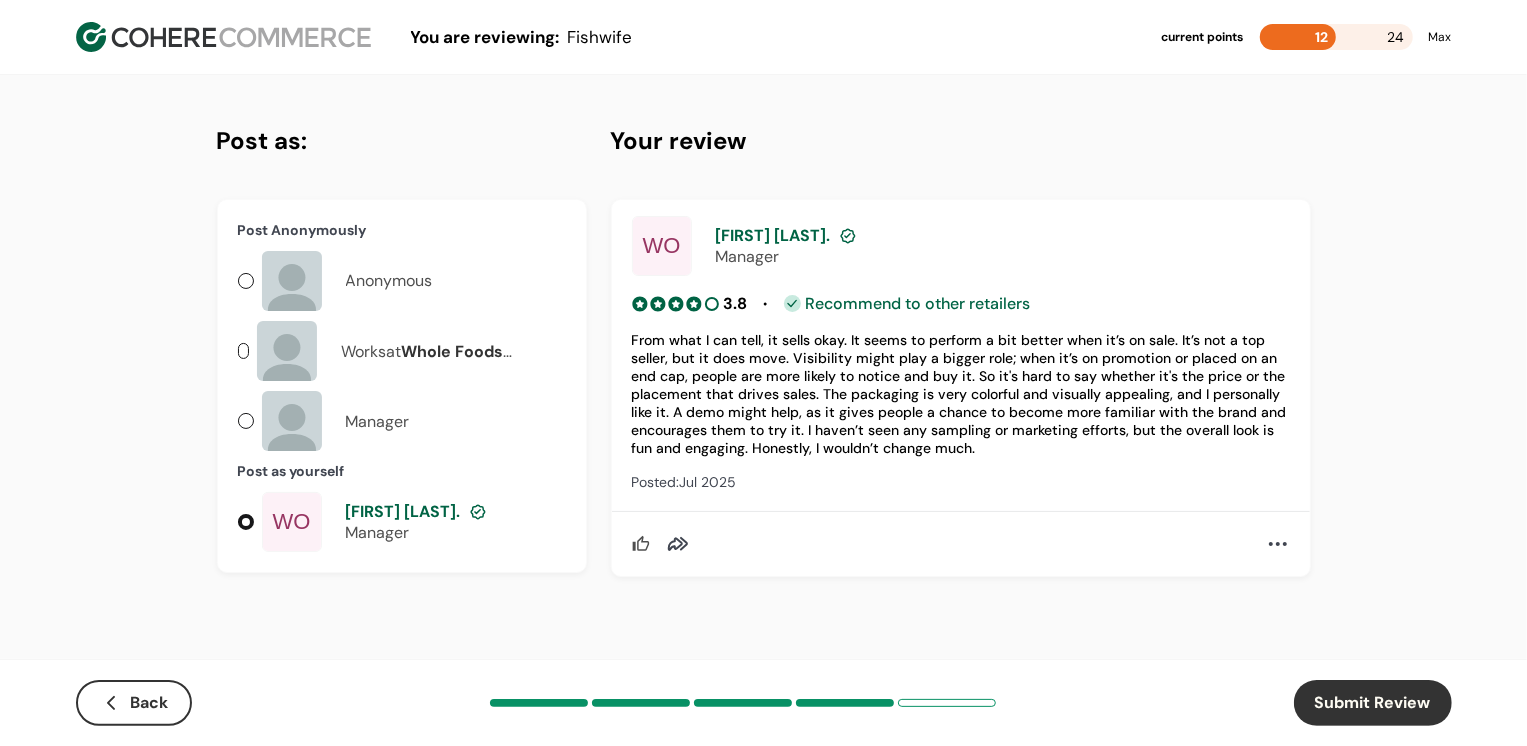 click on "Submit Review" at bounding box center (1373, 703) 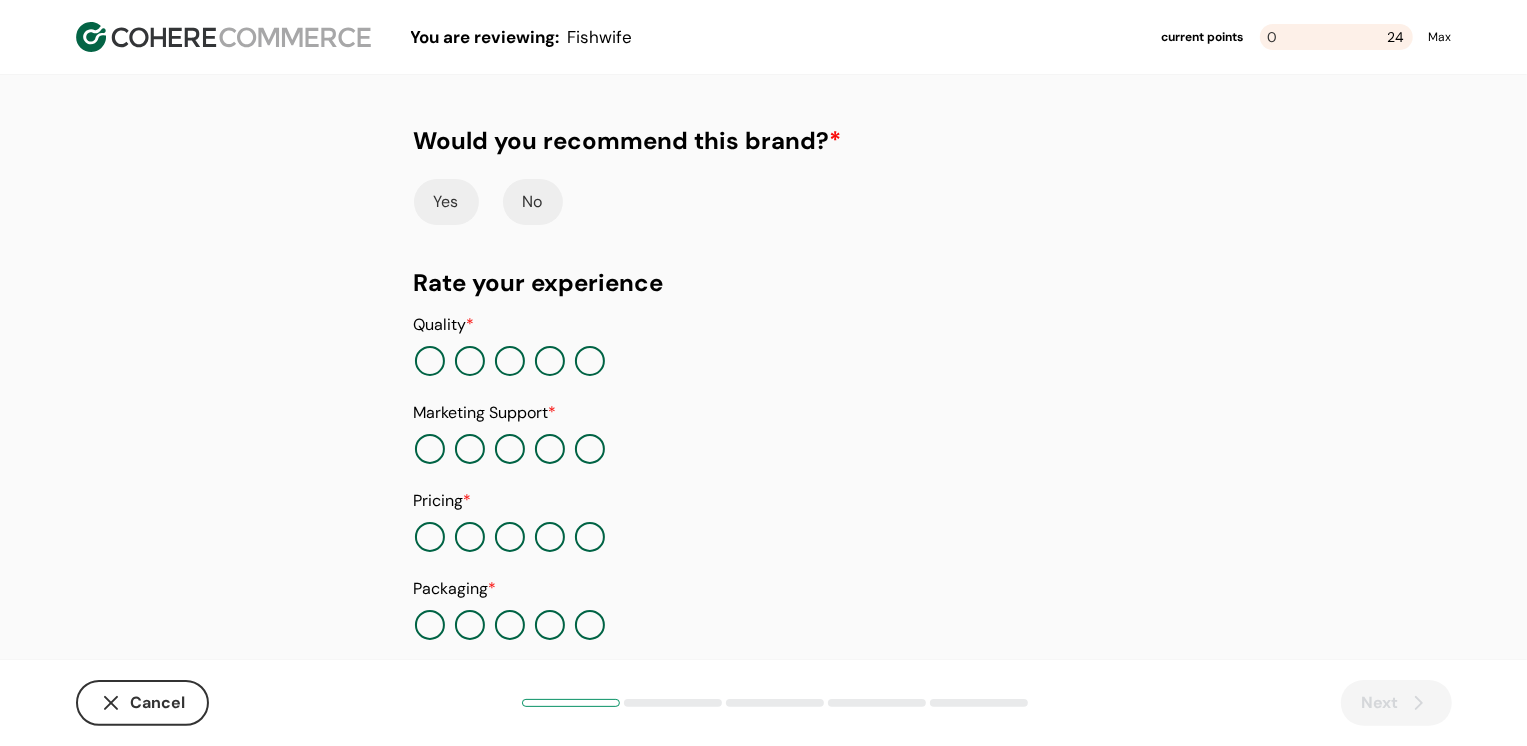 click at bounding box center (510, 361) 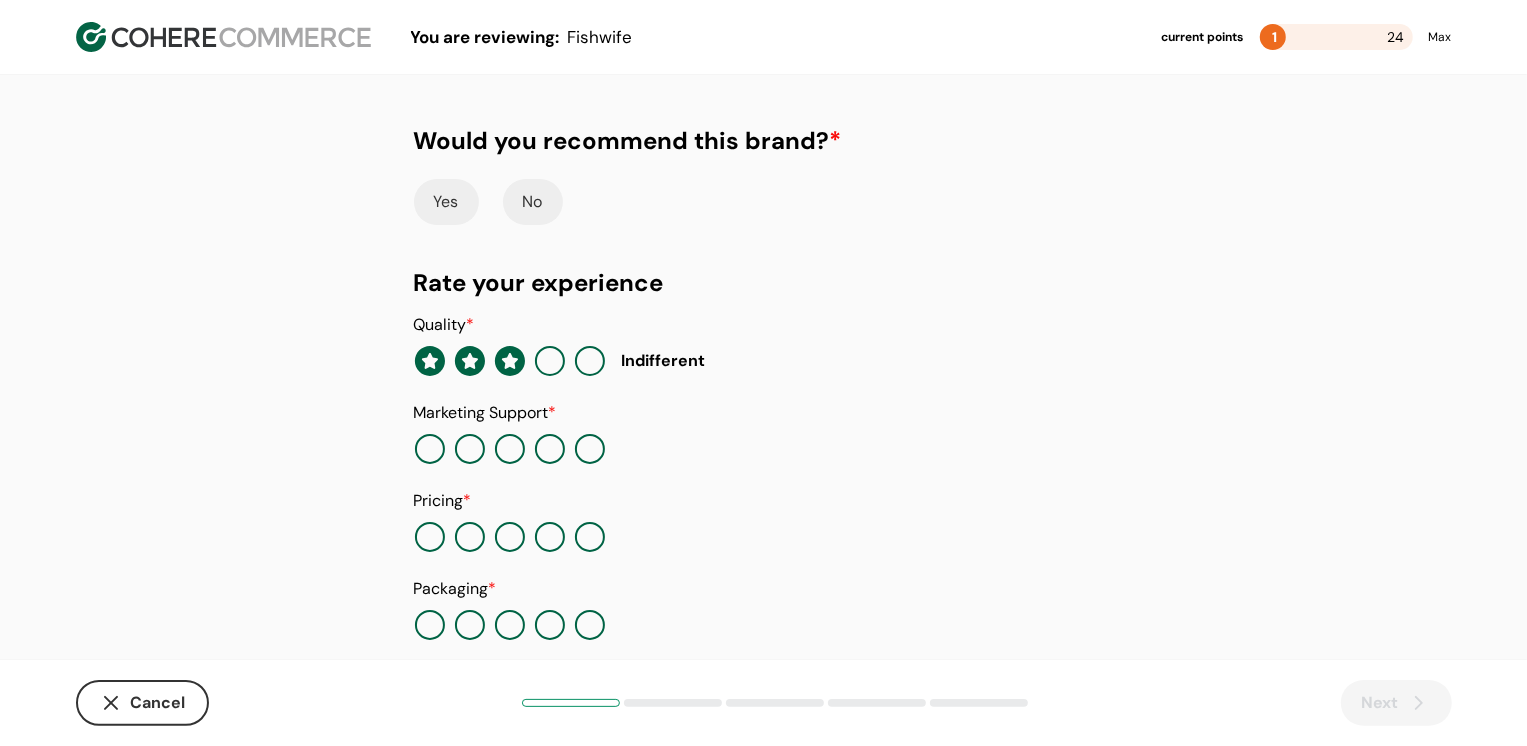 click at bounding box center [470, 449] 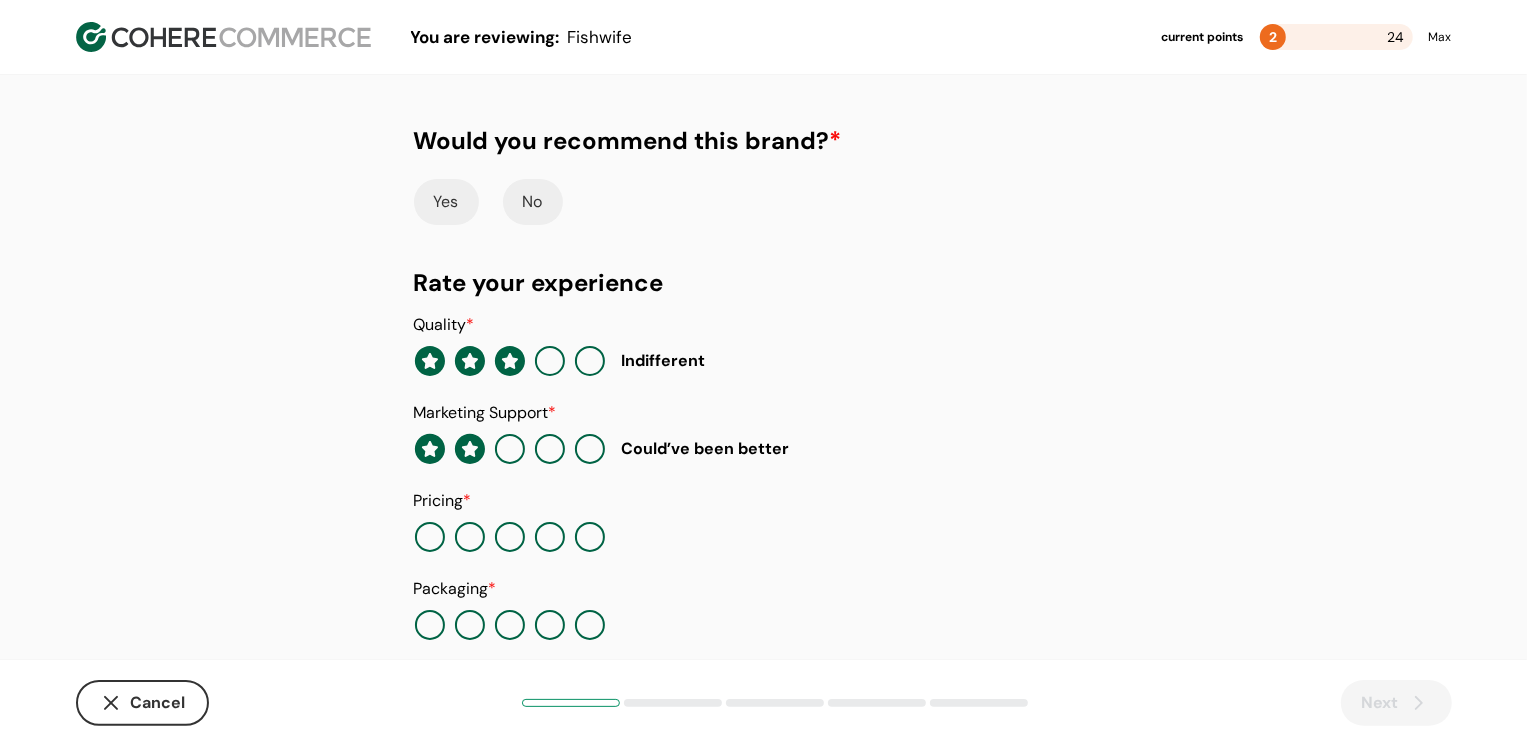 click at bounding box center [550, 537] 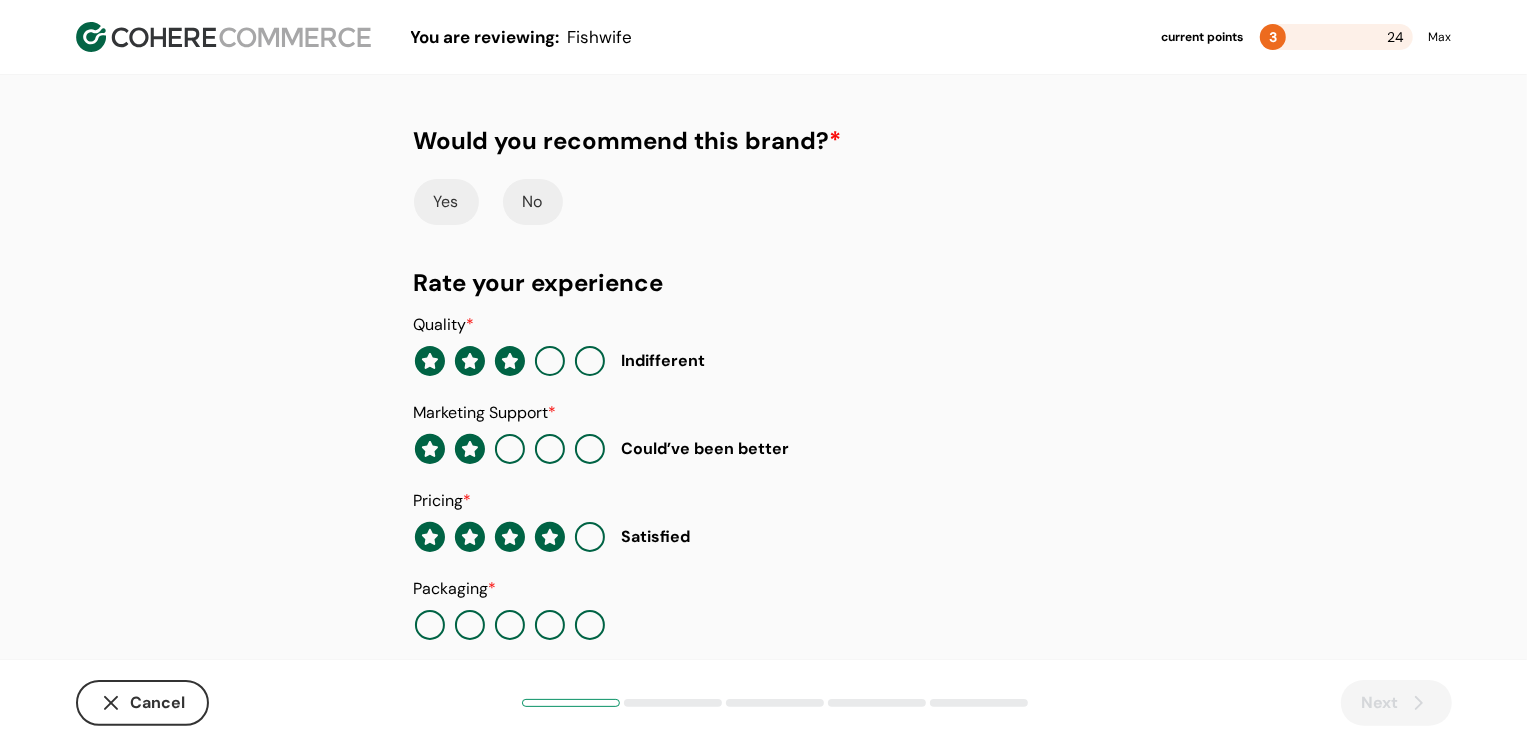 click on "Yes" at bounding box center (446, 202) 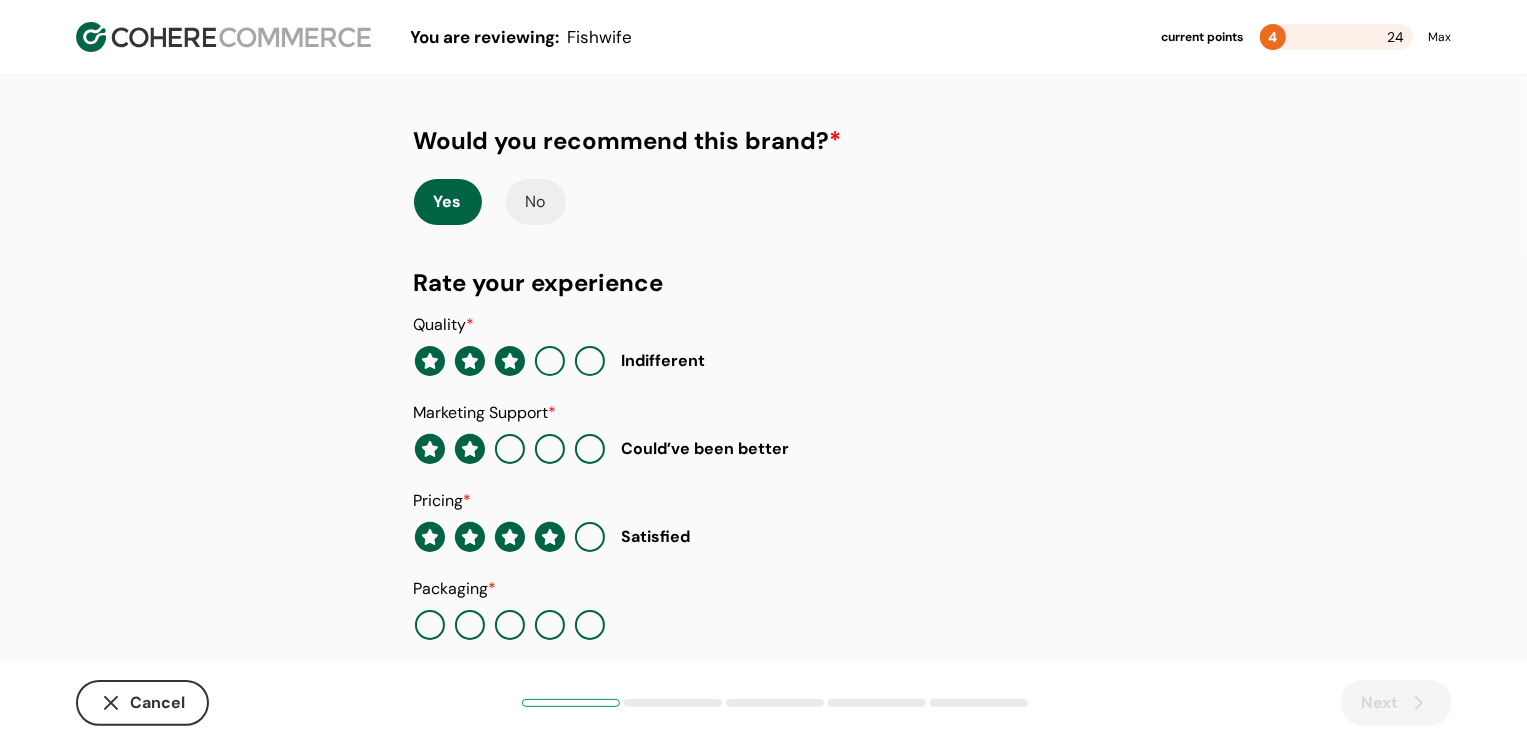 scroll, scrollTop: 205, scrollLeft: 0, axis: vertical 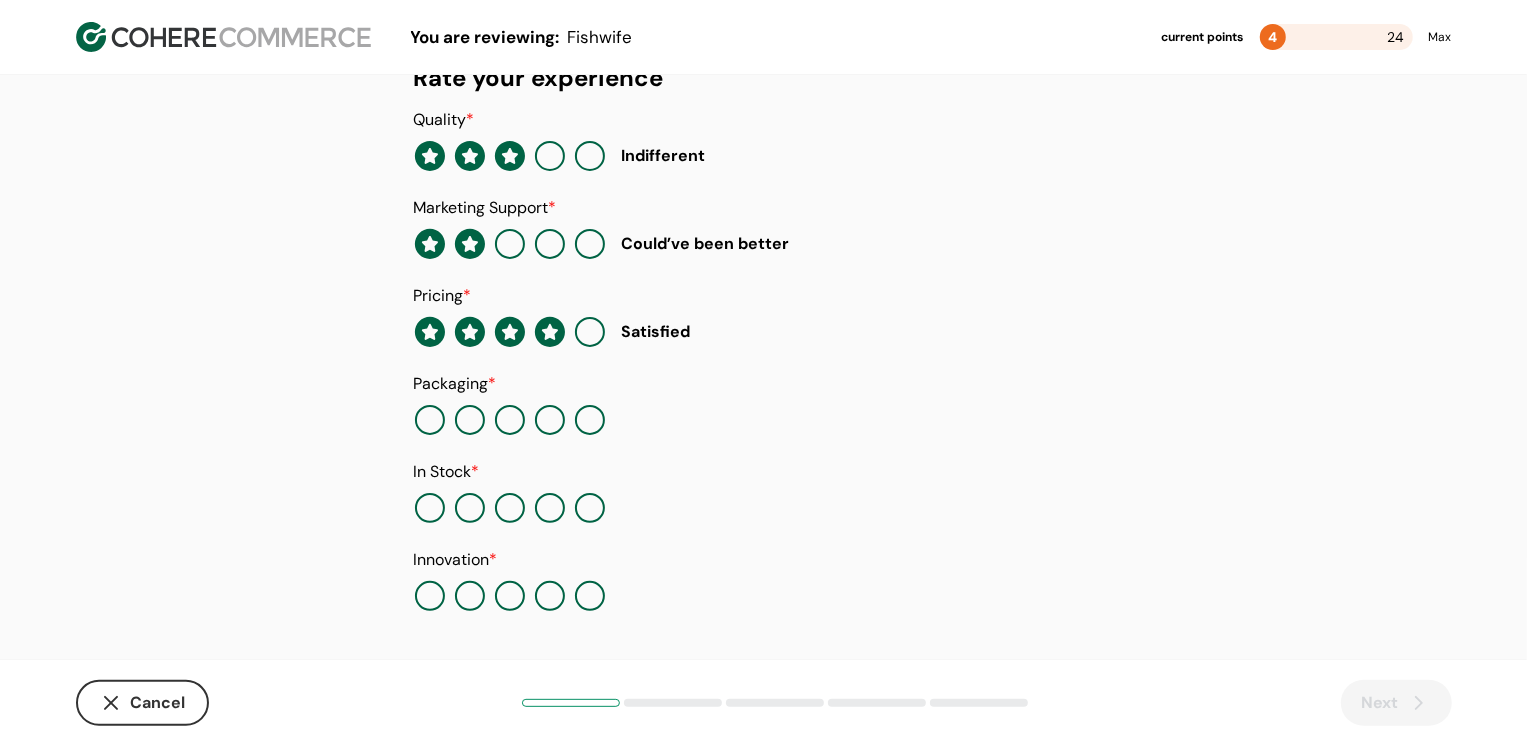 click at bounding box center (550, 420) 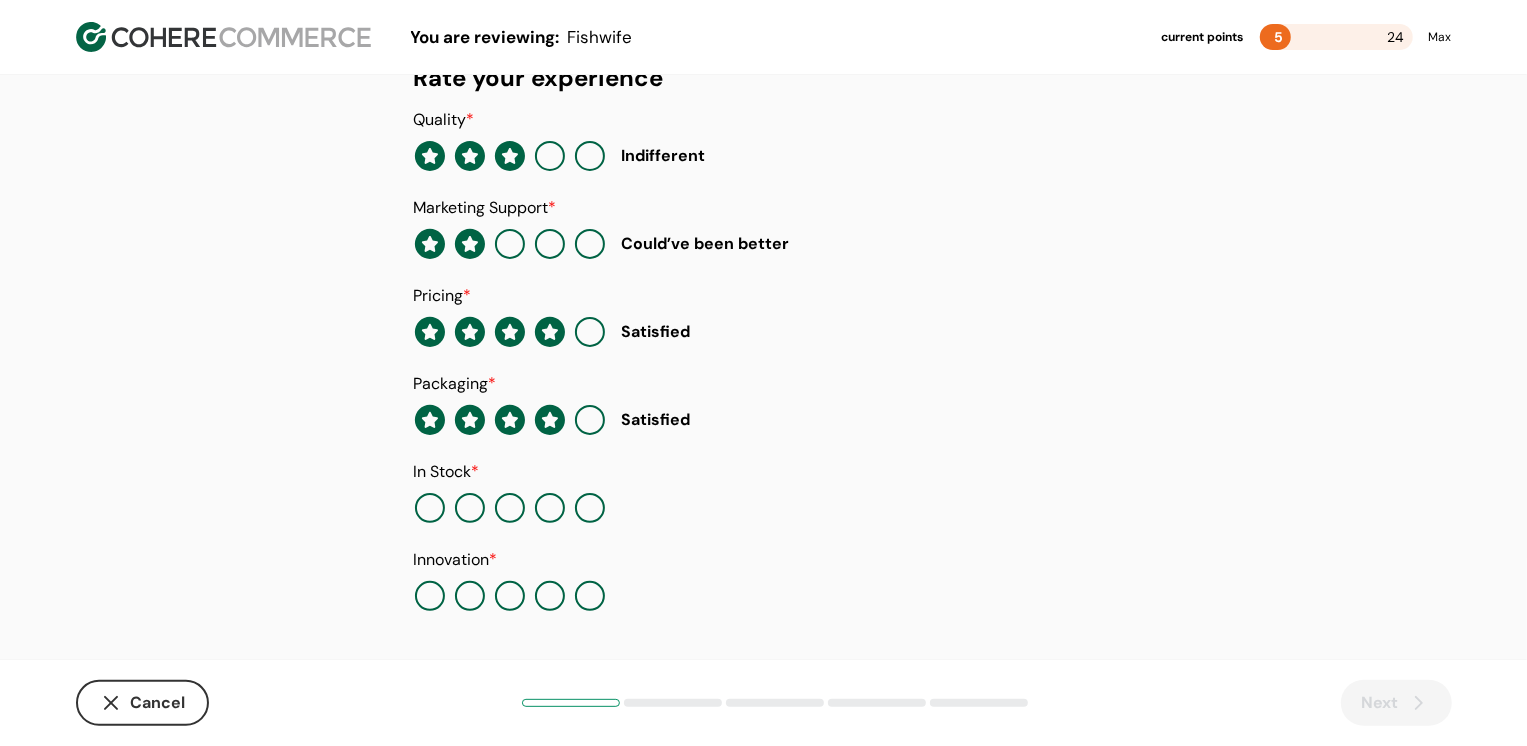 click at bounding box center (590, 508) 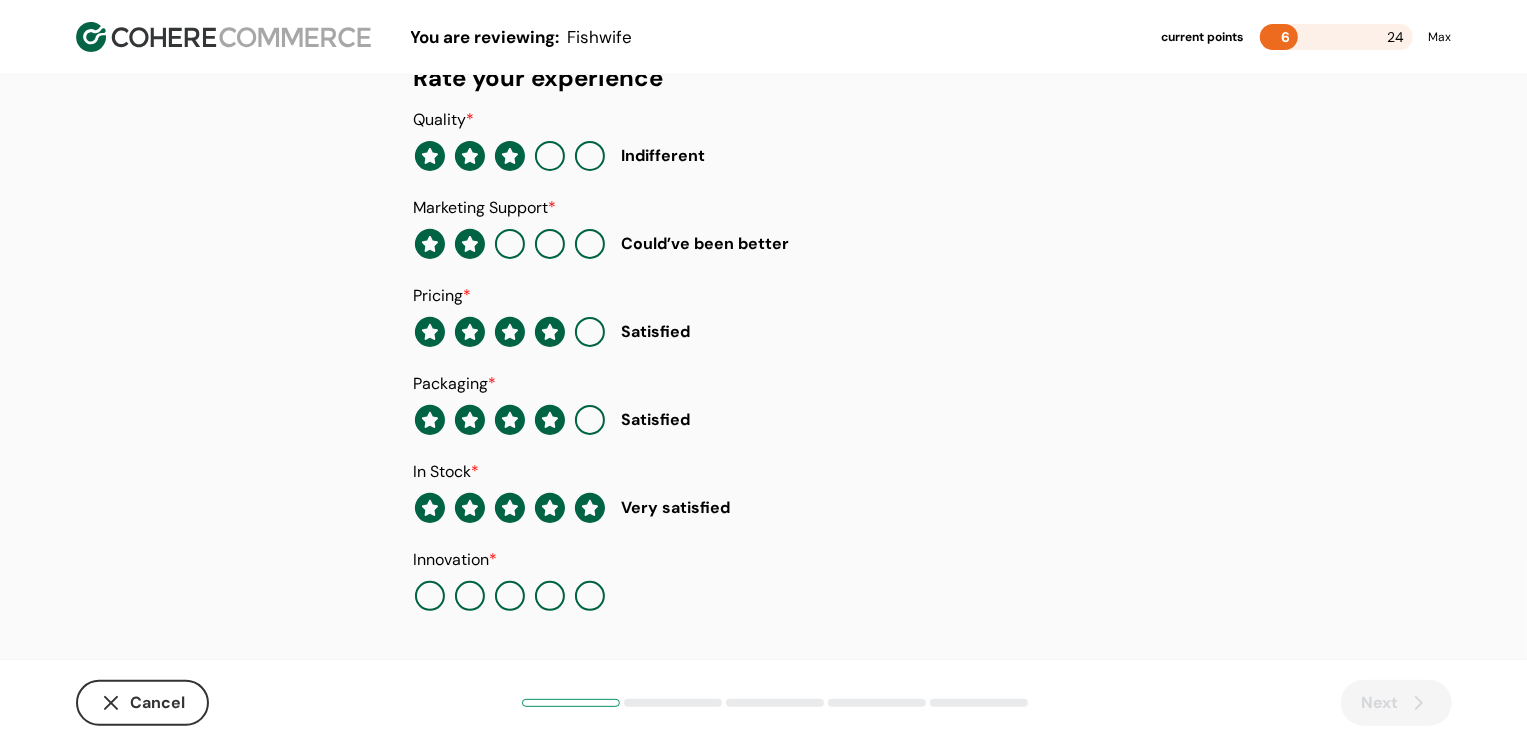 click at bounding box center (470, 596) 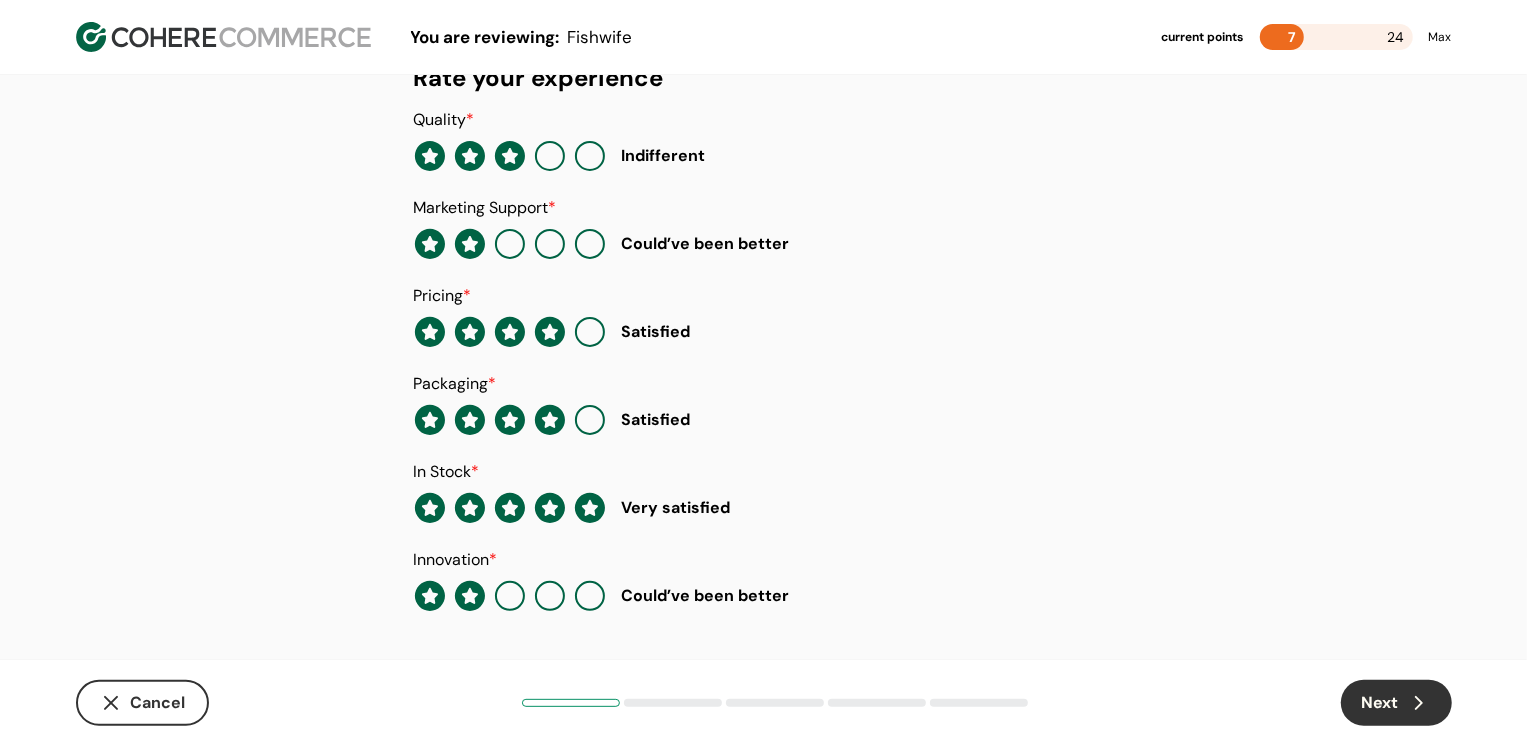 click on "Next" at bounding box center (1396, 703) 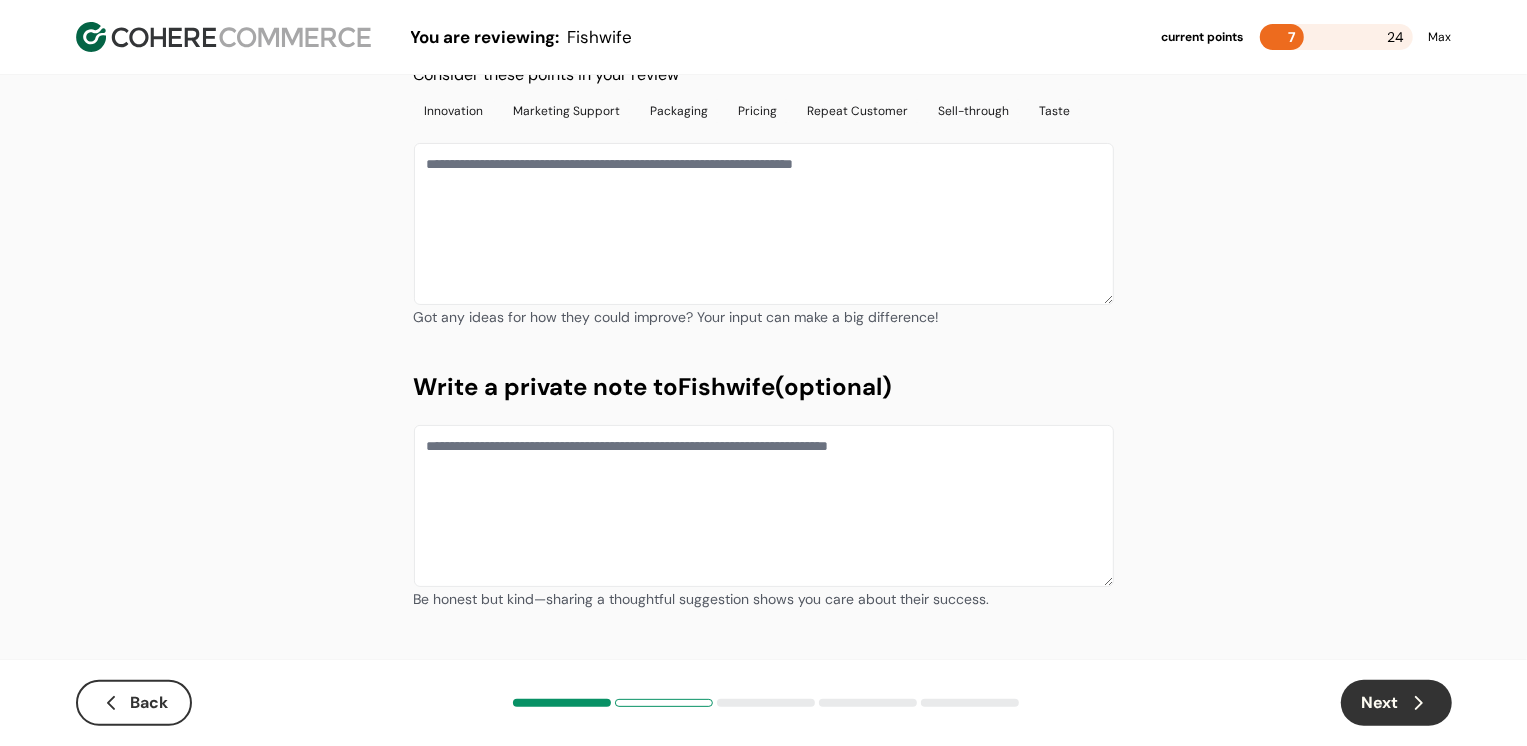 scroll, scrollTop: 0, scrollLeft: 0, axis: both 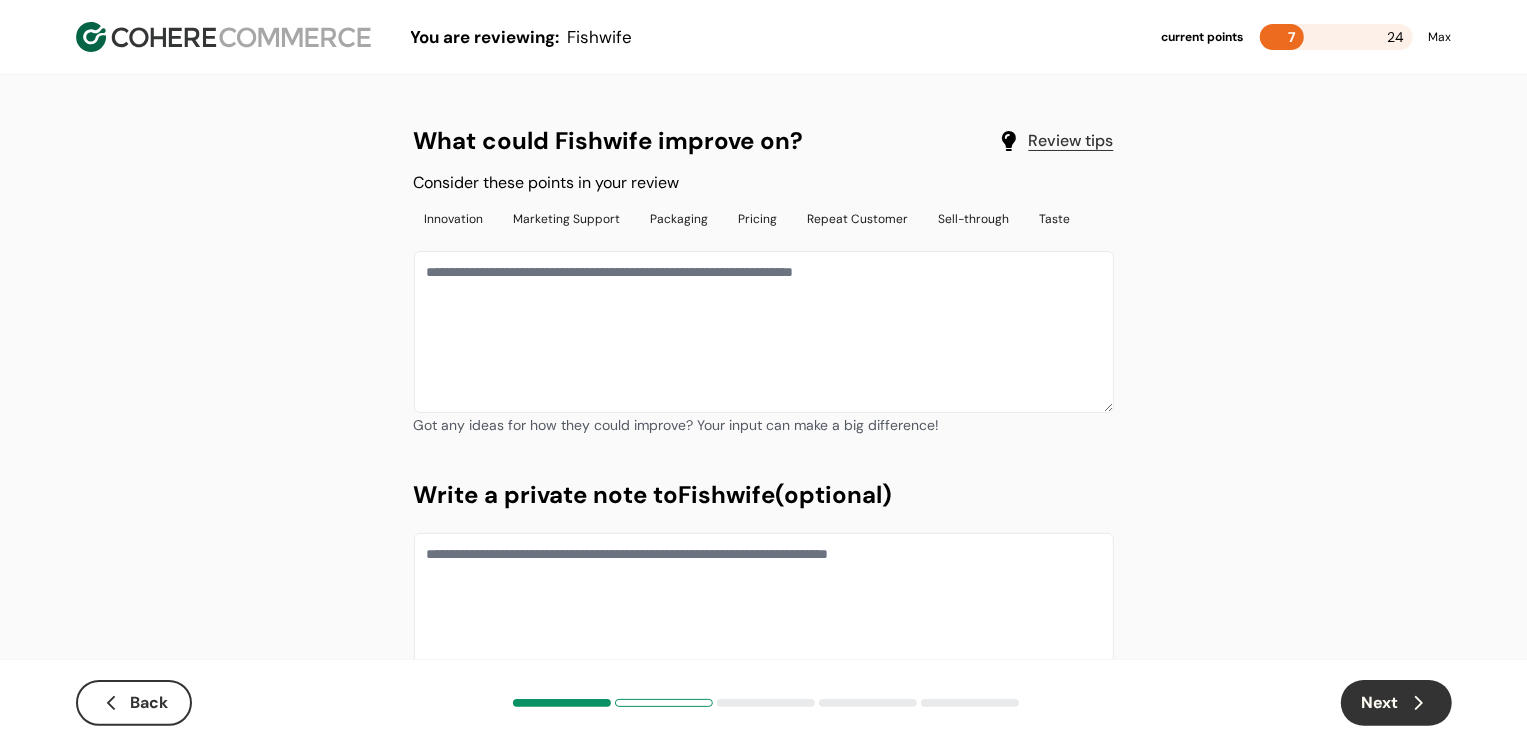 click at bounding box center (764, 332) 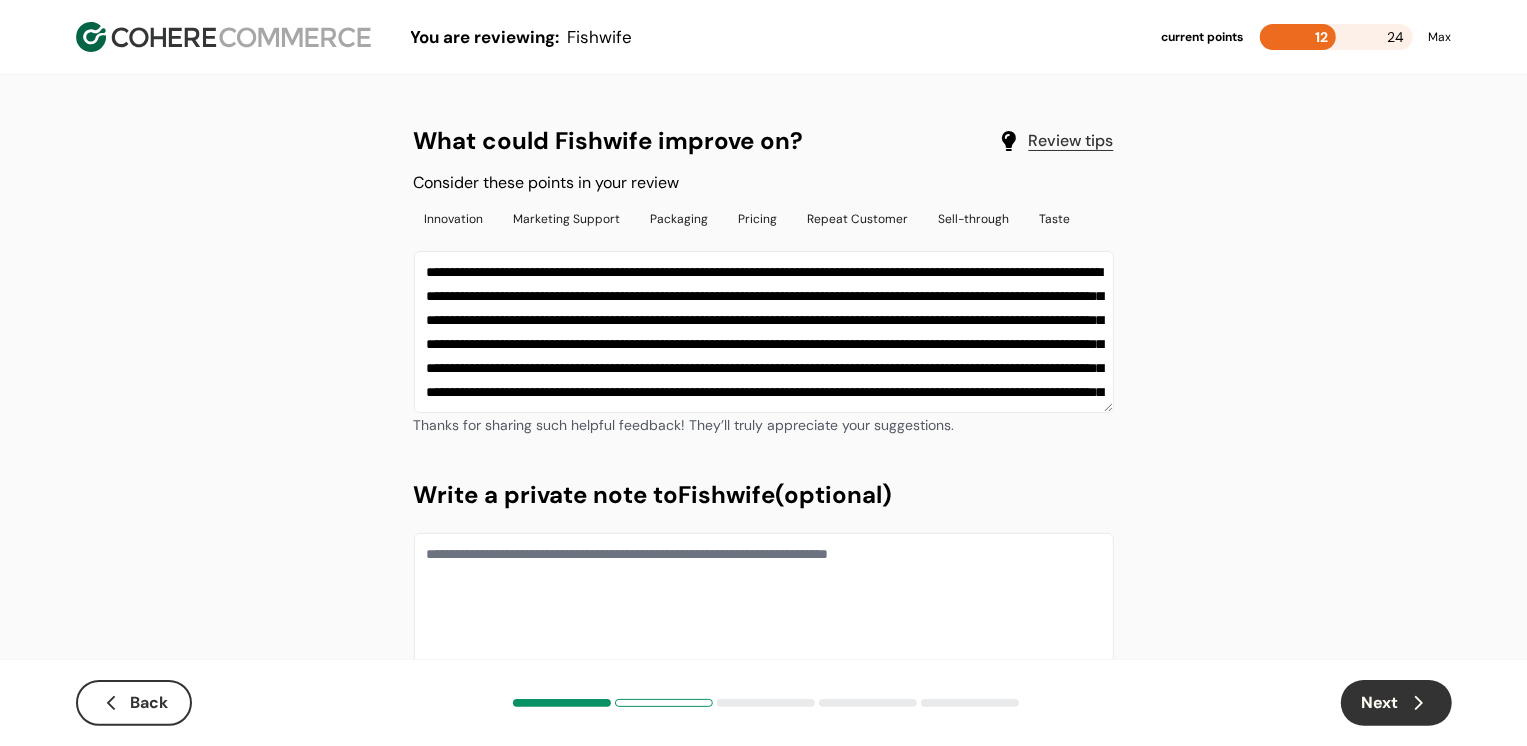 scroll, scrollTop: 60, scrollLeft: 0, axis: vertical 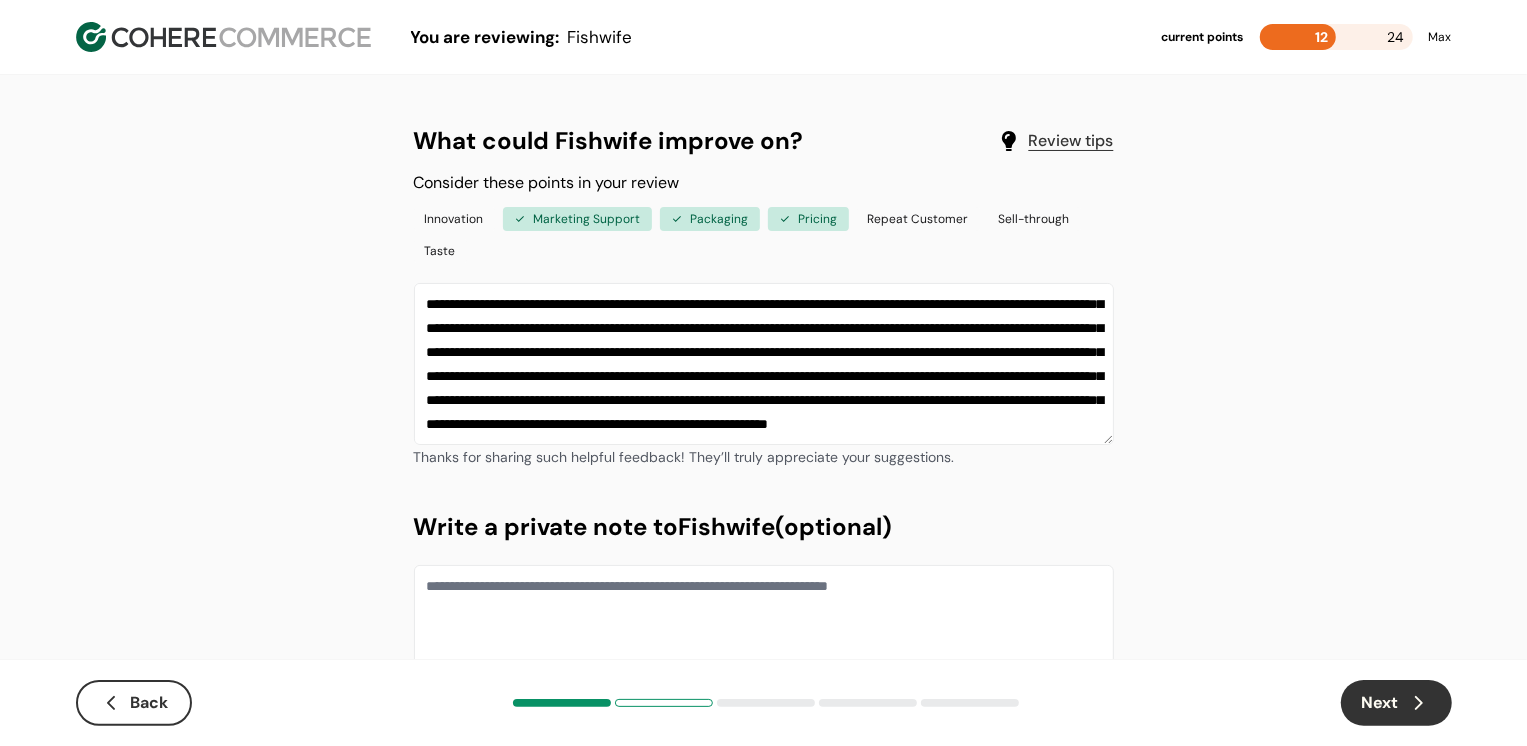 type on "**********" 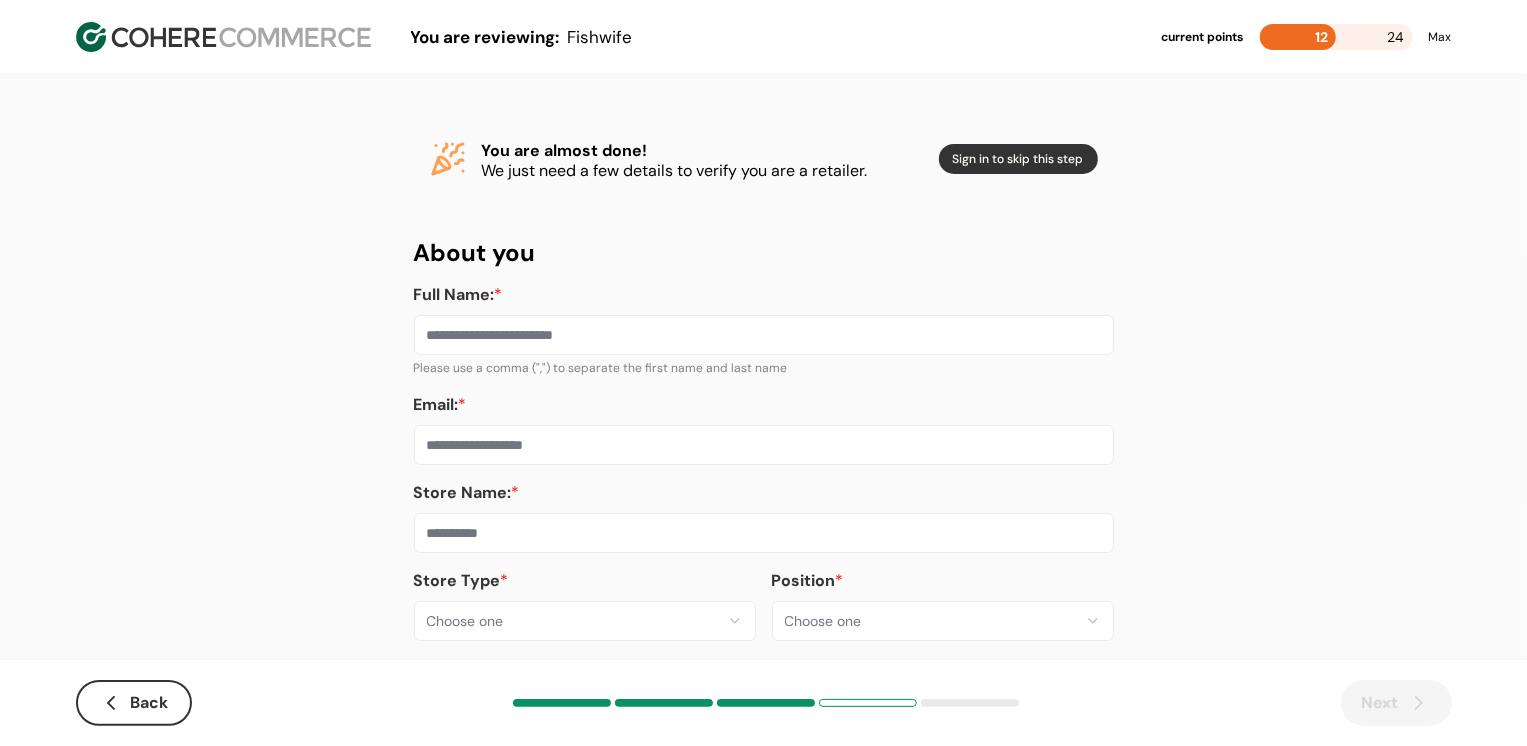 click on "**********" at bounding box center (763, 388) 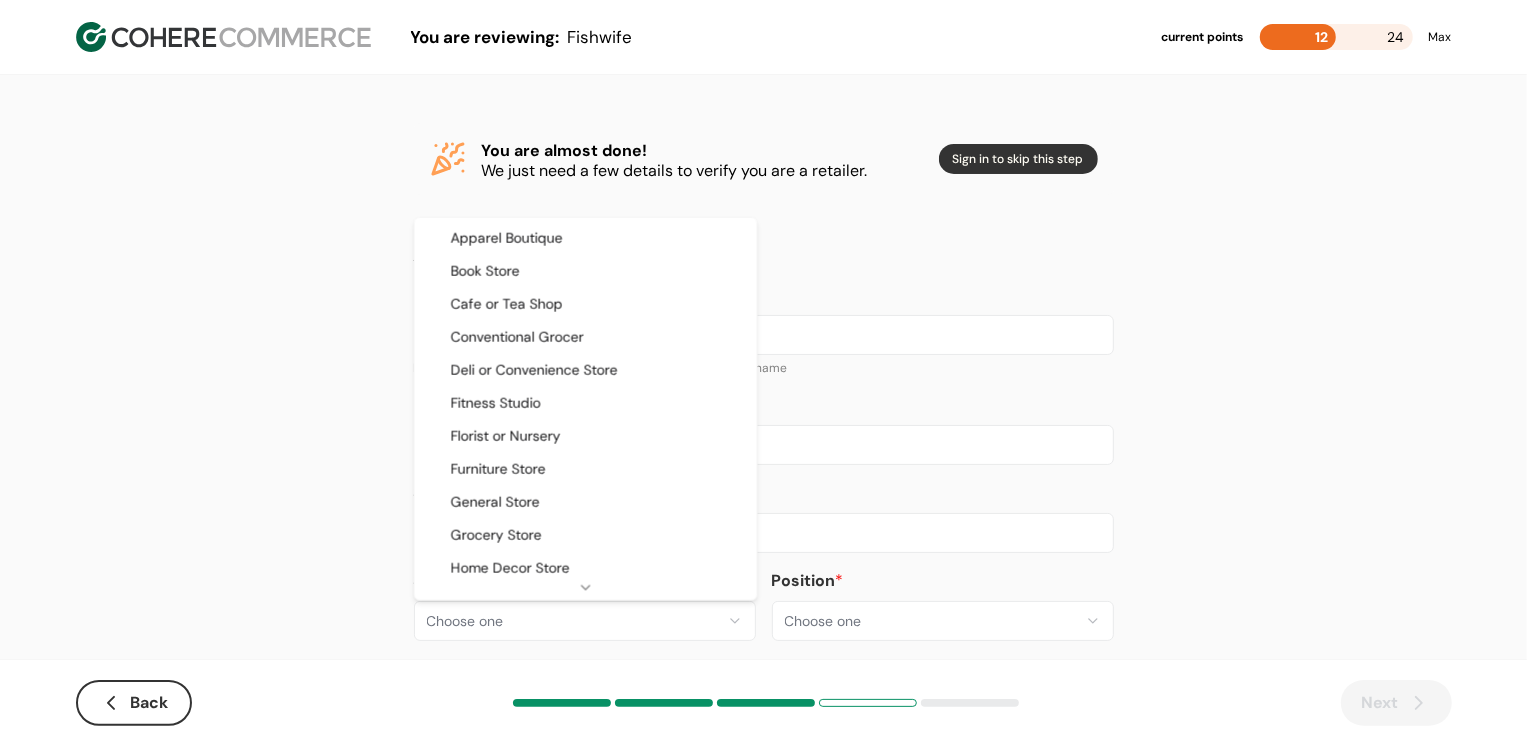 select on "**" 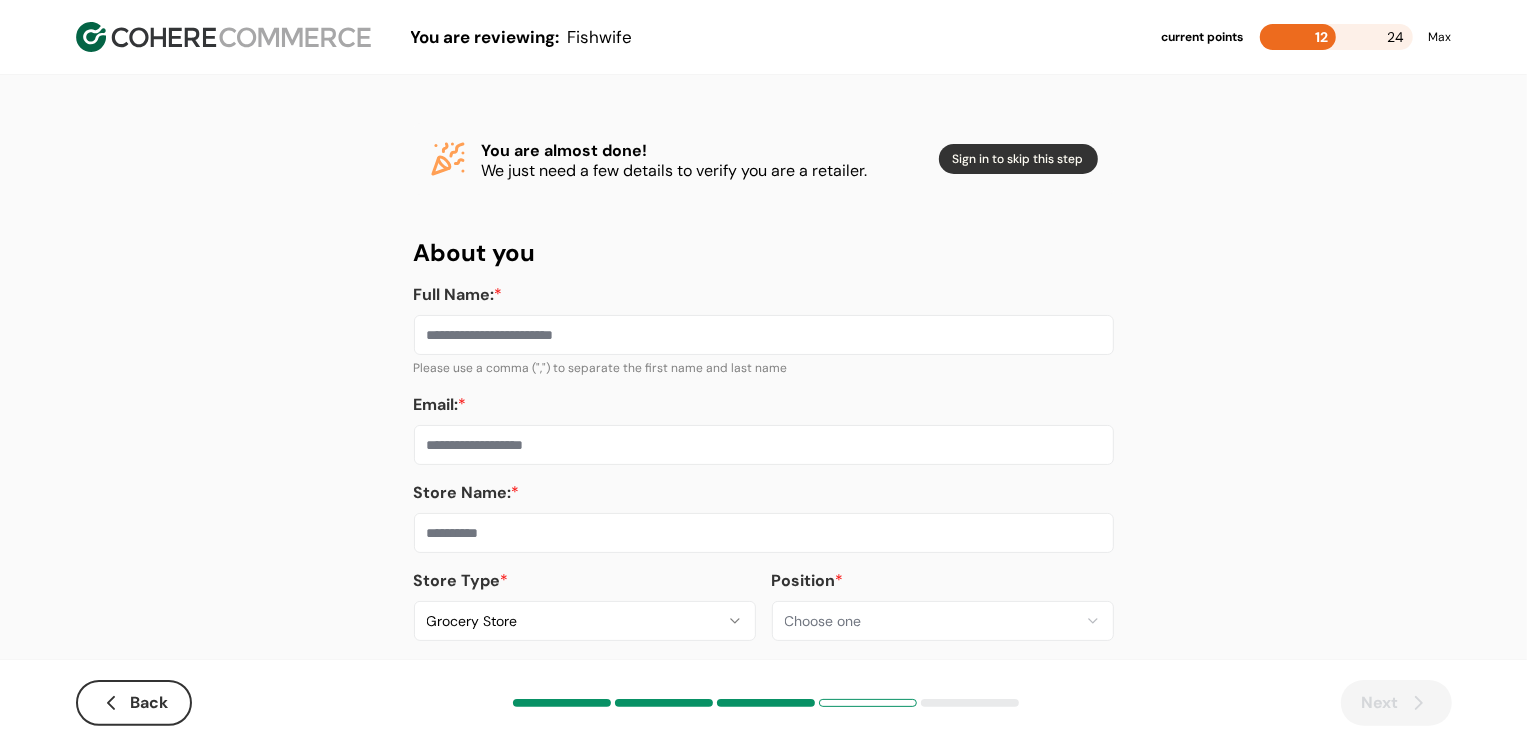 click at bounding box center [764, 533] 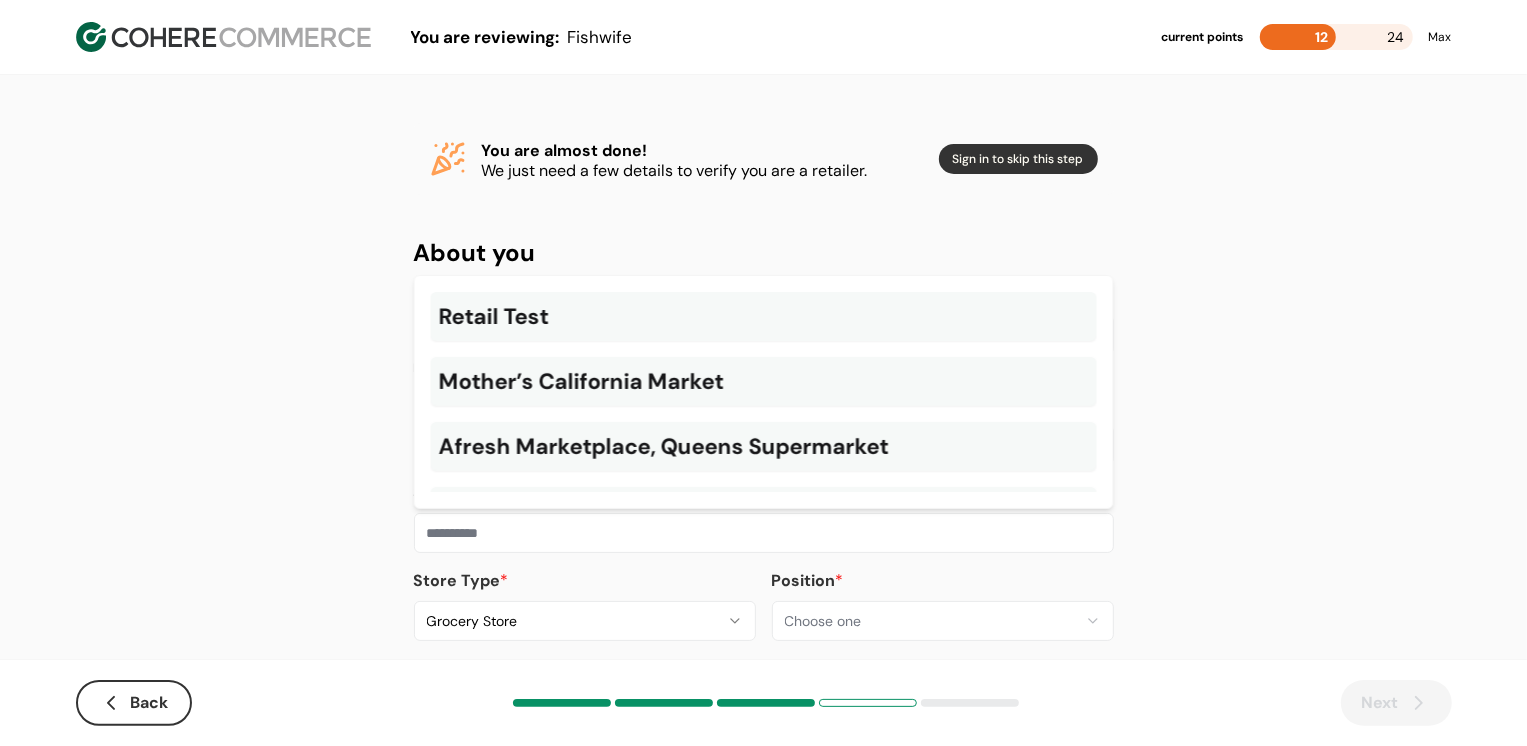 paste on "**********" 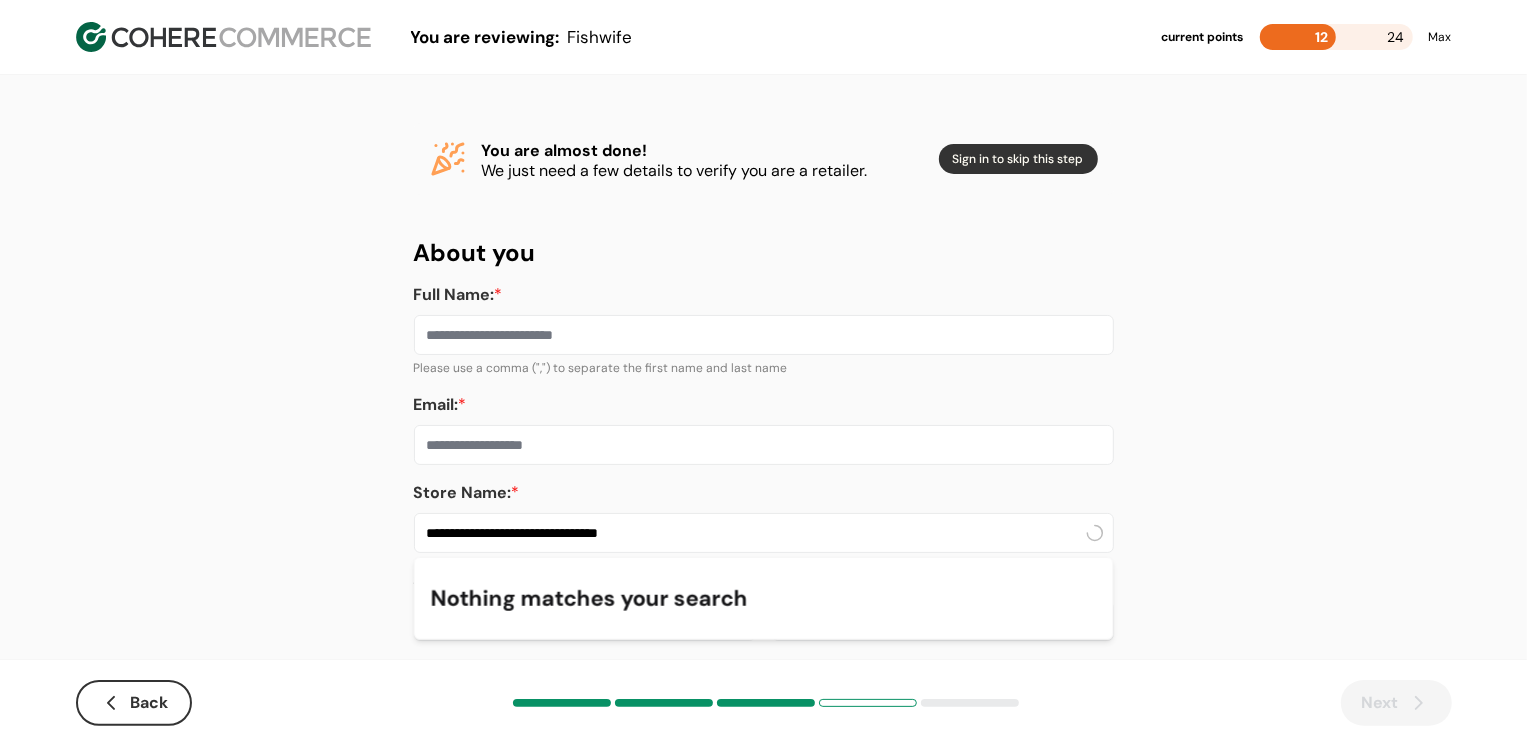 type on "**********" 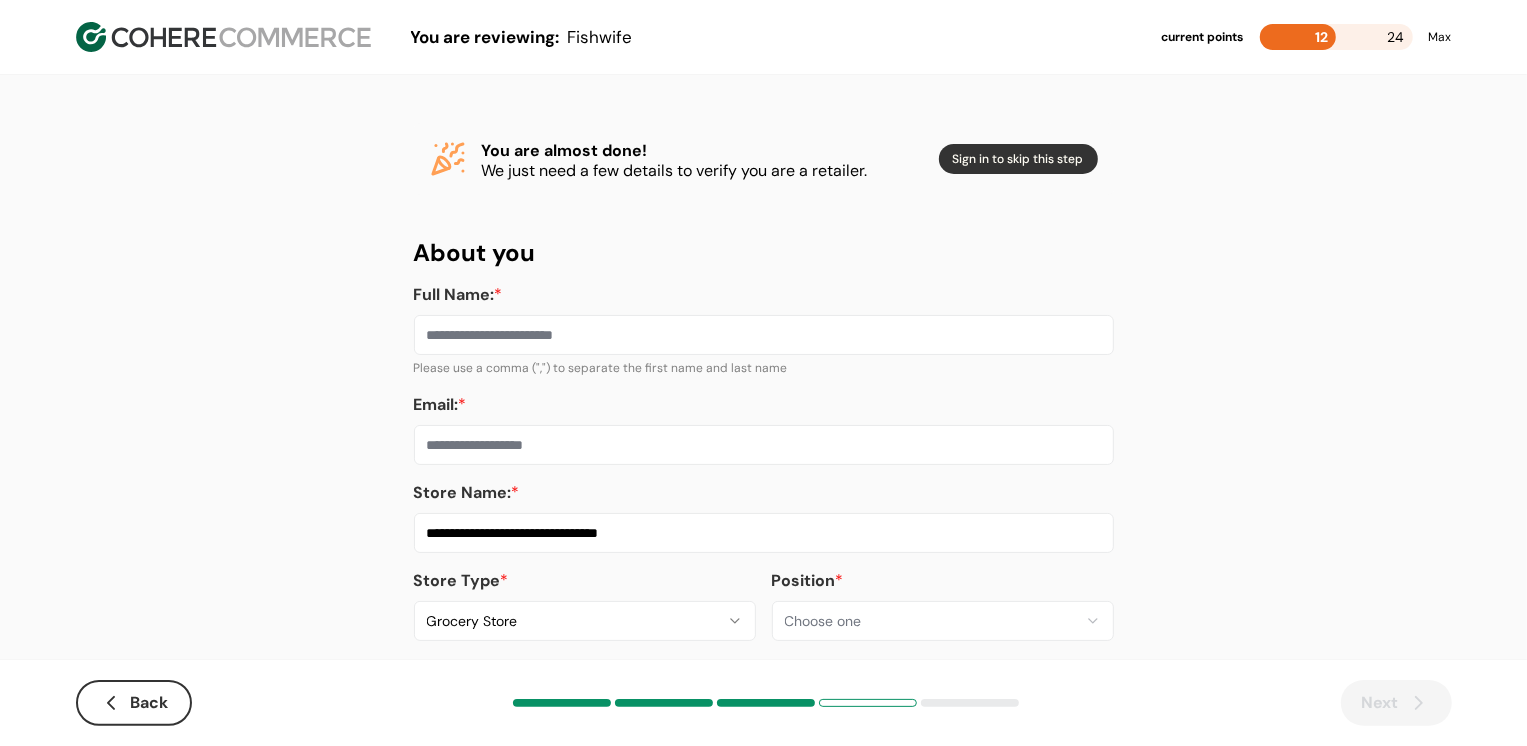 click on "Email:  *" at bounding box center [764, 445] 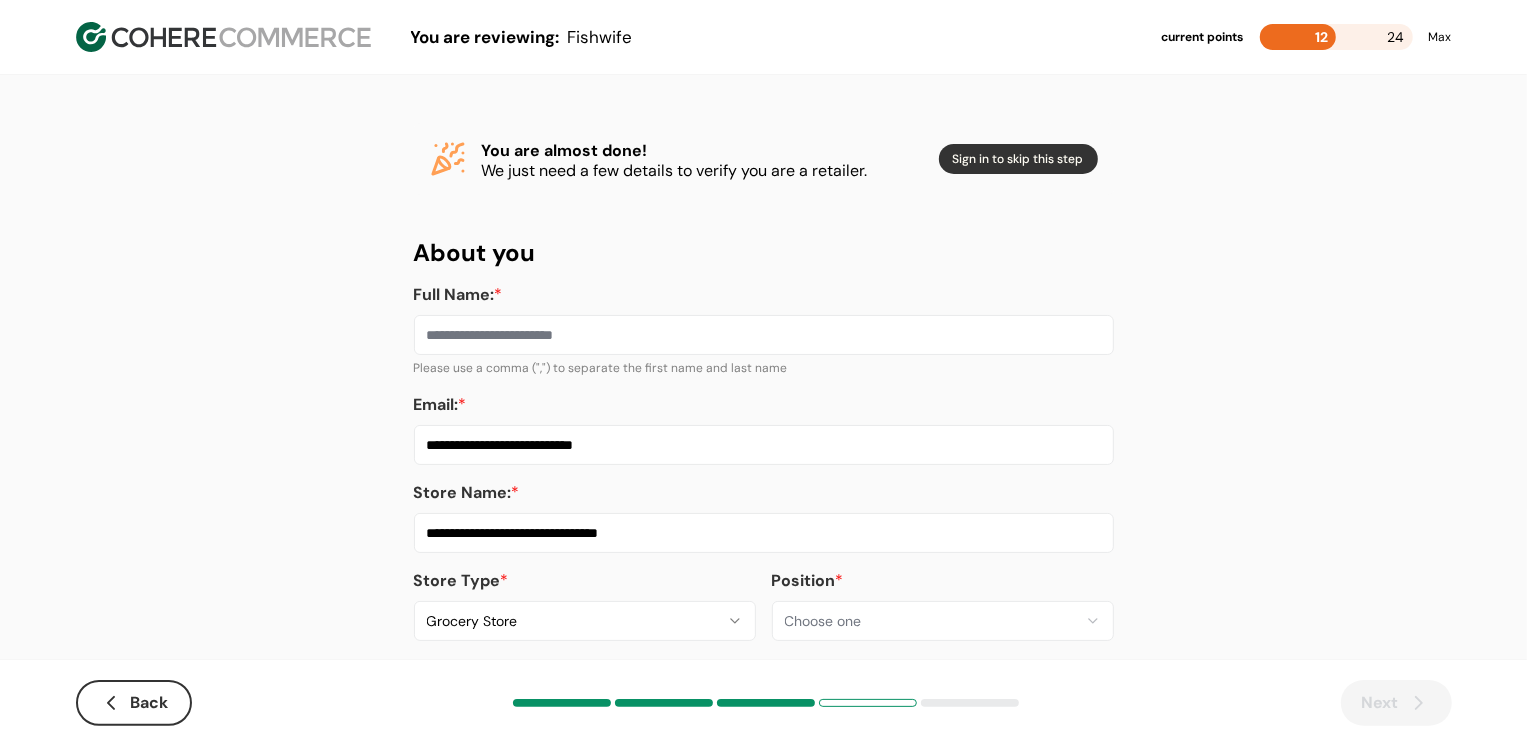 type on "**********" 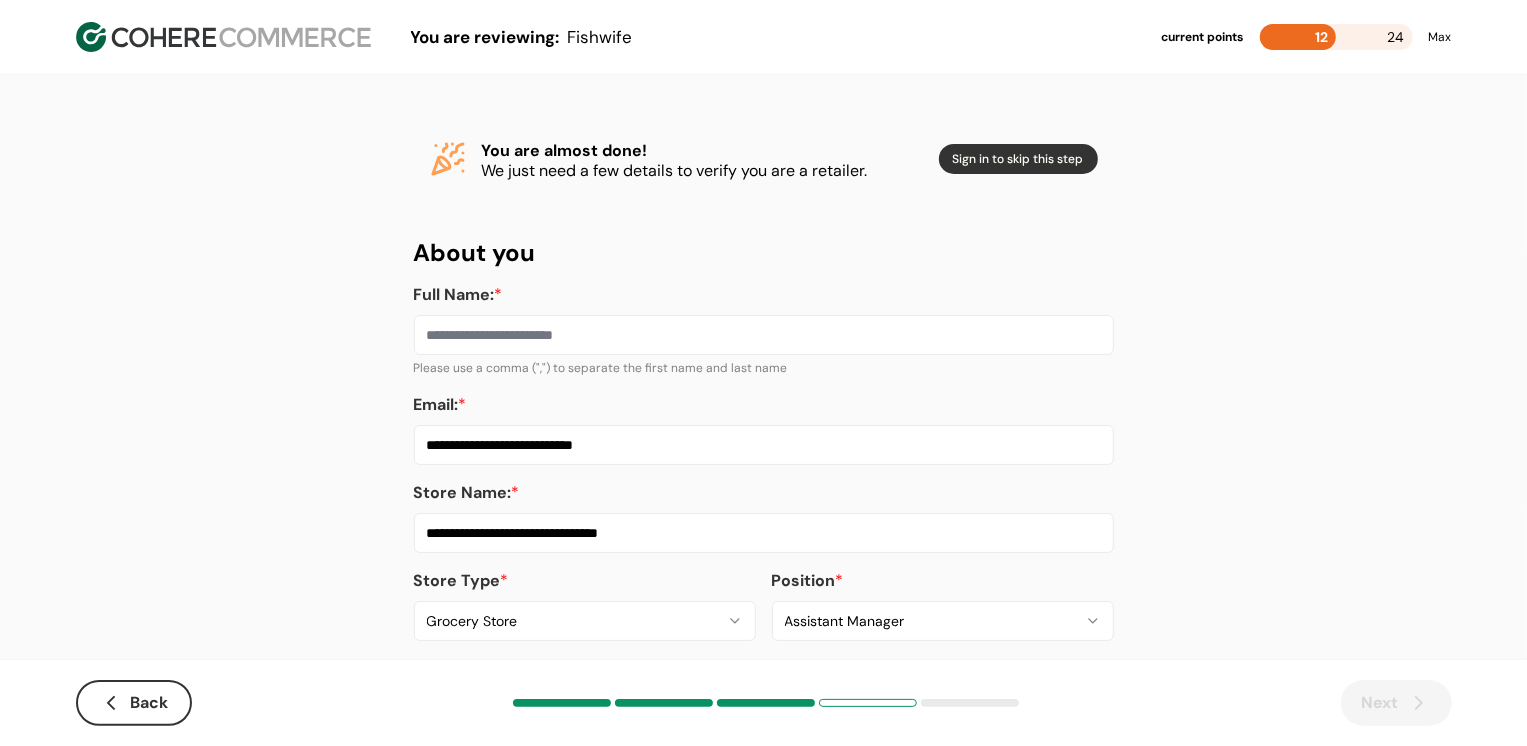 click on "Full Name:  *" at bounding box center (764, 319) 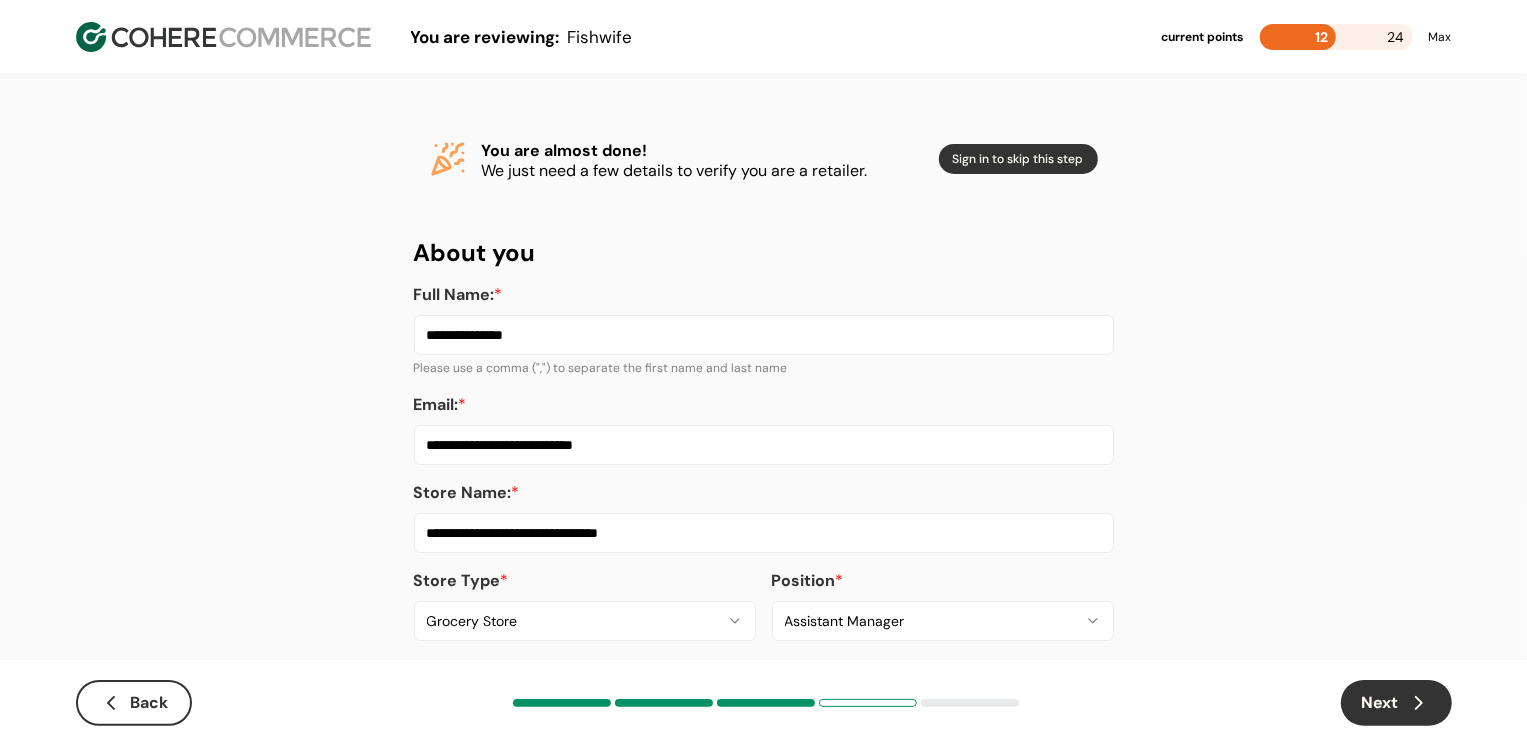 type on "**********" 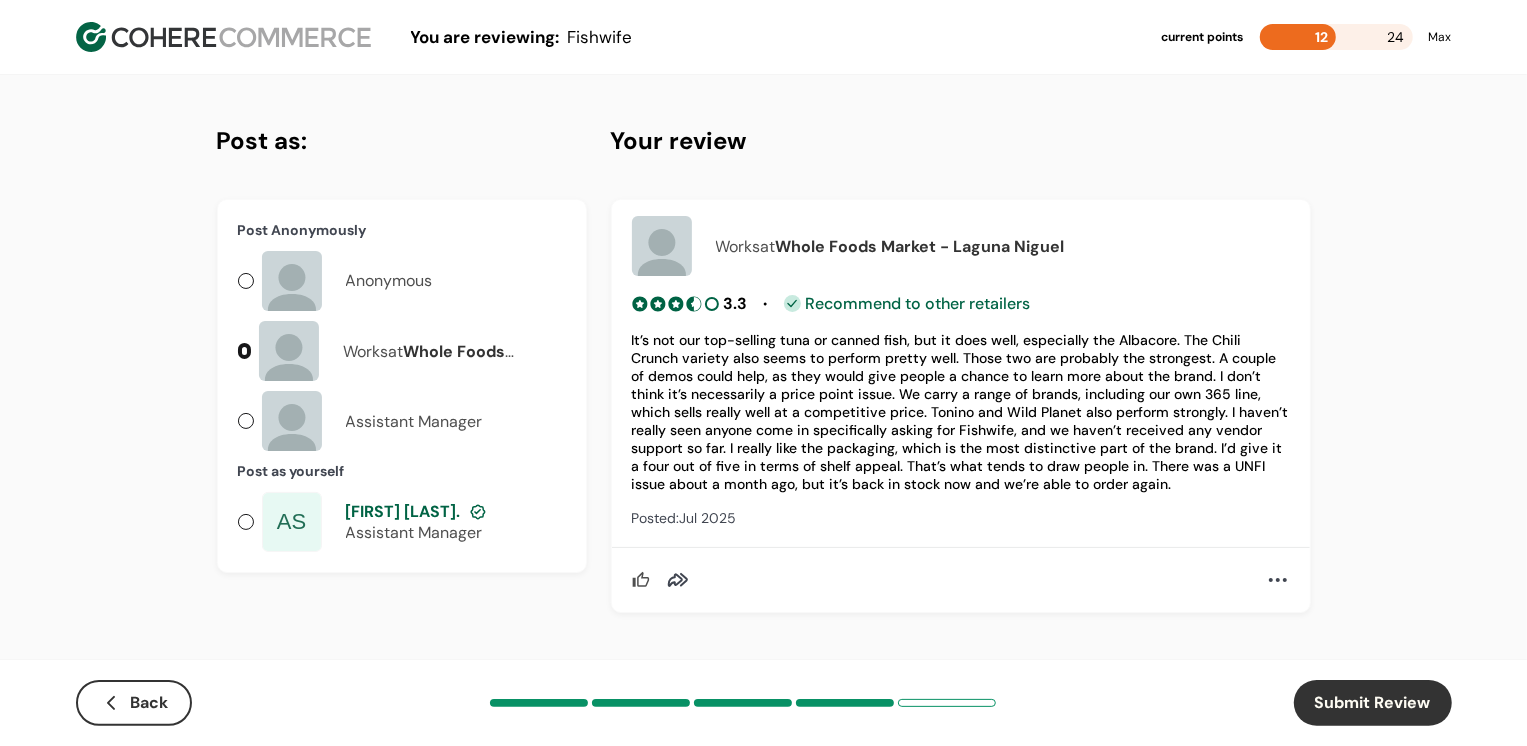 click on "AS" at bounding box center (292, 522) 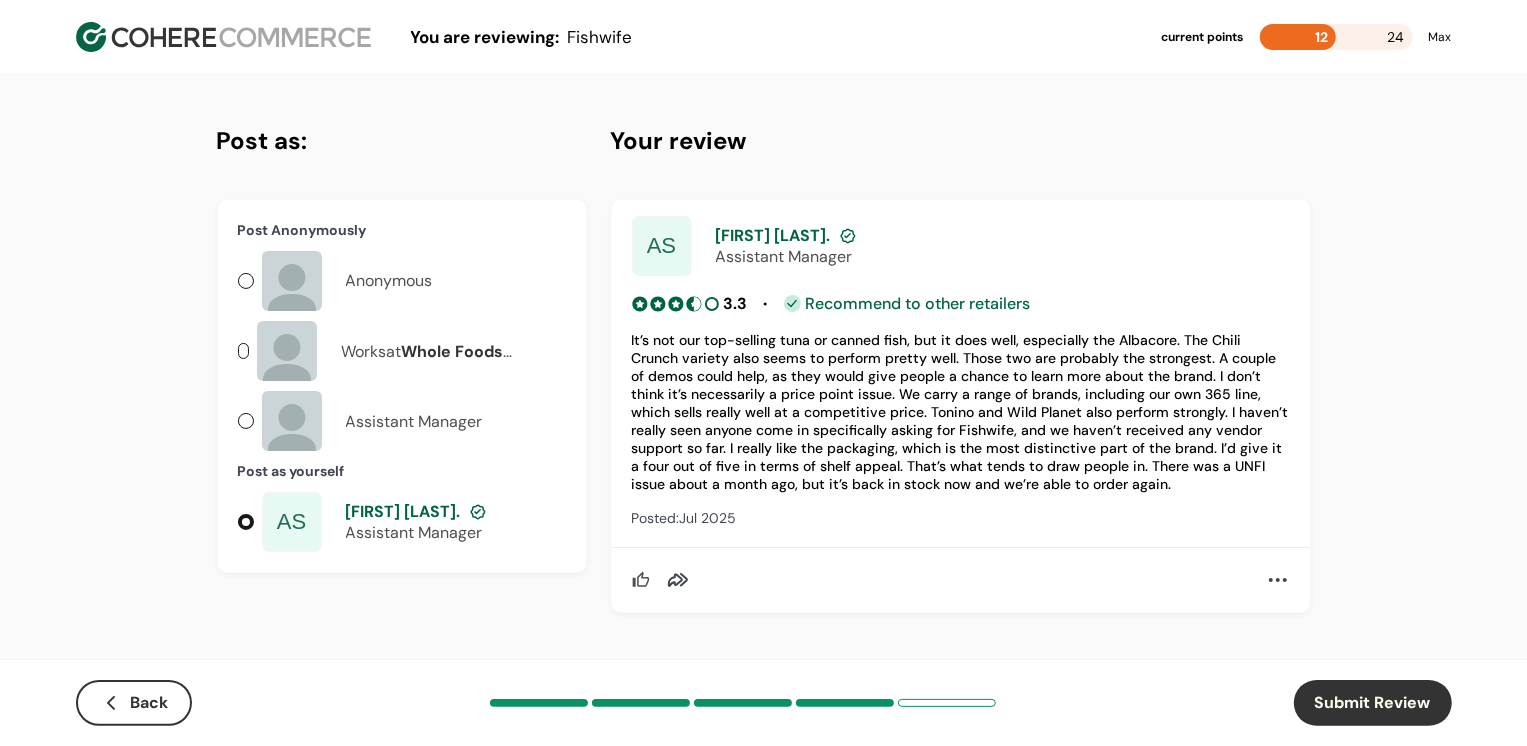 click on "Submit Review" at bounding box center [1373, 703] 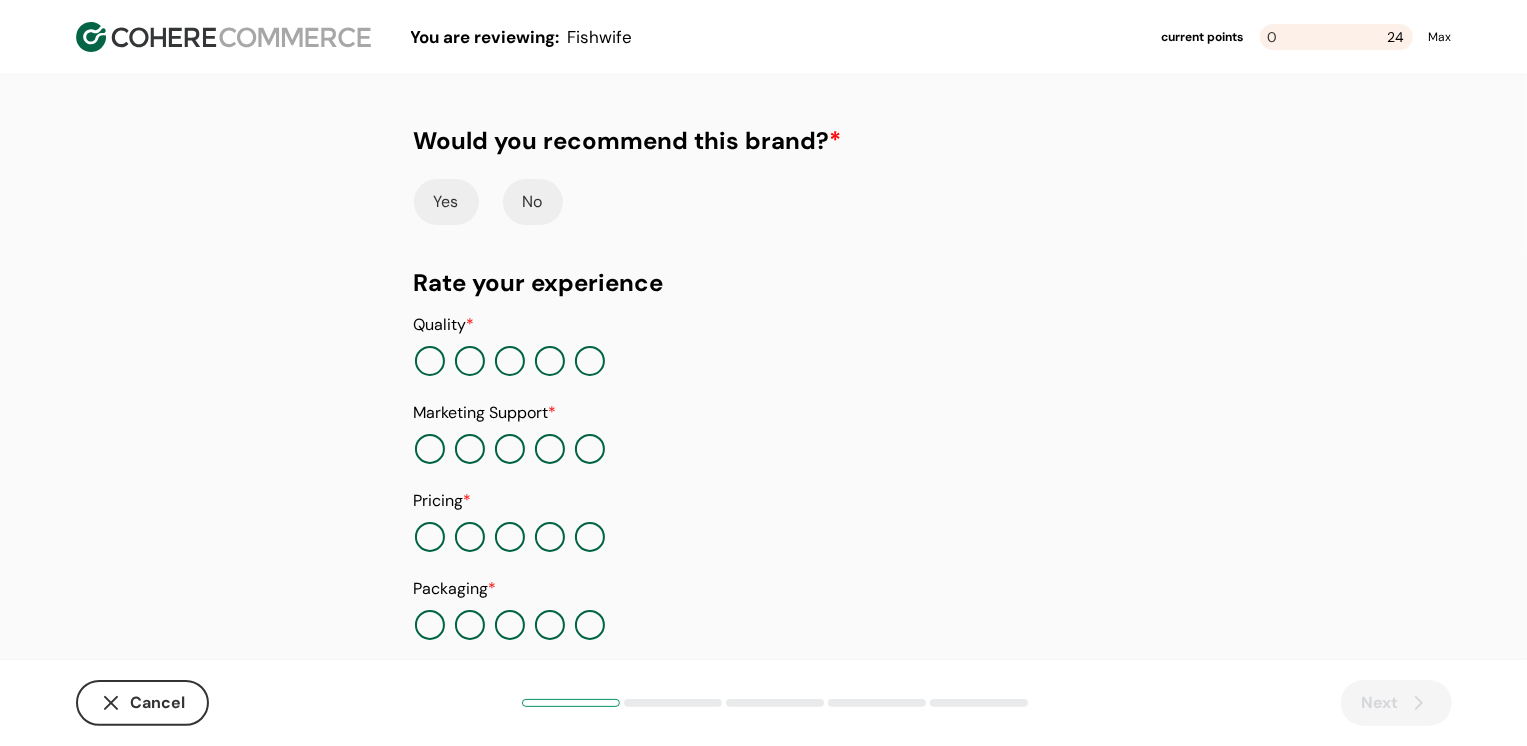 click at bounding box center (590, 361) 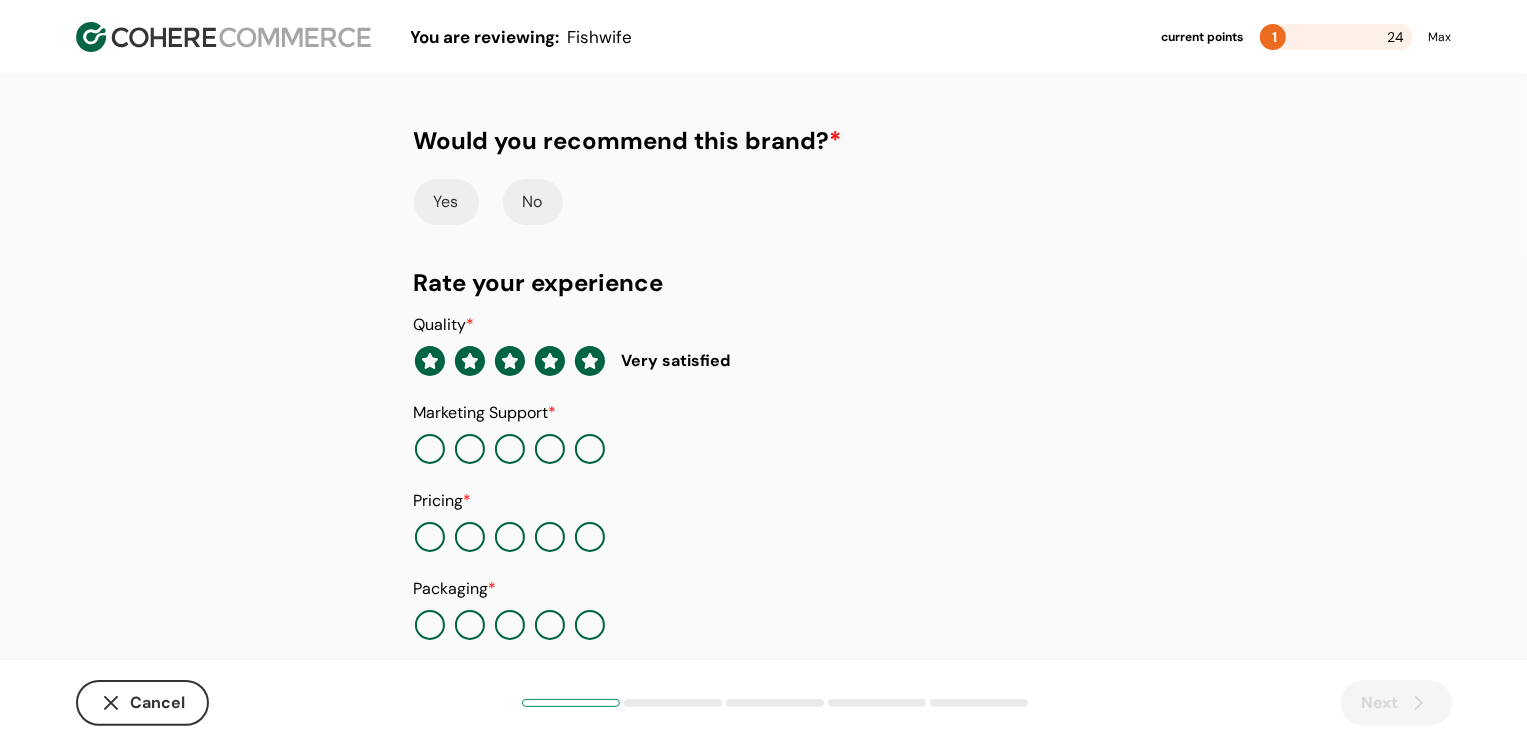 click at bounding box center [550, 449] 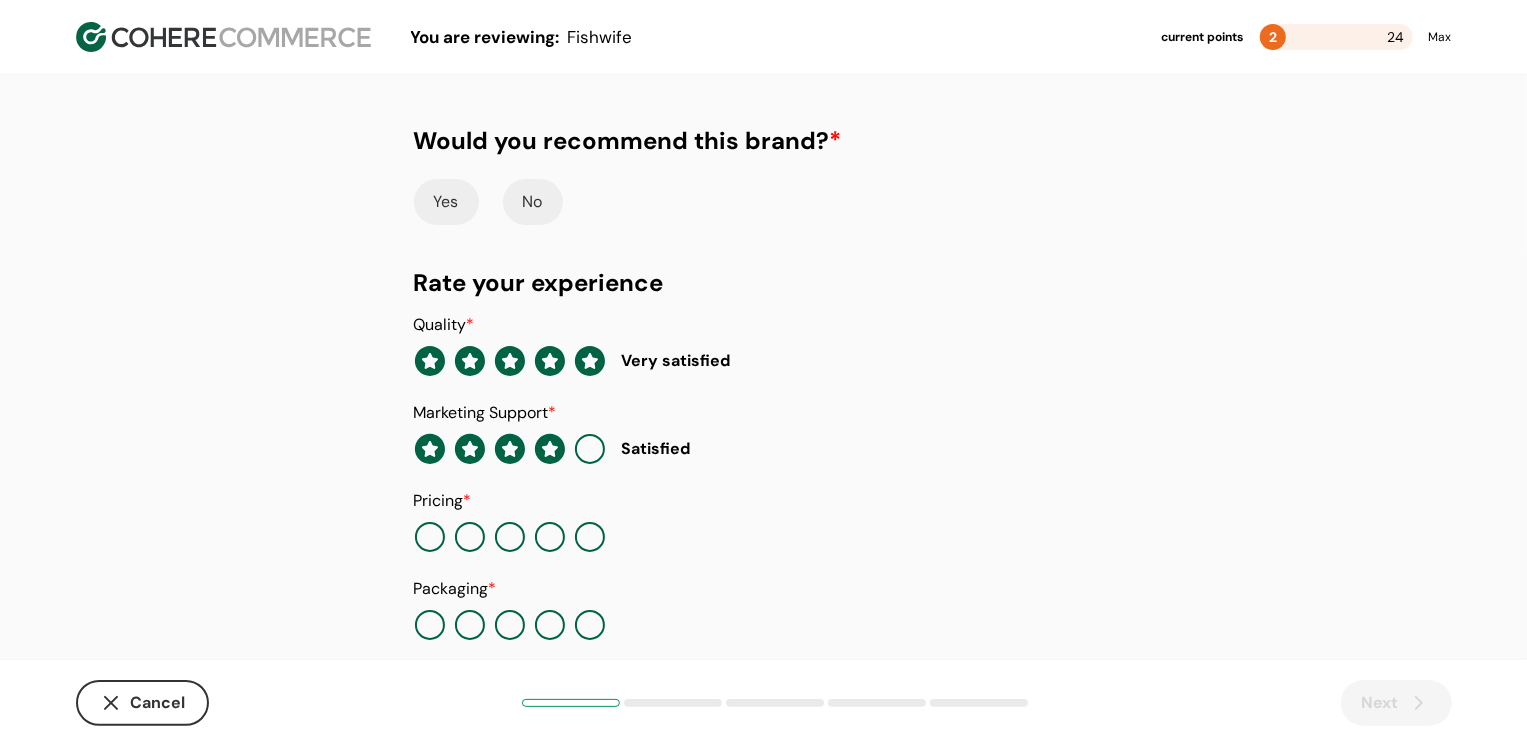 click at bounding box center (550, 537) 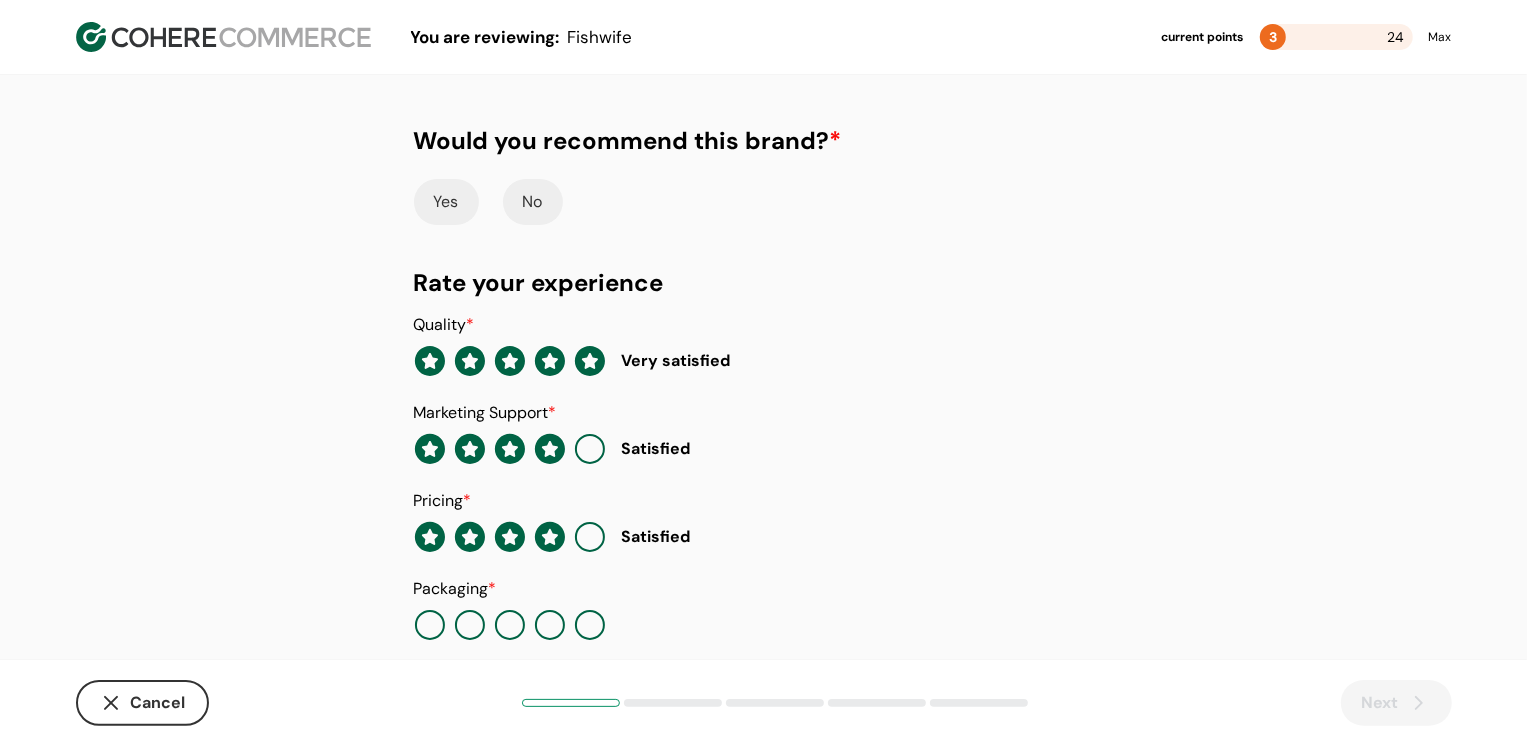 click on "Yes" at bounding box center [446, 202] 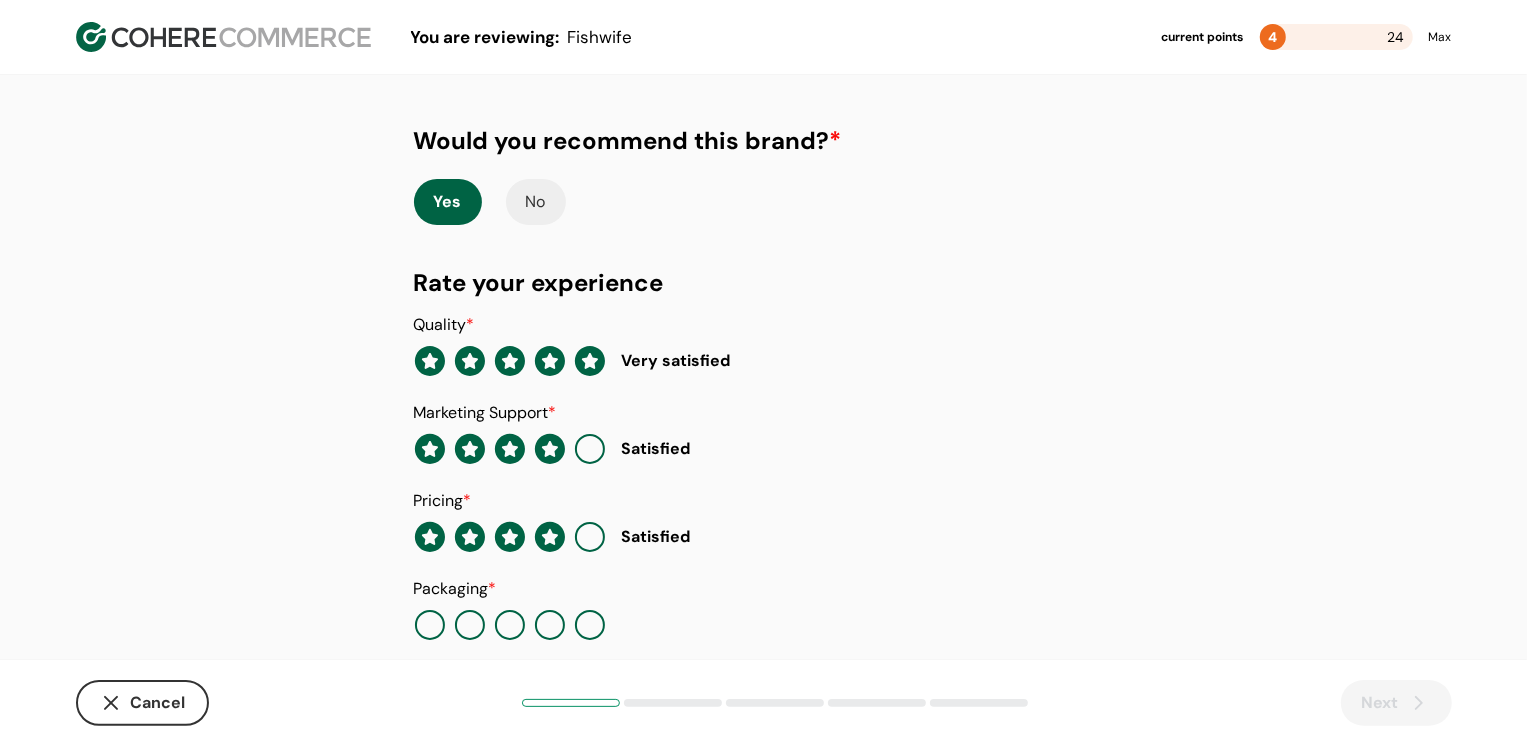 scroll, scrollTop: 205, scrollLeft: 0, axis: vertical 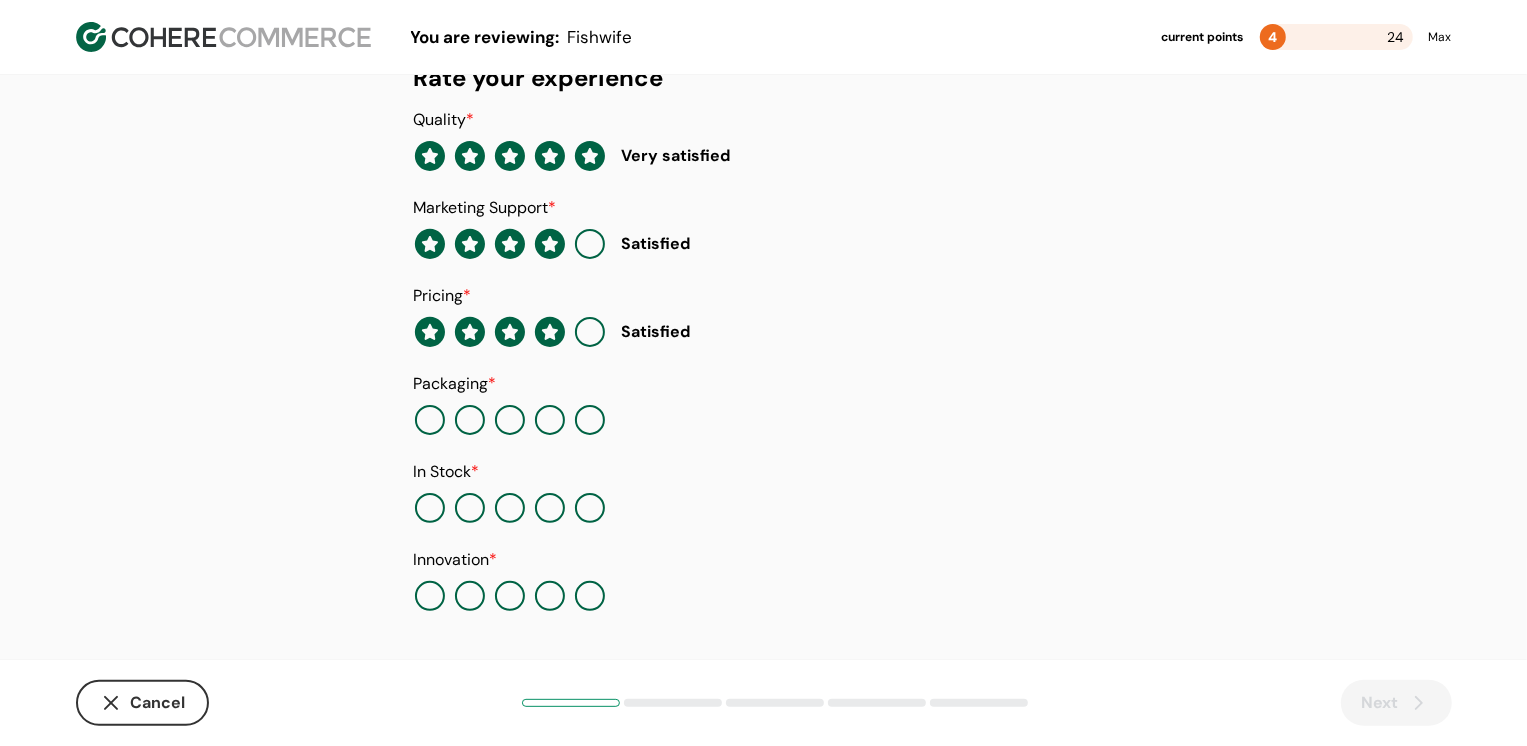 click at bounding box center [590, 420] 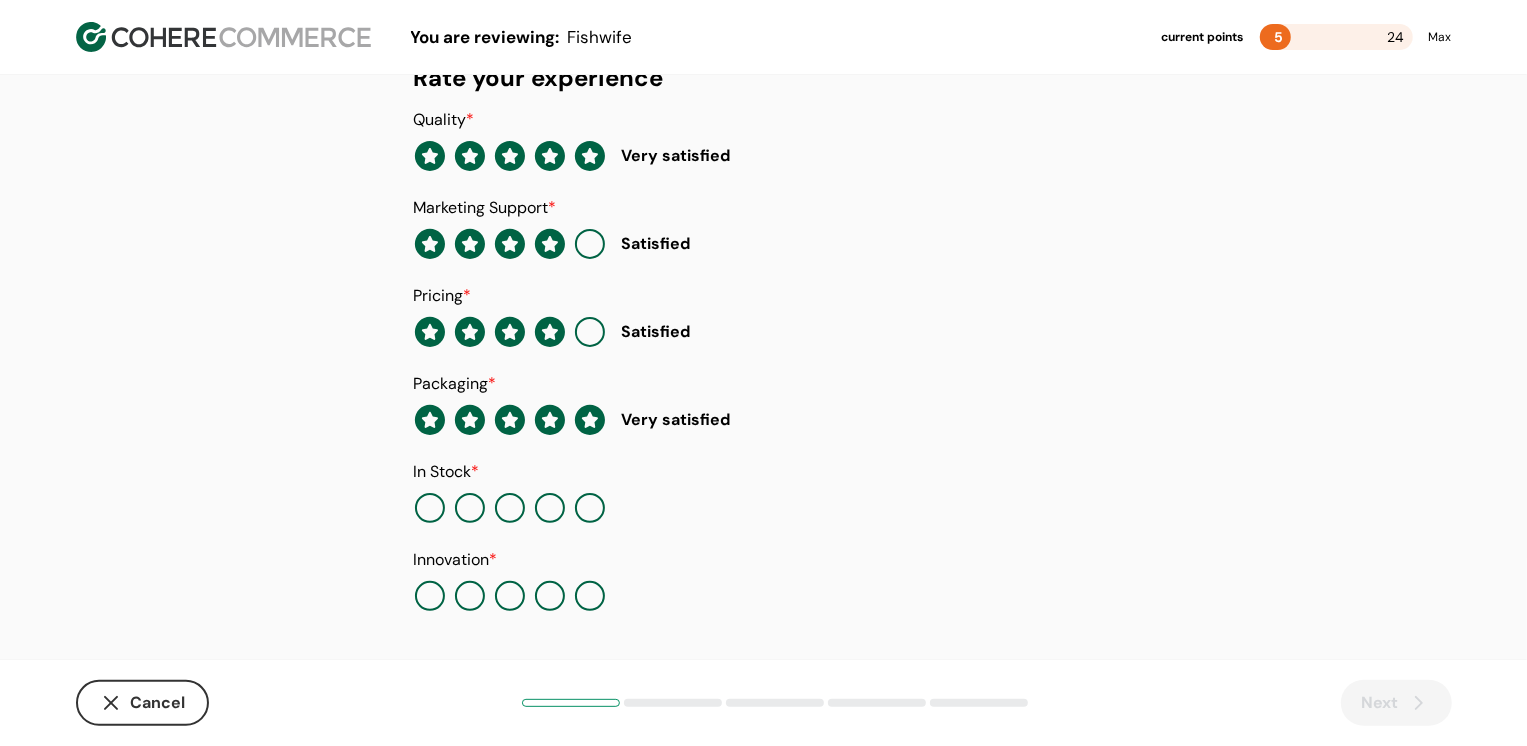 click at bounding box center (550, 508) 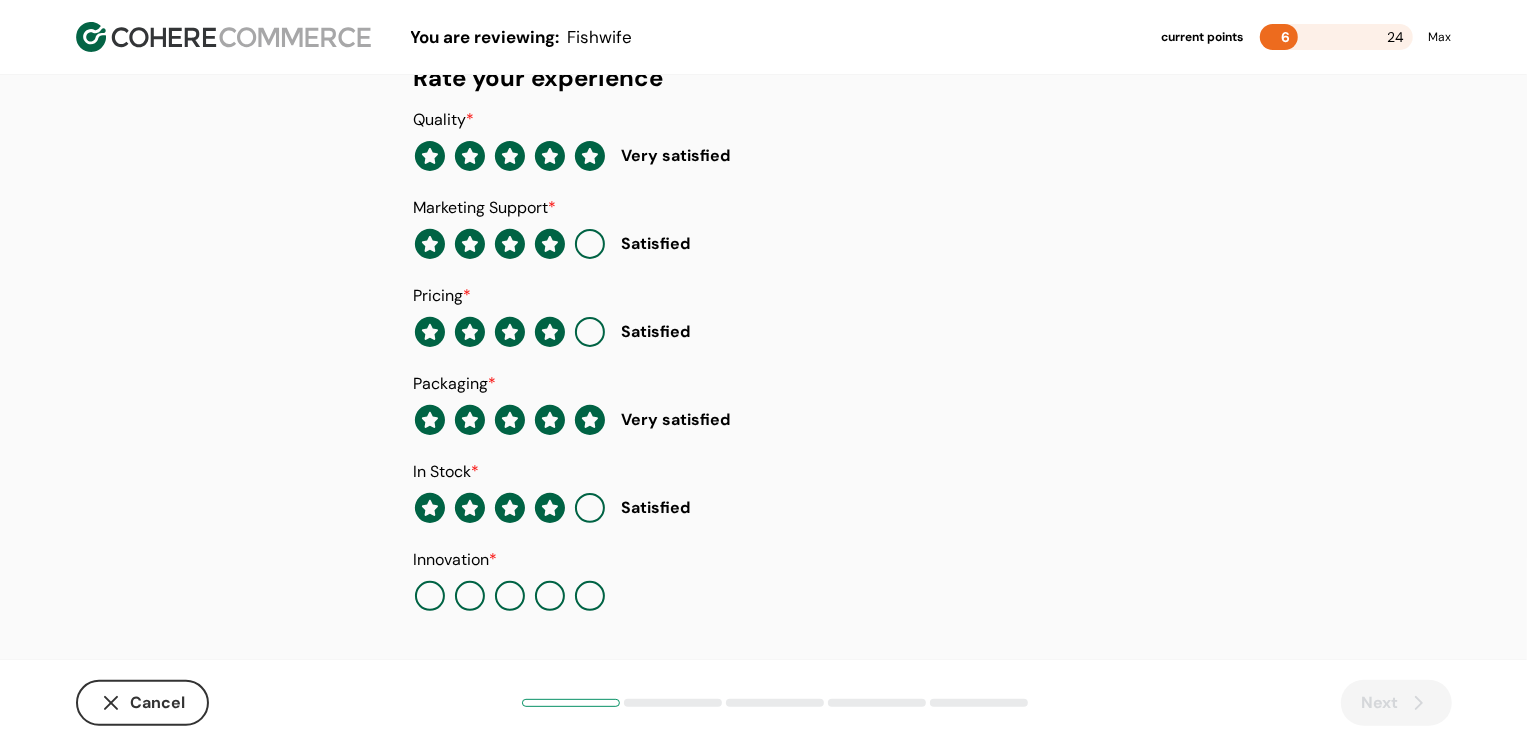 click at bounding box center (590, 596) 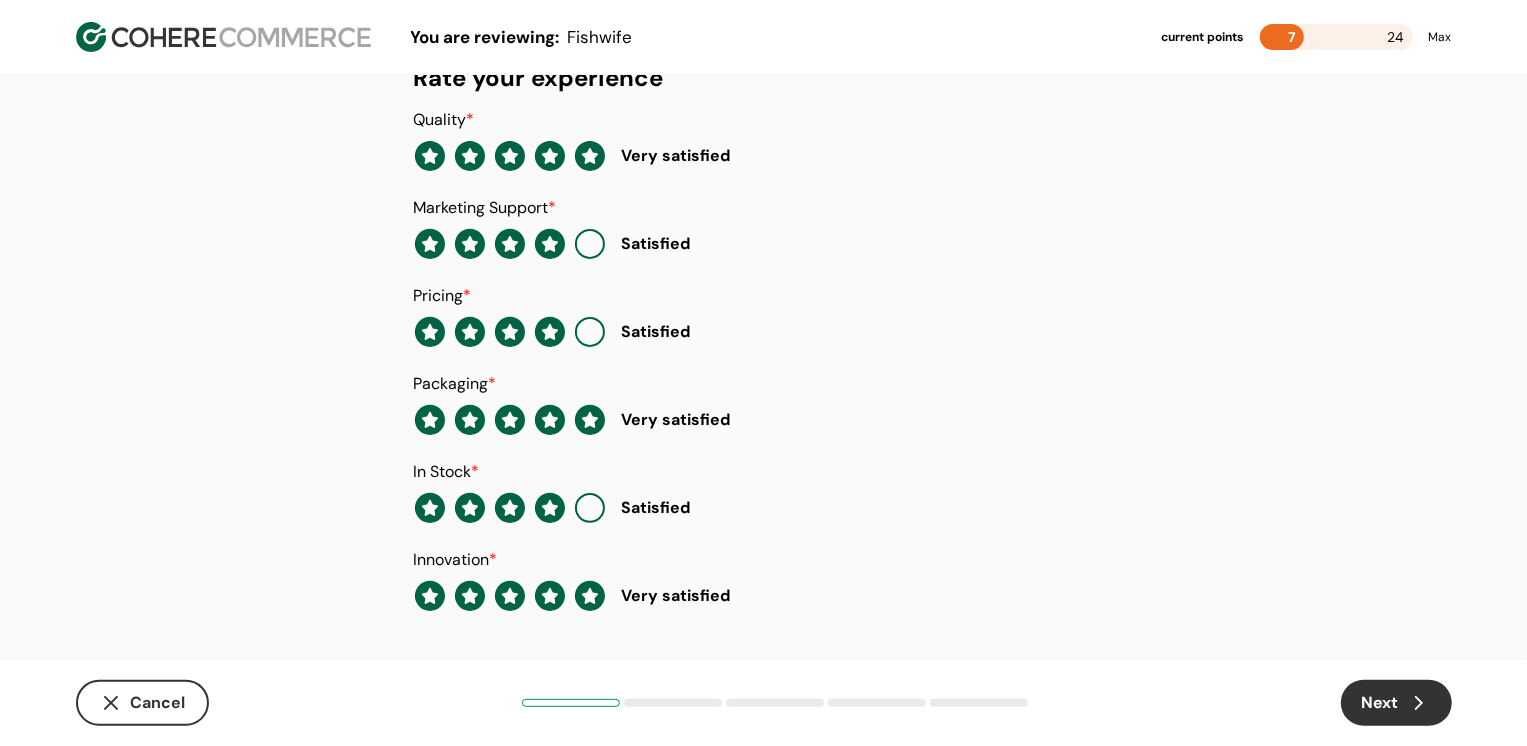 click on "Cancel Next" at bounding box center [764, 703] 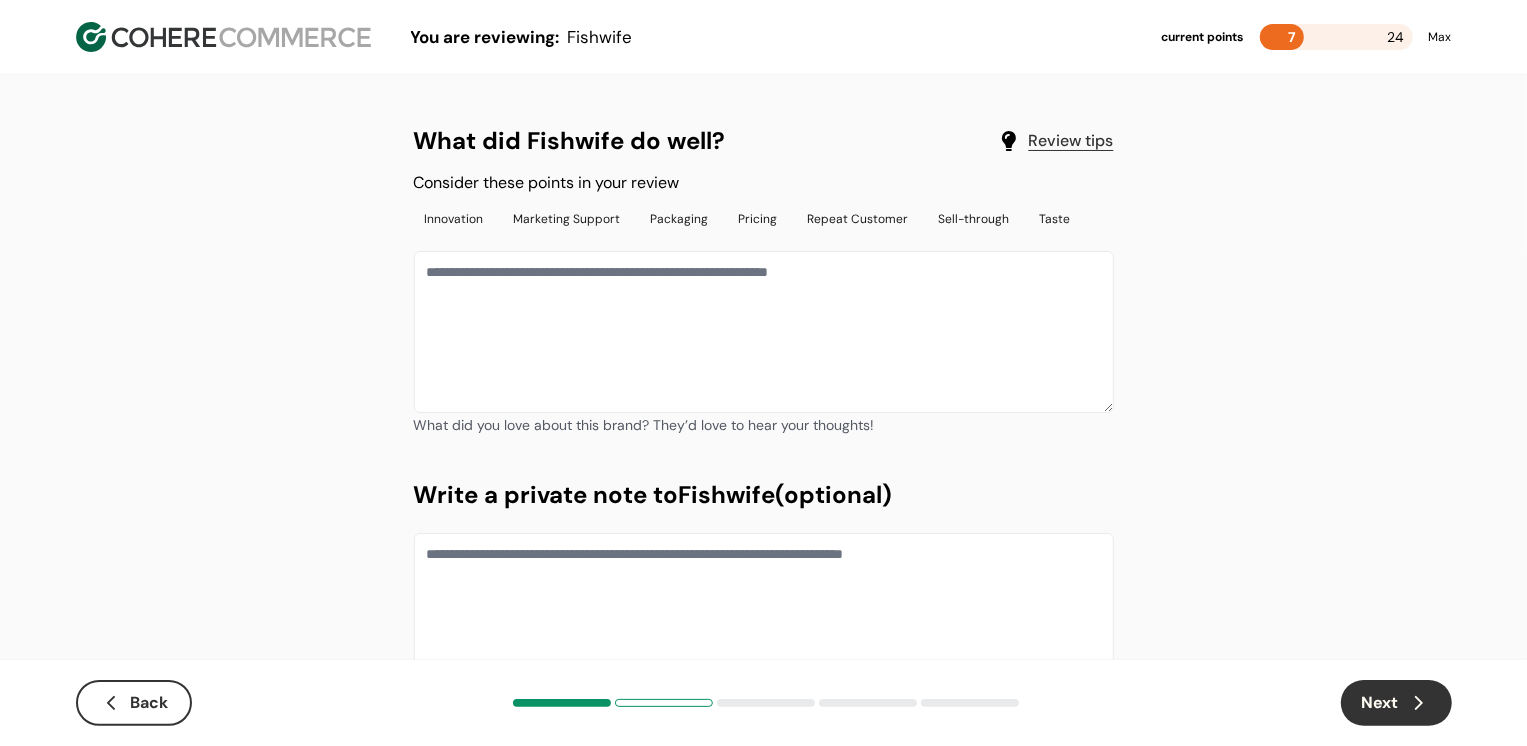 click at bounding box center (764, 332) 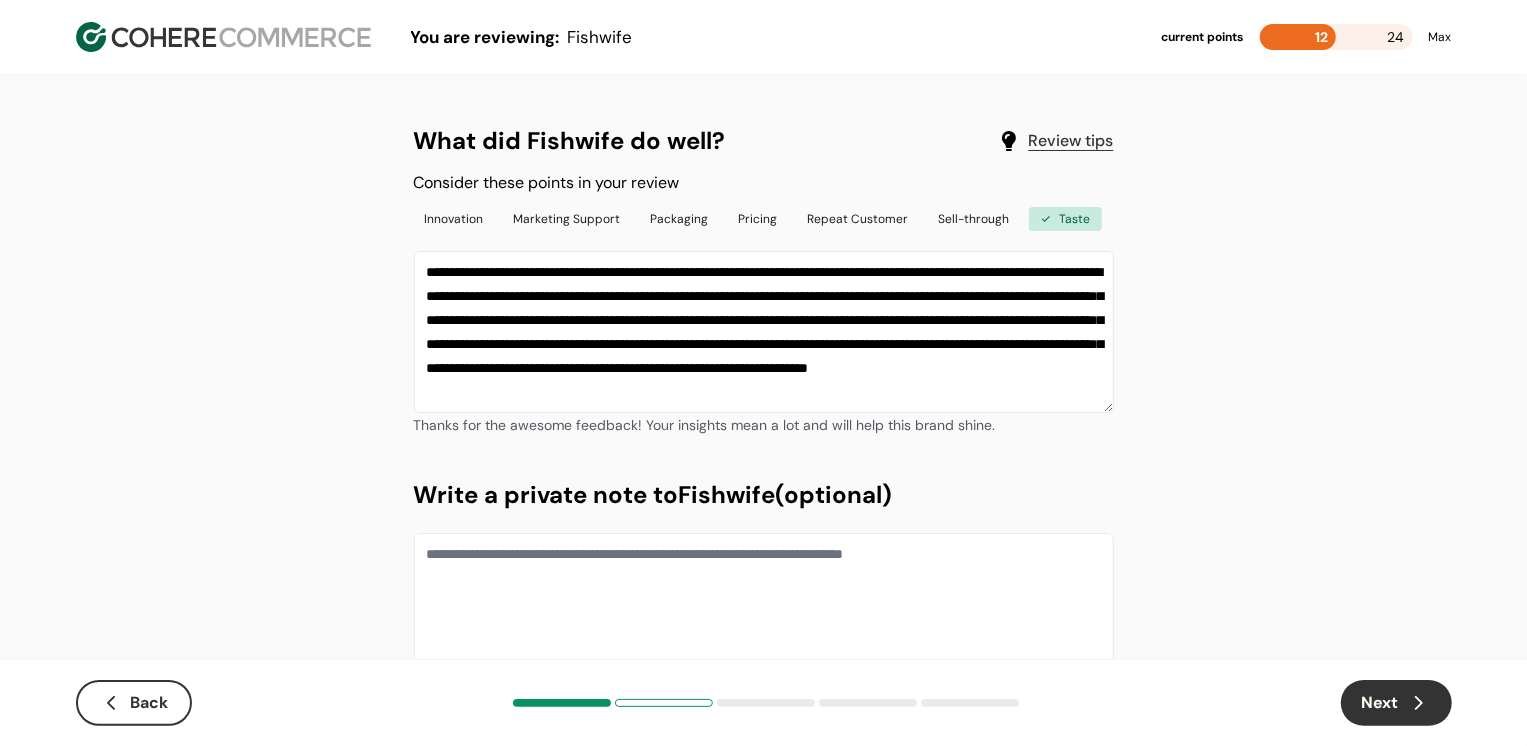 click on "Next" at bounding box center (1396, 703) 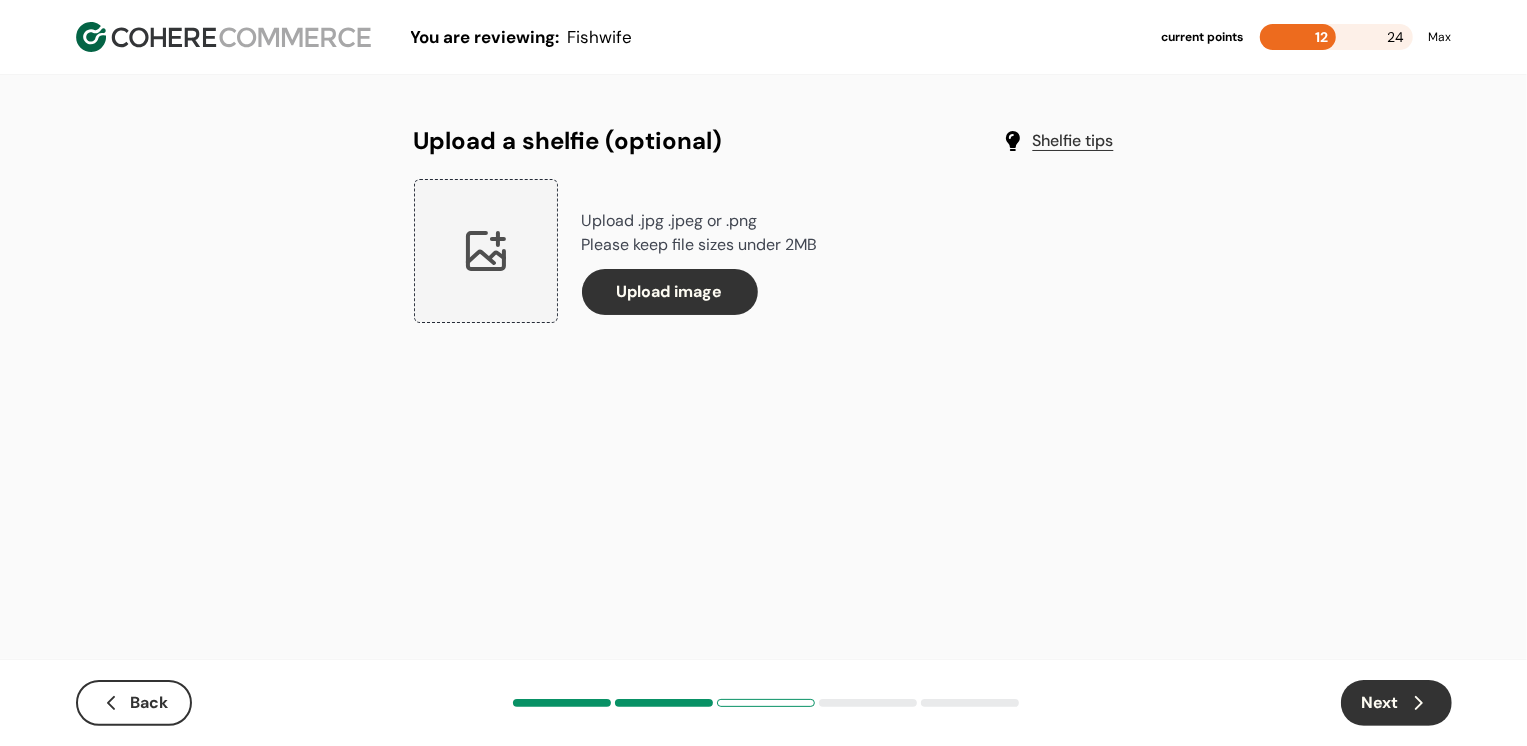 click on "Next" at bounding box center [1396, 703] 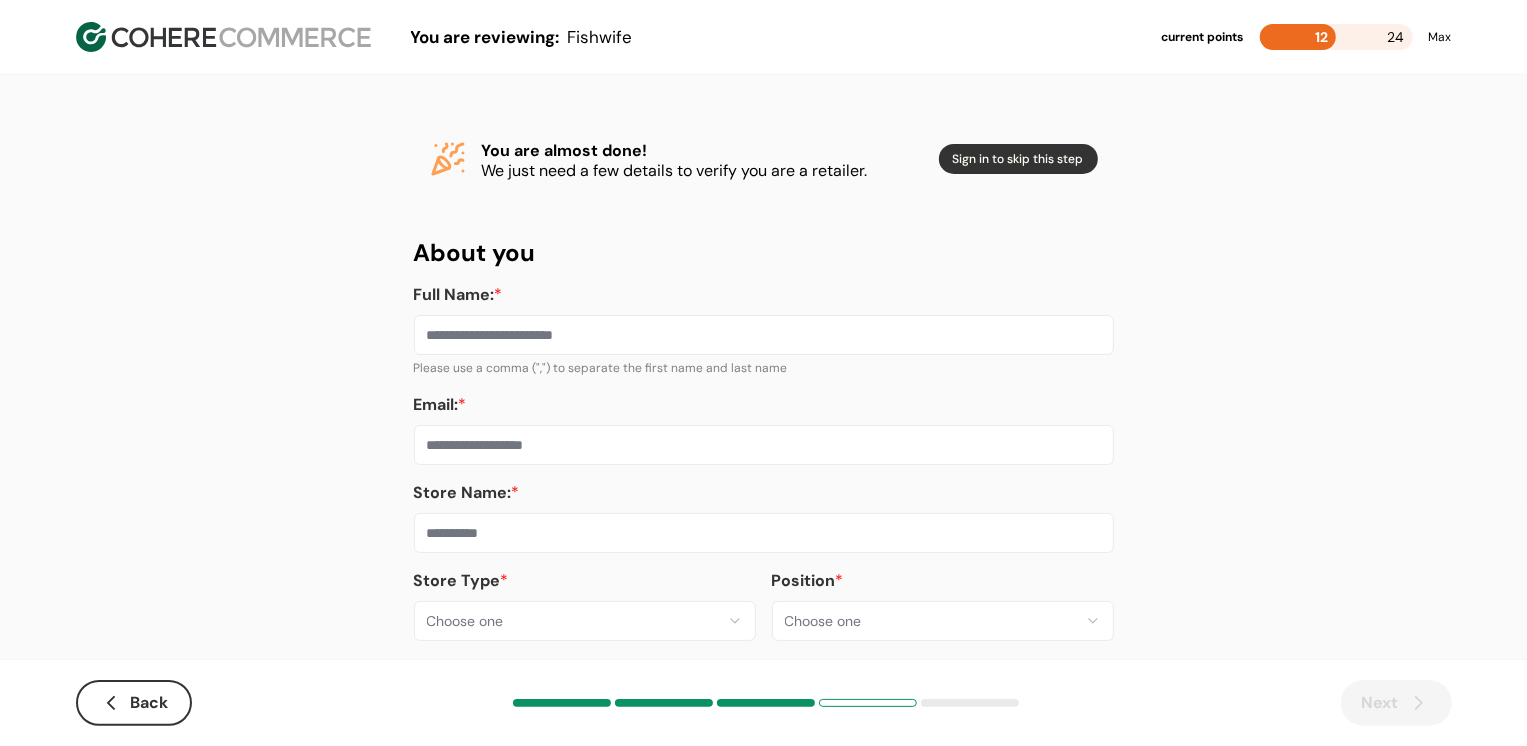 click on "**********" at bounding box center [763, 388] 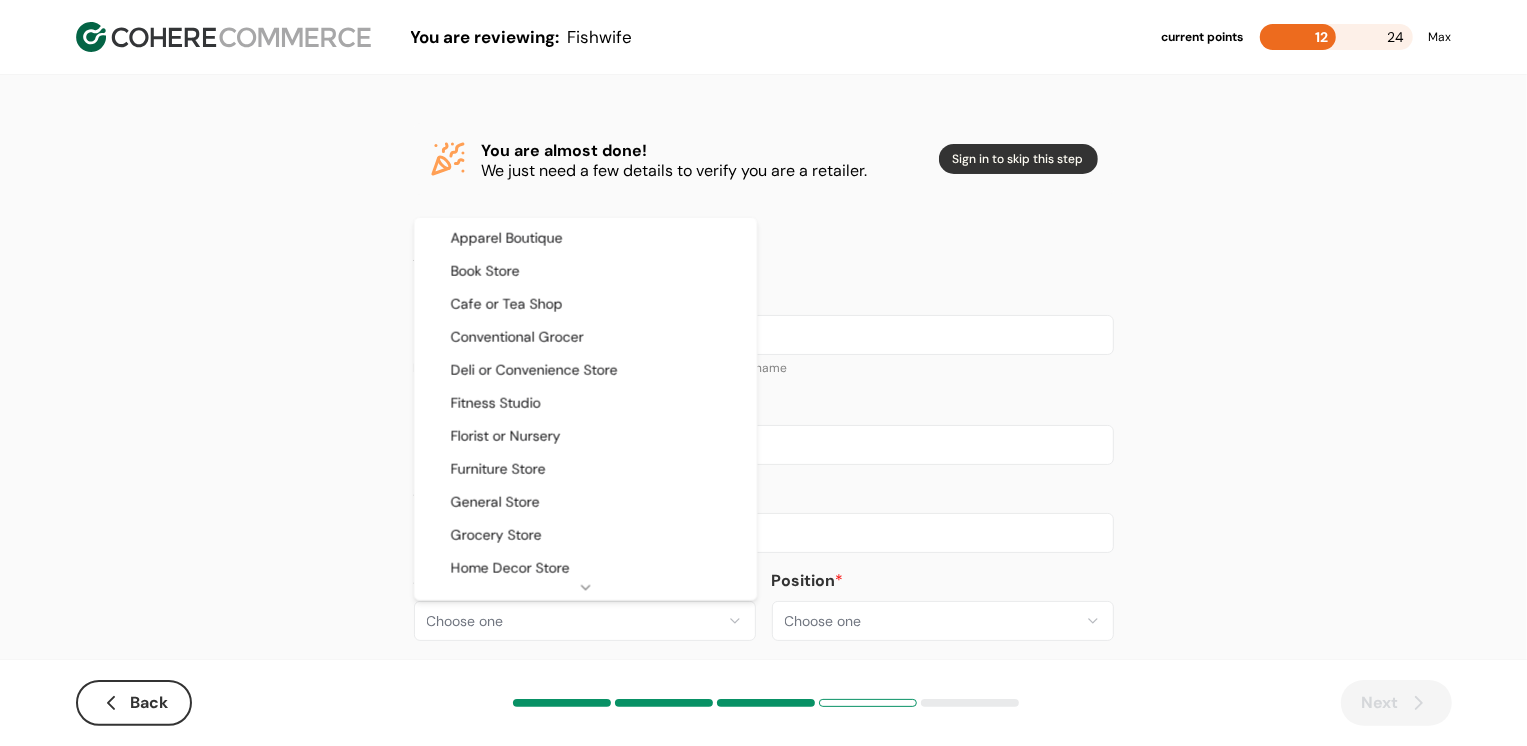 select on "**" 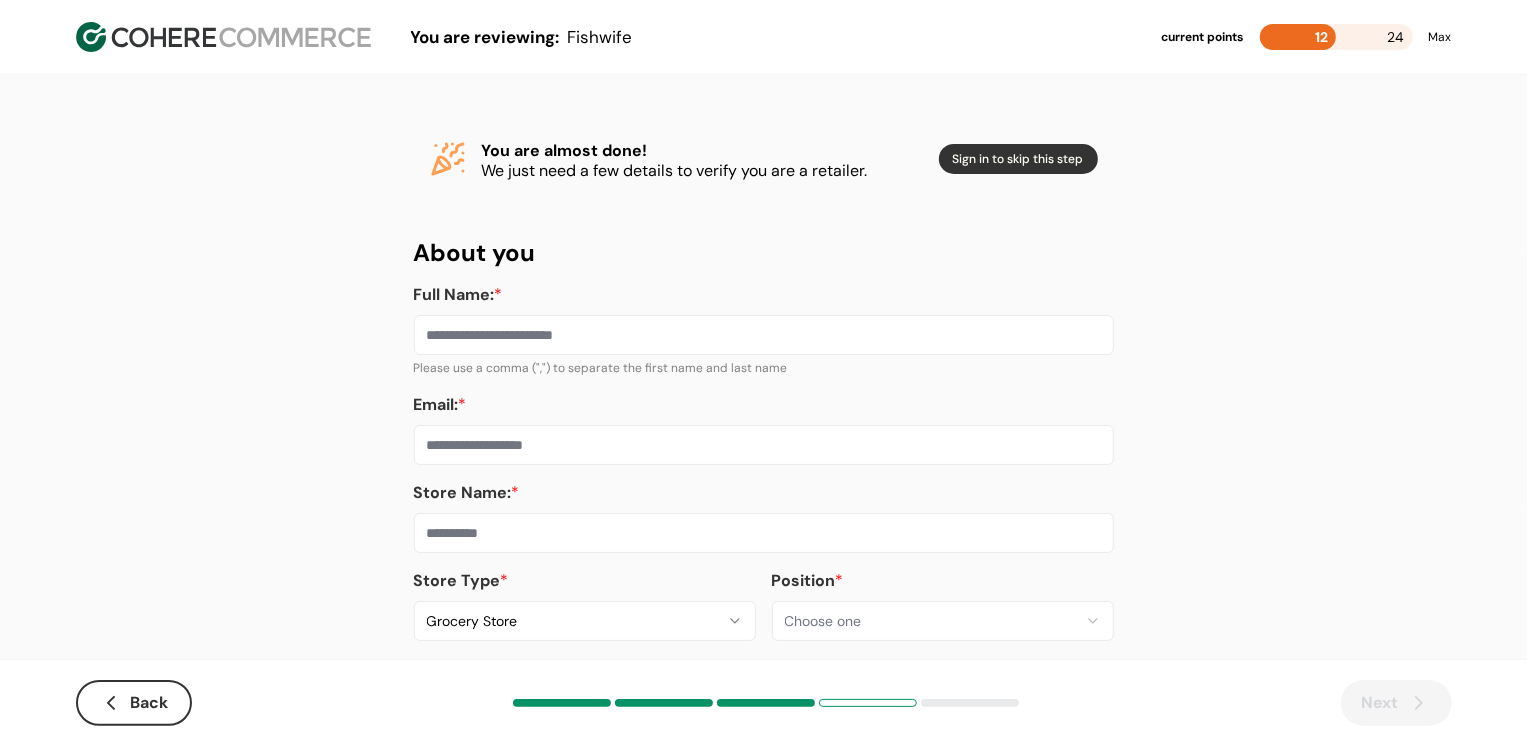 click at bounding box center [764, 533] 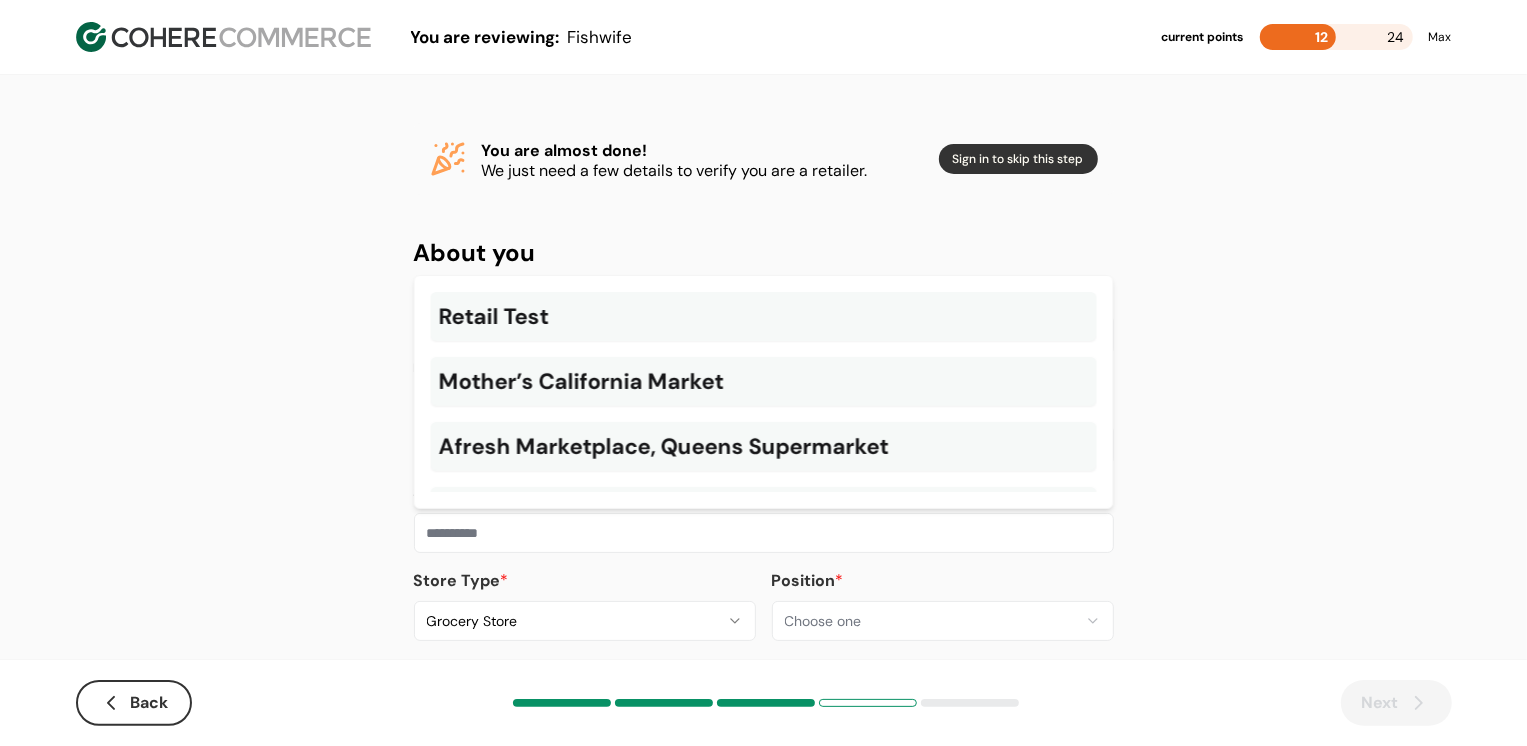 paste on "**********" 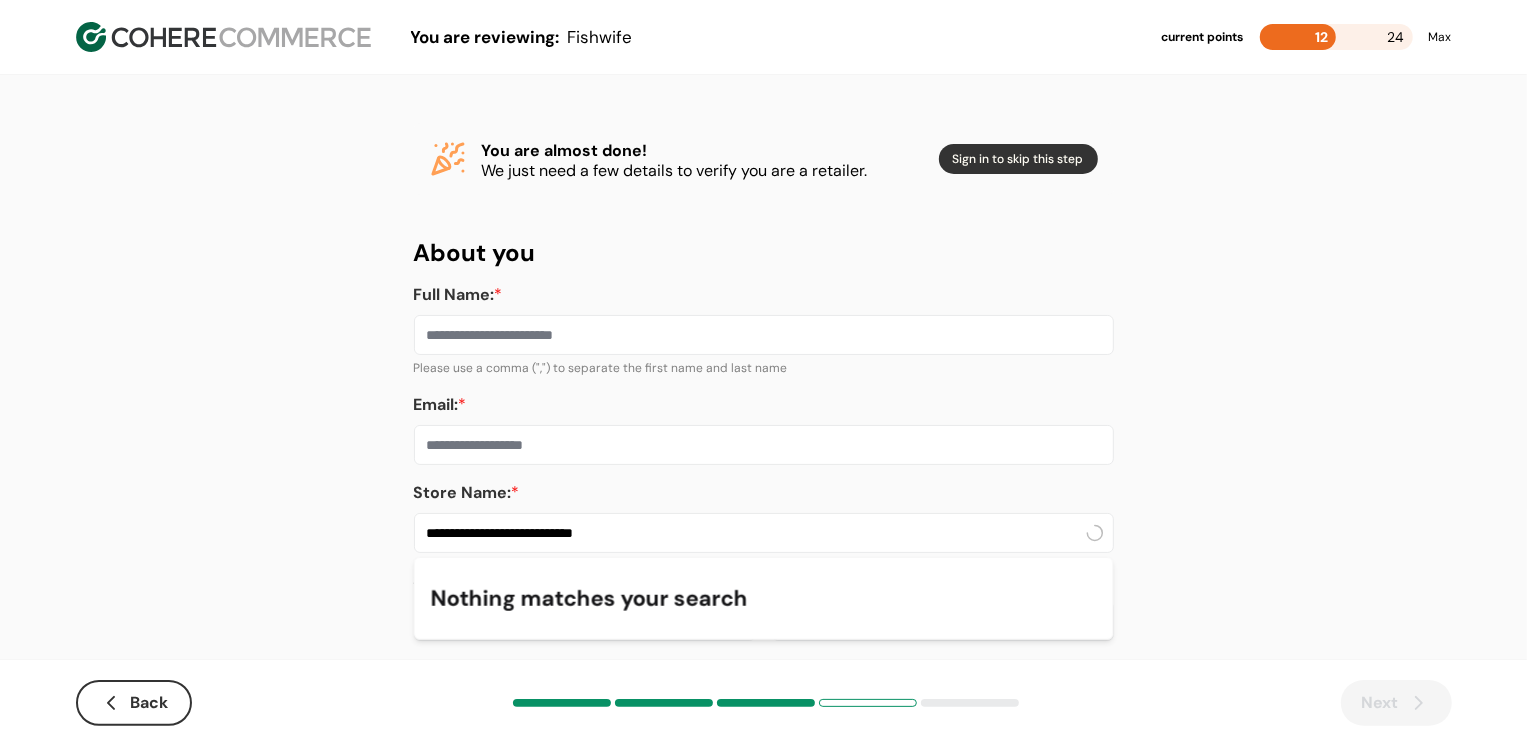 type on "**********" 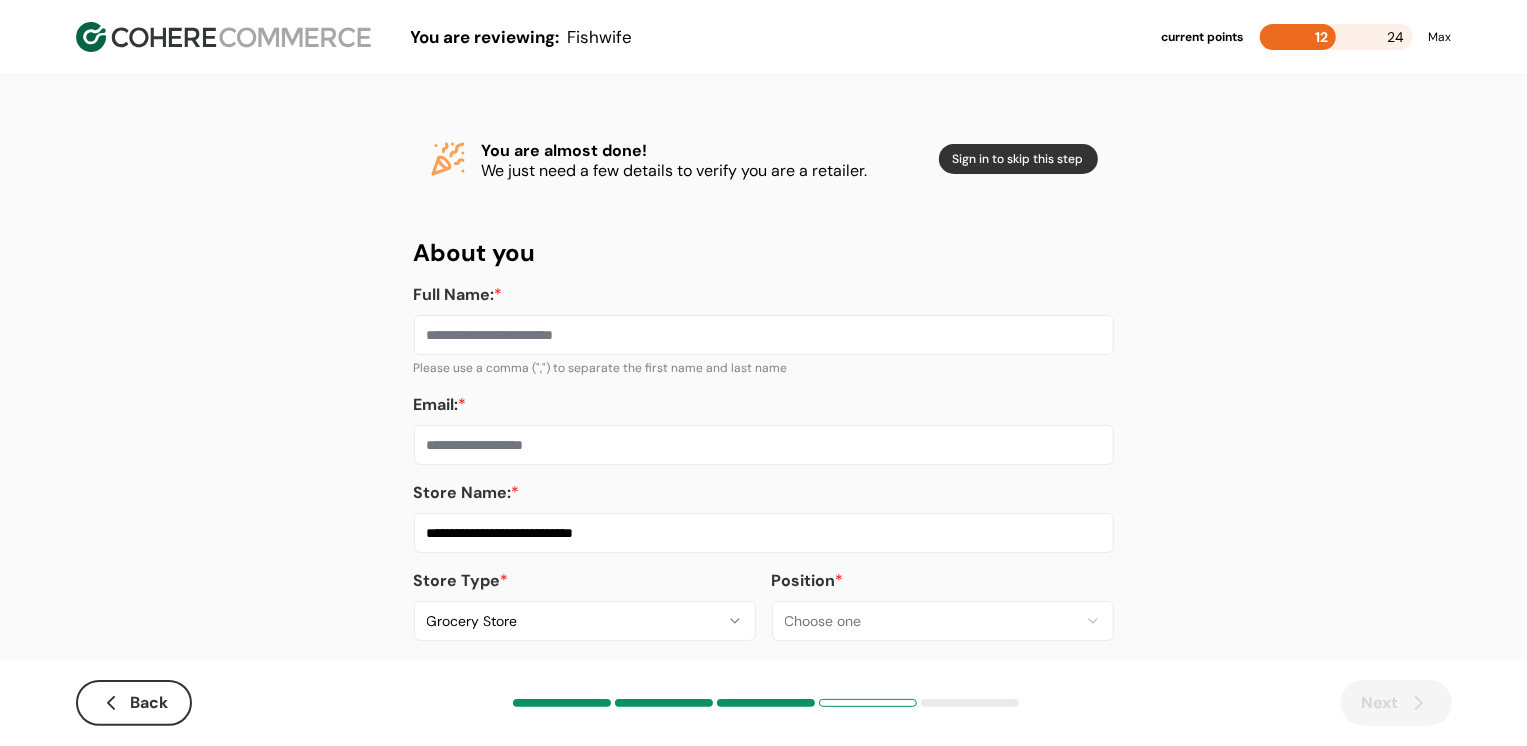 click on "**********" at bounding box center (764, 462) 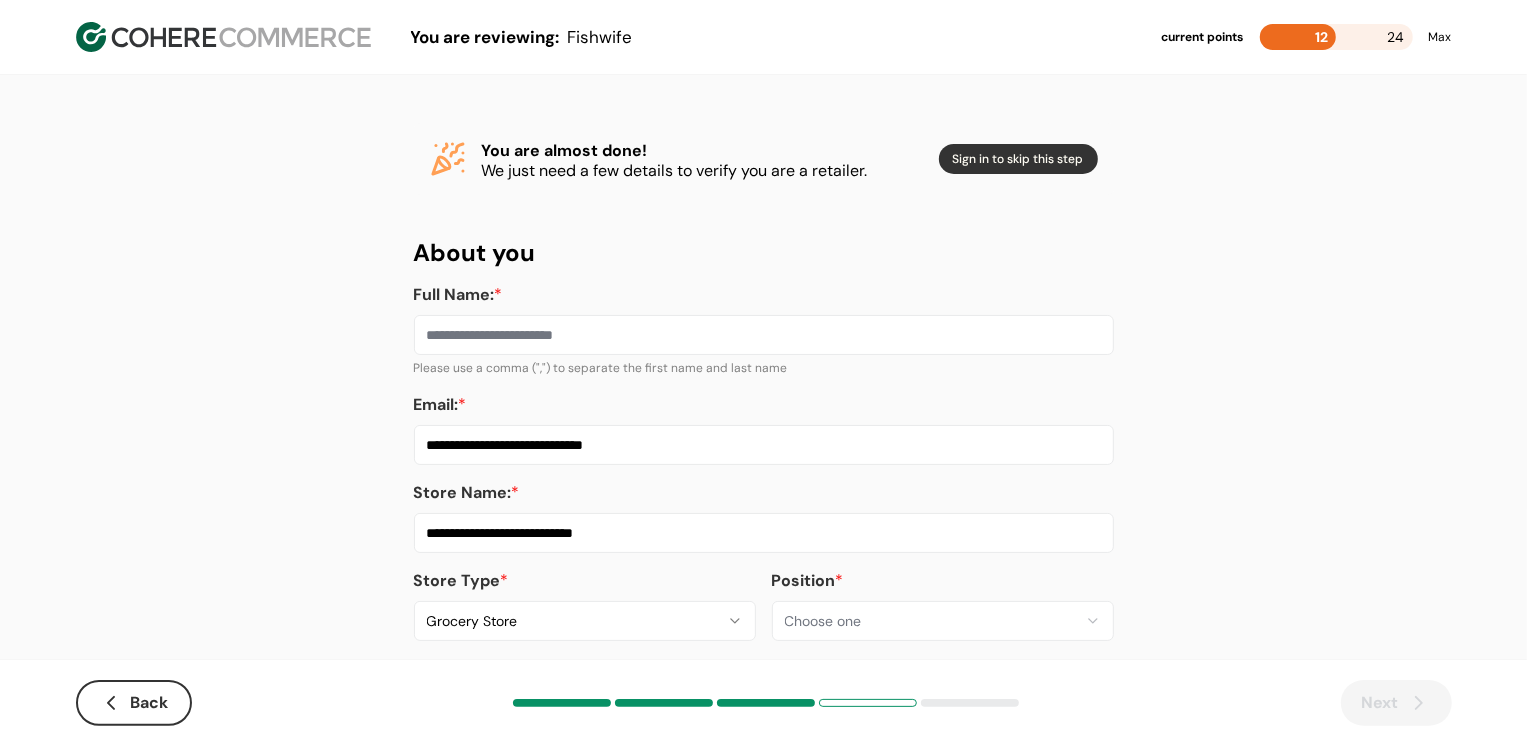 type on "**********" 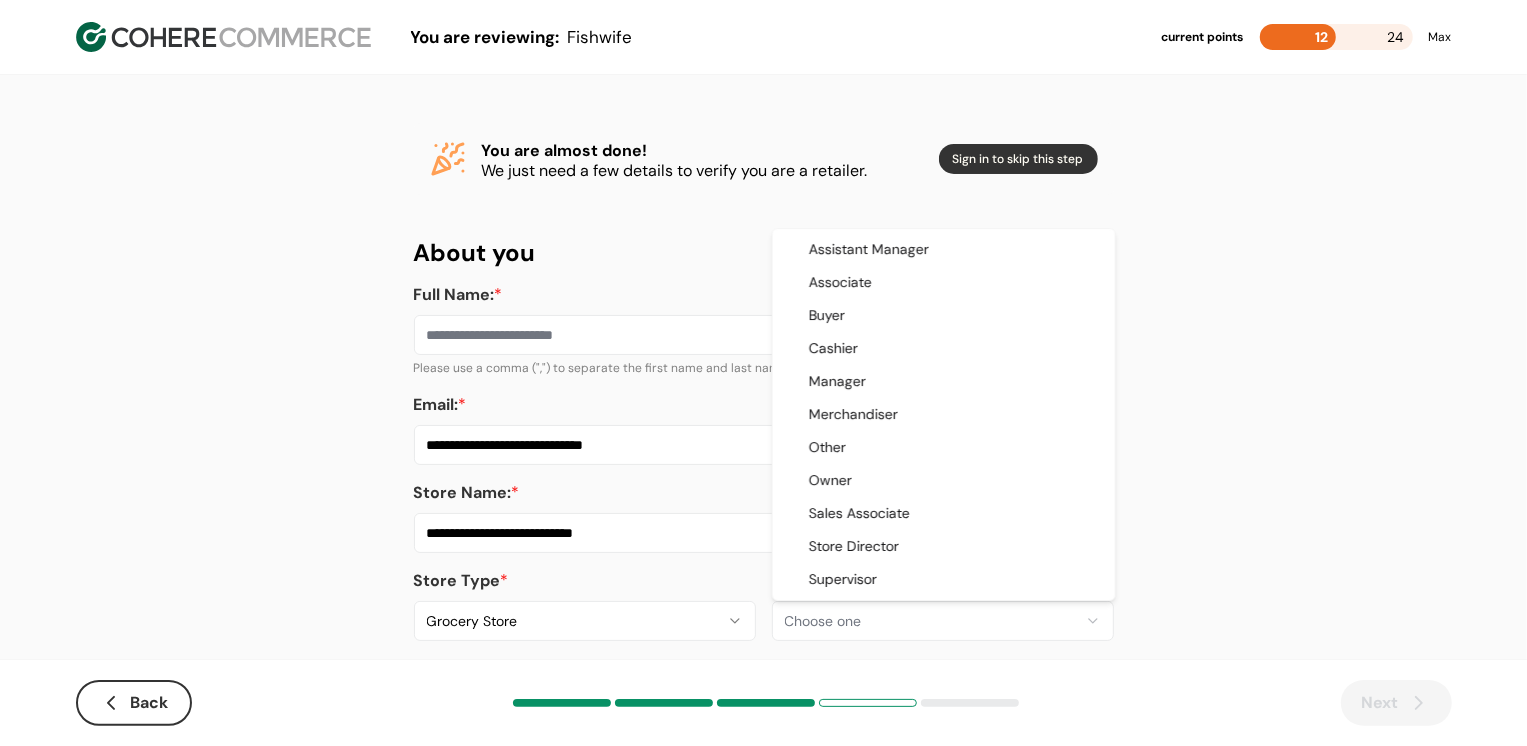 select on "*********" 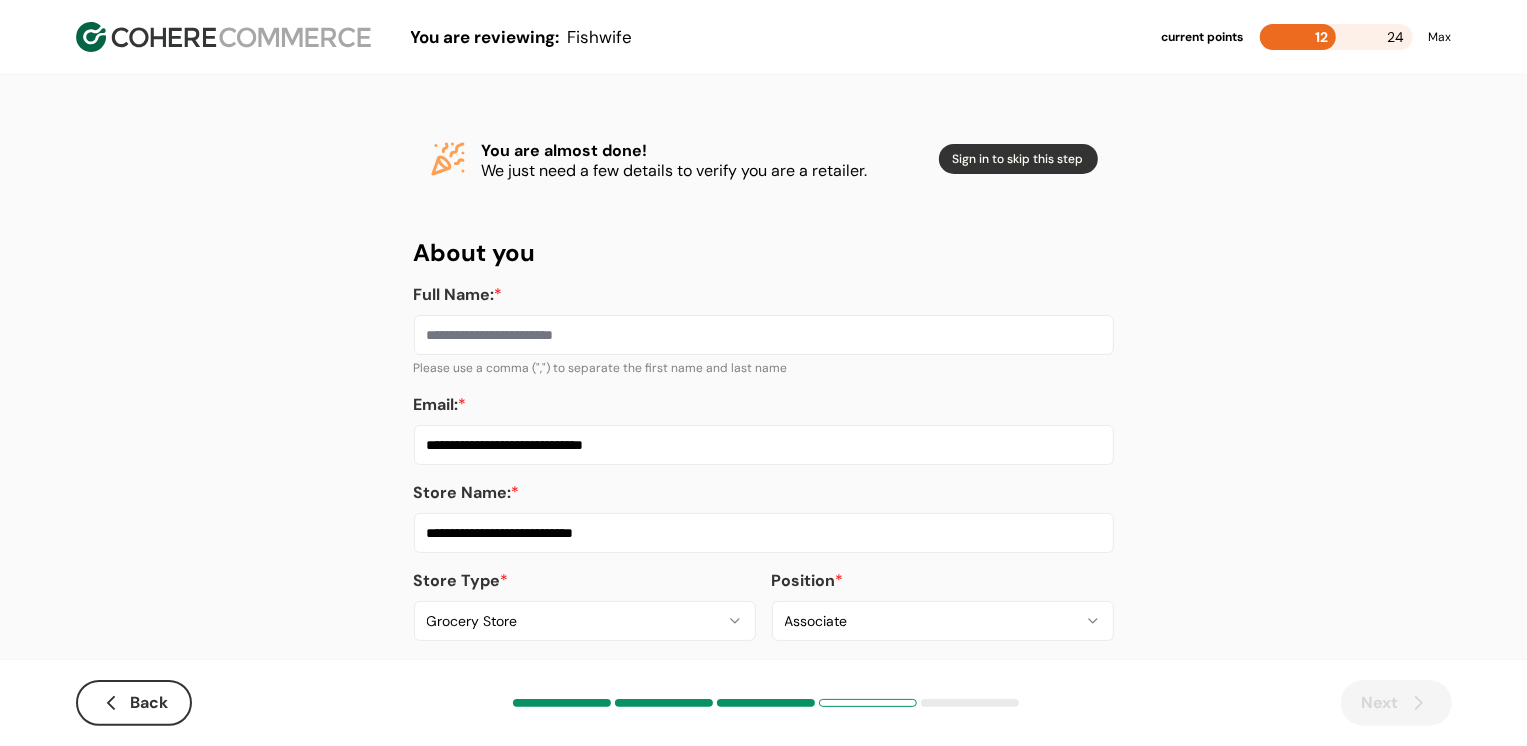 click on "Full Name:  *" at bounding box center [764, 335] 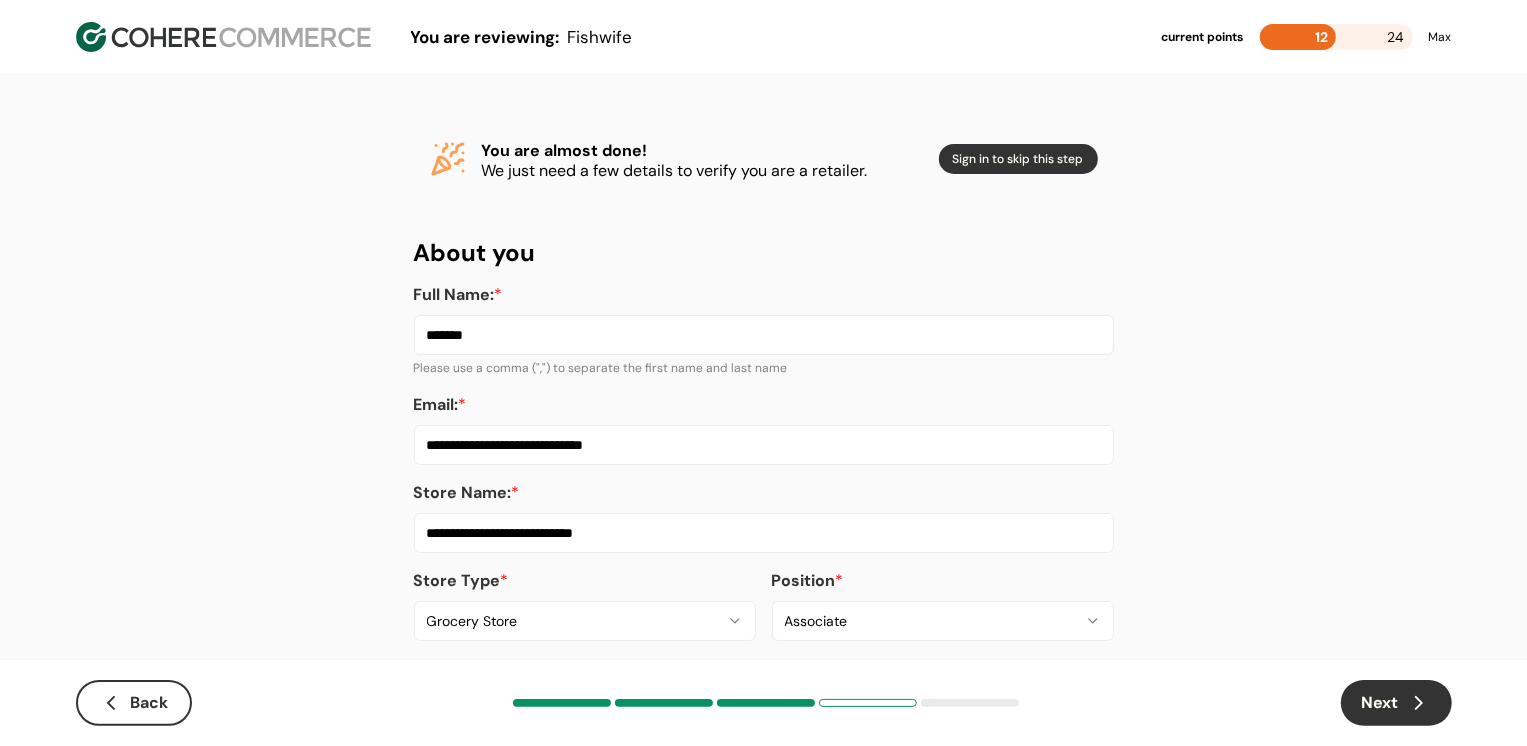 type on "*******" 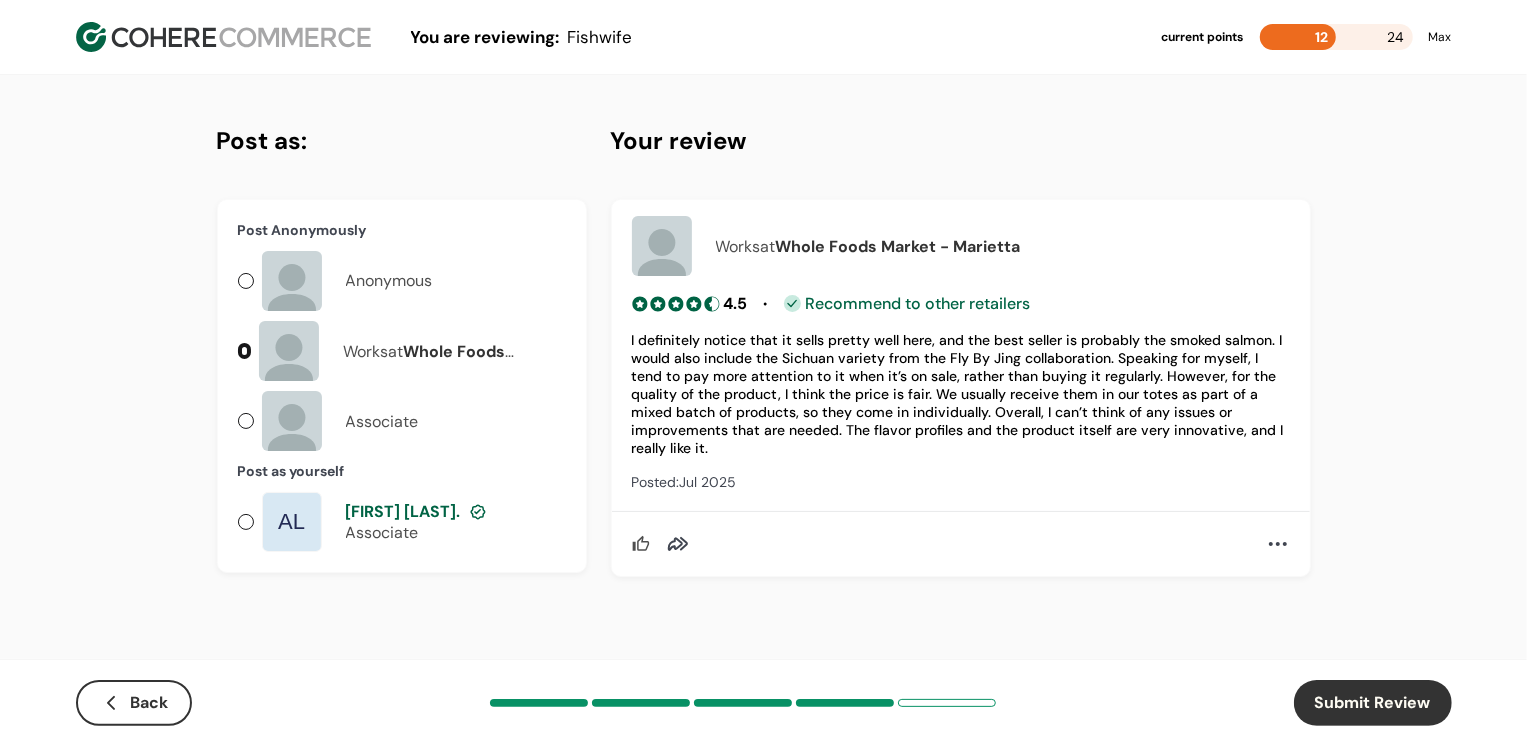 click on "Associate" at bounding box center (416, 532) 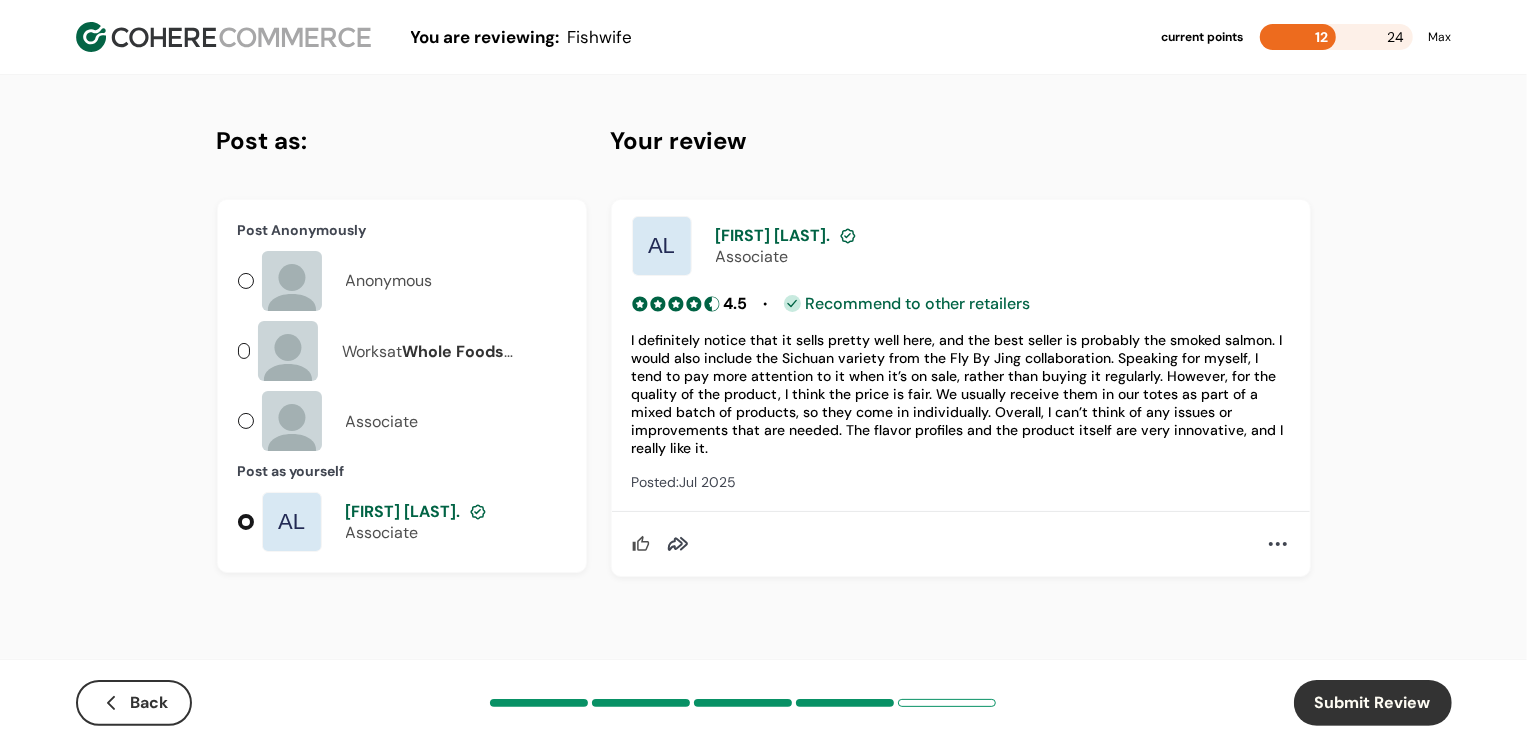 click on "Submit Review" at bounding box center (1373, 703) 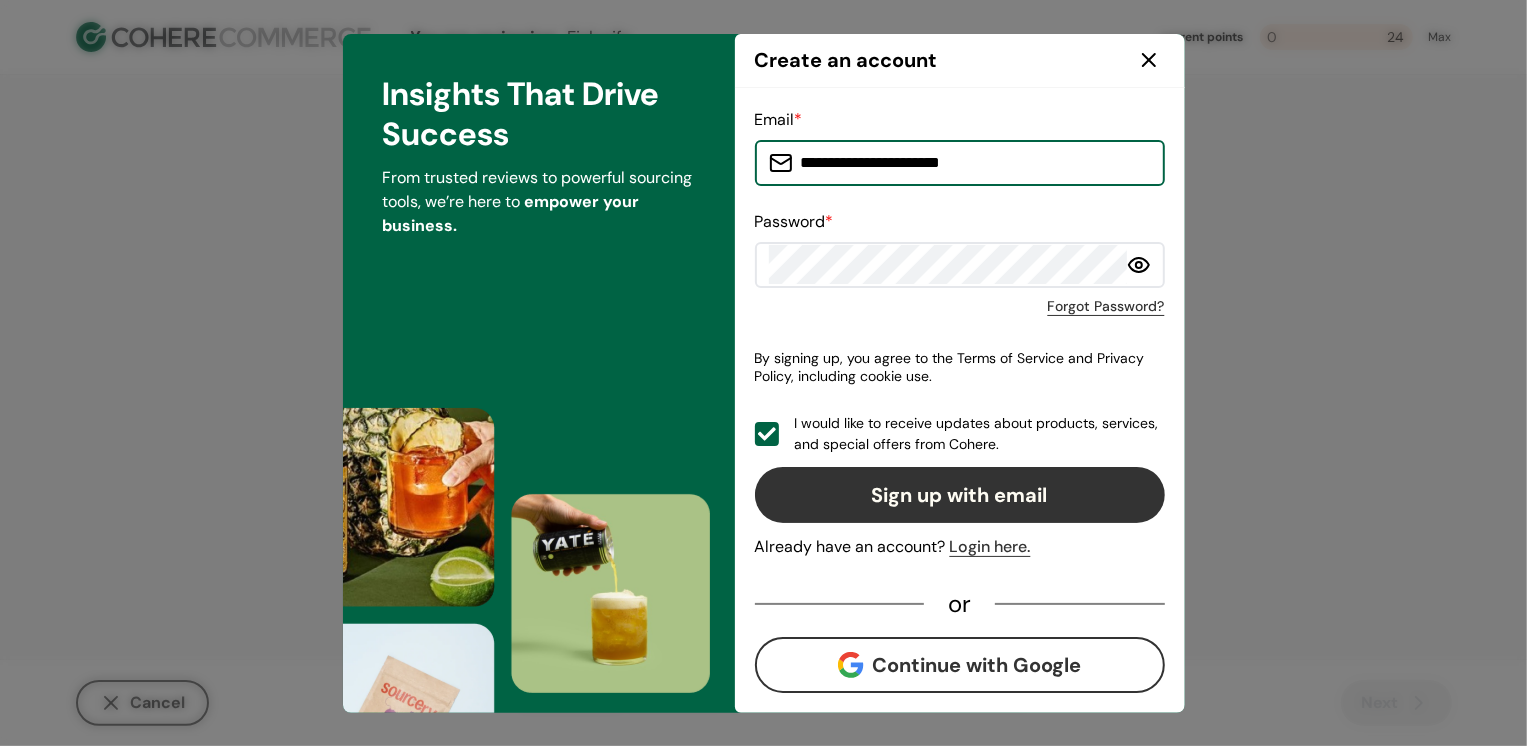 click 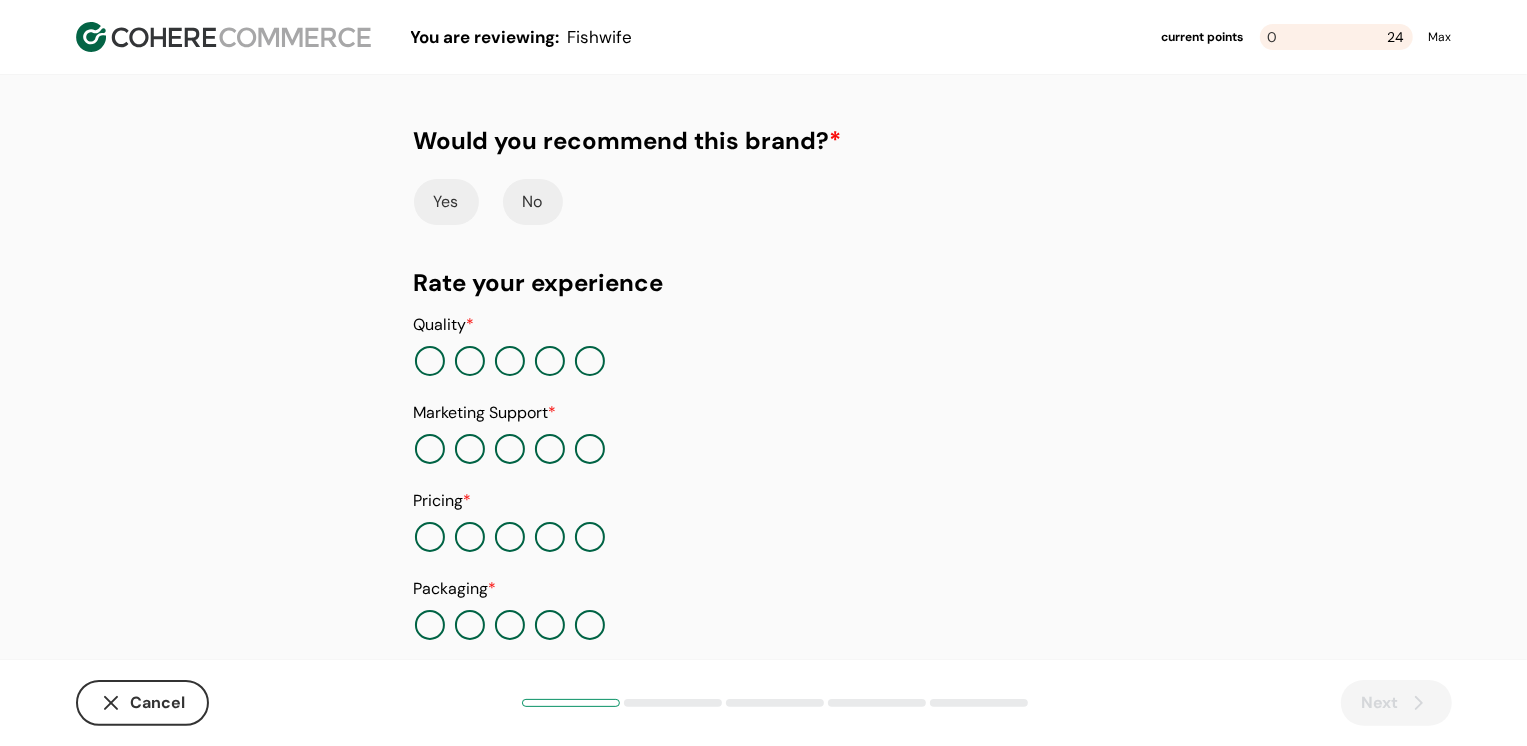 click on "Yes" at bounding box center (446, 202) 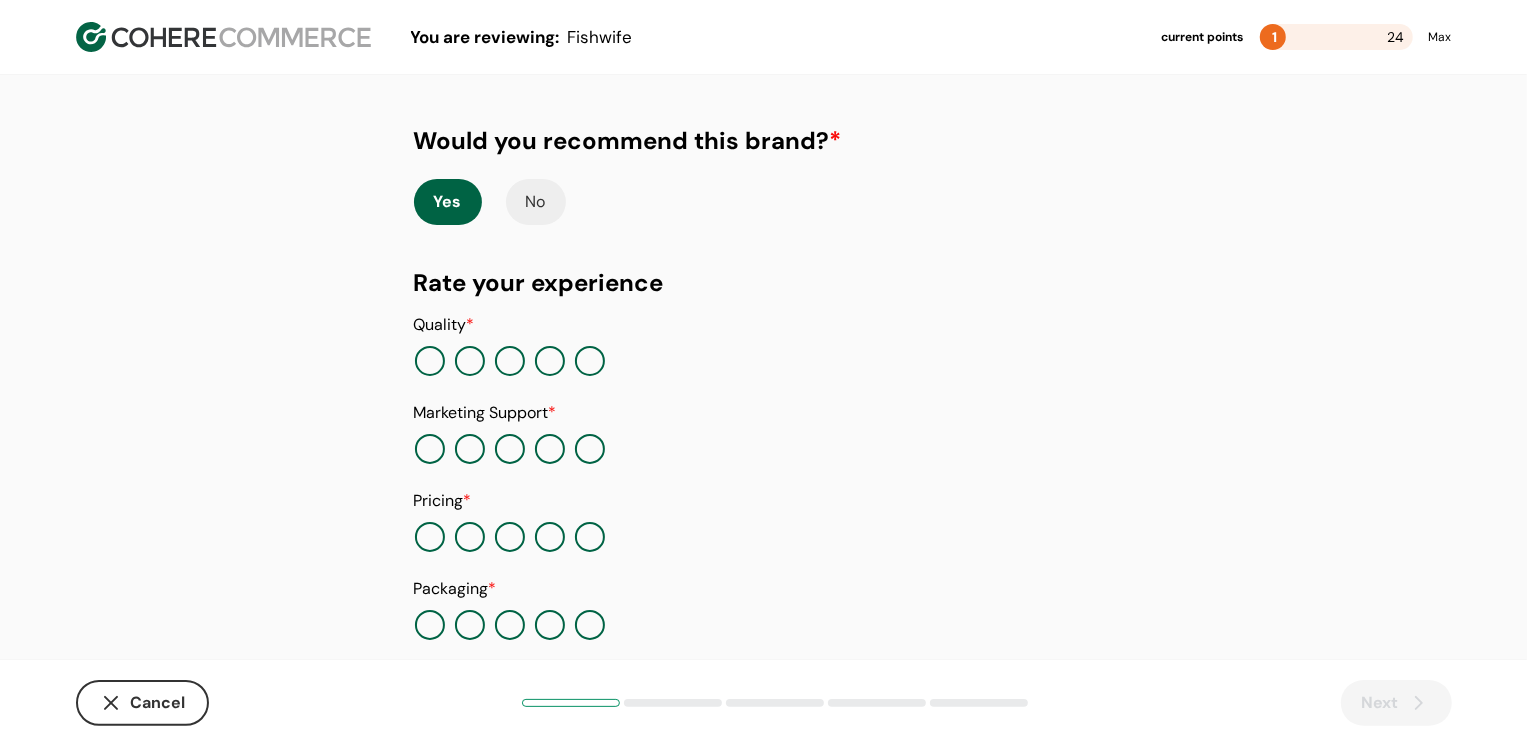 click at bounding box center [764, 361] 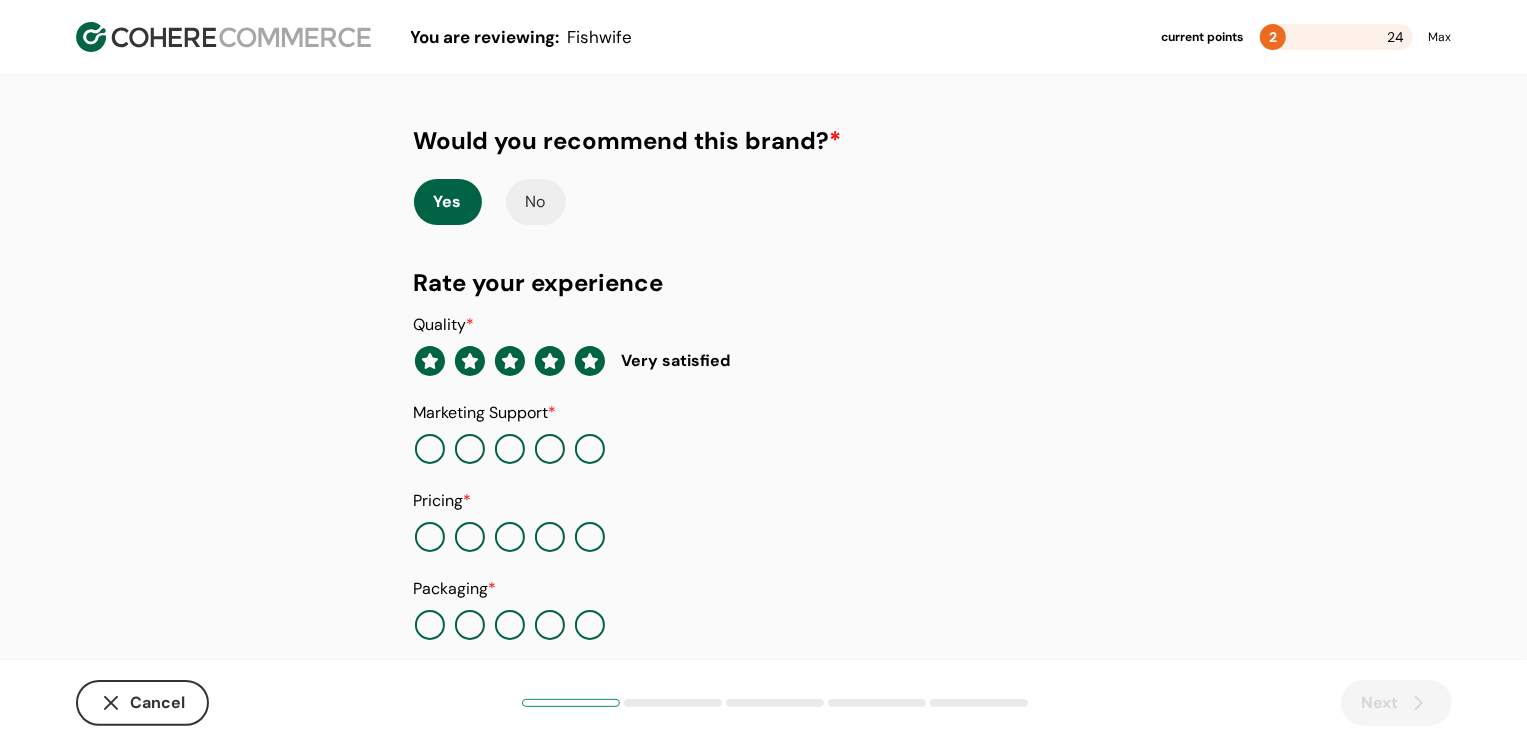 click at bounding box center [550, 449] 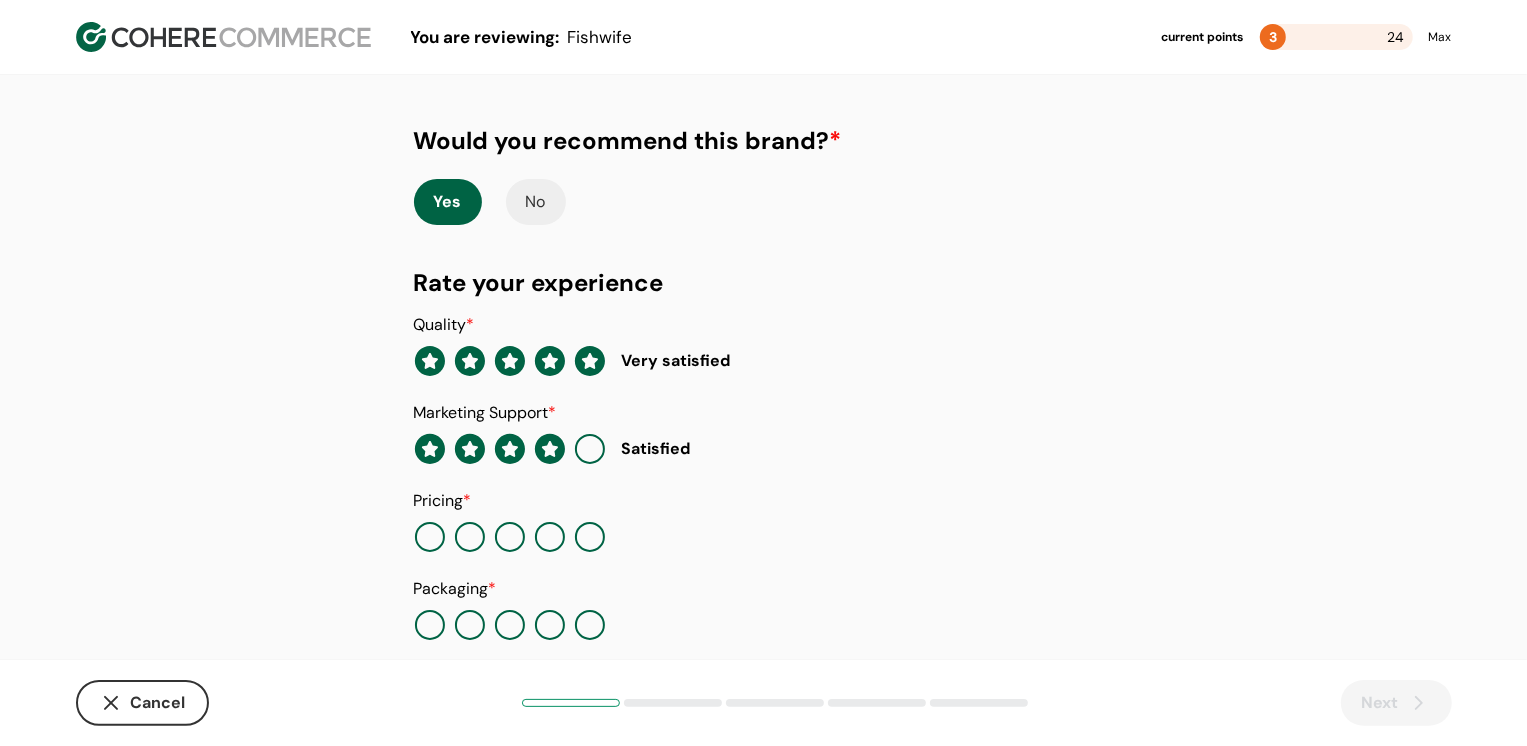 click at bounding box center [550, 537] 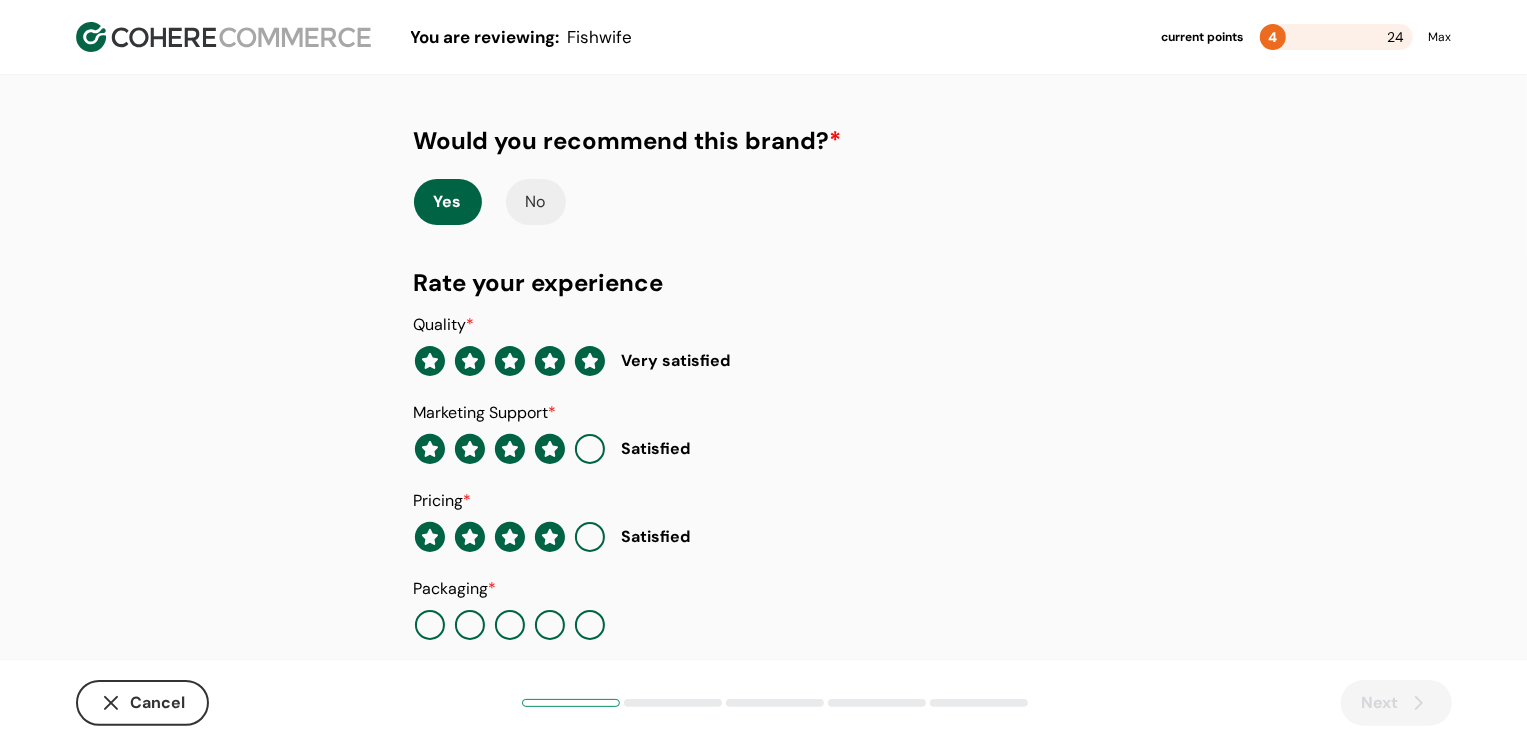 scroll, scrollTop: 205, scrollLeft: 0, axis: vertical 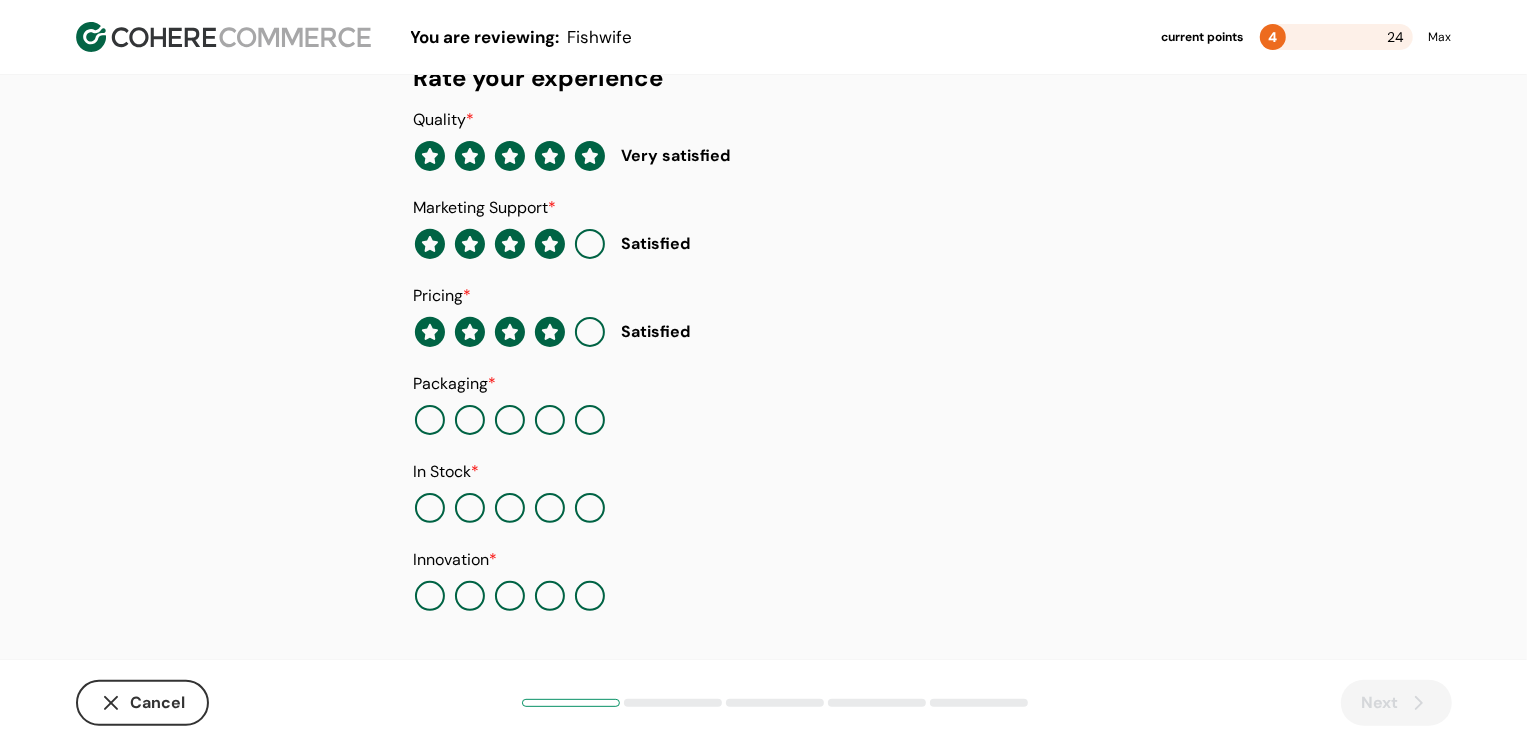 click at bounding box center [590, 420] 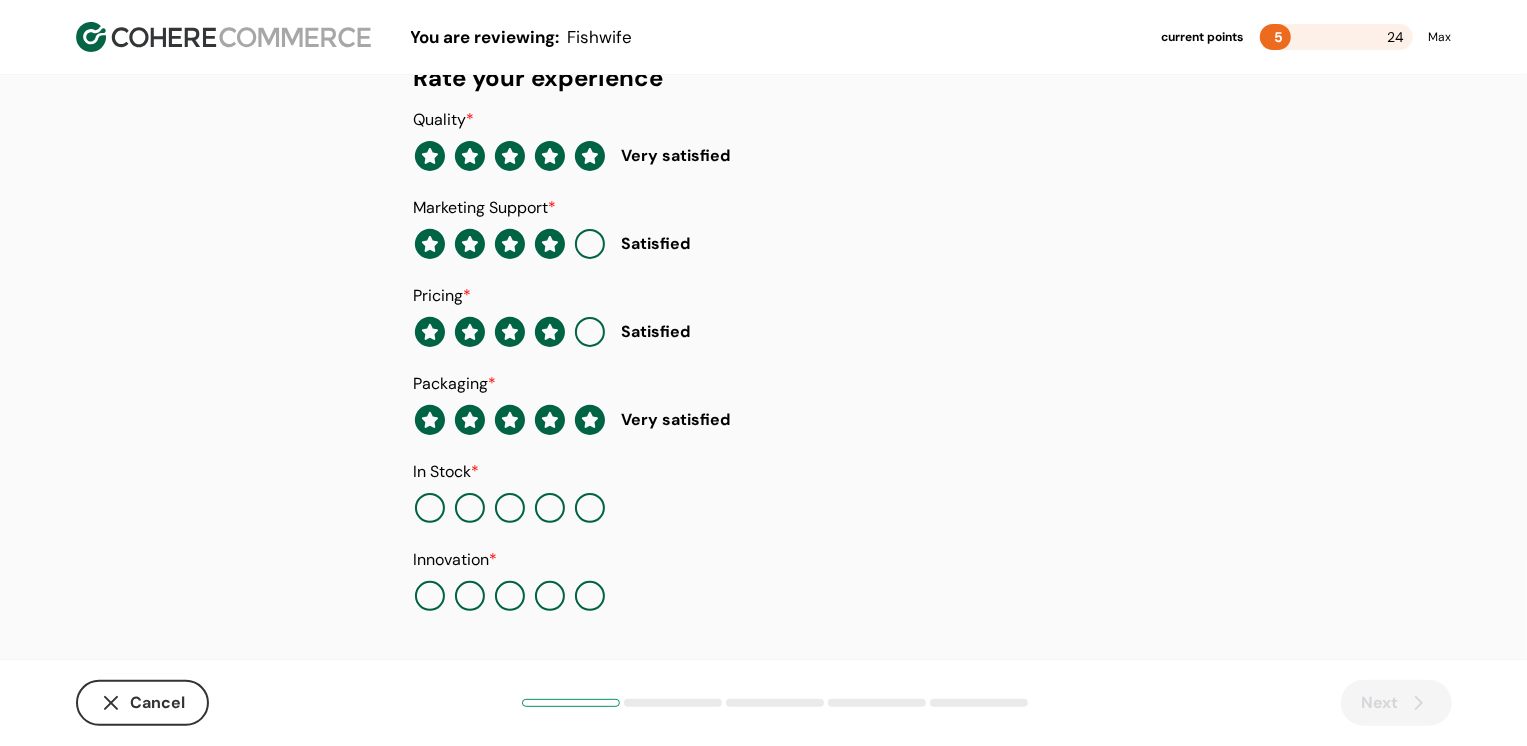 click at bounding box center (550, 508) 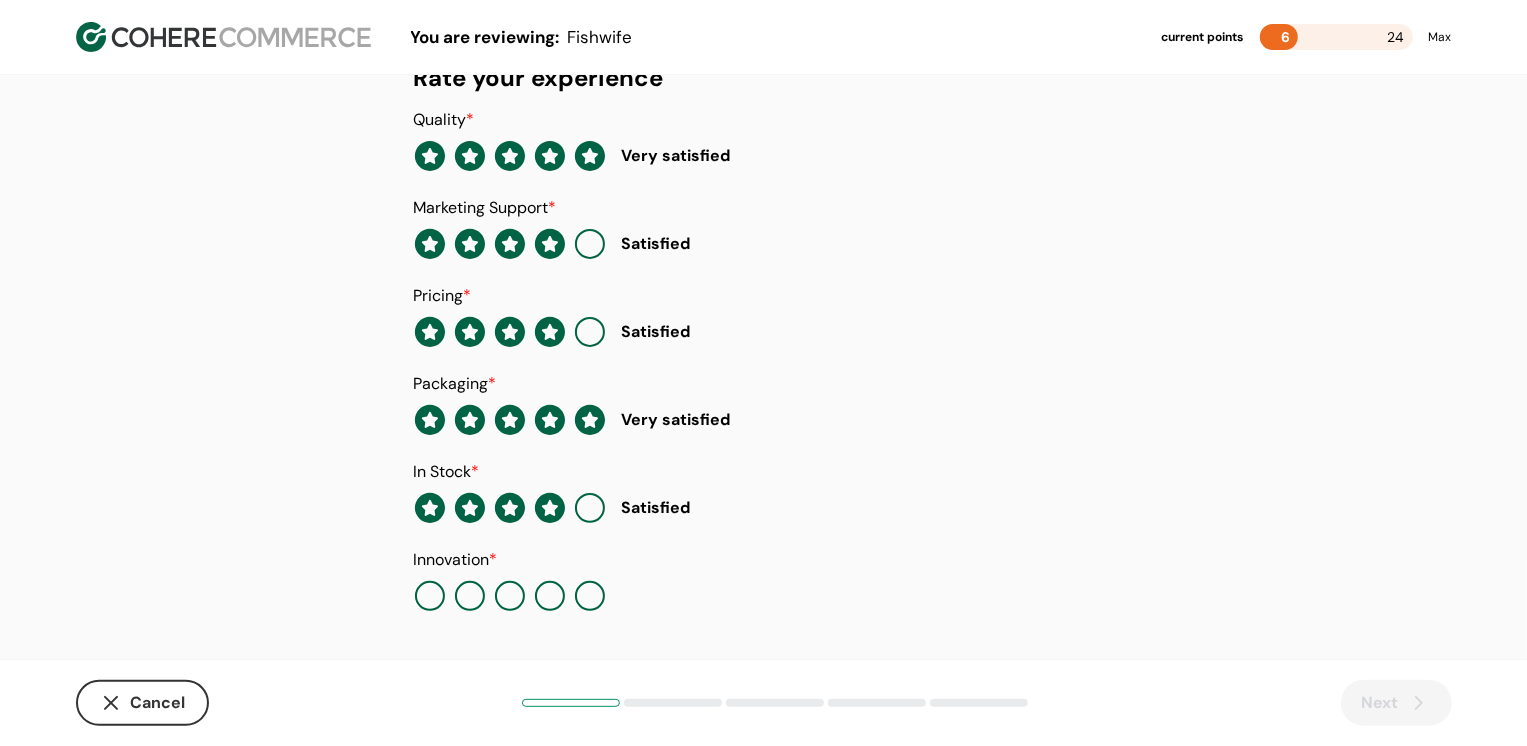 click on "Innovation  *" at bounding box center [764, 580] 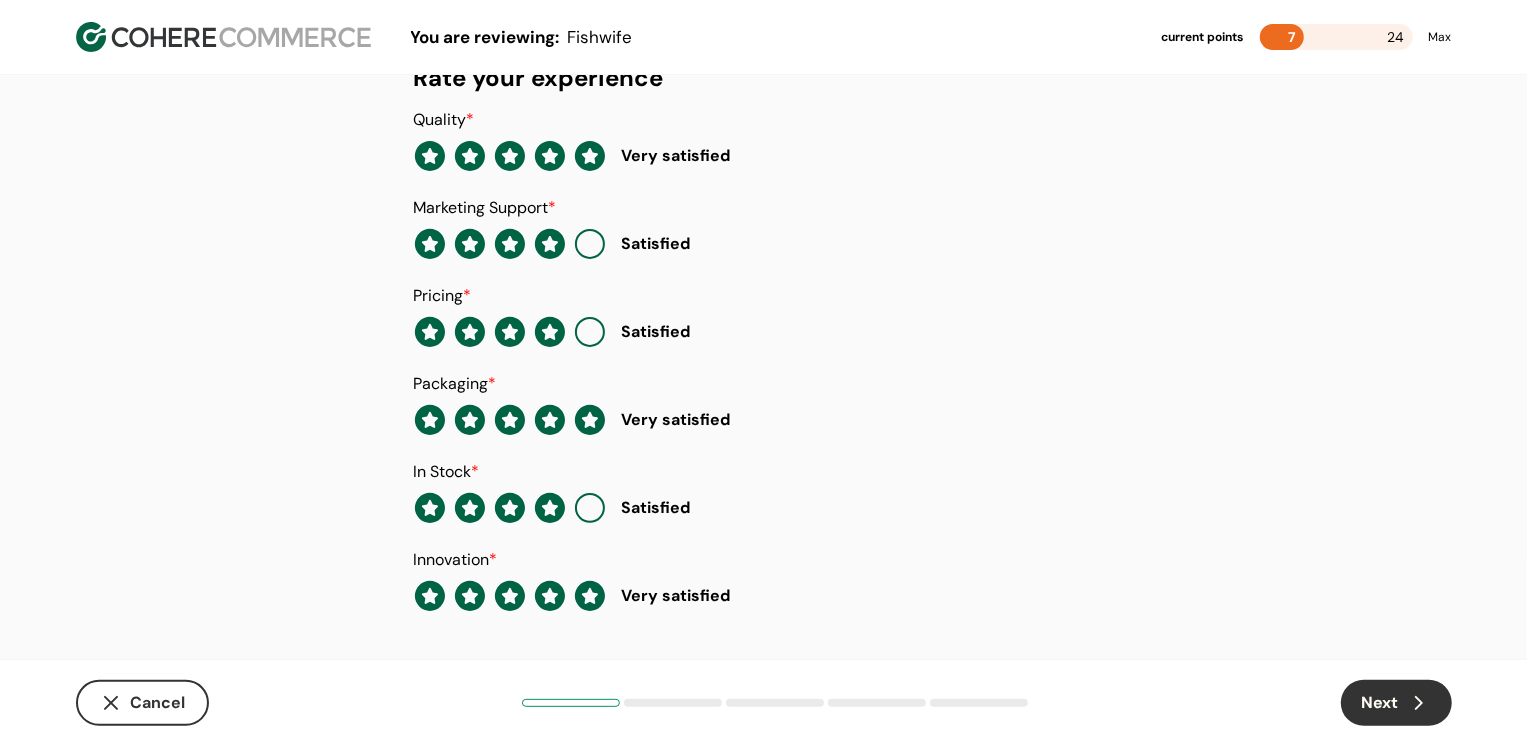 click on "Next" at bounding box center (1396, 703) 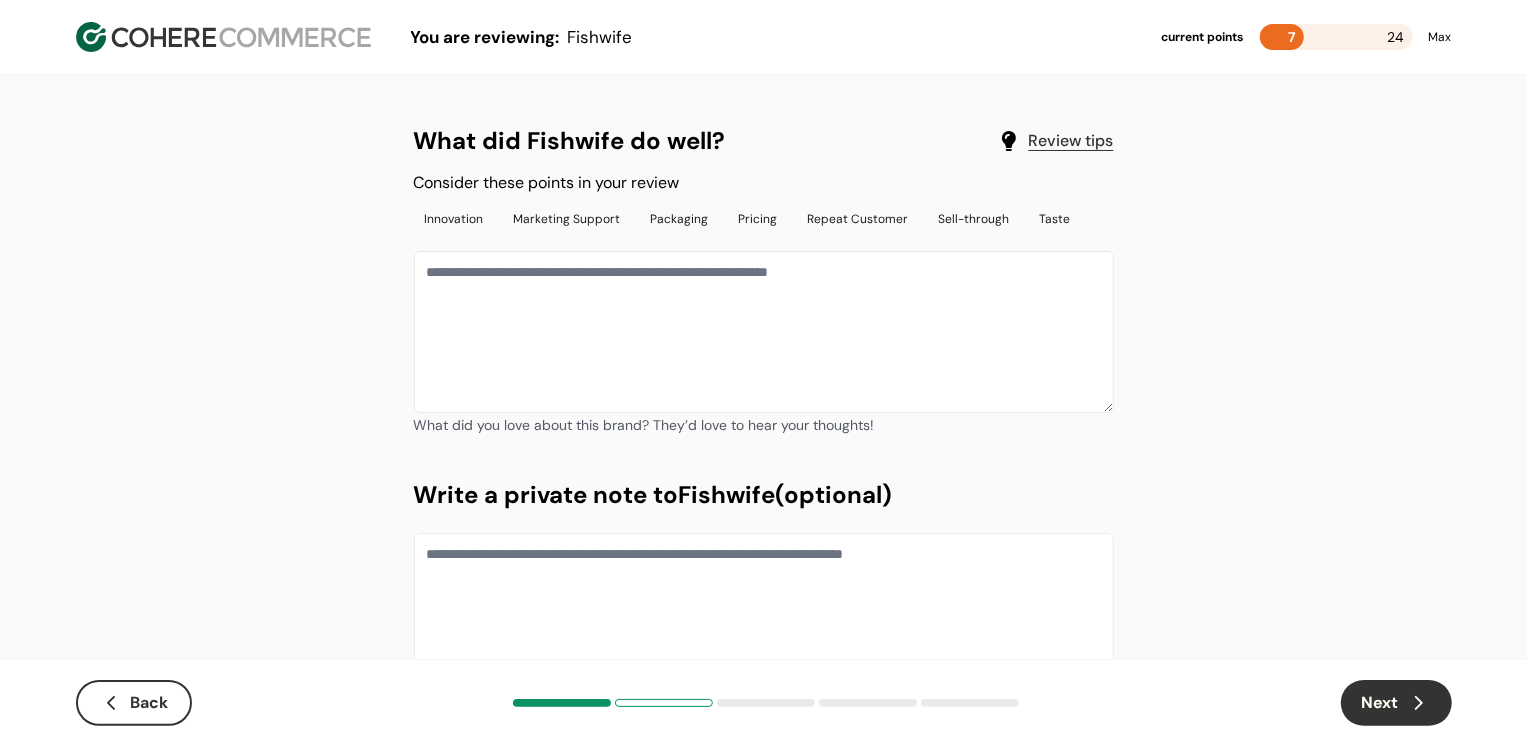 click at bounding box center [764, 332] 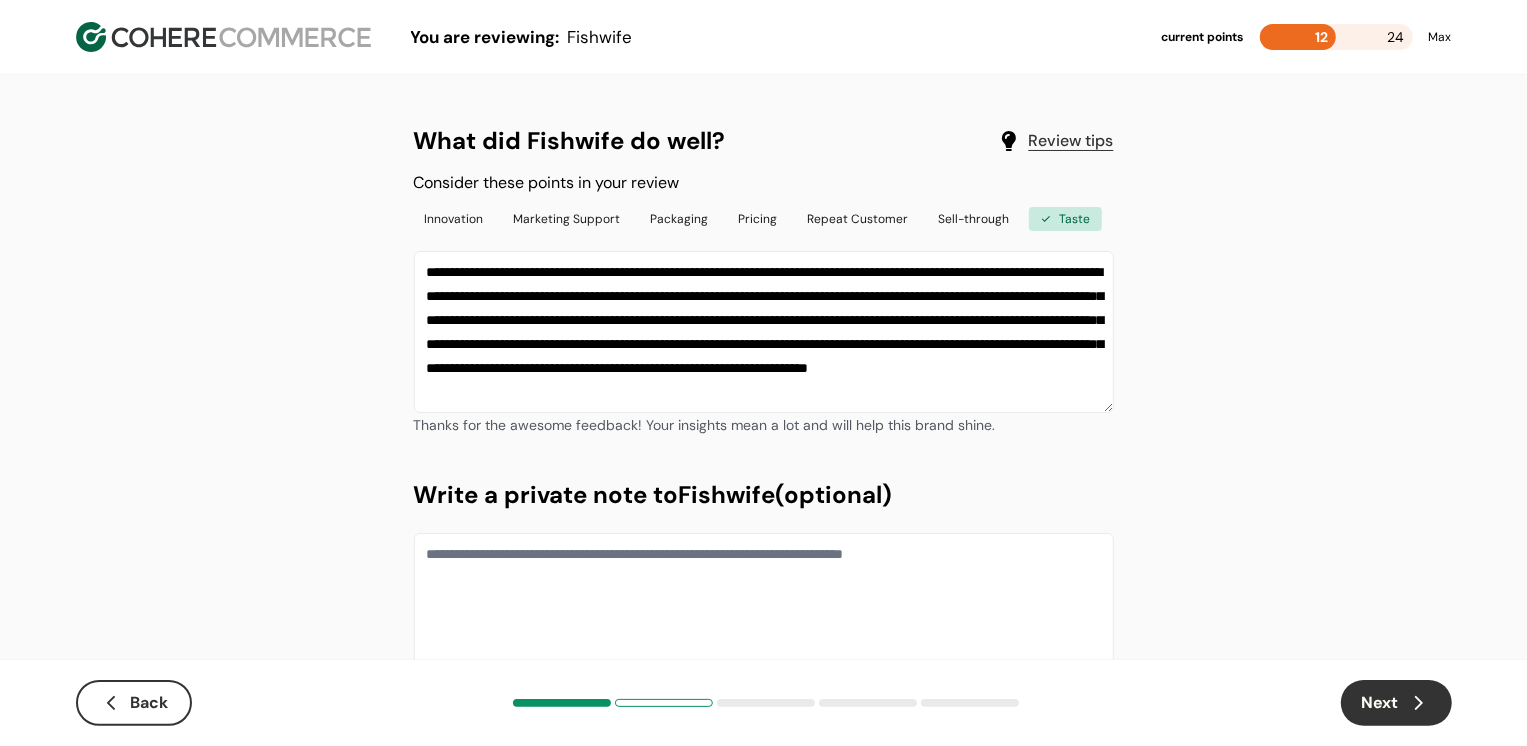 type on "**********" 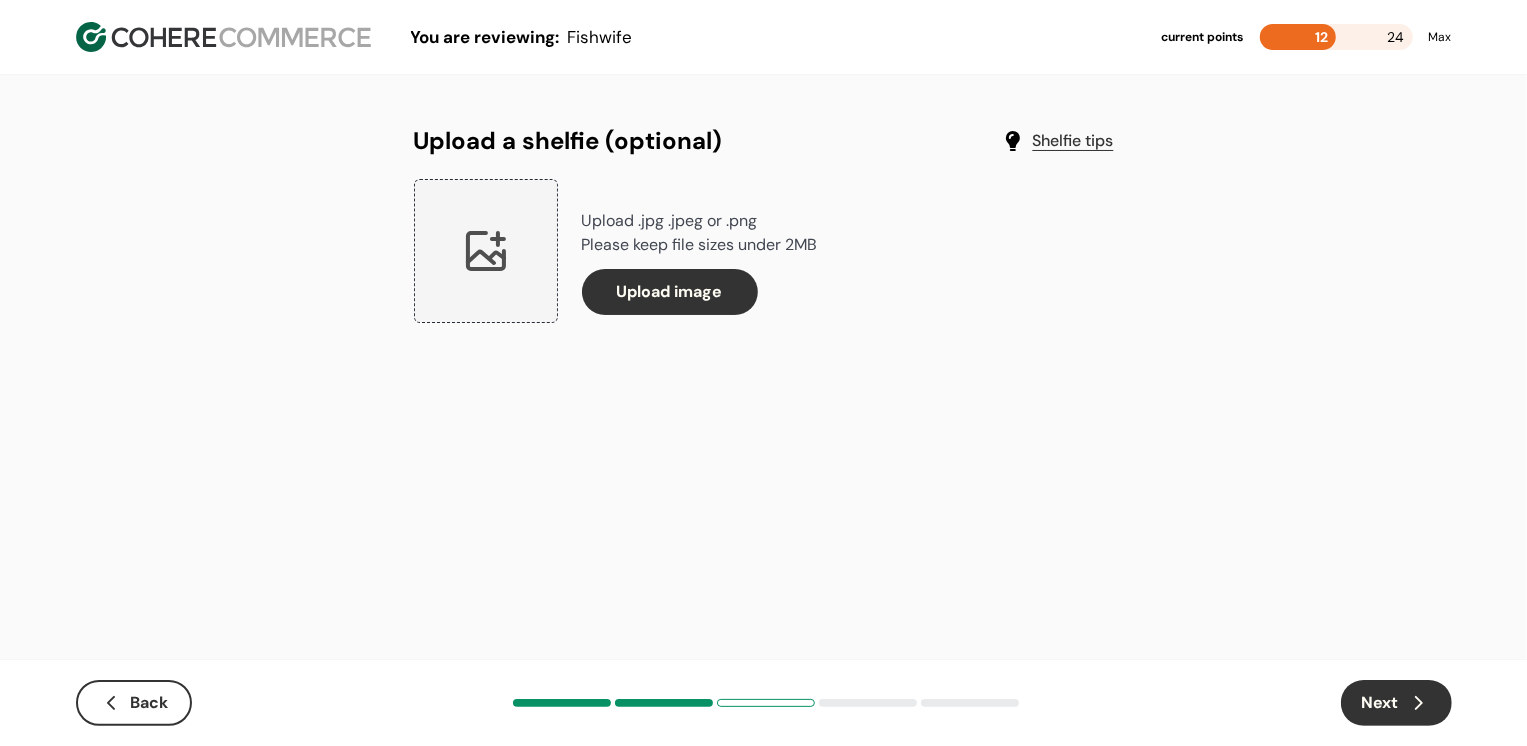 click on "Next" at bounding box center (1396, 703) 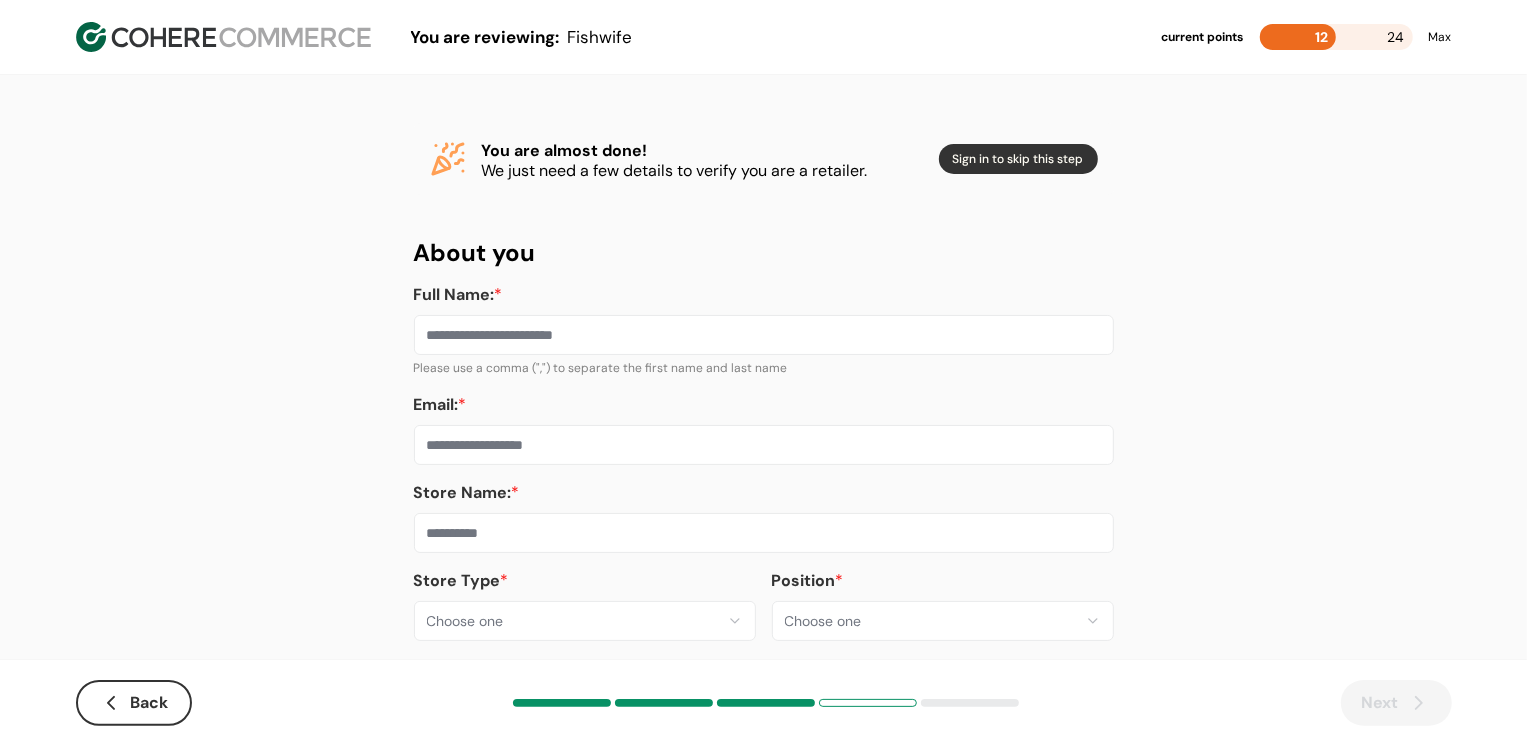 click on "**********" at bounding box center [763, 388] 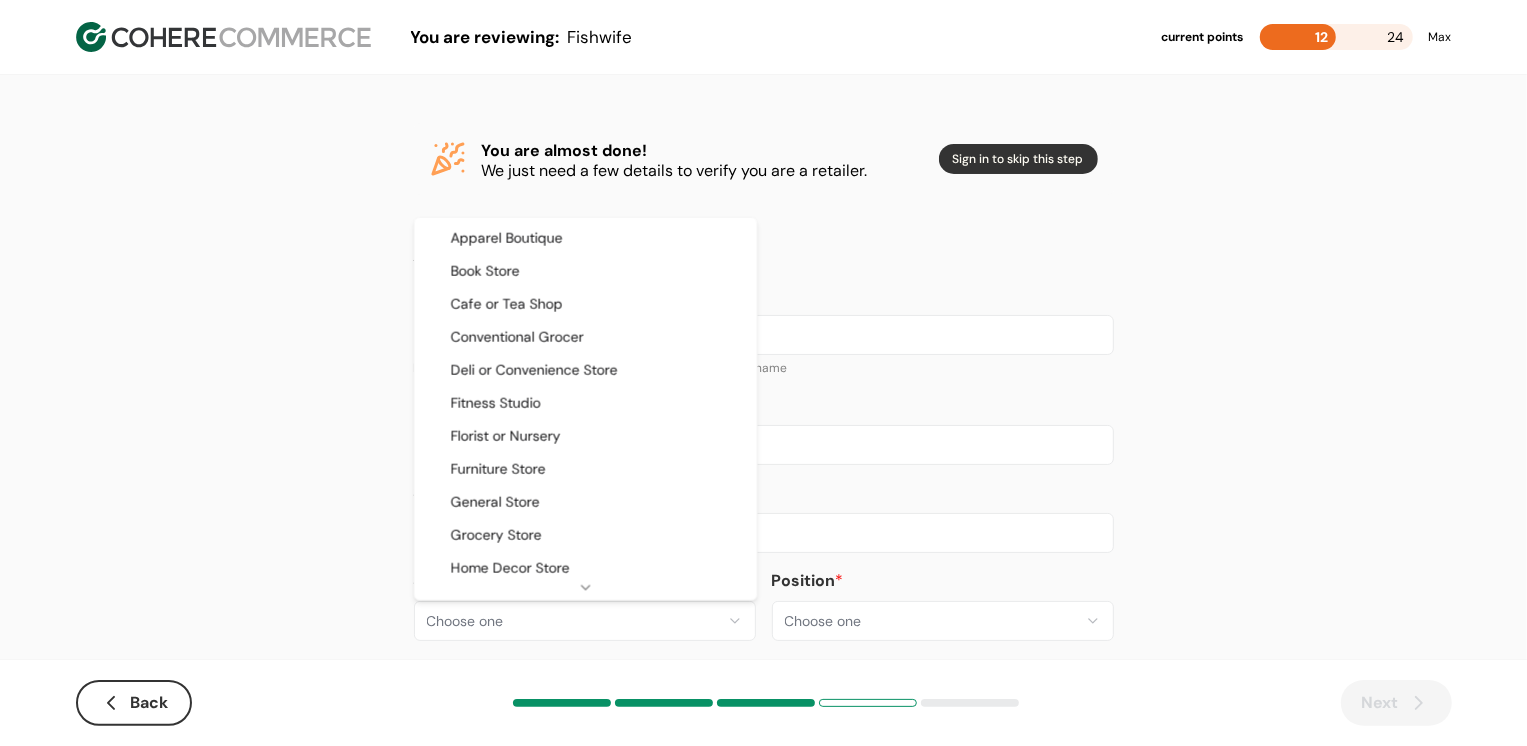 select on "**" 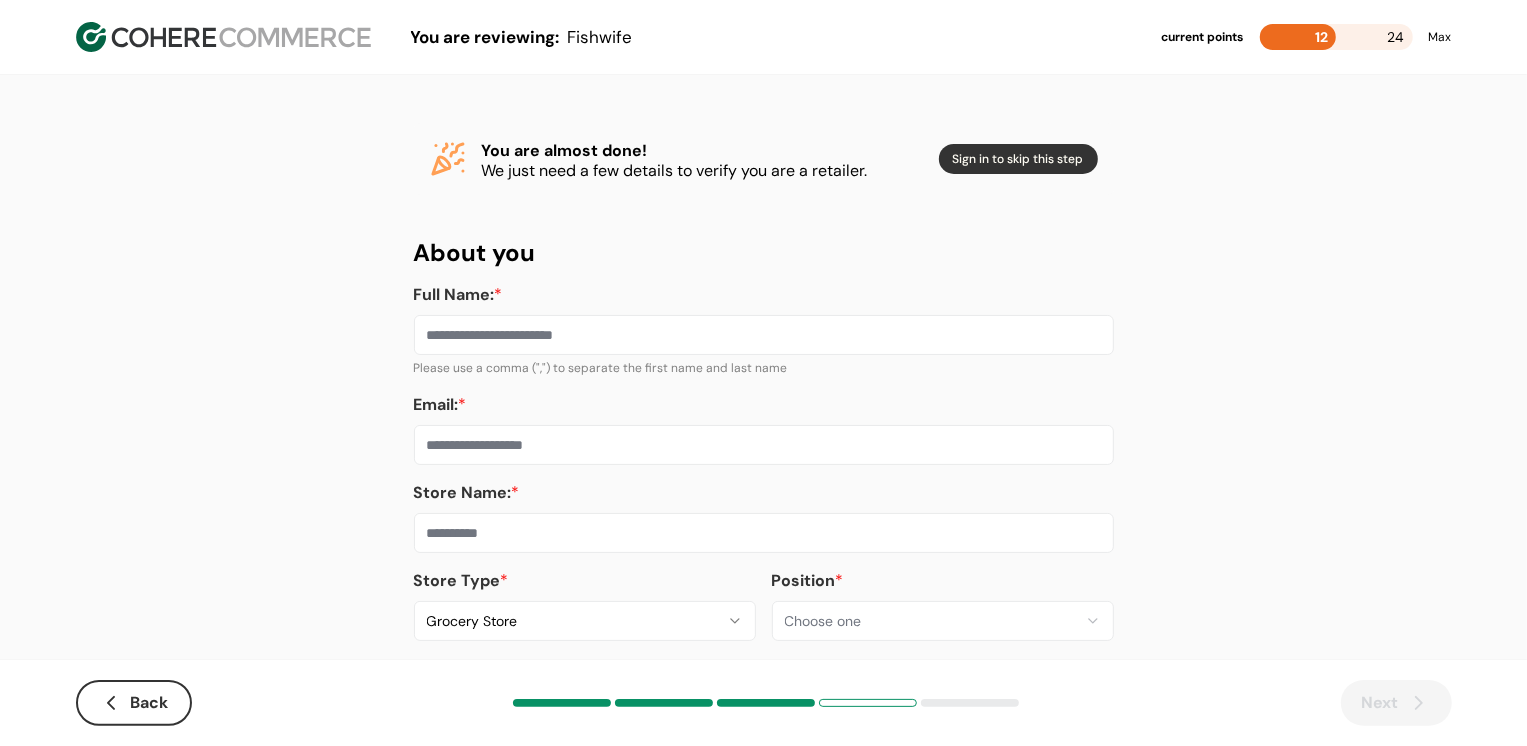click at bounding box center (764, 533) 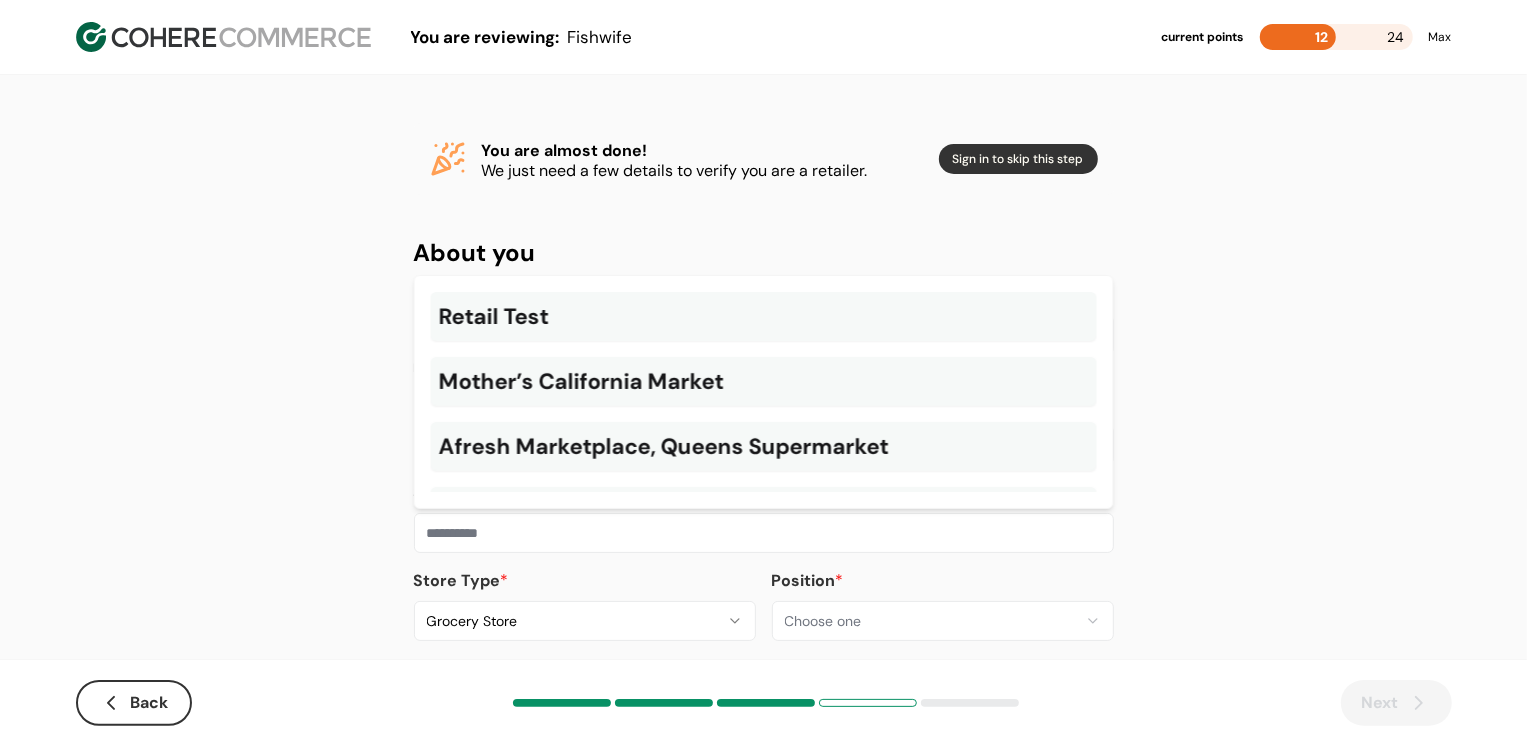 paste on "**********" 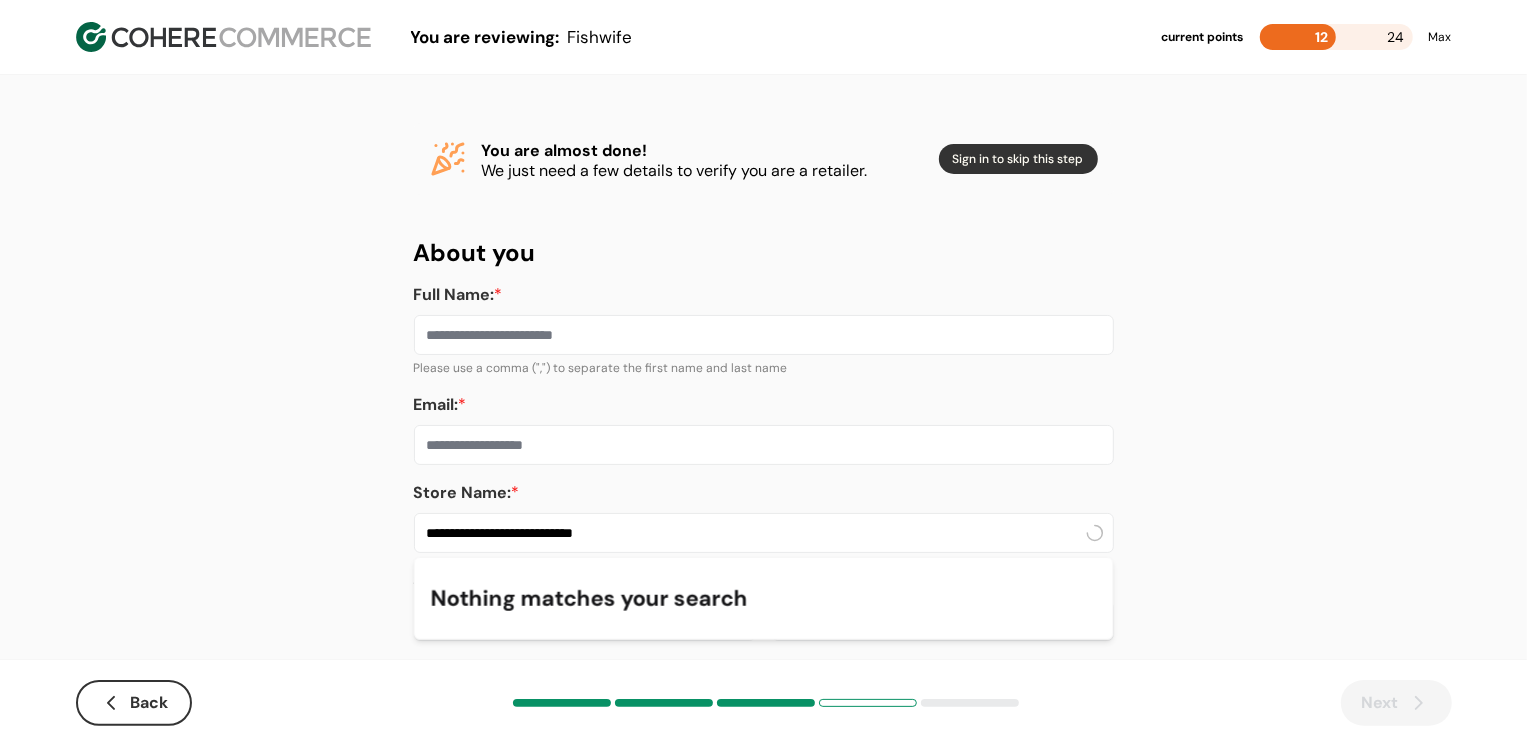 type on "**********" 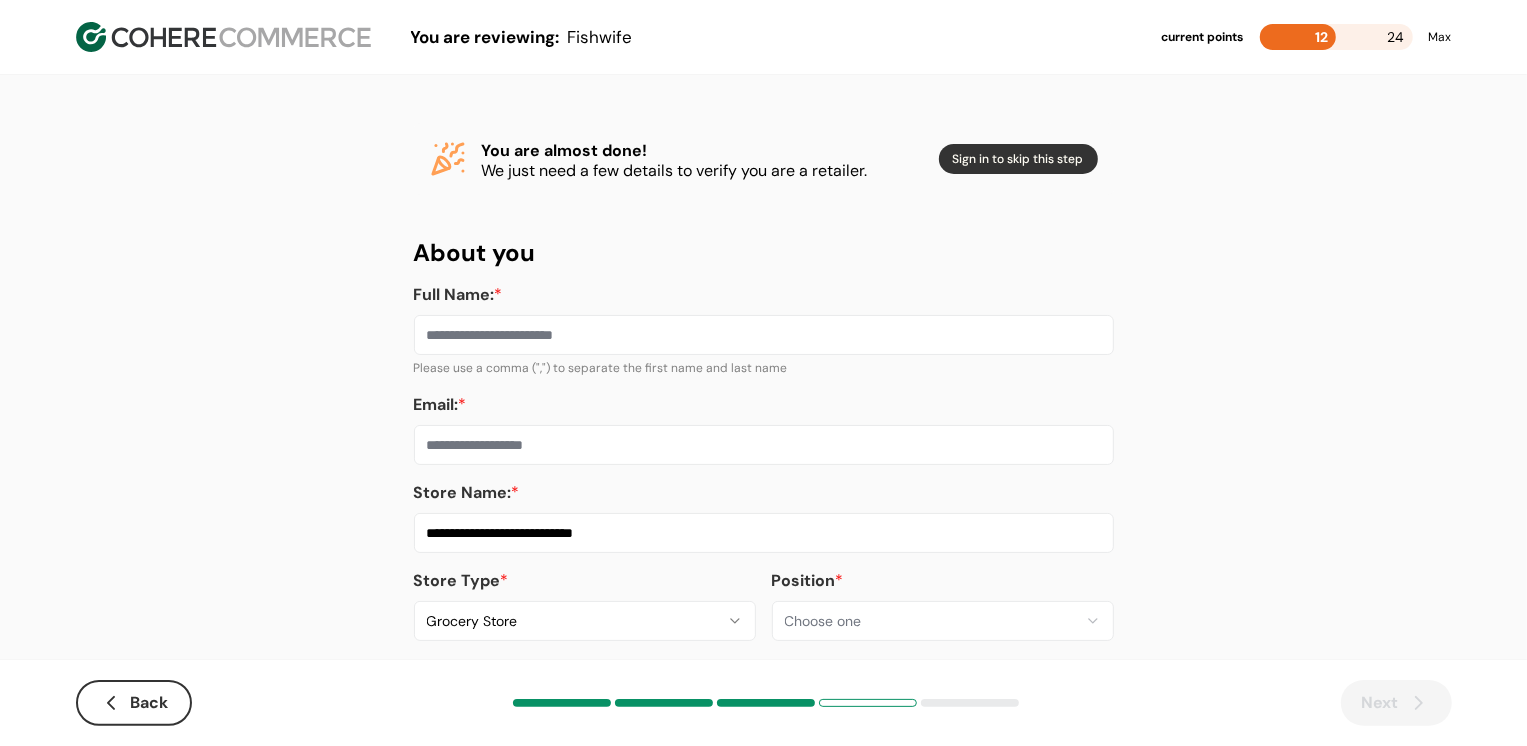 click on "Email:  *" at bounding box center [764, 445] 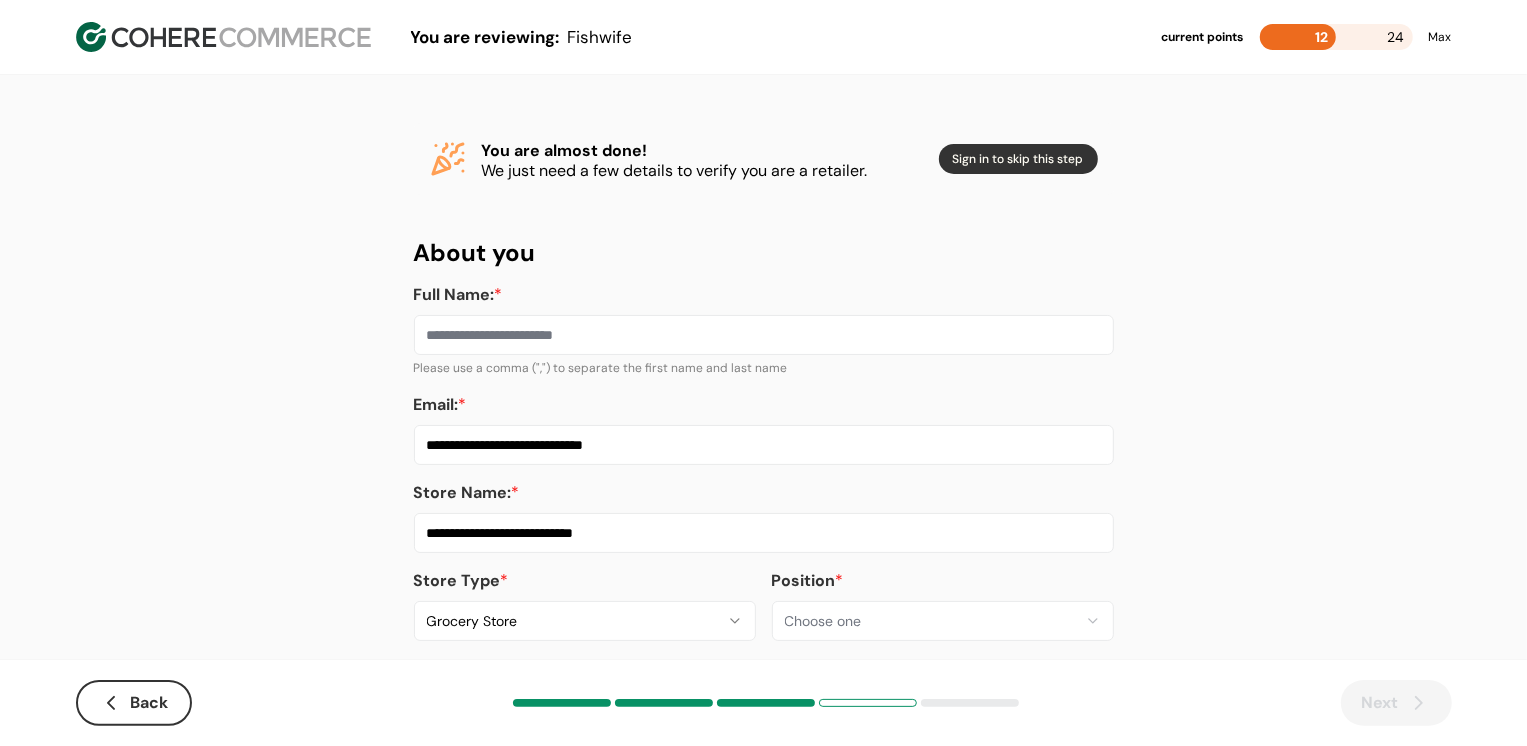 type on "**********" 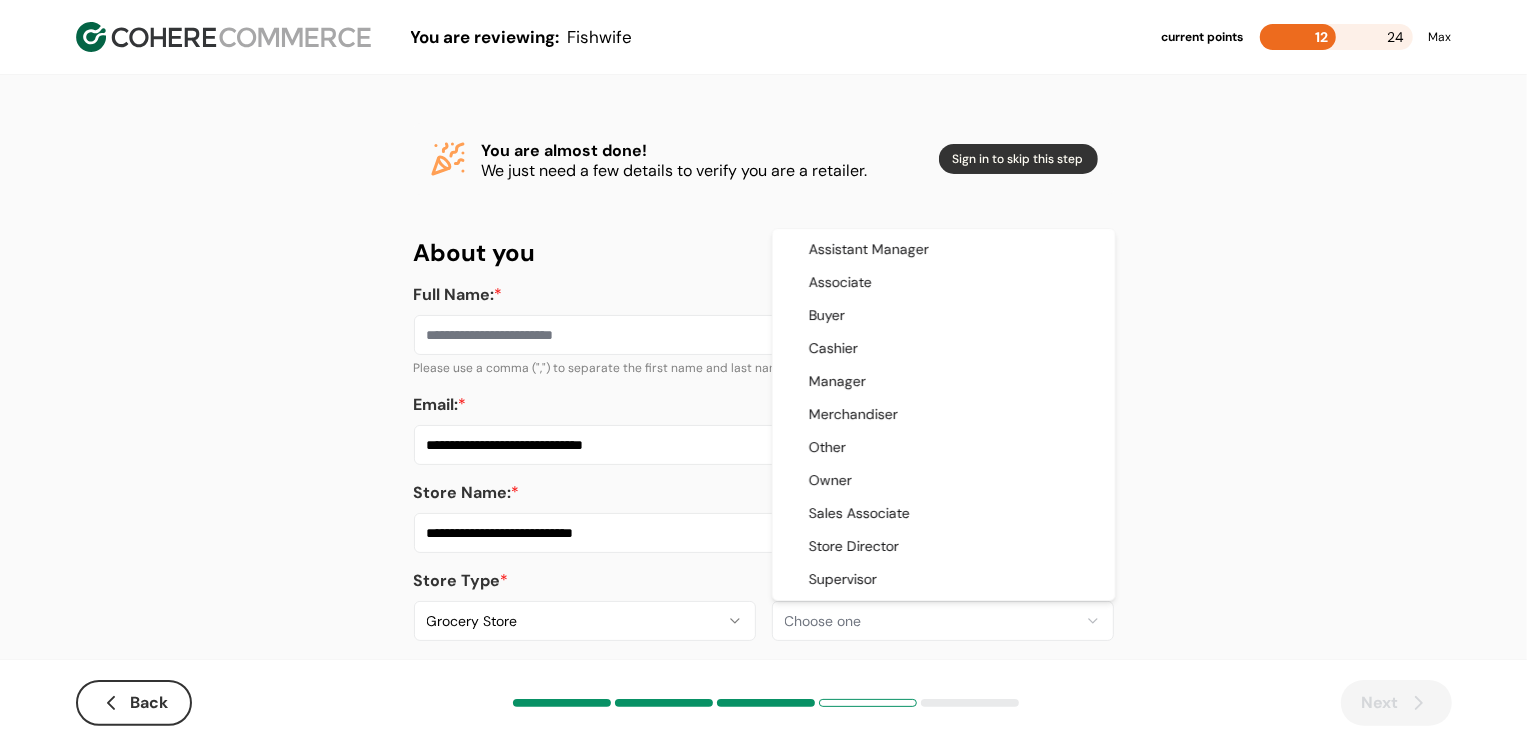 select on "*********" 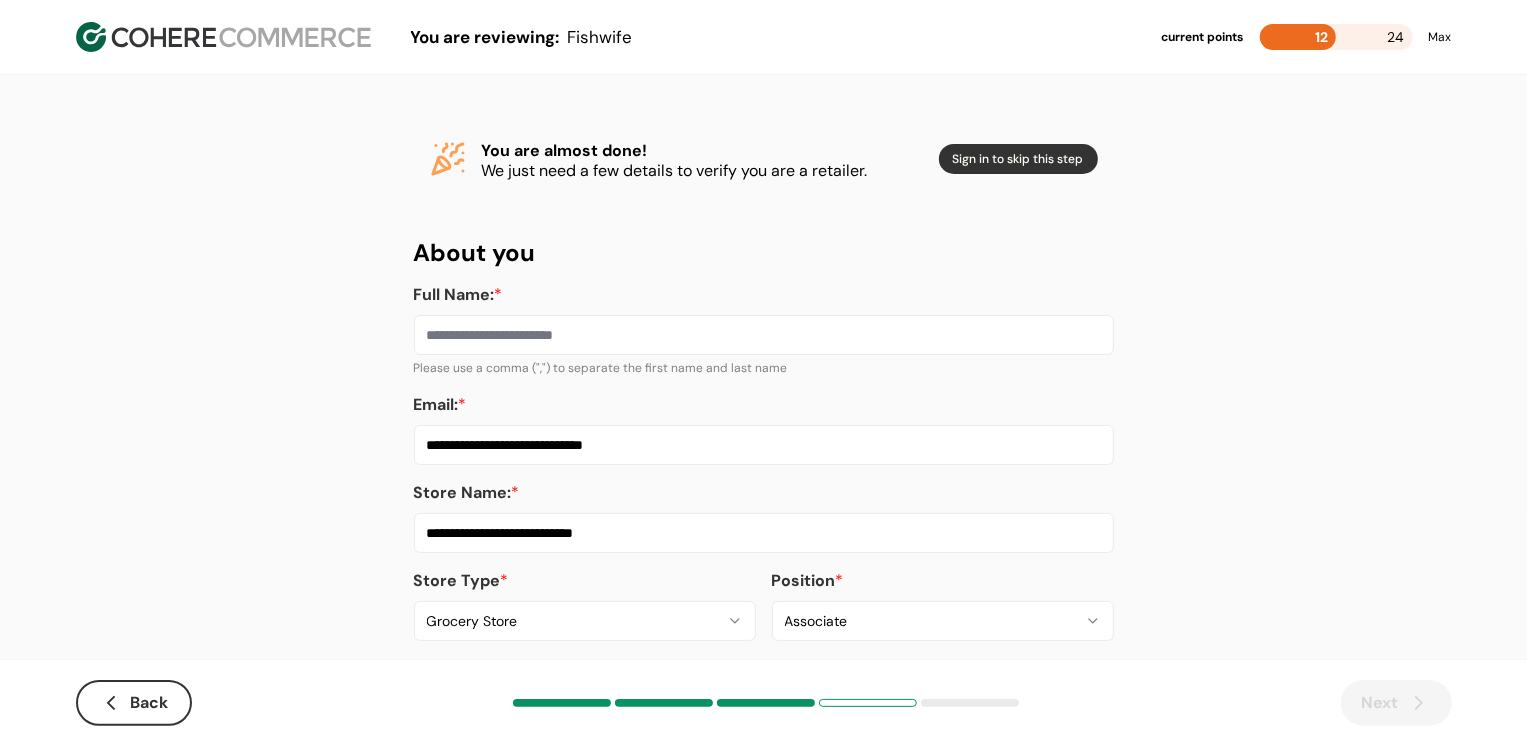 click on "Full Name:  *" at bounding box center (764, 335) 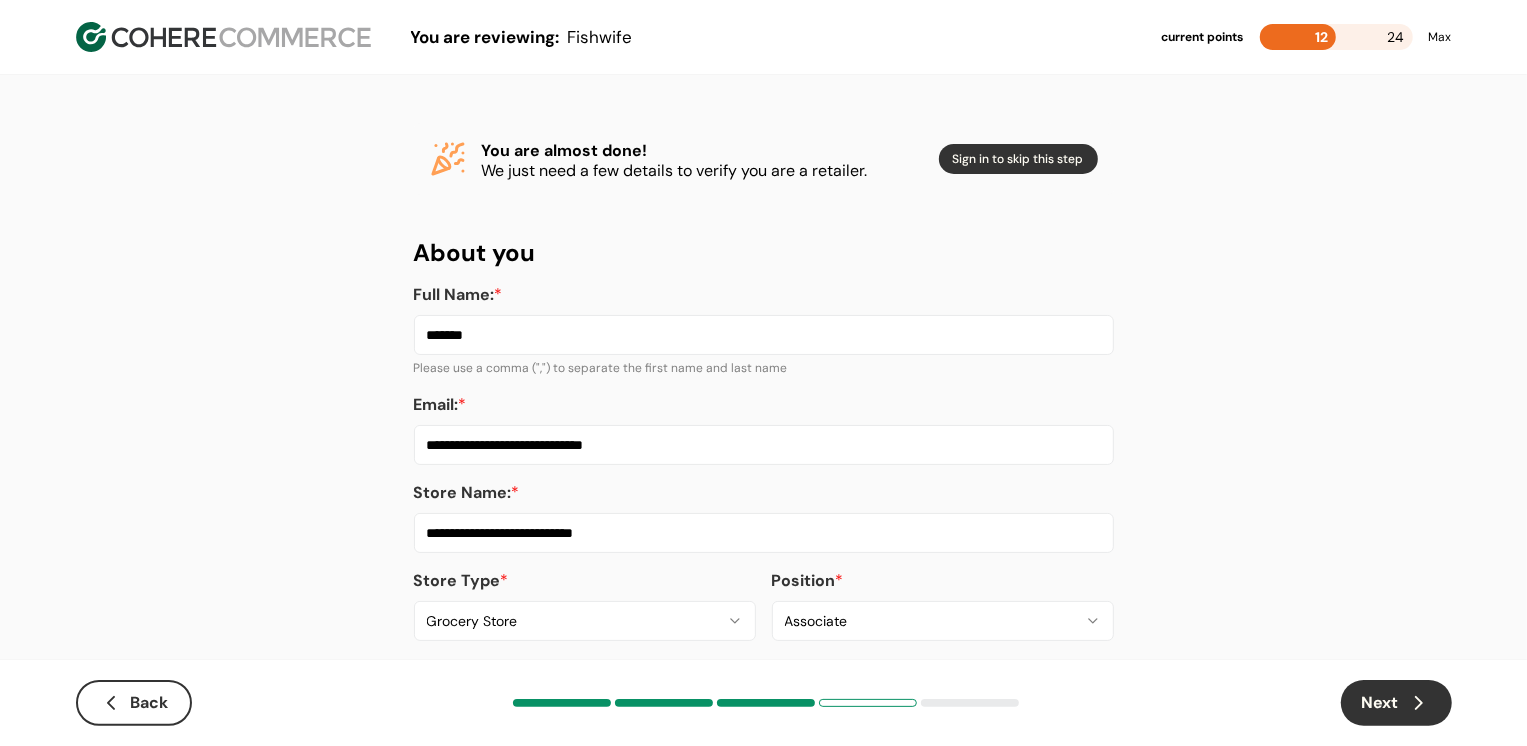 type on "*******" 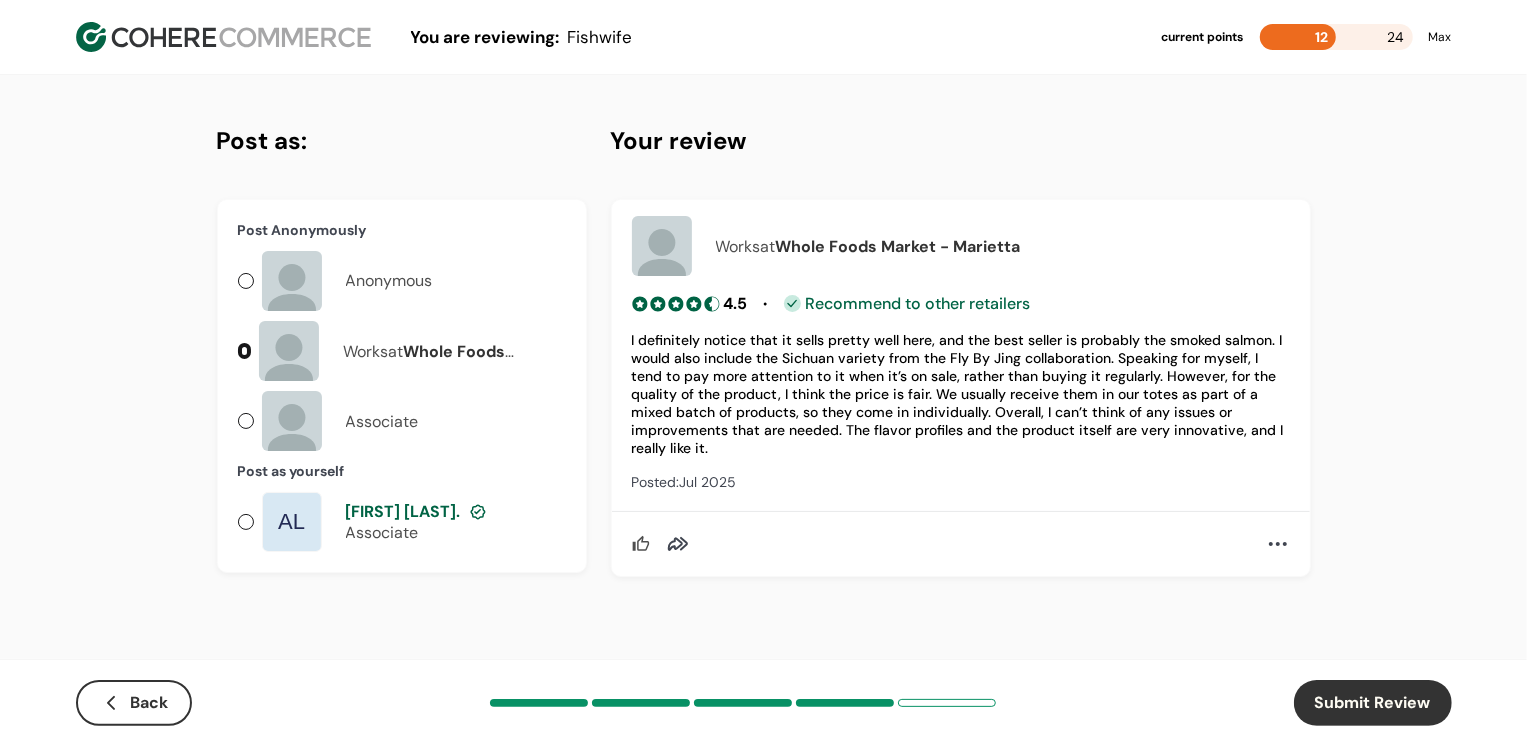 click on "[FIRST] [LAST]." at bounding box center (403, 511) 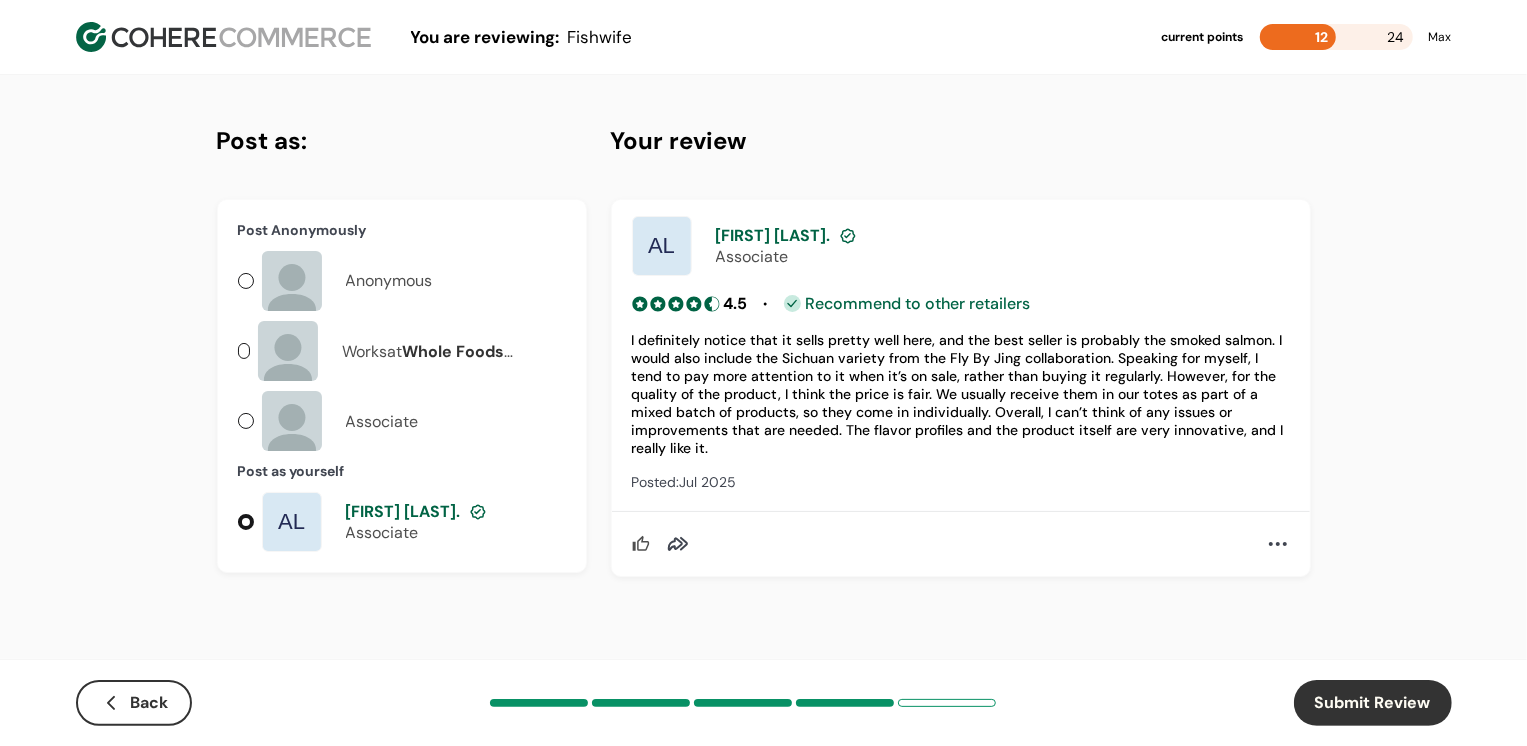 click on "Submit Review" at bounding box center [1373, 703] 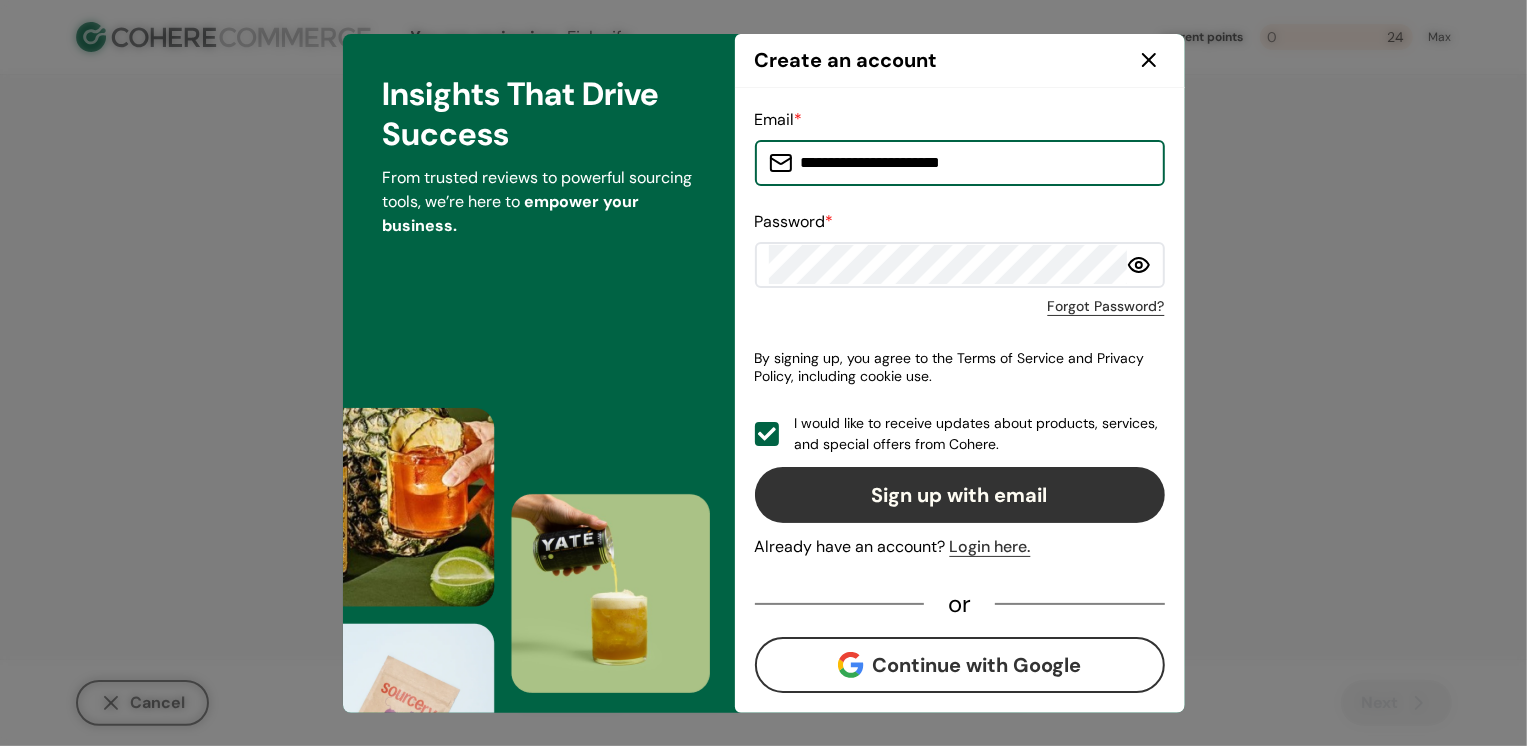 click 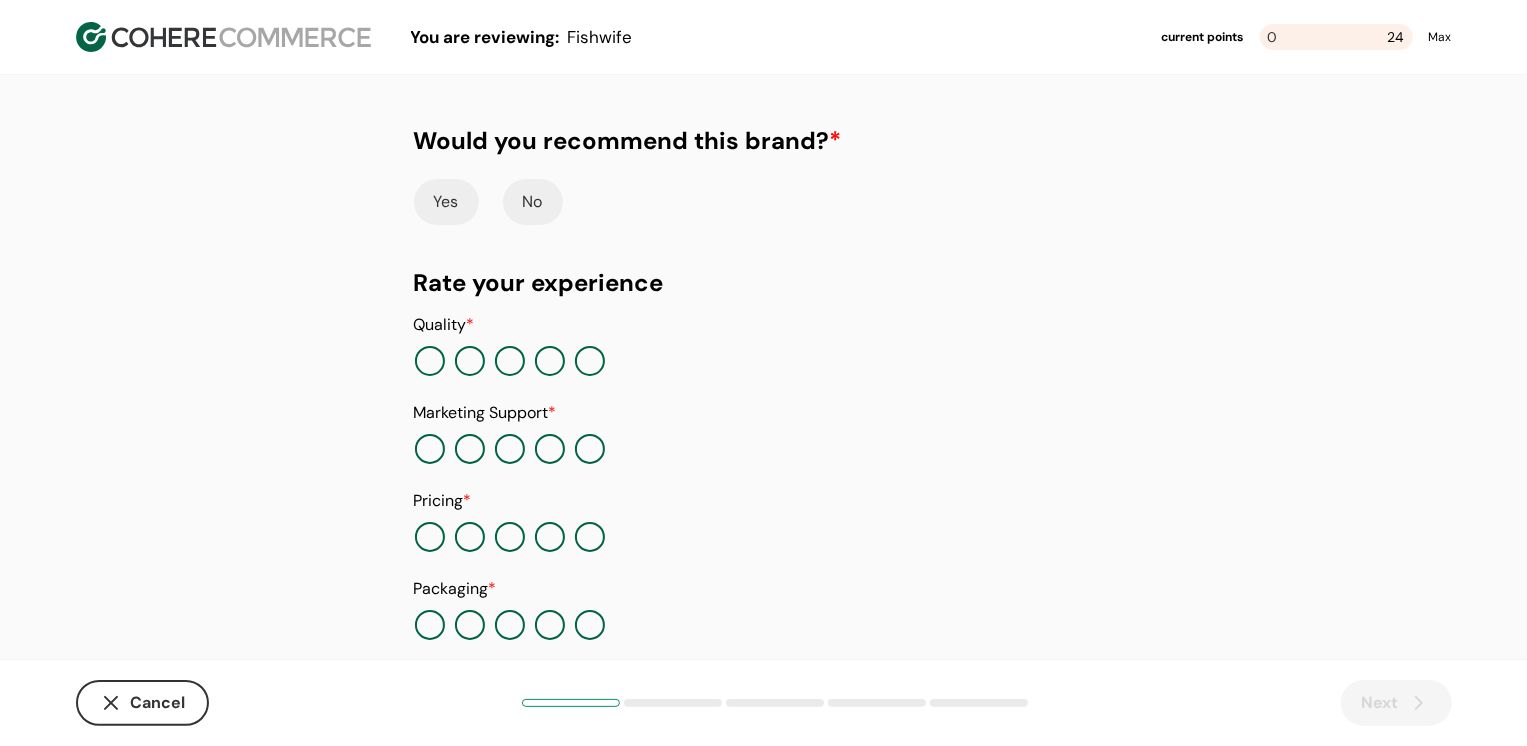 click on "Yes" at bounding box center [446, 202] 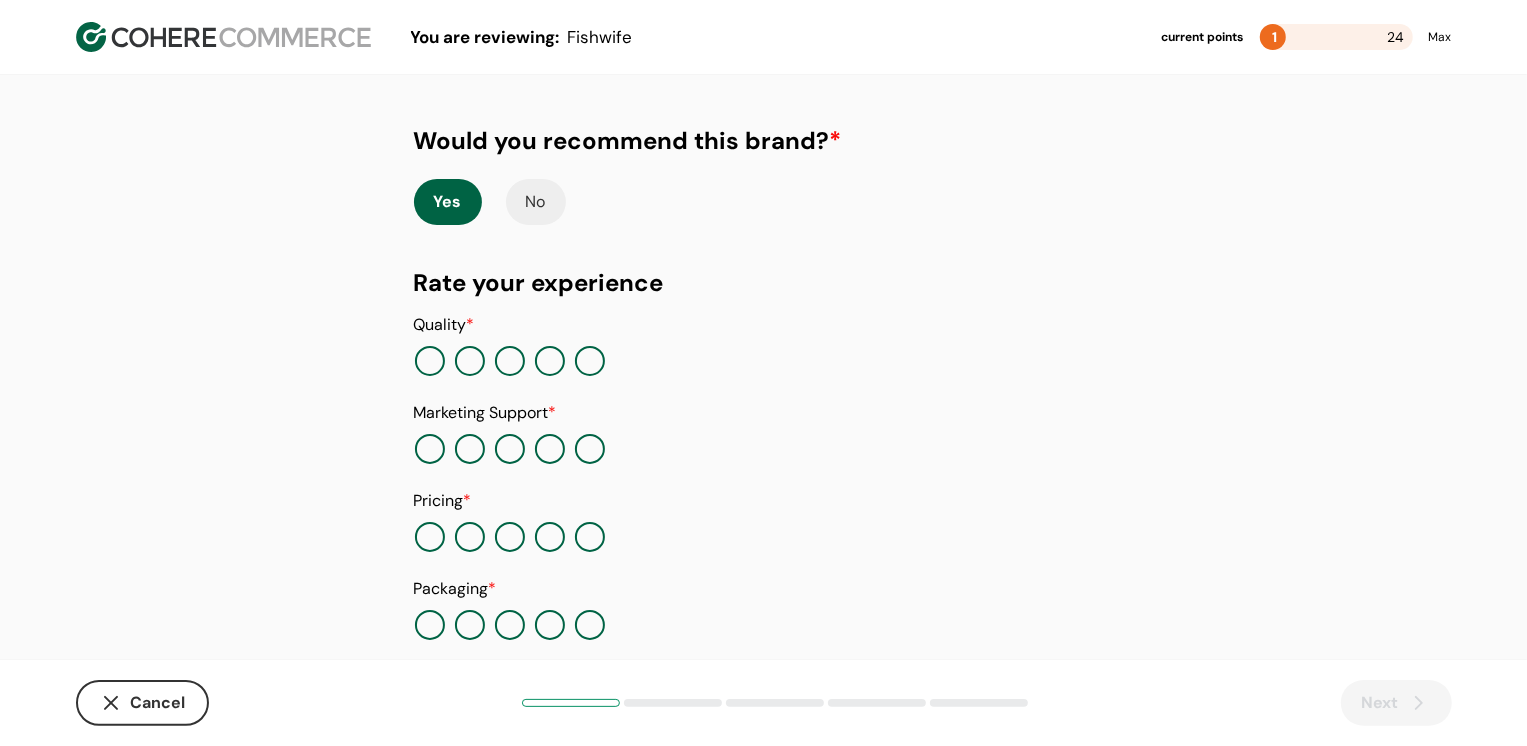 click at bounding box center (550, 361) 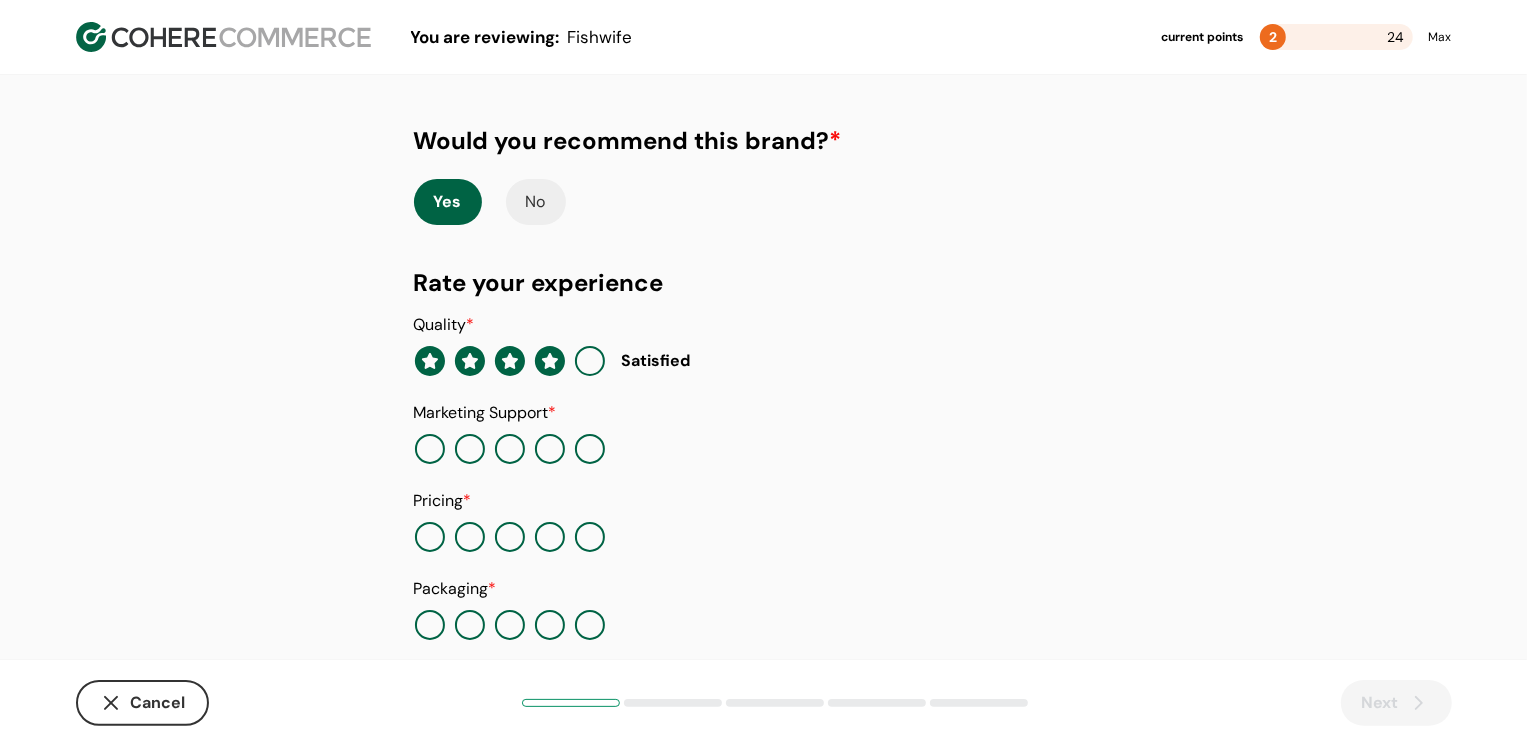 click at bounding box center [550, 449] 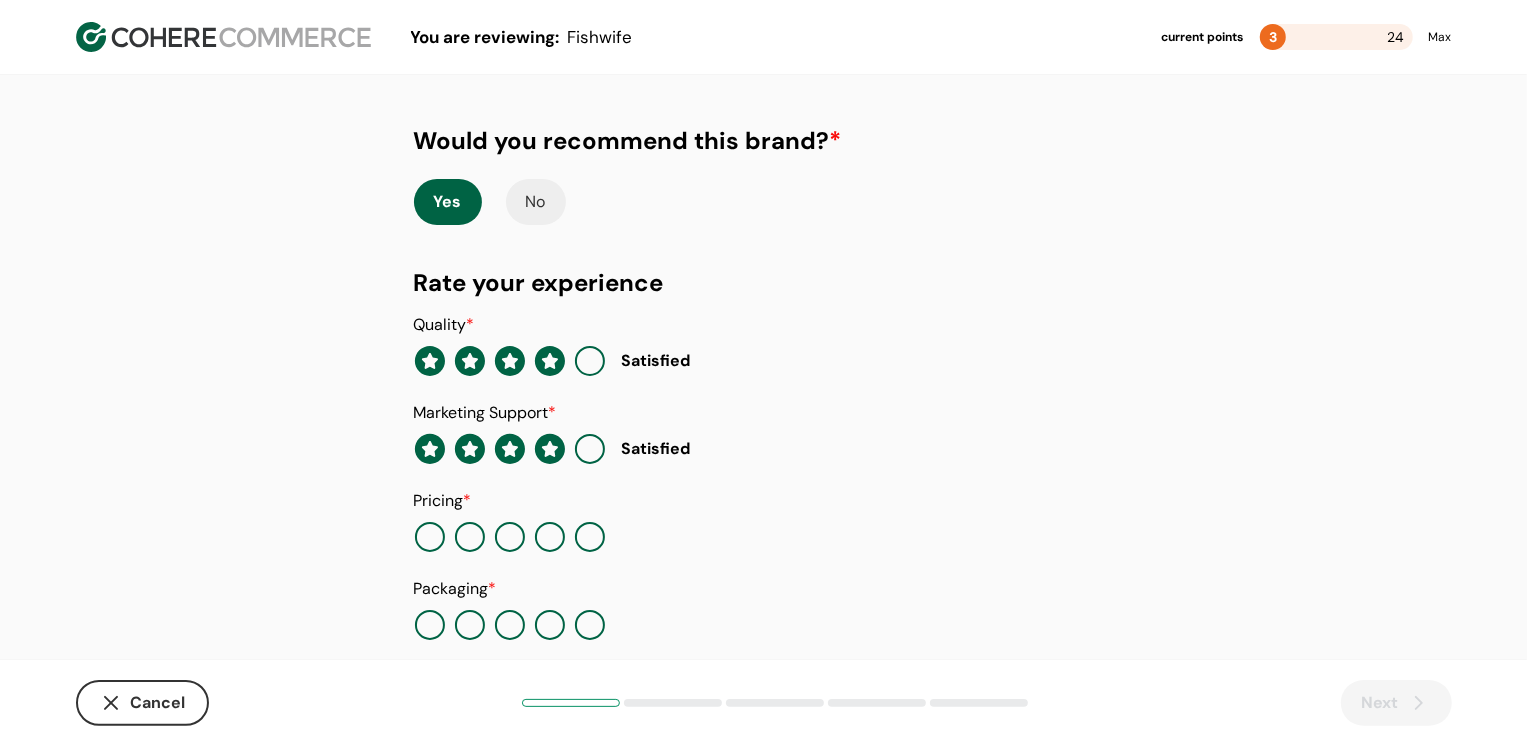 click at bounding box center [510, 537] 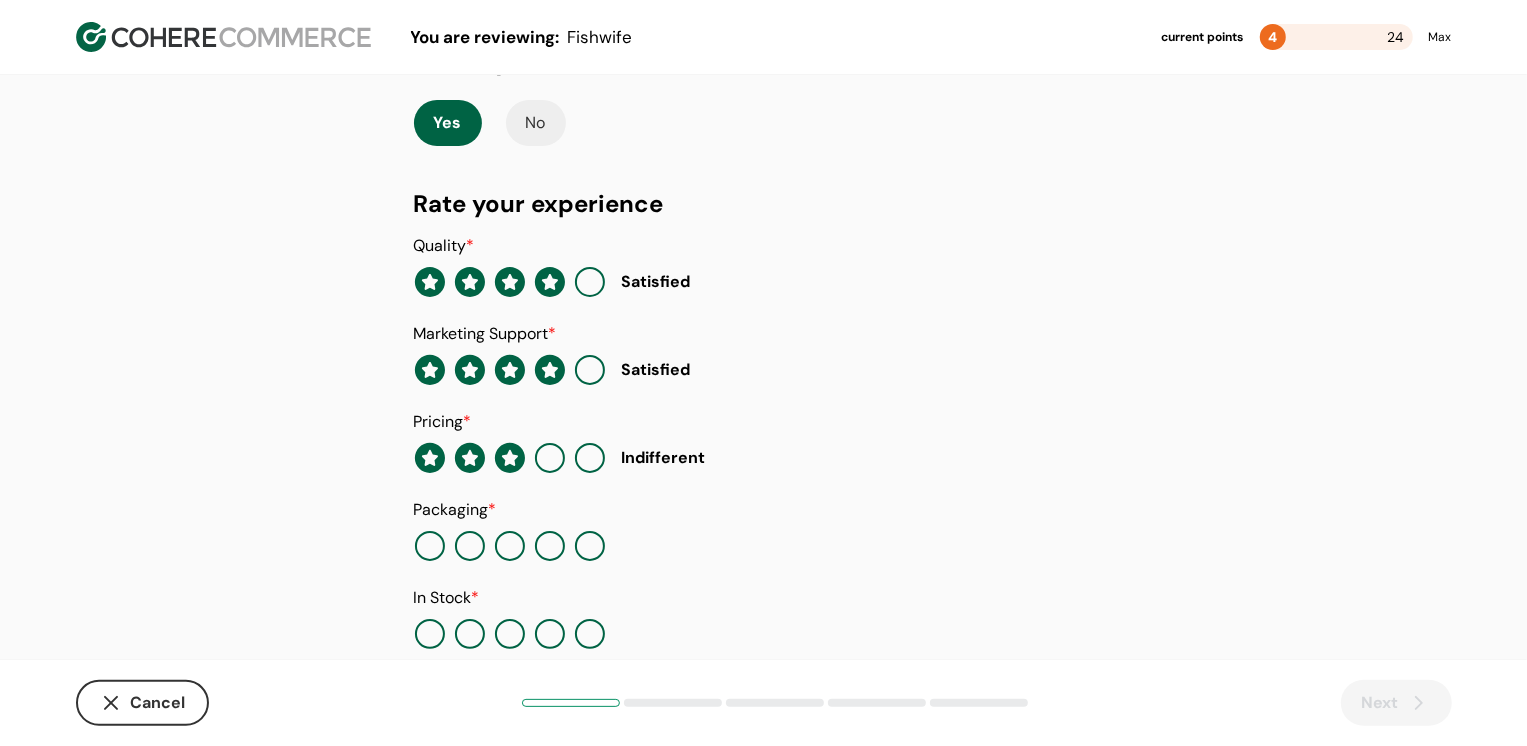 scroll, scrollTop: 205, scrollLeft: 0, axis: vertical 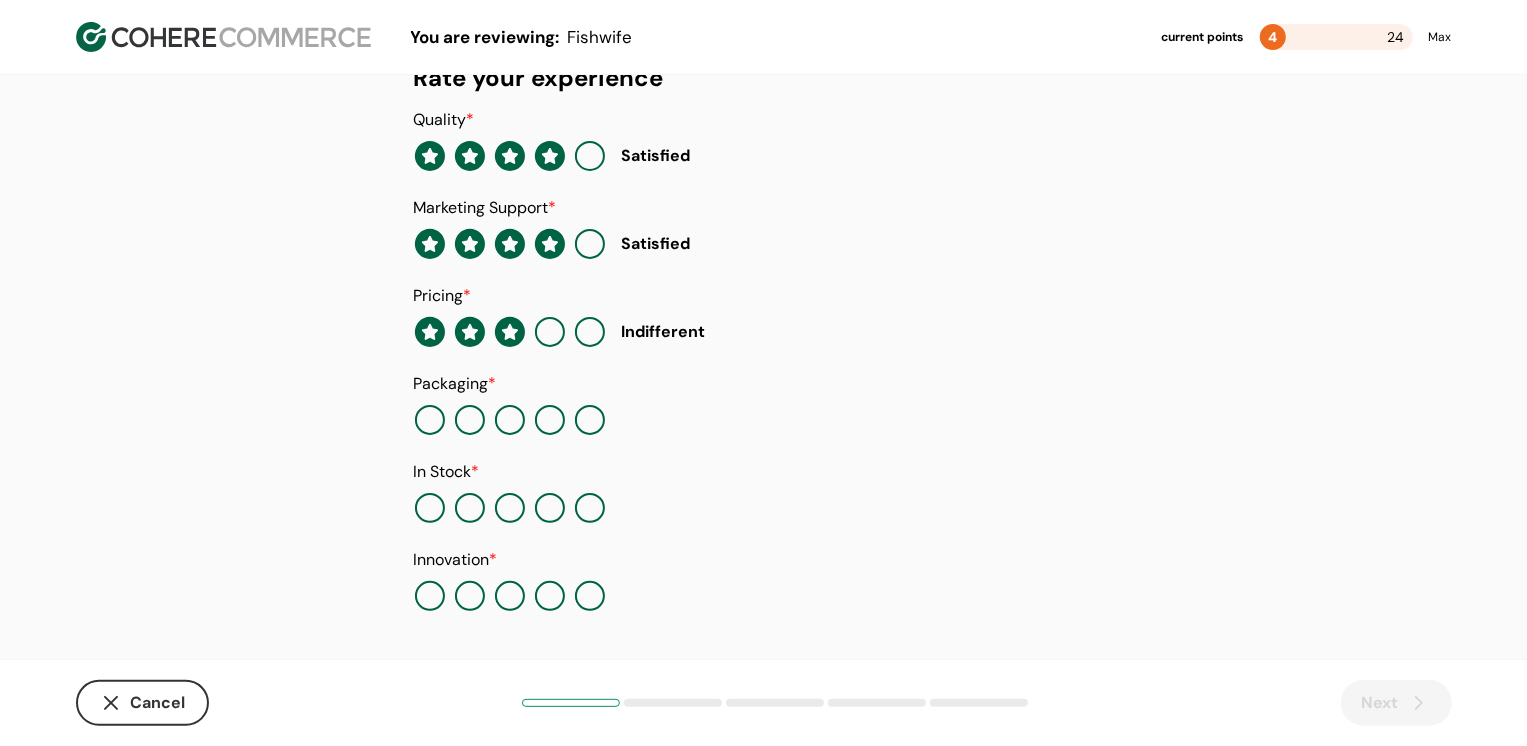 click at bounding box center [590, 420] 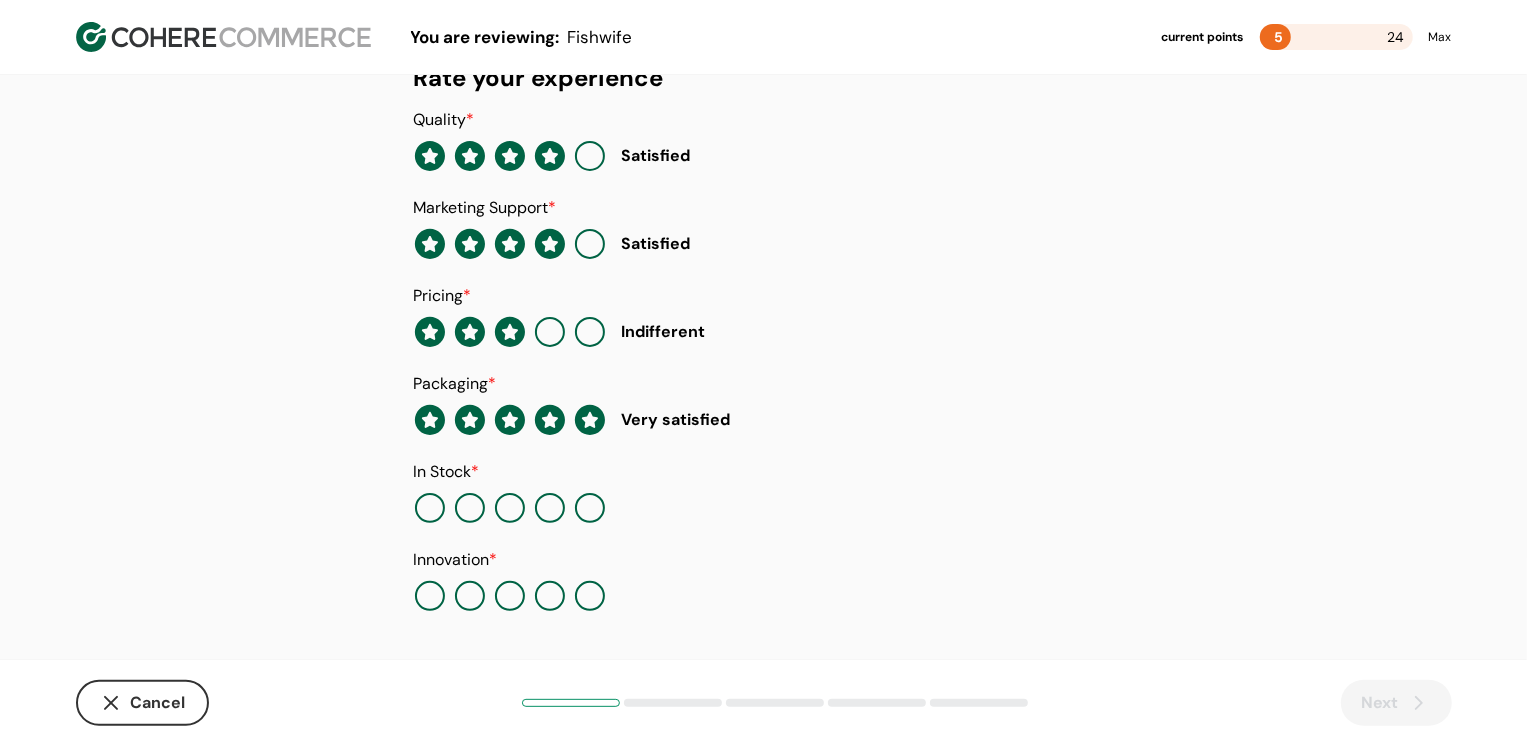 click at bounding box center (590, 508) 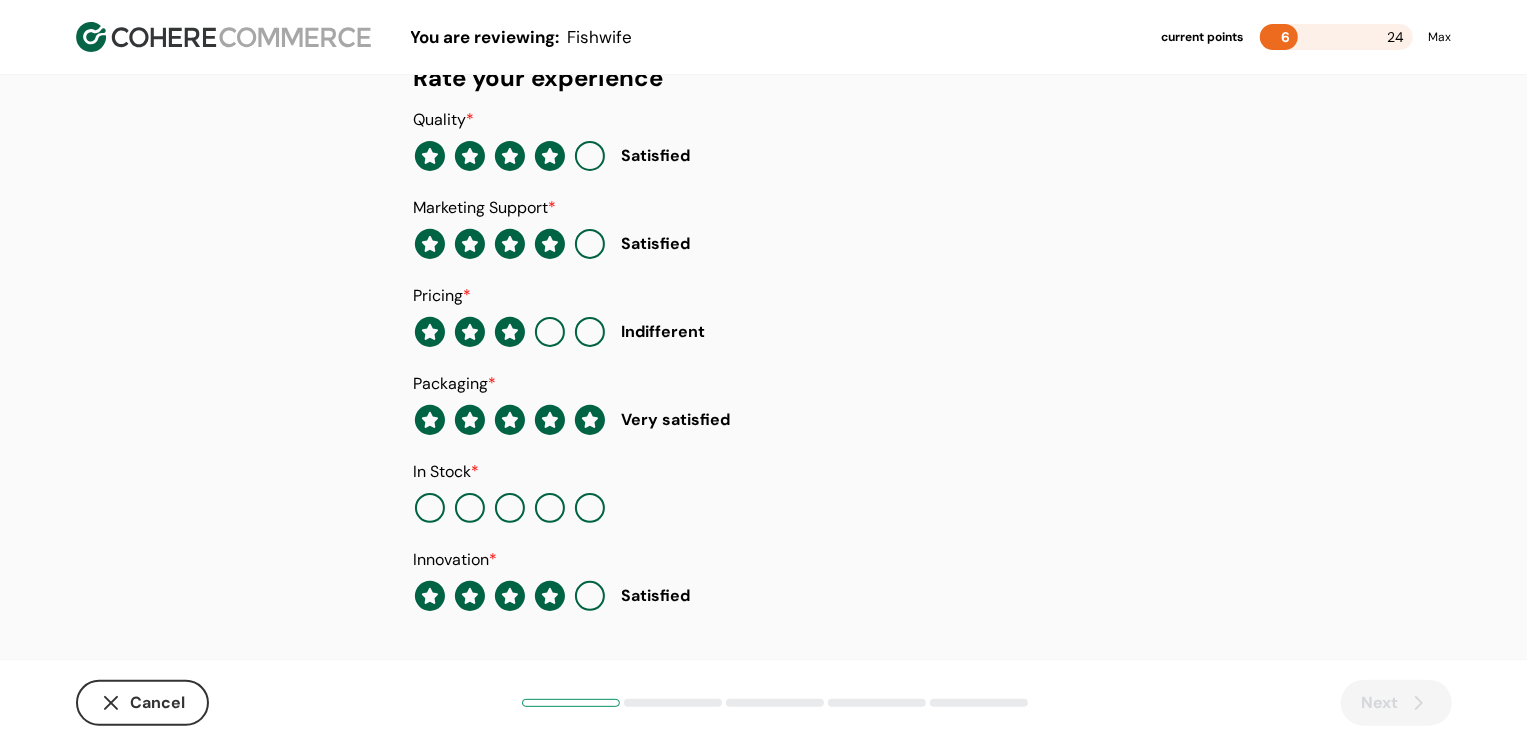 click at bounding box center [590, 508] 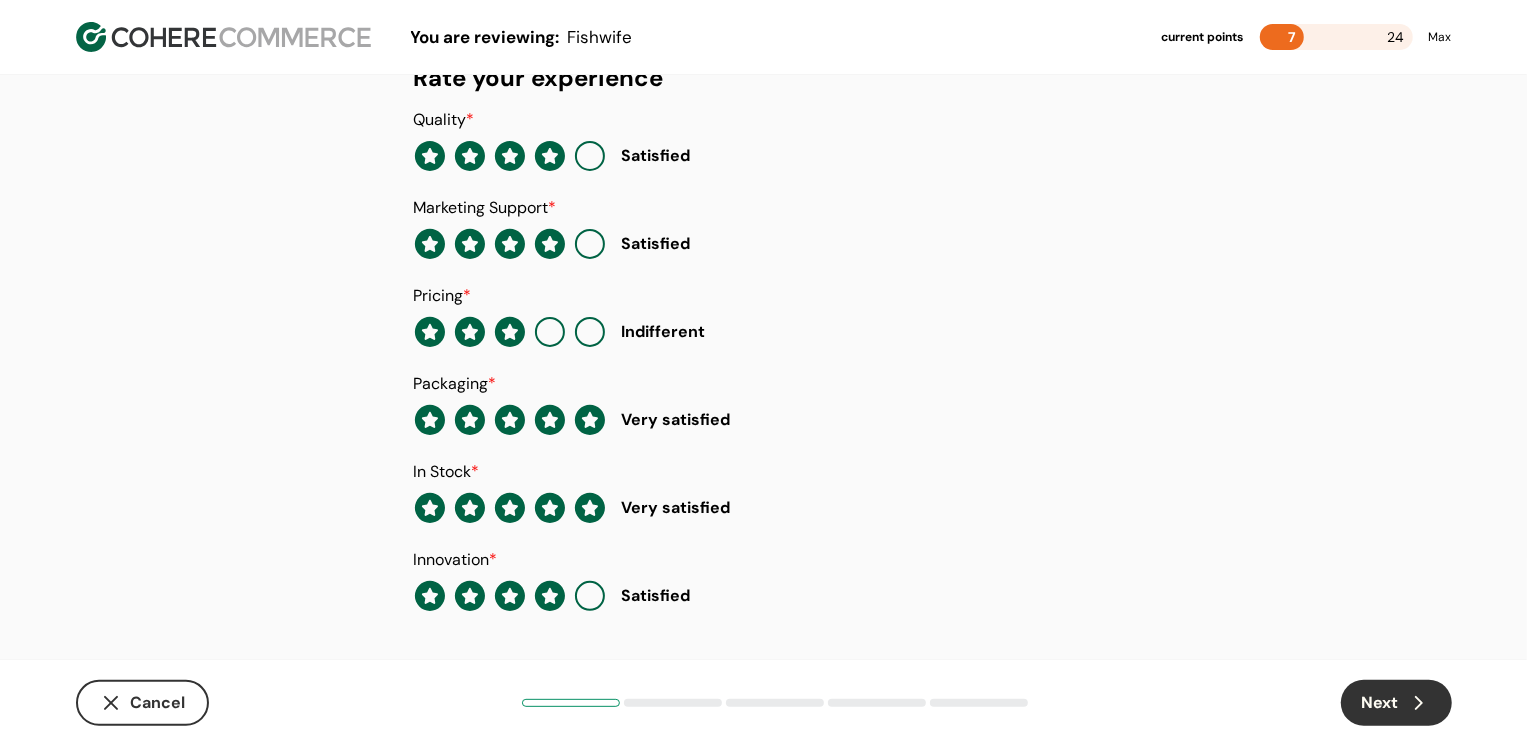 click on "Next" at bounding box center (1396, 703) 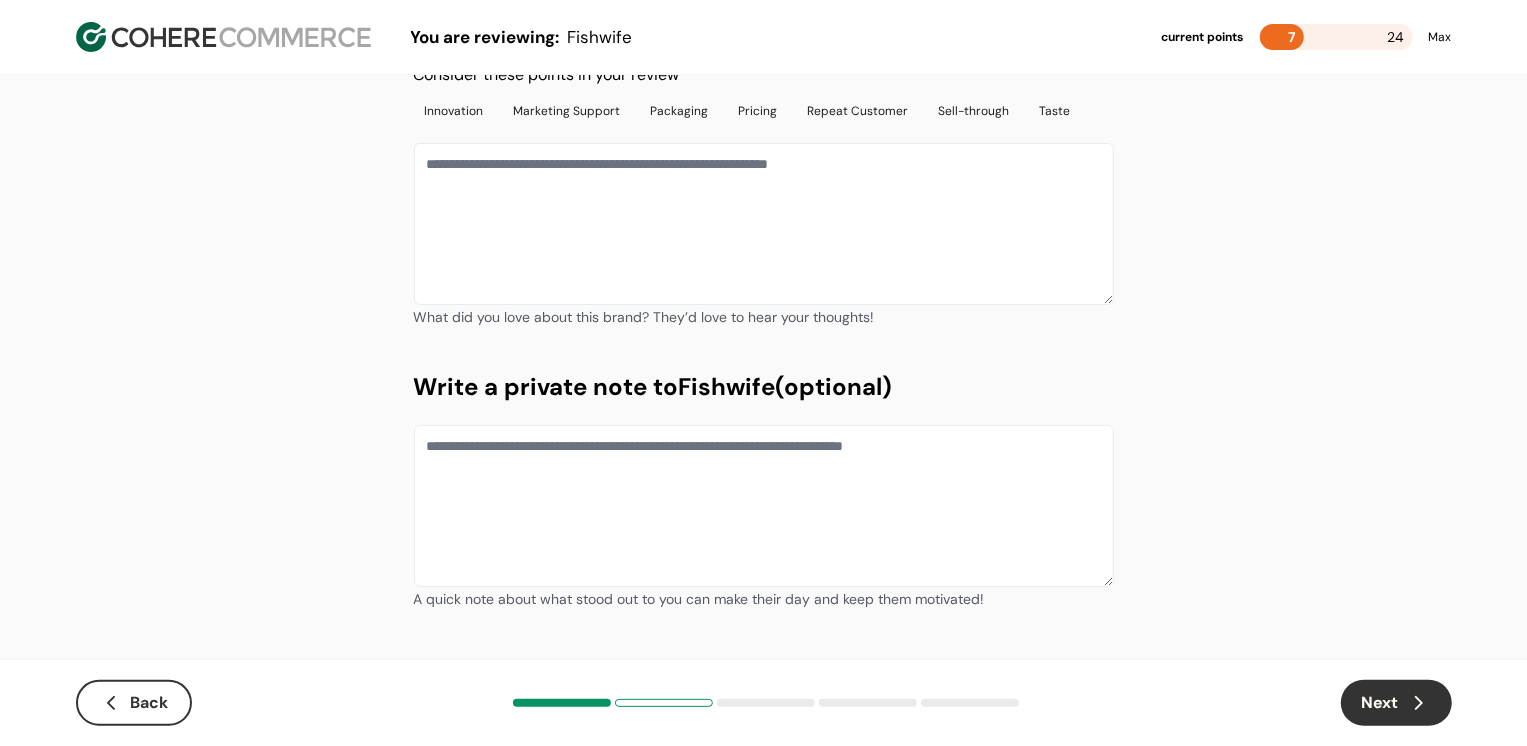 scroll, scrollTop: 0, scrollLeft: 0, axis: both 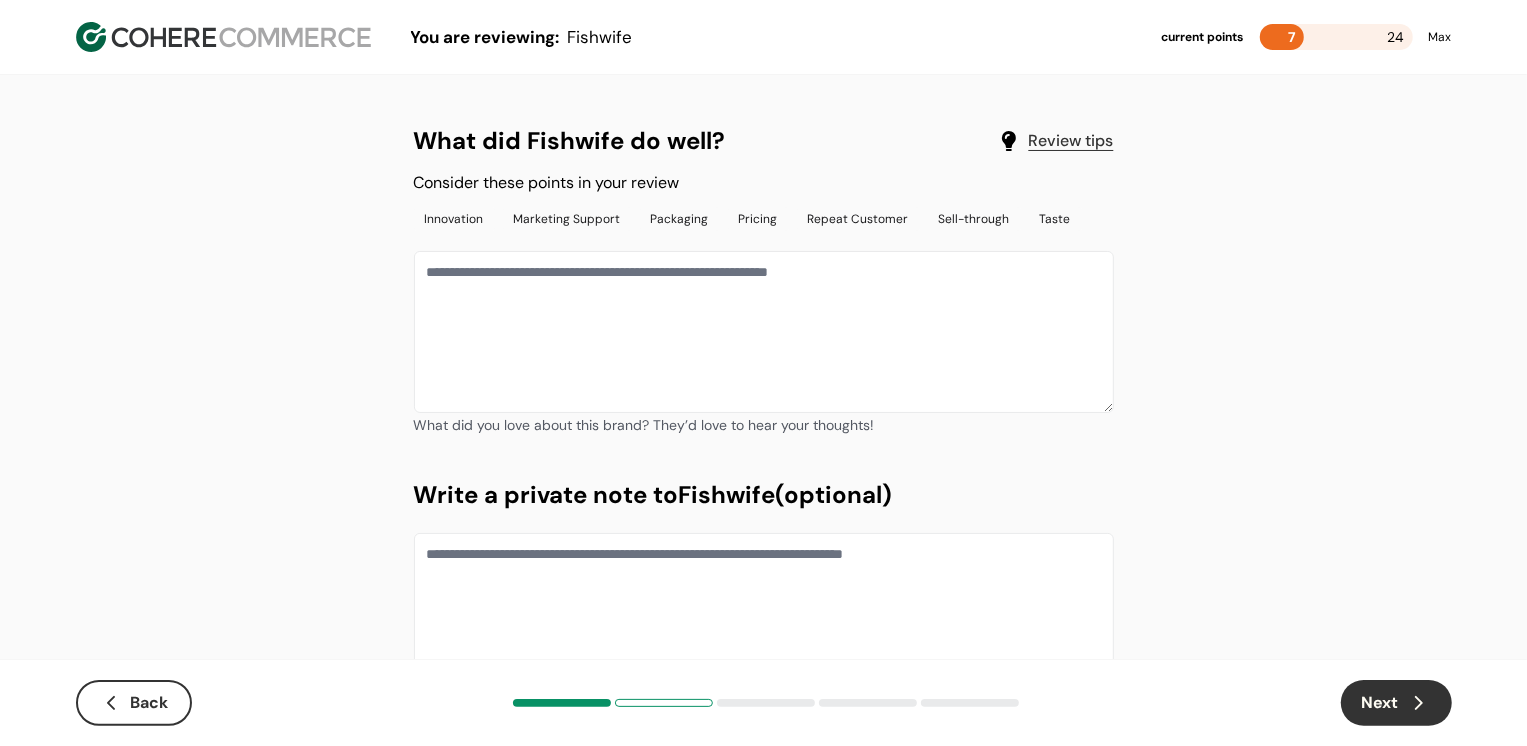 click at bounding box center [764, 332] 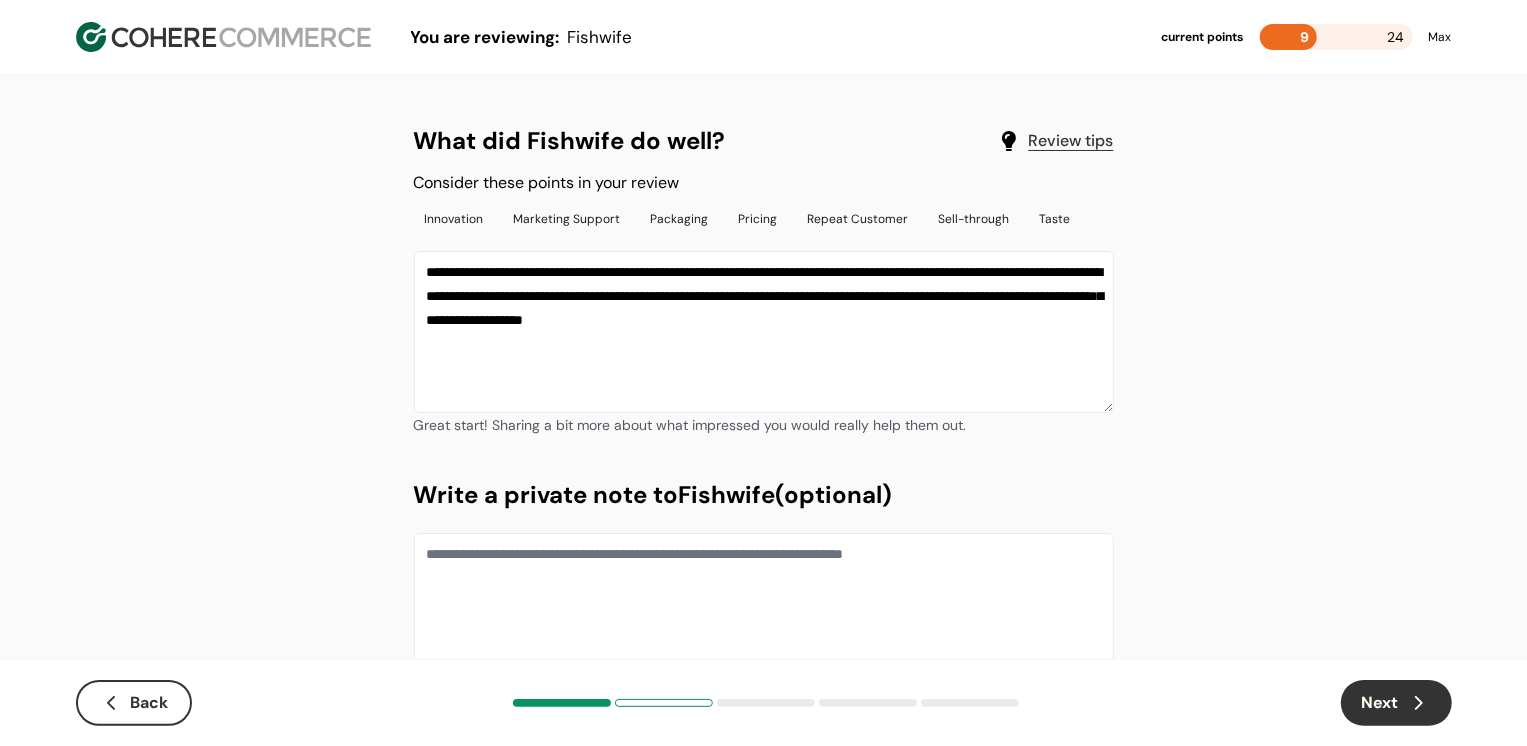 type on "**********" 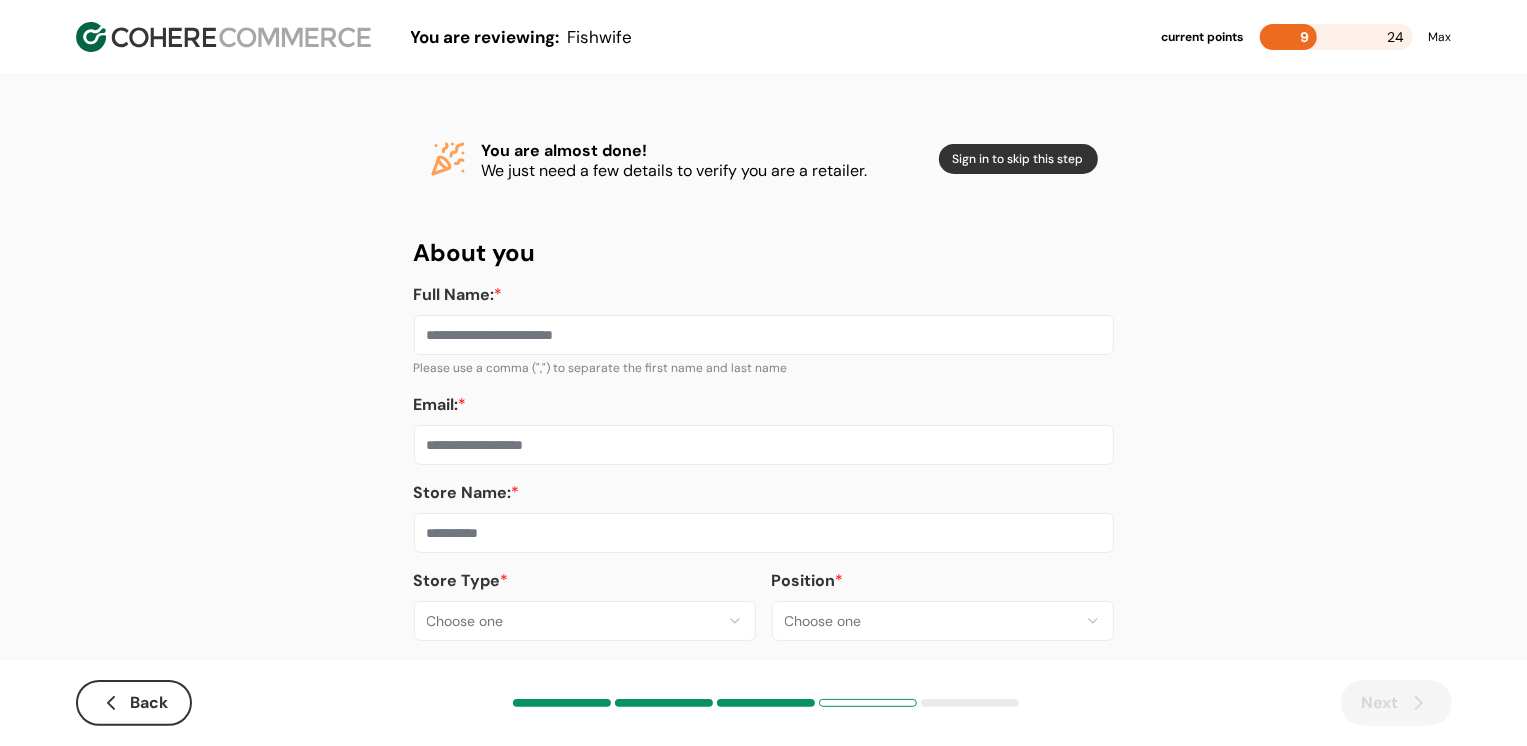 click on "**********" at bounding box center [763, 388] 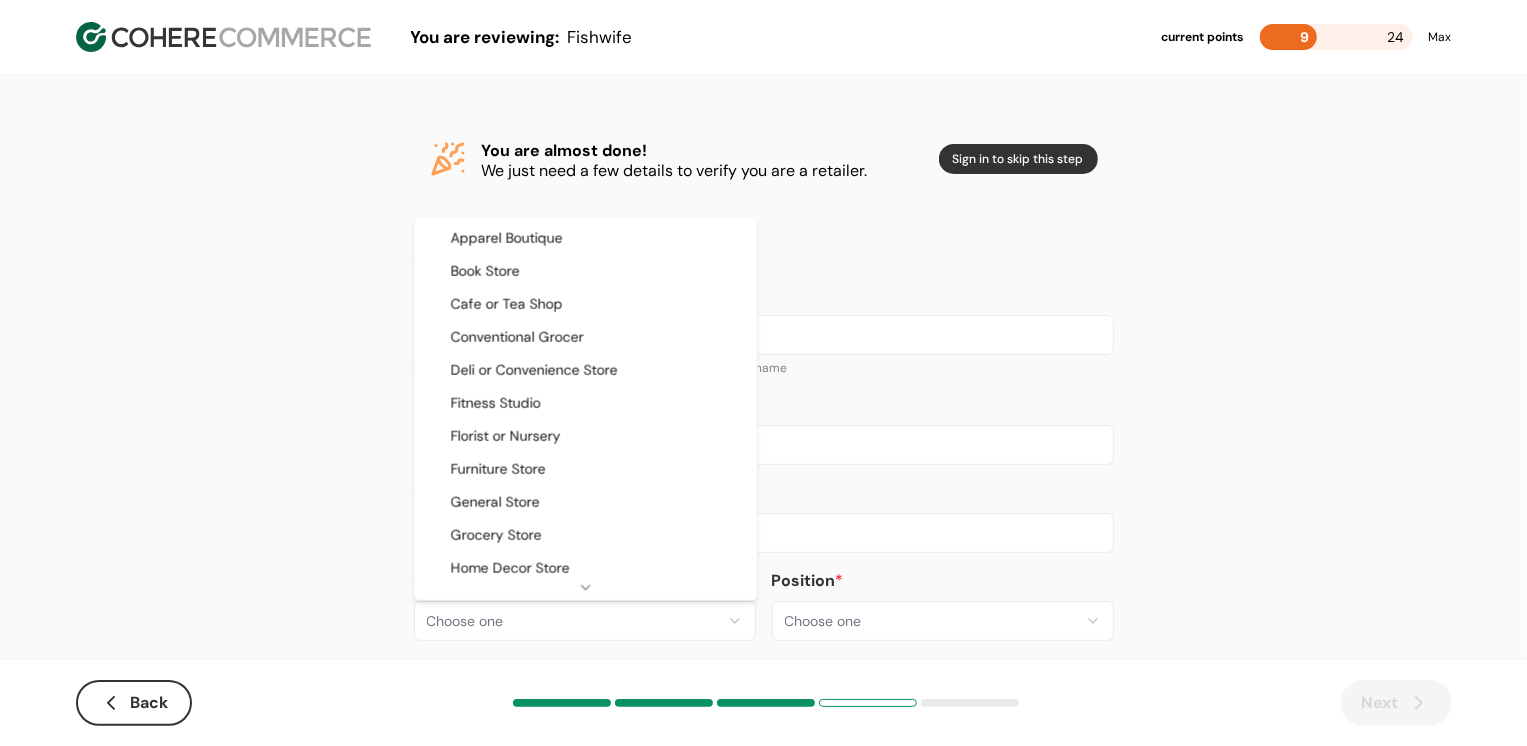 select on "**" 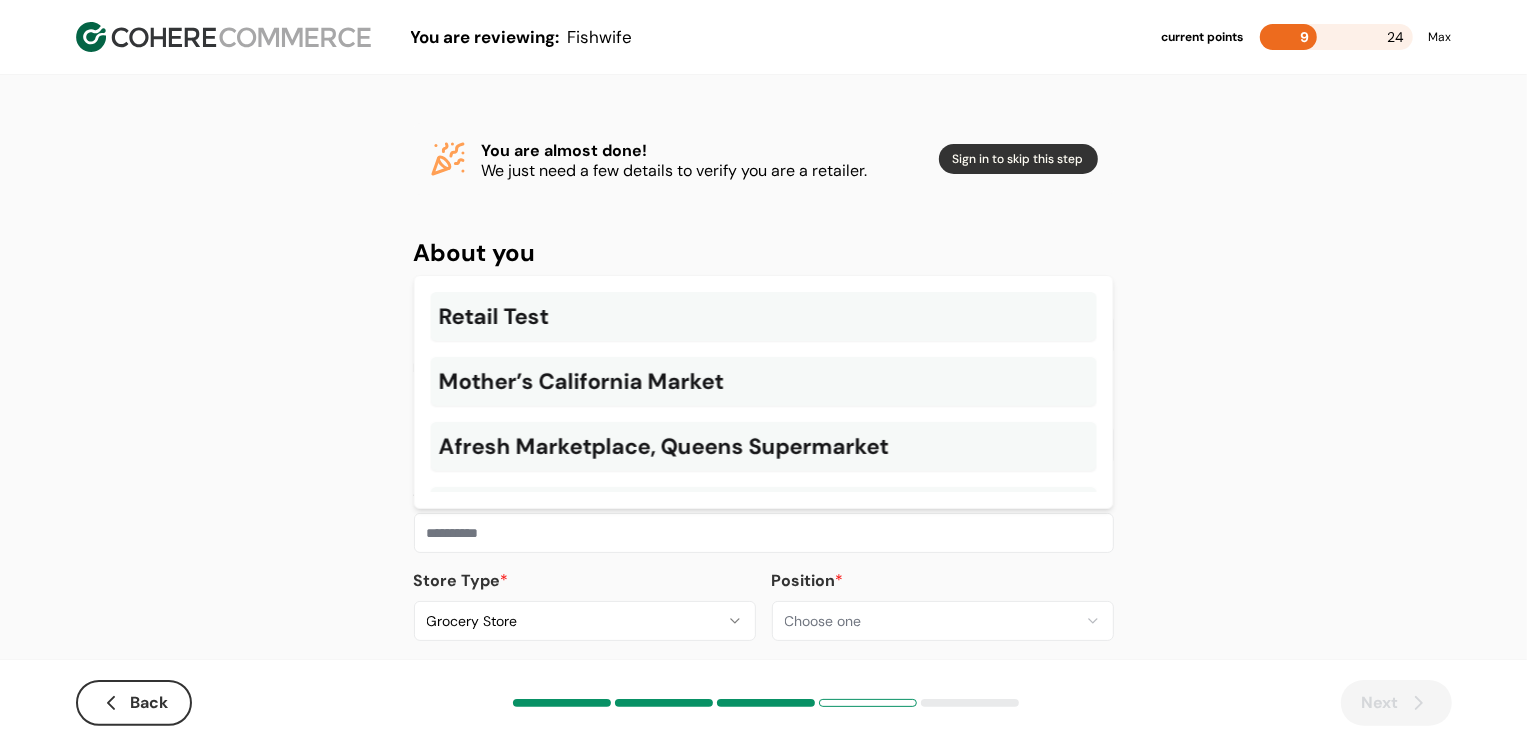 click at bounding box center (764, 533) 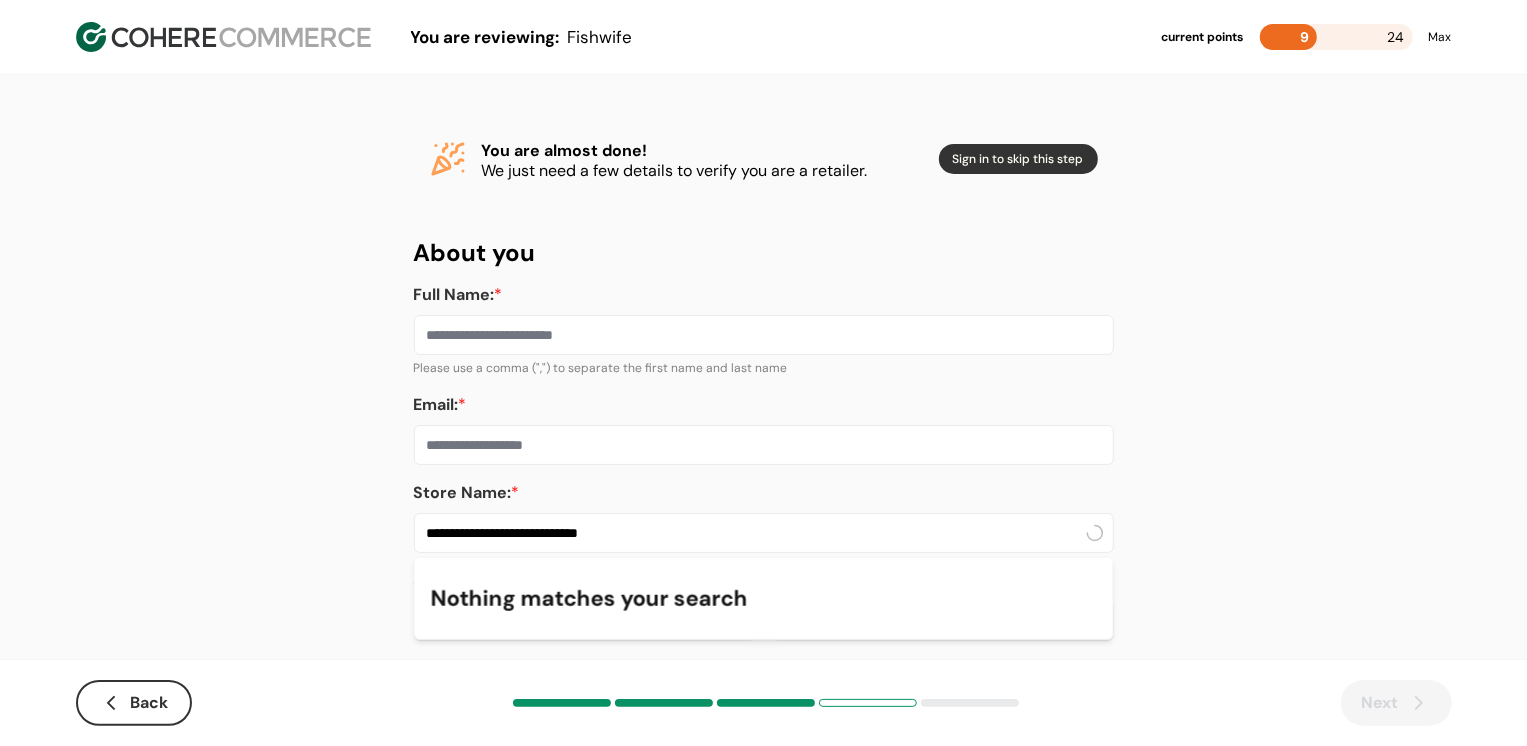 type on "**********" 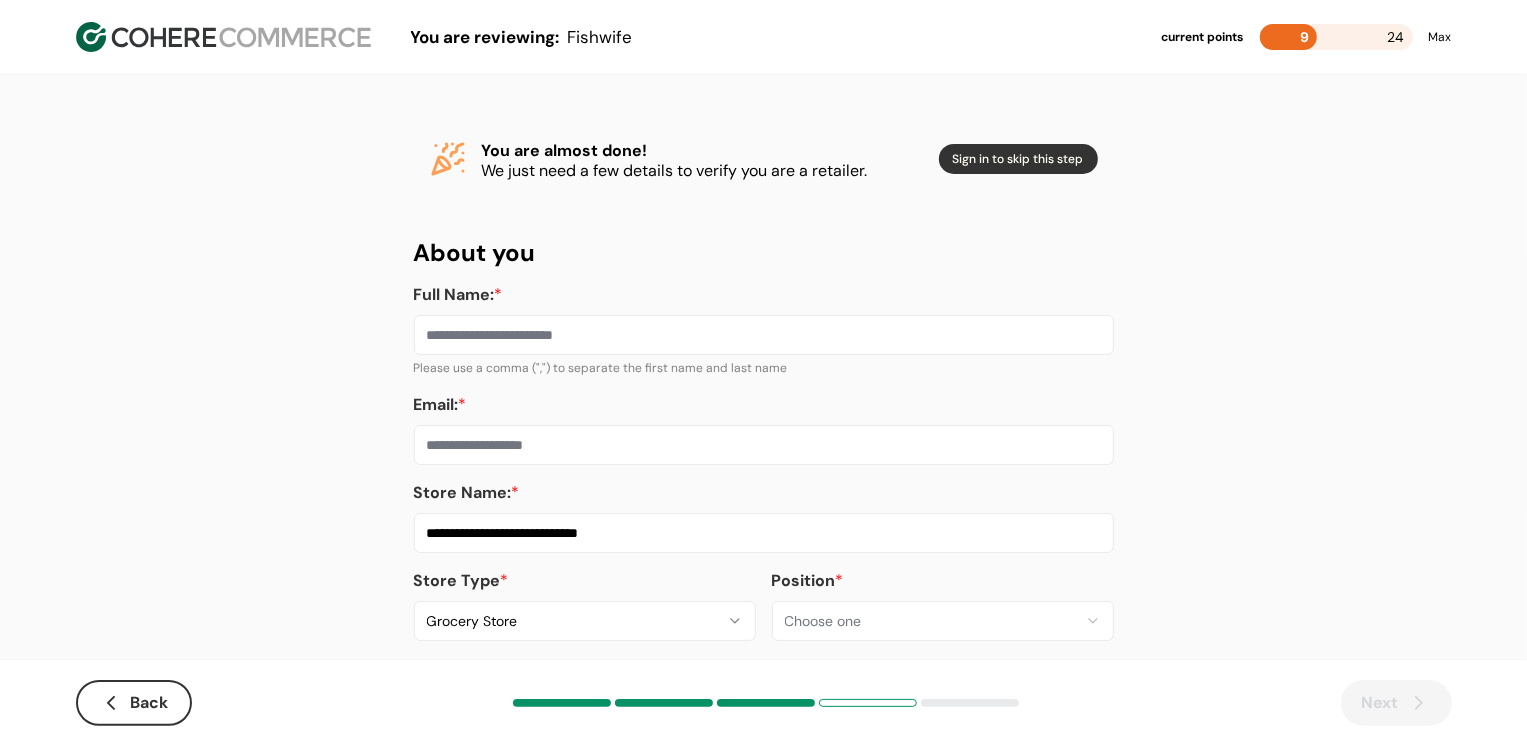 click on "Email:  *" at bounding box center [764, 445] 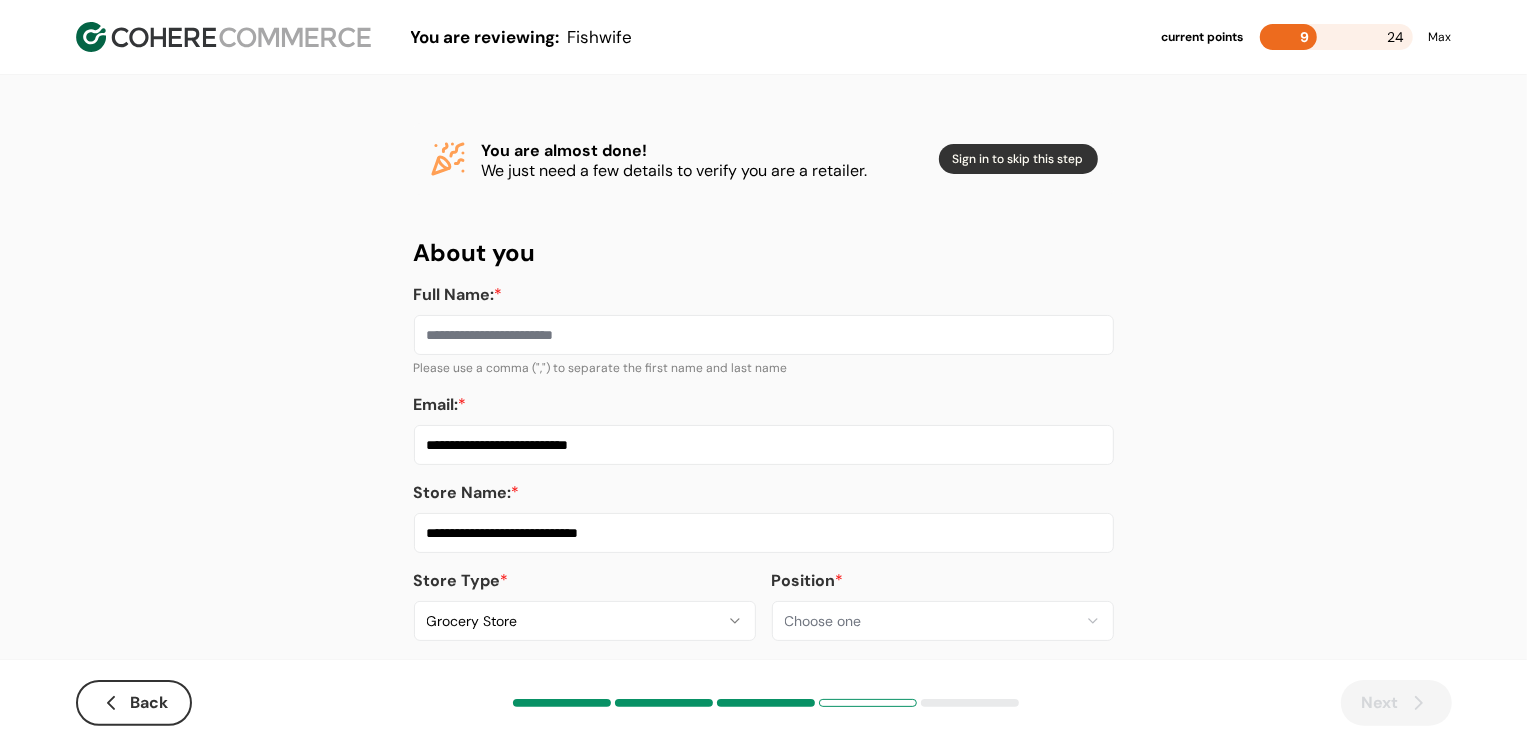 type on "**********" 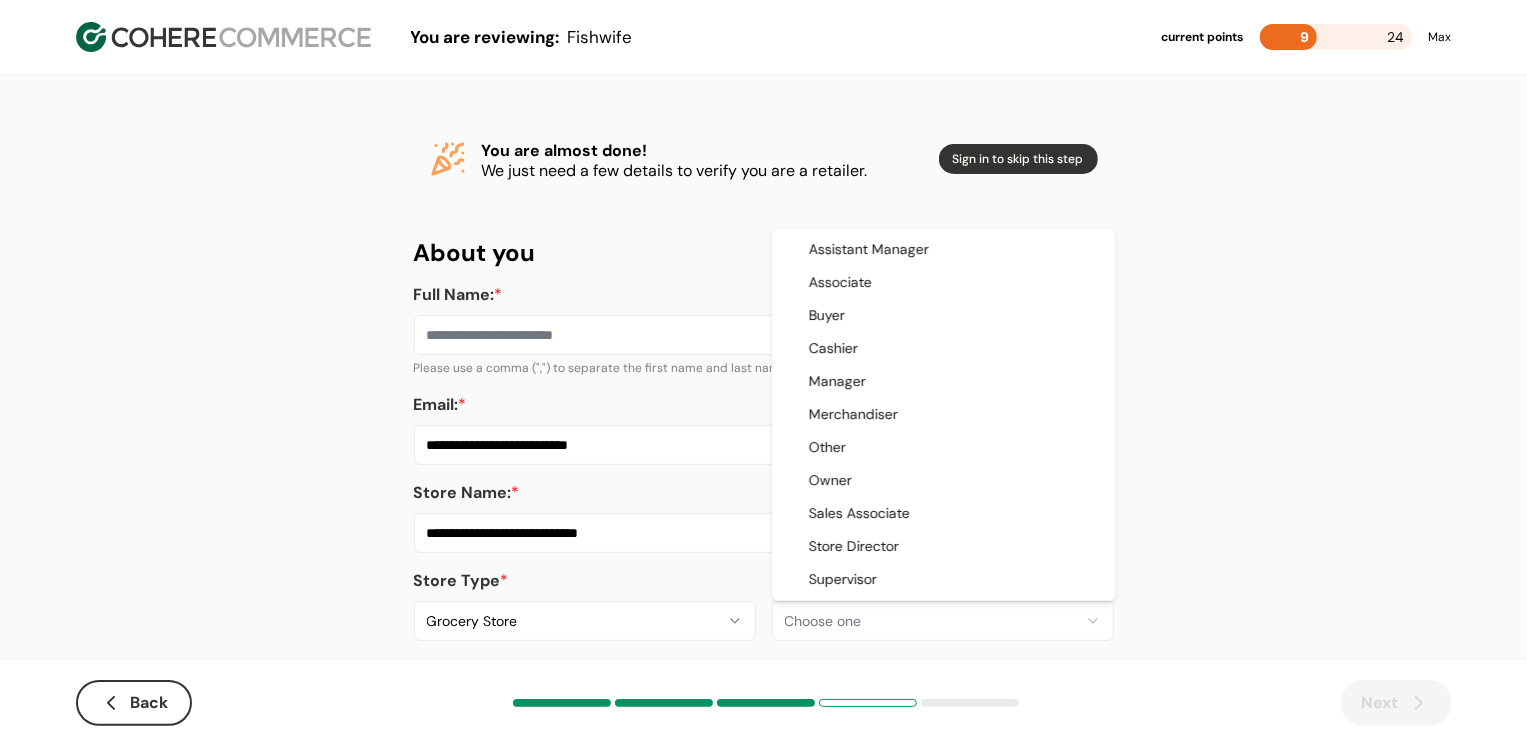 click on "**********" at bounding box center (763, 388) 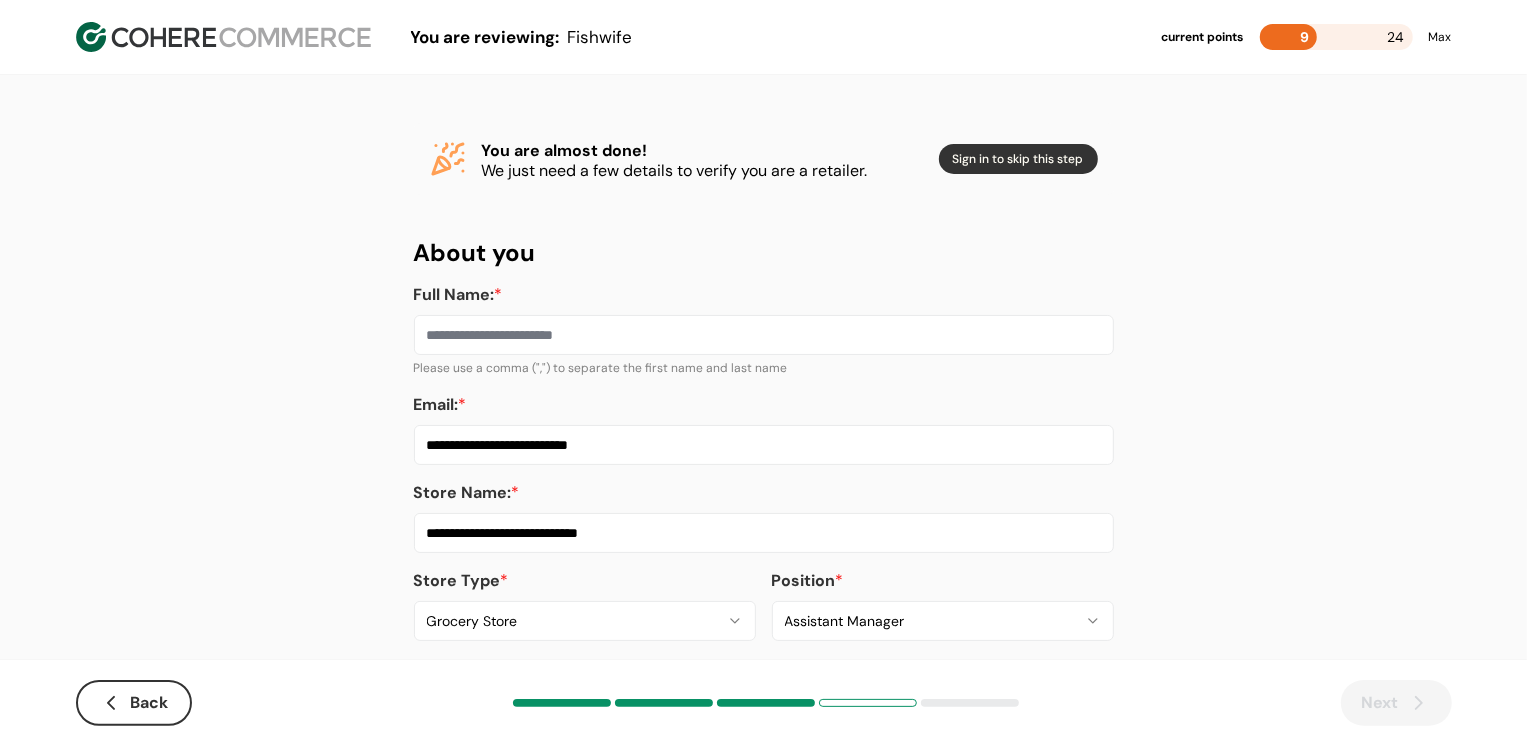 click on "Full Name:  *" at bounding box center (764, 335) 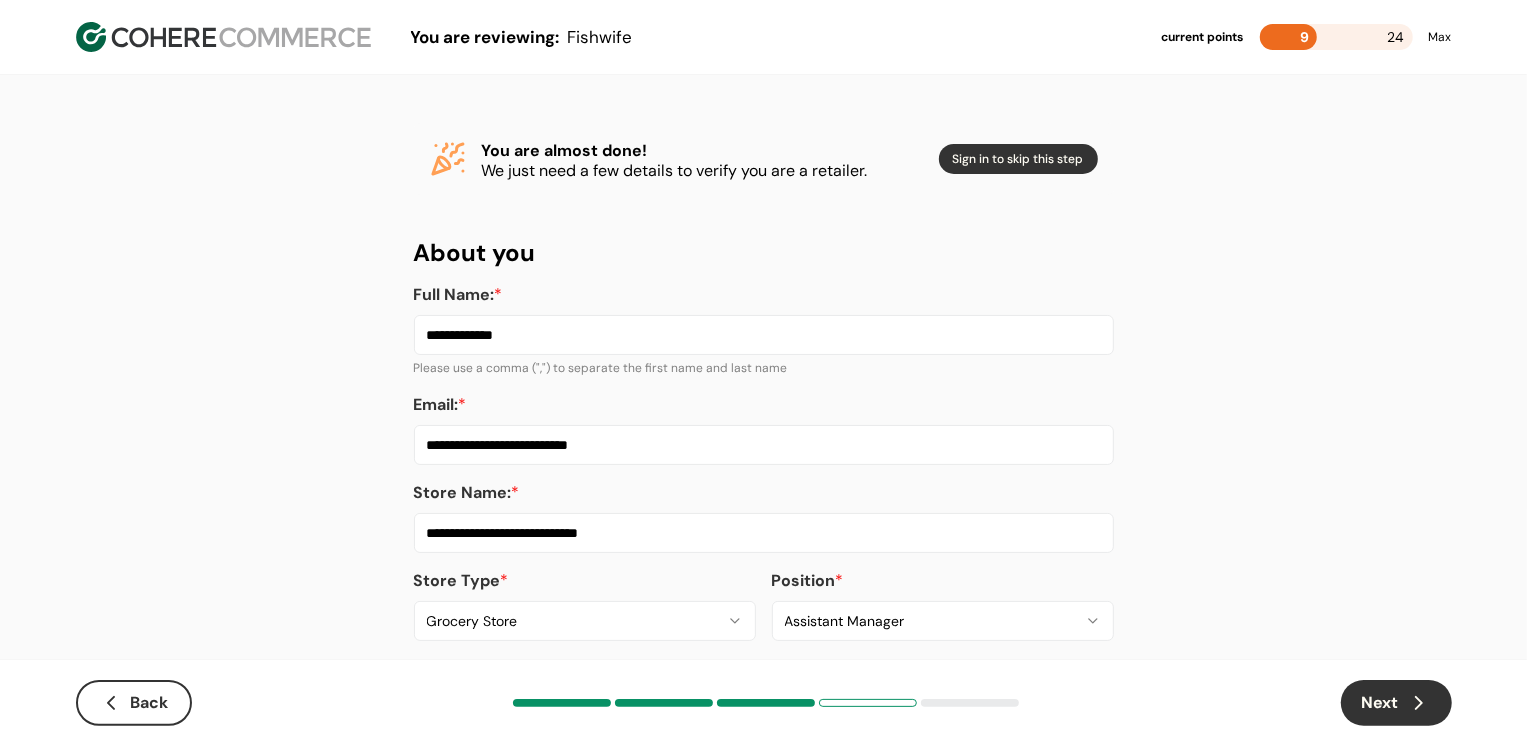 type on "**********" 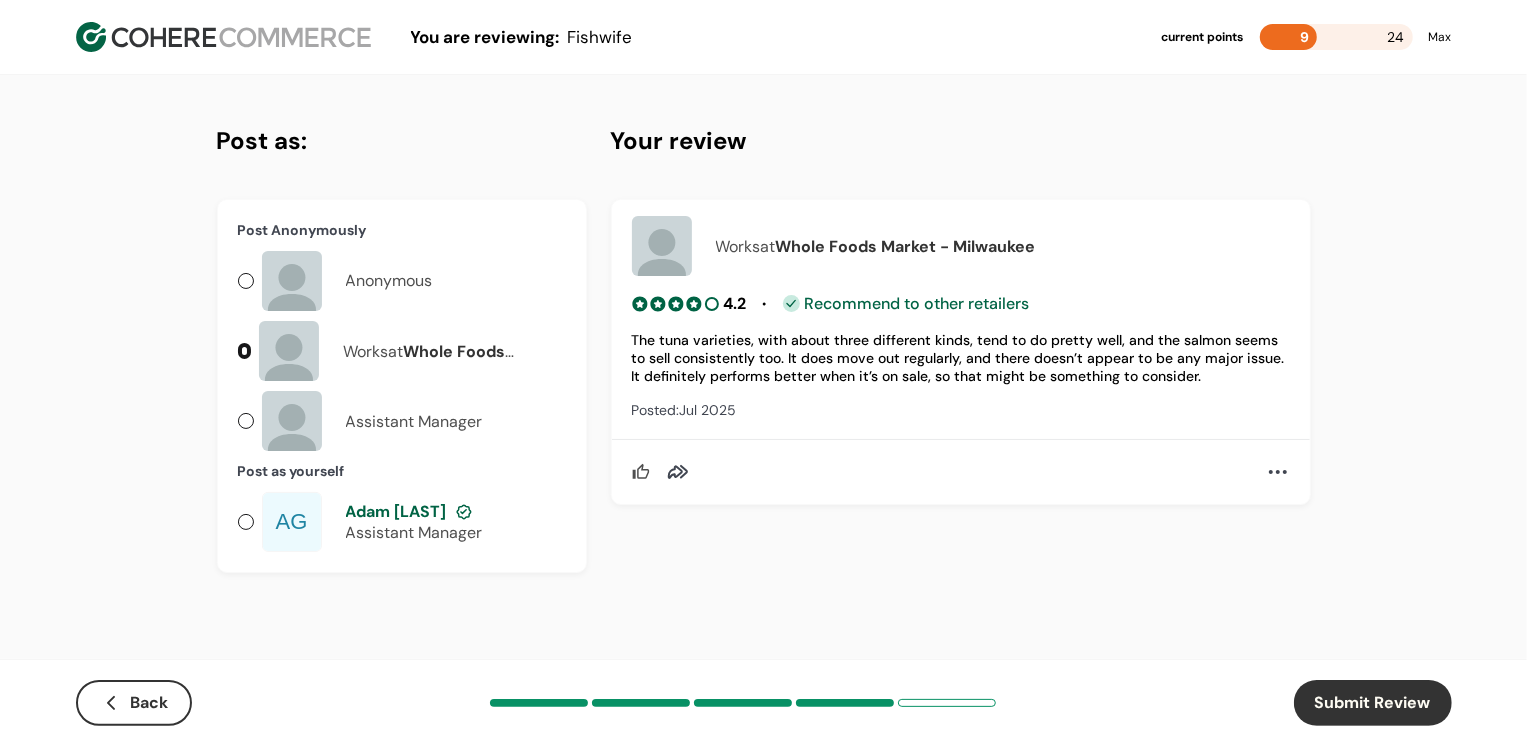 click on "Adam [LAST]" at bounding box center [396, 511] 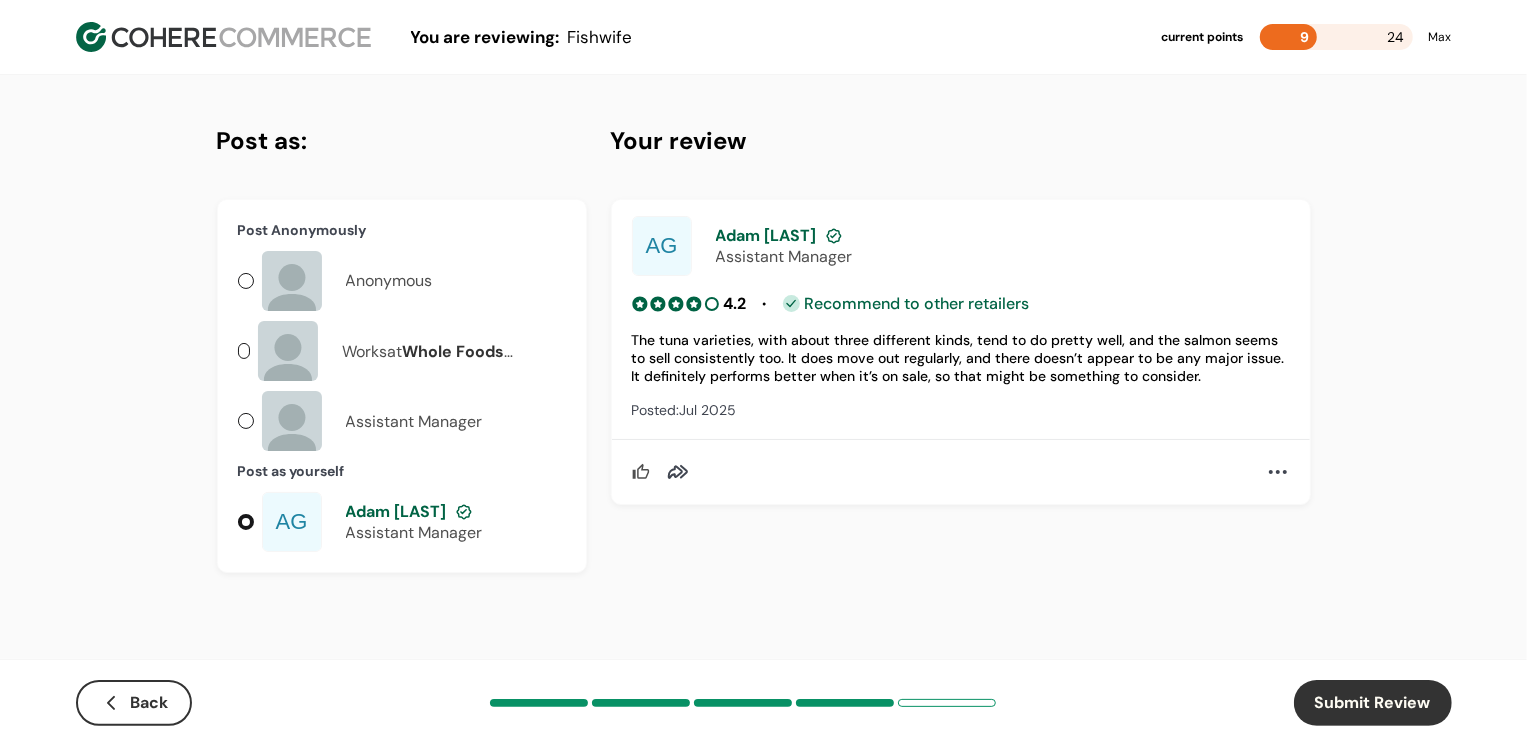 click on "Submit Review" at bounding box center (1373, 703) 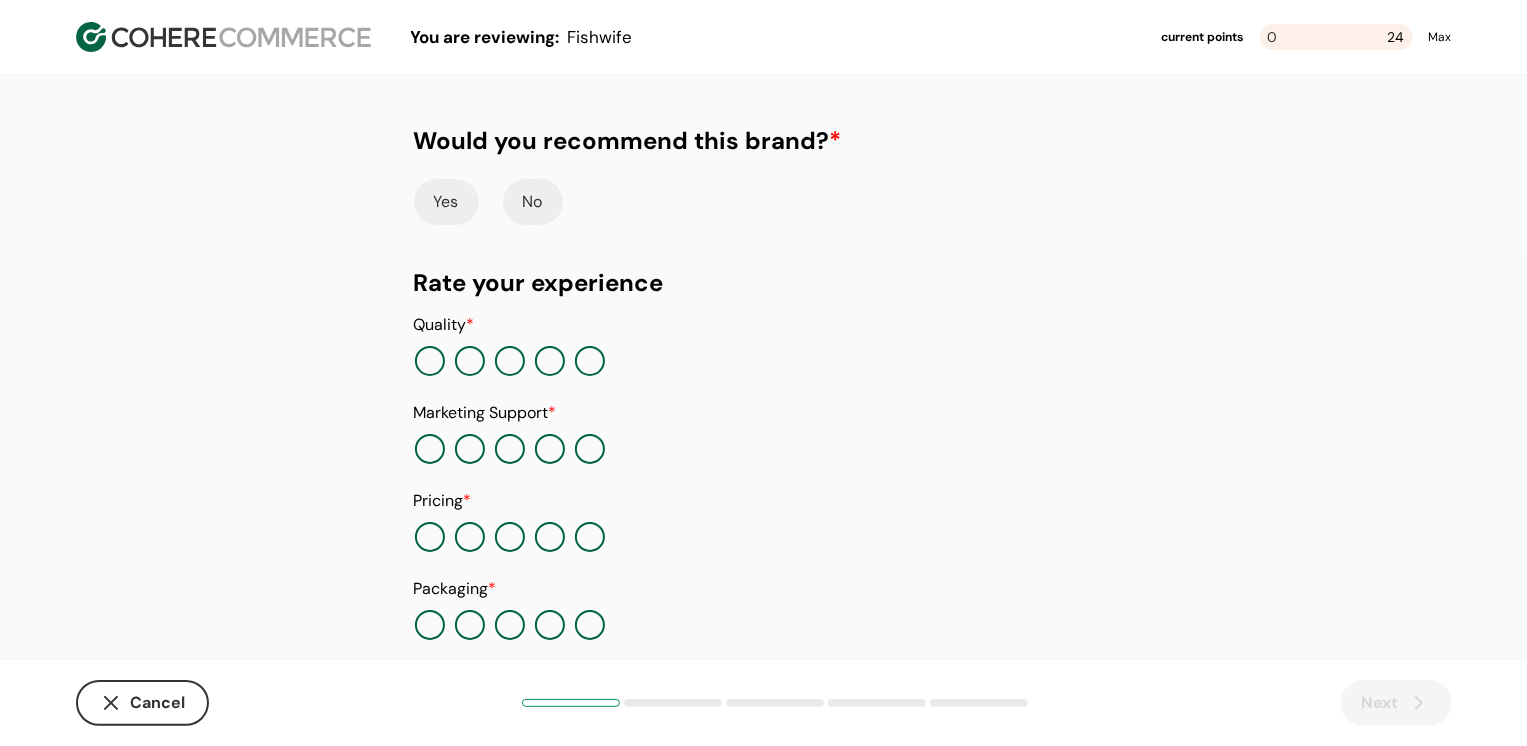 click at bounding box center (510, 361) 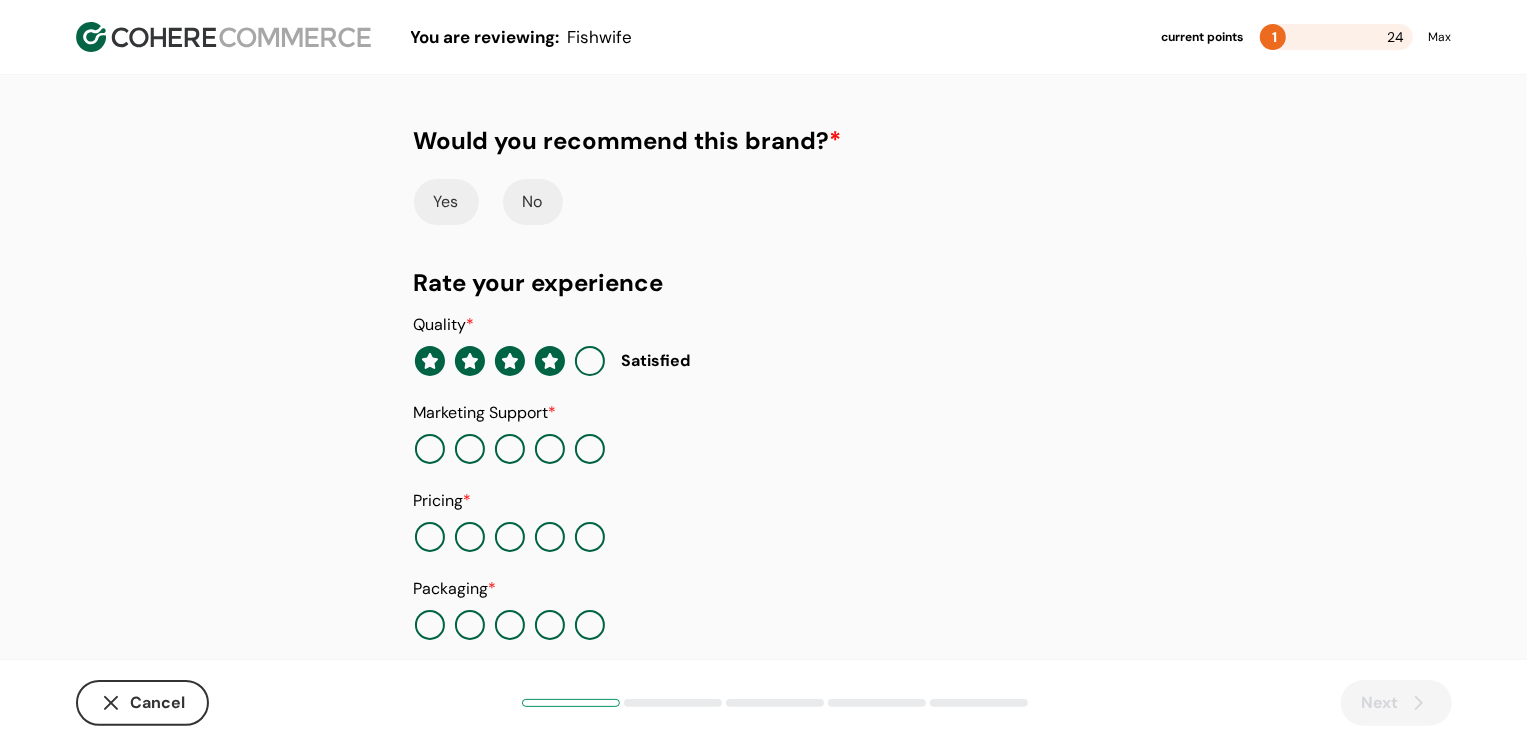 click at bounding box center [590, 449] 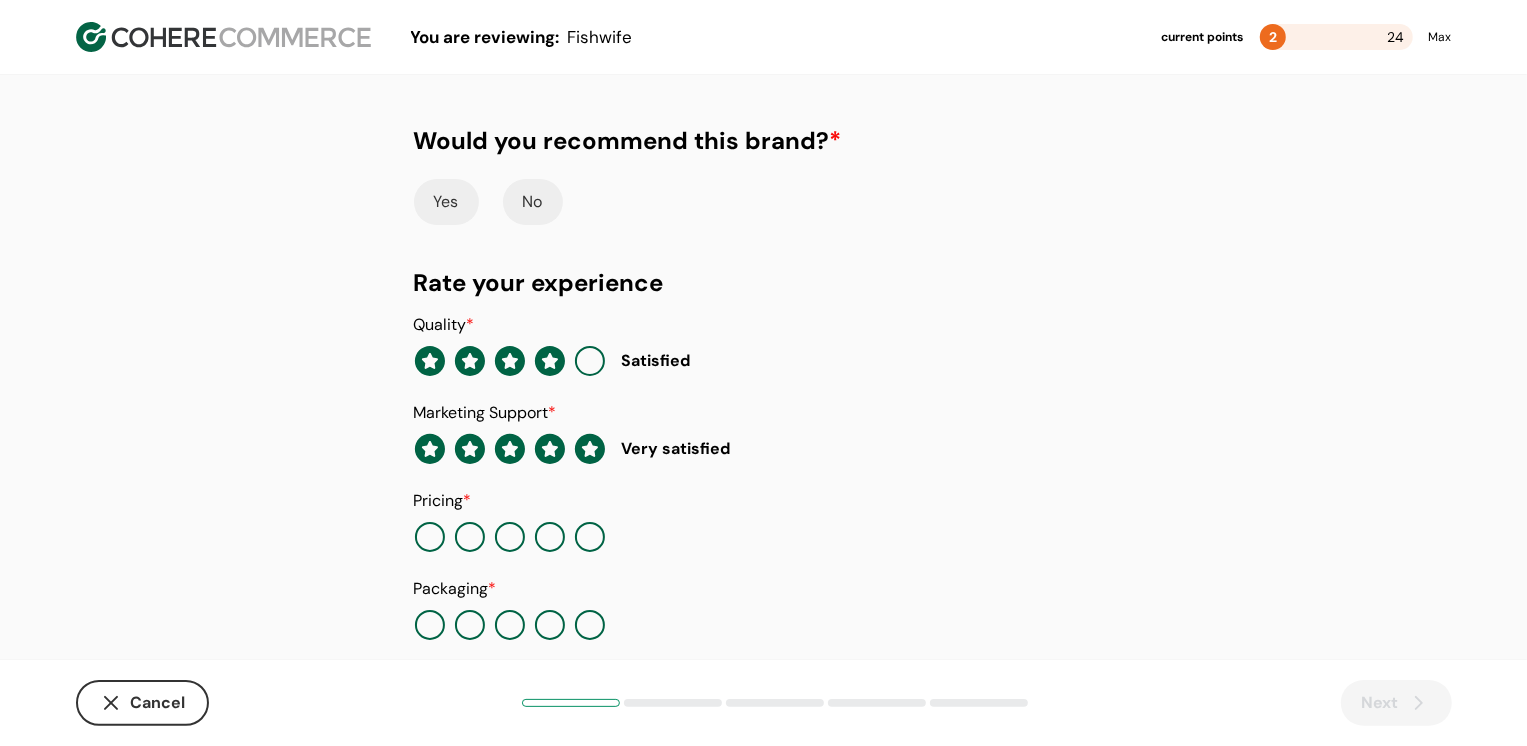 click at bounding box center [510, 537] 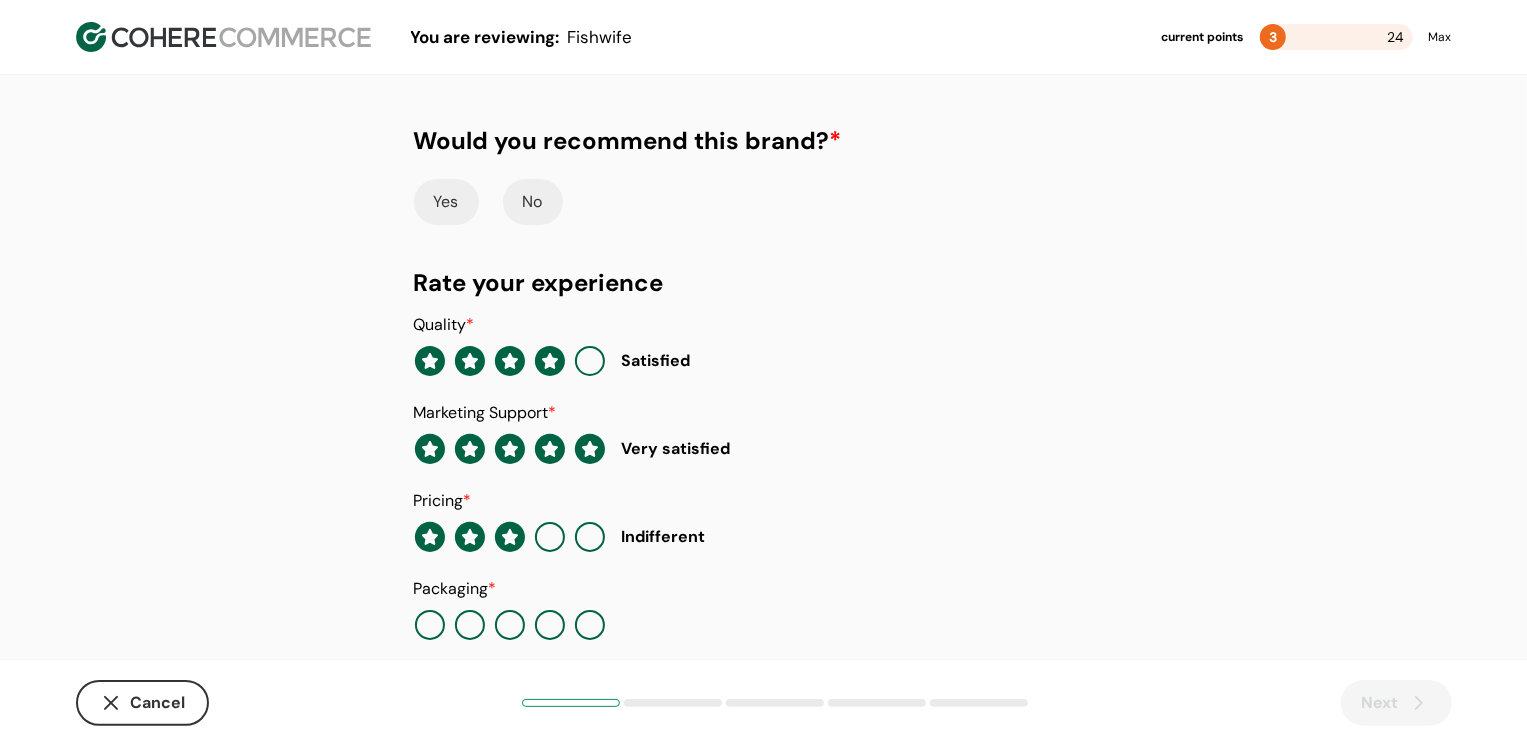 click on "Yes" at bounding box center (446, 202) 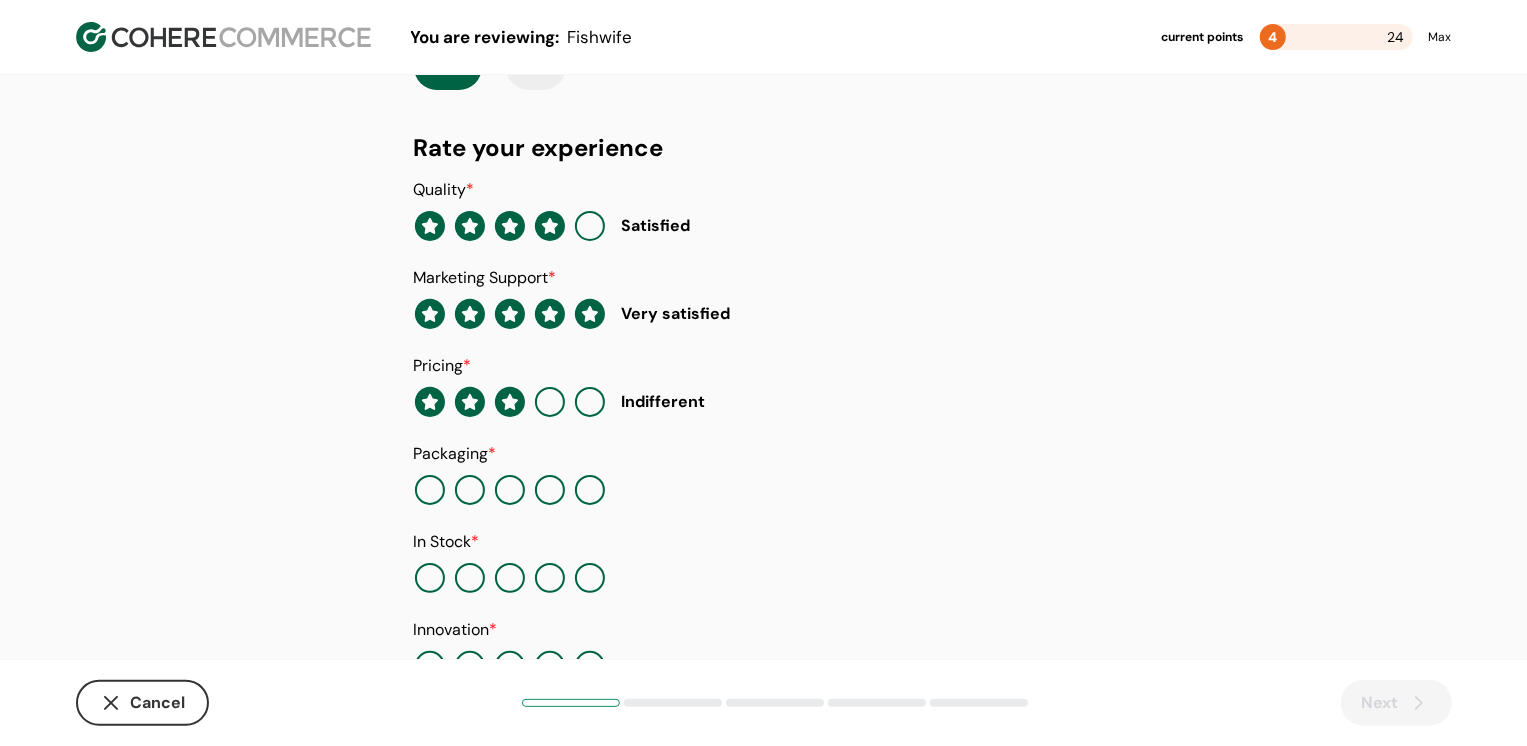 scroll, scrollTop: 205, scrollLeft: 0, axis: vertical 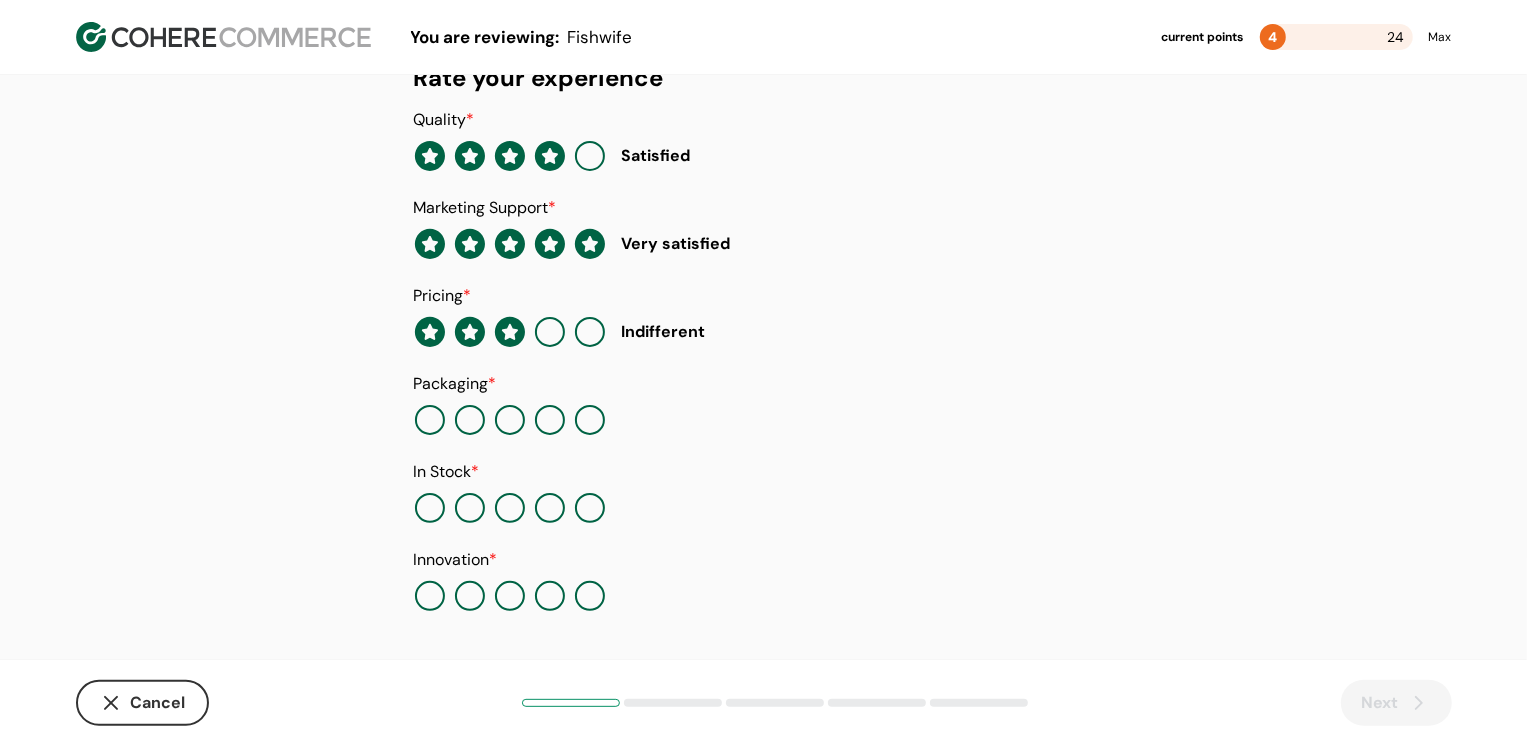 click at bounding box center (590, 420) 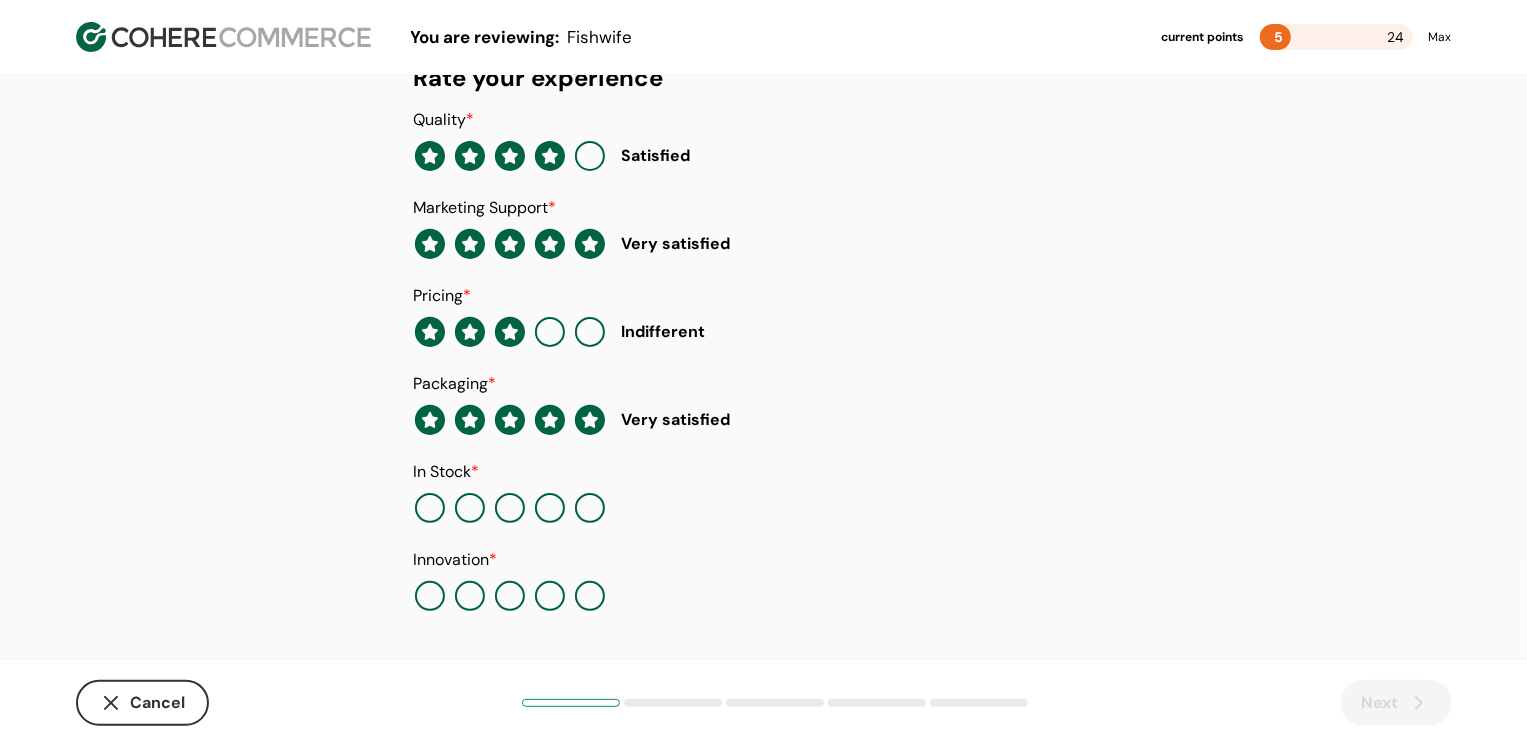 click at bounding box center (550, 508) 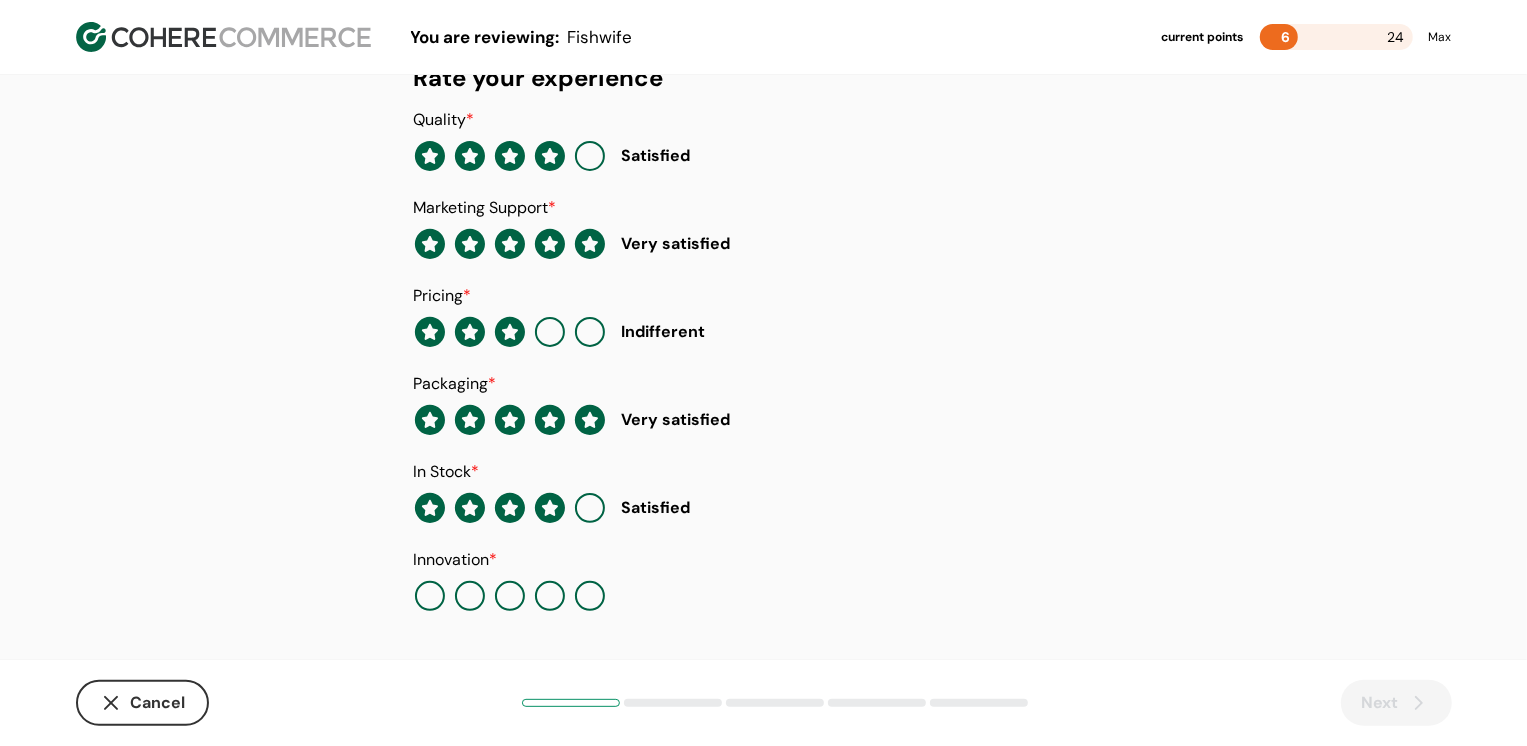 click 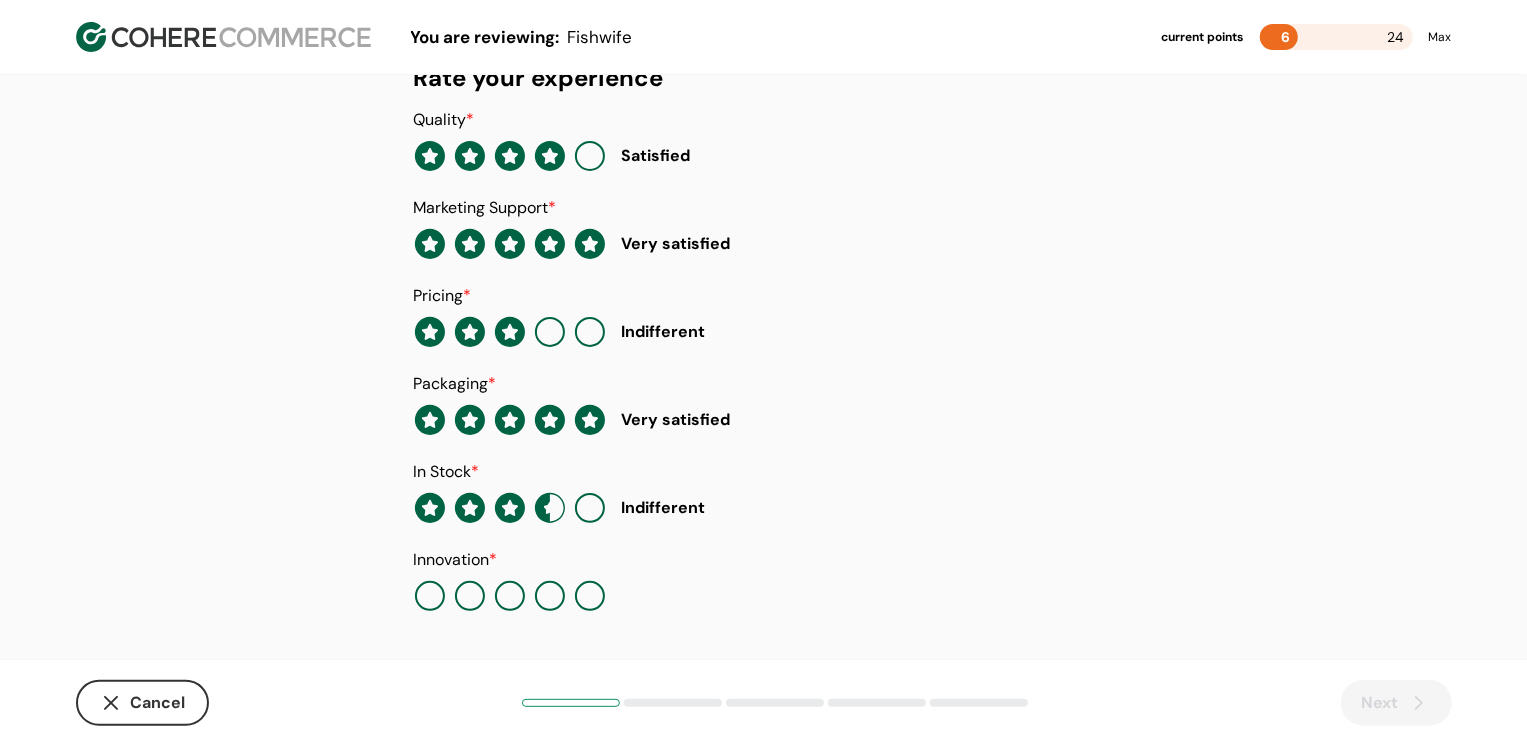 click at bounding box center [550, 596] 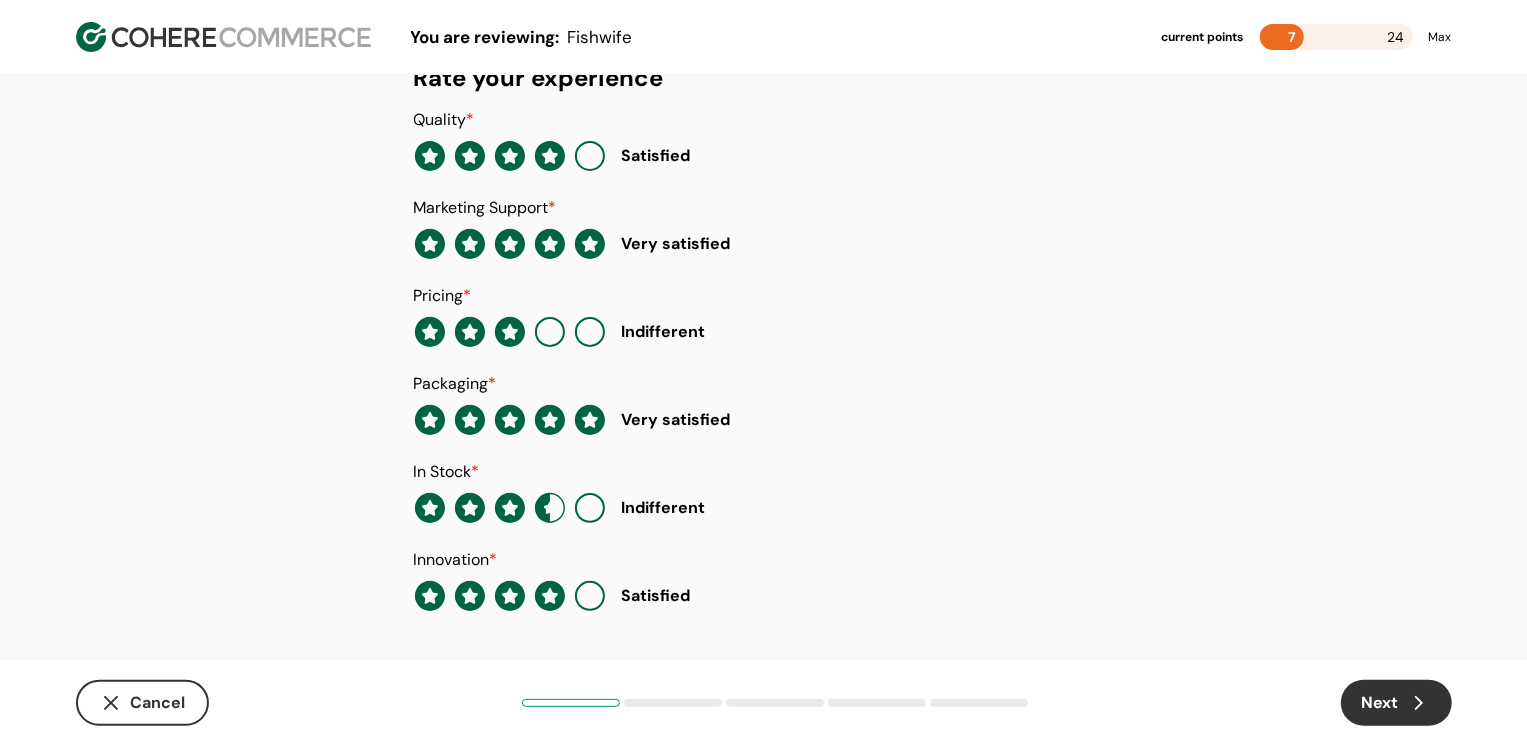 click on "Next" at bounding box center (1396, 703) 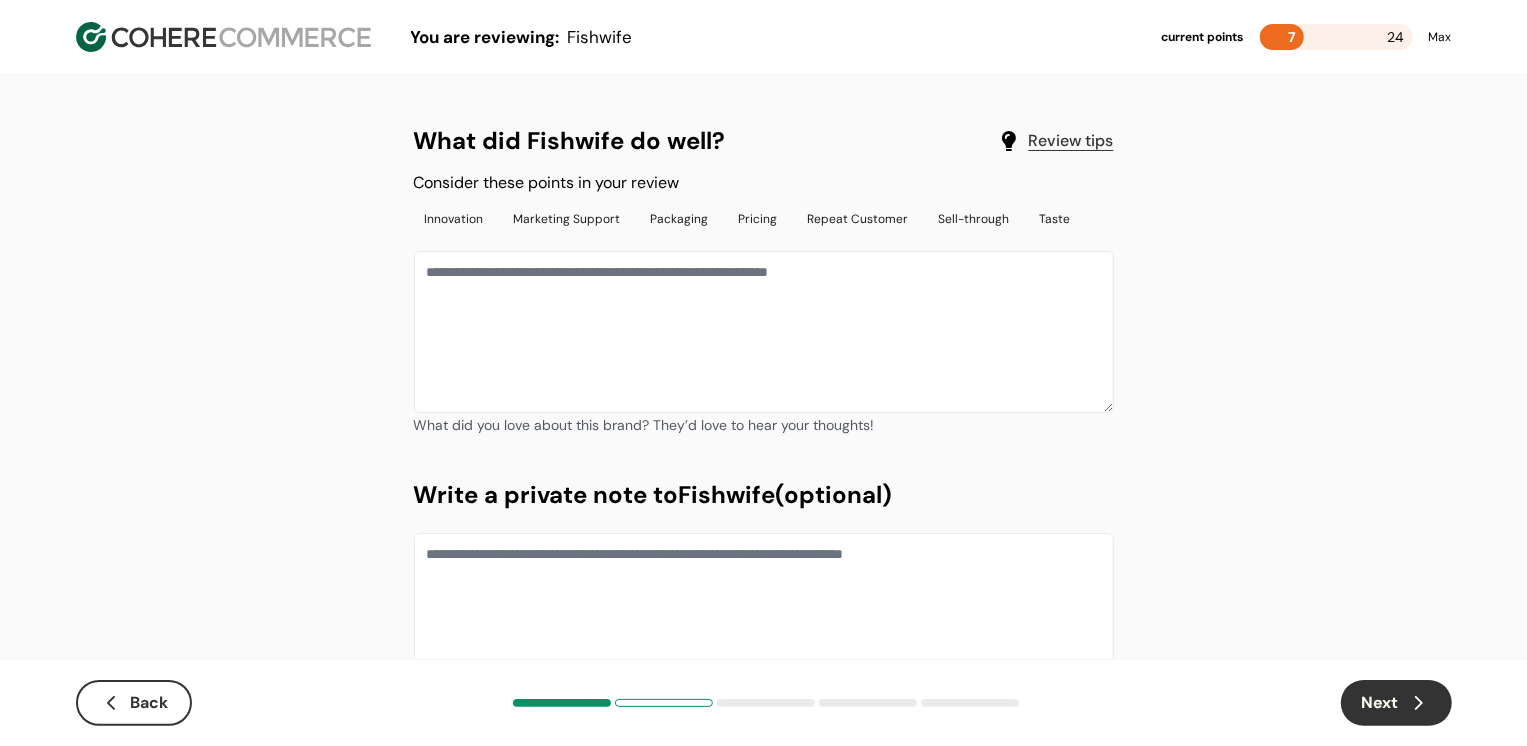 click at bounding box center (764, 332) 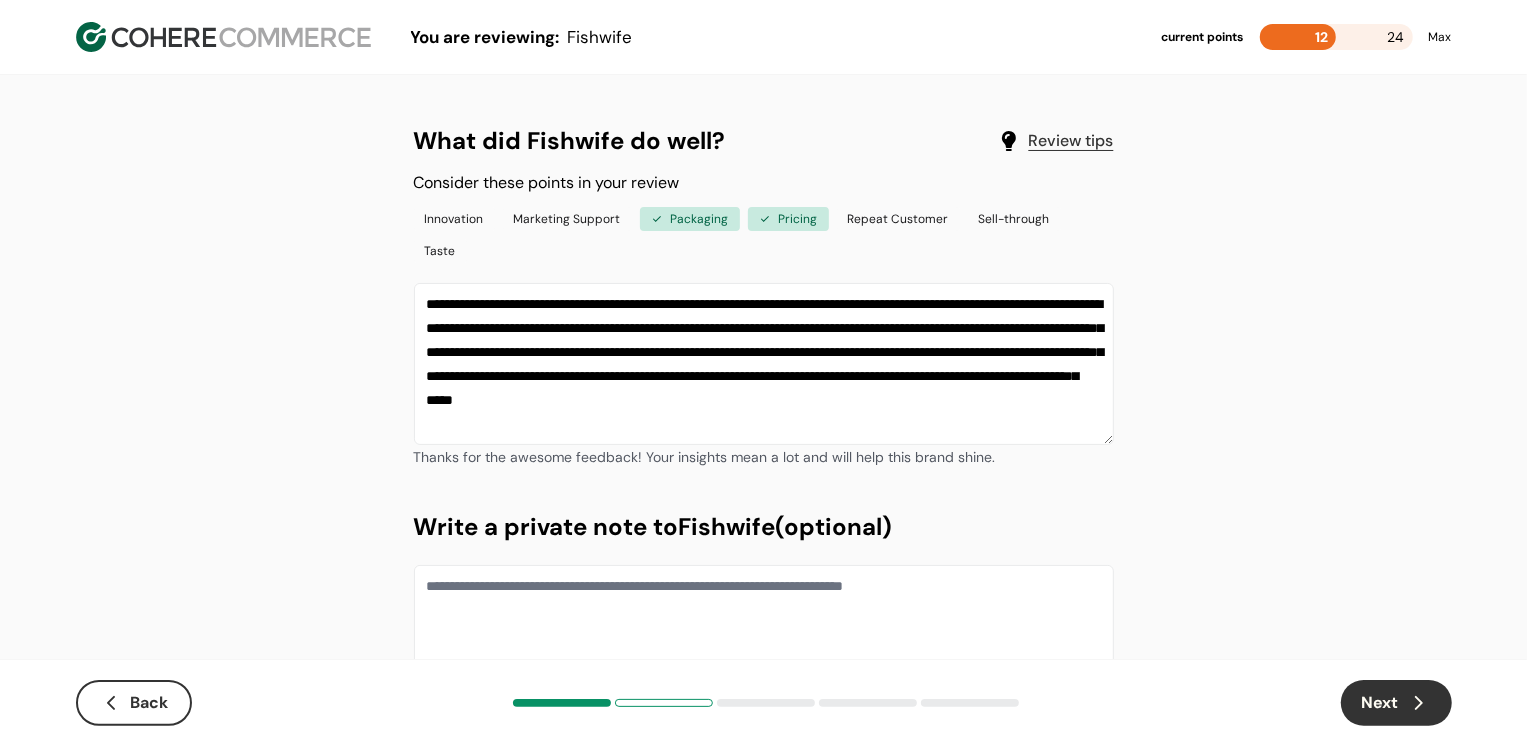click on "Next" at bounding box center [1396, 703] 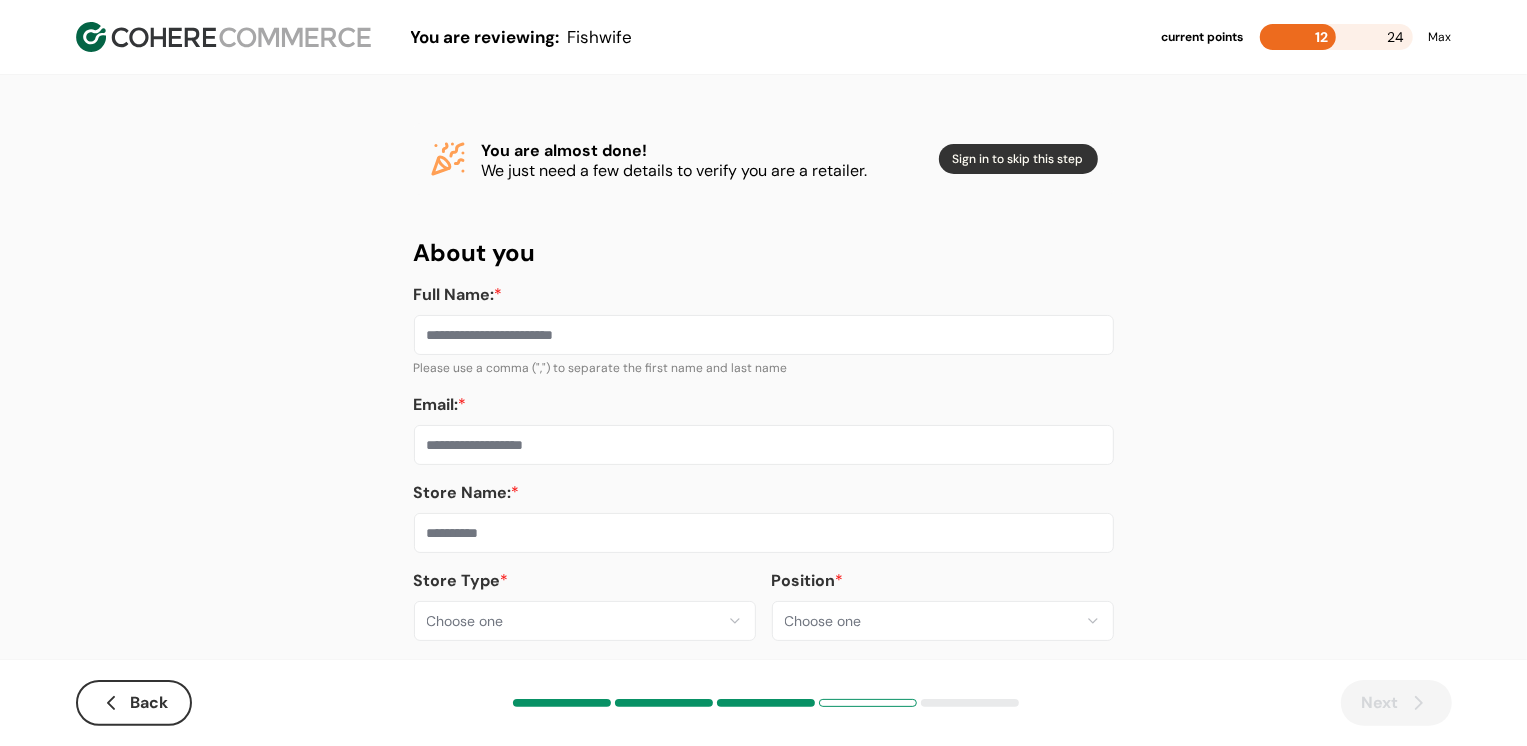 click on "**********" at bounding box center [763, 388] 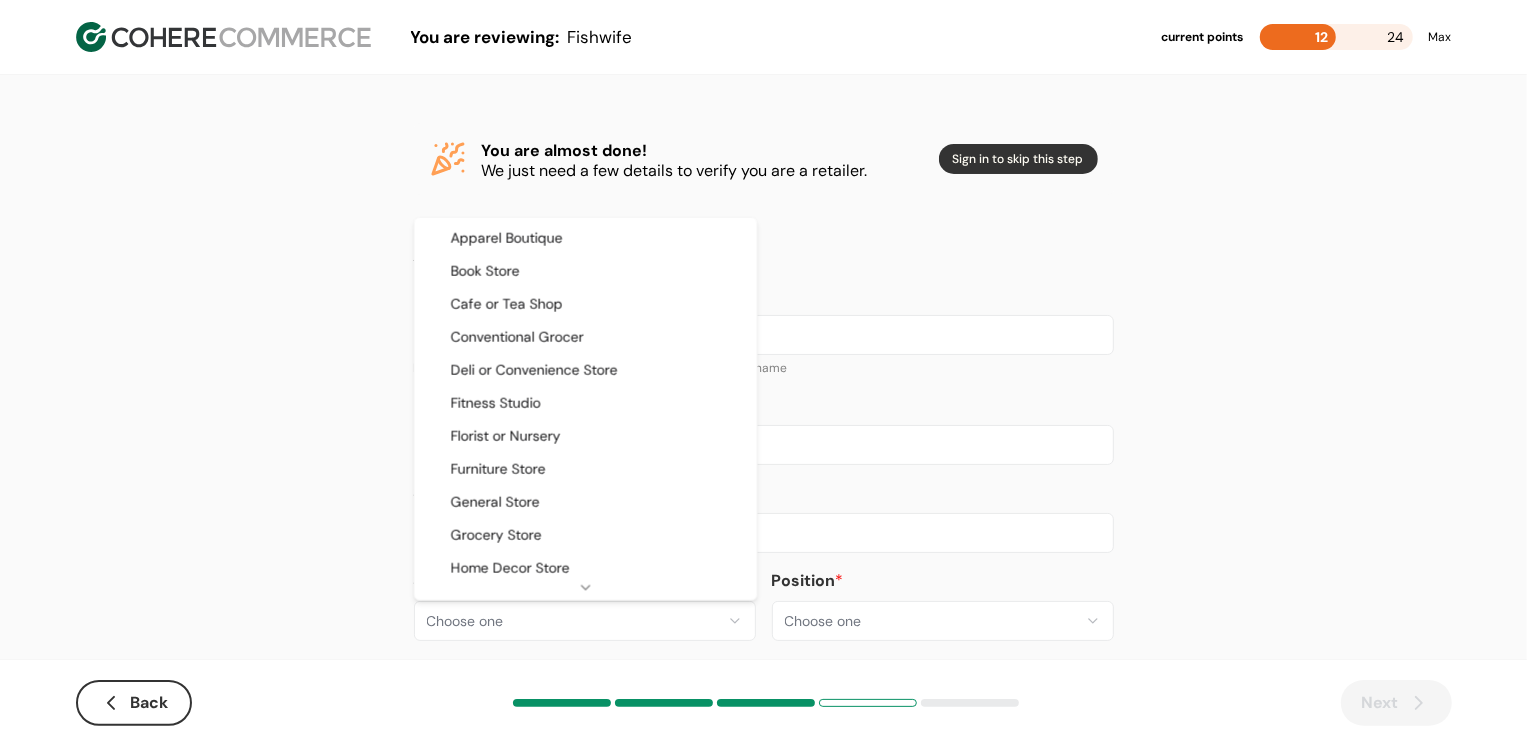 select on "**" 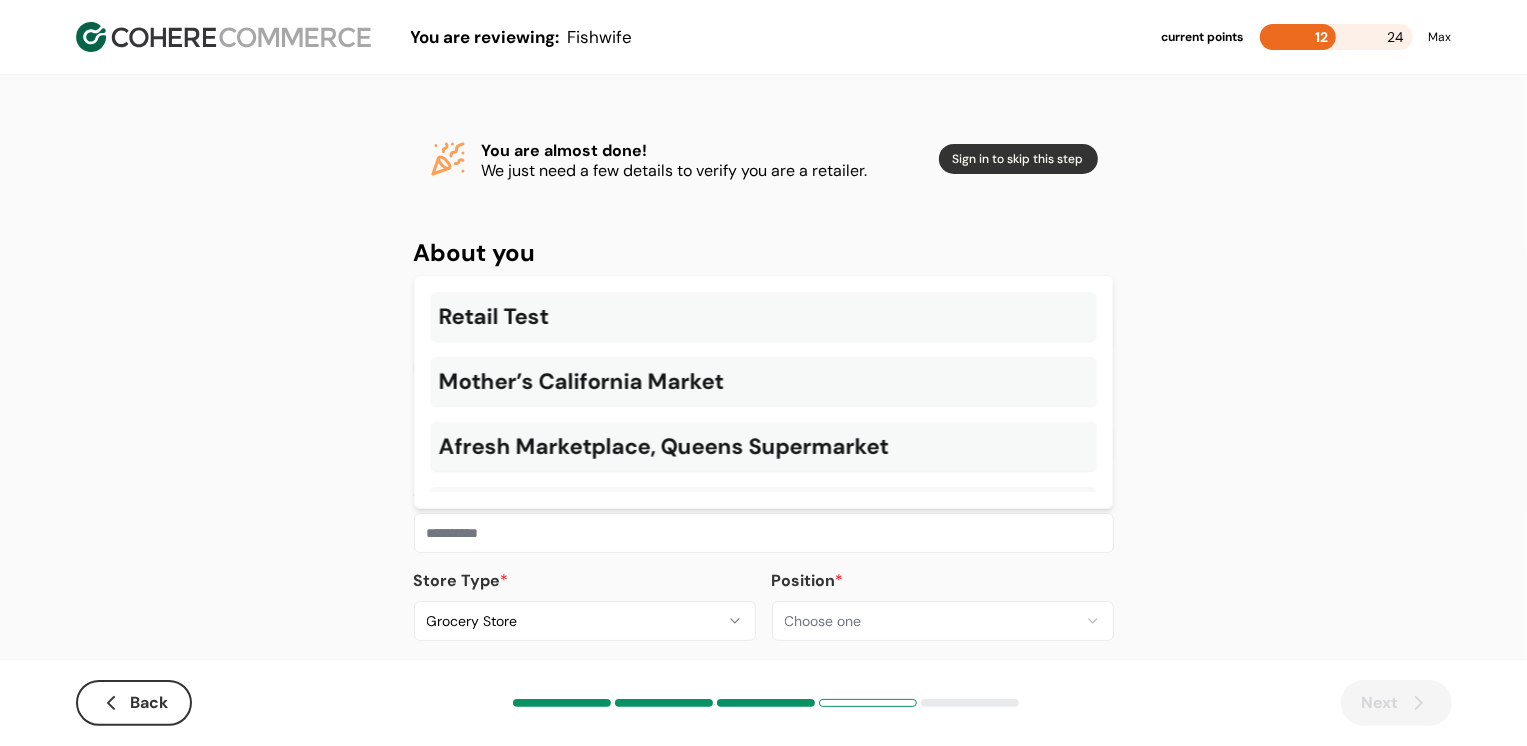 click at bounding box center [764, 533] 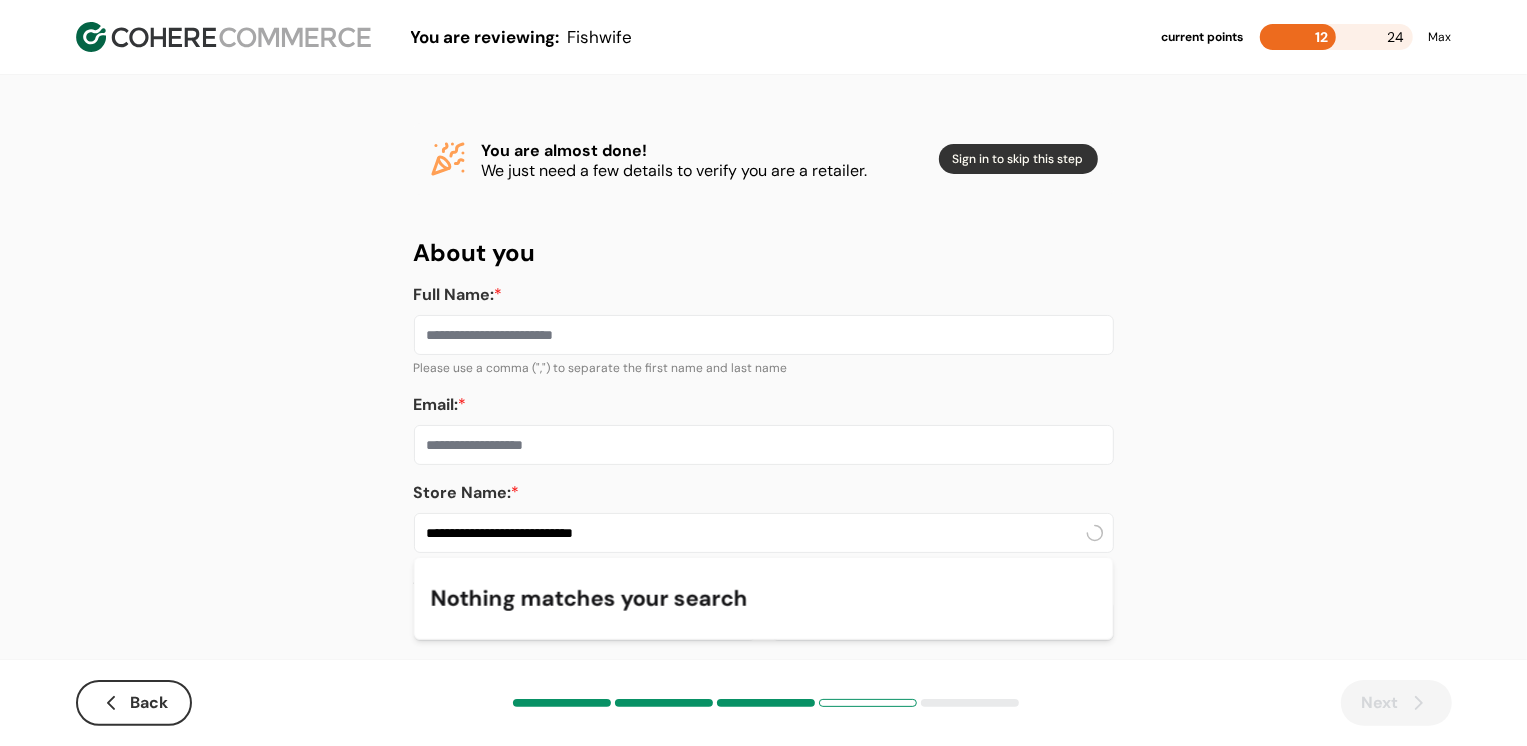 type on "**********" 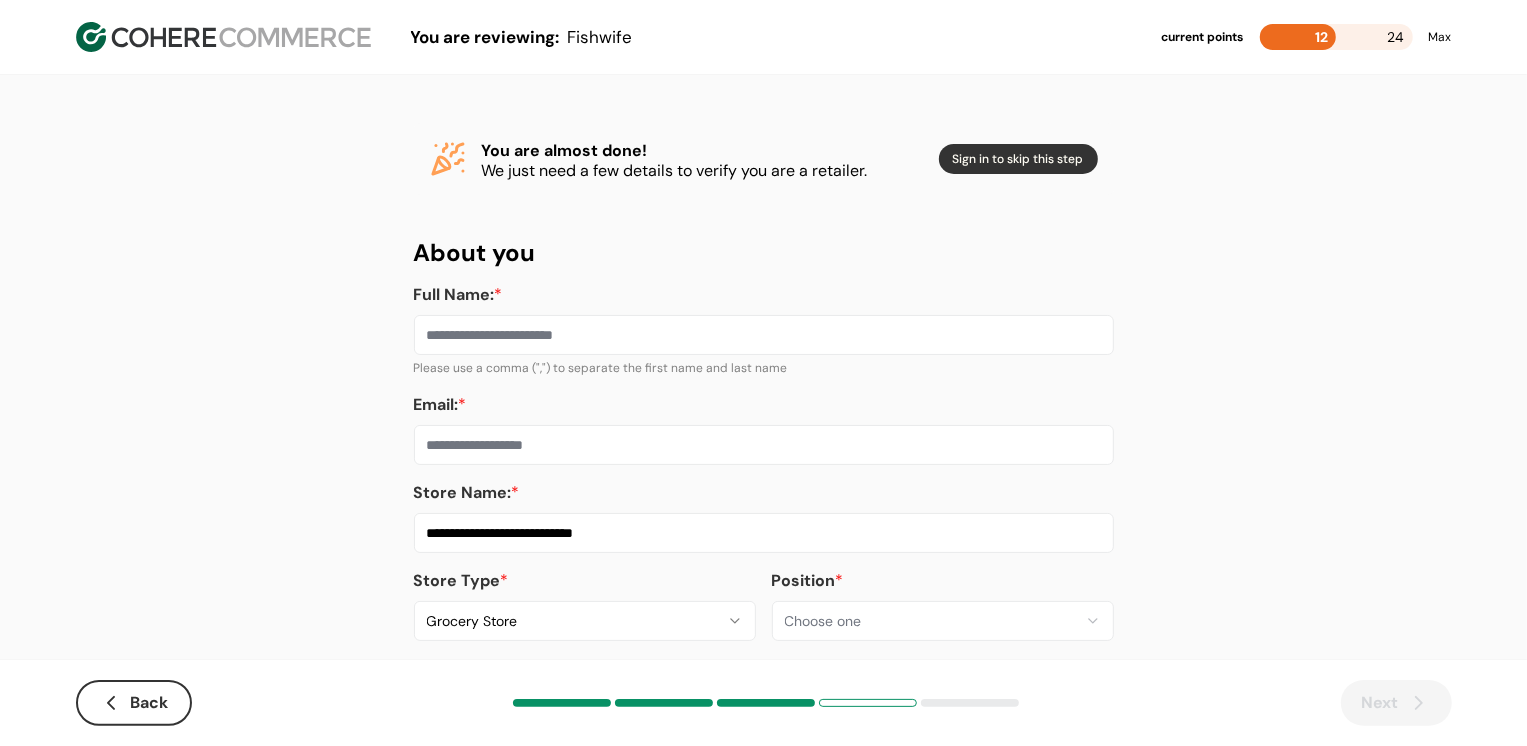 click on "**********" at bounding box center (763, 388) 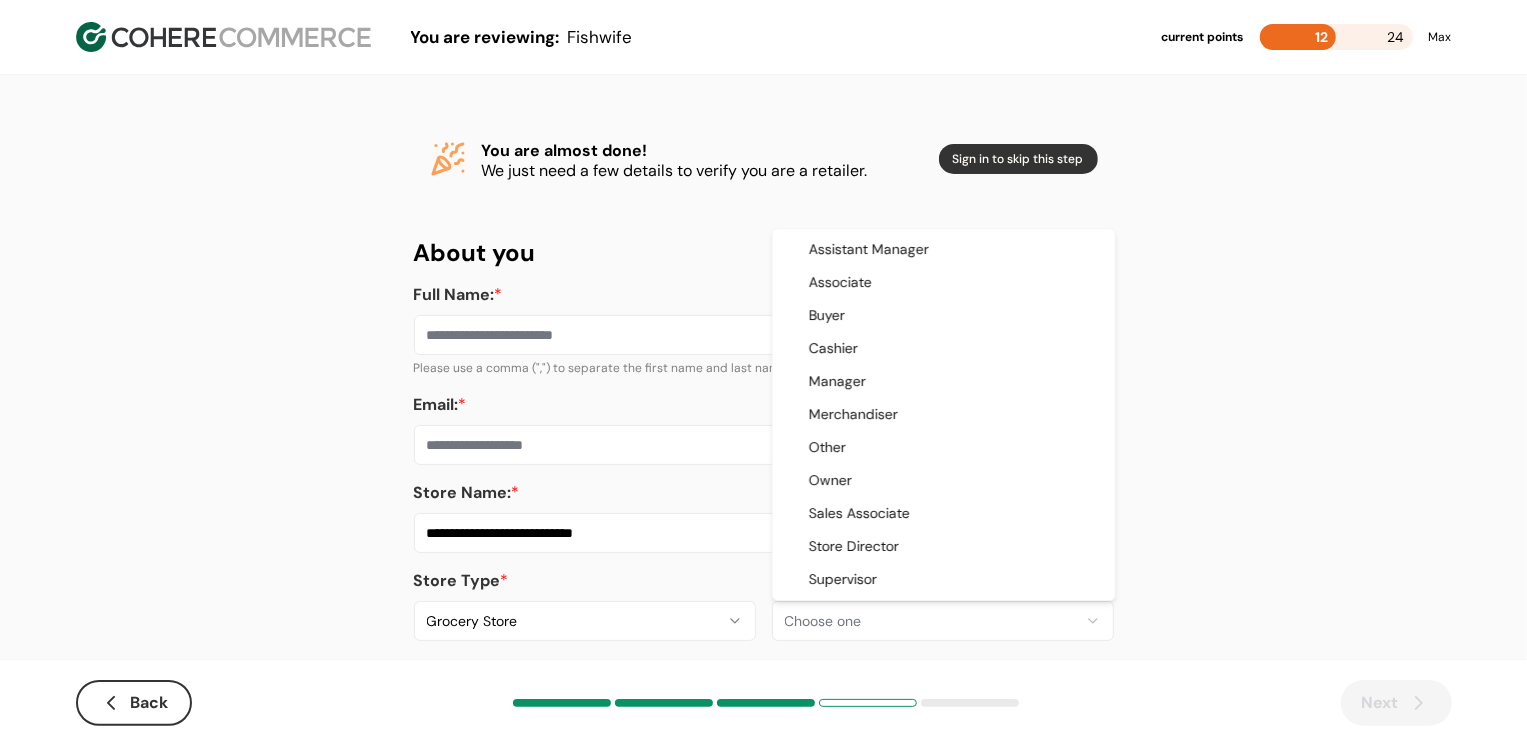 select on "*********" 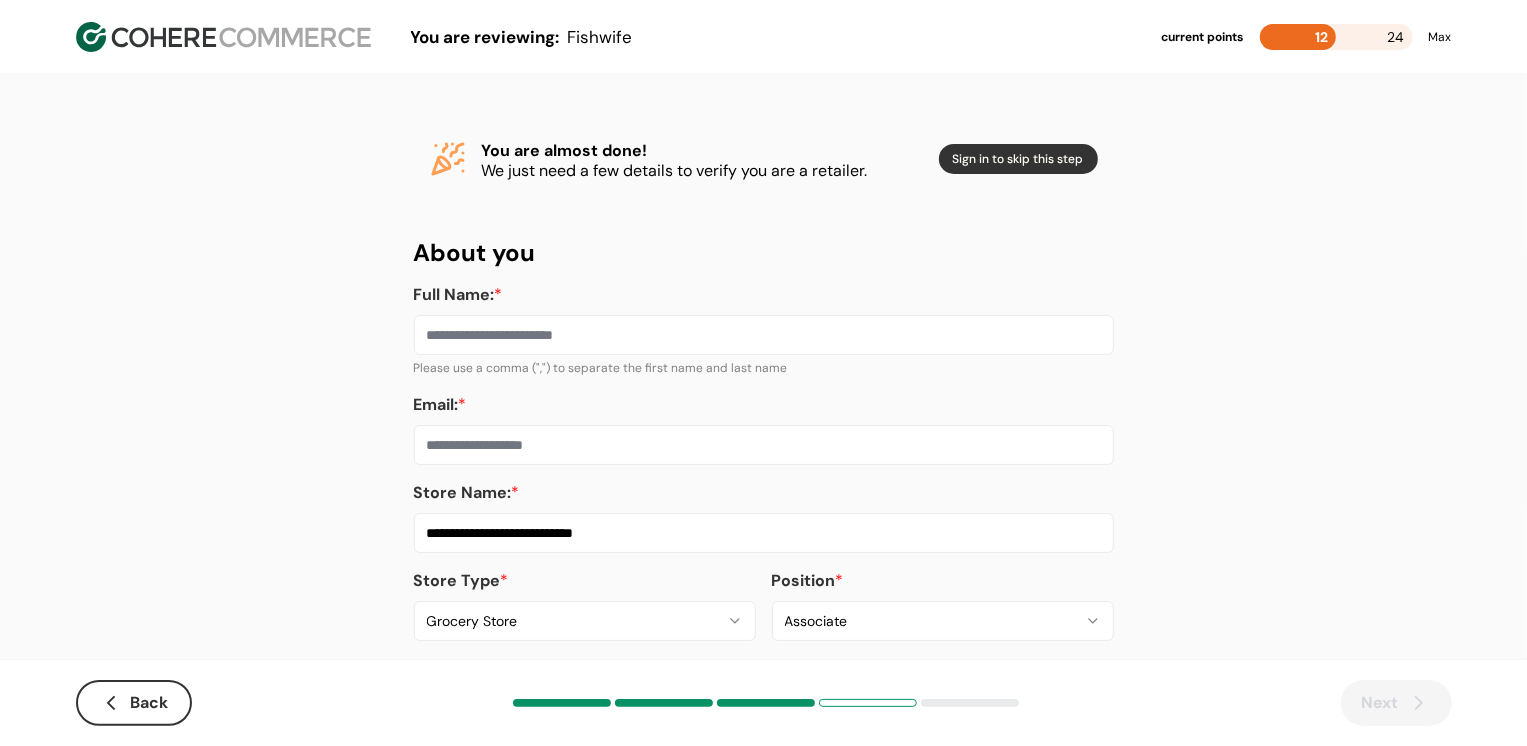 click on "Full Name:  *" at bounding box center [764, 335] 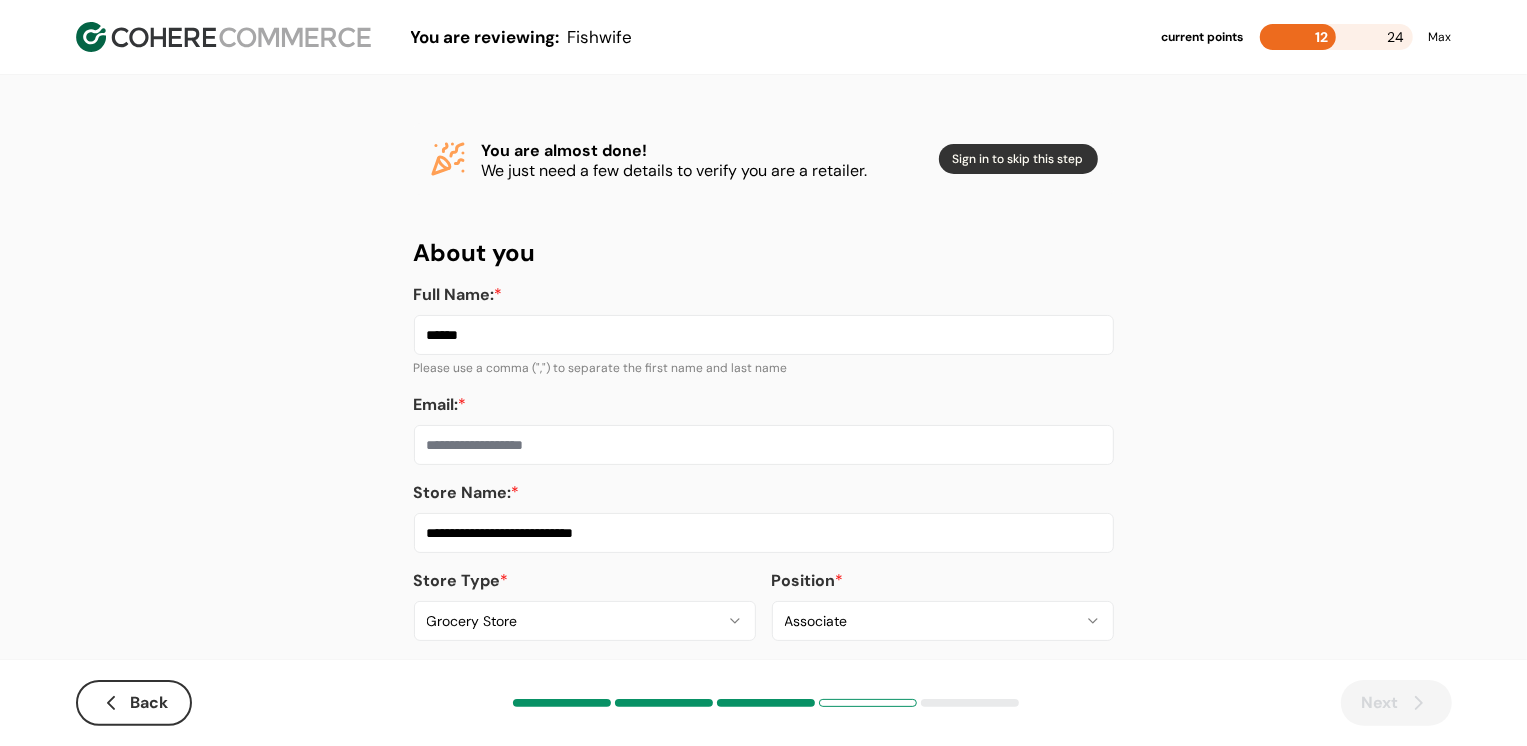 type on "******" 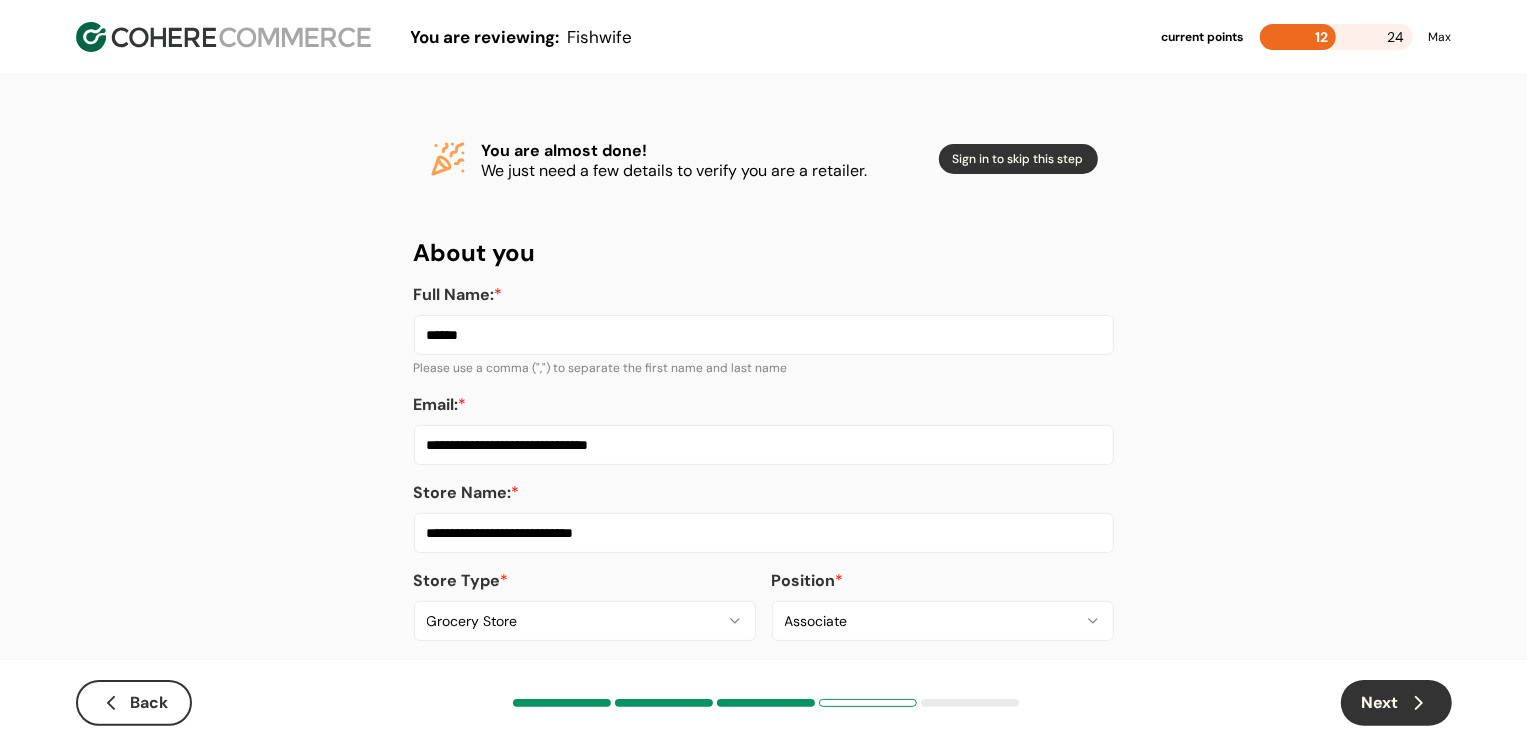 type on "**********" 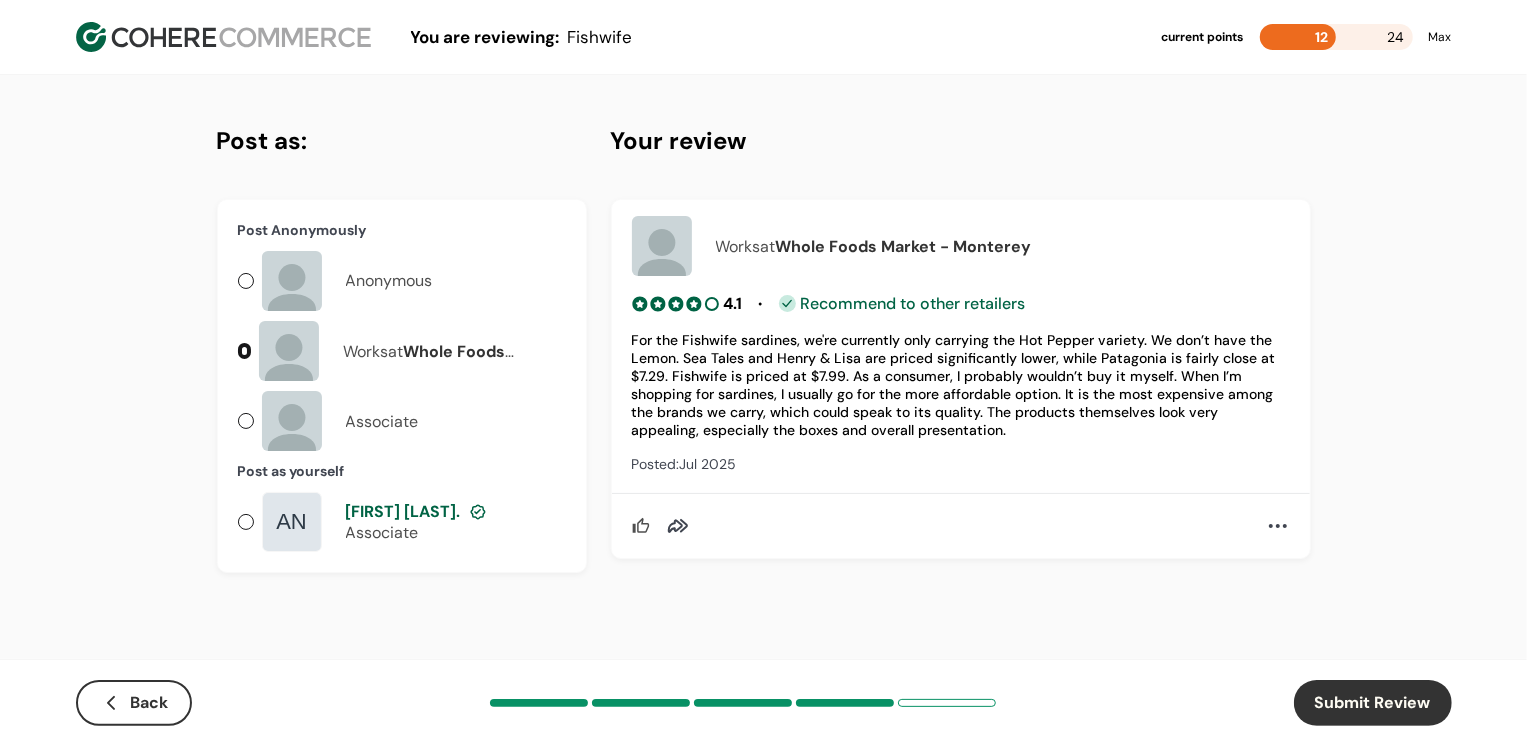 click on "[FIRST] [LAST]." at bounding box center (403, 511) 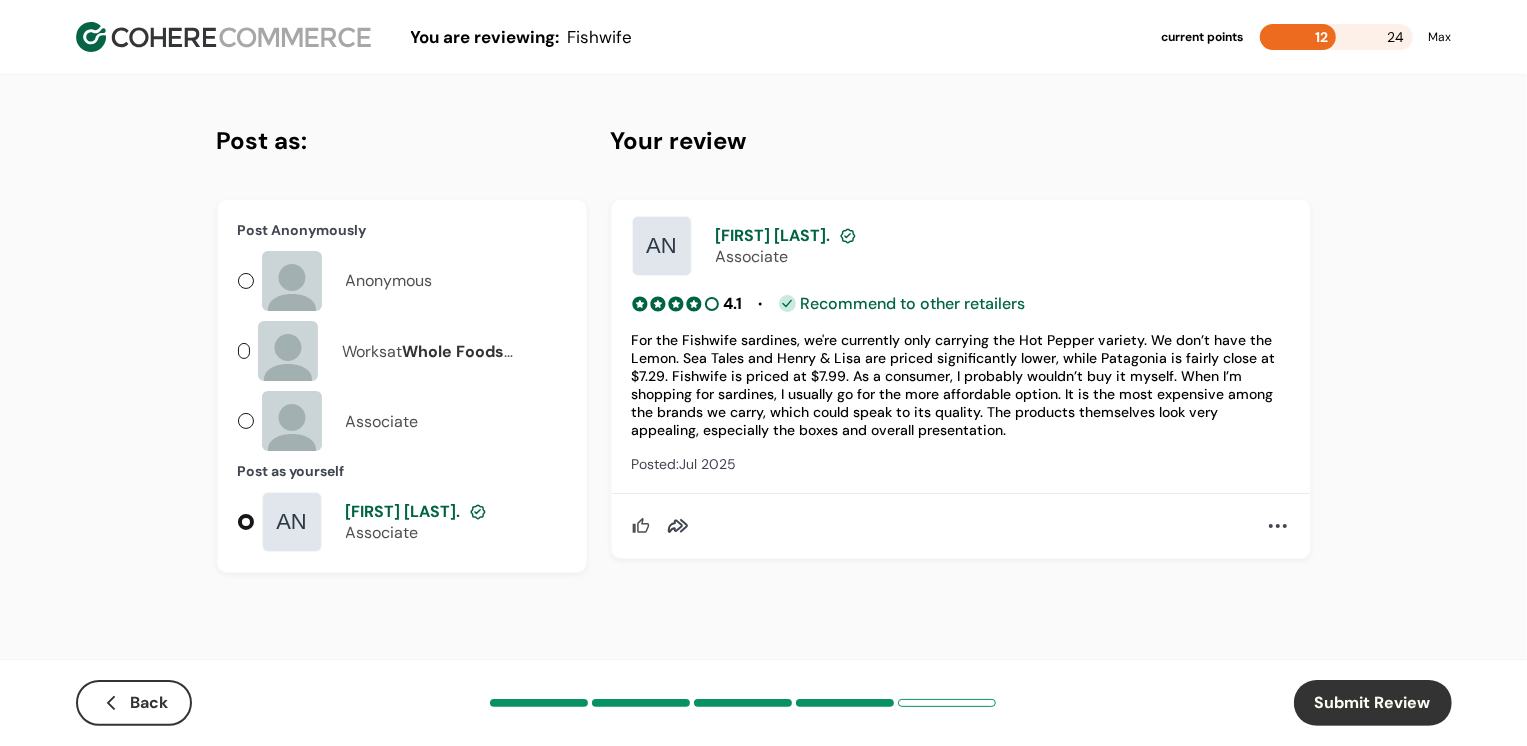 click on "Submit Review" at bounding box center [1373, 703] 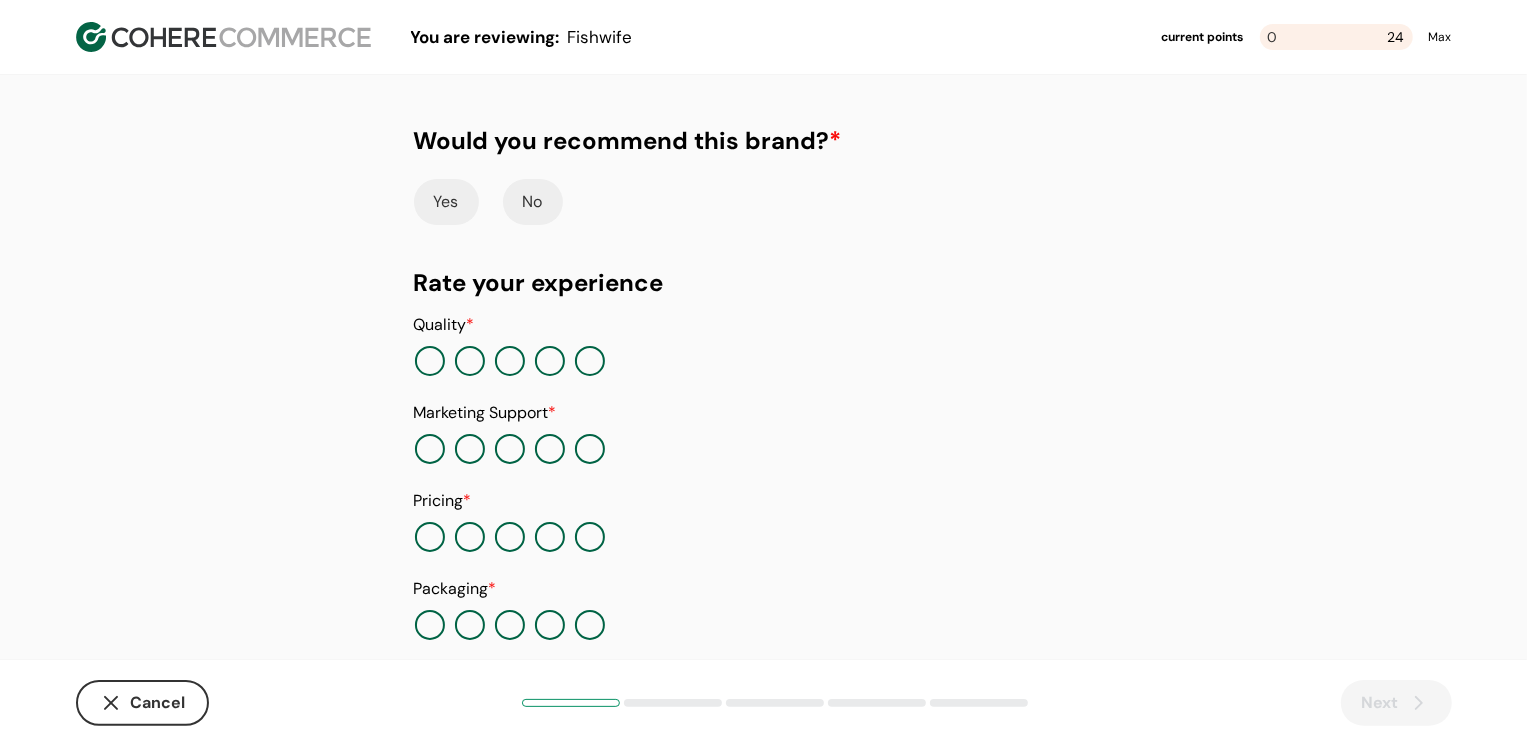 click at bounding box center [550, 361] 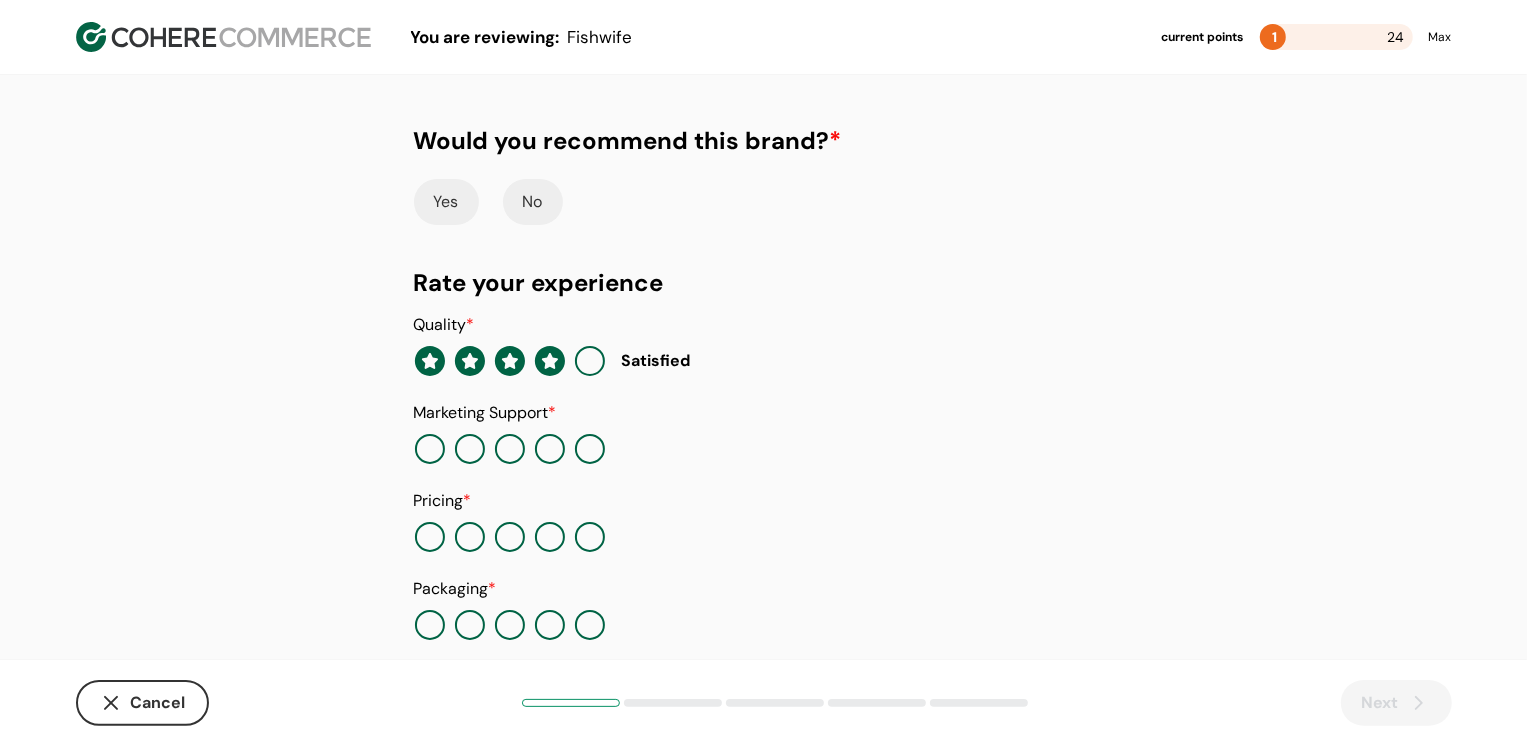 click at bounding box center (510, 449) 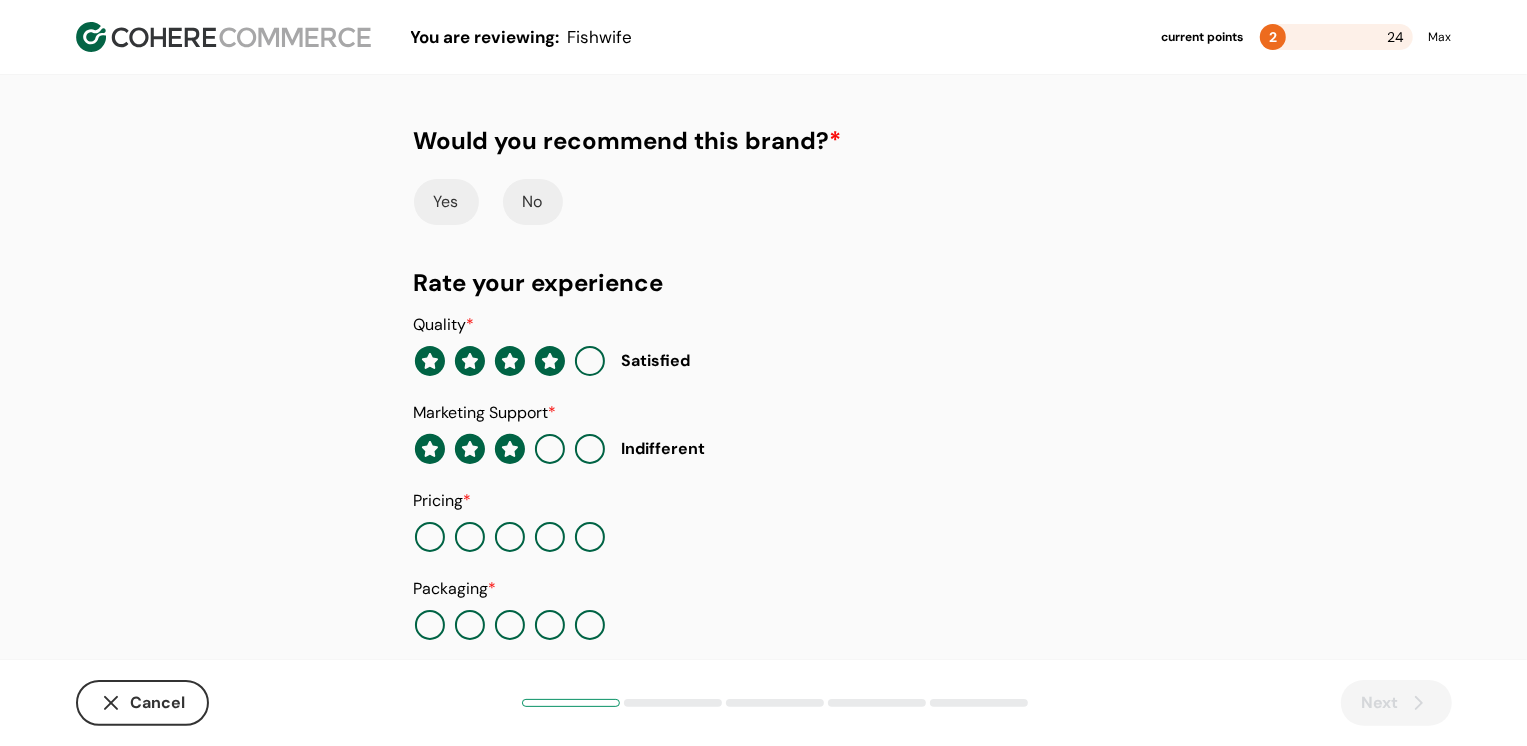 click at bounding box center [510, 537] 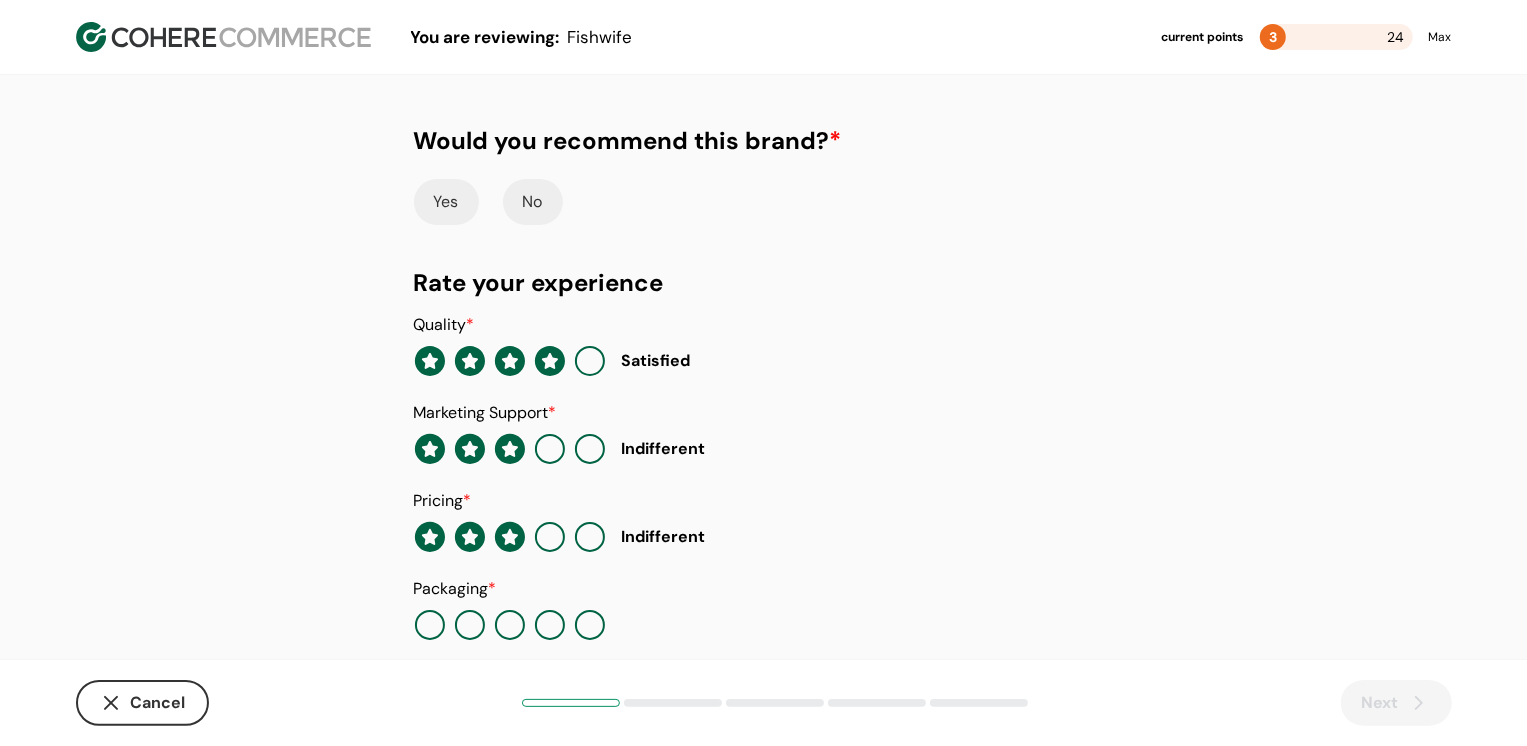 click on "Yes" at bounding box center (446, 202) 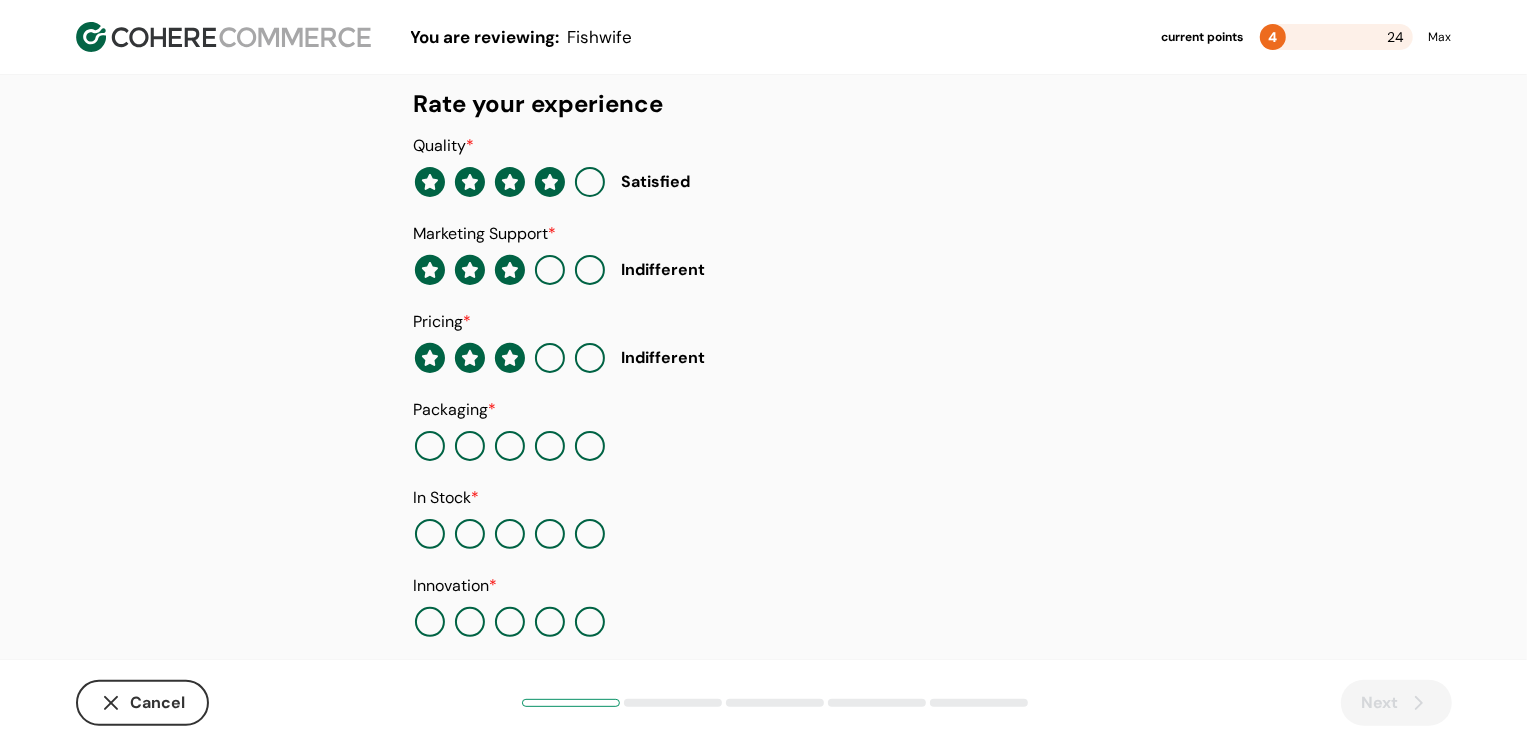 scroll, scrollTop: 205, scrollLeft: 0, axis: vertical 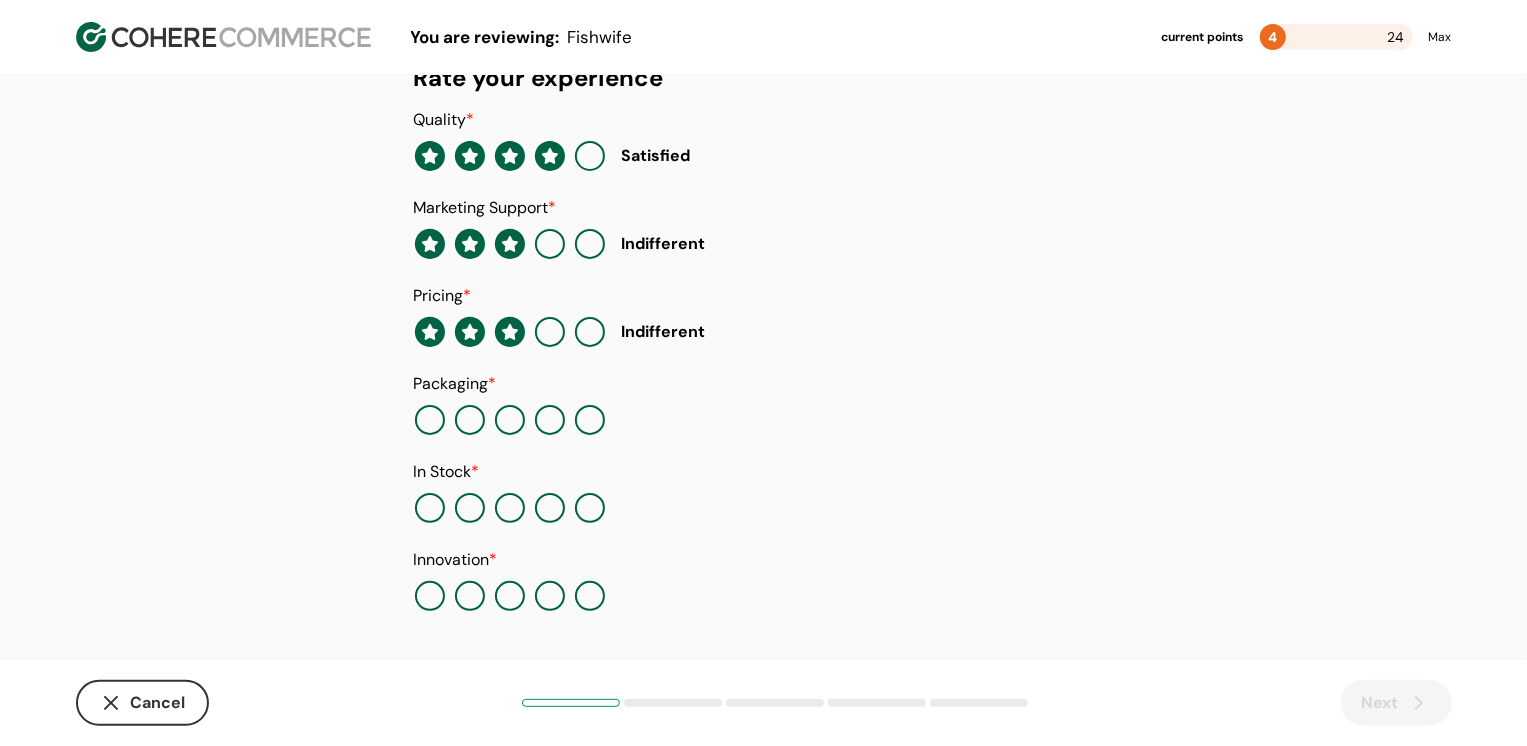 click at bounding box center [590, 420] 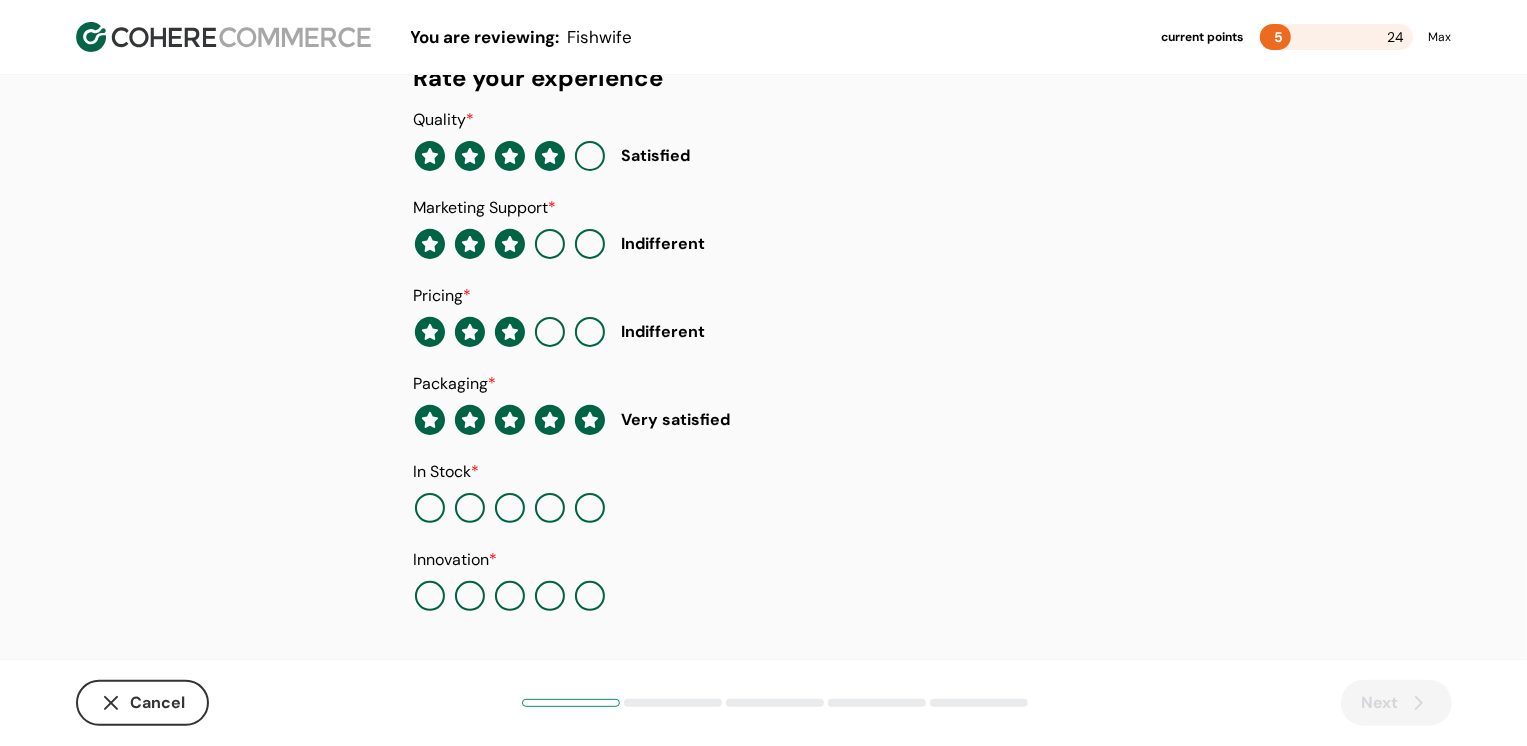 click at bounding box center [590, 508] 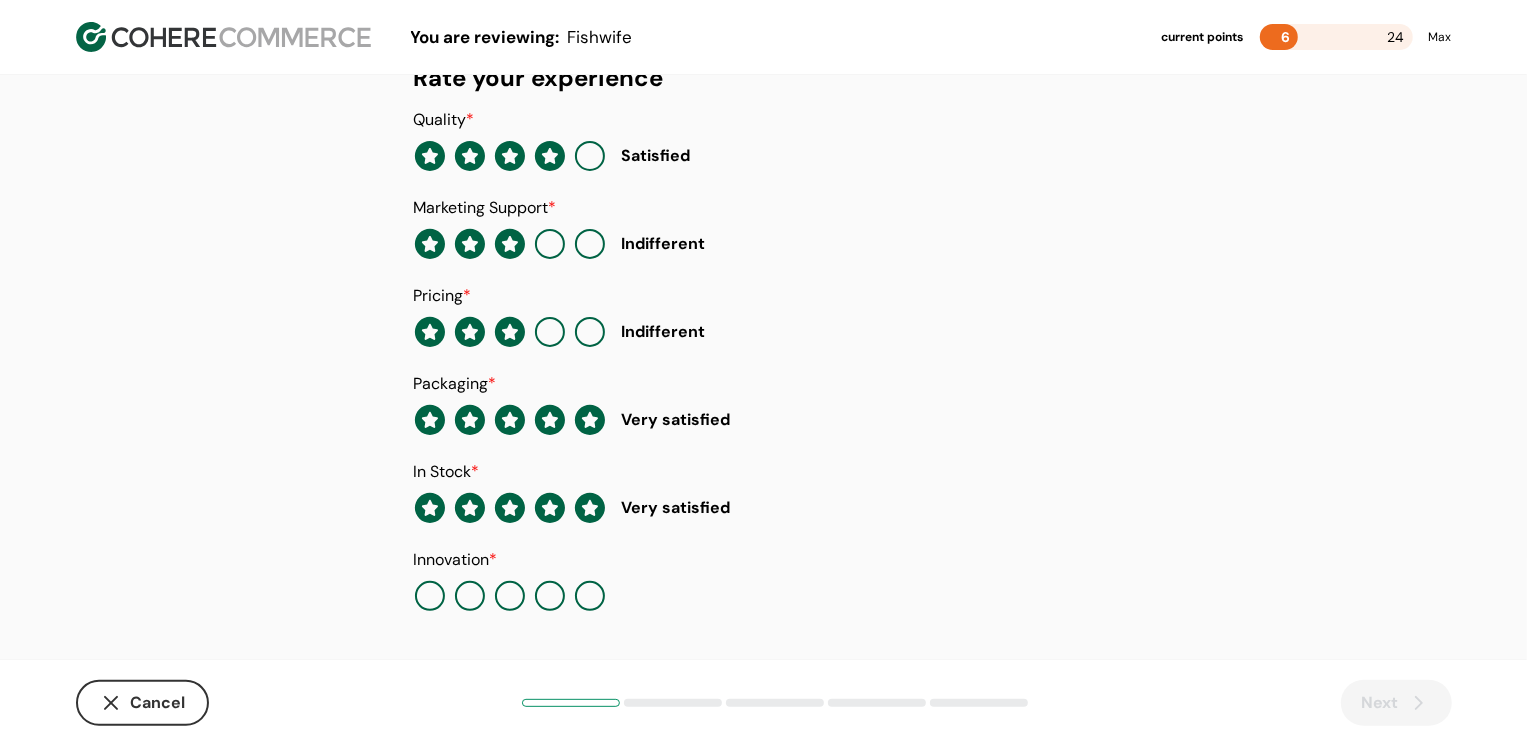 click at bounding box center [550, 596] 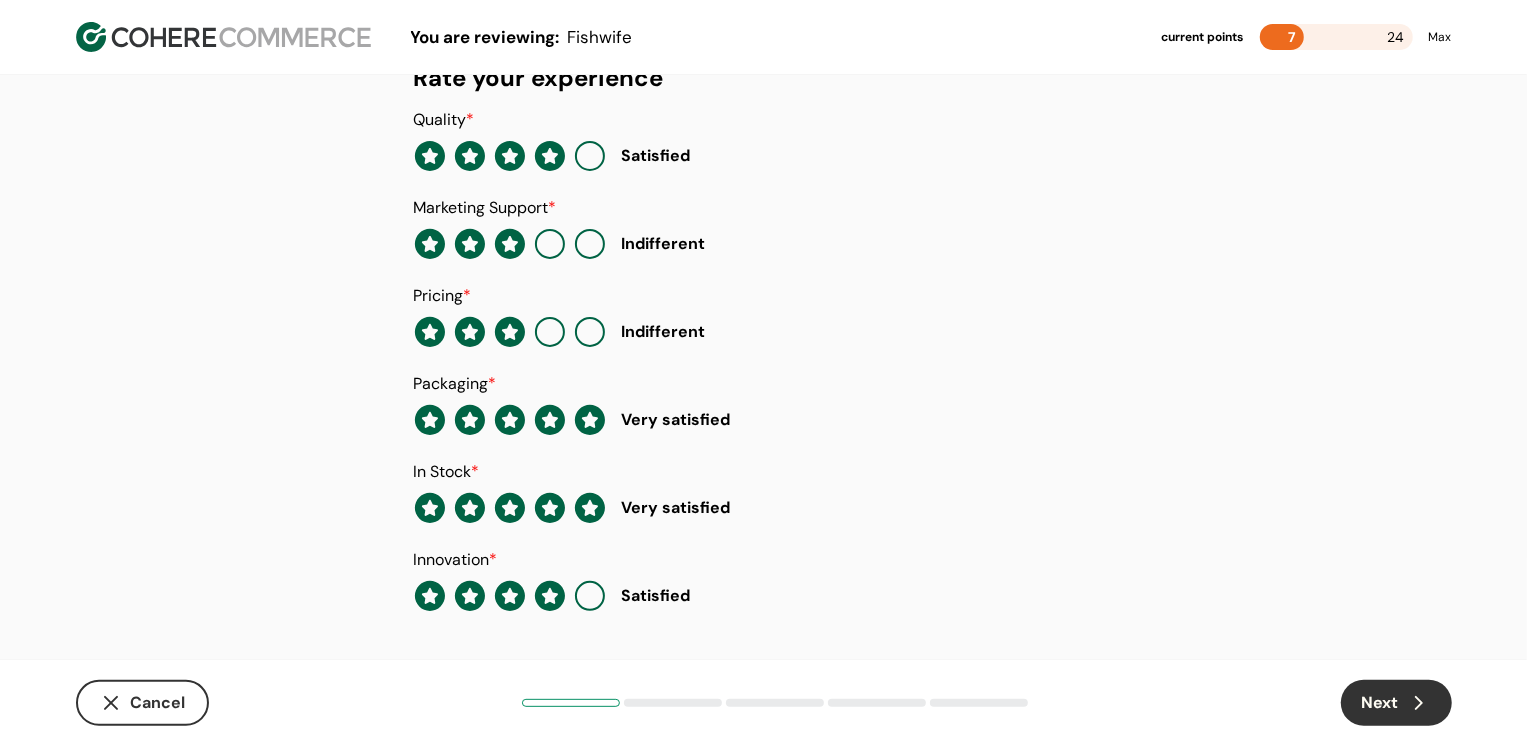 click on "Next" at bounding box center (1396, 703) 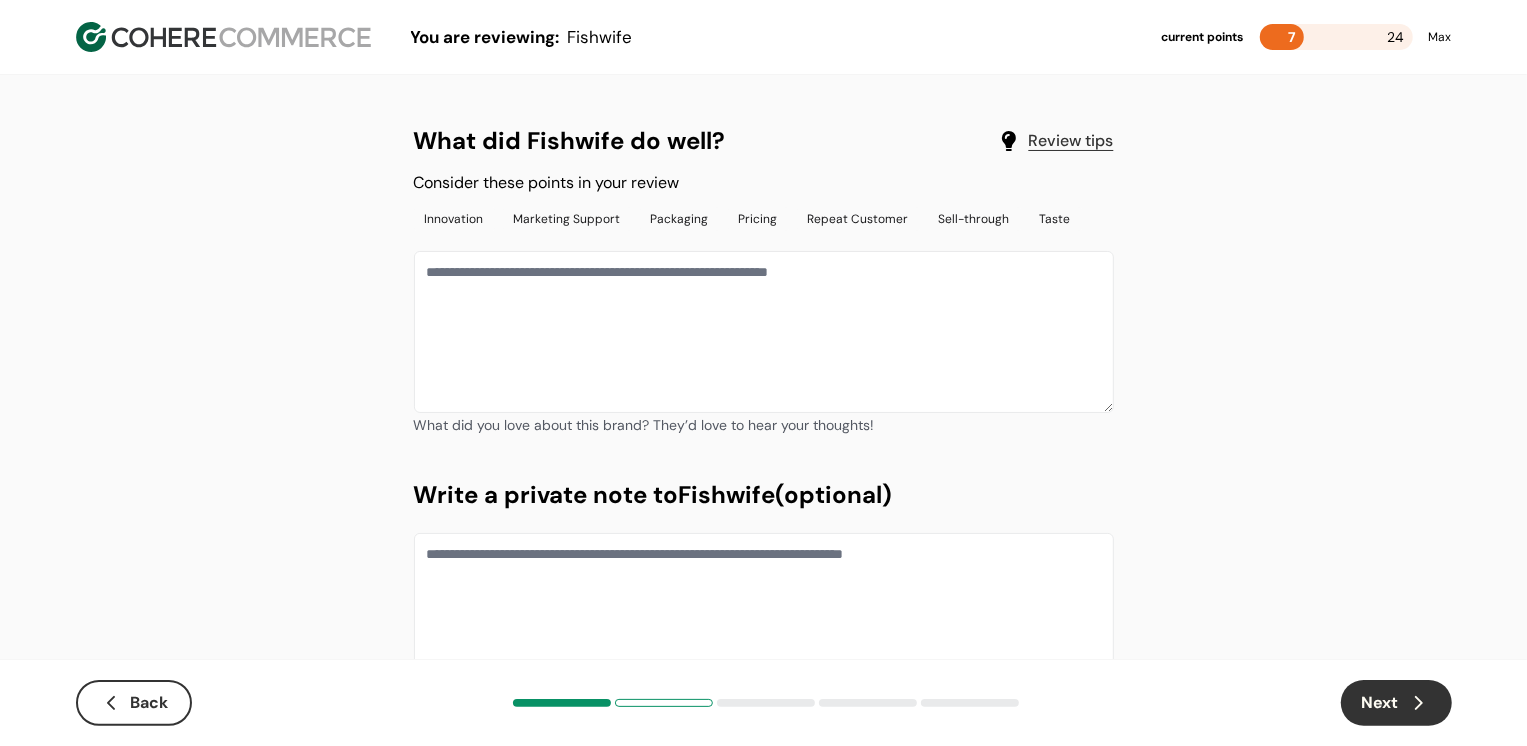 click at bounding box center (764, 332) 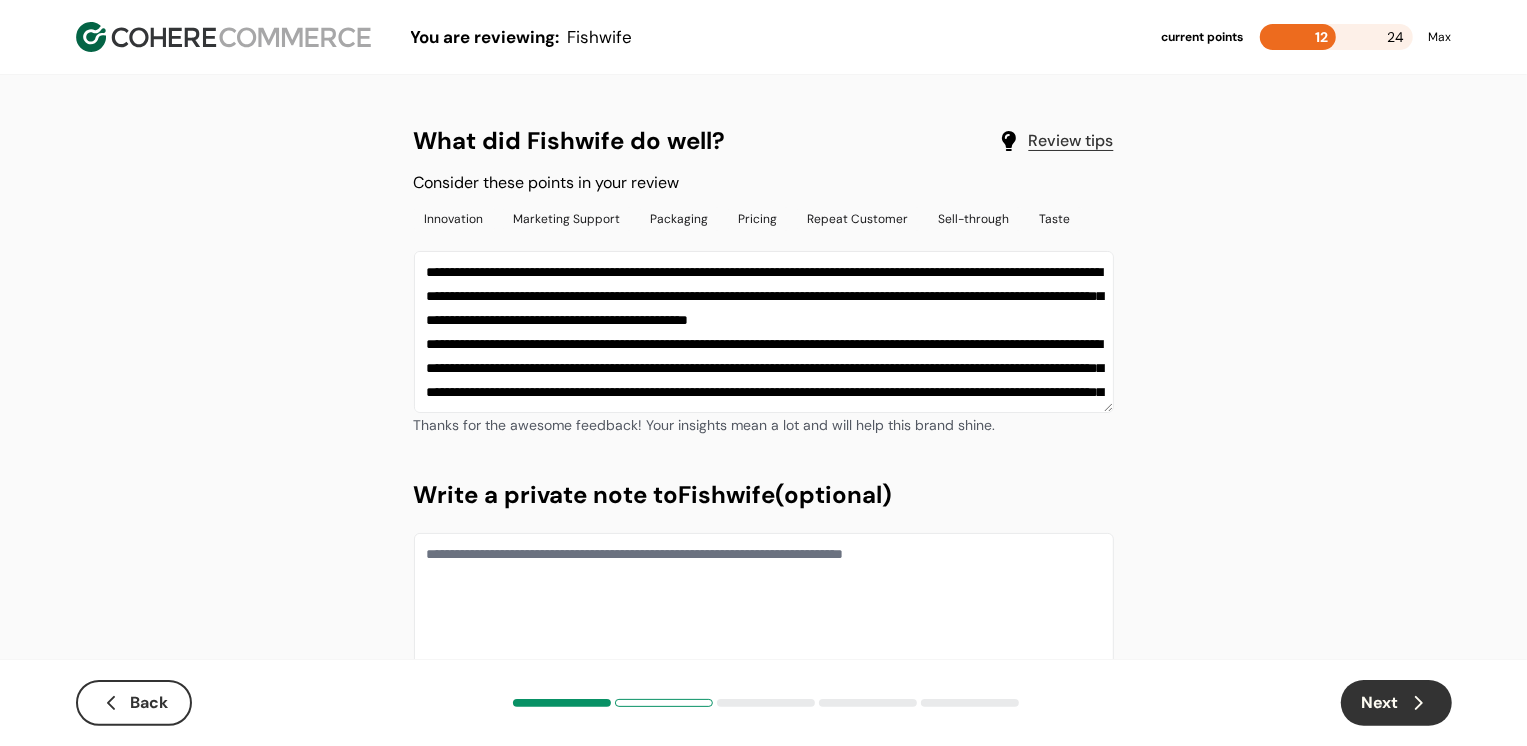 scroll, scrollTop: 157, scrollLeft: 0, axis: vertical 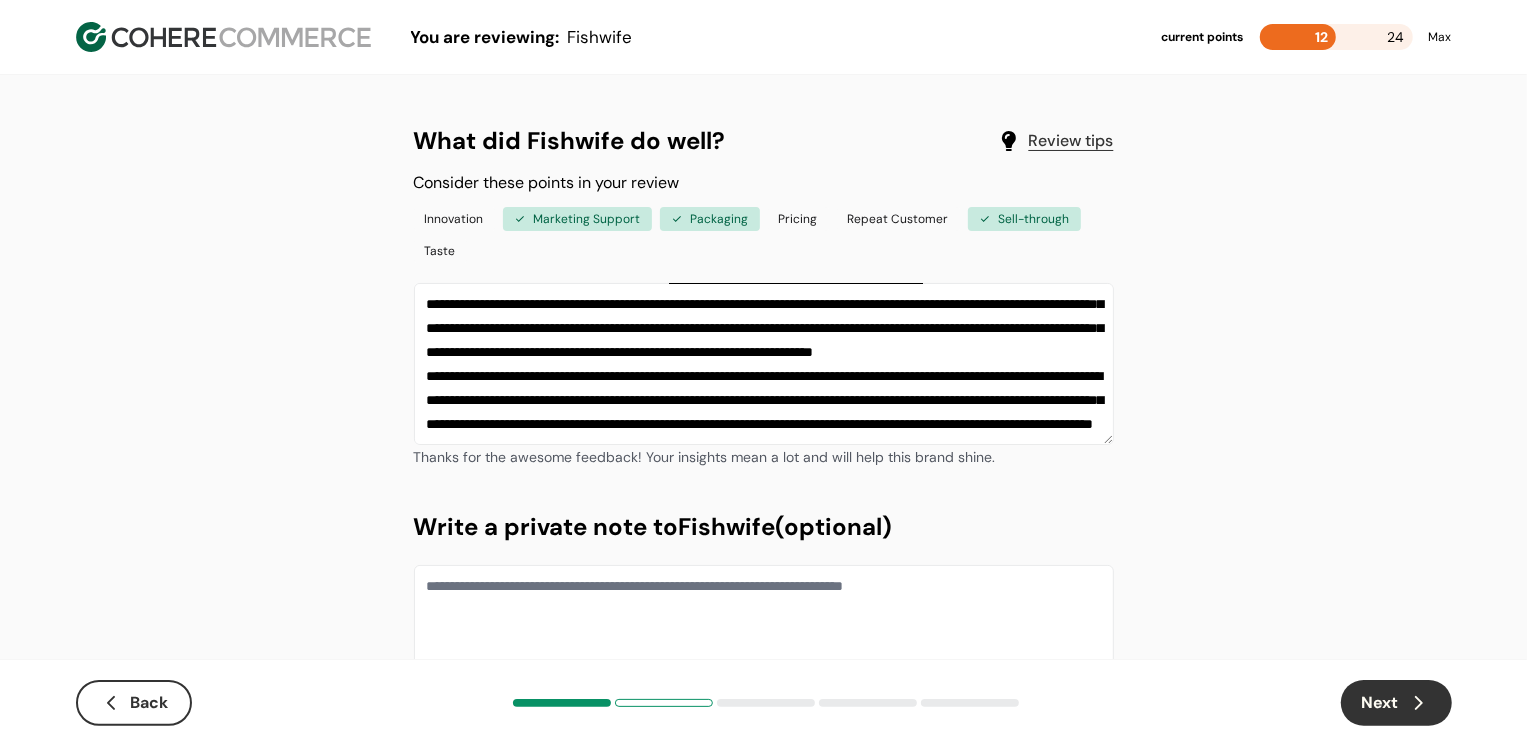 click 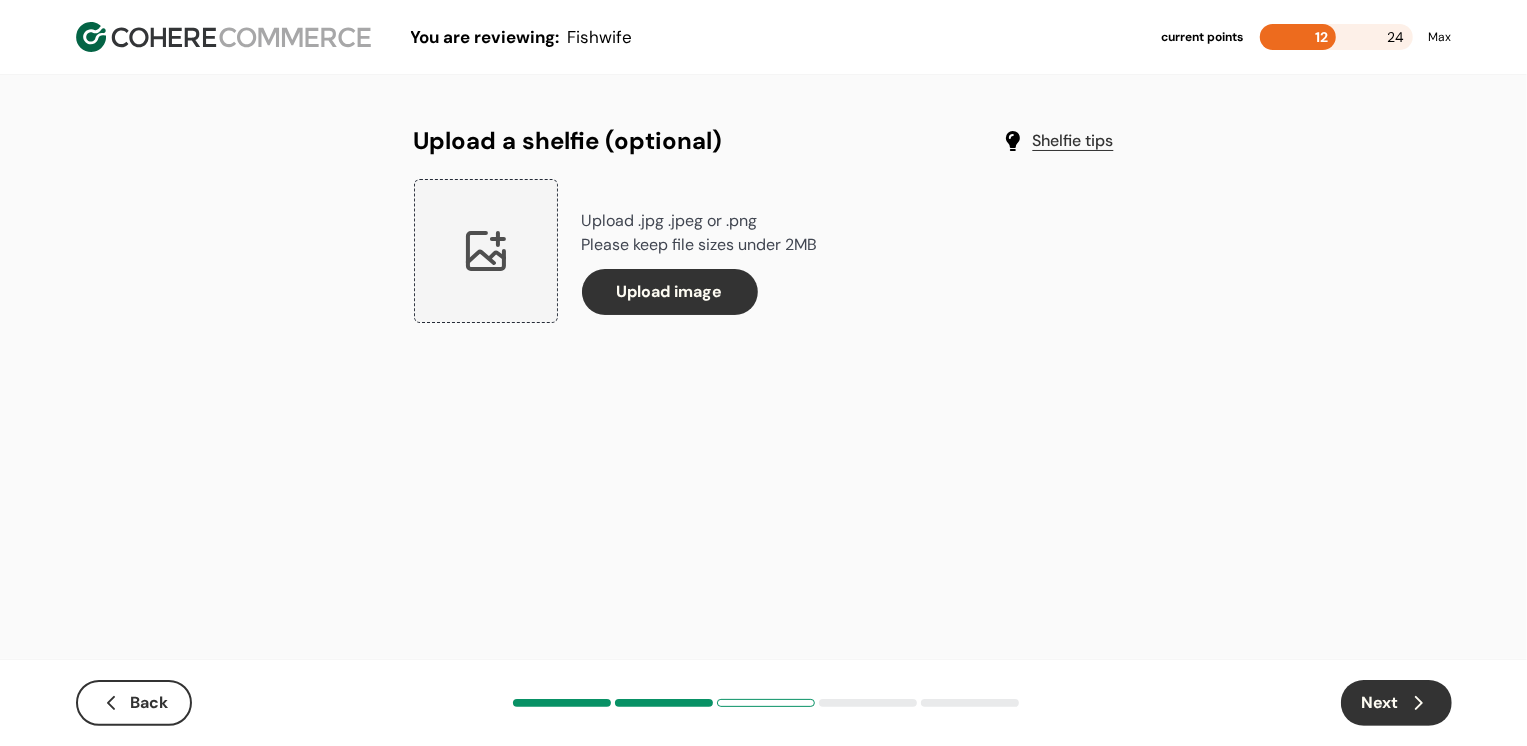 click 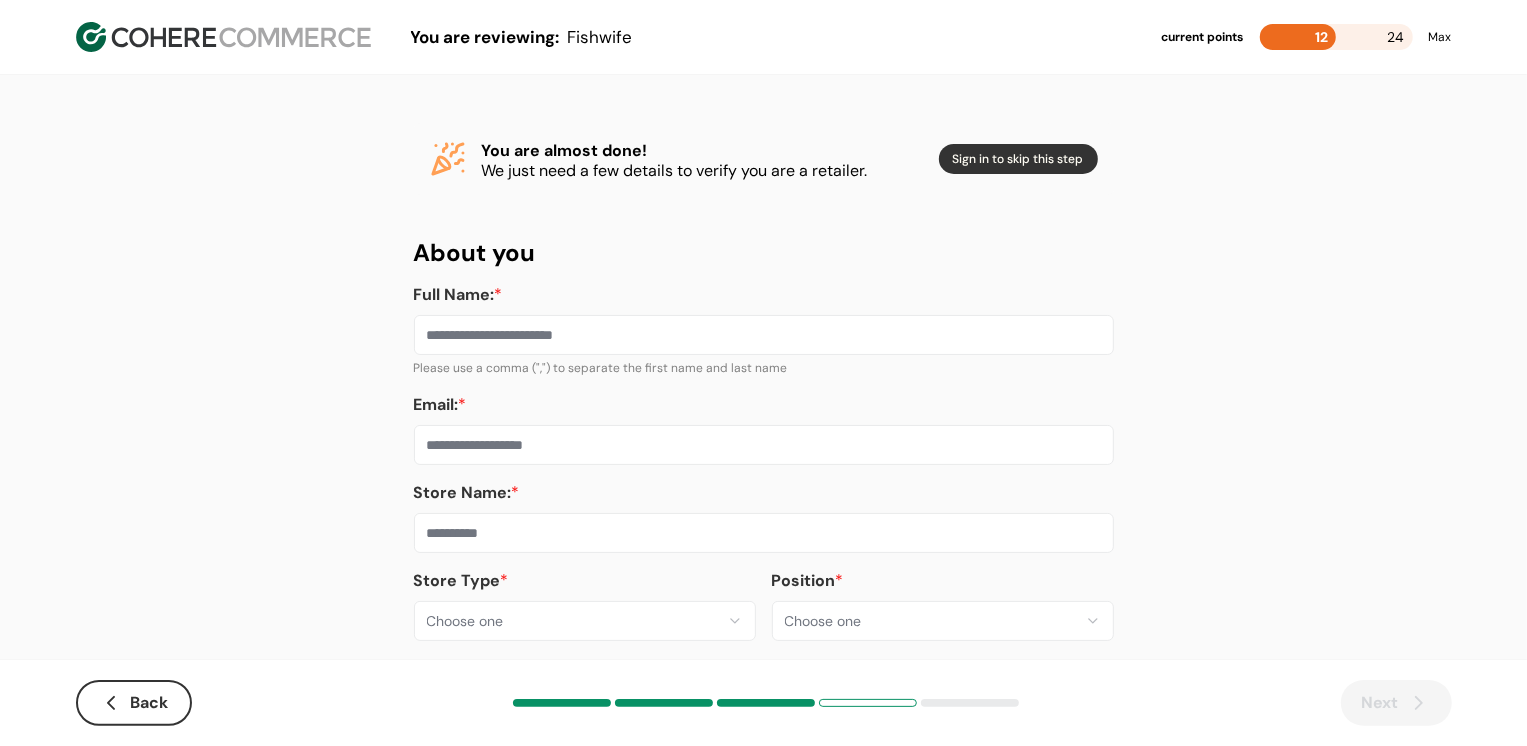 click on "**********" at bounding box center [764, 382] 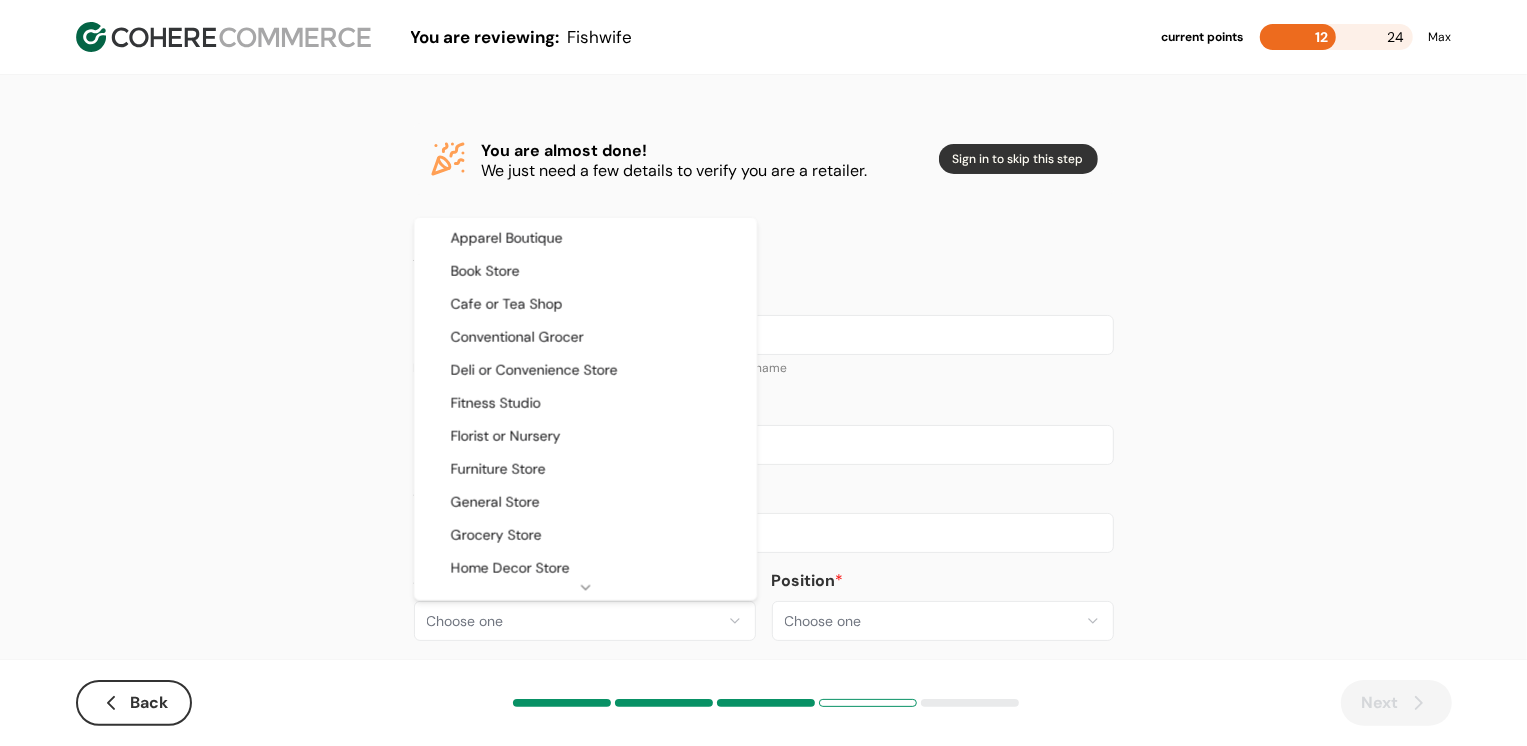 scroll, scrollTop: 33, scrollLeft: 0, axis: vertical 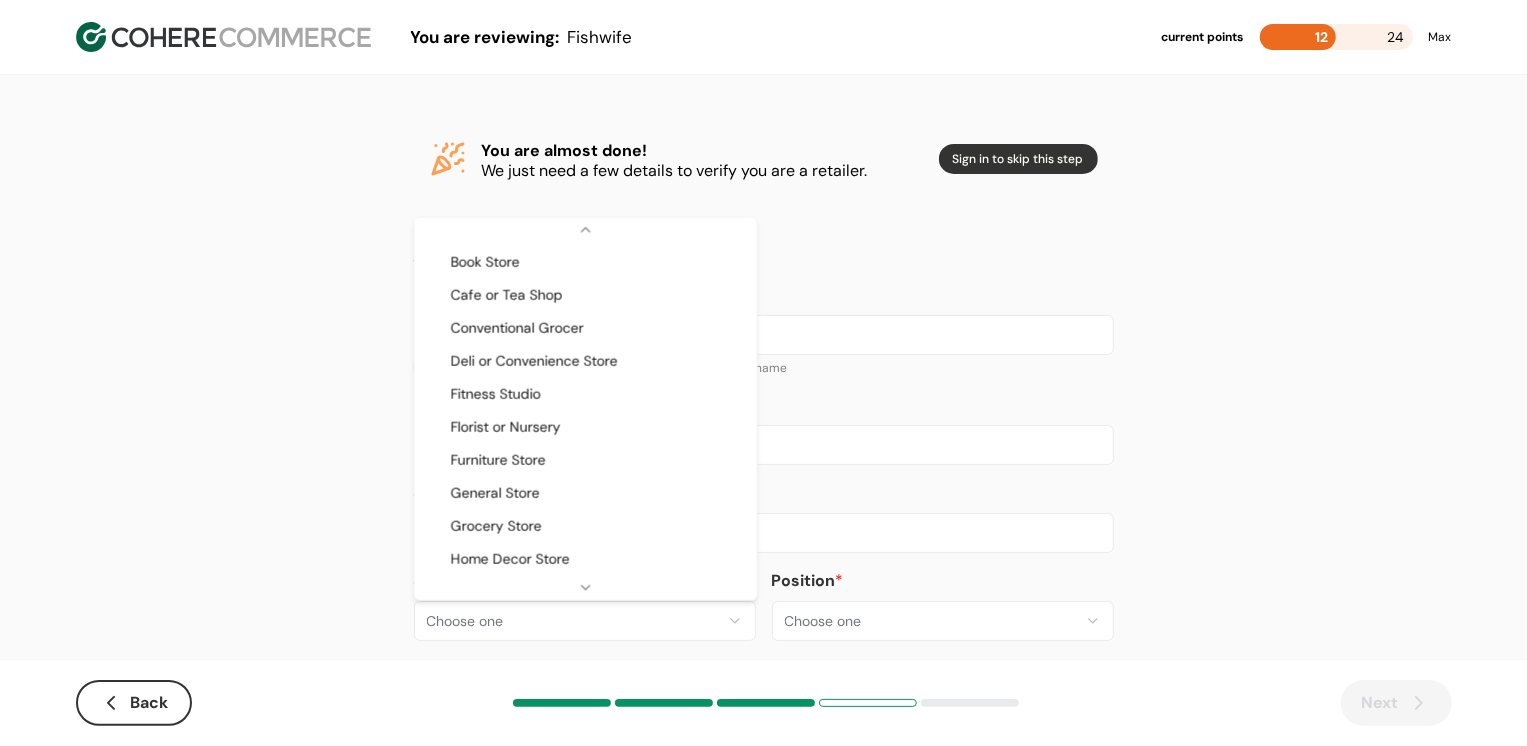 select on "**" 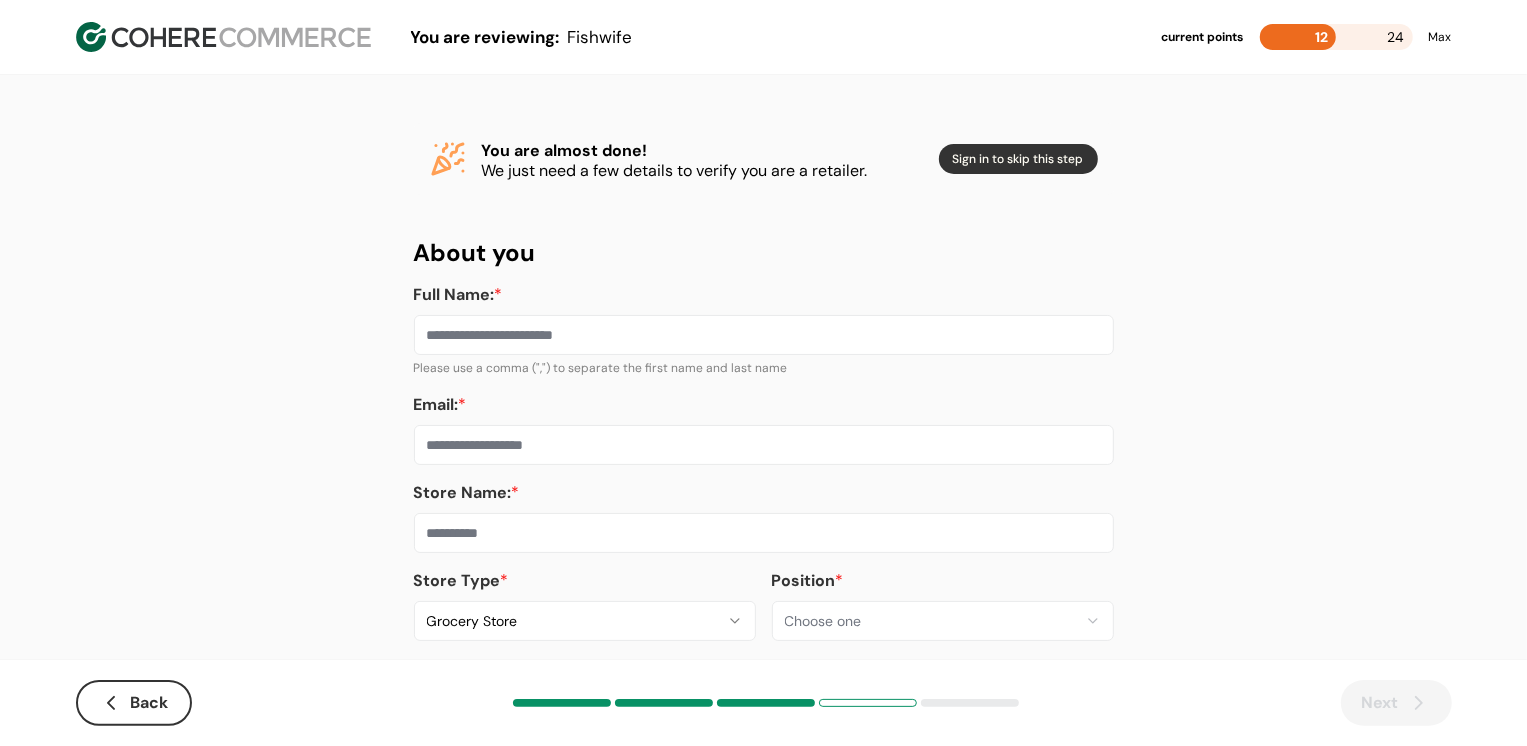 click at bounding box center [764, 533] 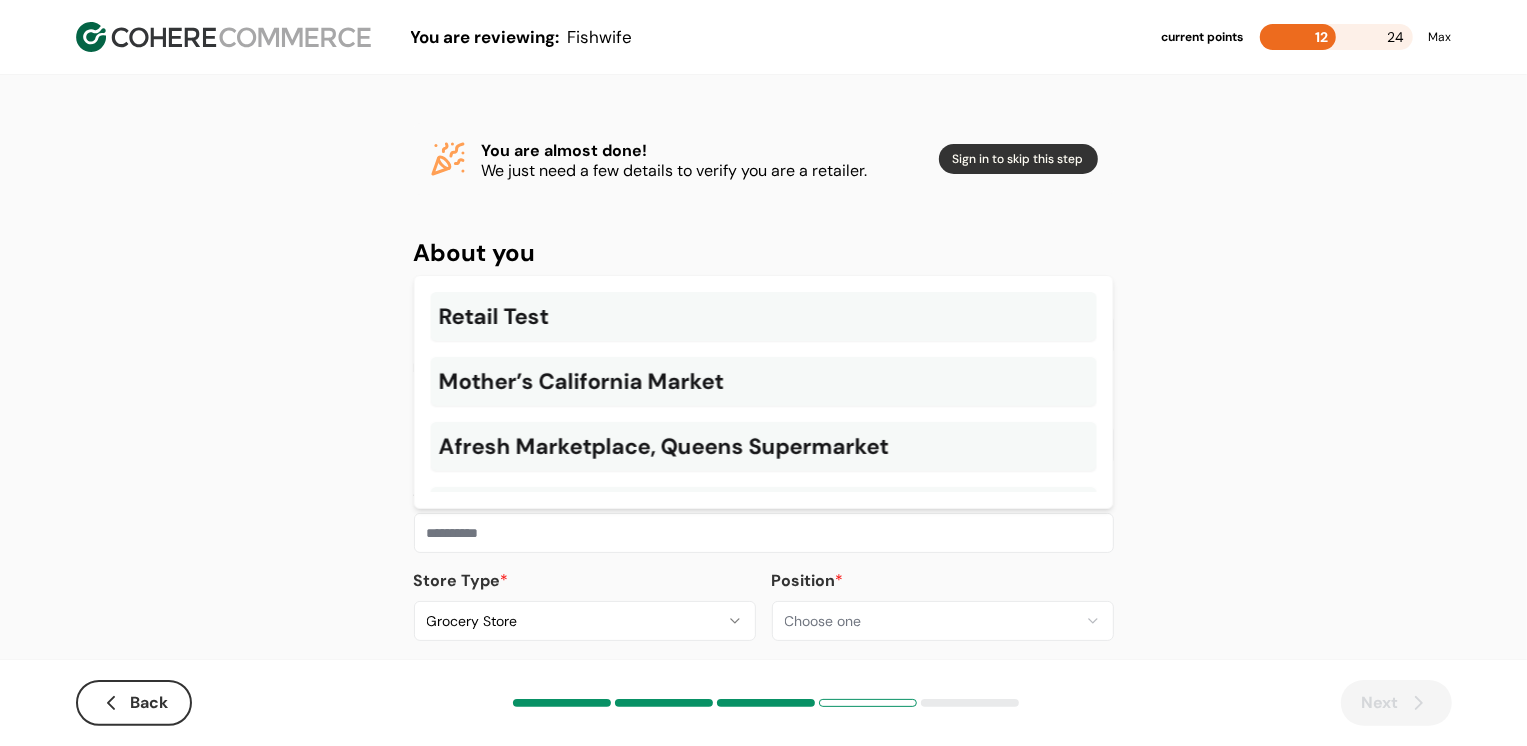 paste on "**********" 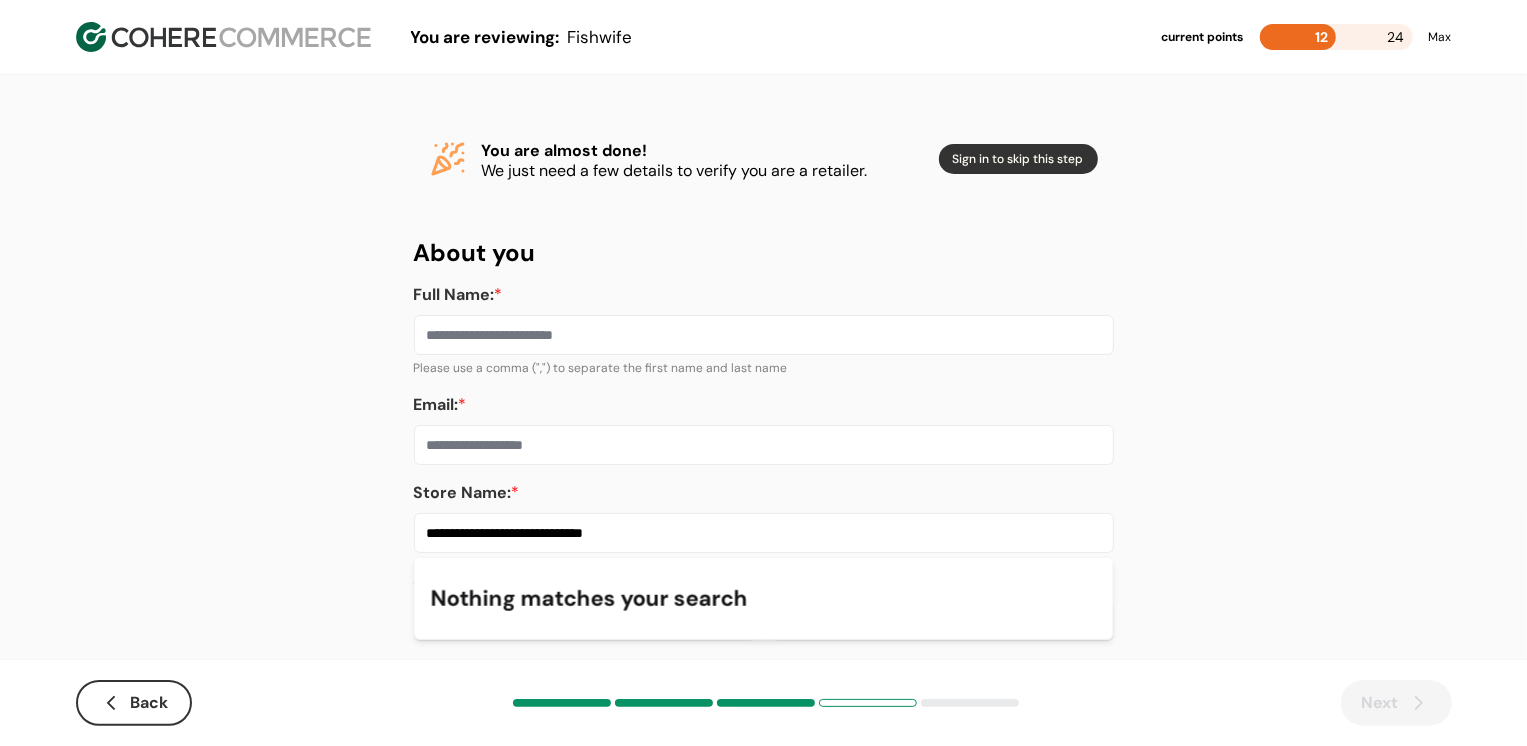 type on "**********" 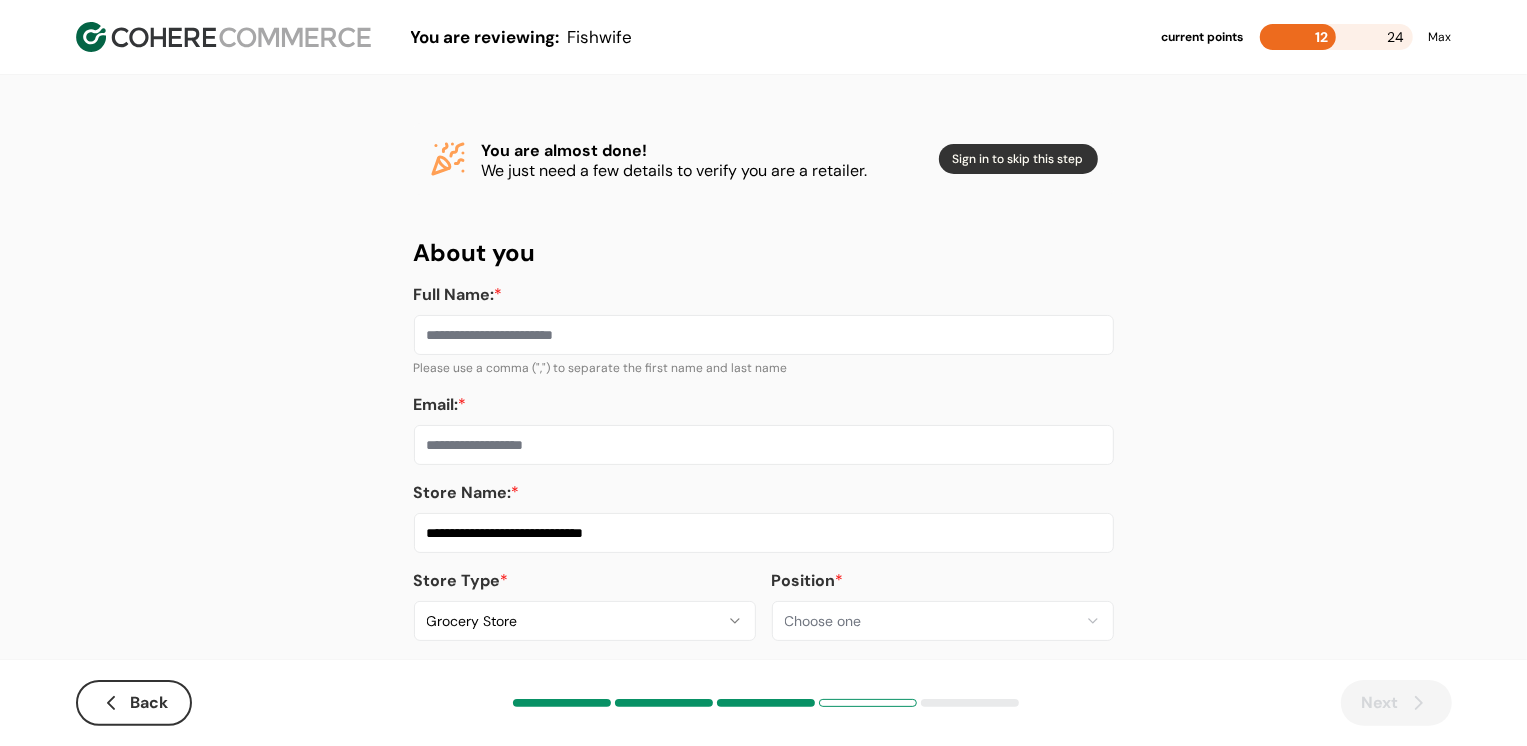 click on "Email:  *" at bounding box center (764, 445) 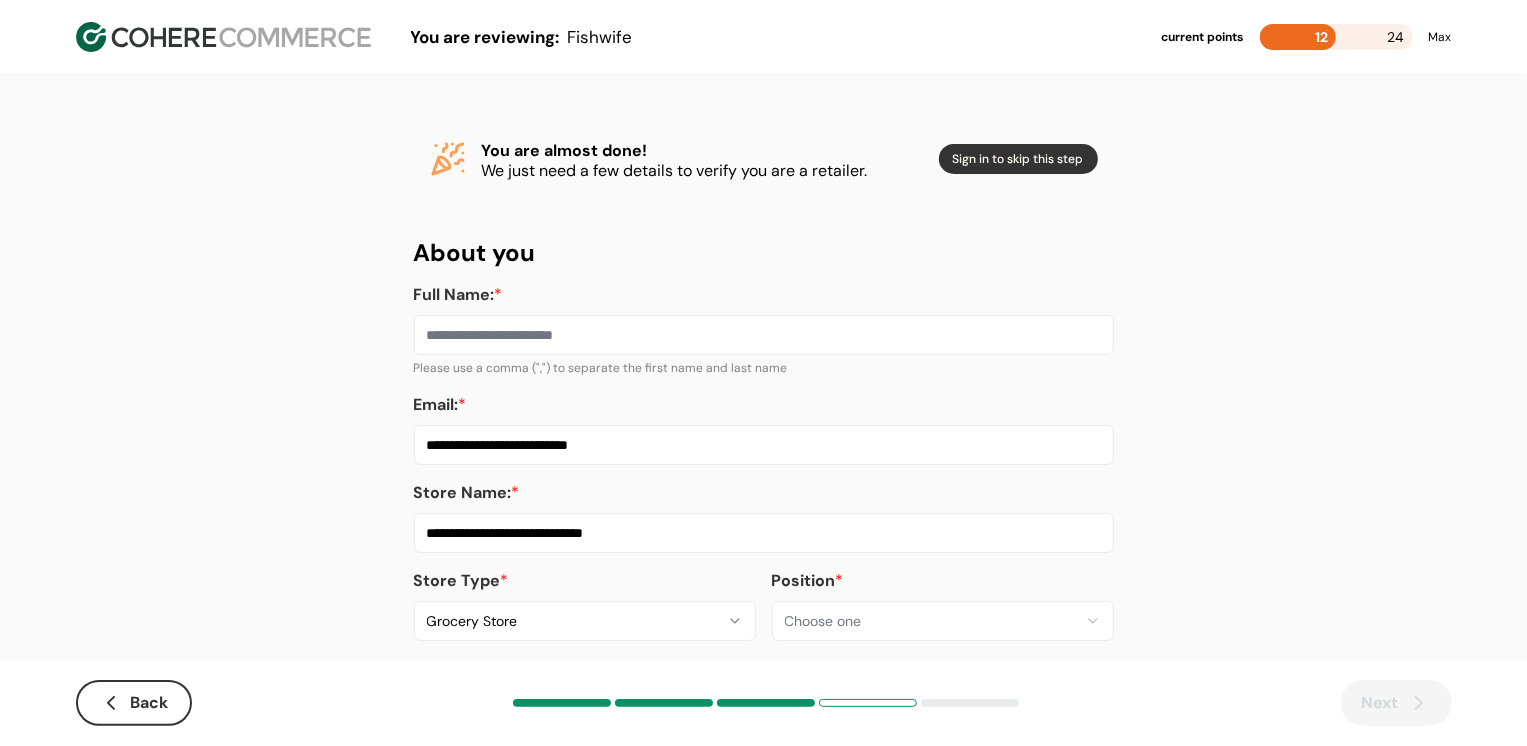 type on "**********" 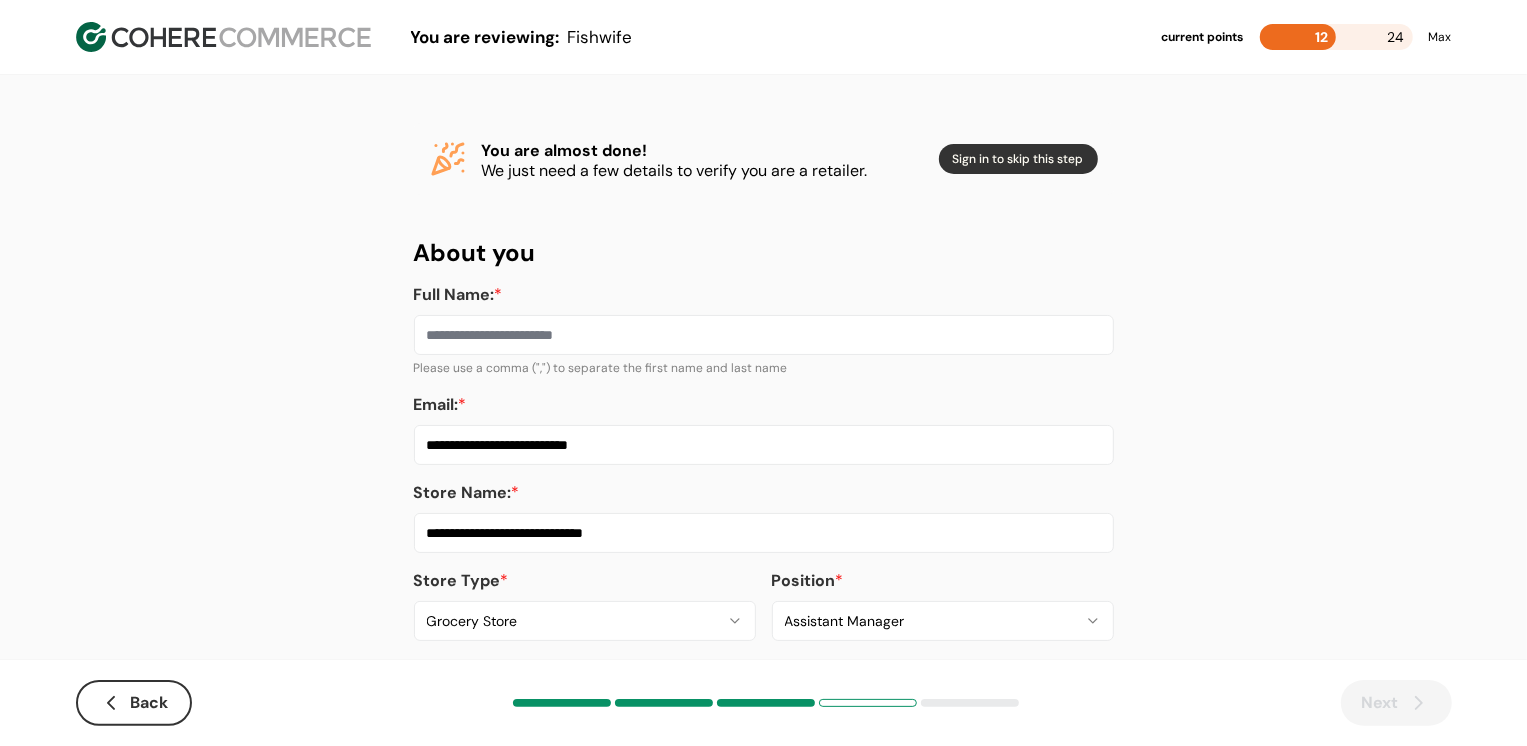 click on "Full Name:  *" at bounding box center [764, 335] 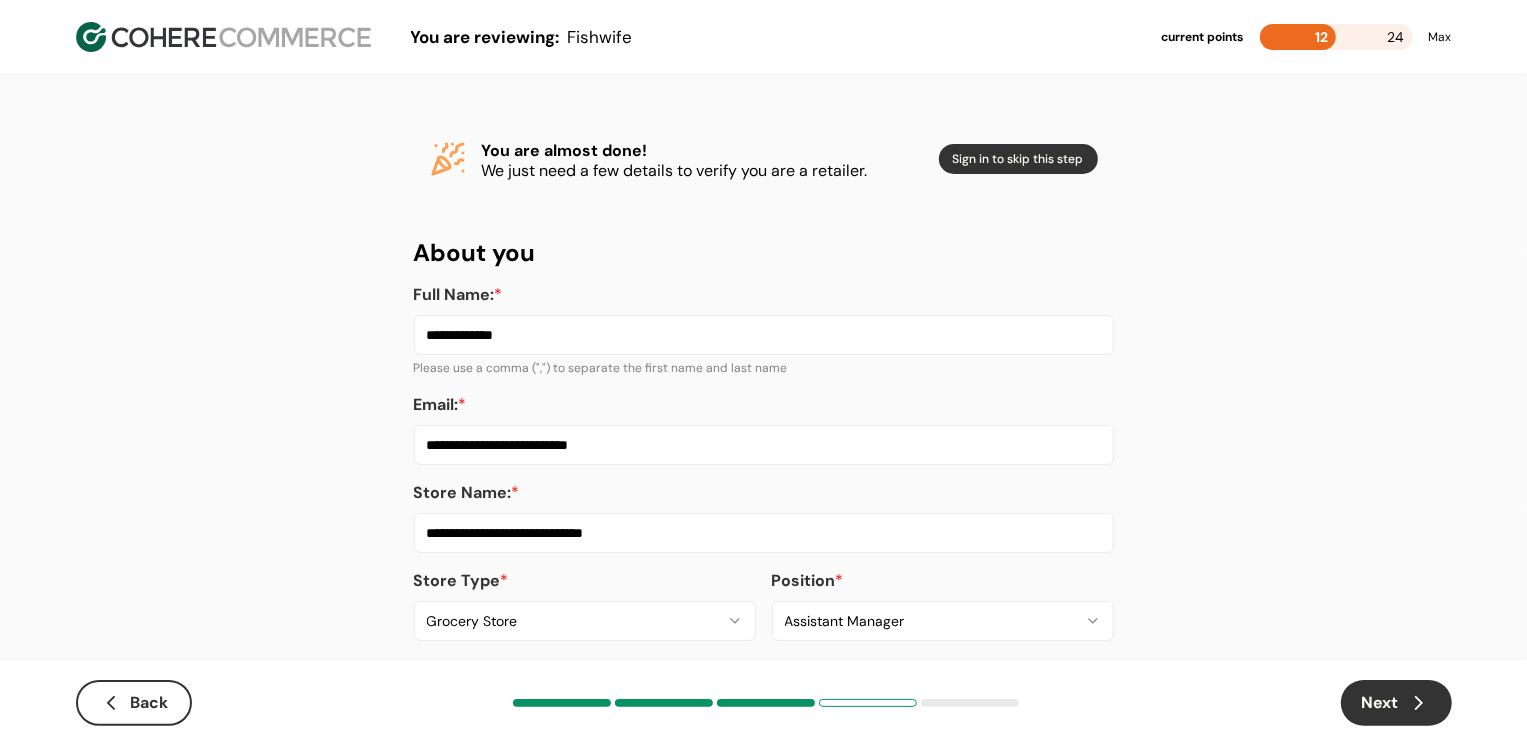 type on "**********" 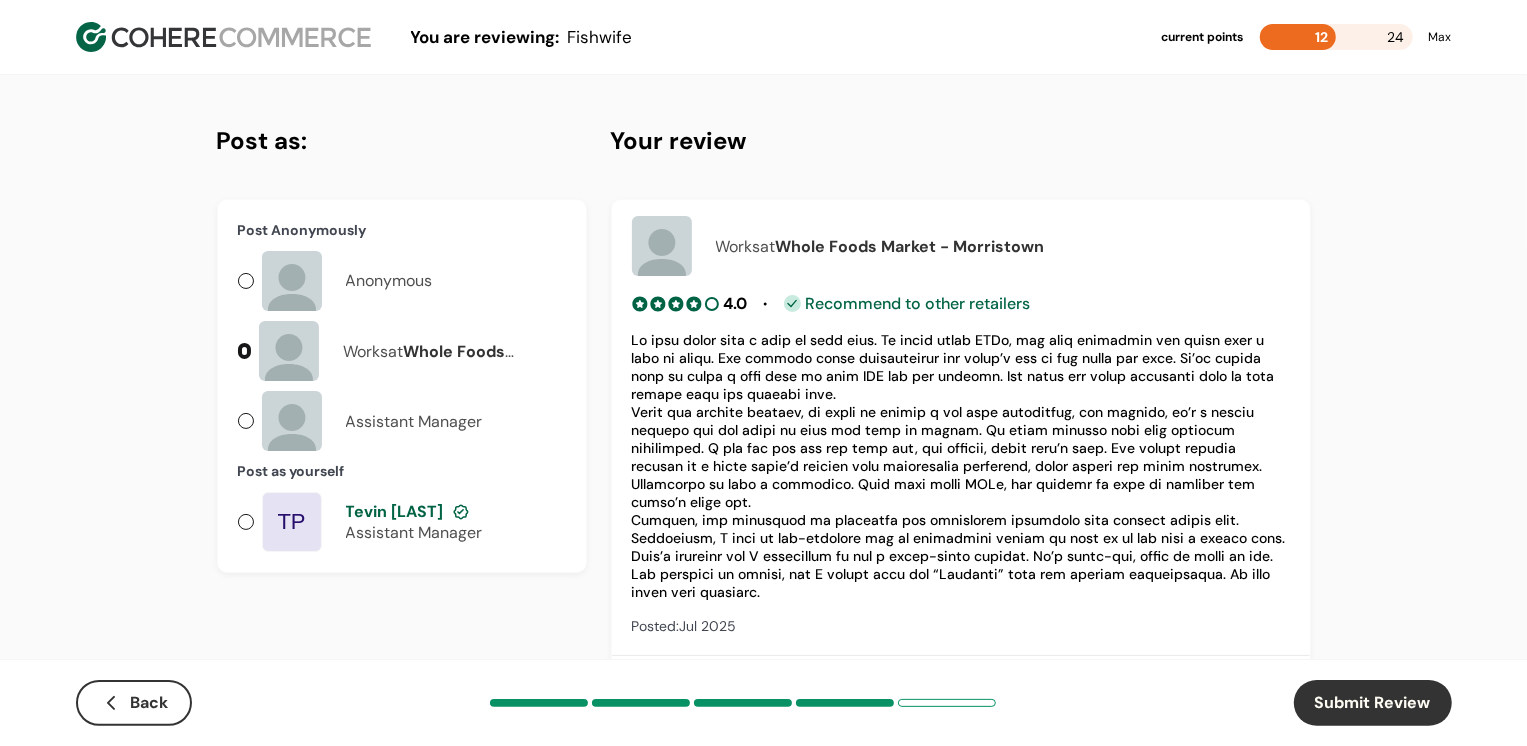 click on "Tevin [LAST]" at bounding box center [395, 511] 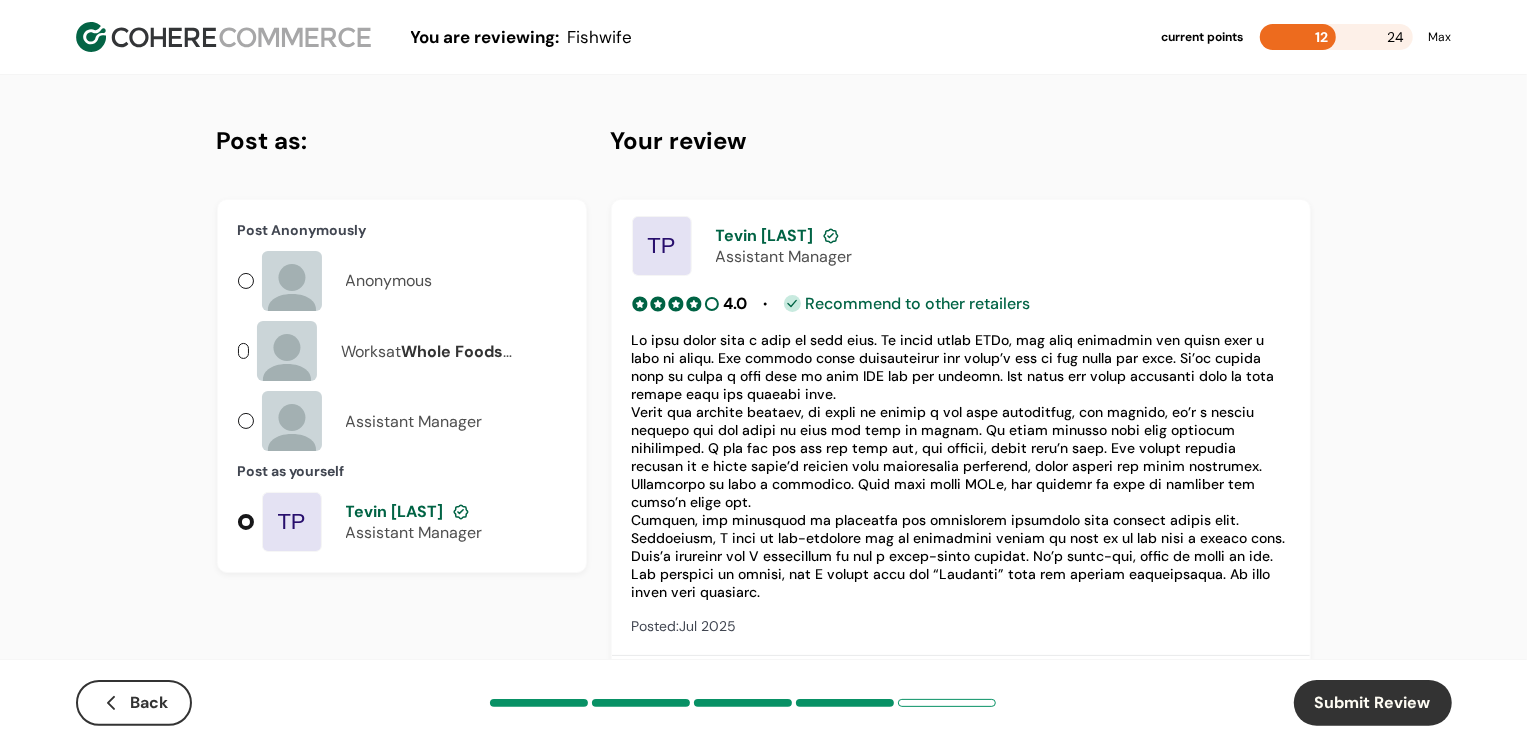 click on "Submit Review" at bounding box center (1373, 703) 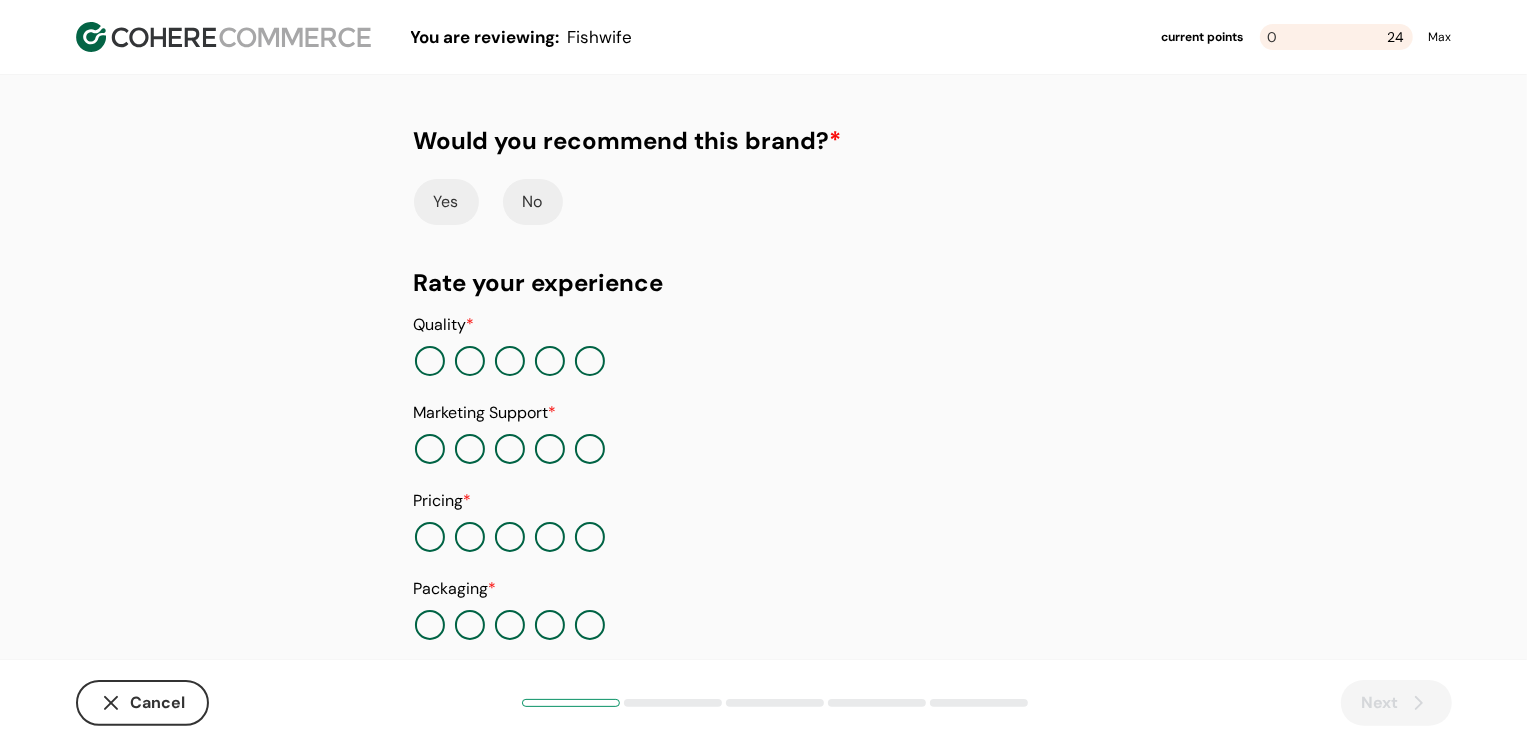 click on "Yes" at bounding box center (446, 202) 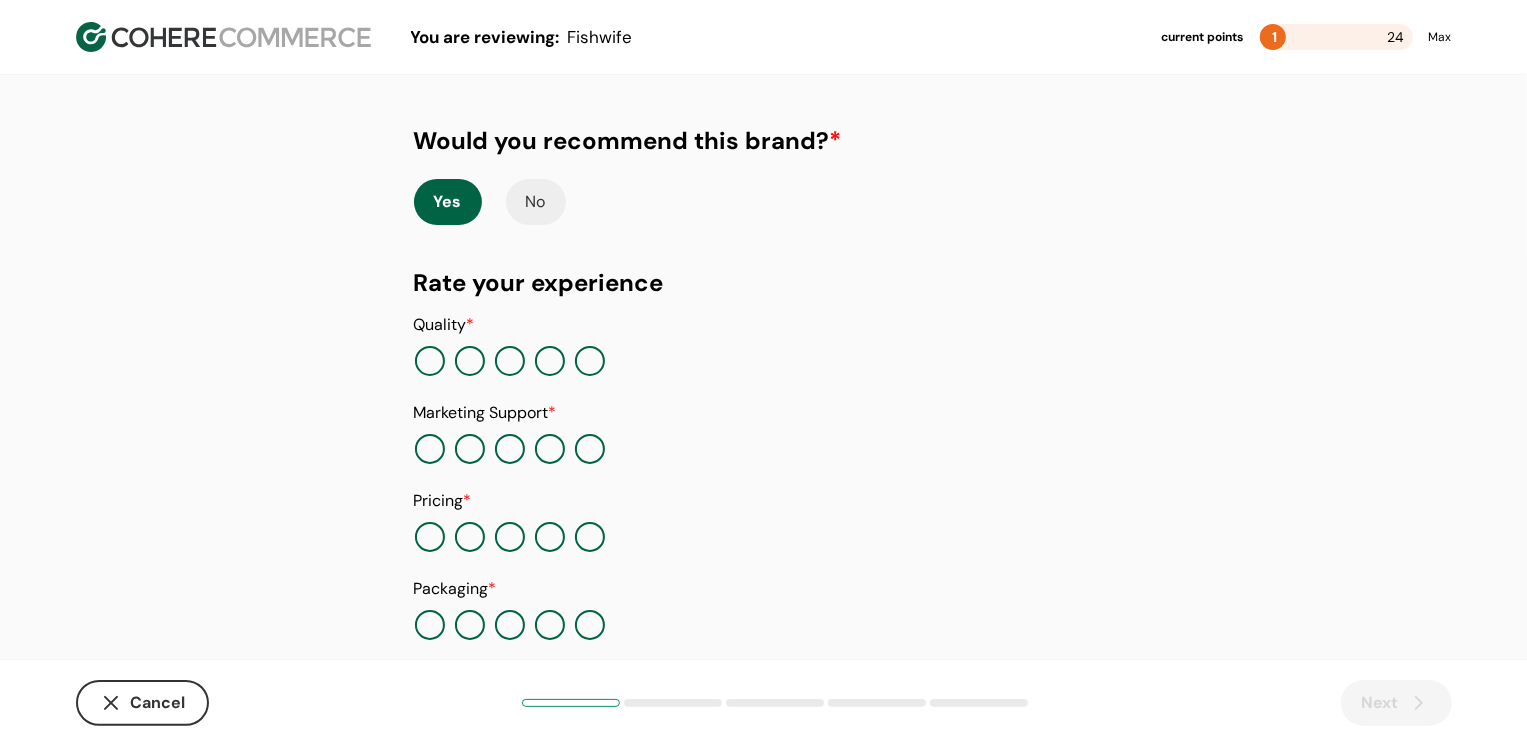 click at bounding box center [590, 361] 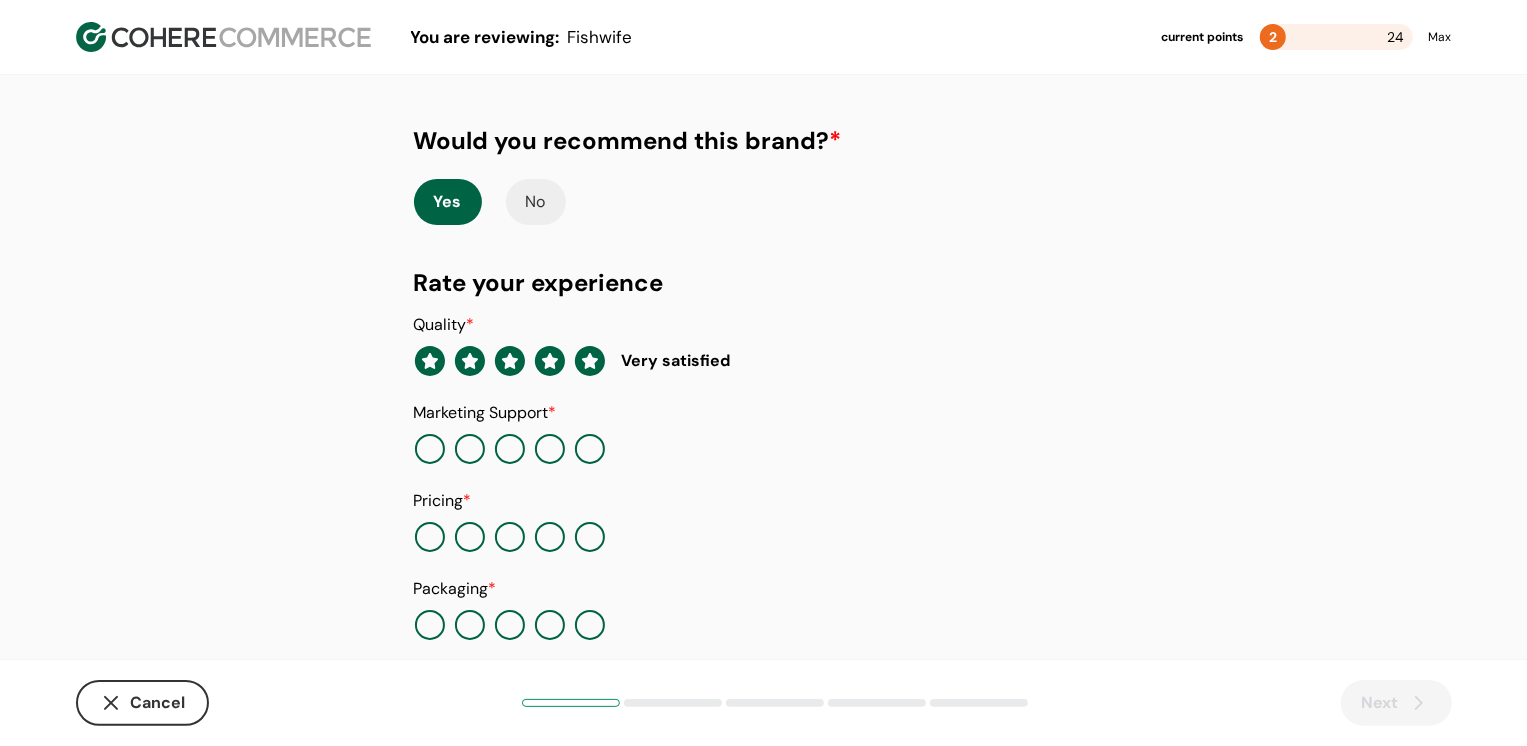 click at bounding box center (590, 449) 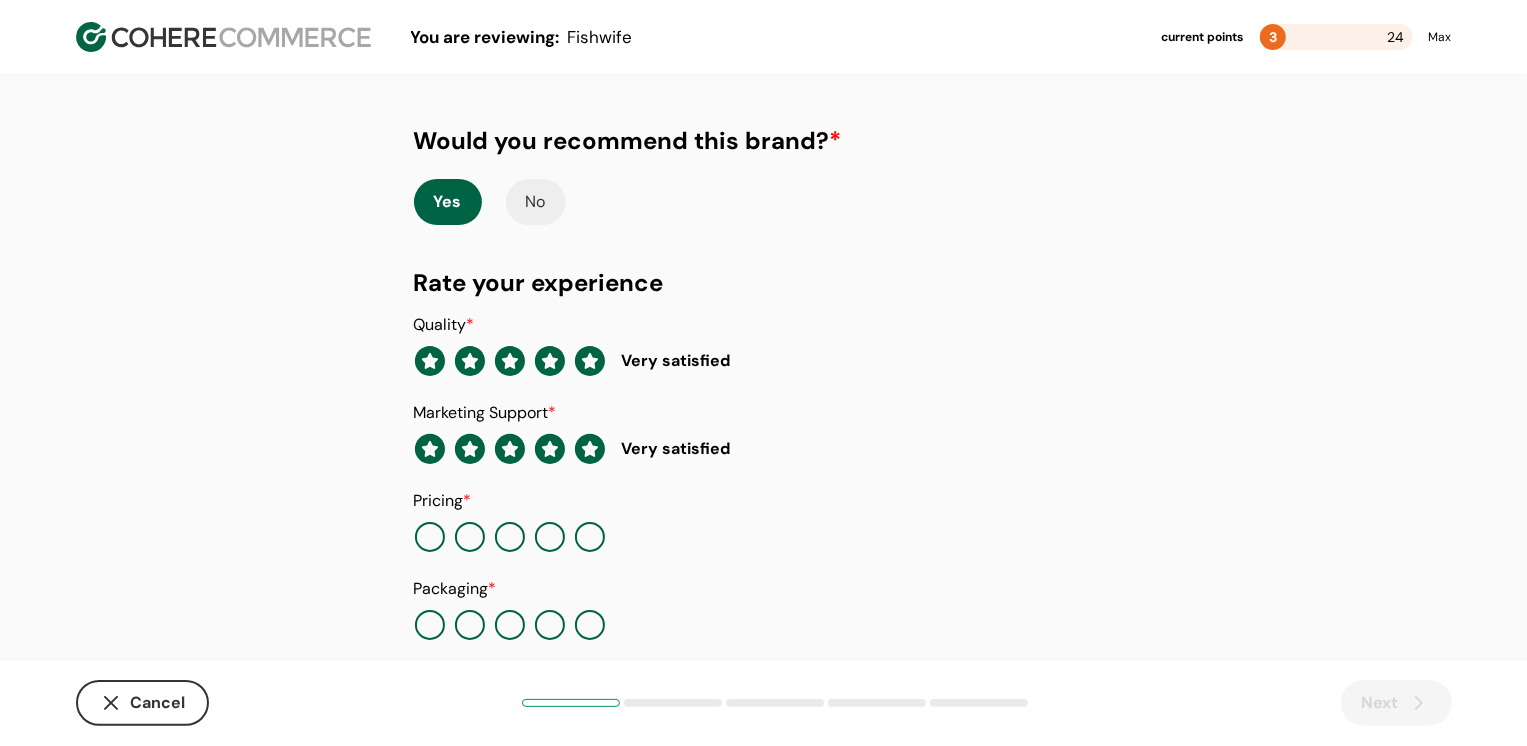 click at bounding box center (550, 537) 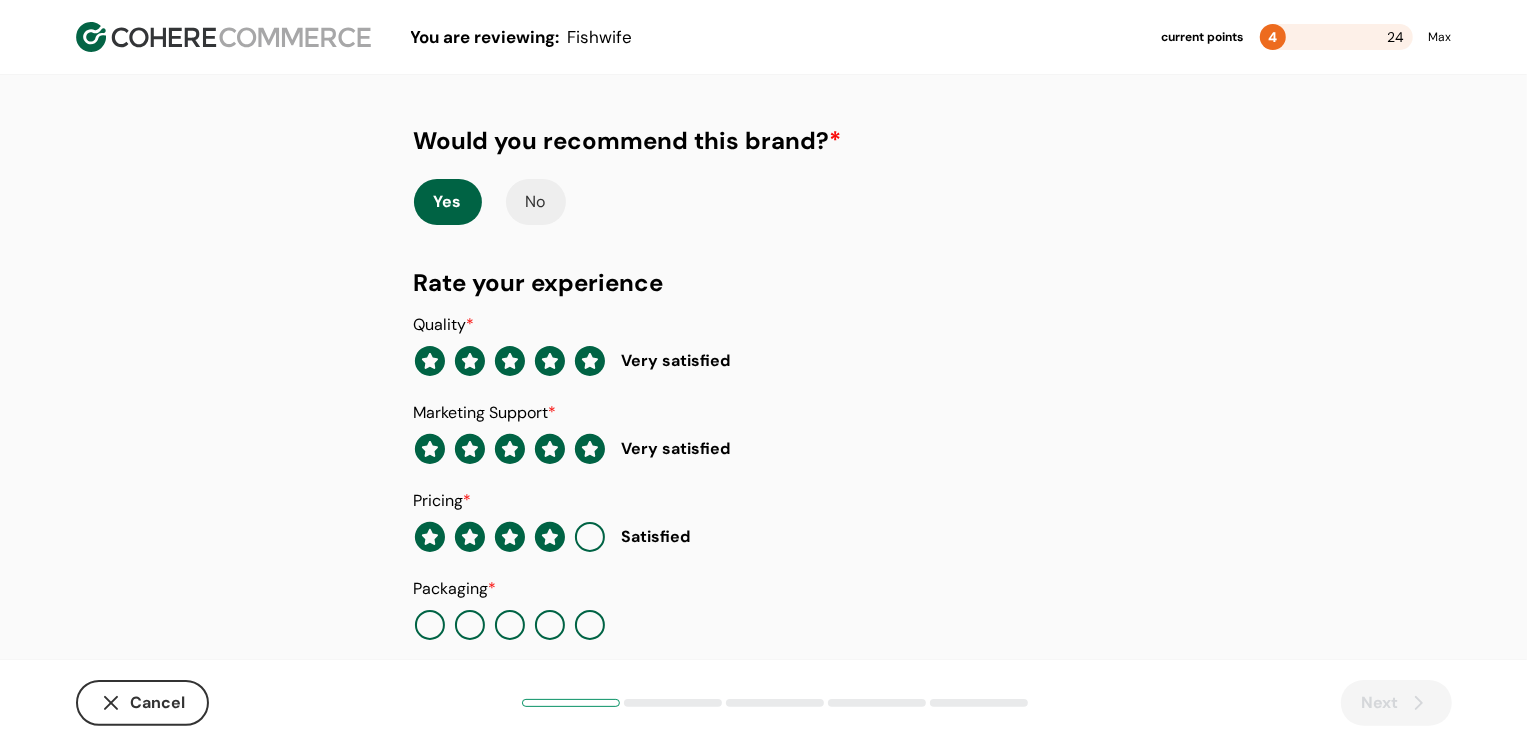 scroll, scrollTop: 205, scrollLeft: 0, axis: vertical 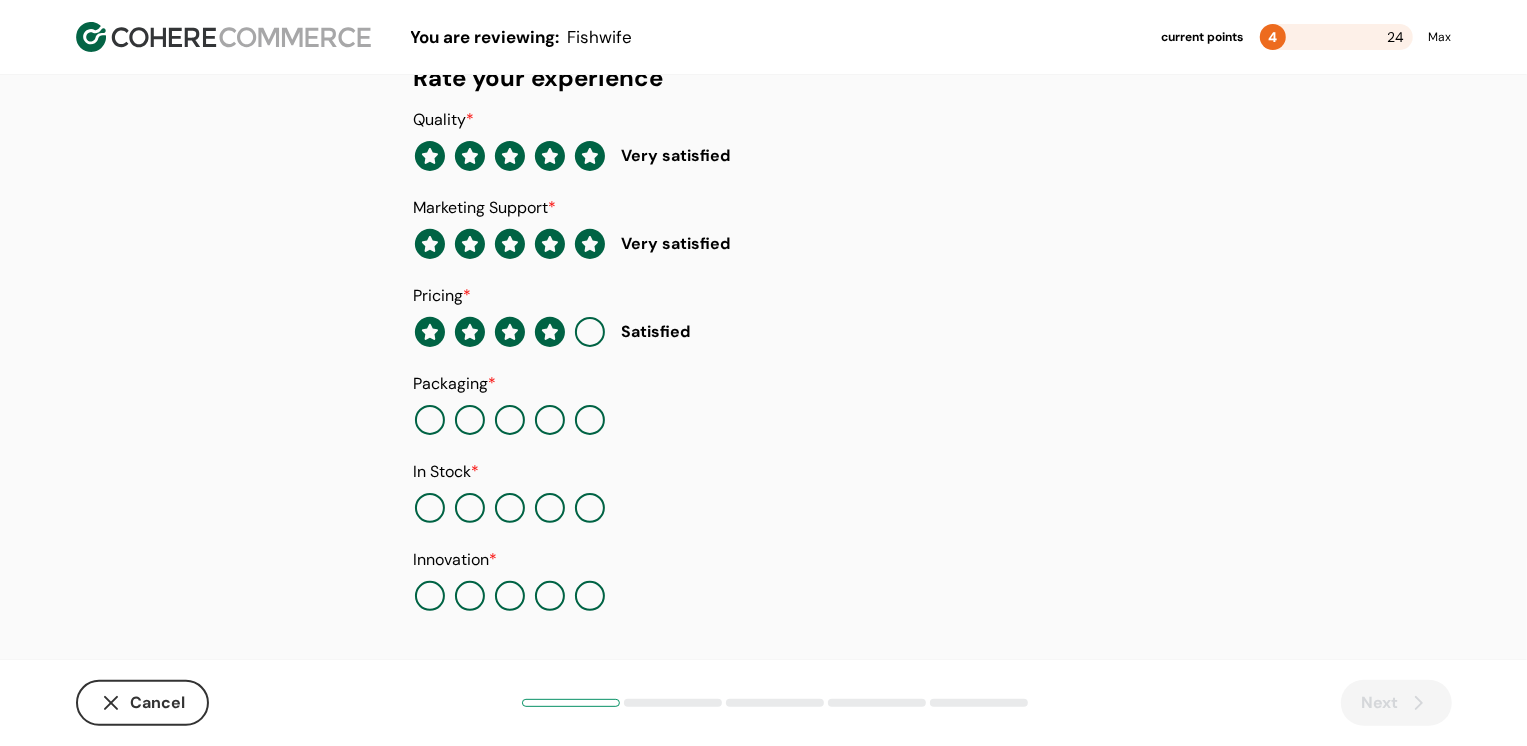 click at bounding box center (590, 420) 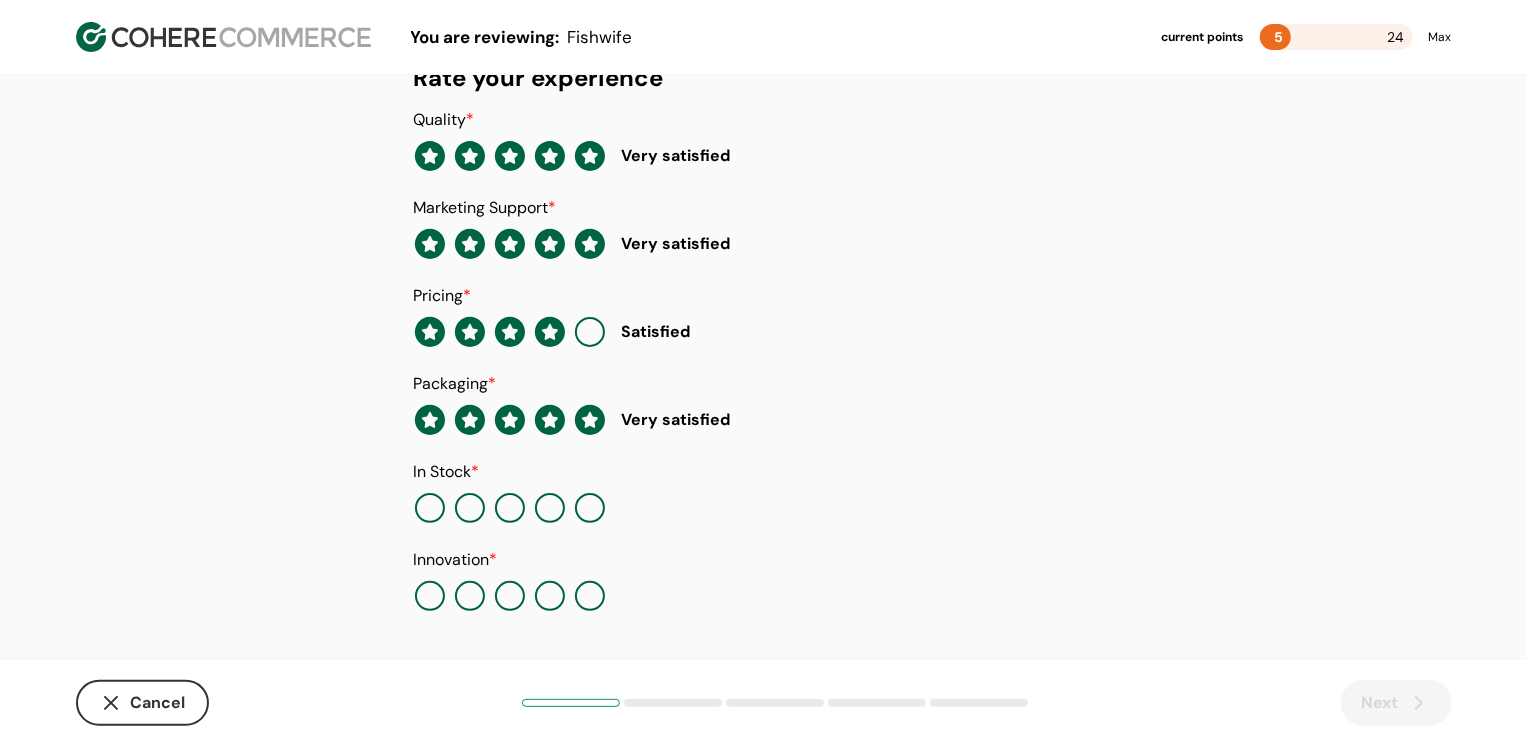 click at bounding box center (550, 508) 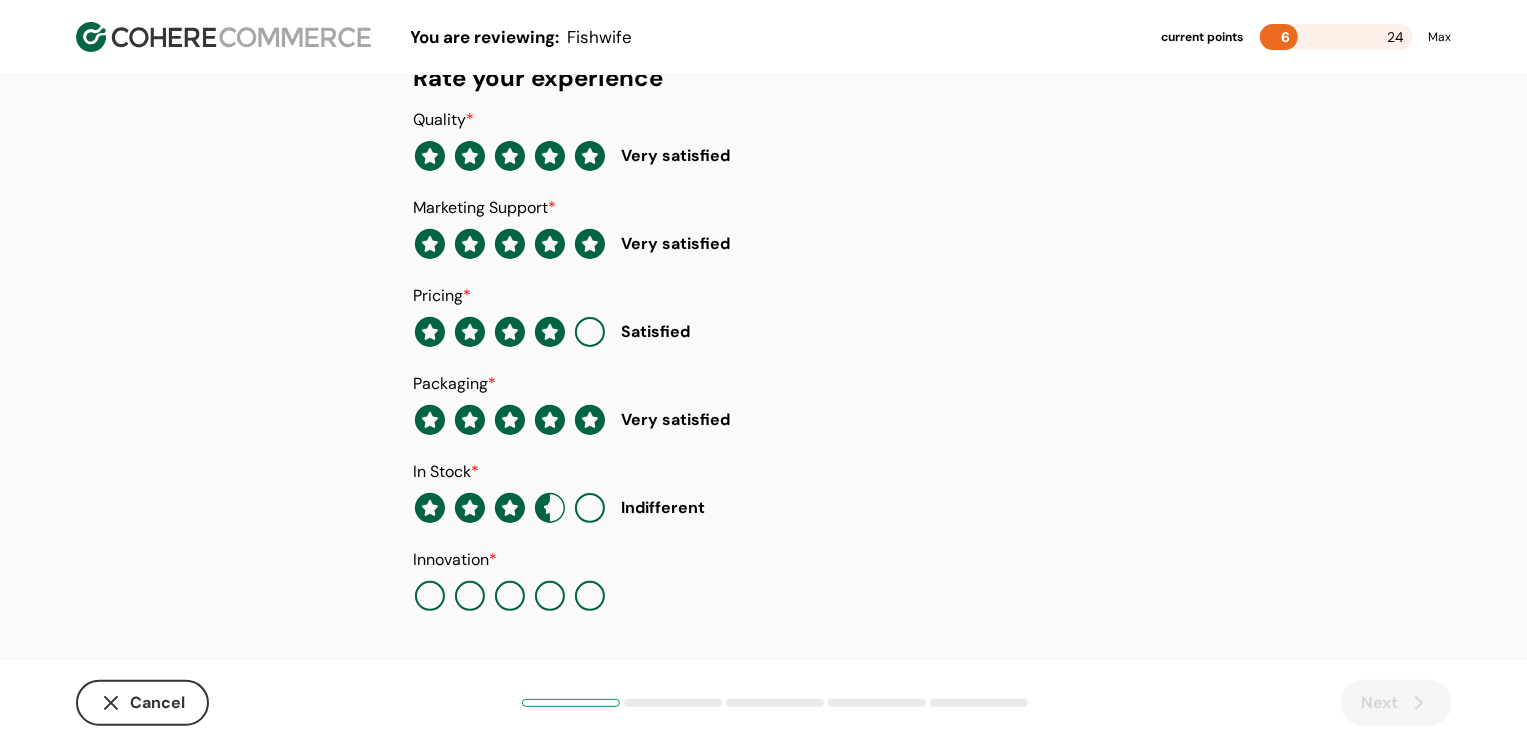 click at bounding box center (590, 596) 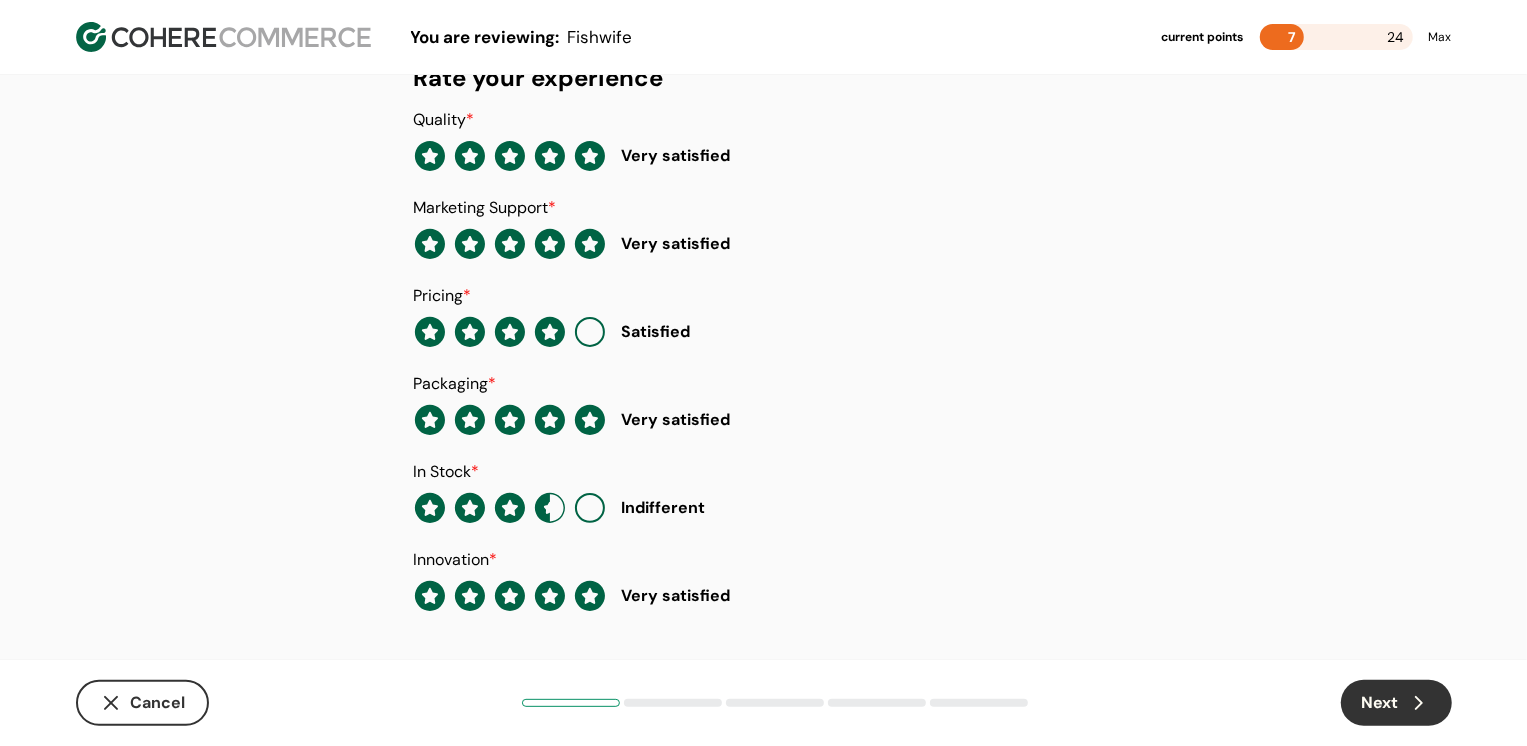 click on "Next" at bounding box center (1396, 703) 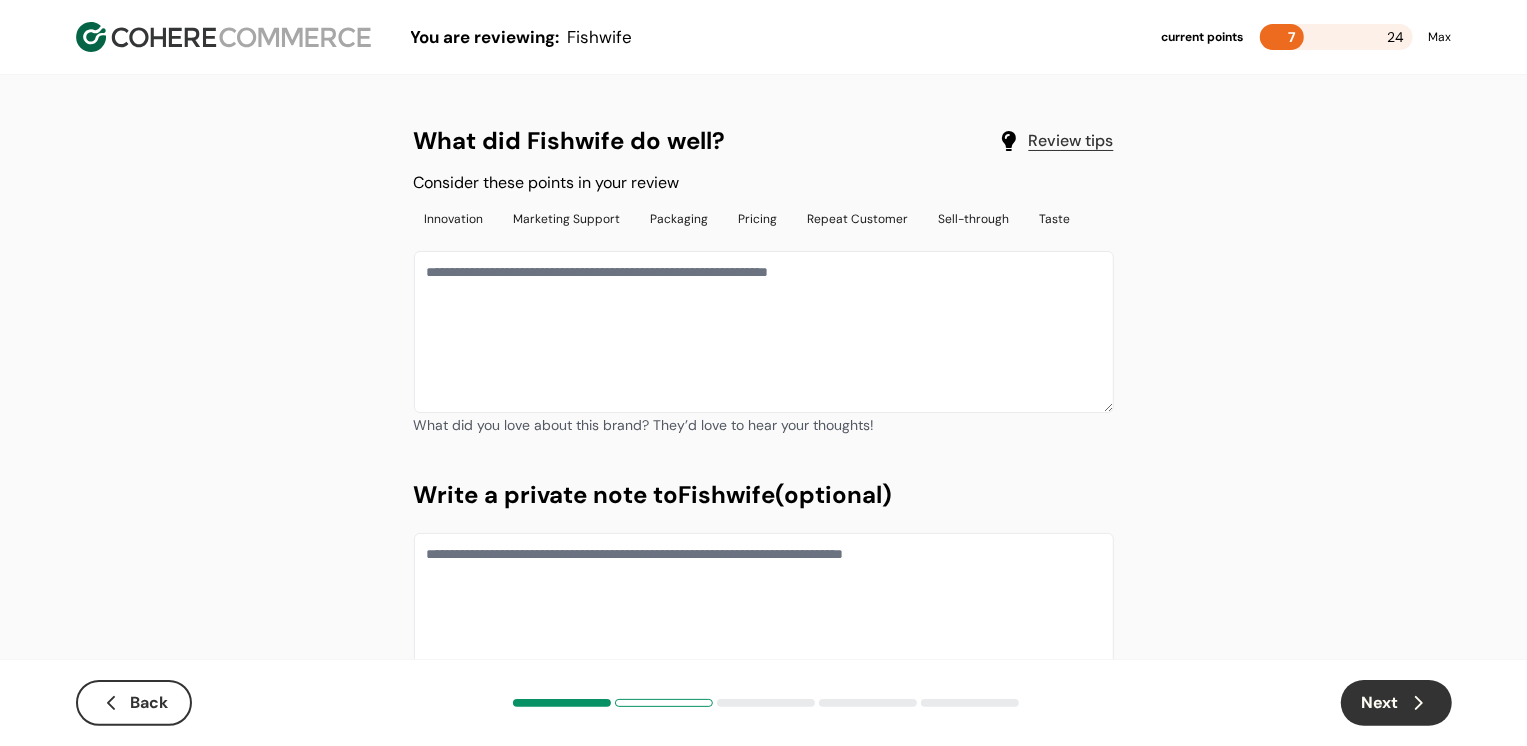 click at bounding box center (764, 332) 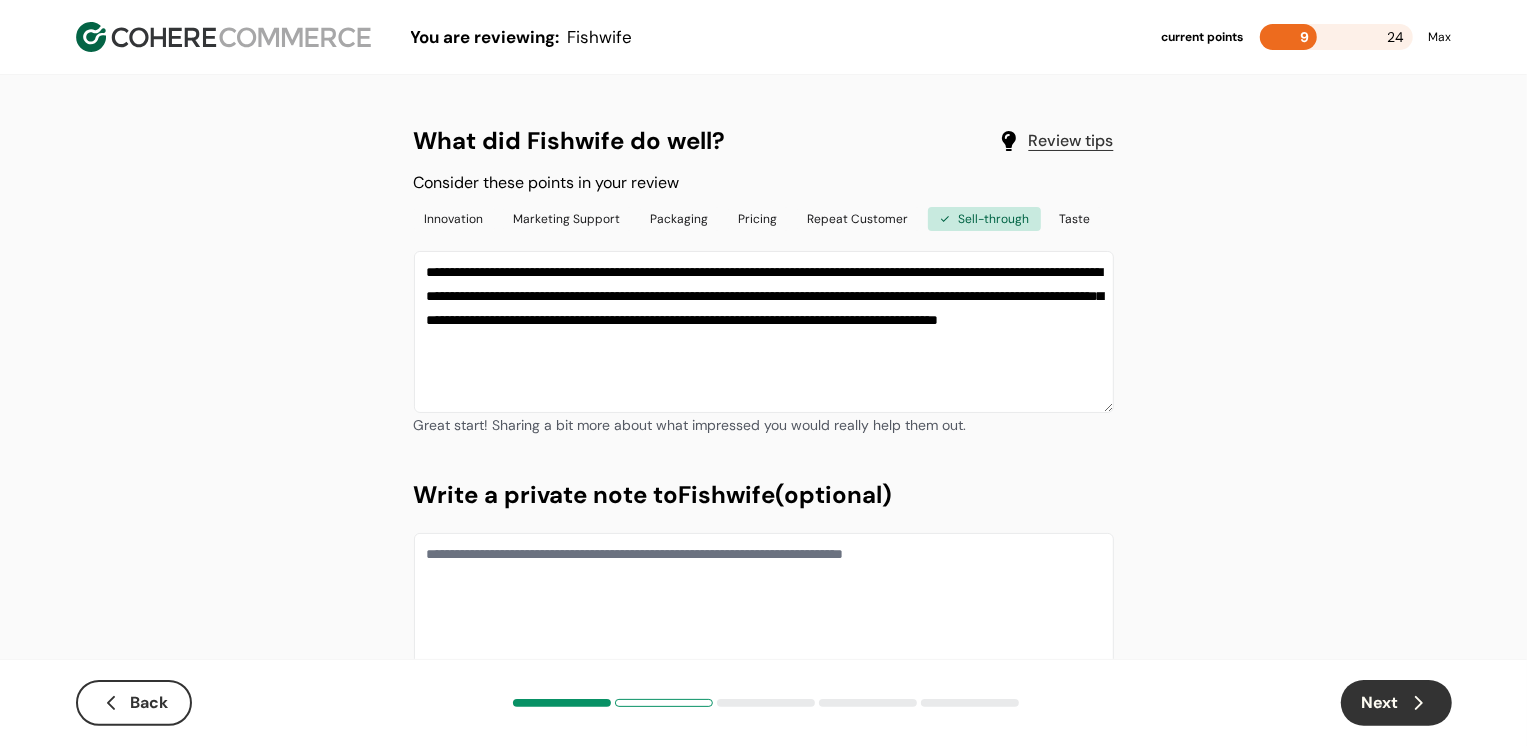 click on "Next" at bounding box center [1396, 703] 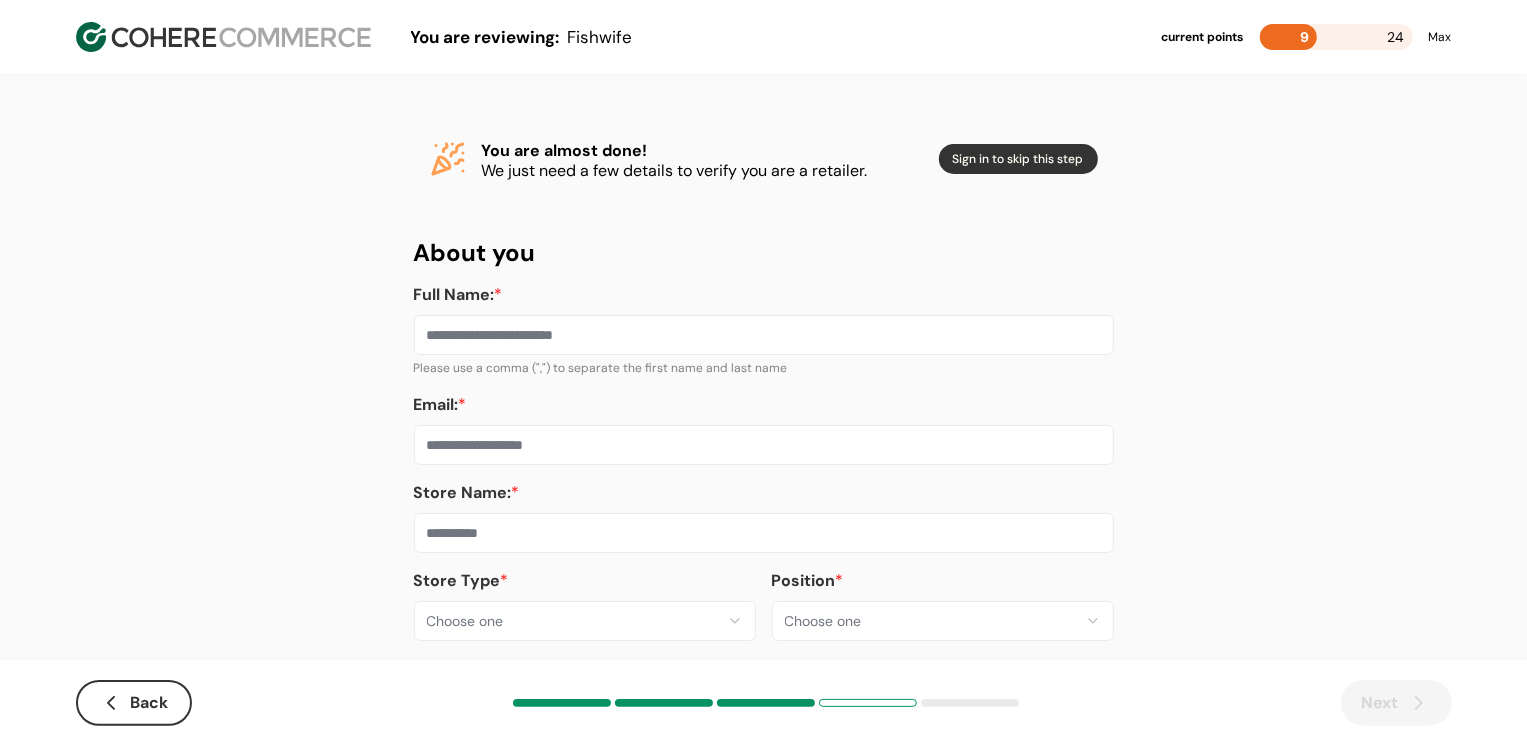 click on "**********" at bounding box center [763, 388] 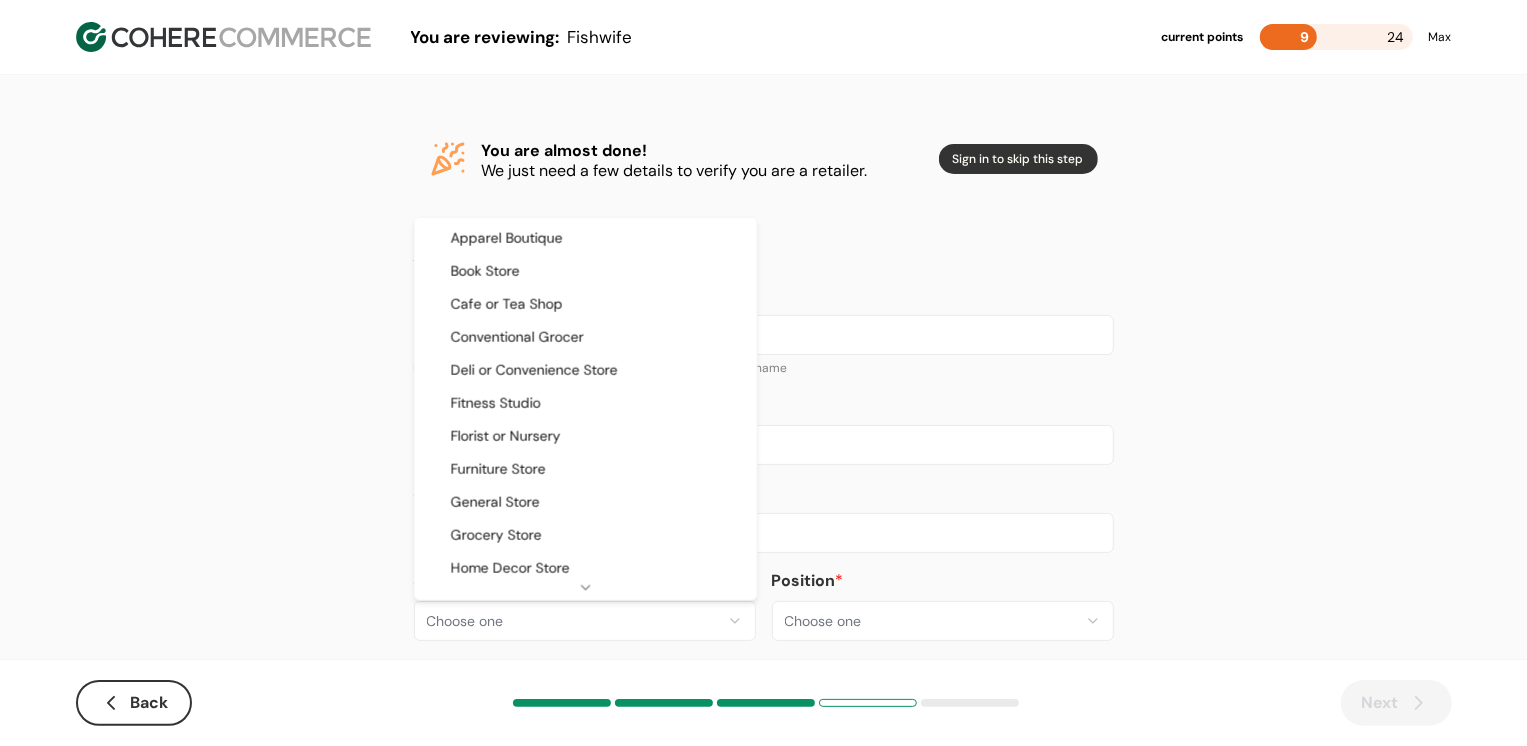 select on "**" 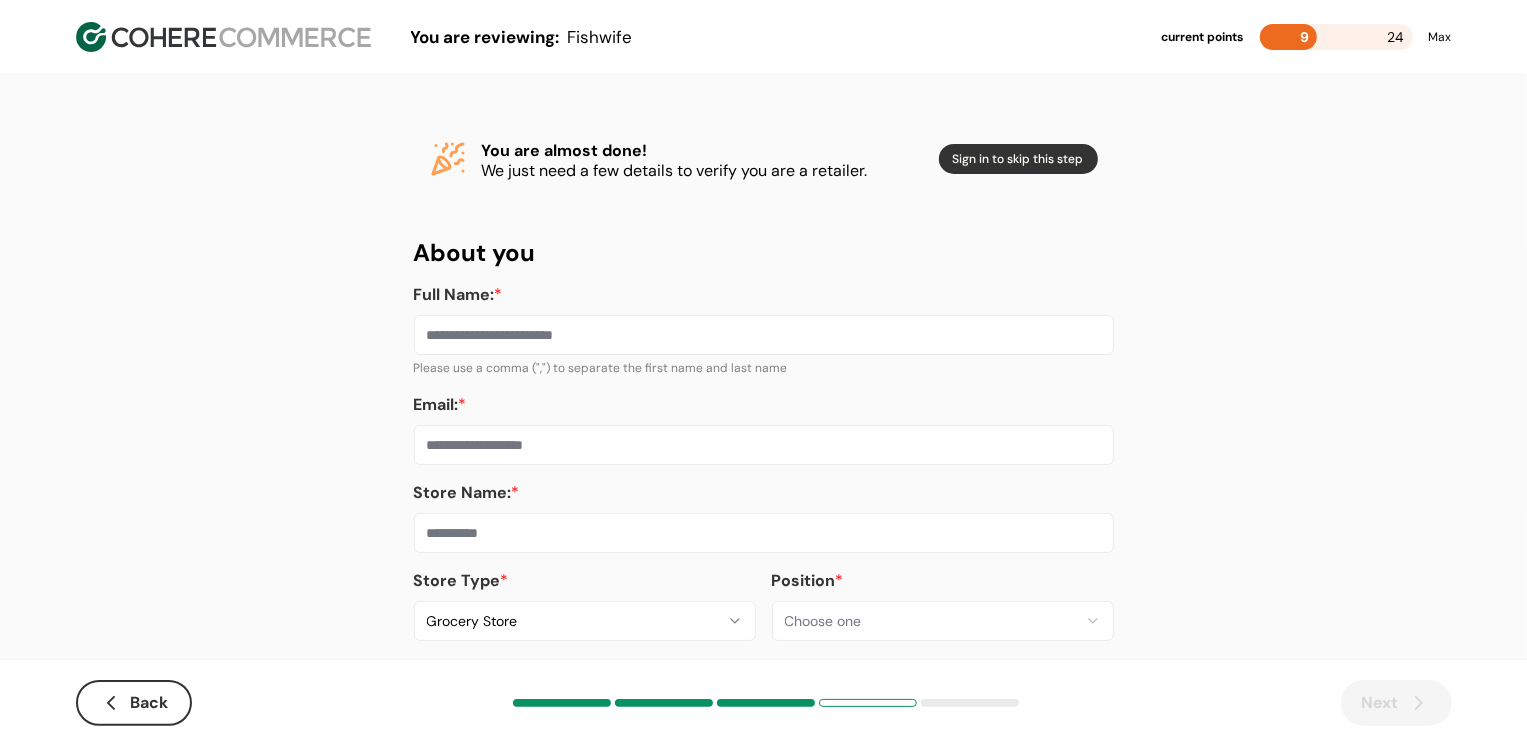 click at bounding box center [764, 533] 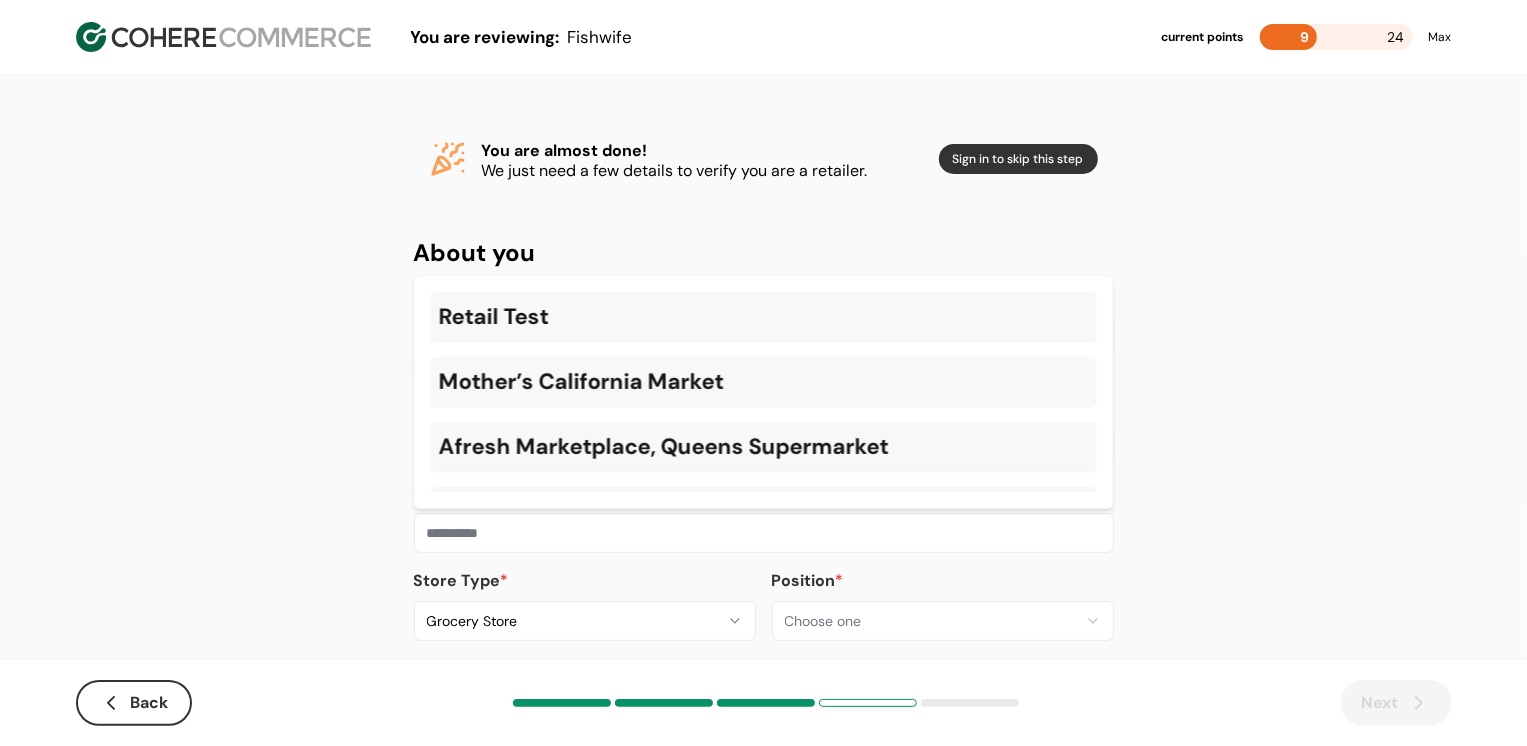 paste on "**********" 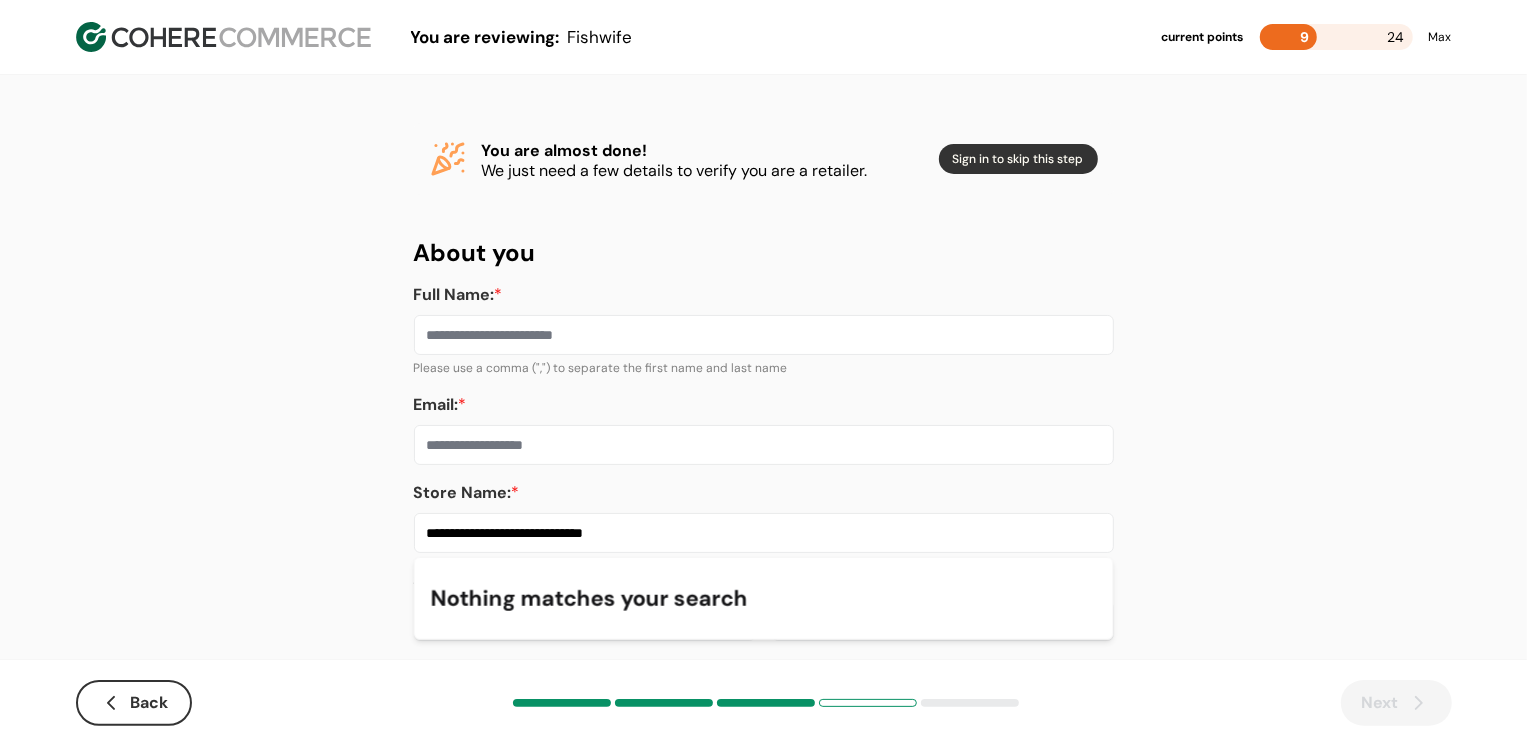 type on "**********" 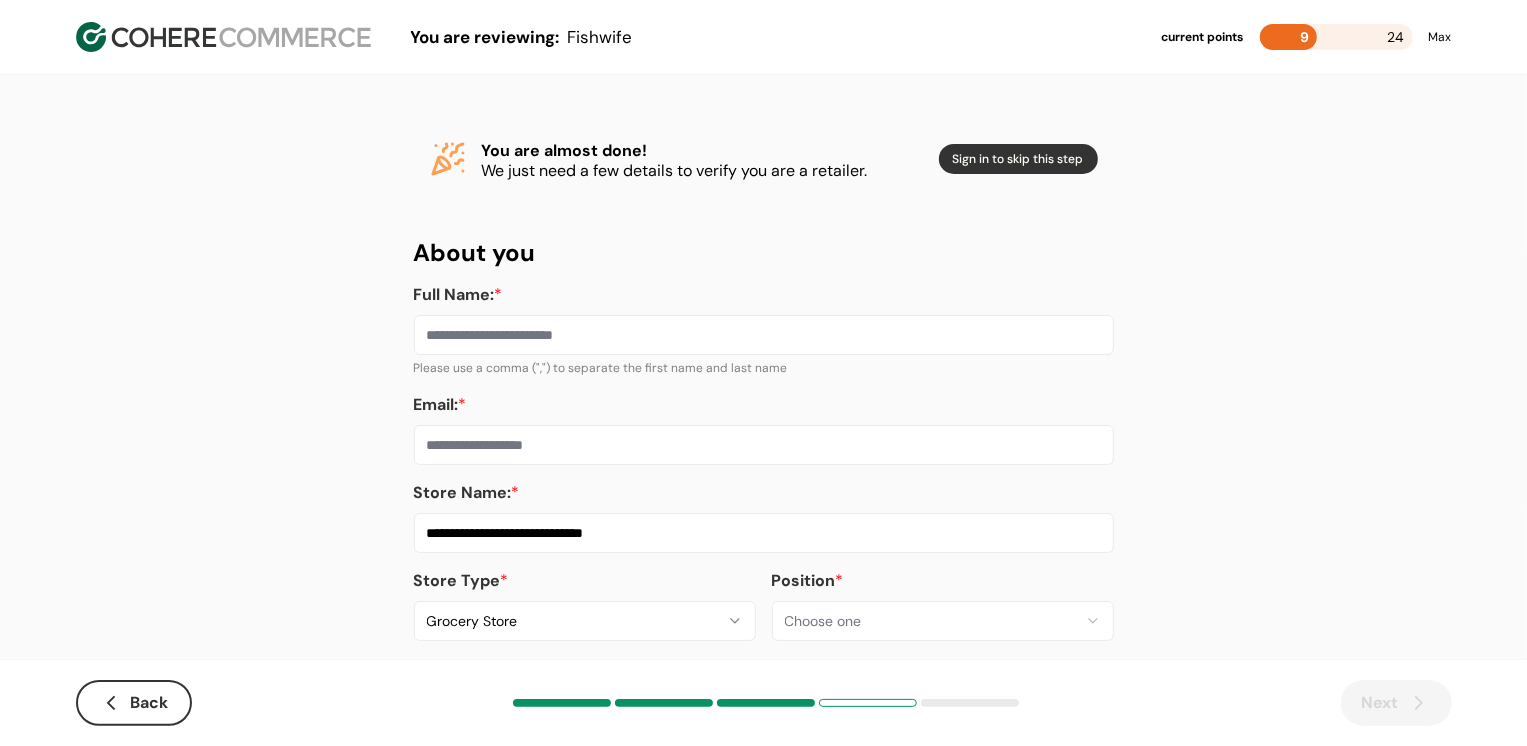 click on "Email:  *" at bounding box center [764, 445] 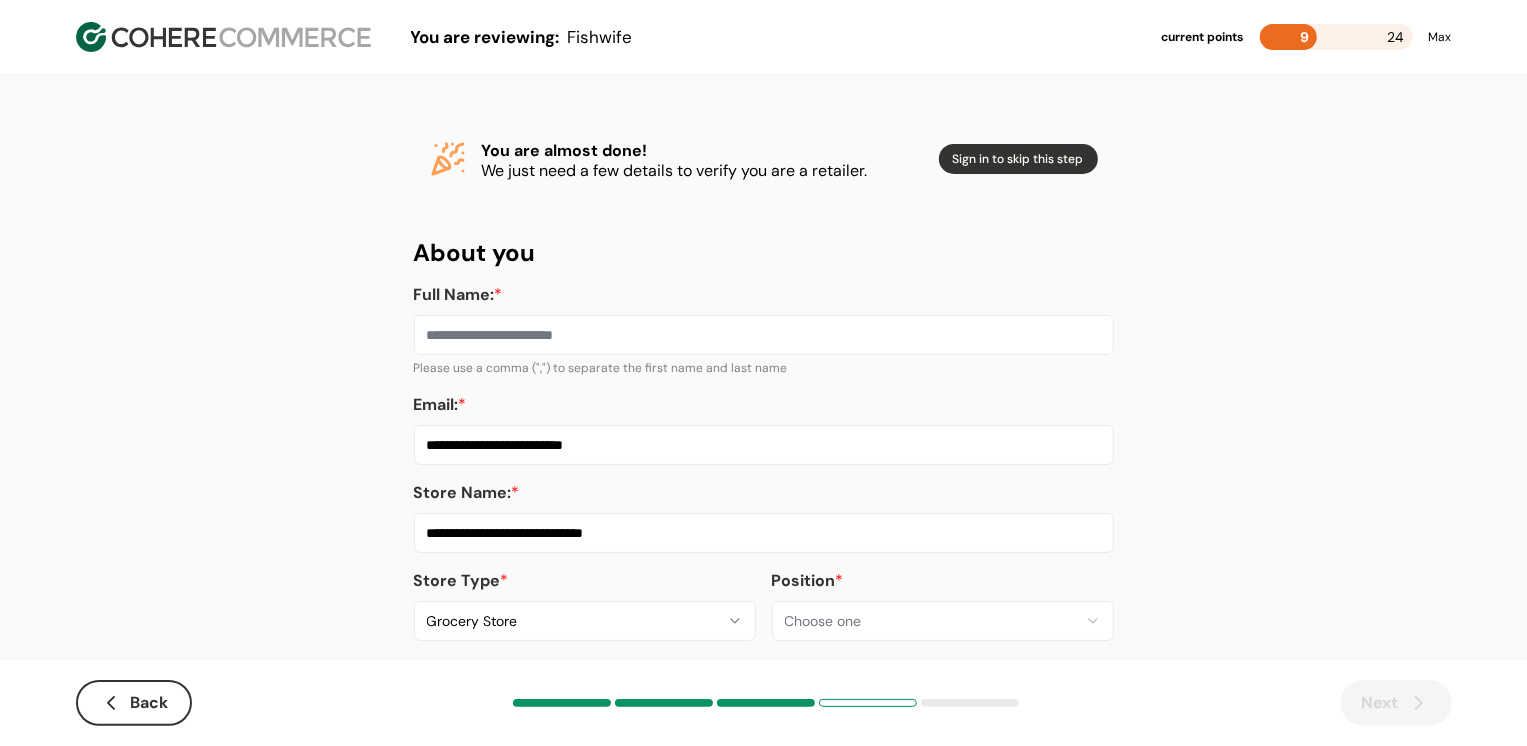 type on "**********" 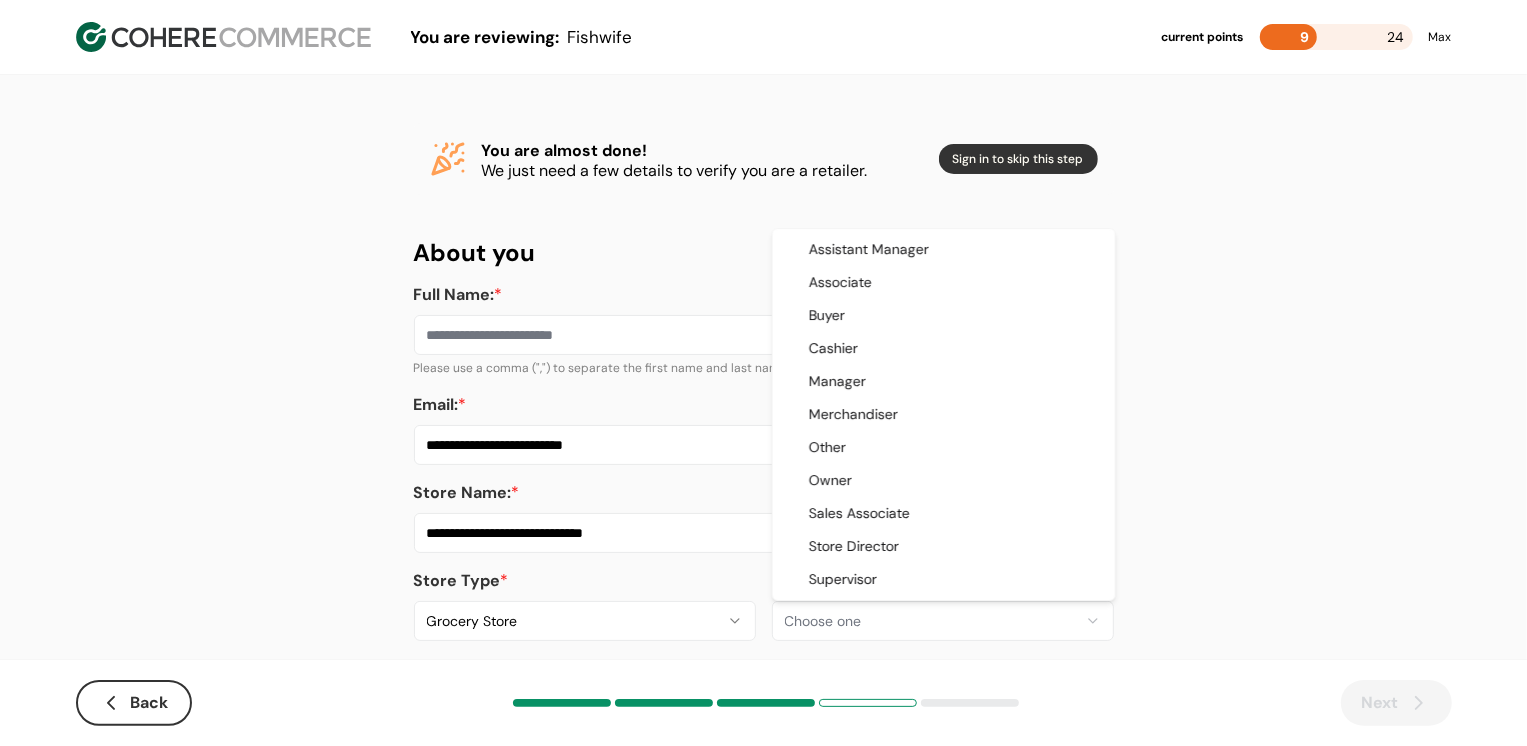 select on "*****" 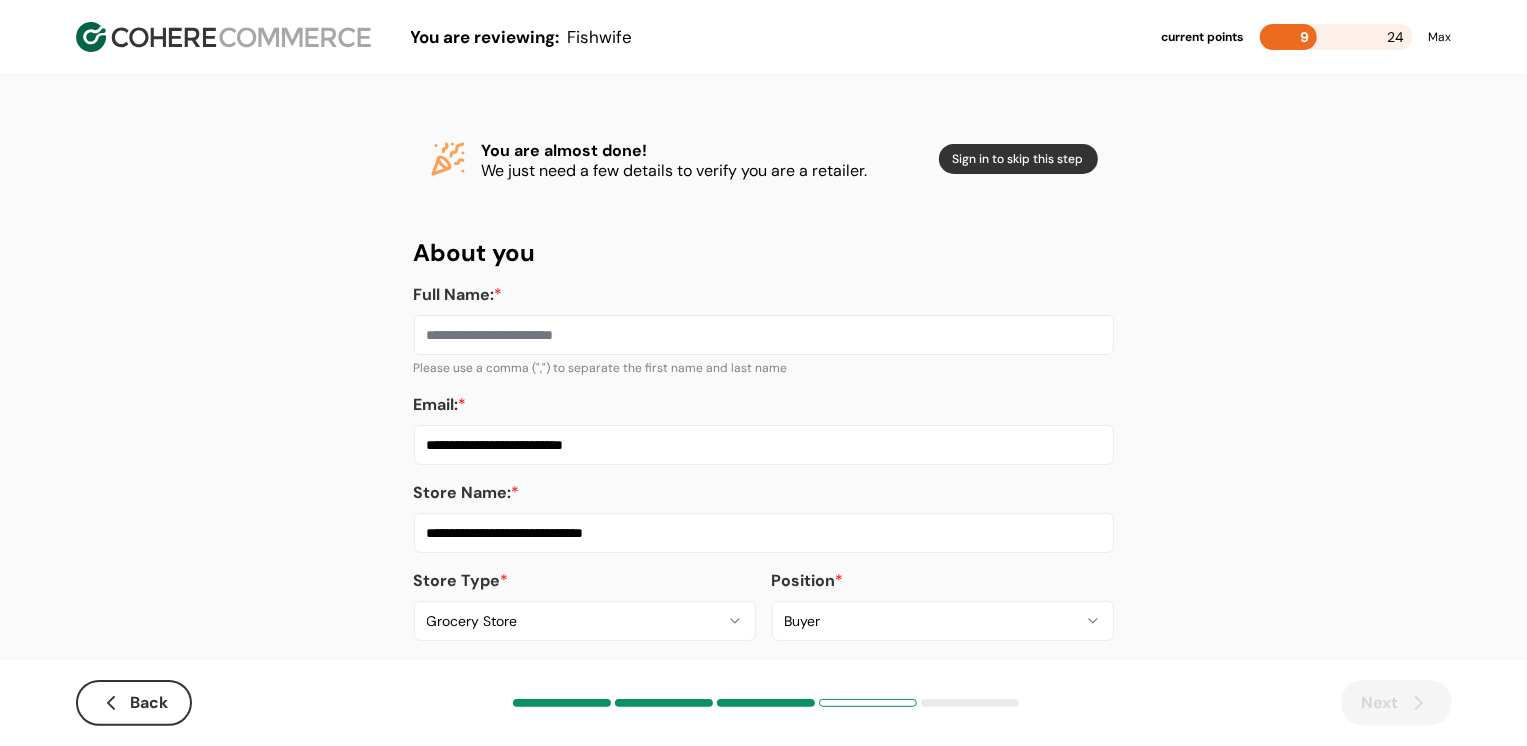 click on "Full Name:  *" at bounding box center [764, 335] 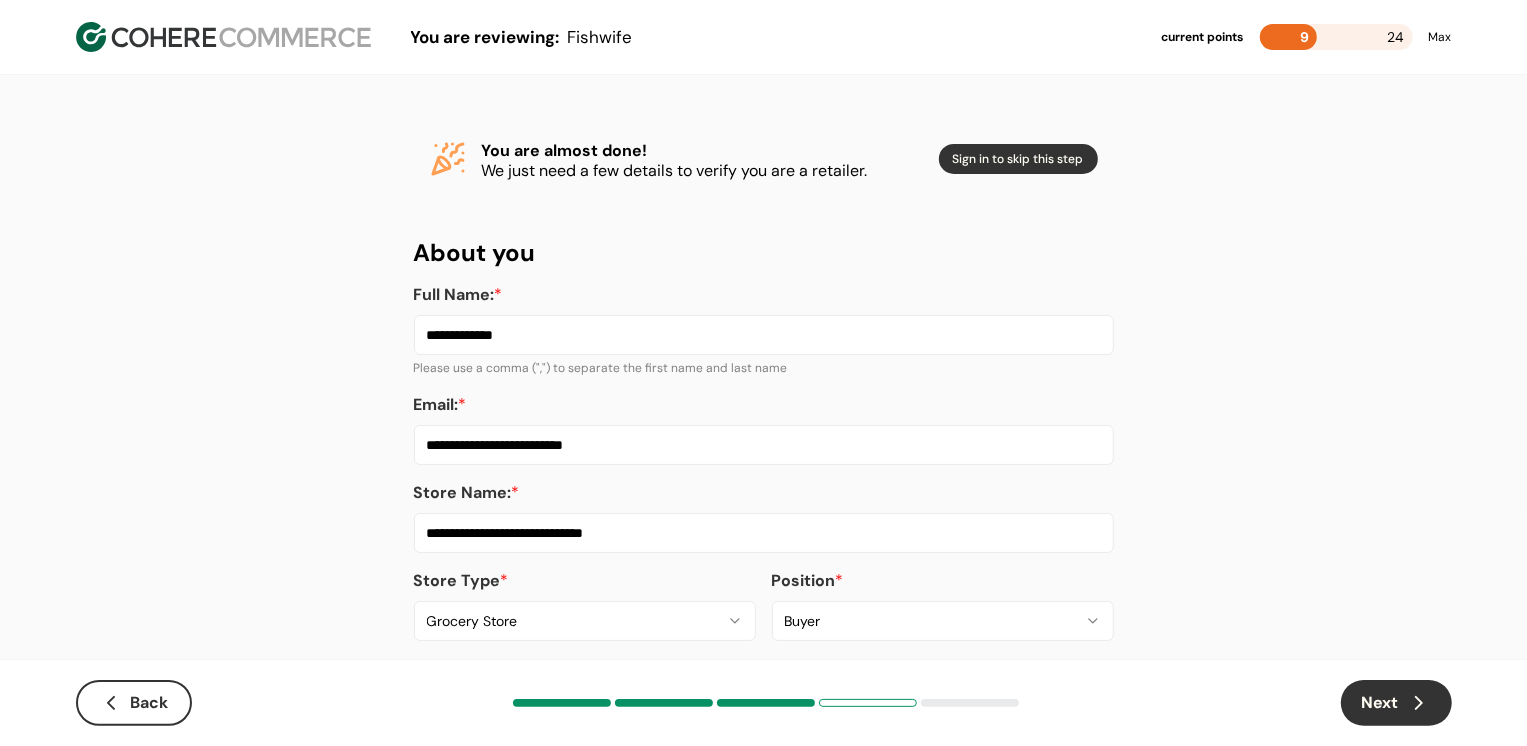 click on "Next" at bounding box center (1396, 703) 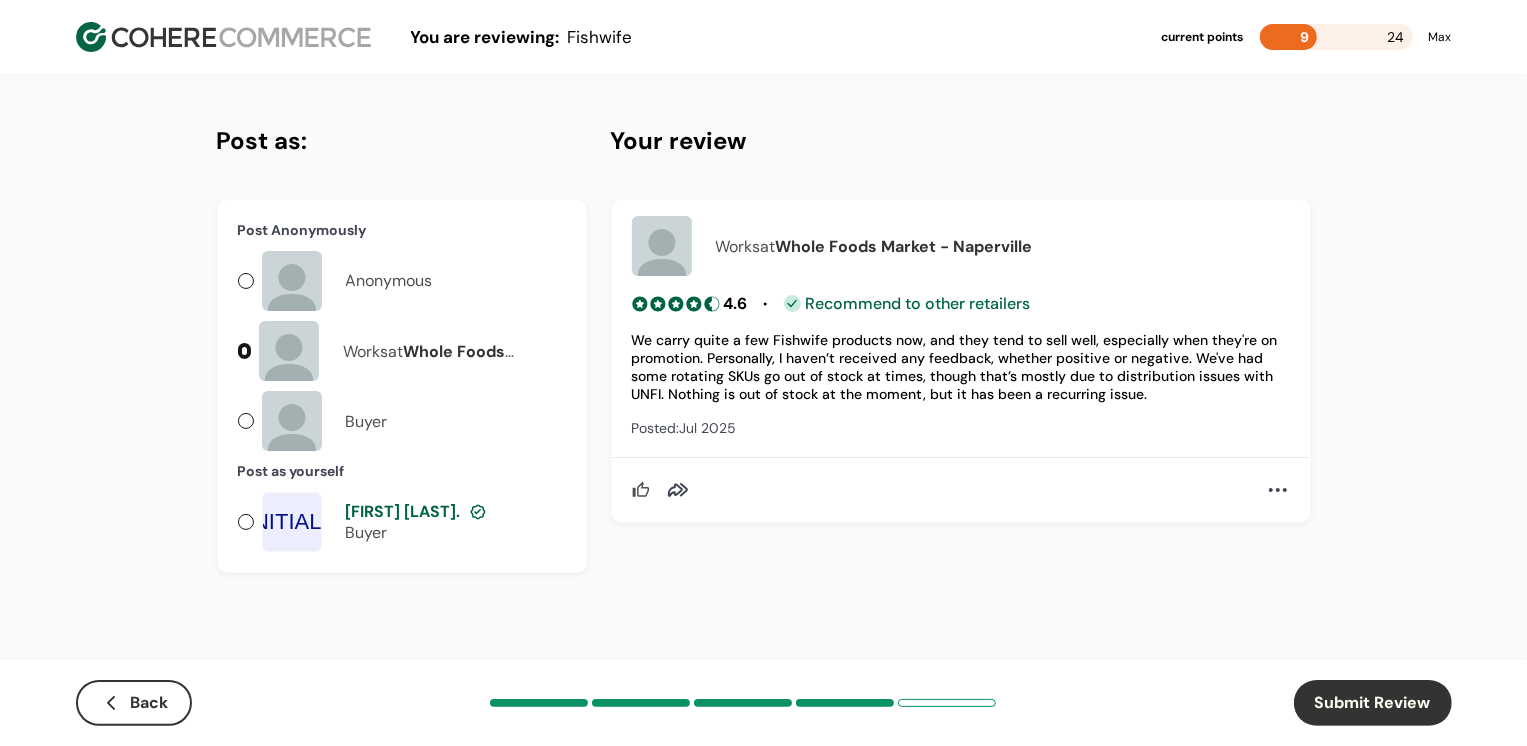 click on "Anonymous" at bounding box center [347, 281] 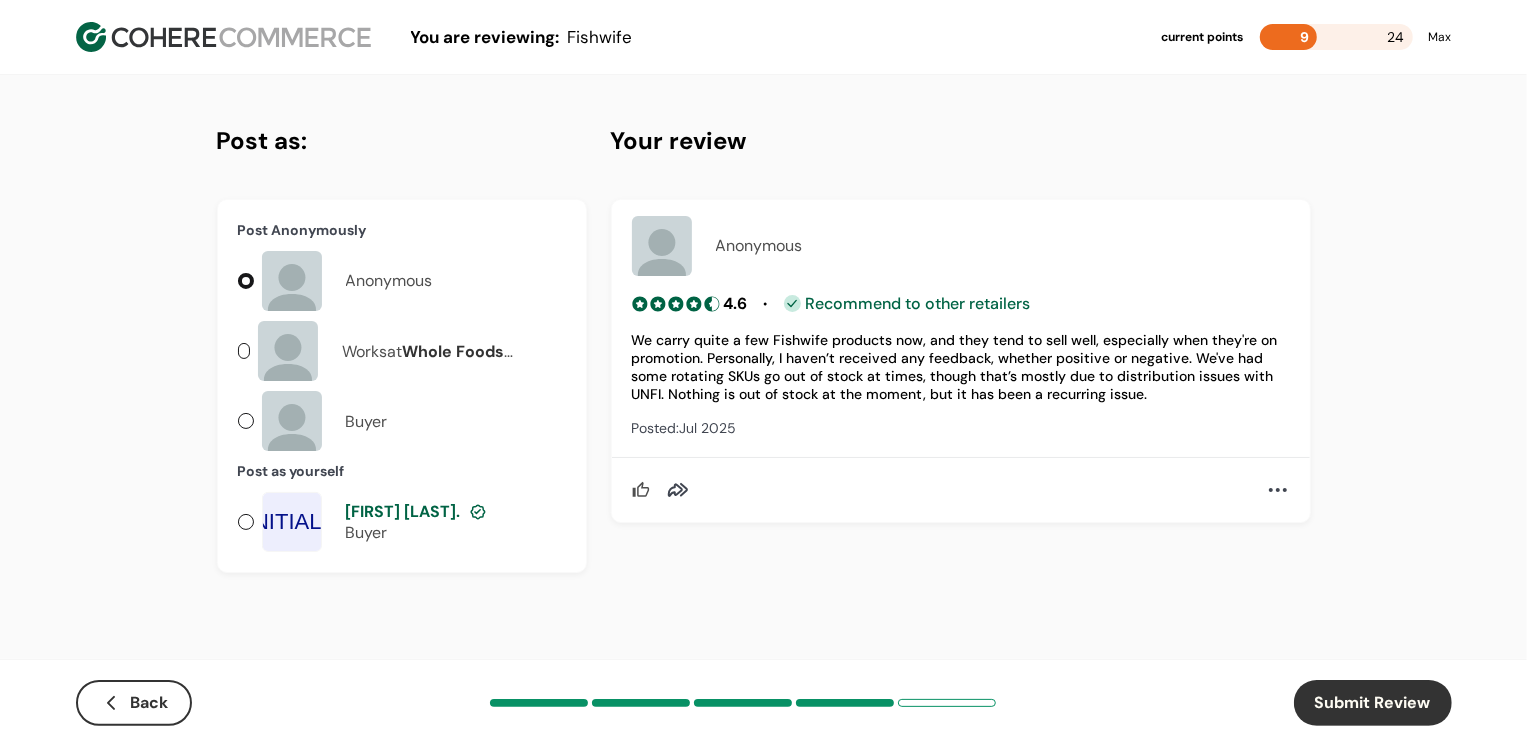 click on "Submit Review" at bounding box center [1373, 703] 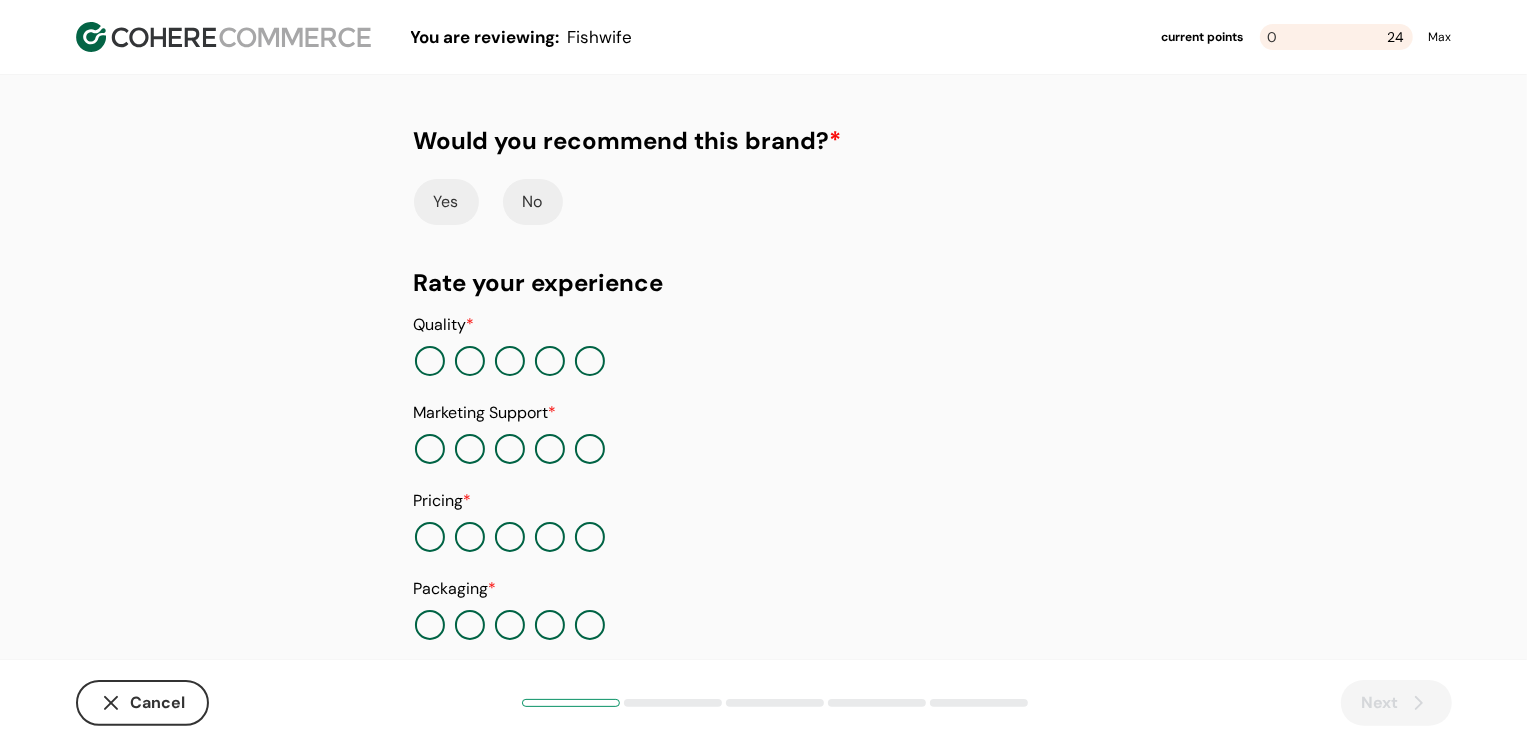 click on "Yes" at bounding box center [446, 202] 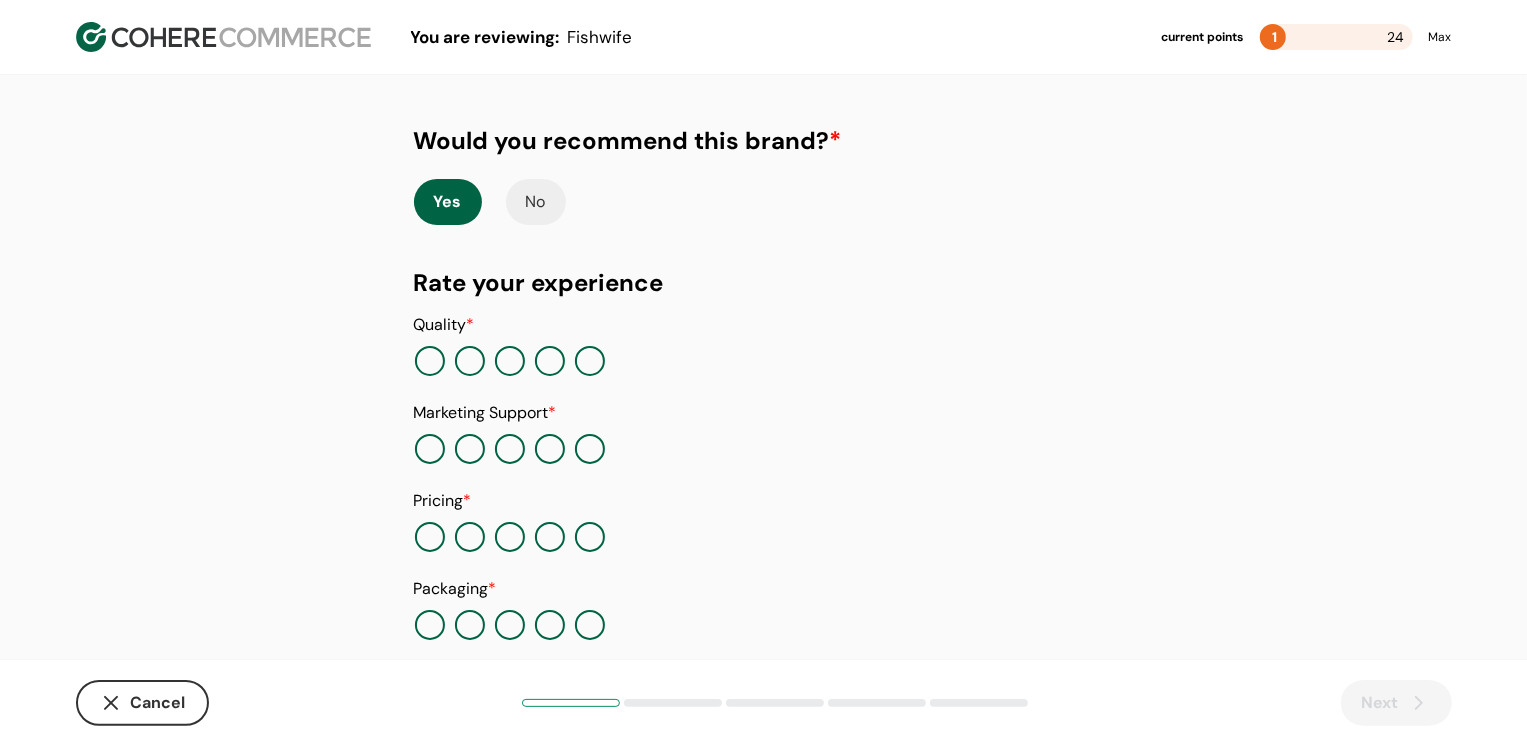 click at bounding box center (590, 361) 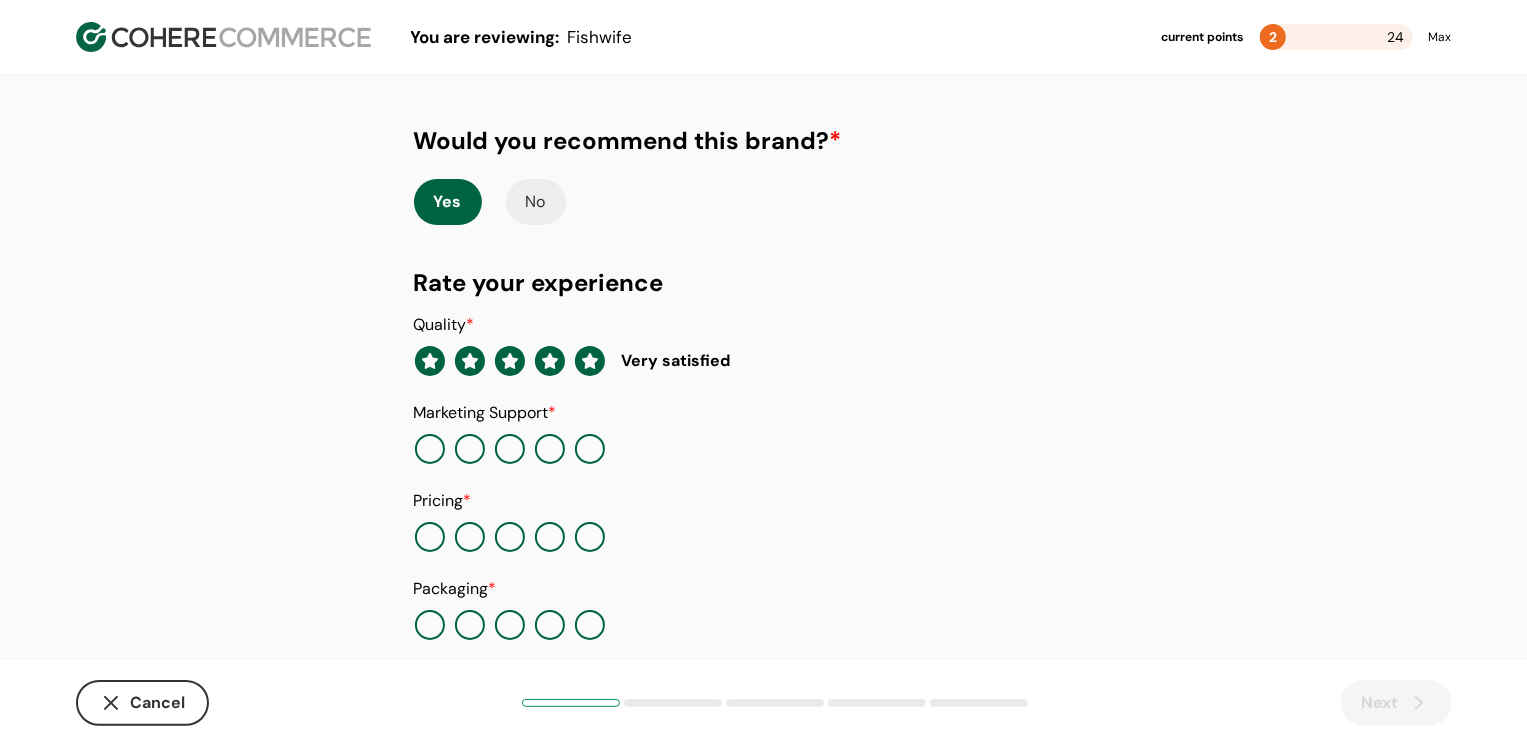 click at bounding box center [590, 449] 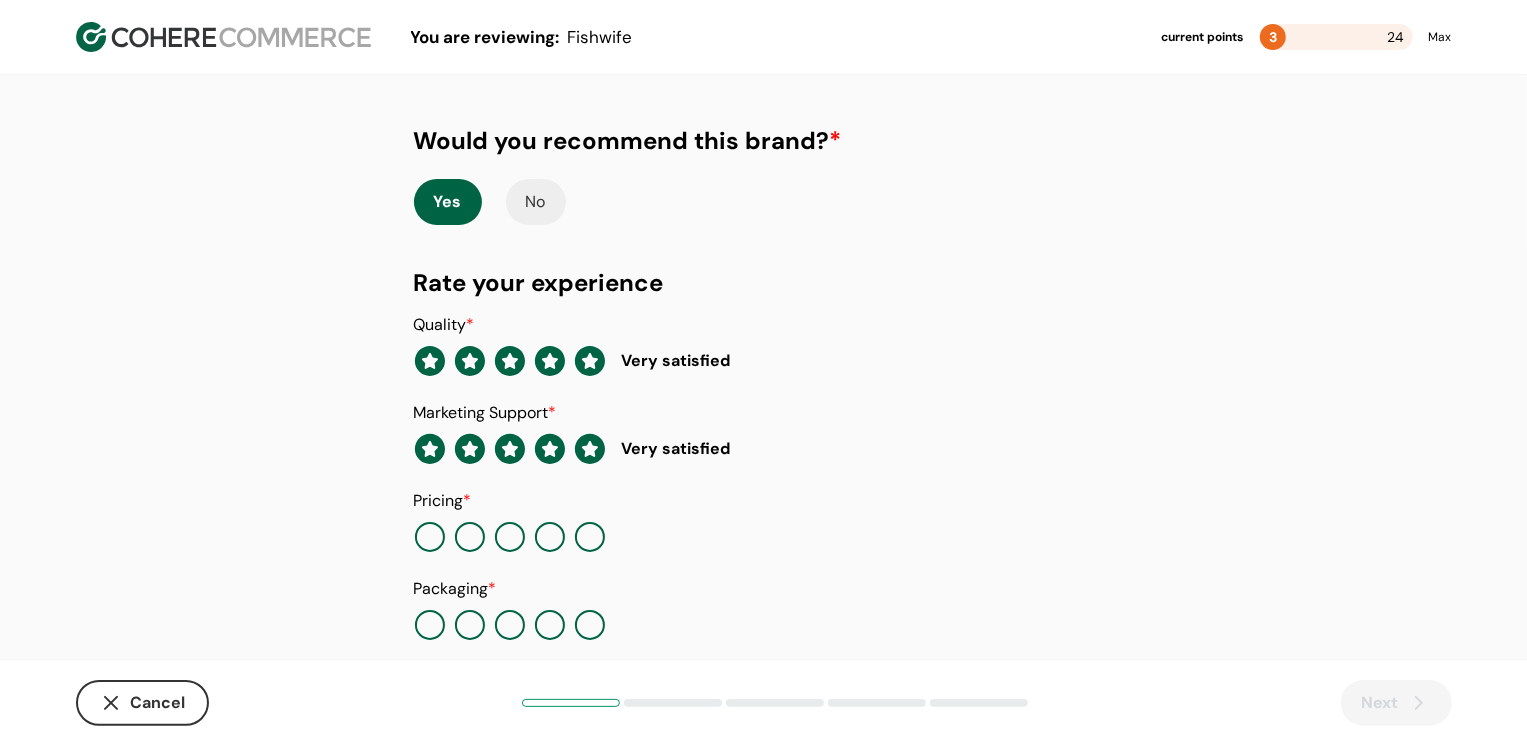 click at bounding box center (590, 537) 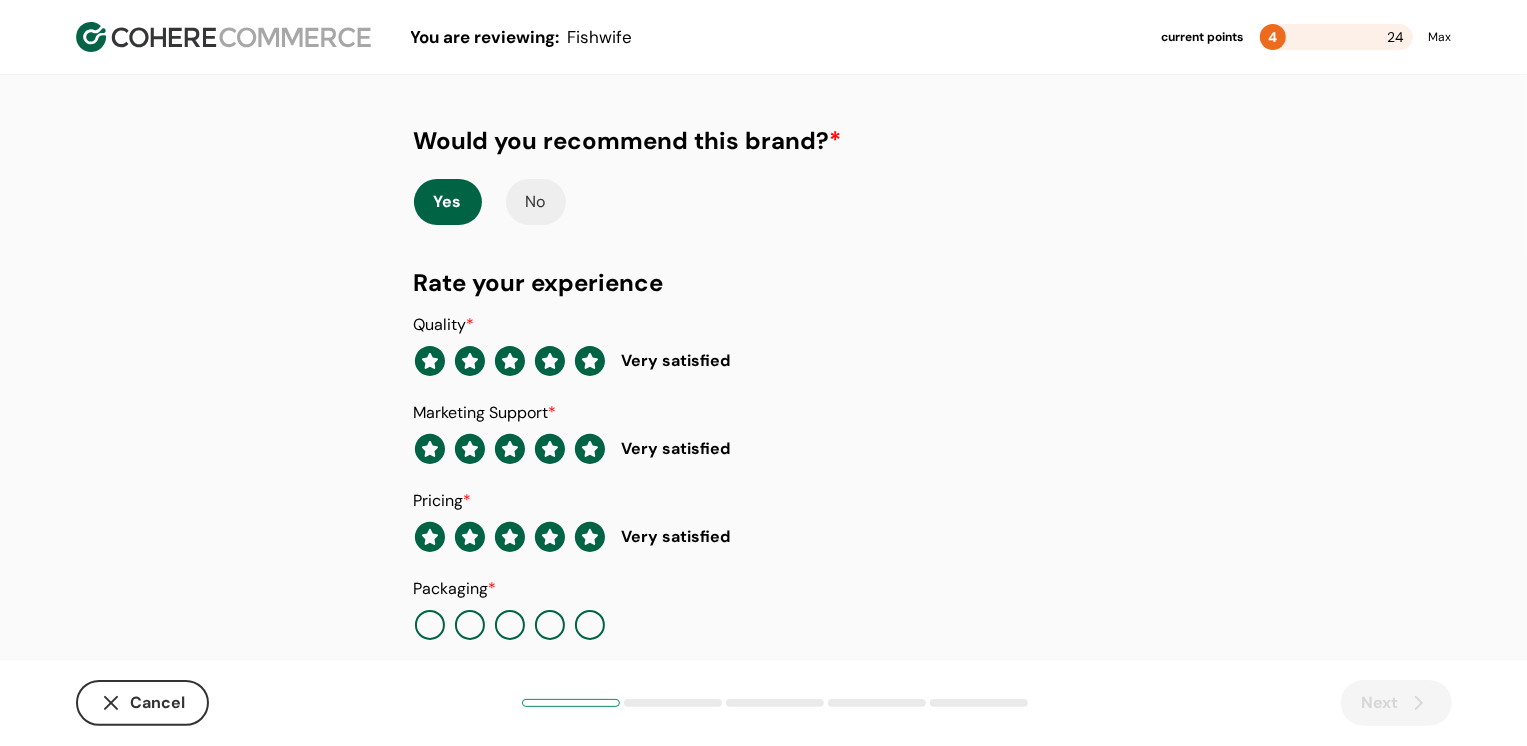click at bounding box center [590, 625] 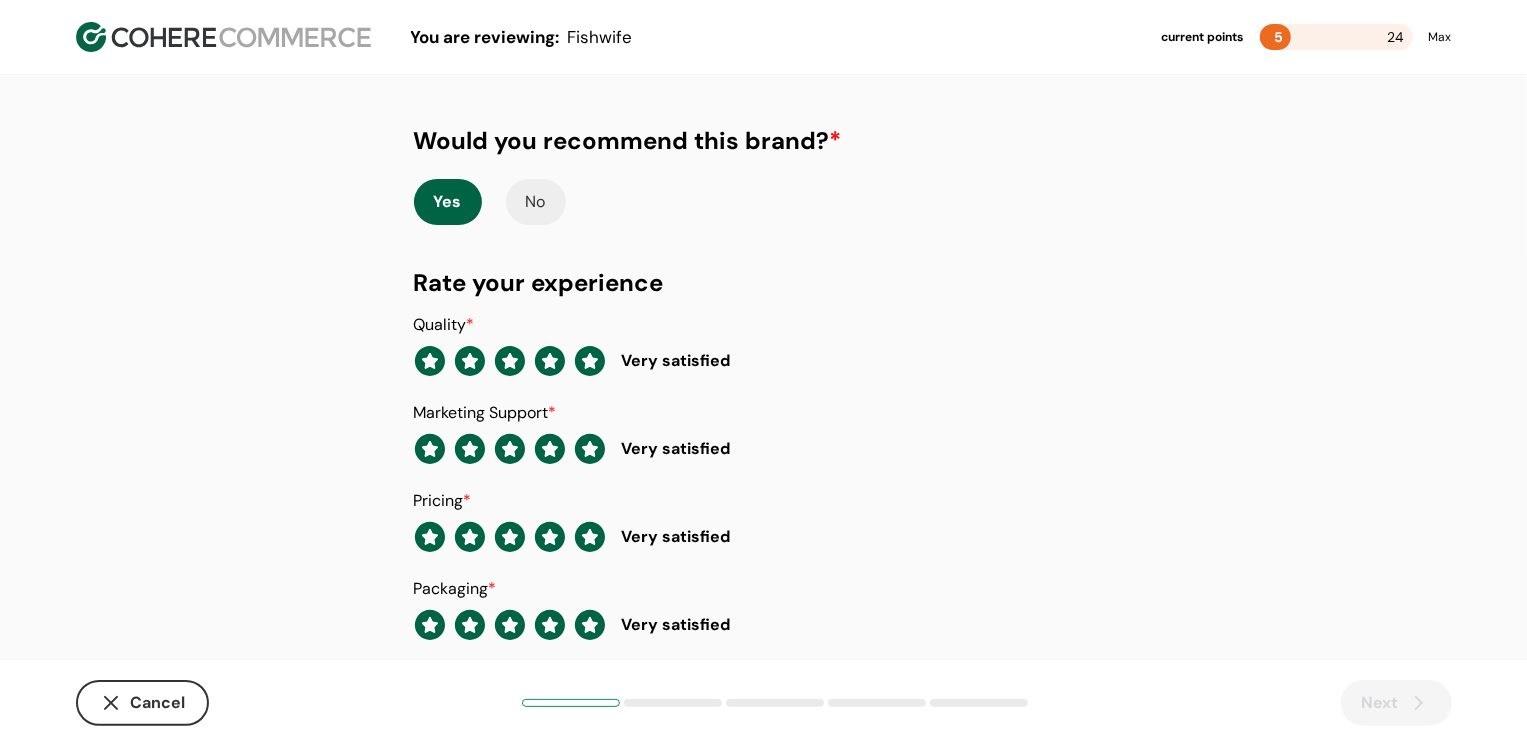 scroll, scrollTop: 205, scrollLeft: 0, axis: vertical 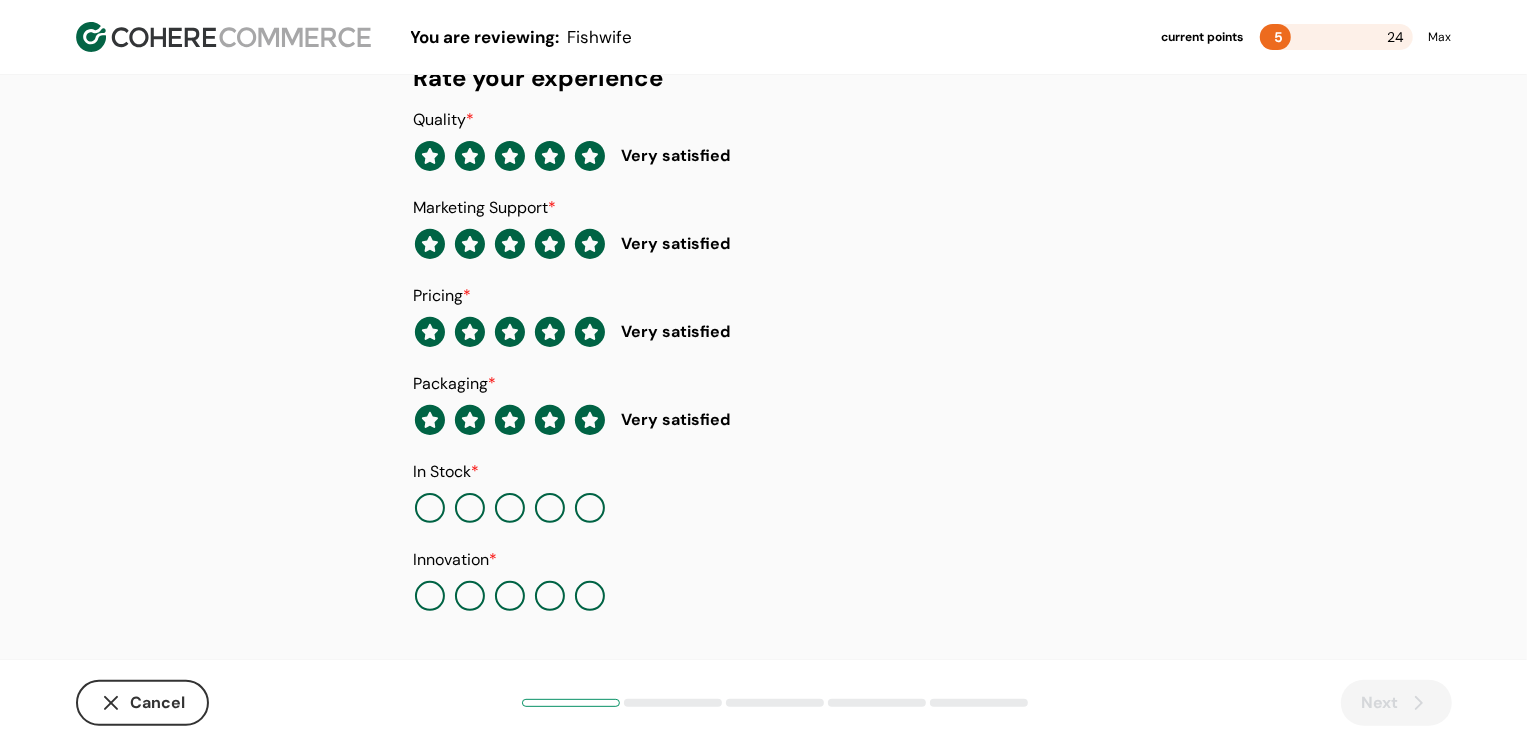 click at bounding box center (590, 508) 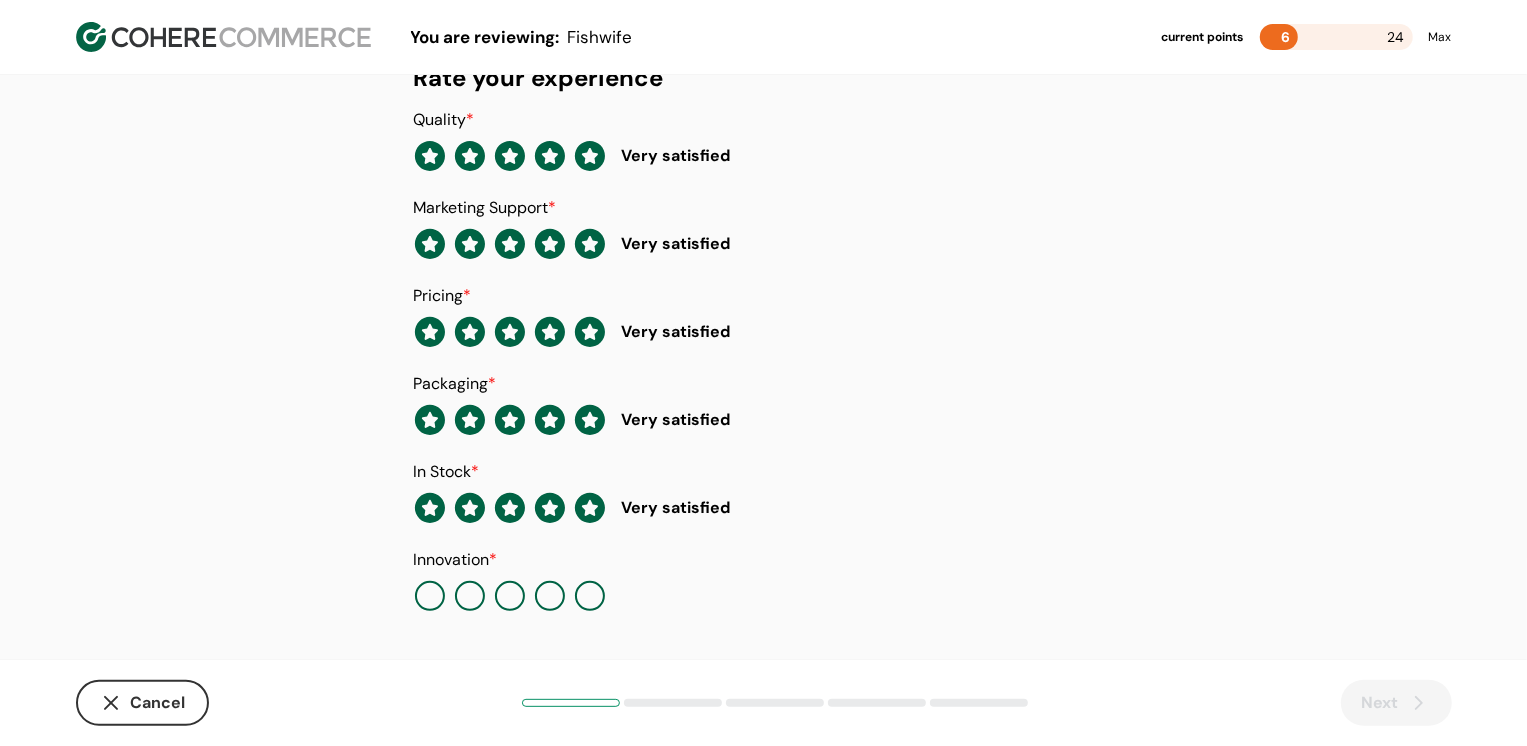 click at bounding box center [590, 596] 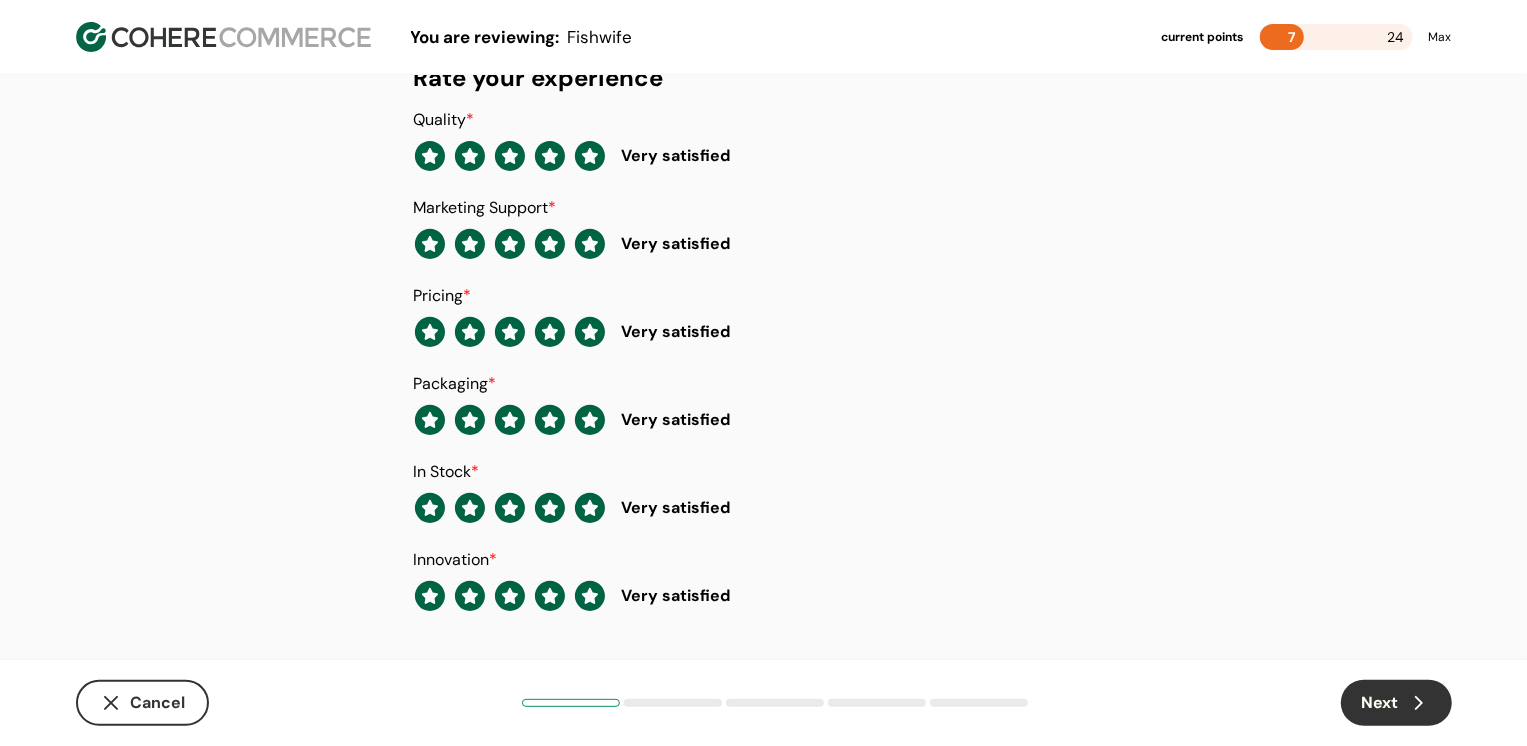 click on "Next" at bounding box center (1396, 703) 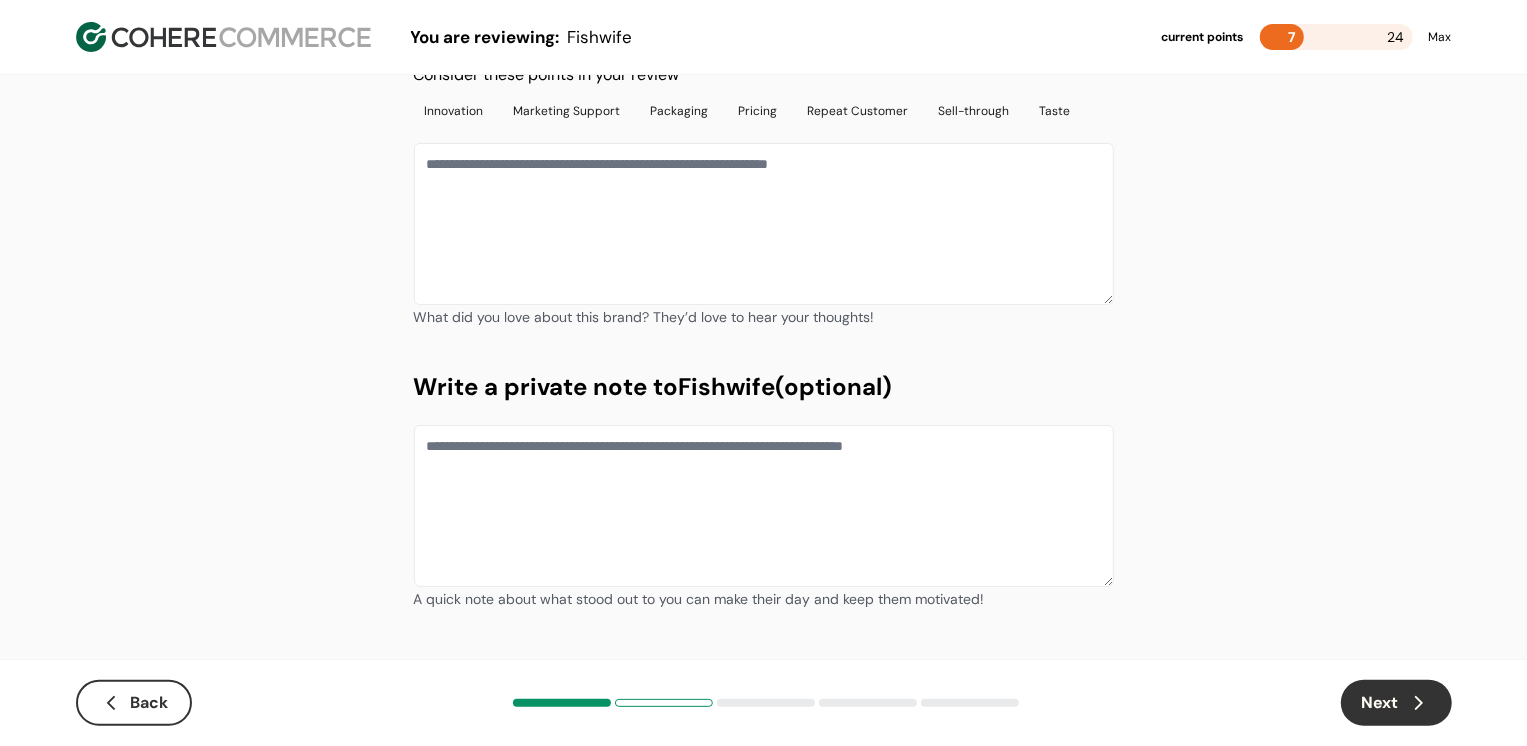 scroll, scrollTop: 0, scrollLeft: 0, axis: both 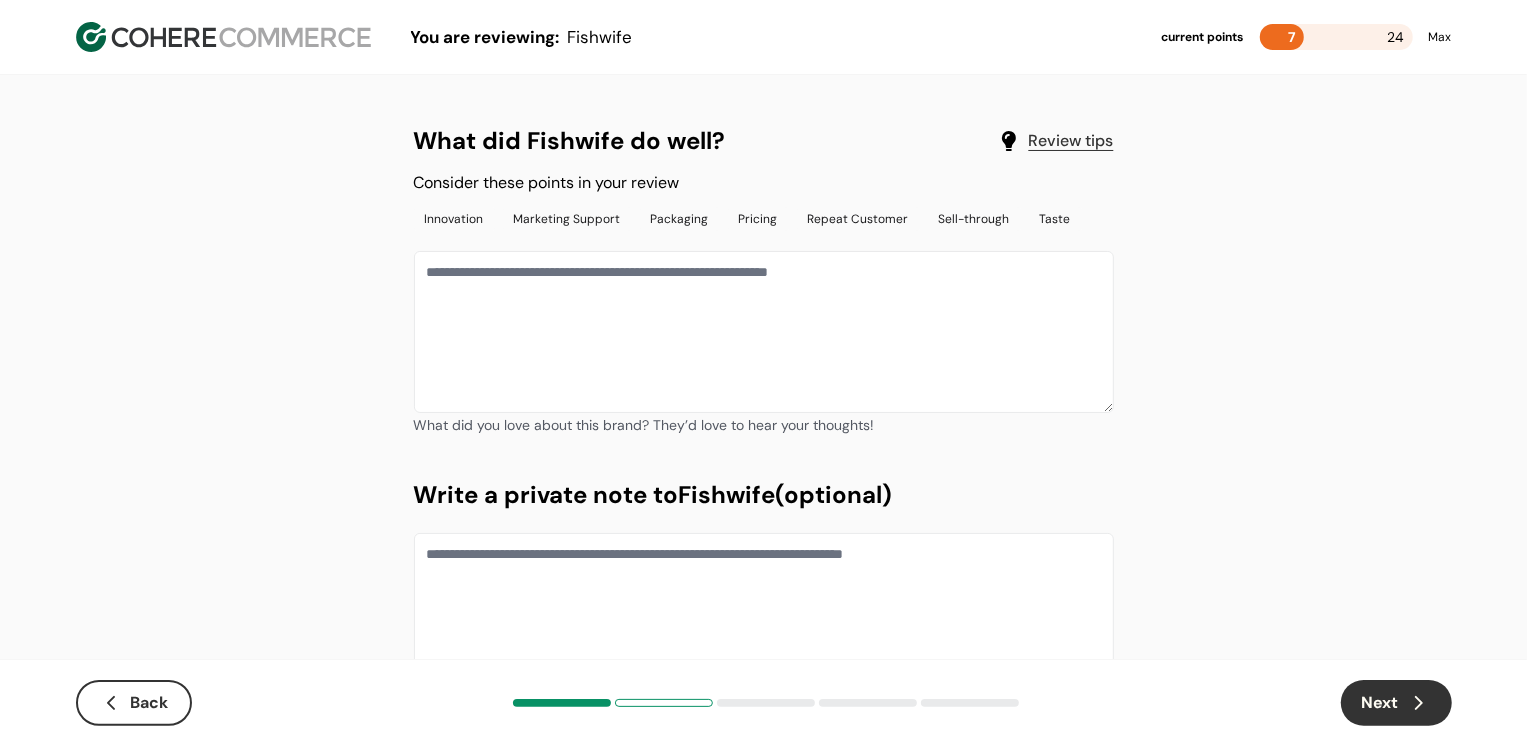 click at bounding box center (764, 332) 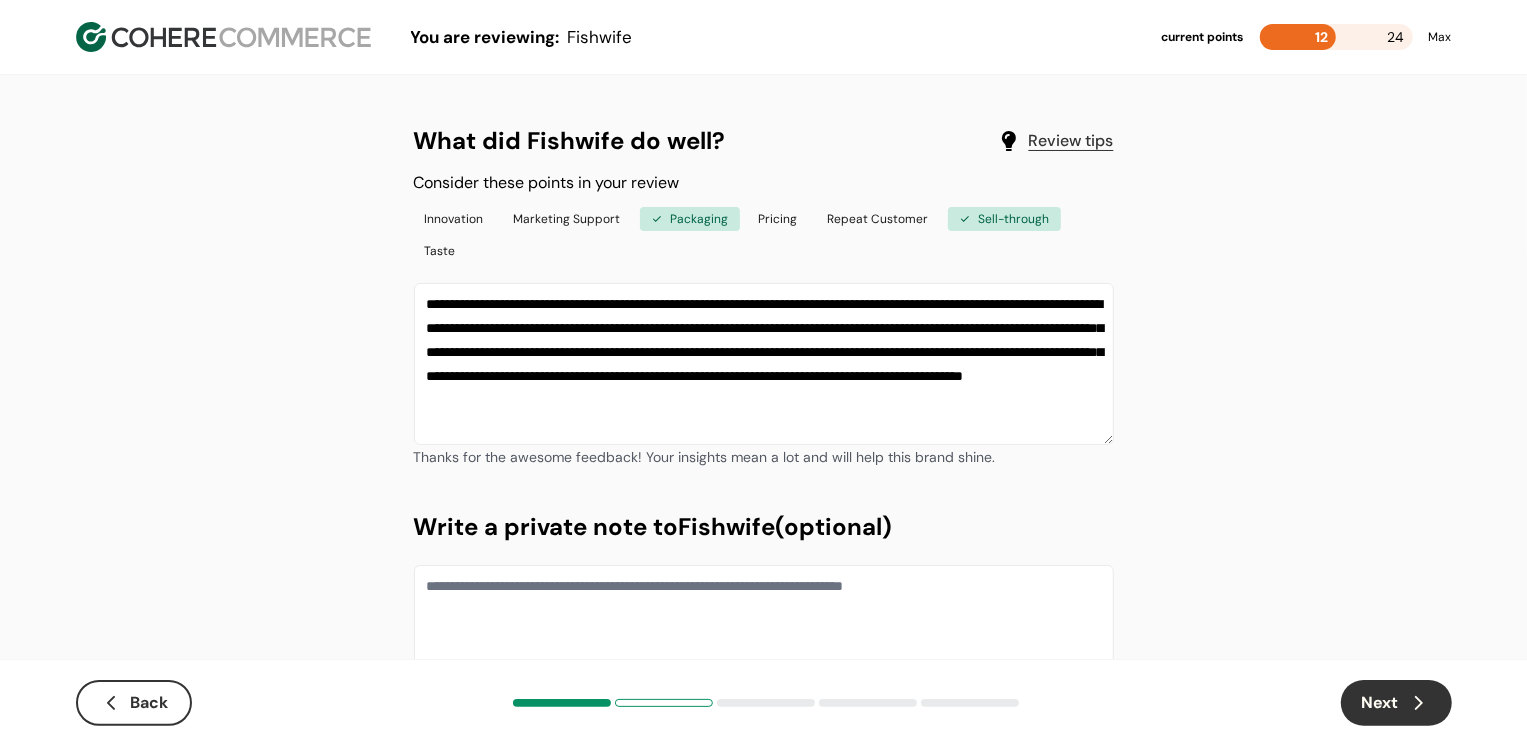 type on "**********" 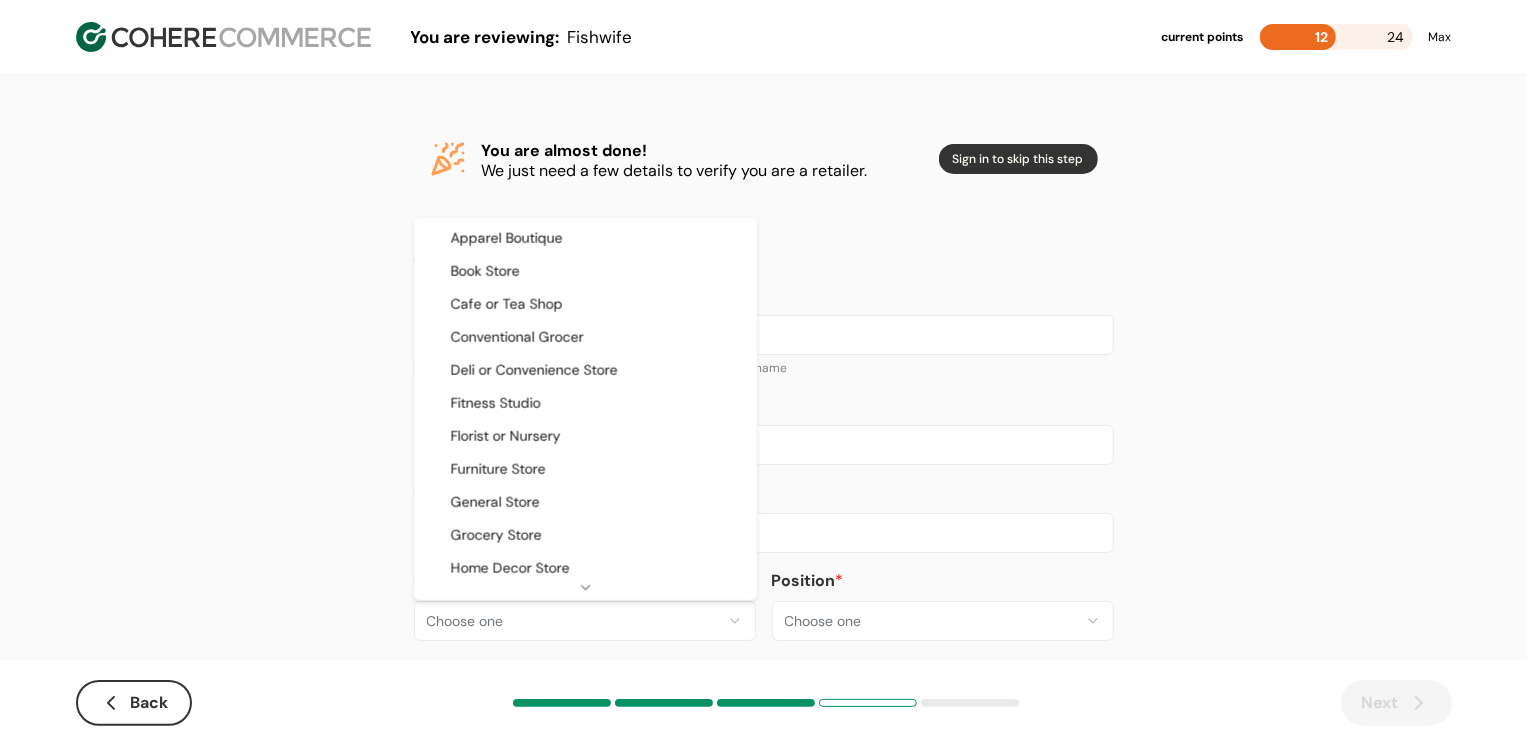 click on "**********" at bounding box center (763, 388) 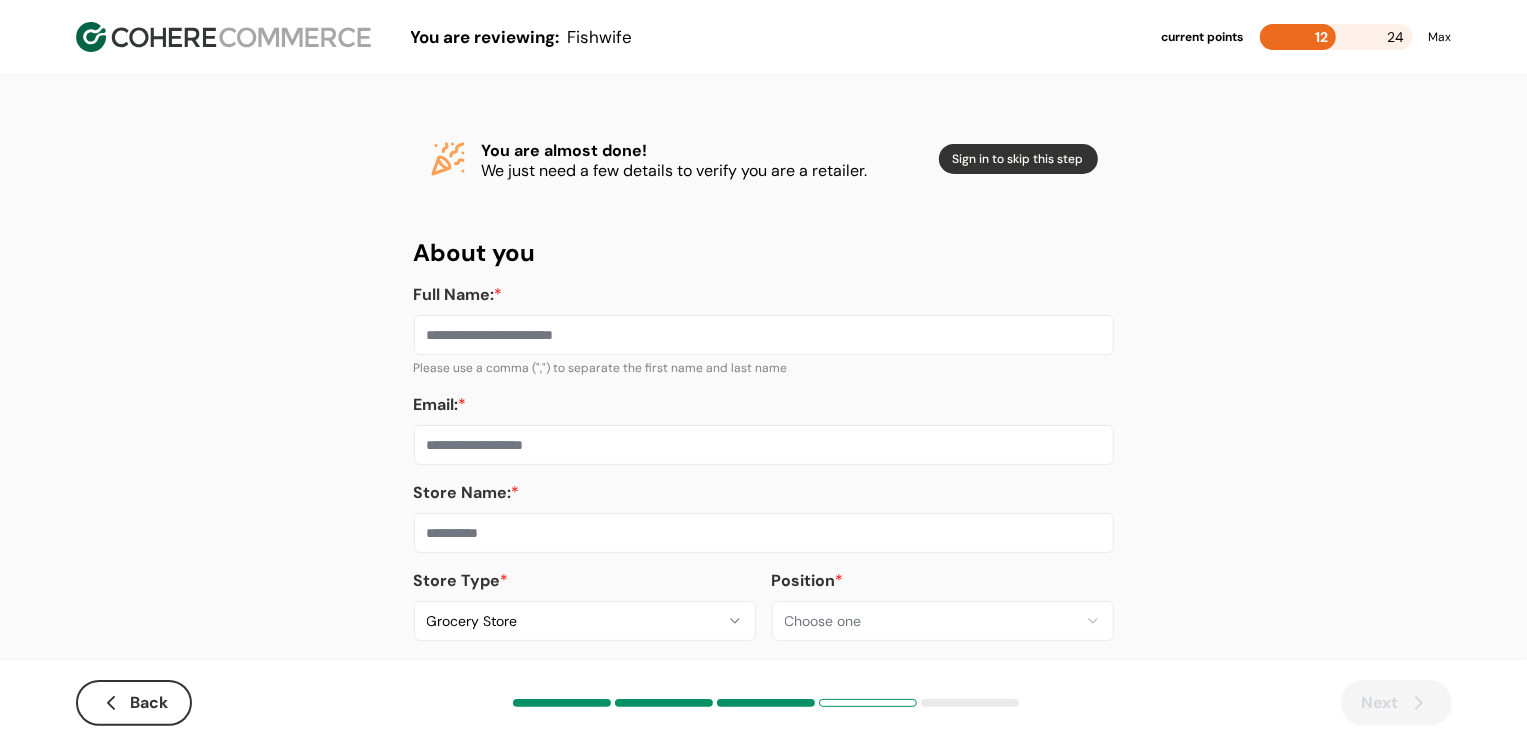click at bounding box center (764, 533) 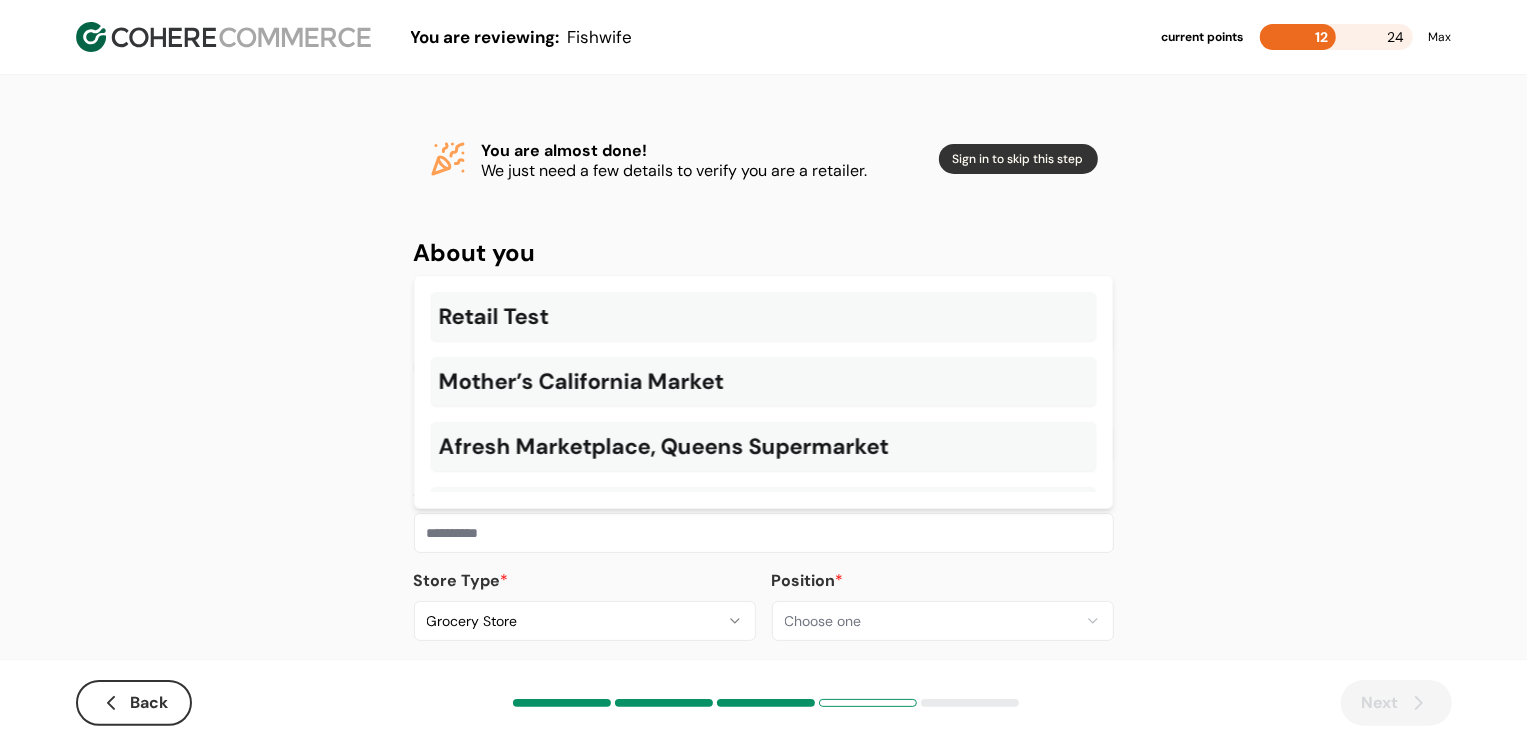 paste on "**********" 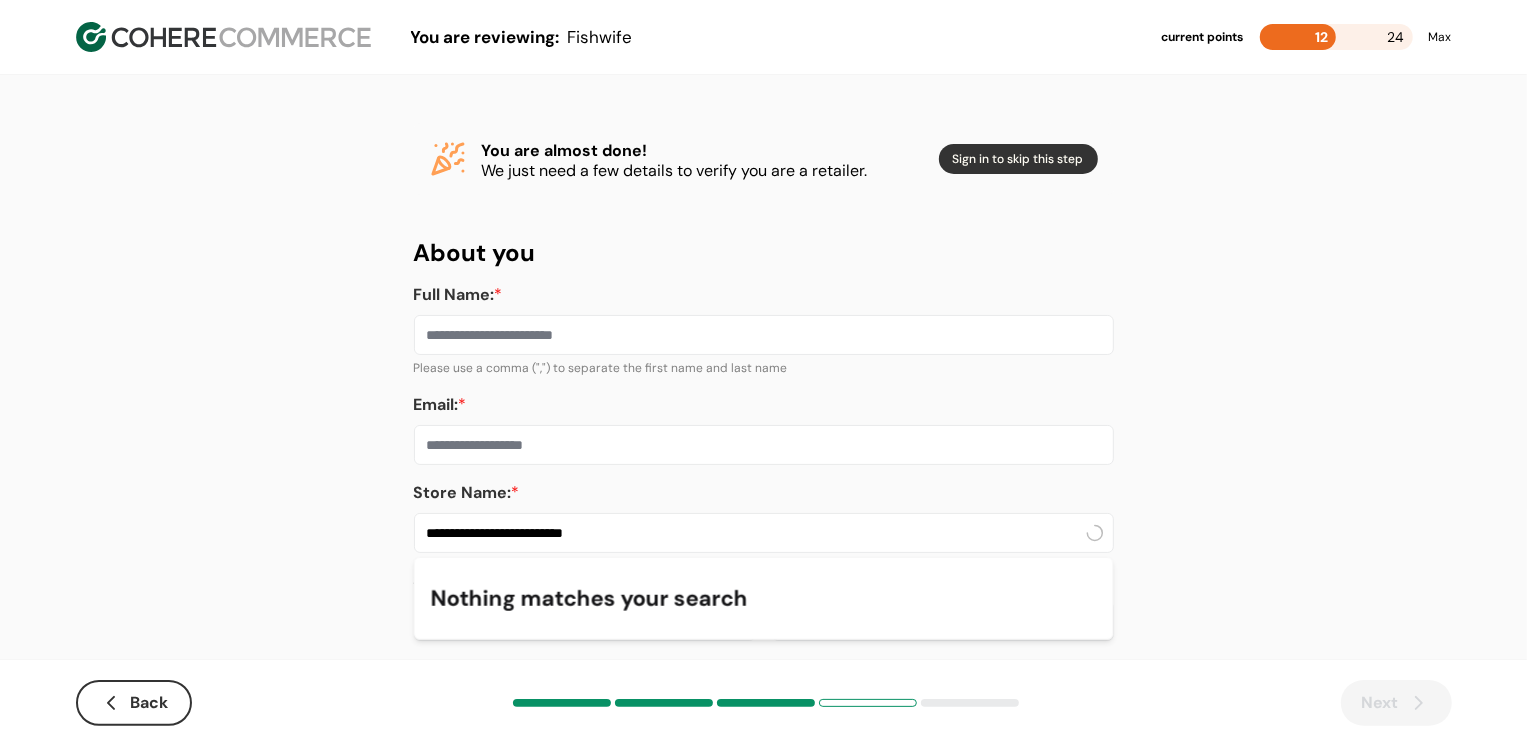 type on "**********" 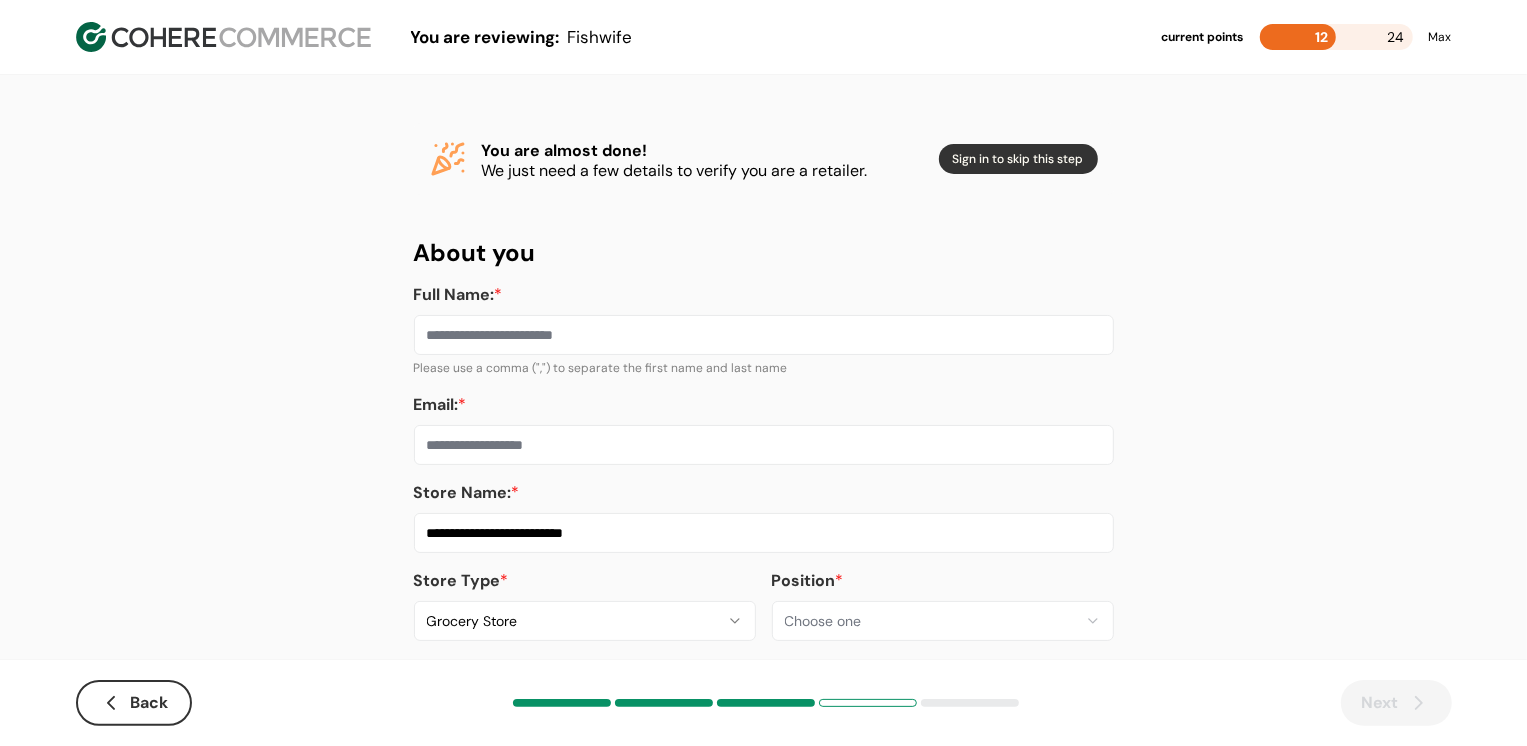 click on "Email:  *" at bounding box center [764, 445] 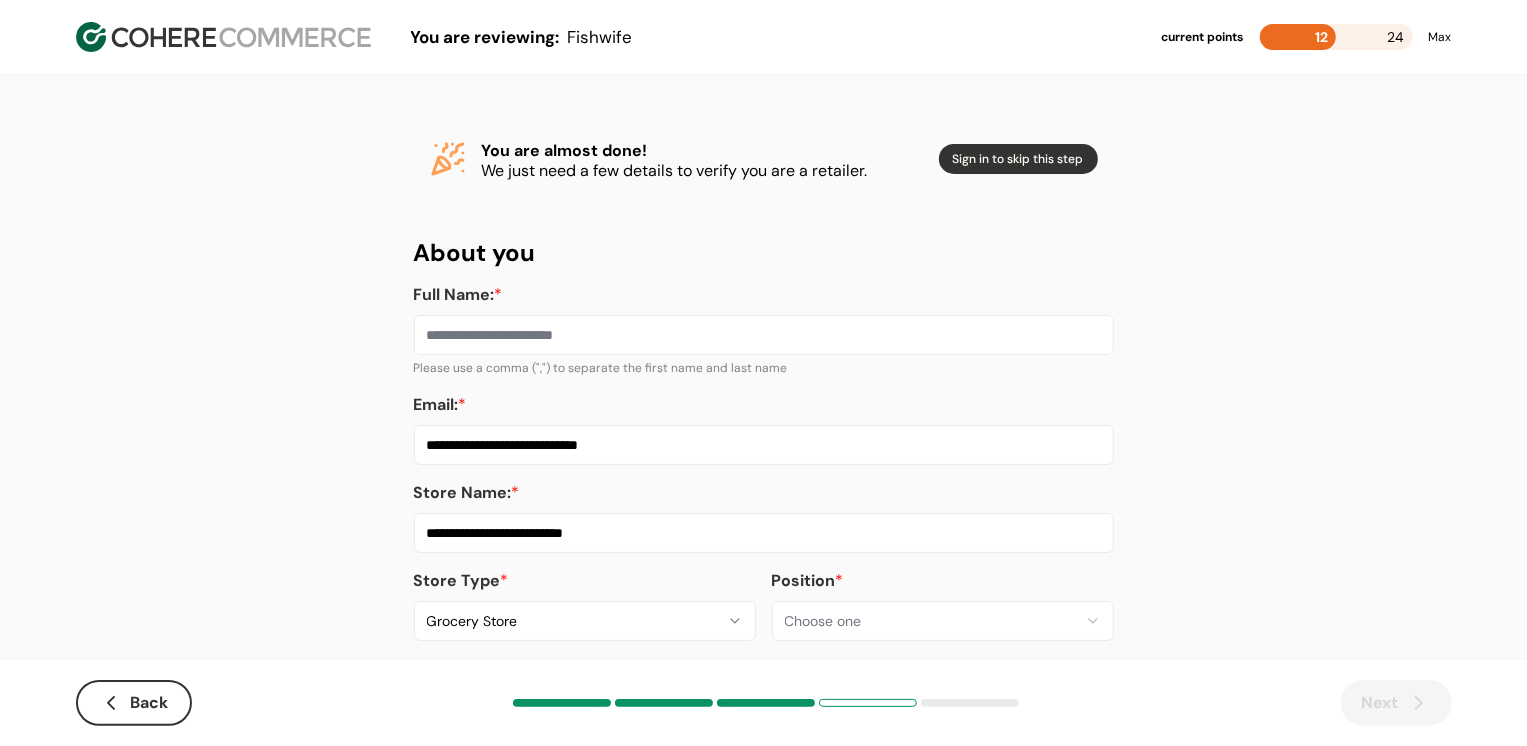 type on "**********" 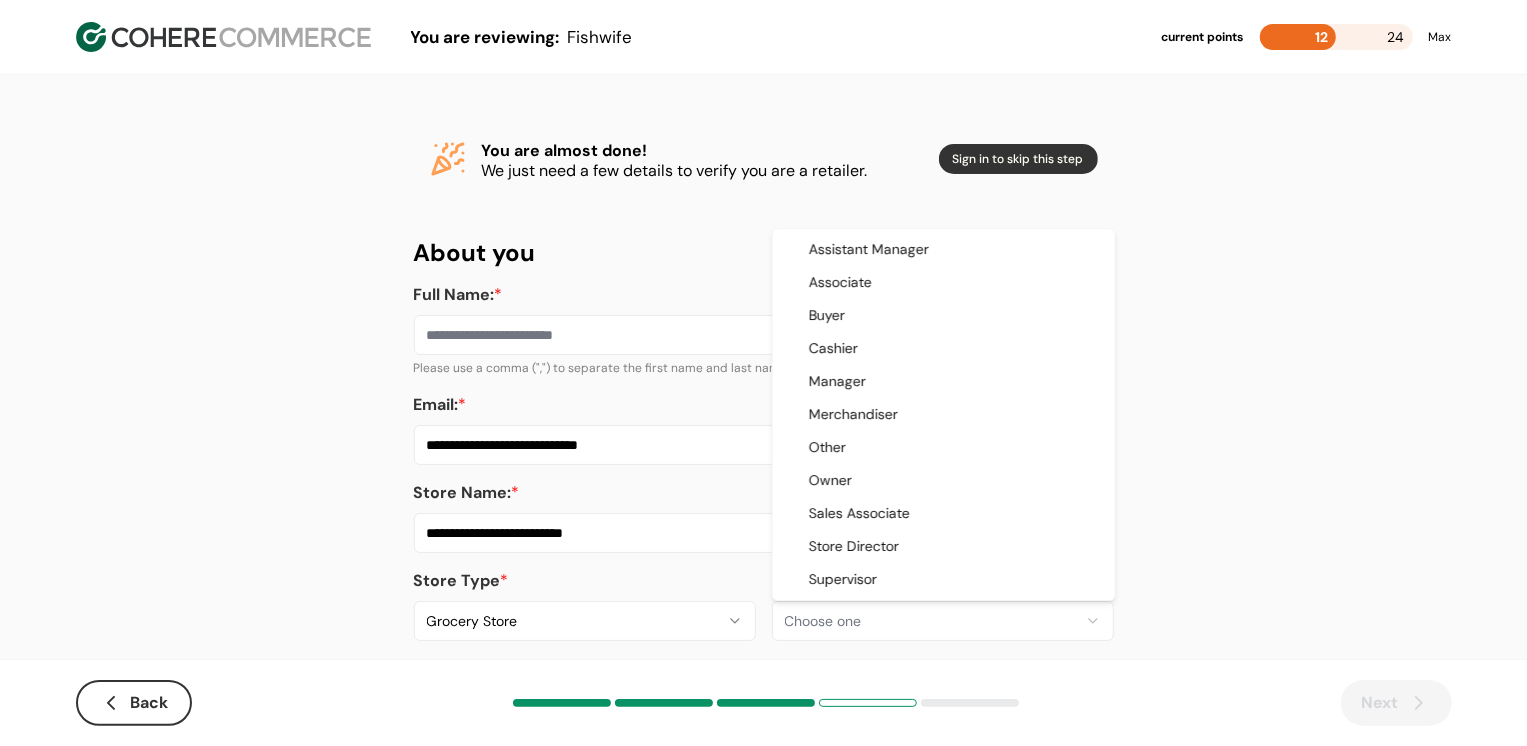 select on "*******" 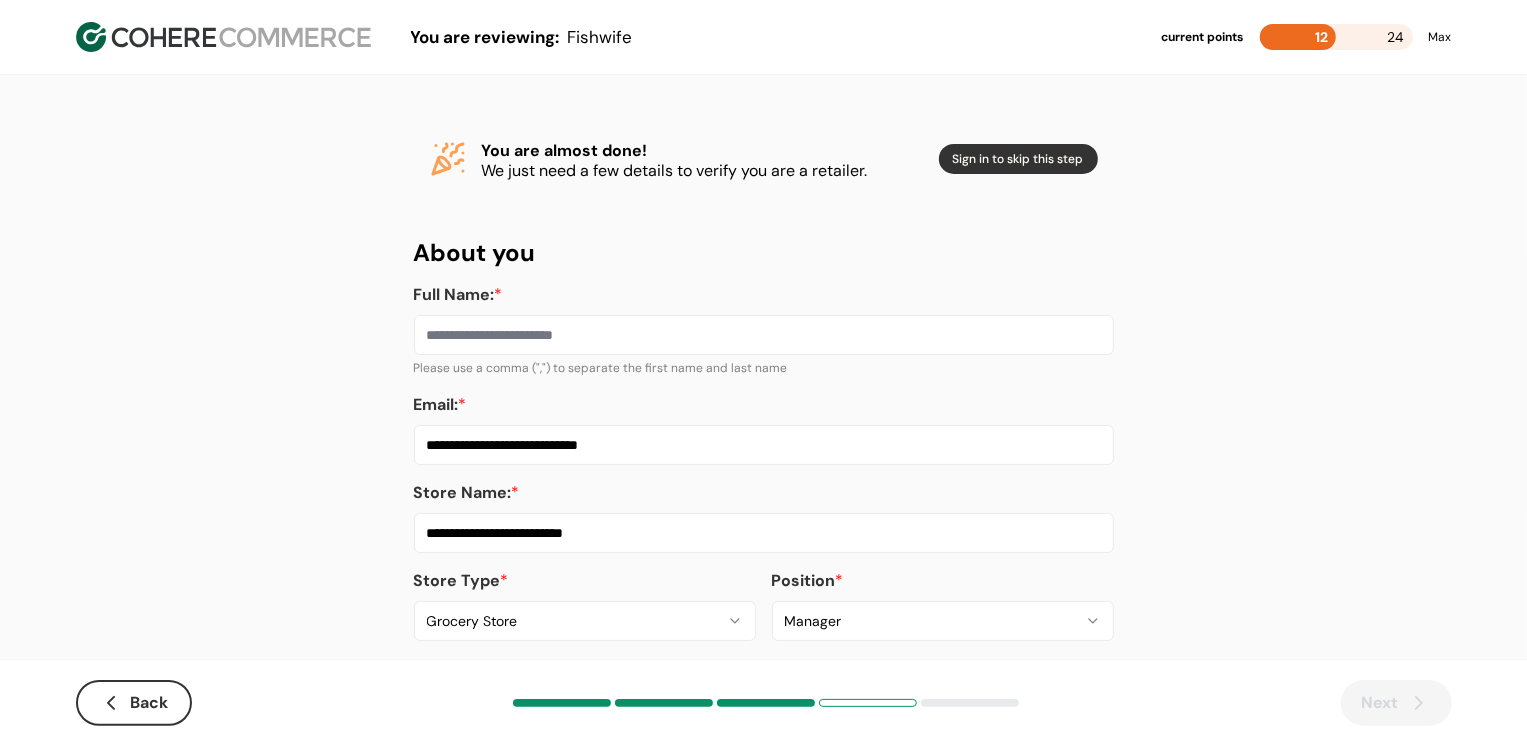 click on "Full Name:  *" at bounding box center [764, 319] 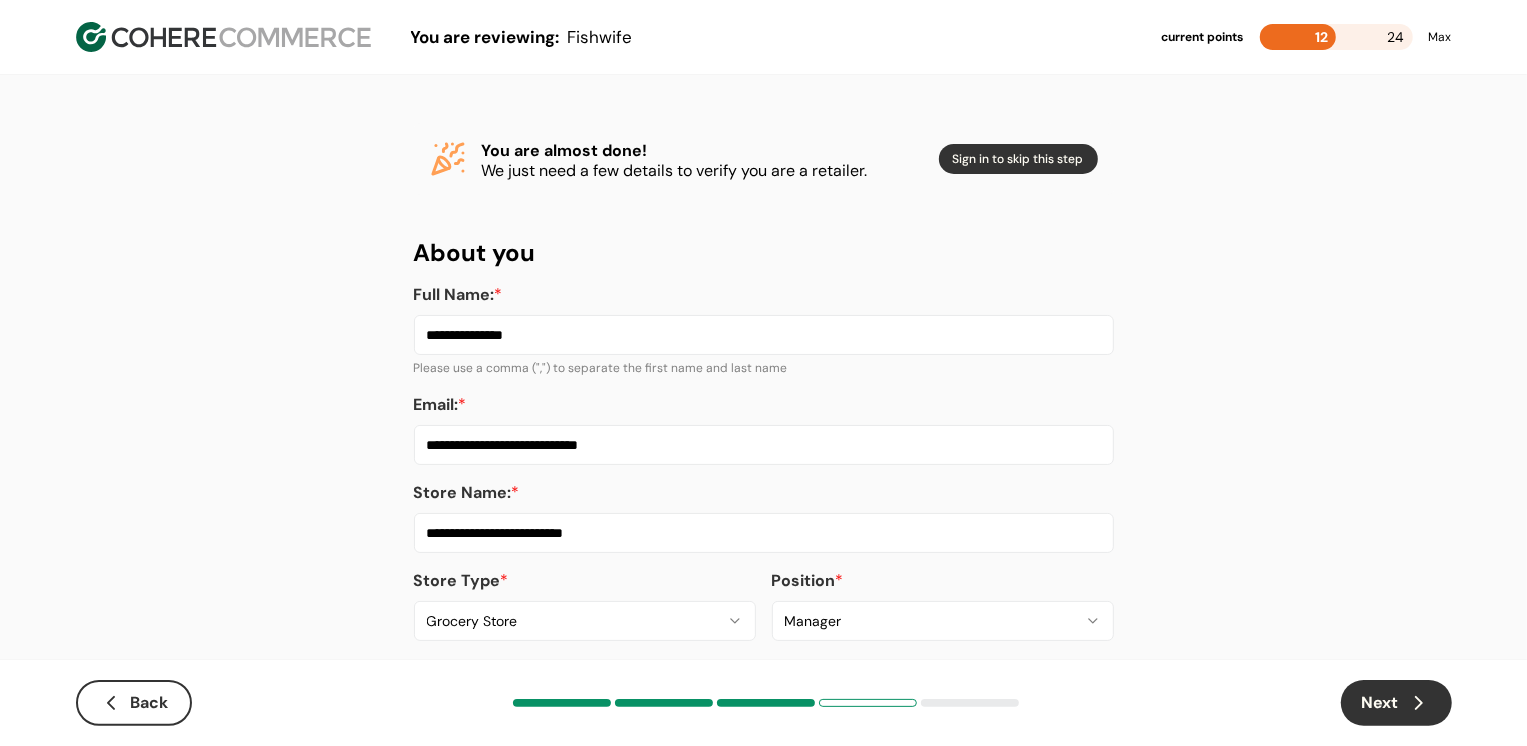 type on "**********" 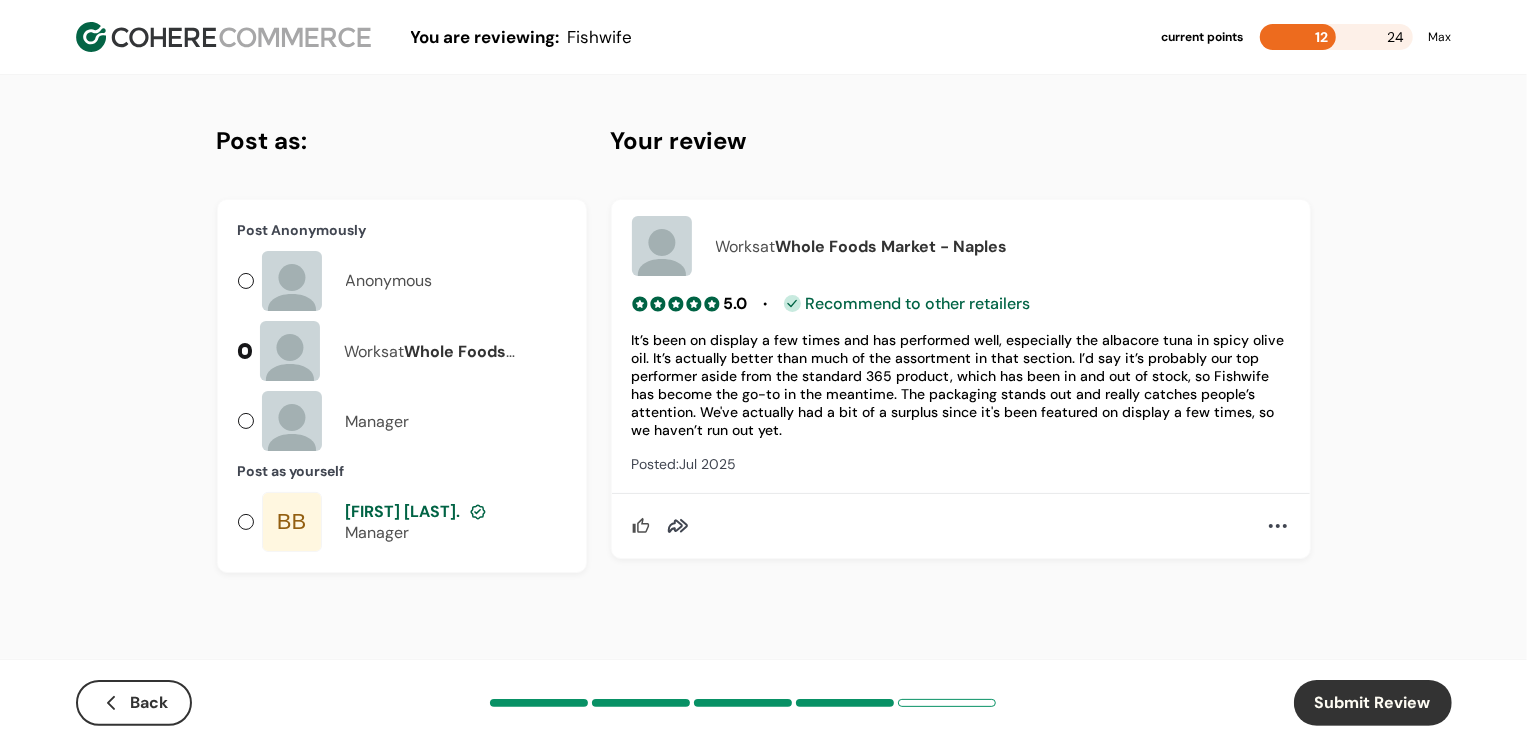 click on "[FIRST] [LAST]." at bounding box center (403, 511) 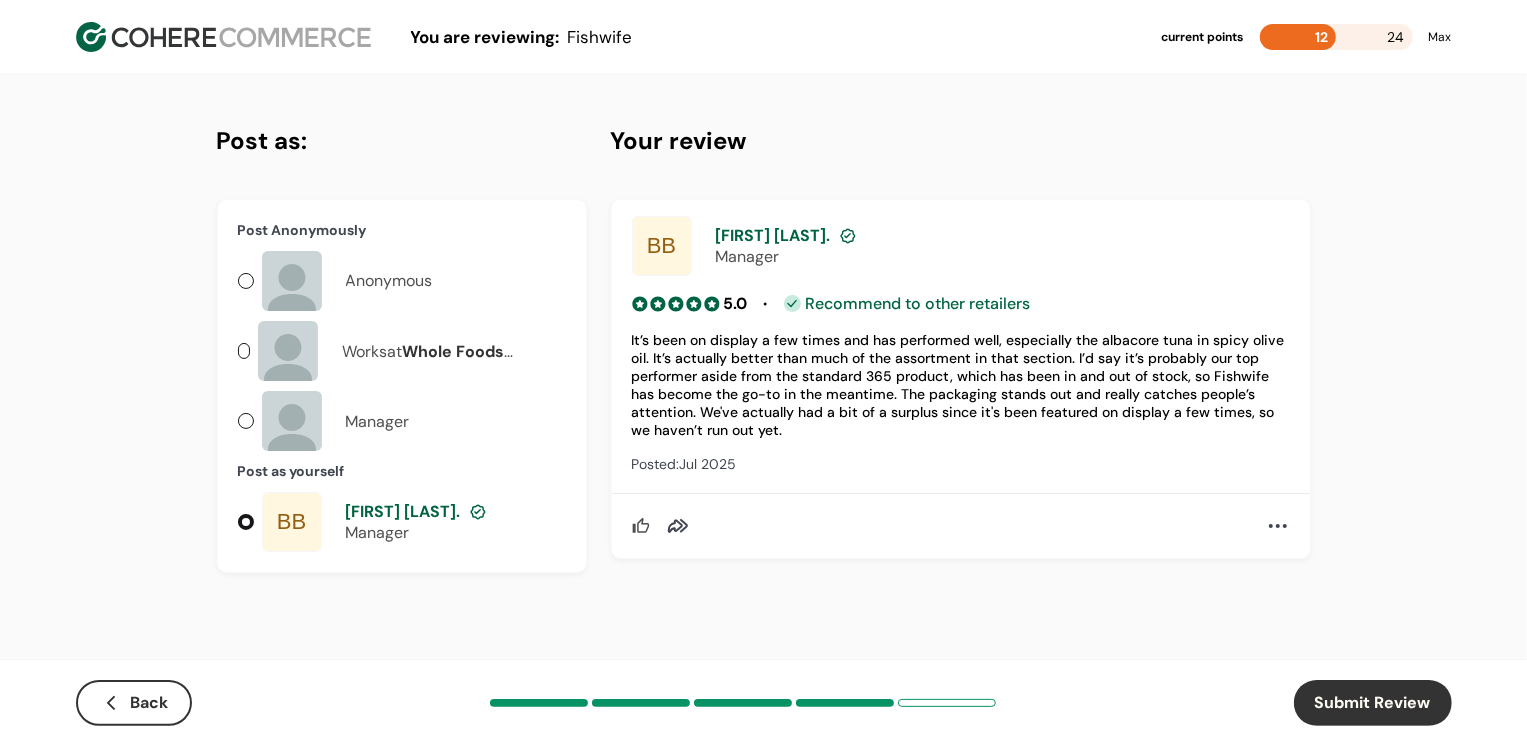 click on "Submit Review" at bounding box center (1373, 703) 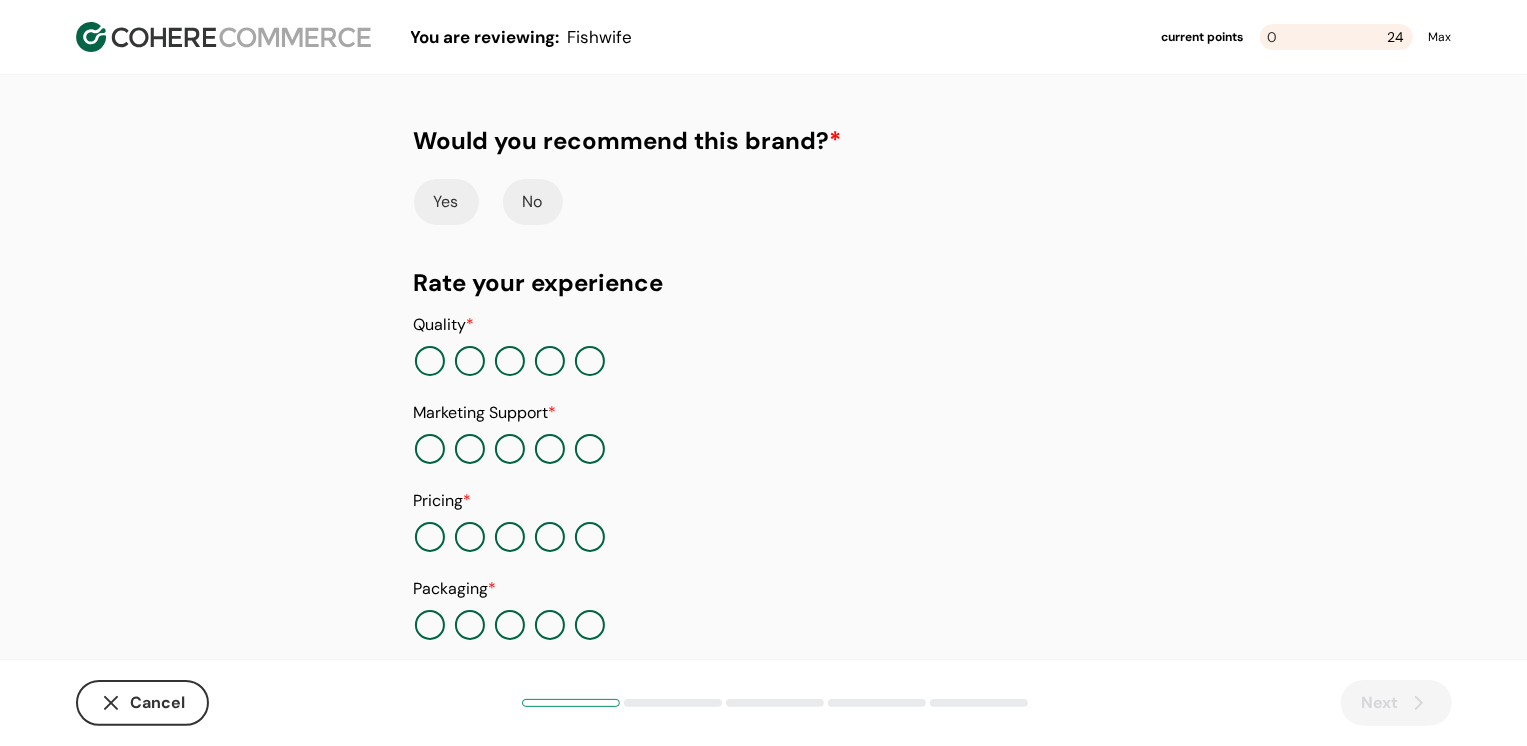 click on "Yes" at bounding box center [446, 202] 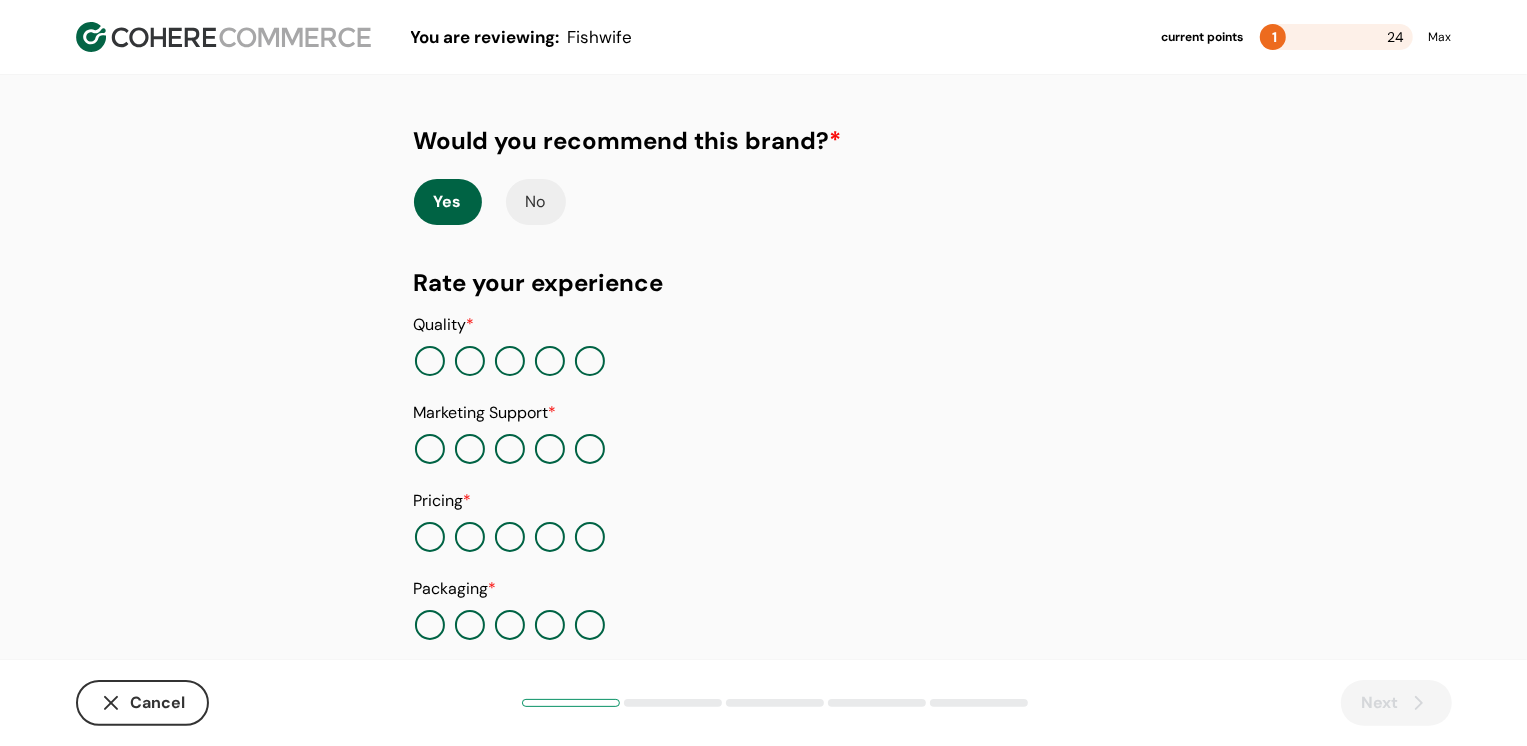 click at bounding box center (550, 361) 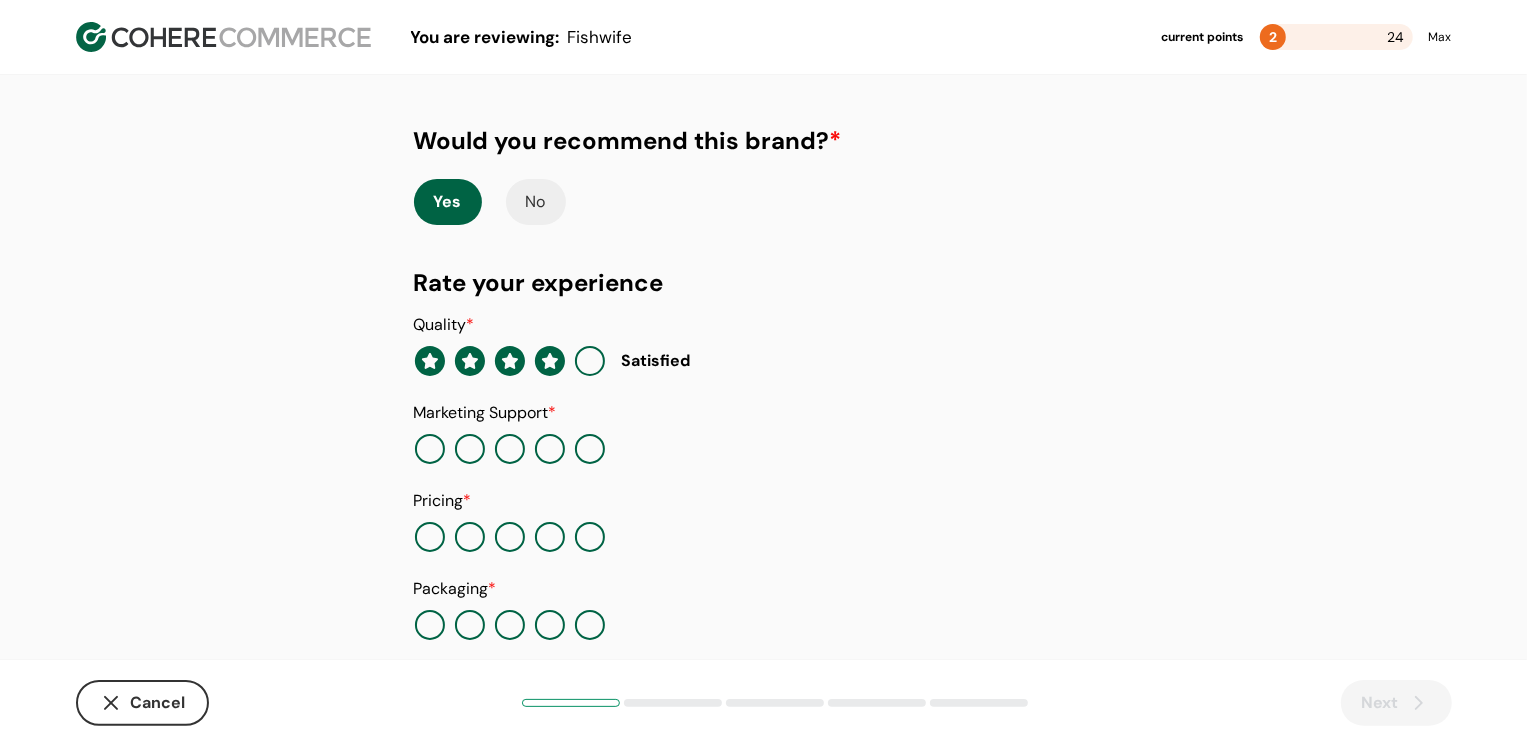click on "Quality  * Satisfied Marketing Support  * Pricing  * Packaging  * In Stock  * Innovation  *" at bounding box center [764, 565] 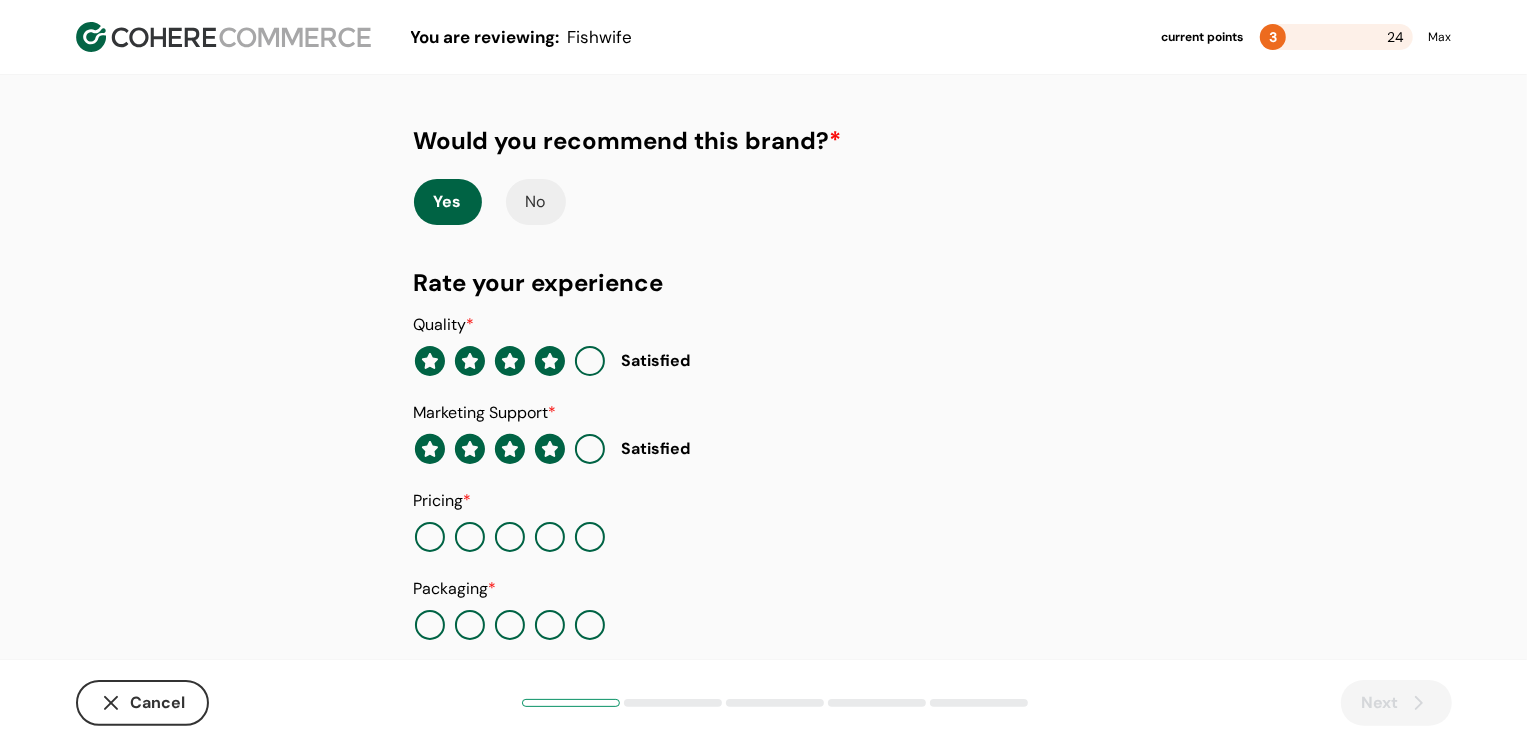 click at bounding box center [470, 537] 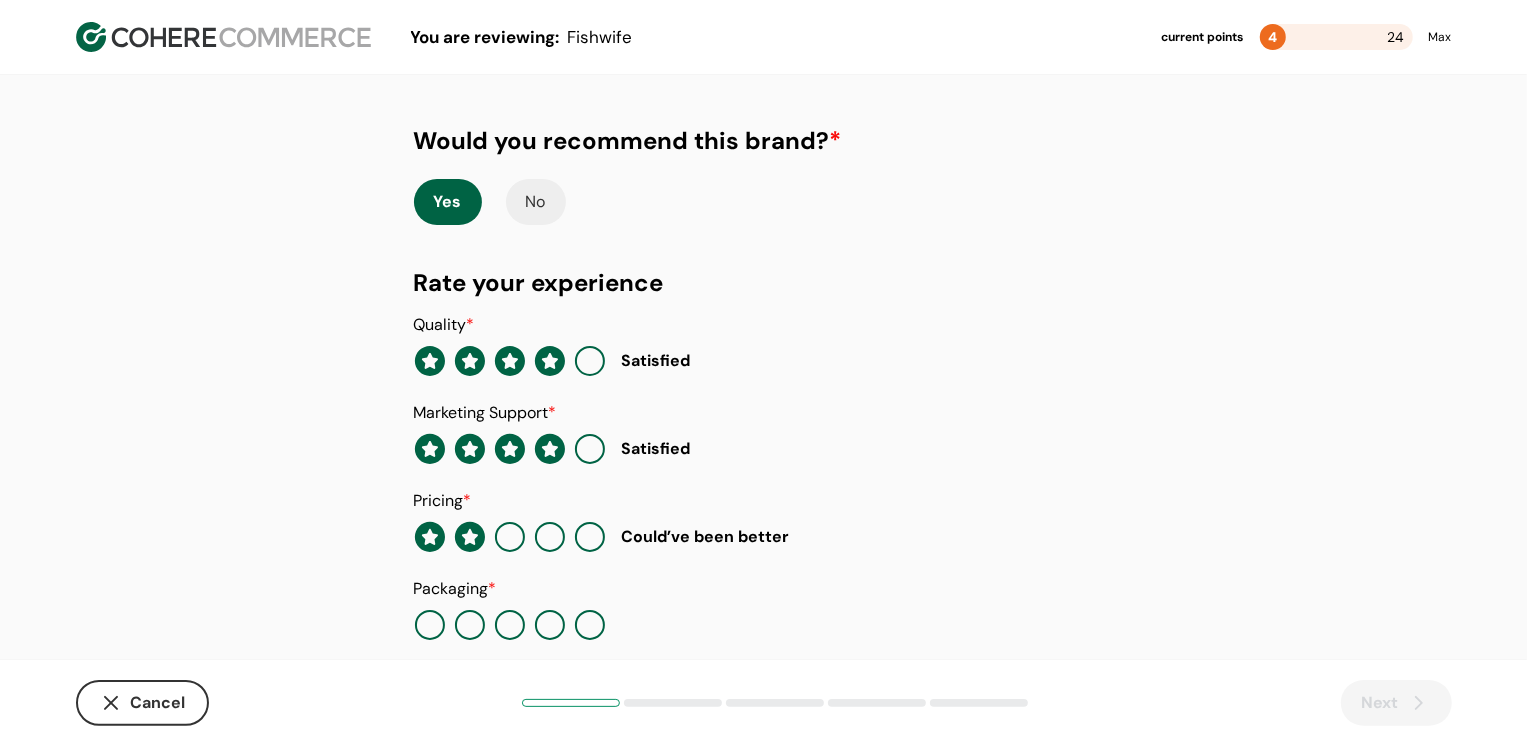 click at bounding box center [590, 625] 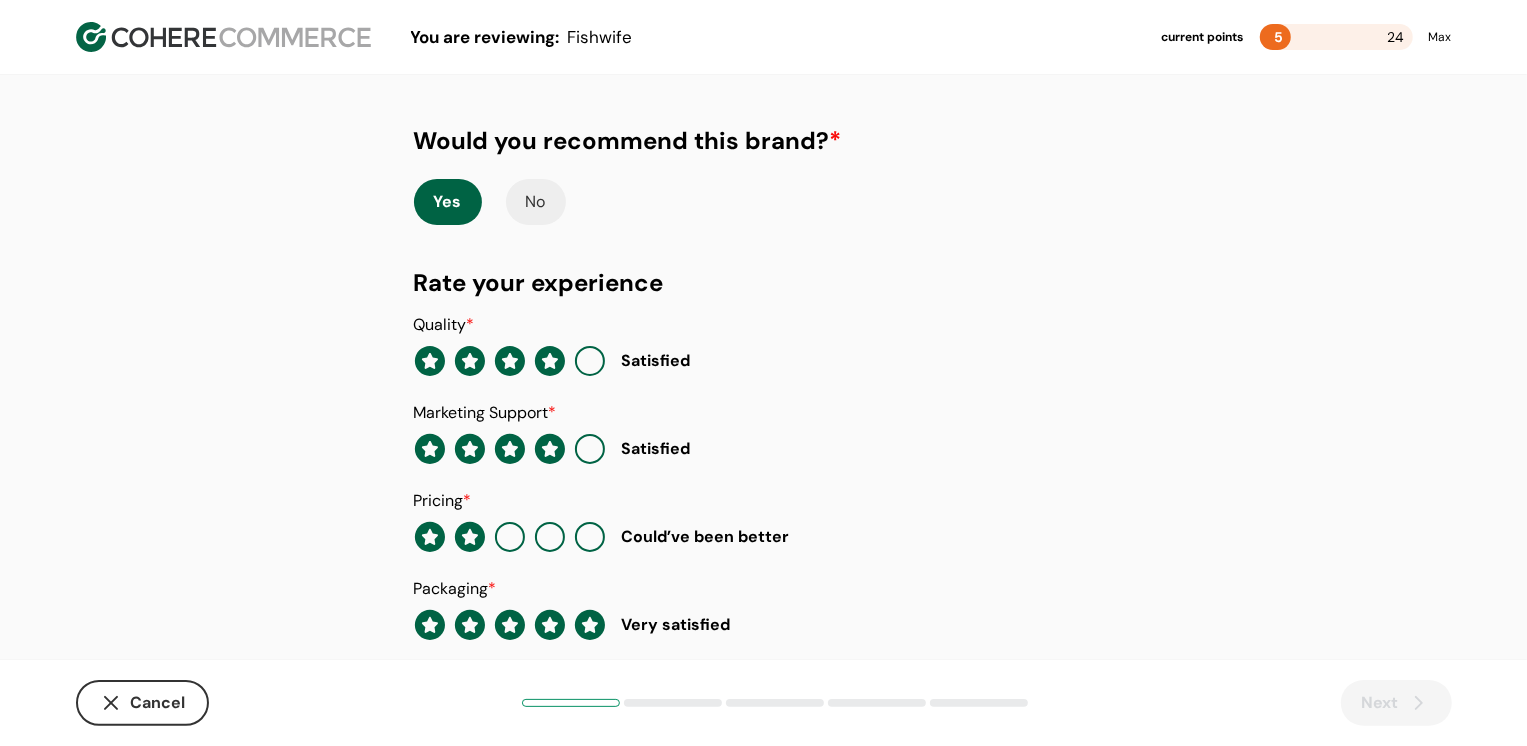 scroll, scrollTop: 205, scrollLeft: 0, axis: vertical 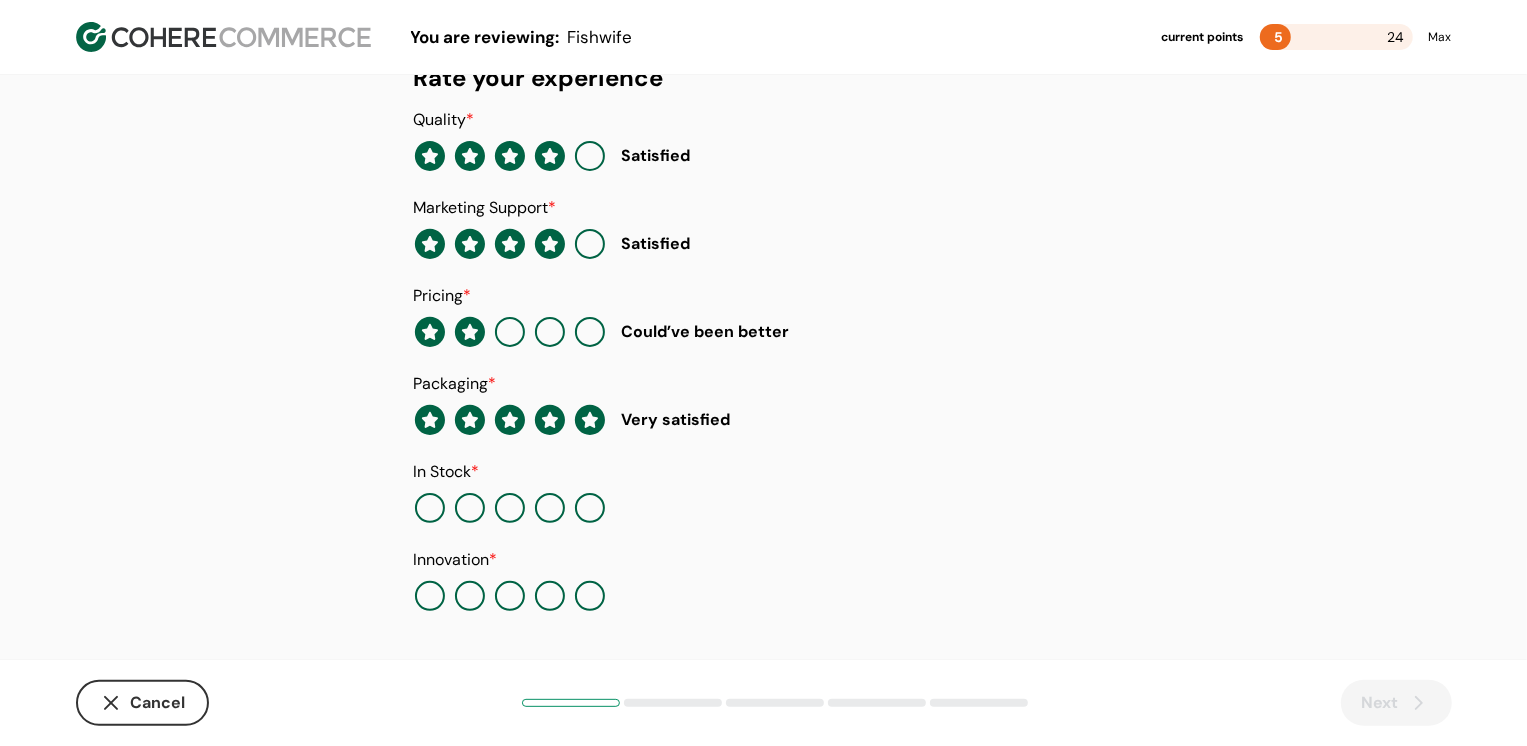 click at bounding box center [550, 508] 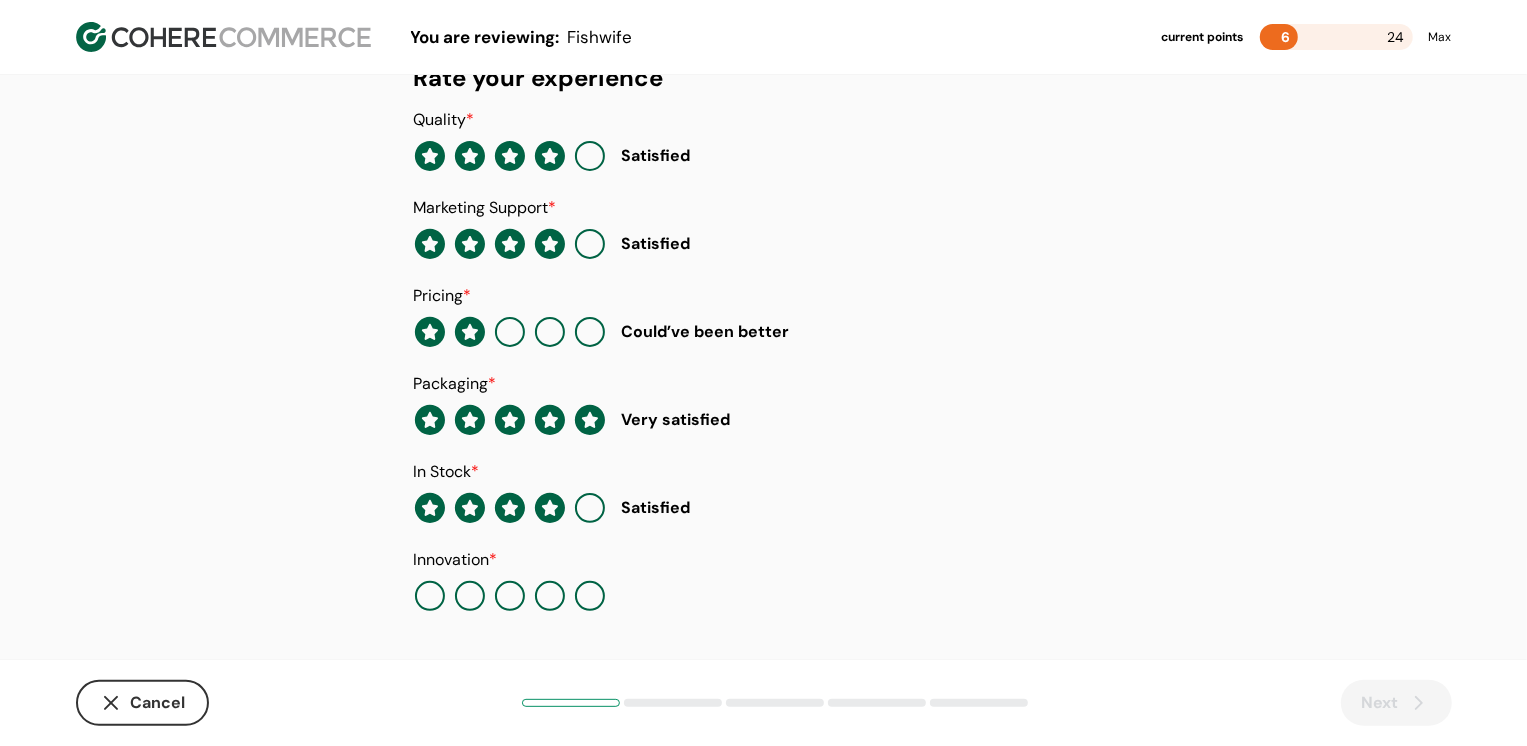 click 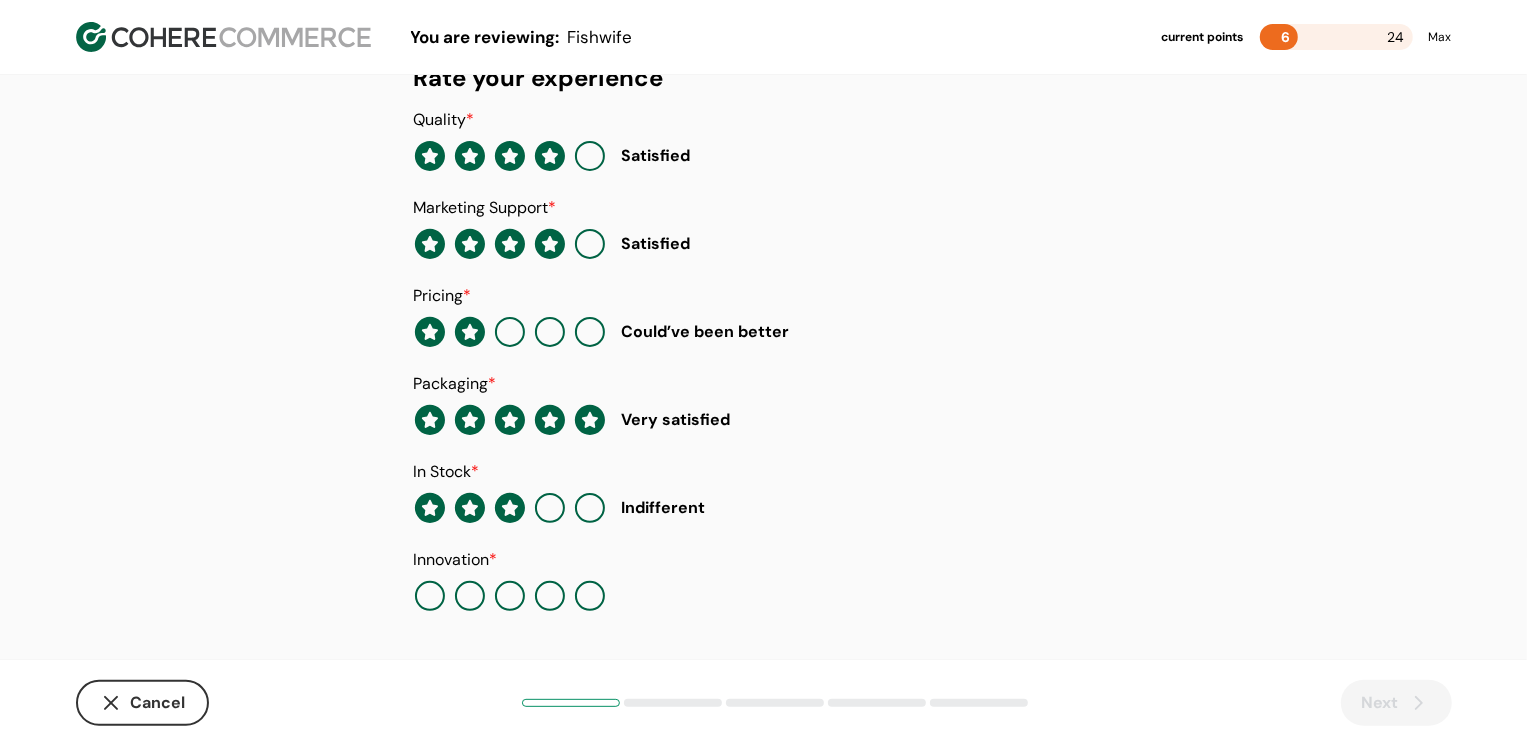 click at bounding box center [510, 596] 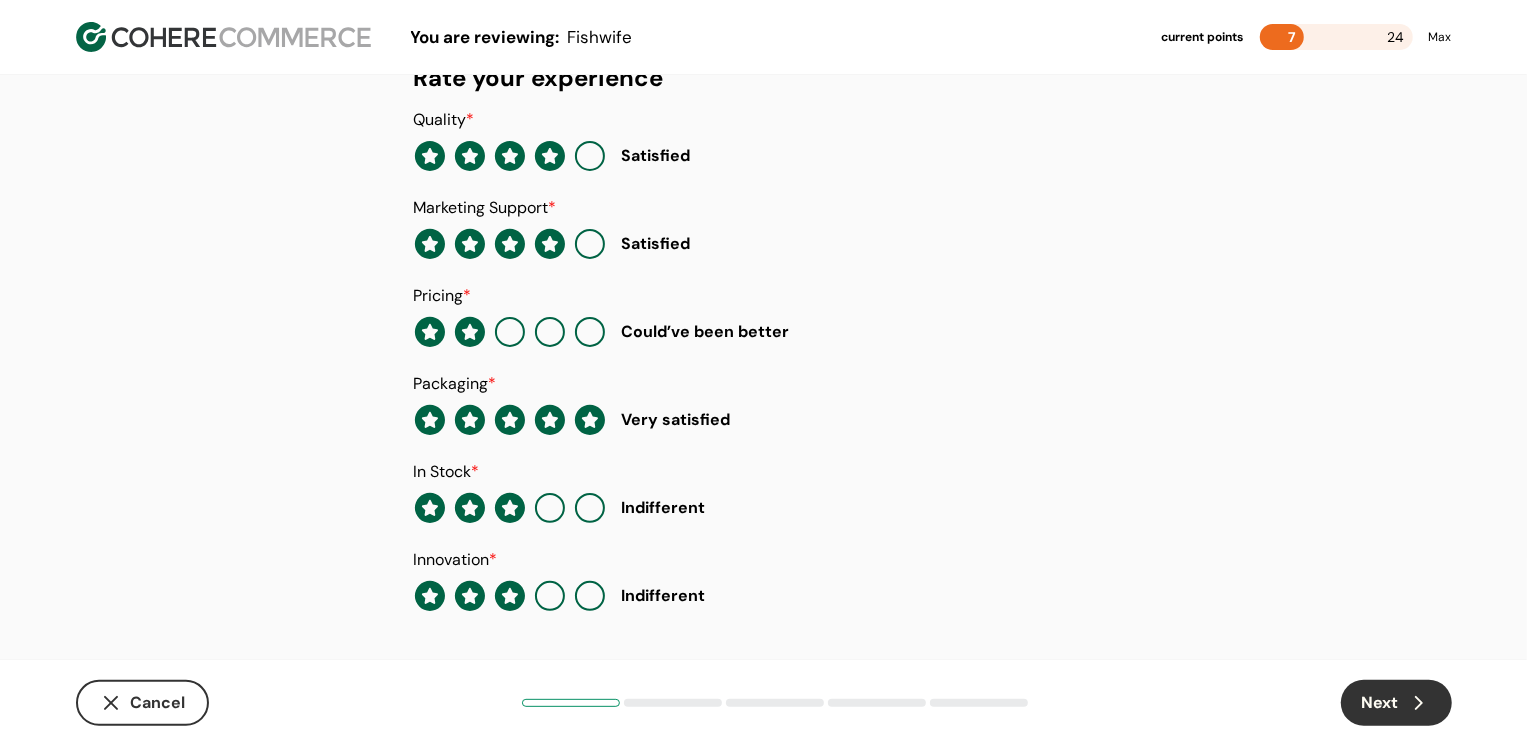 click on "Next" at bounding box center [1396, 703] 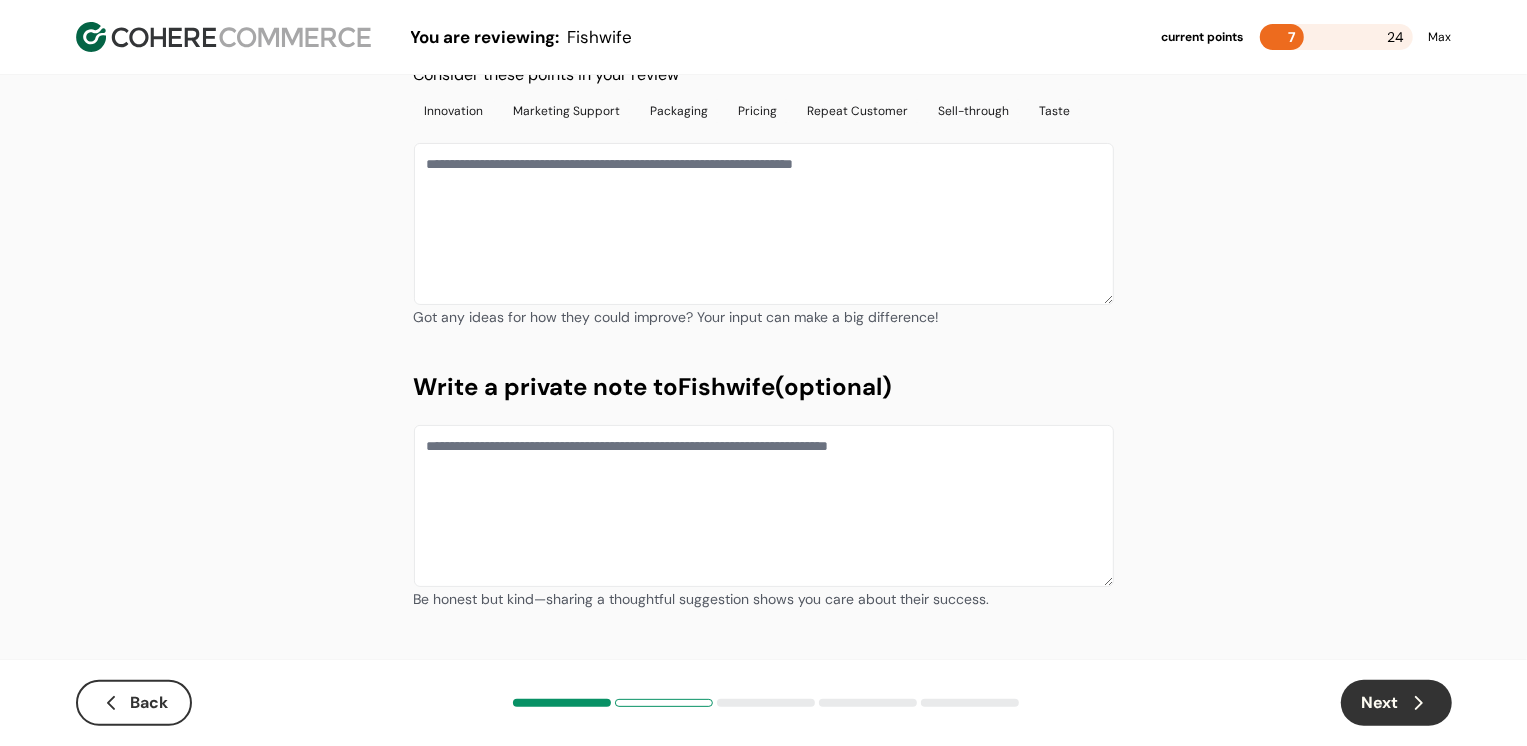 scroll, scrollTop: 0, scrollLeft: 0, axis: both 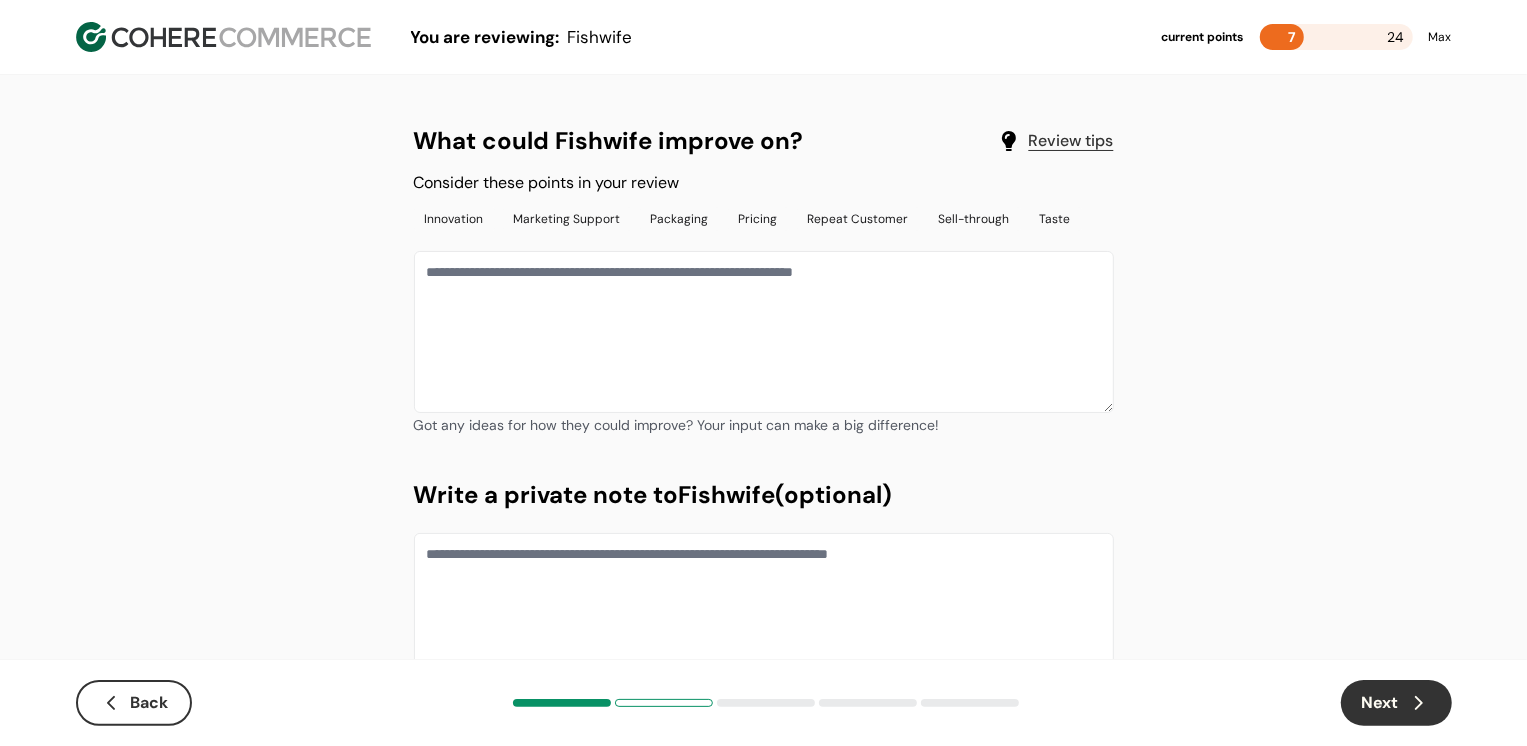 click at bounding box center [764, 332] 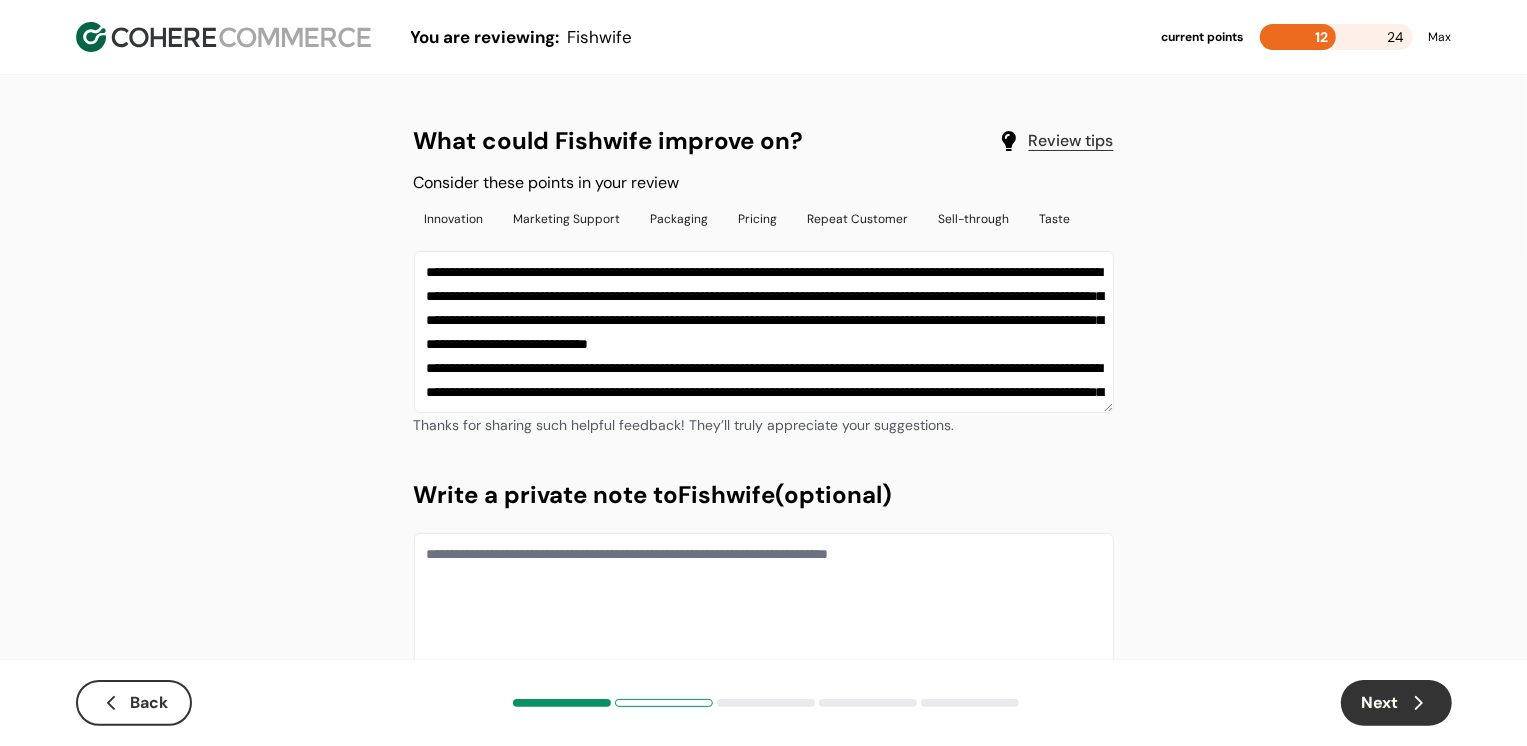 scroll, scrollTop: 37, scrollLeft: 0, axis: vertical 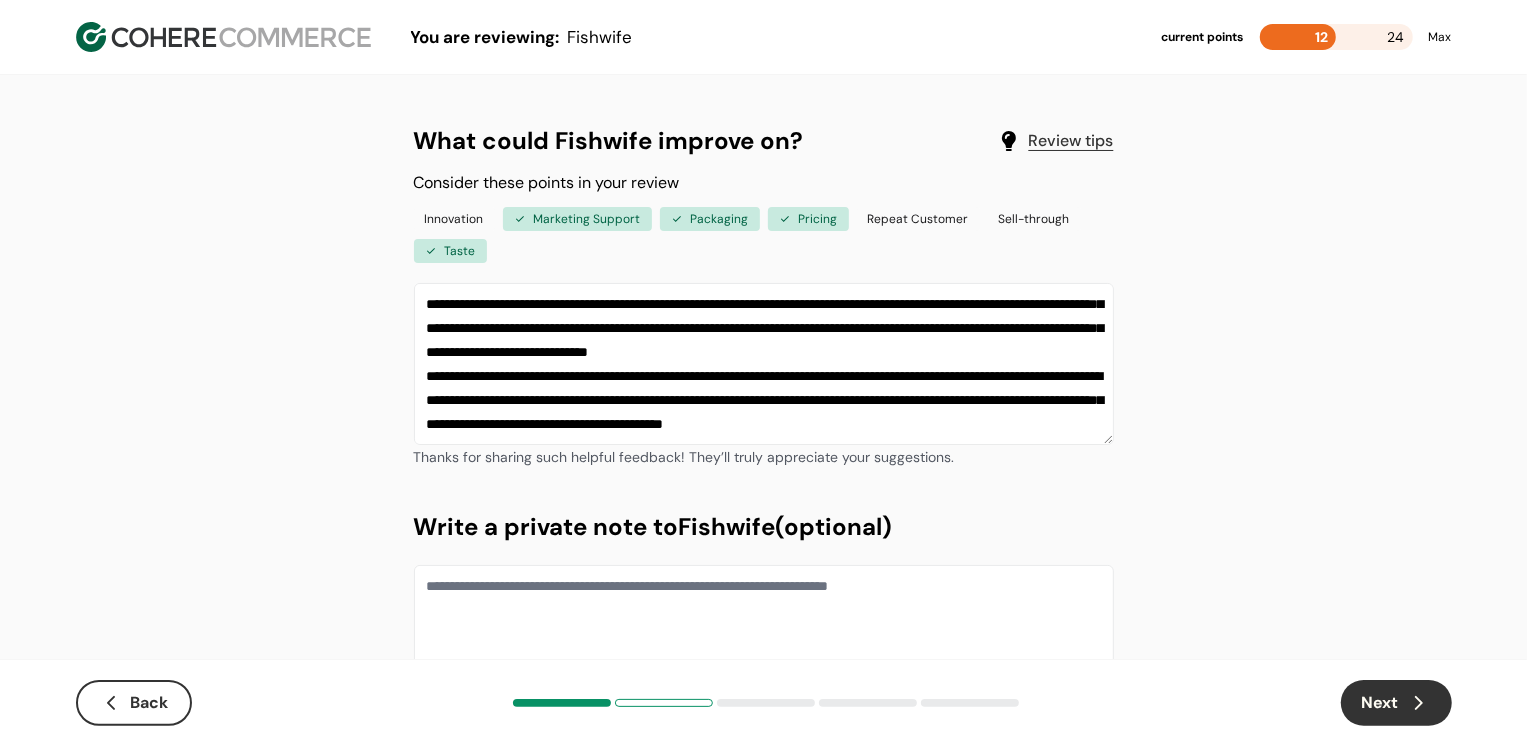 type on "**********" 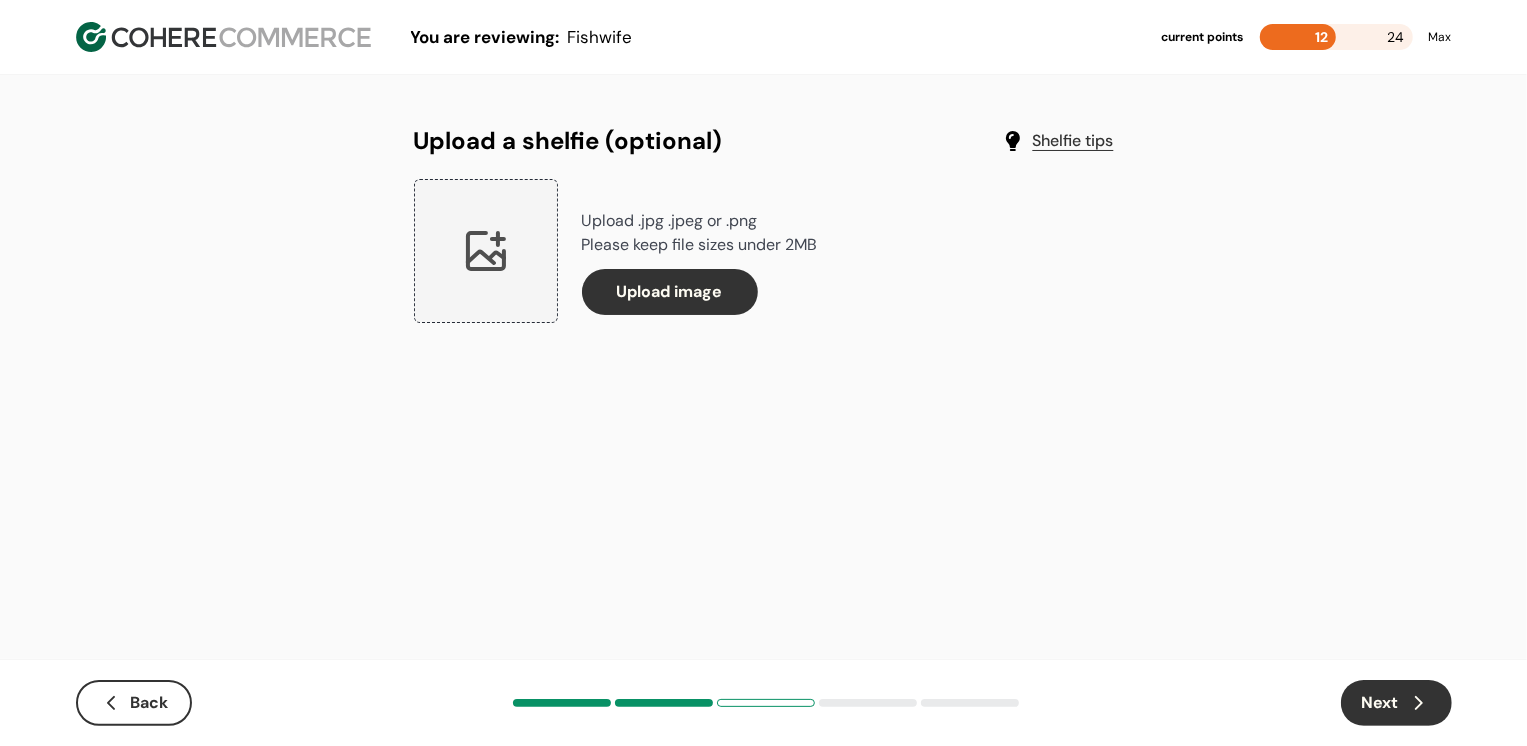 click on "Next" at bounding box center [1396, 703] 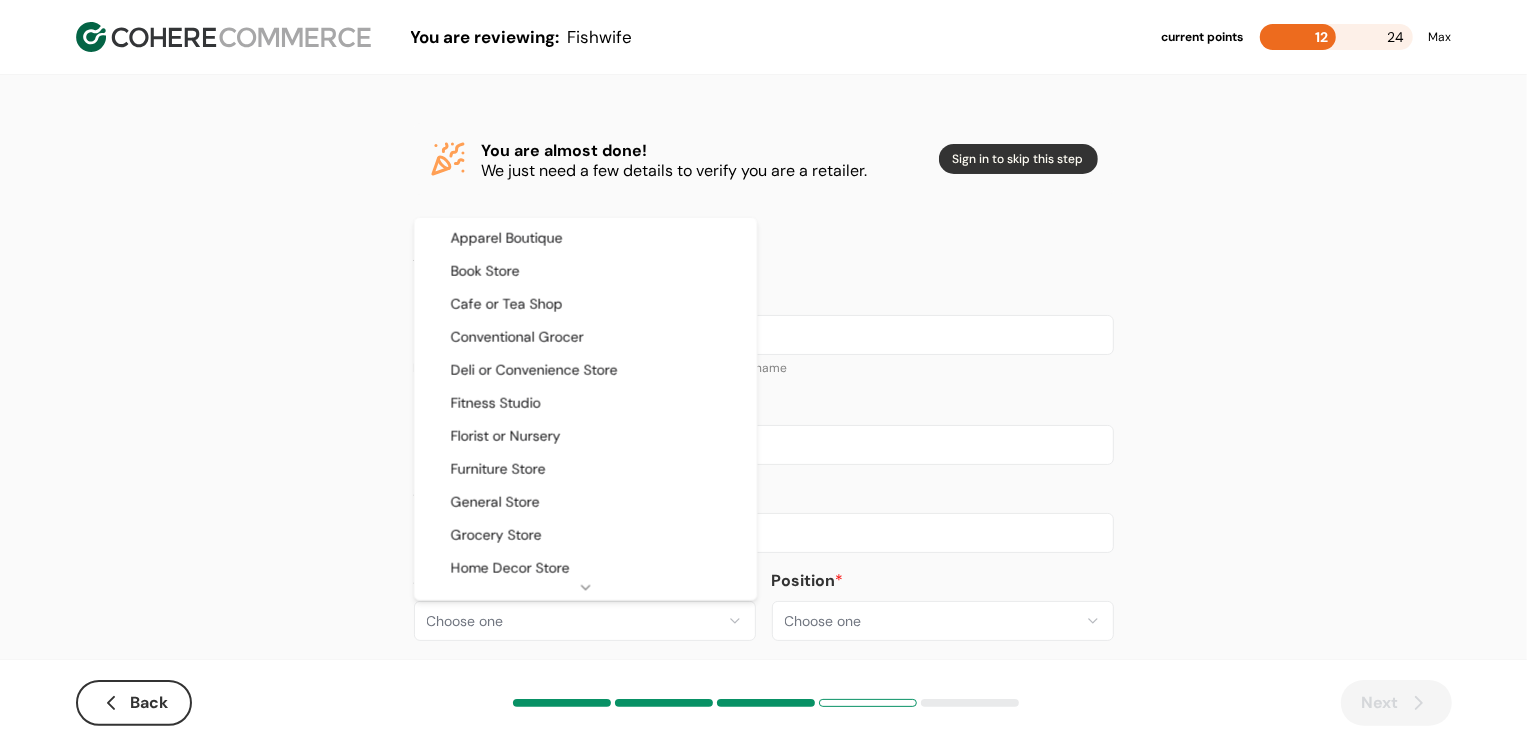 click on "**********" at bounding box center (763, 388) 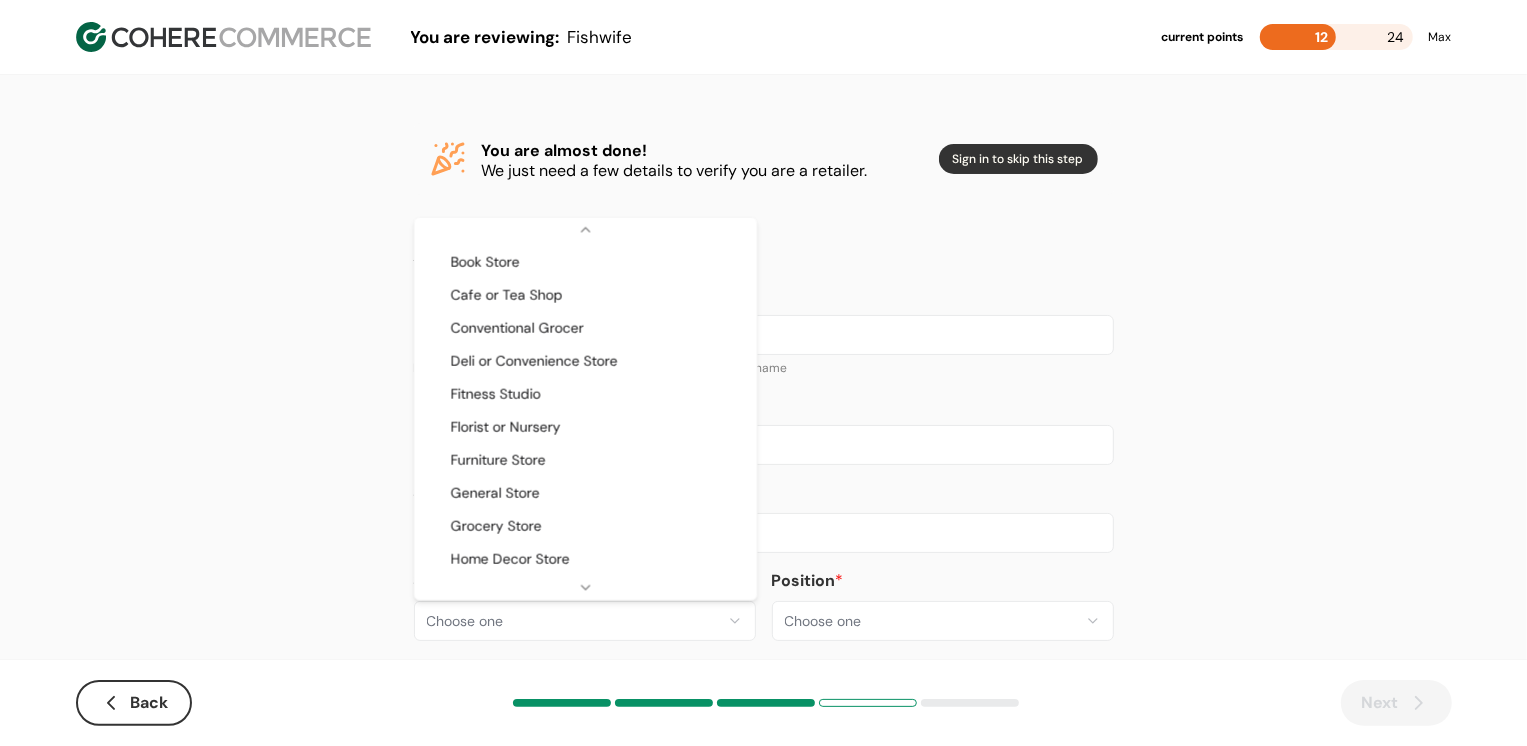 select on "**" 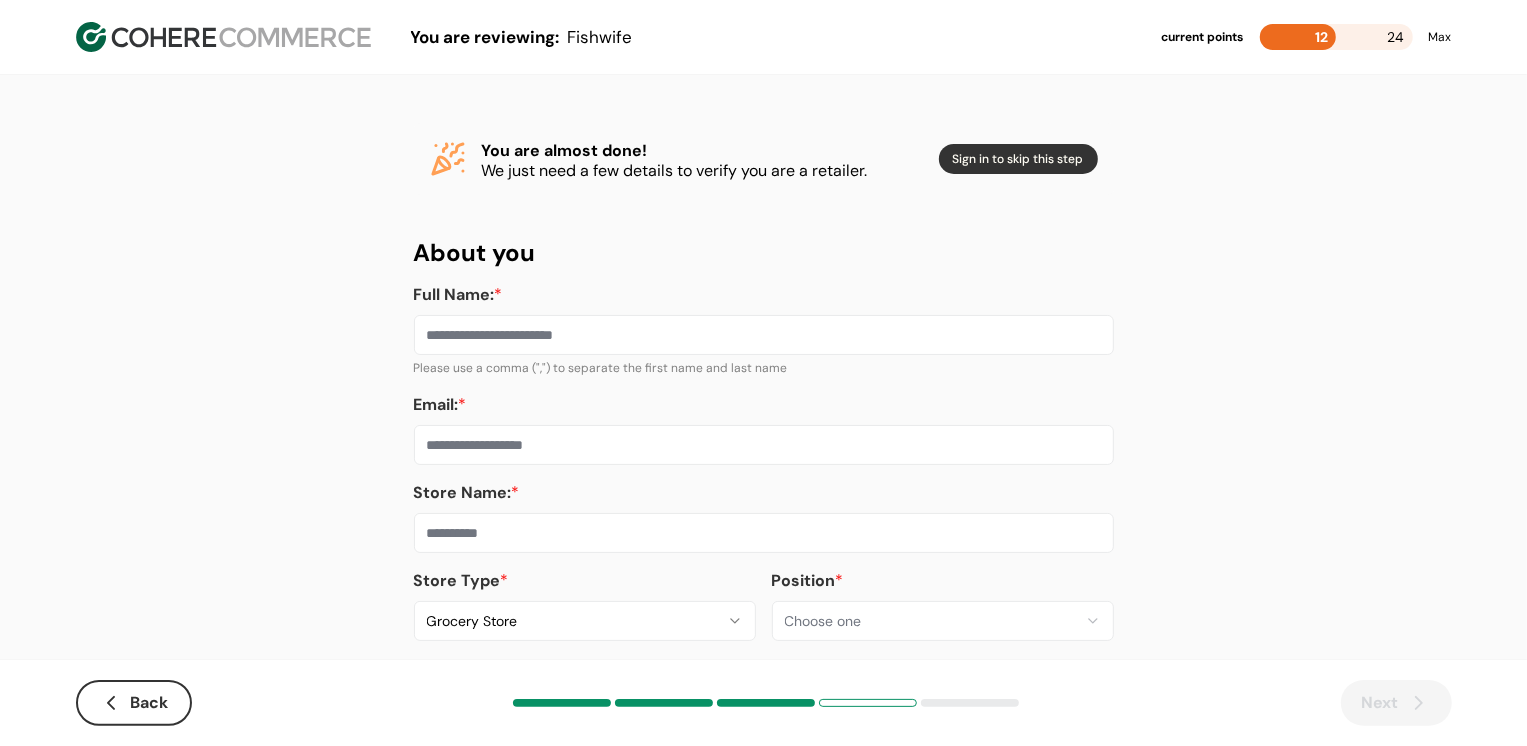 click at bounding box center (764, 533) 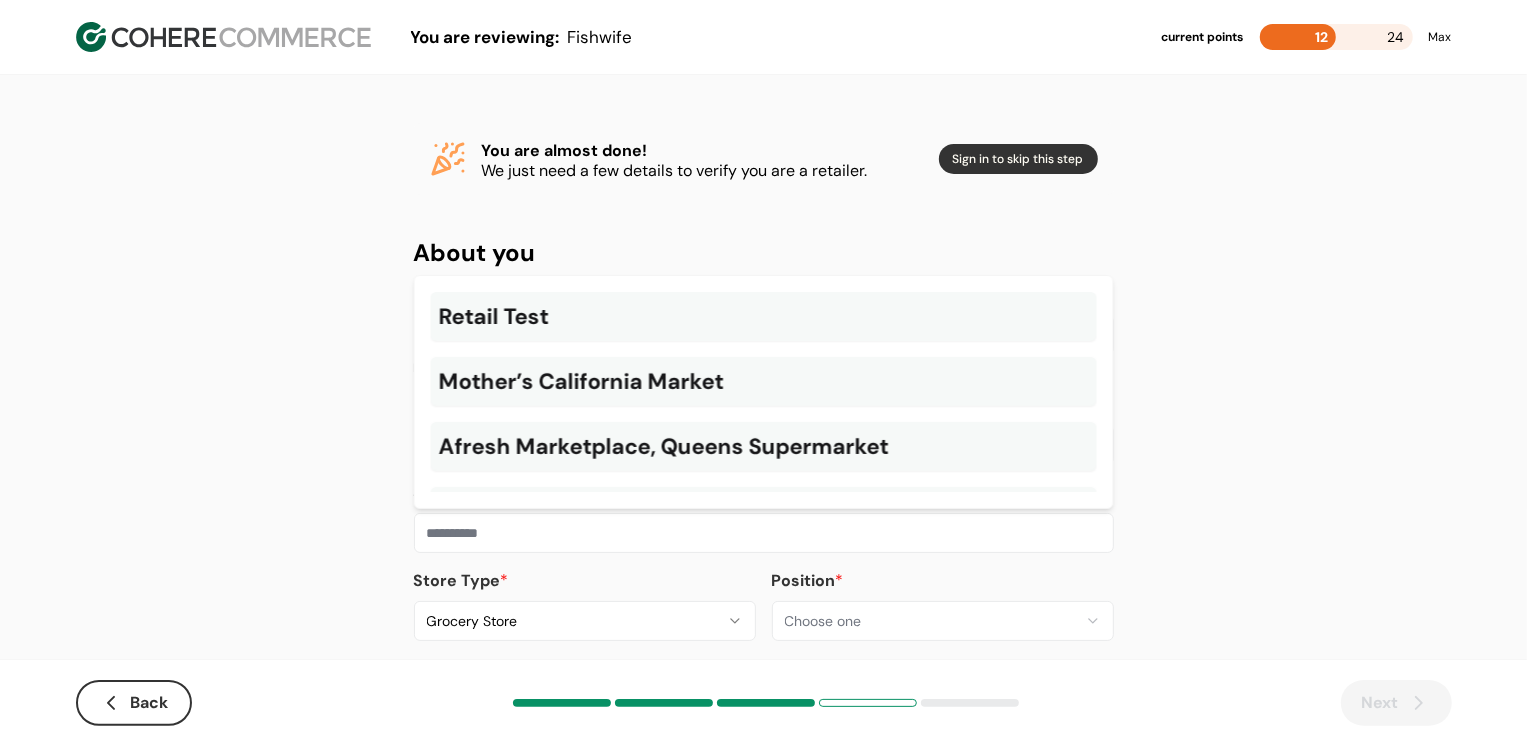 paste on "**********" 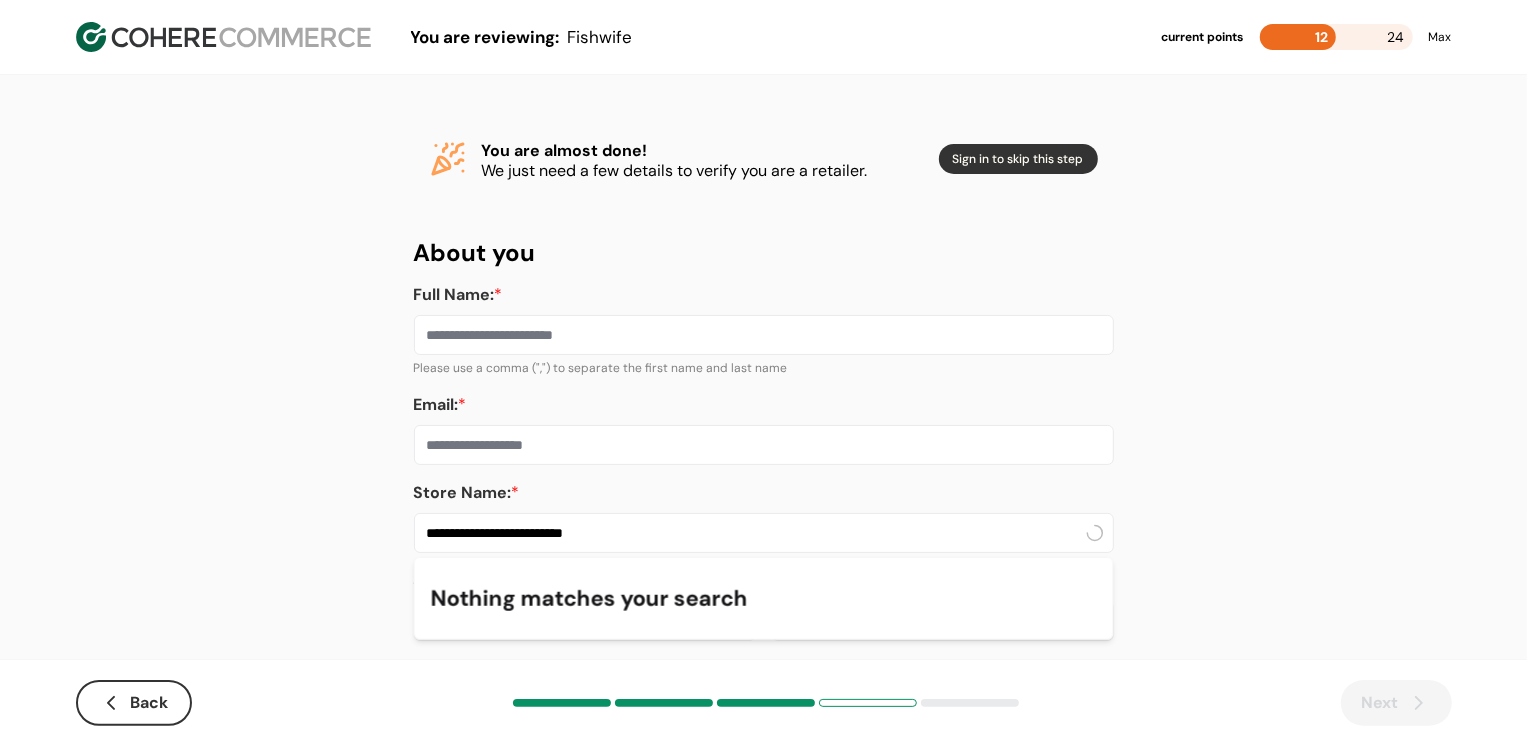 type on "**********" 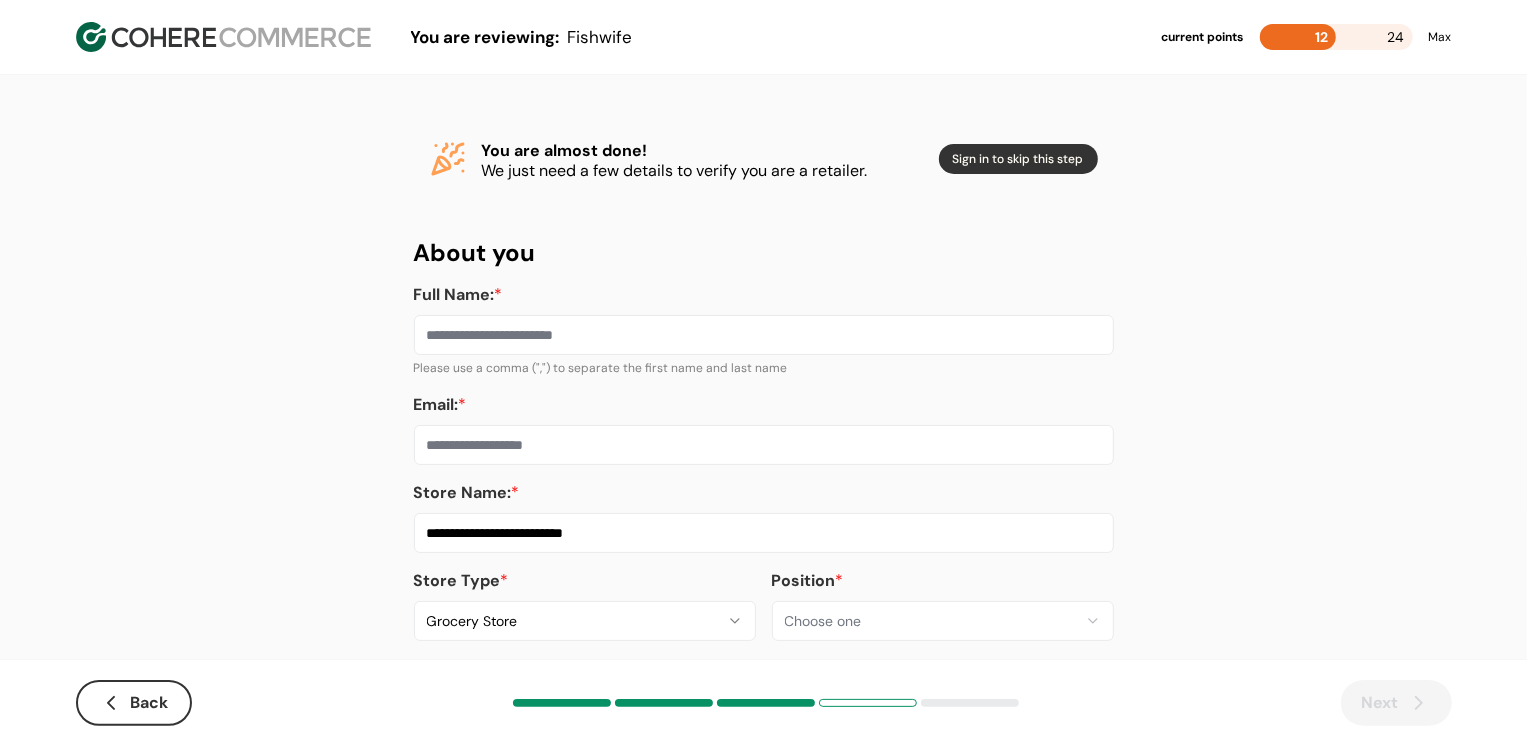 click on "Email:  *" at bounding box center [764, 445] 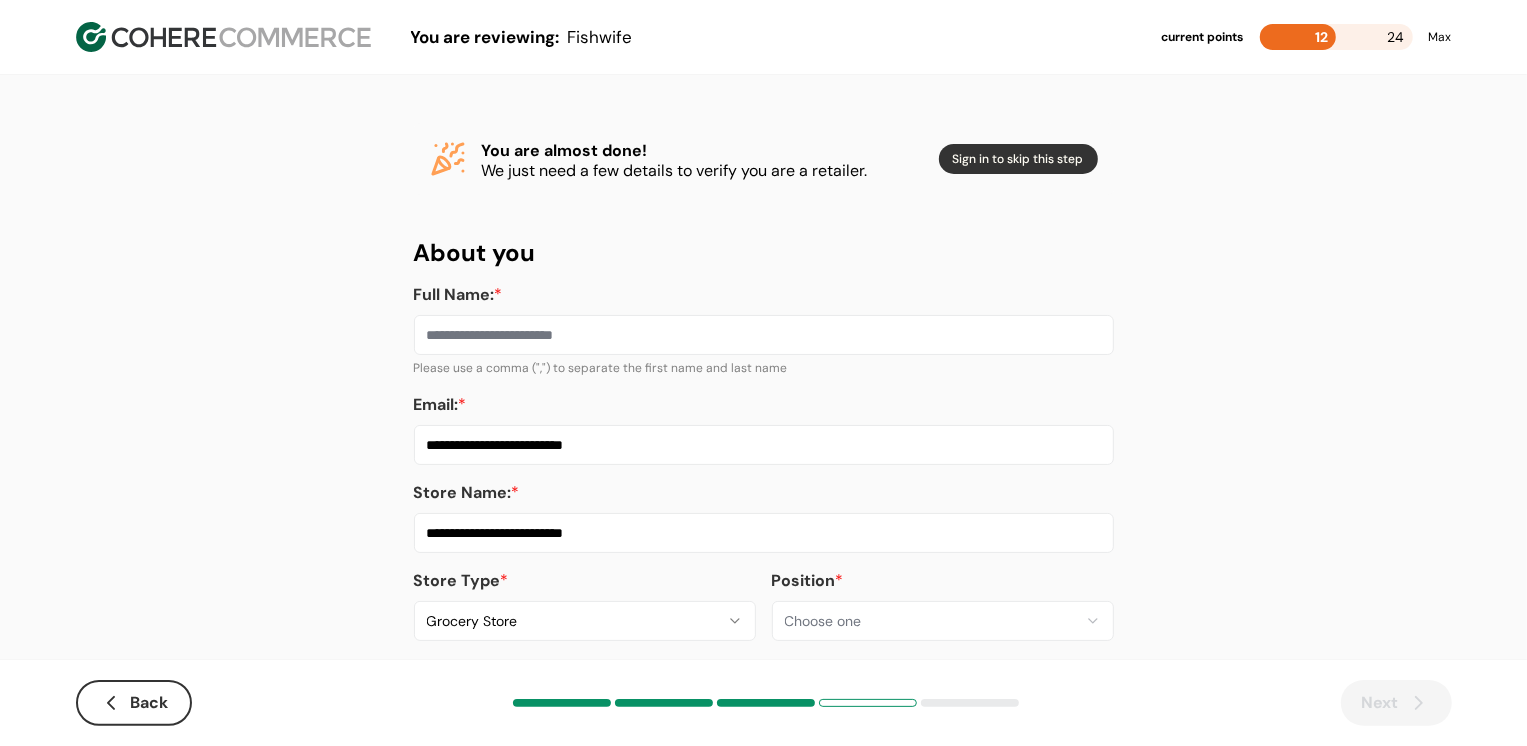 type on "**********" 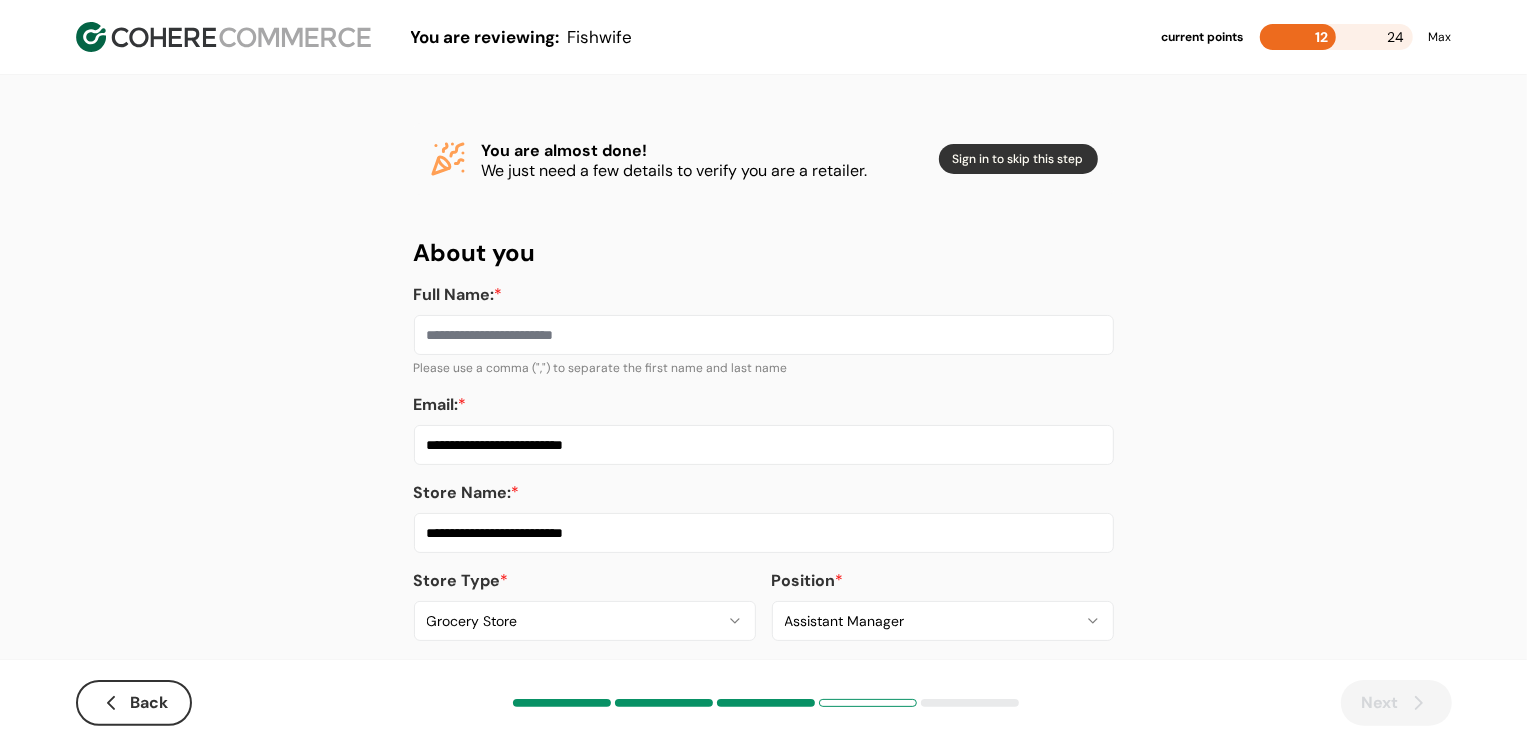 click on "Full Name:  *" at bounding box center (764, 335) 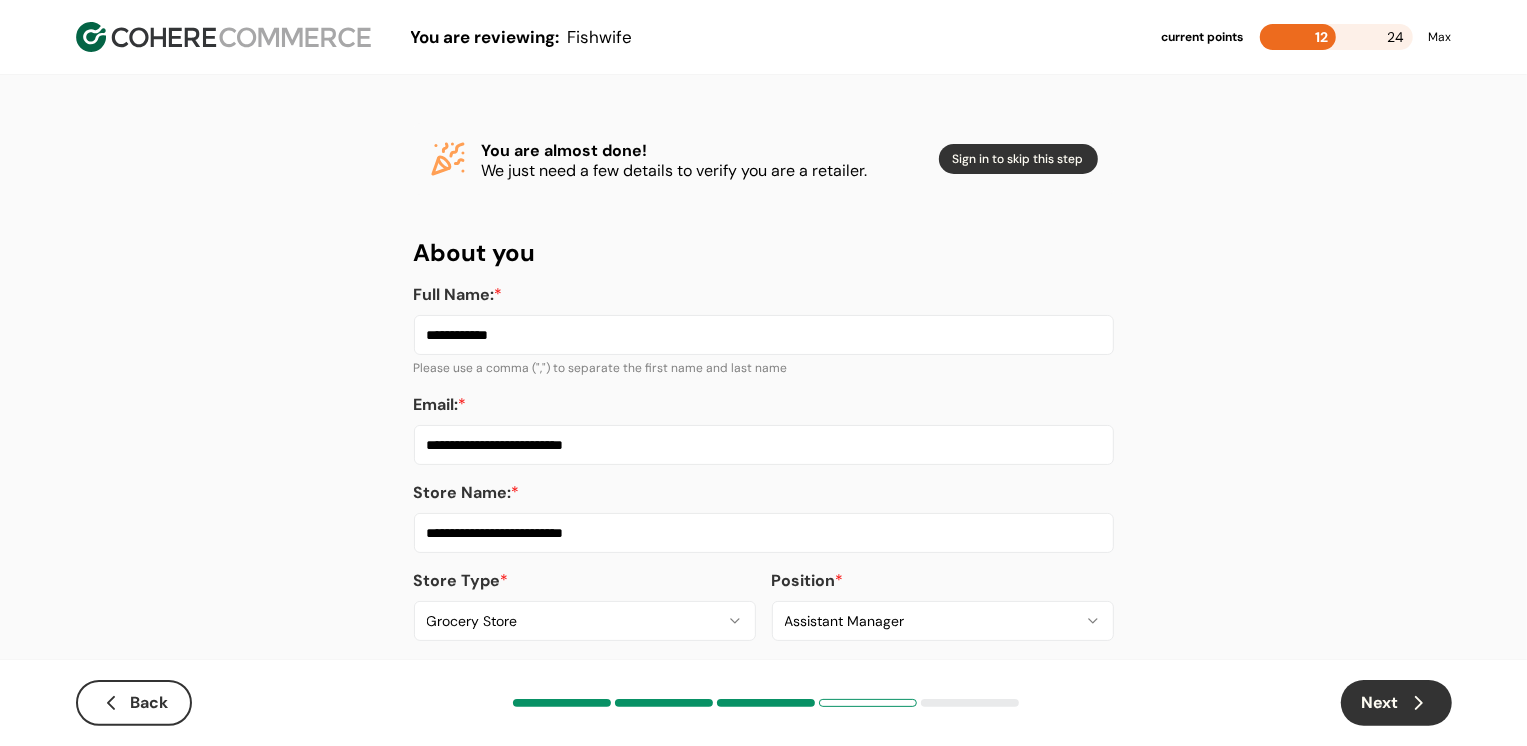 type on "**********" 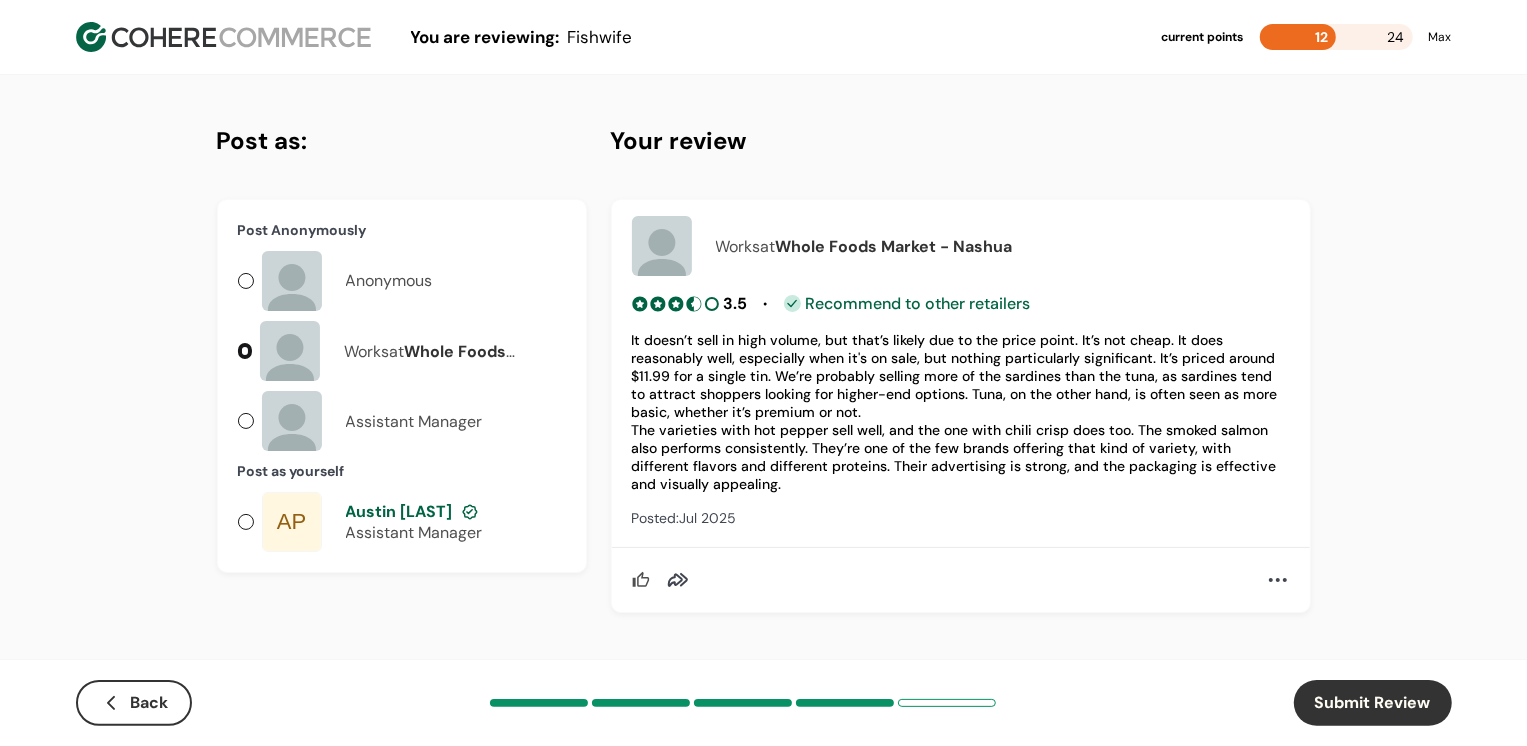 click on "Post as yourself AP Austin [LAST] Assistant Manager" at bounding box center [402, 506] 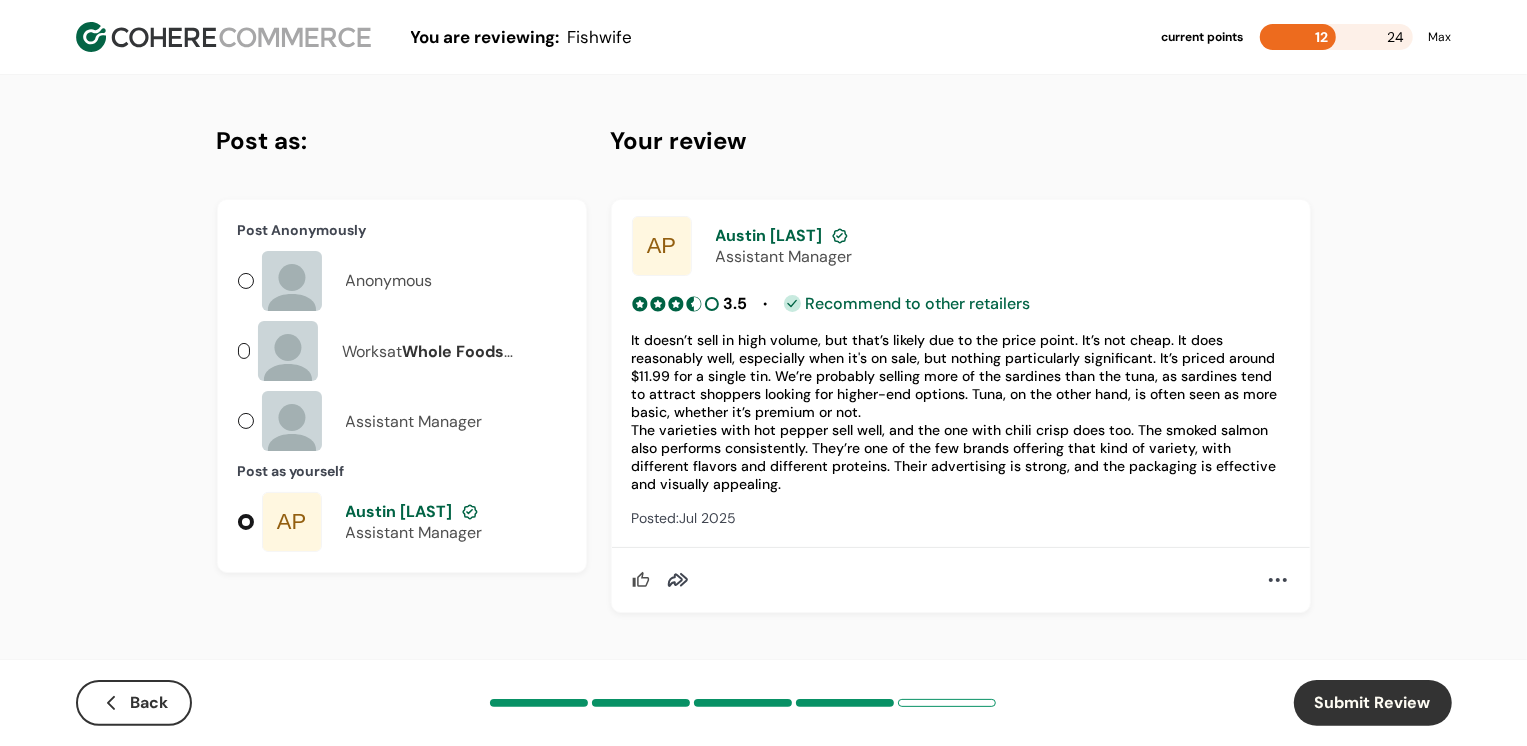 click on "Submit Review" at bounding box center (1373, 703) 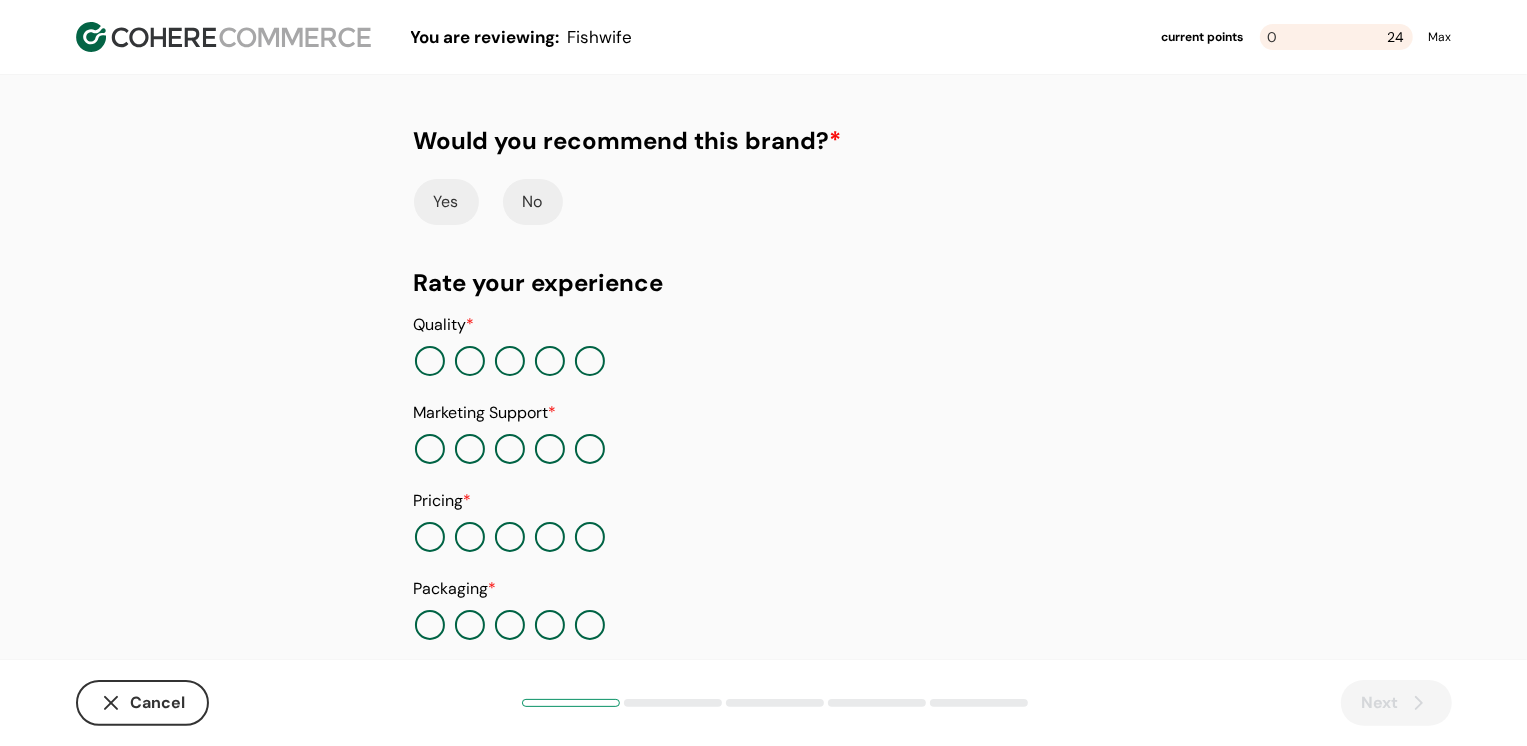 click on "Yes" at bounding box center (446, 202) 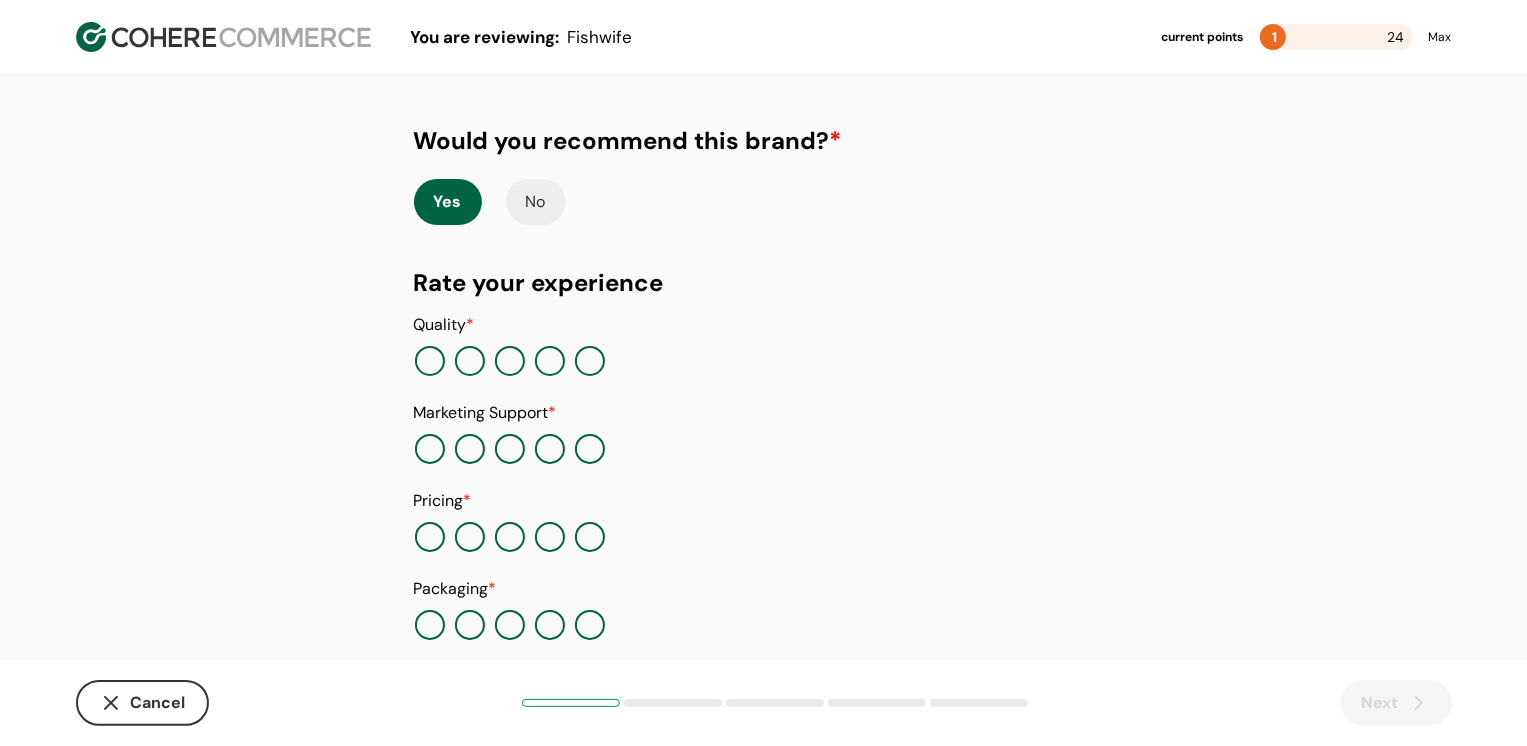 click at bounding box center [470, 361] 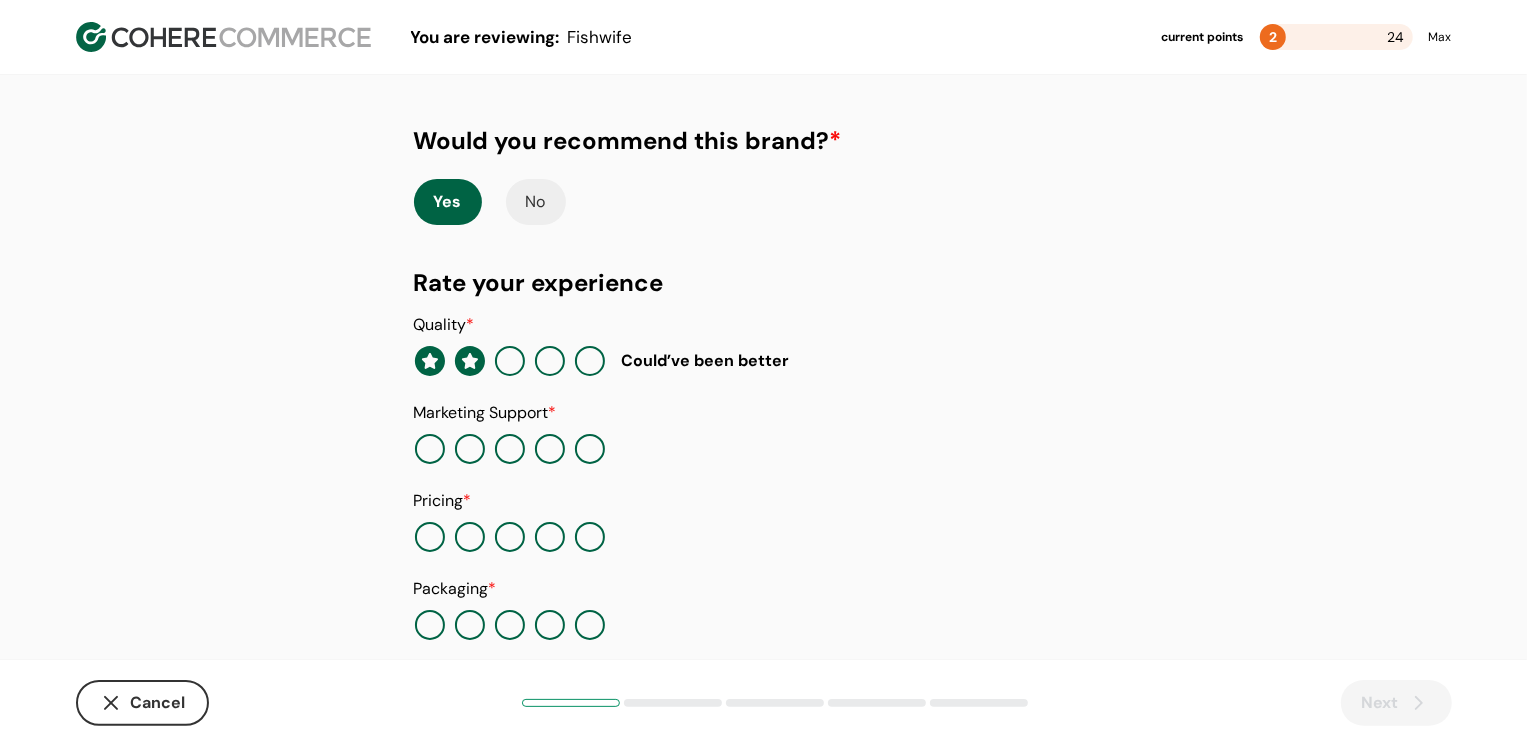 click at bounding box center (470, 449) 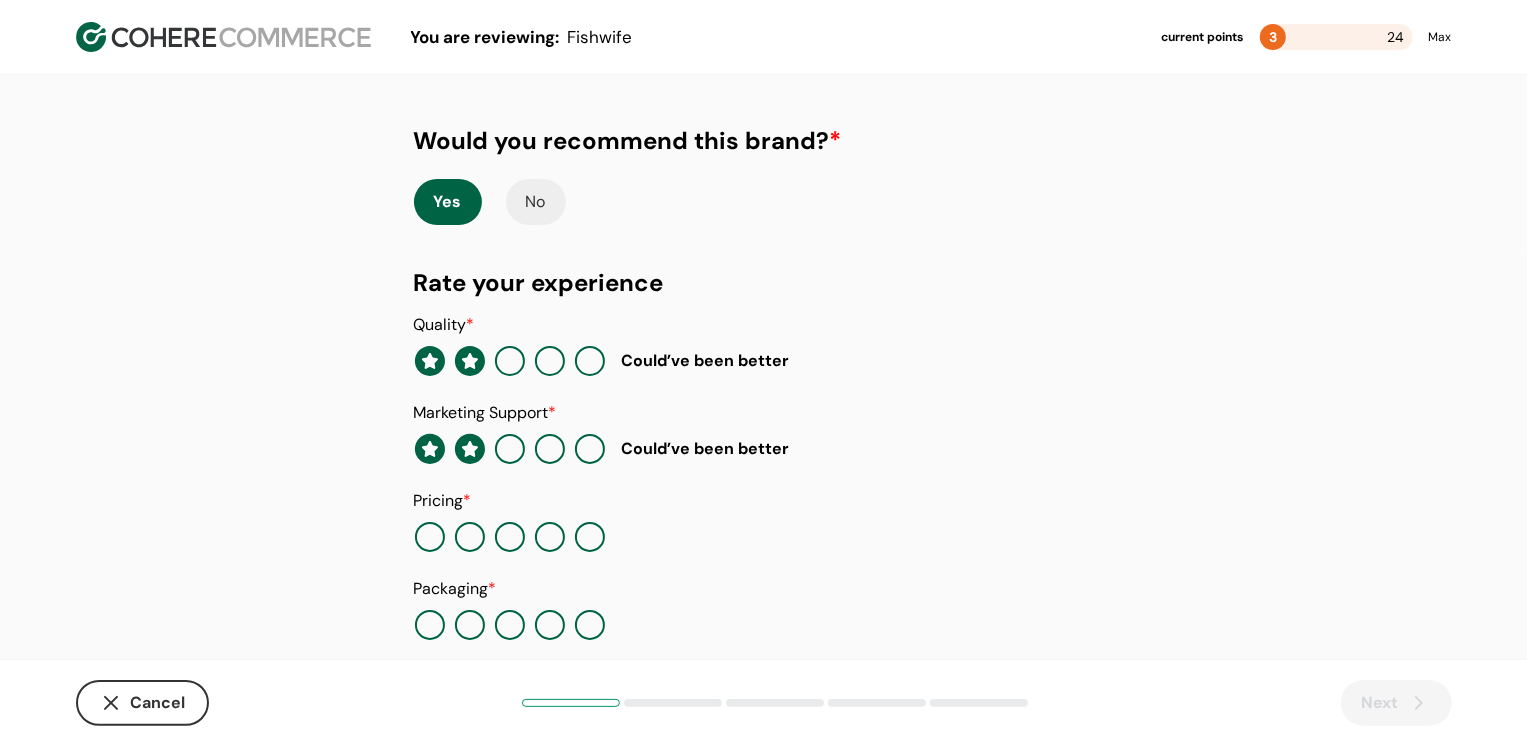 click at bounding box center (510, 537) 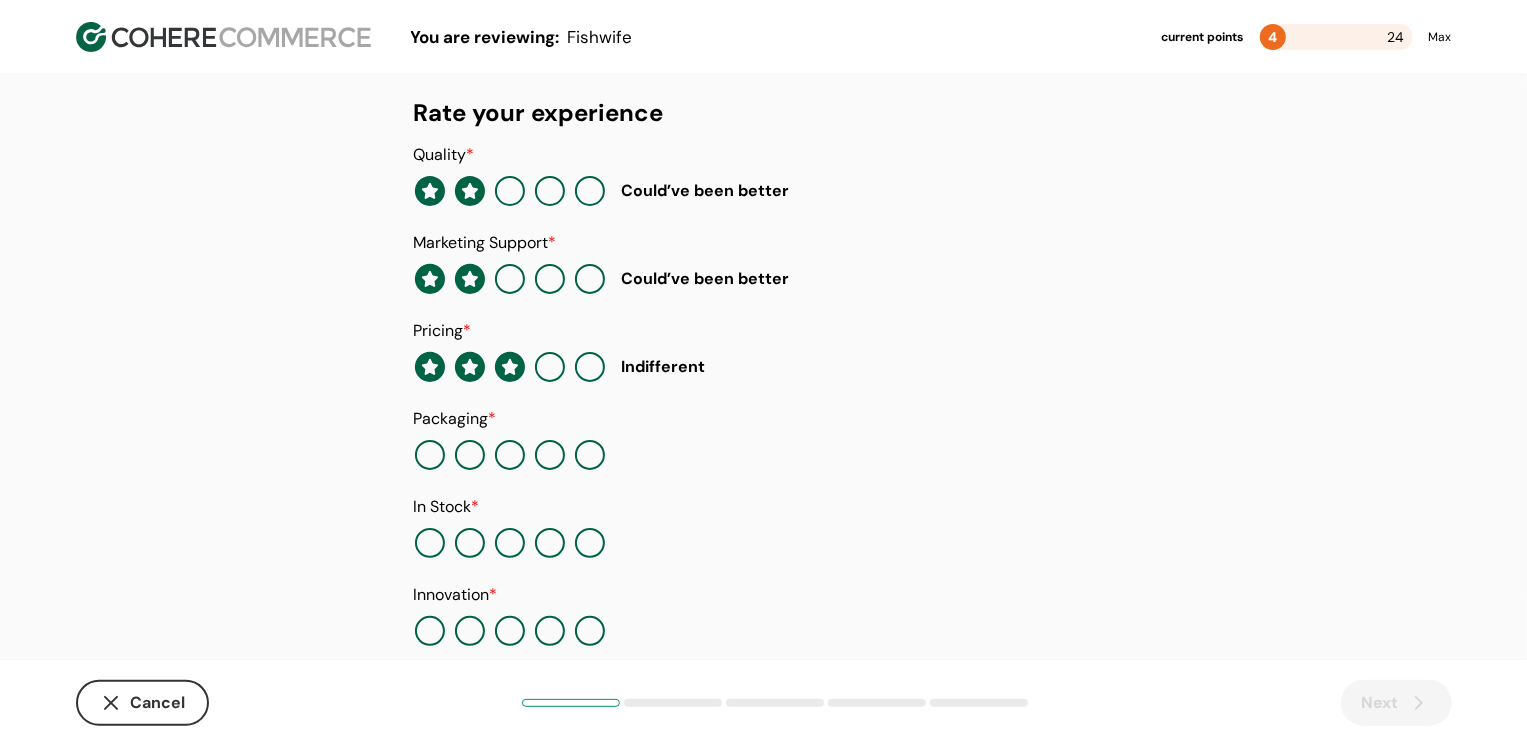 scroll, scrollTop: 205, scrollLeft: 0, axis: vertical 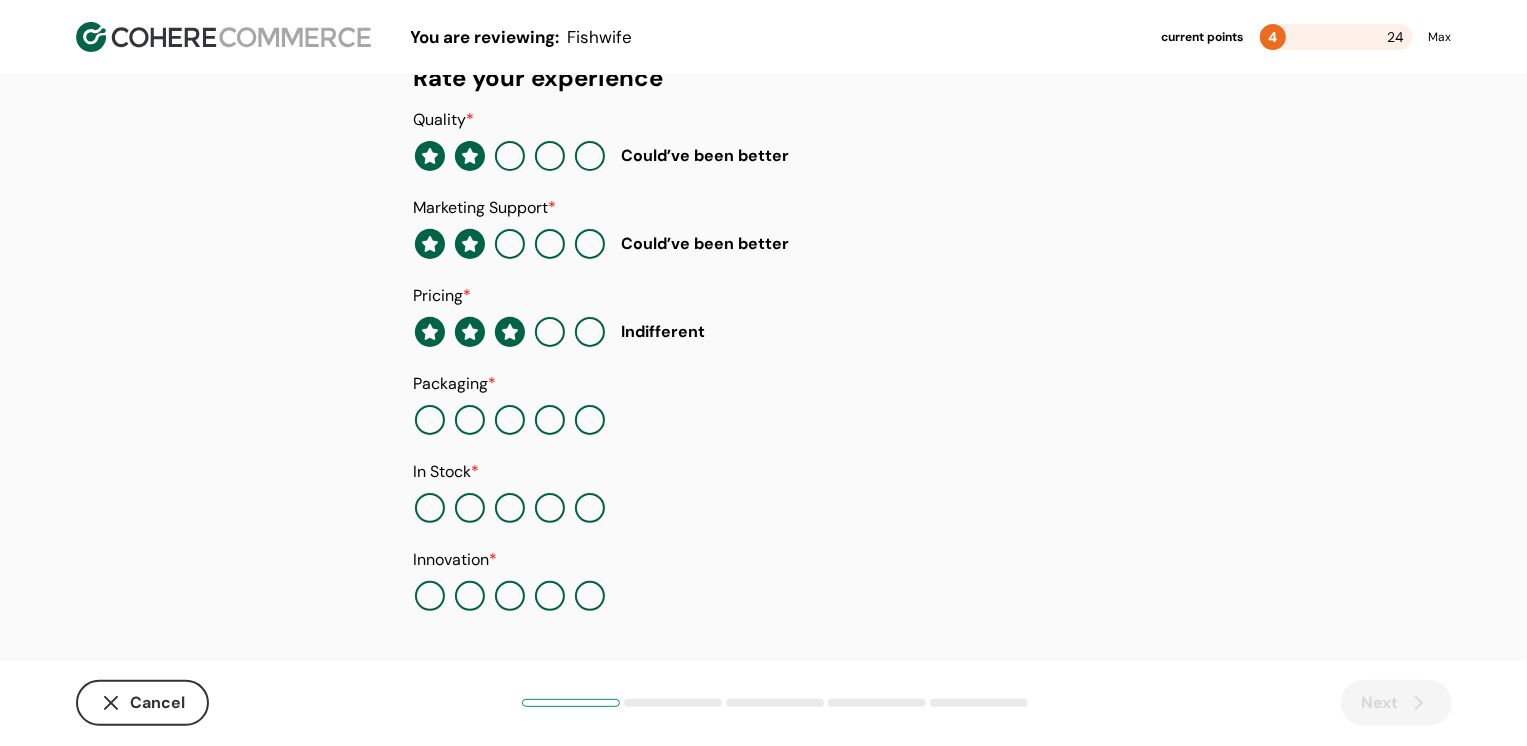 click at bounding box center (470, 420) 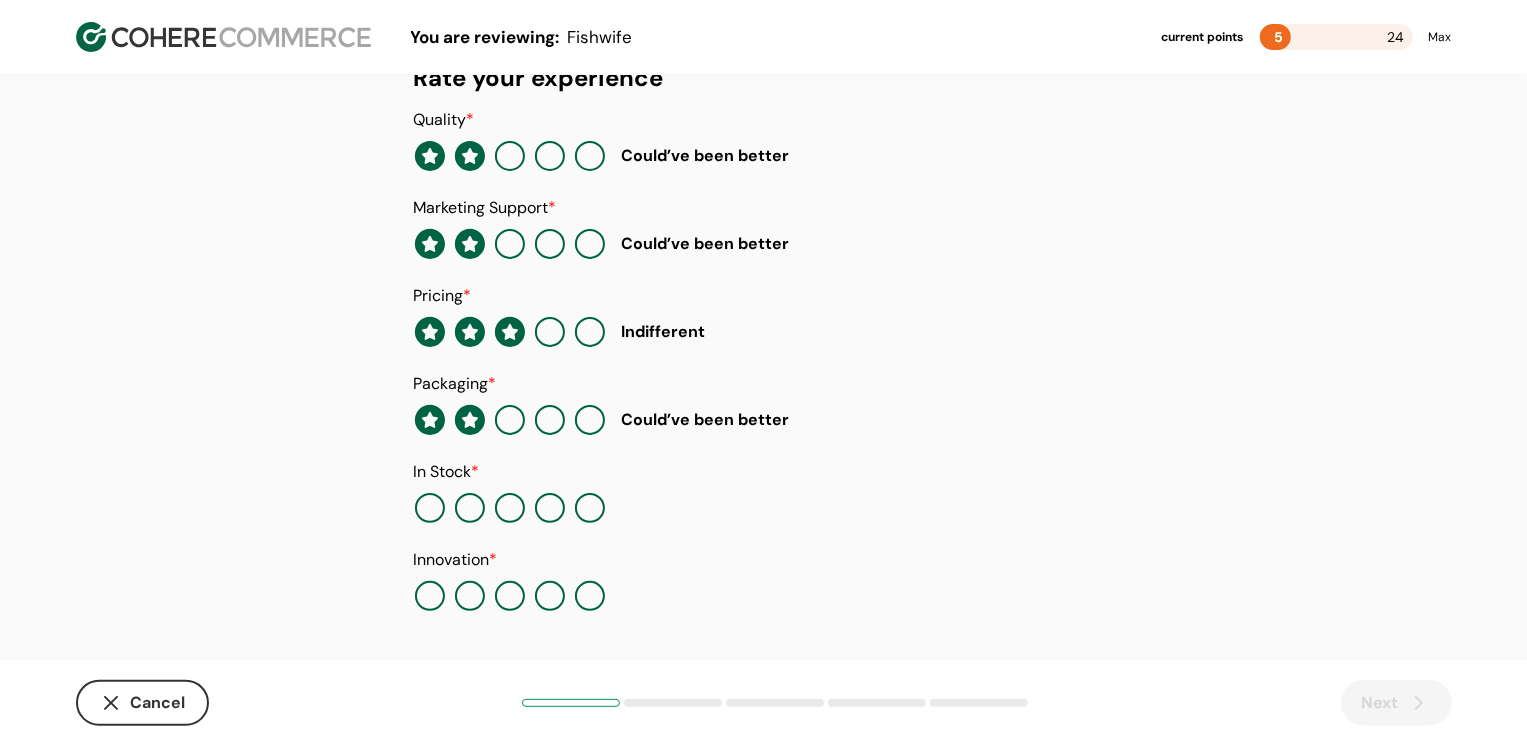 click at bounding box center [590, 508] 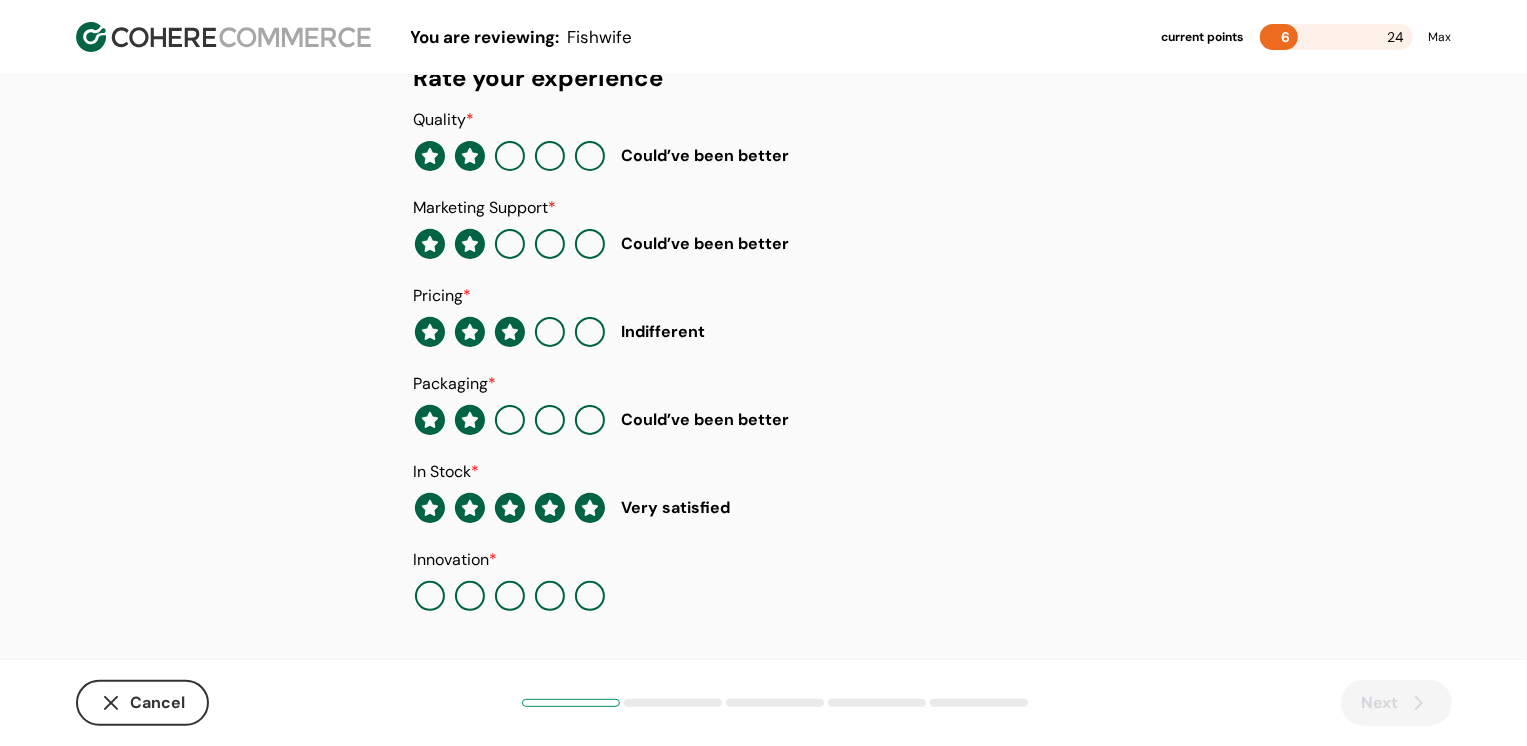 click at bounding box center [510, 596] 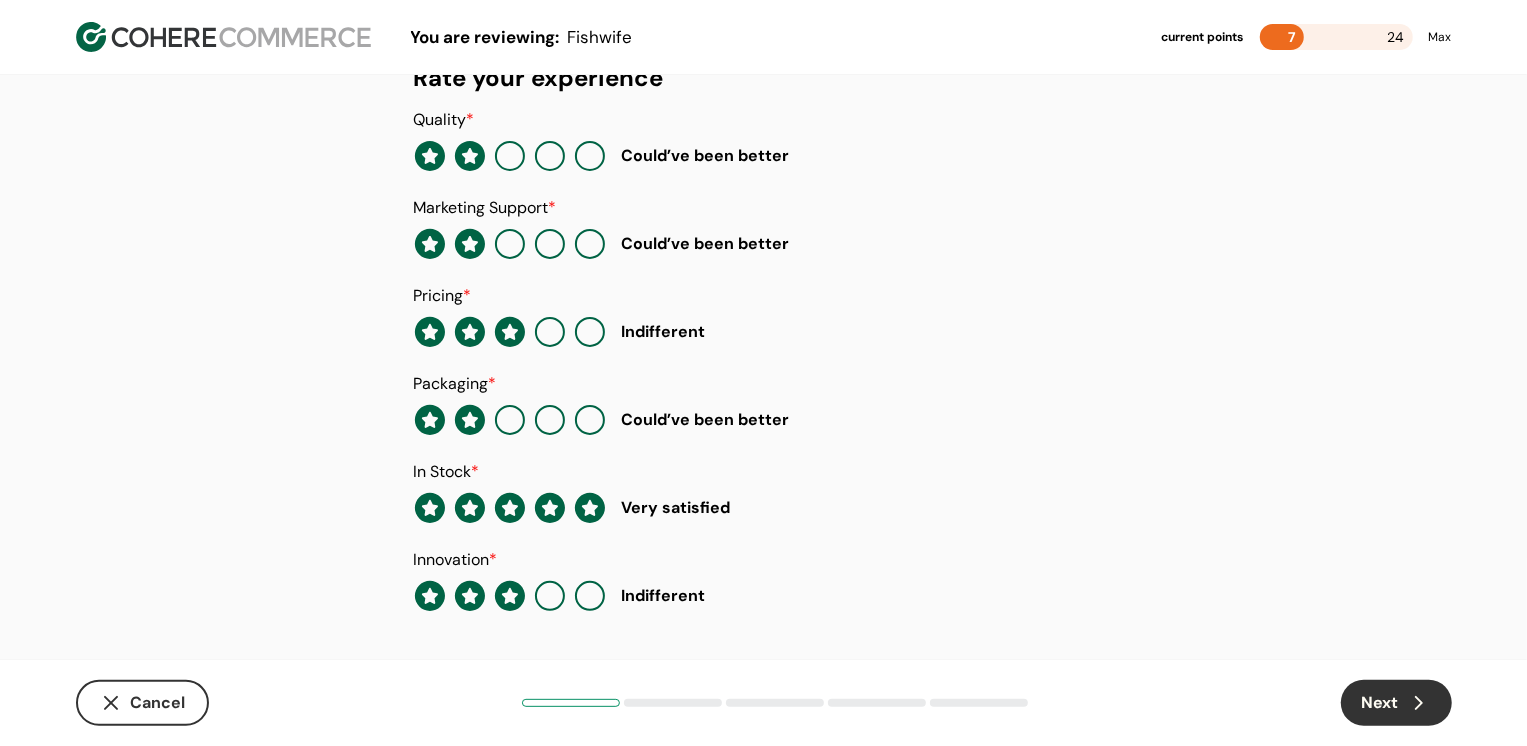 click on "Next" at bounding box center [1396, 703] 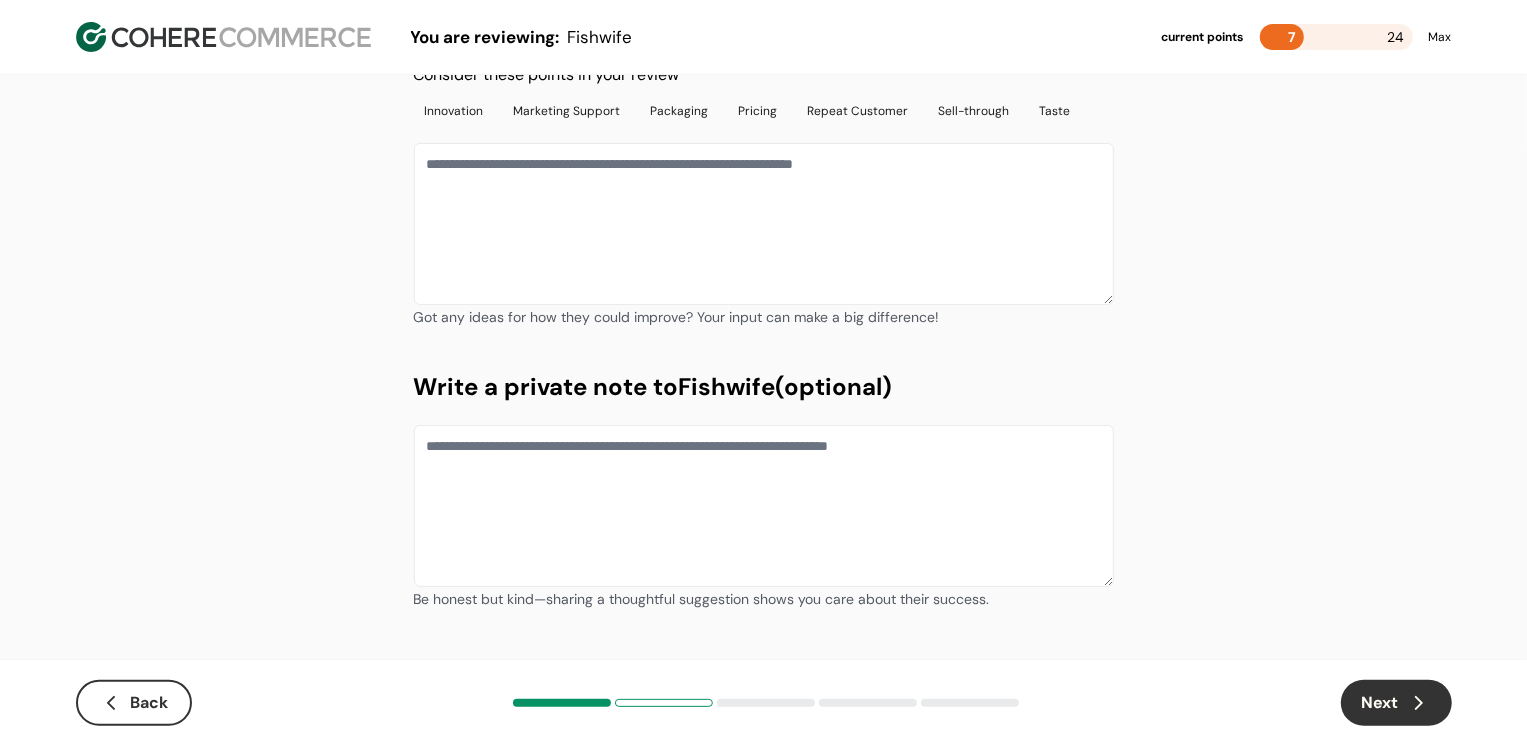 scroll, scrollTop: 0, scrollLeft: 0, axis: both 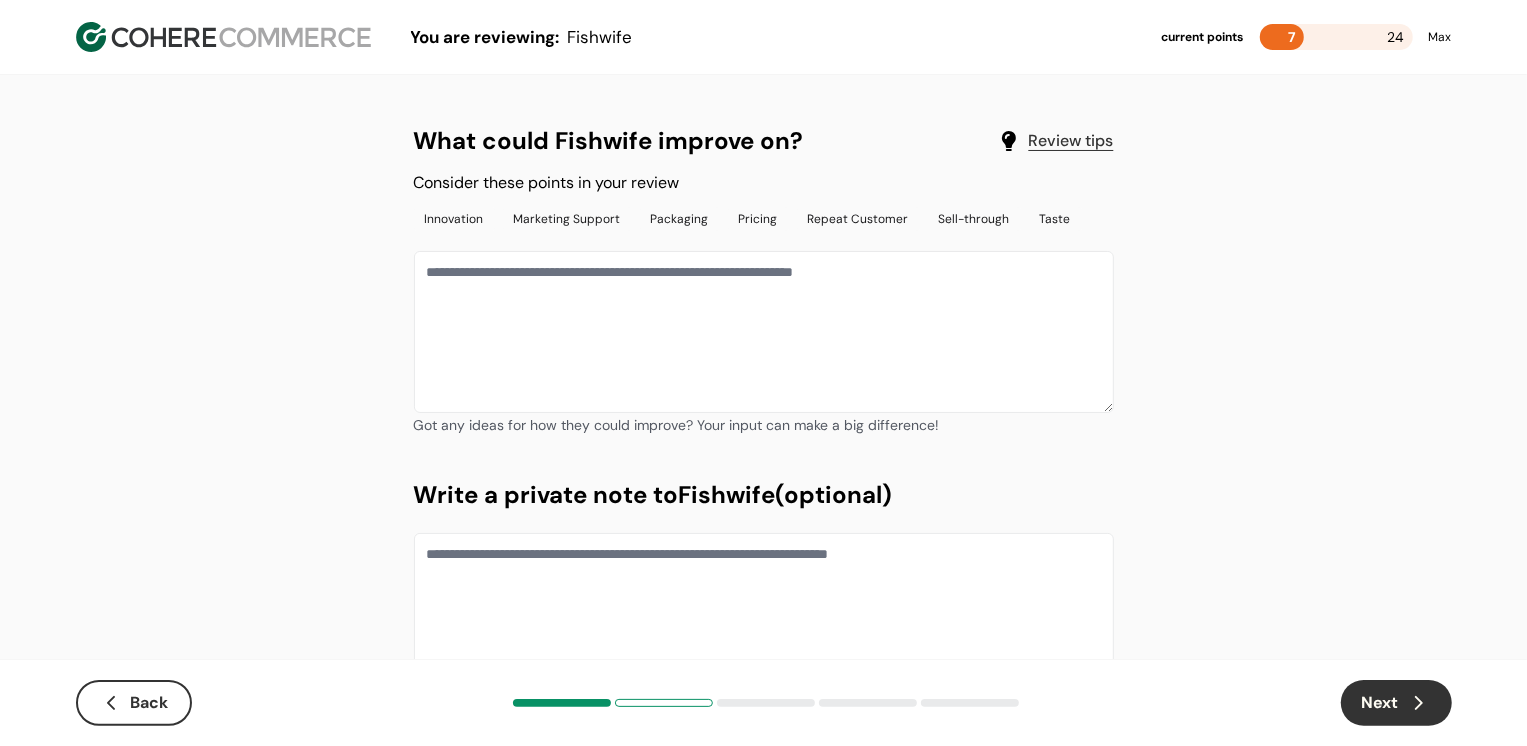 click at bounding box center [764, 332] 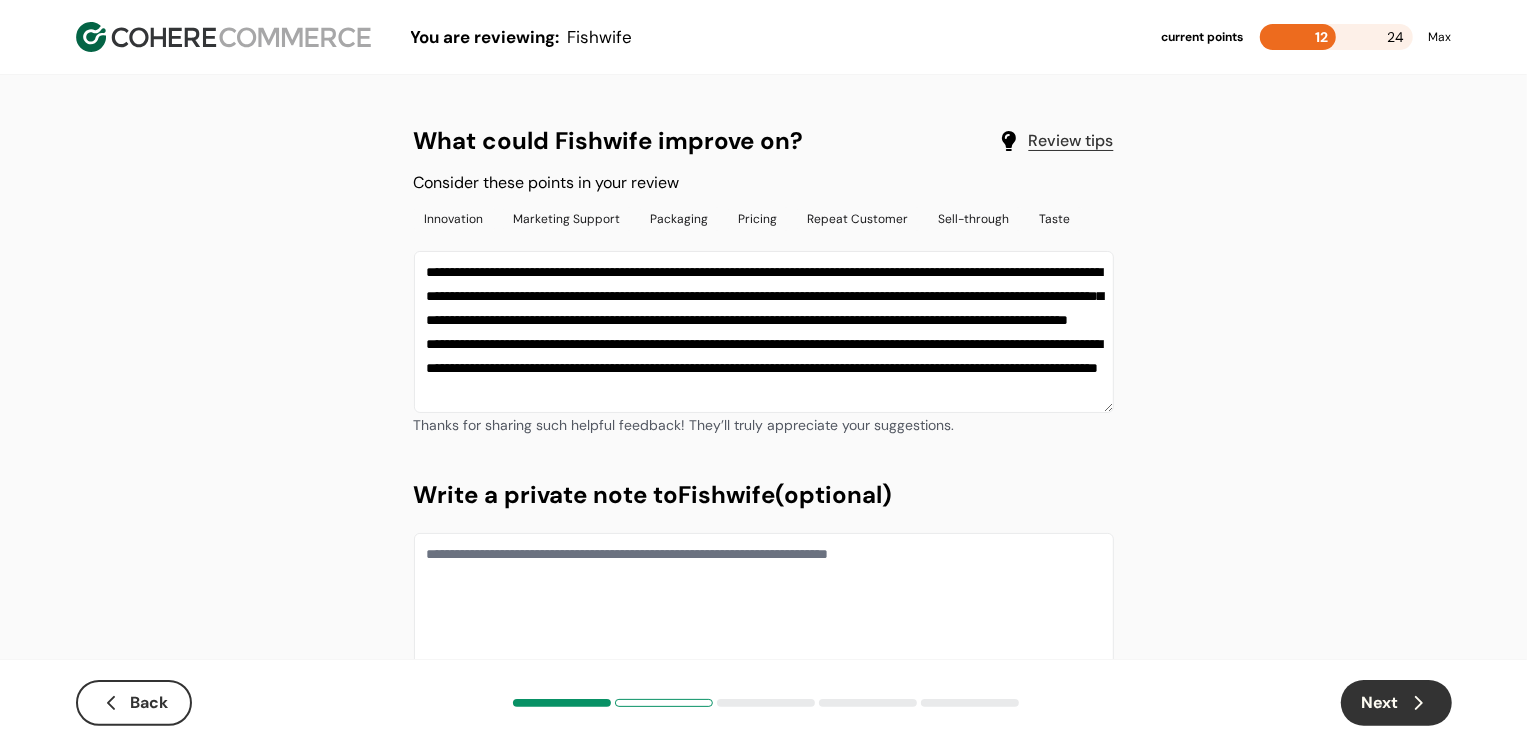 scroll, scrollTop: 13, scrollLeft: 0, axis: vertical 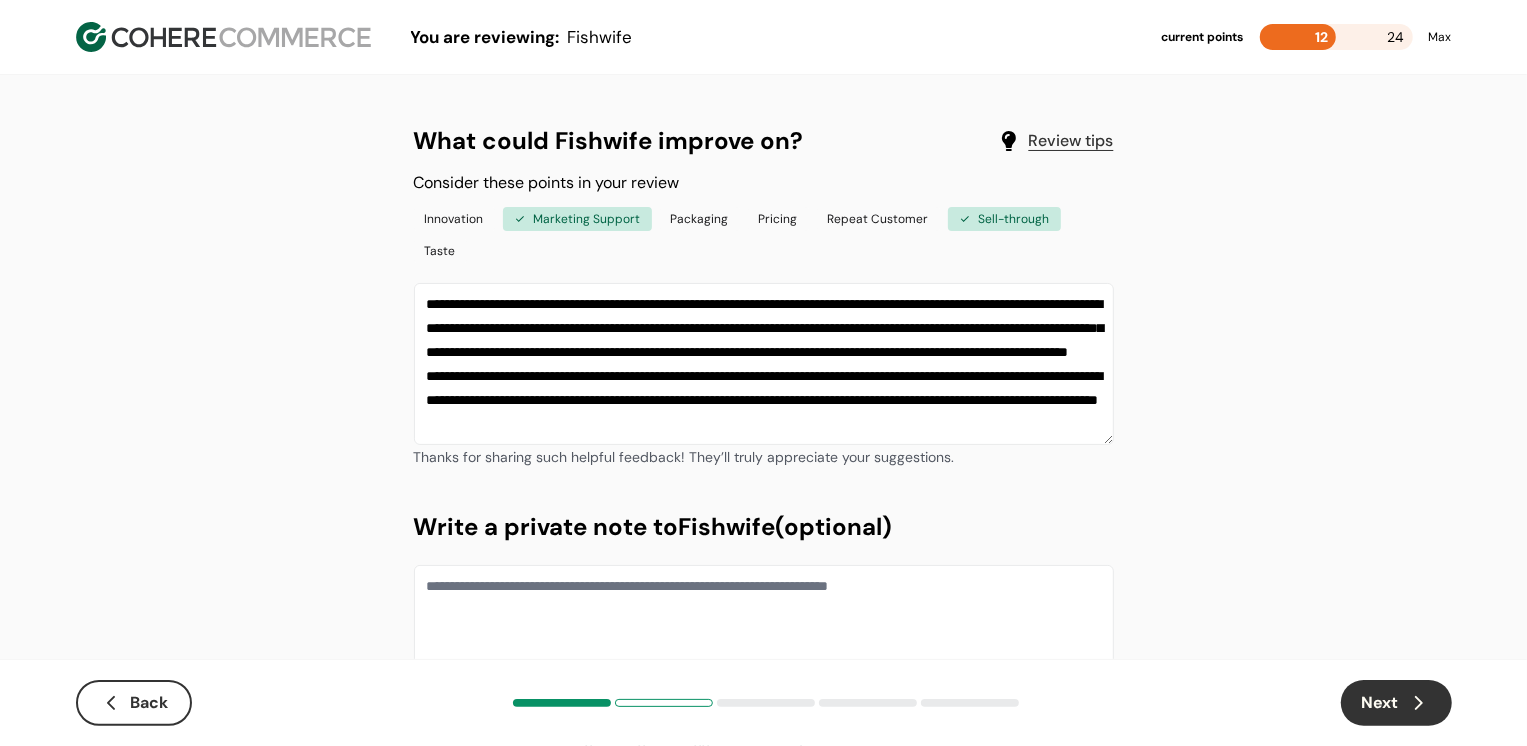 type on "**********" 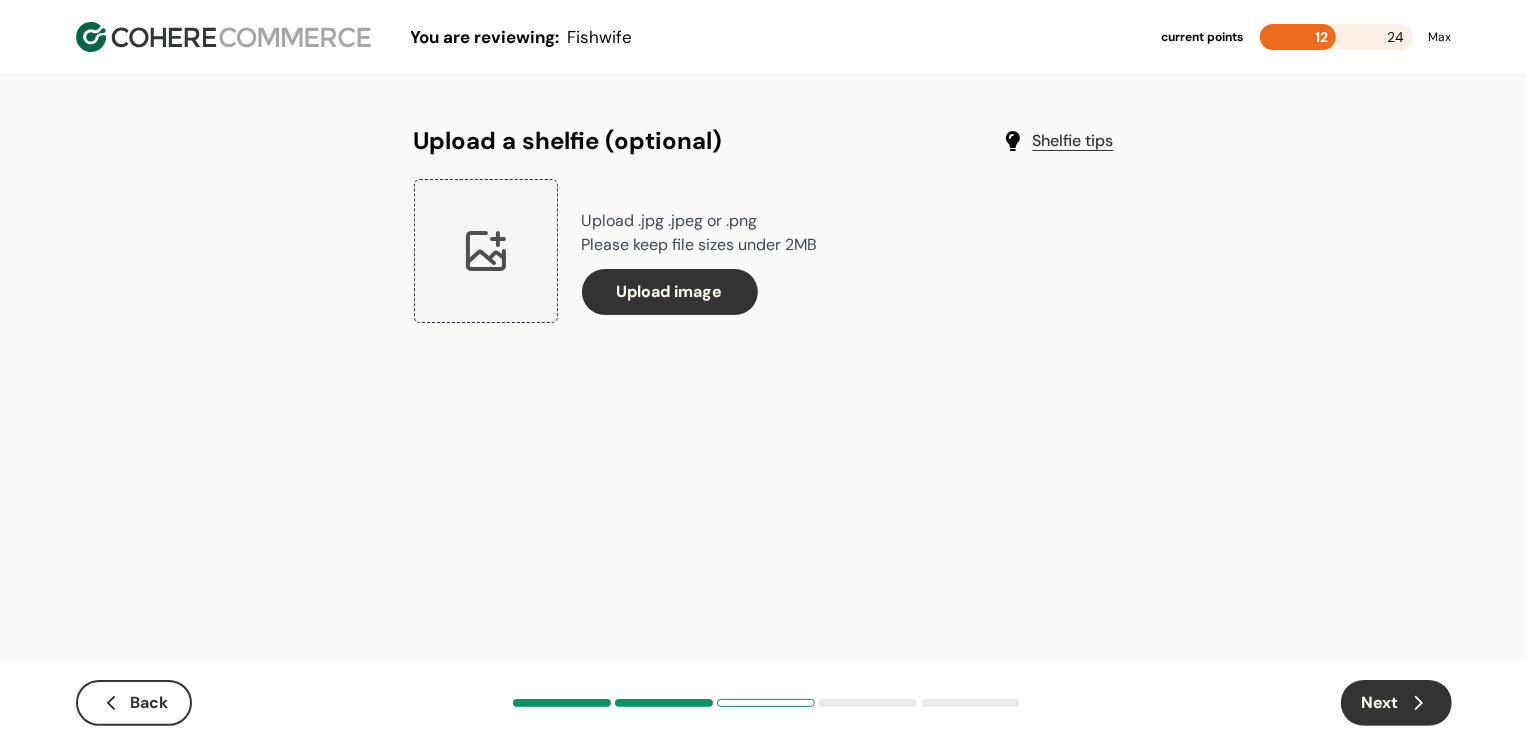 click 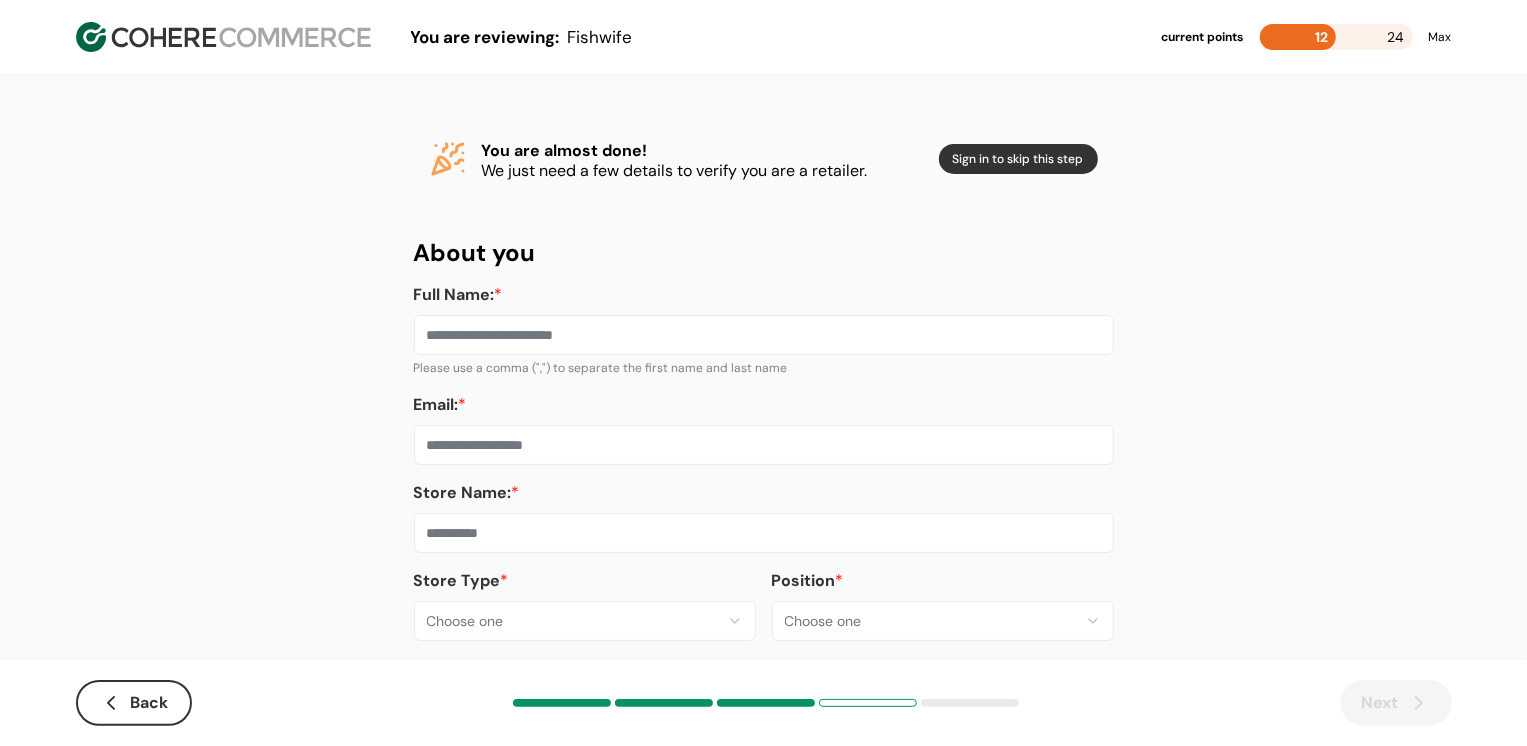 click on "**********" at bounding box center (585, 605) 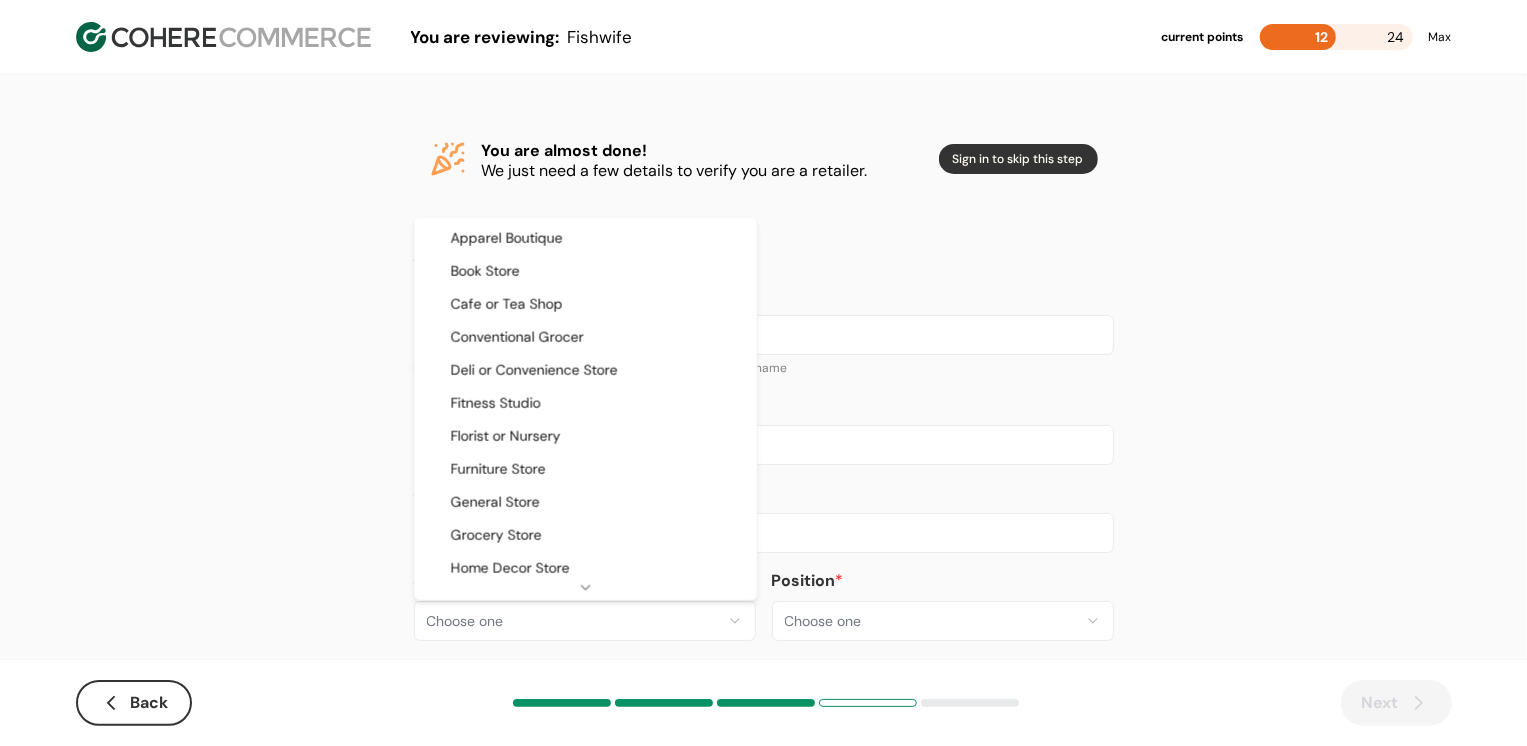 scroll, scrollTop: 66, scrollLeft: 0, axis: vertical 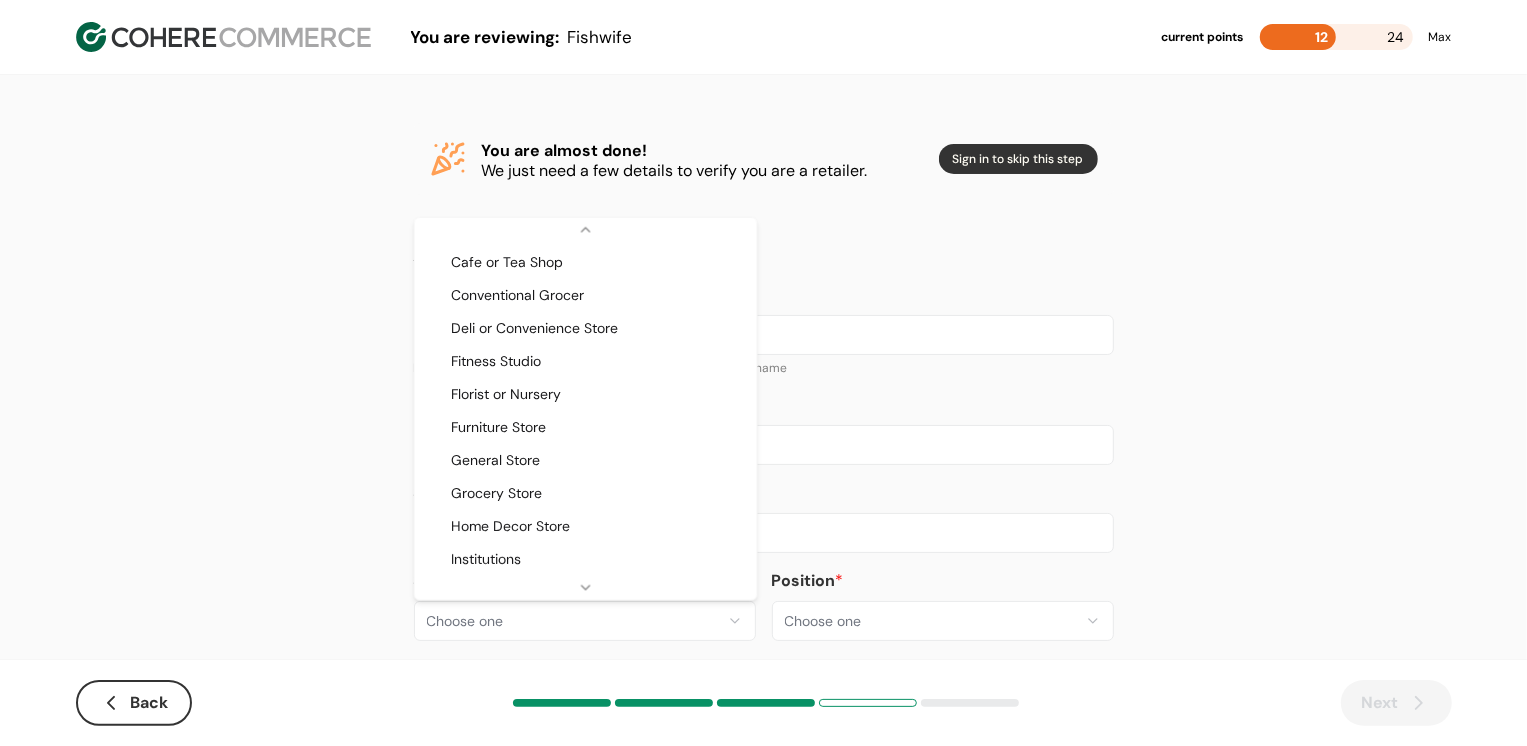 select on "**" 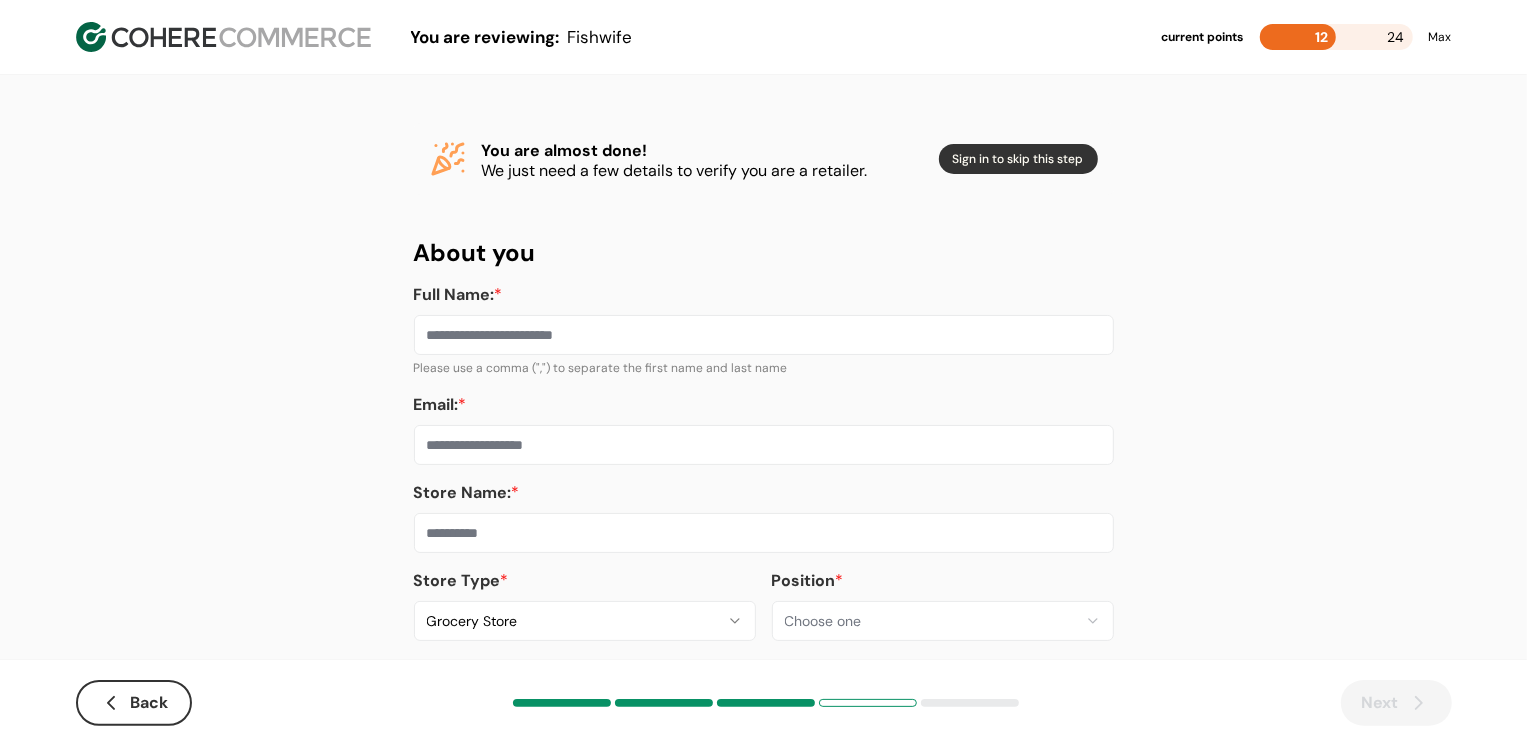 click at bounding box center (764, 533) 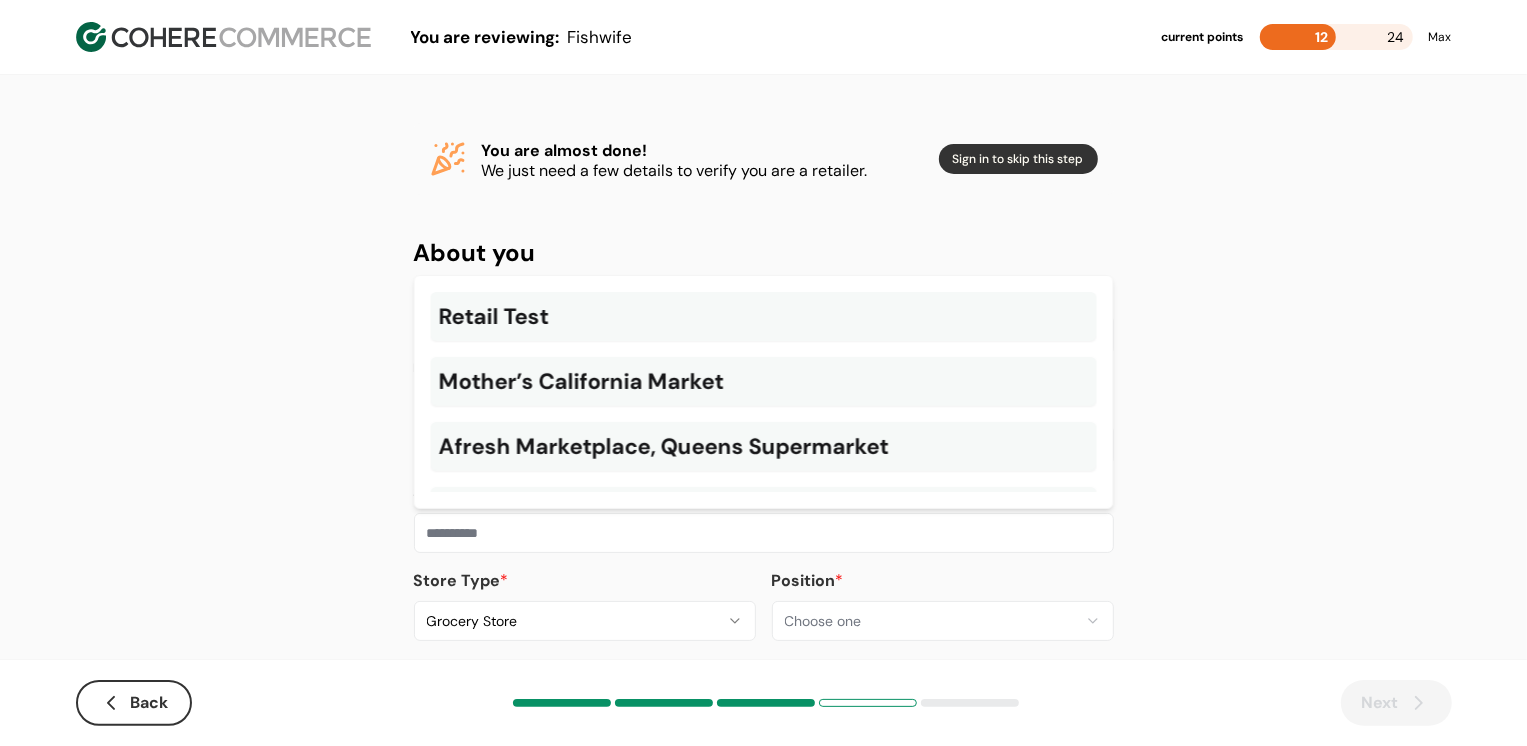 paste on "**********" 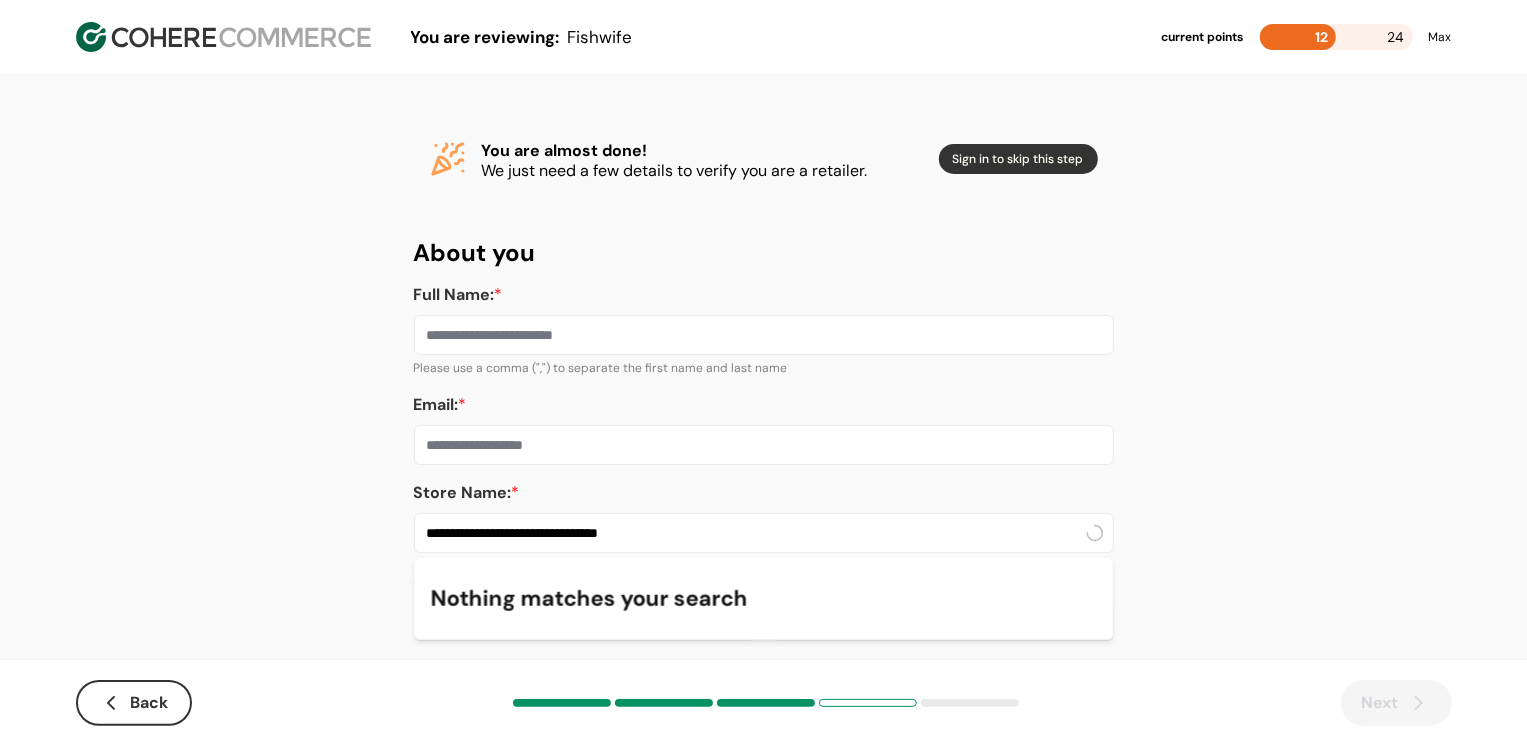 type on "**********" 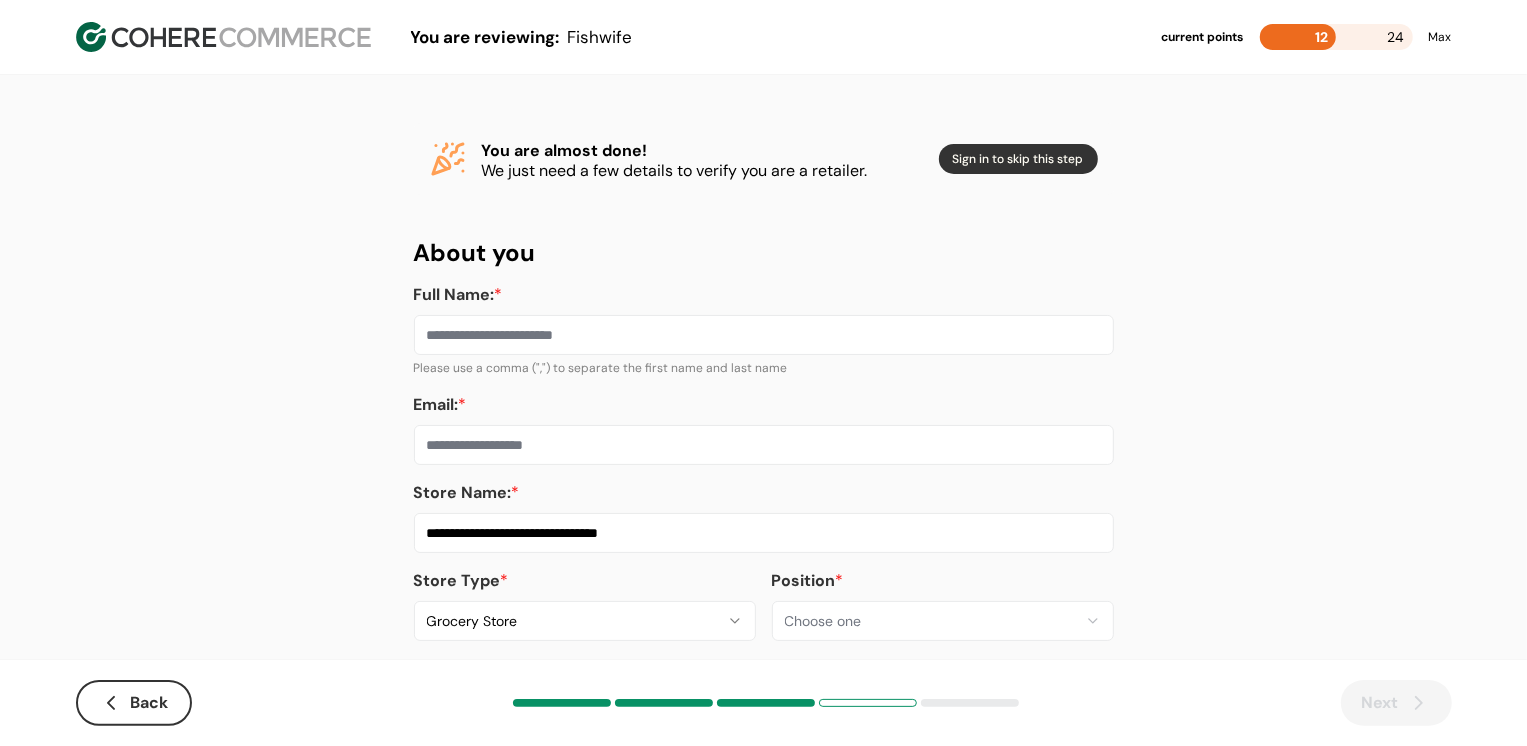 click on "Email:  *" at bounding box center (764, 445) 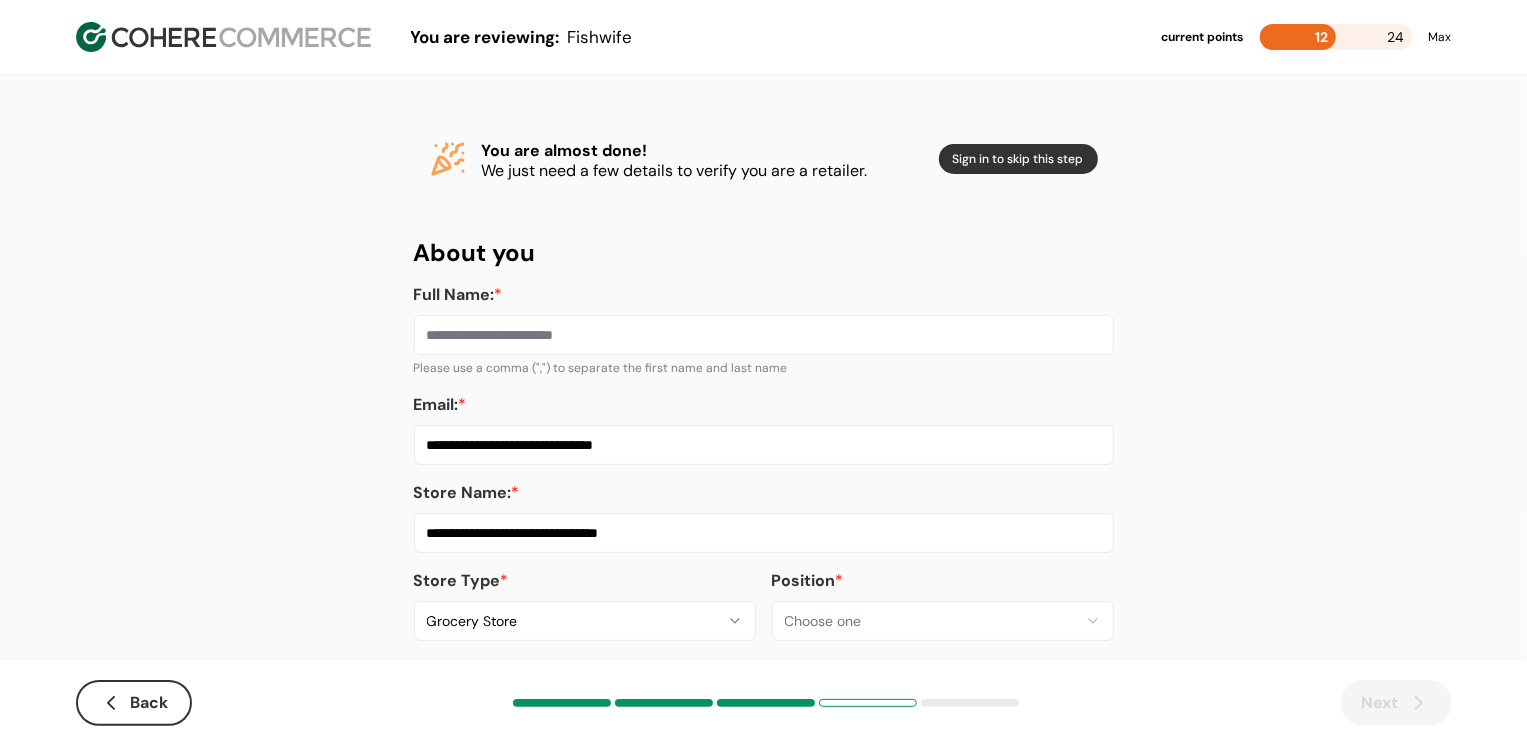 type on "**********" 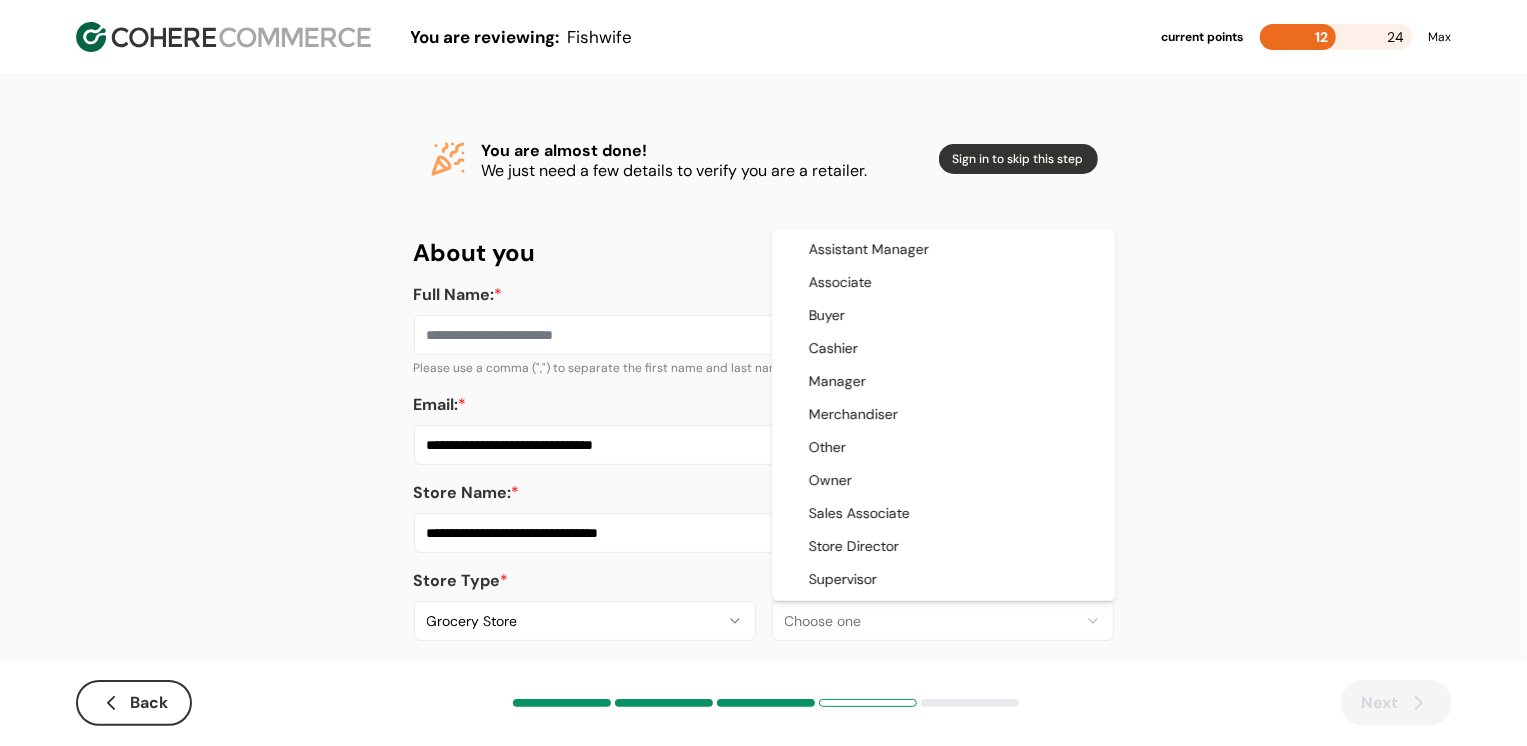 select on "**********" 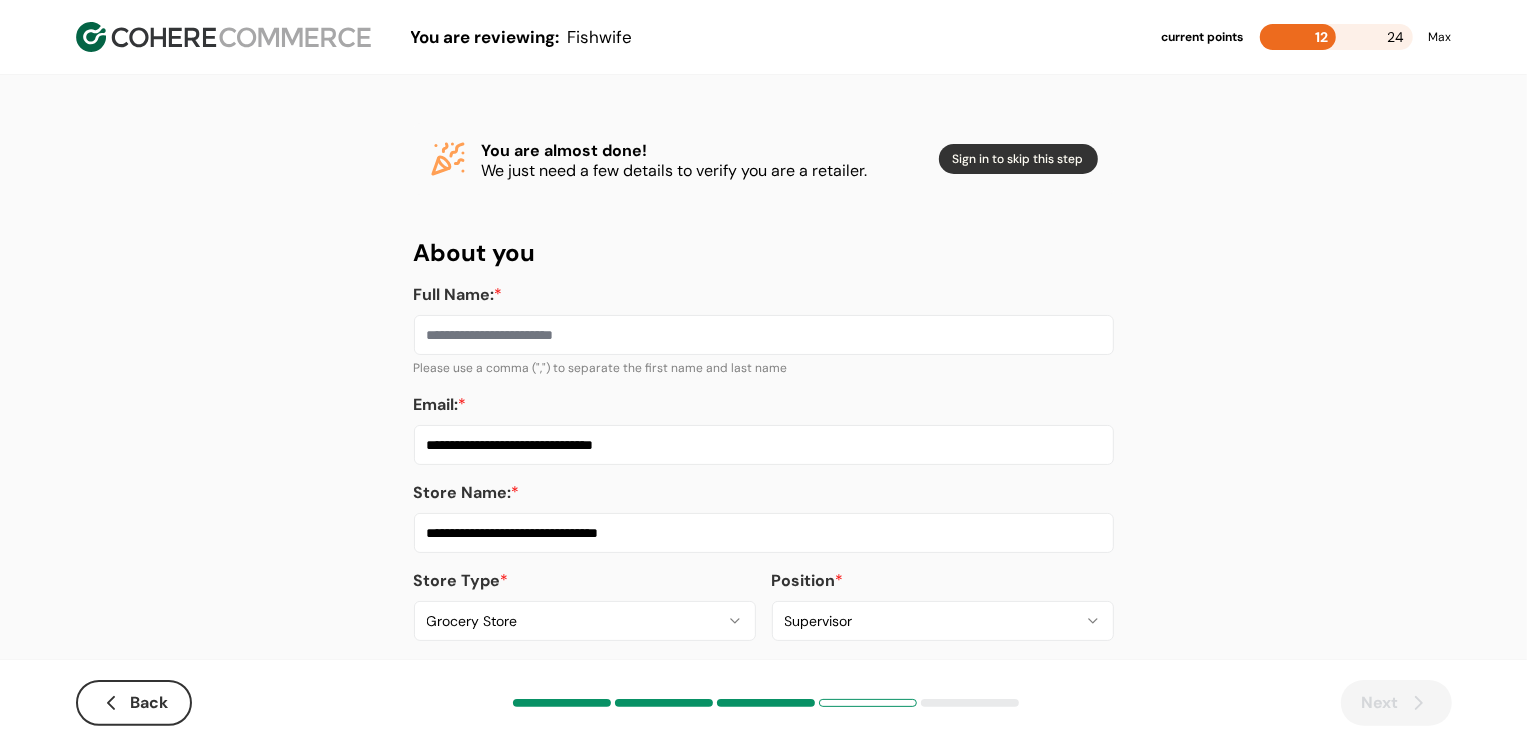 click on "Full Name:  *" at bounding box center (764, 335) 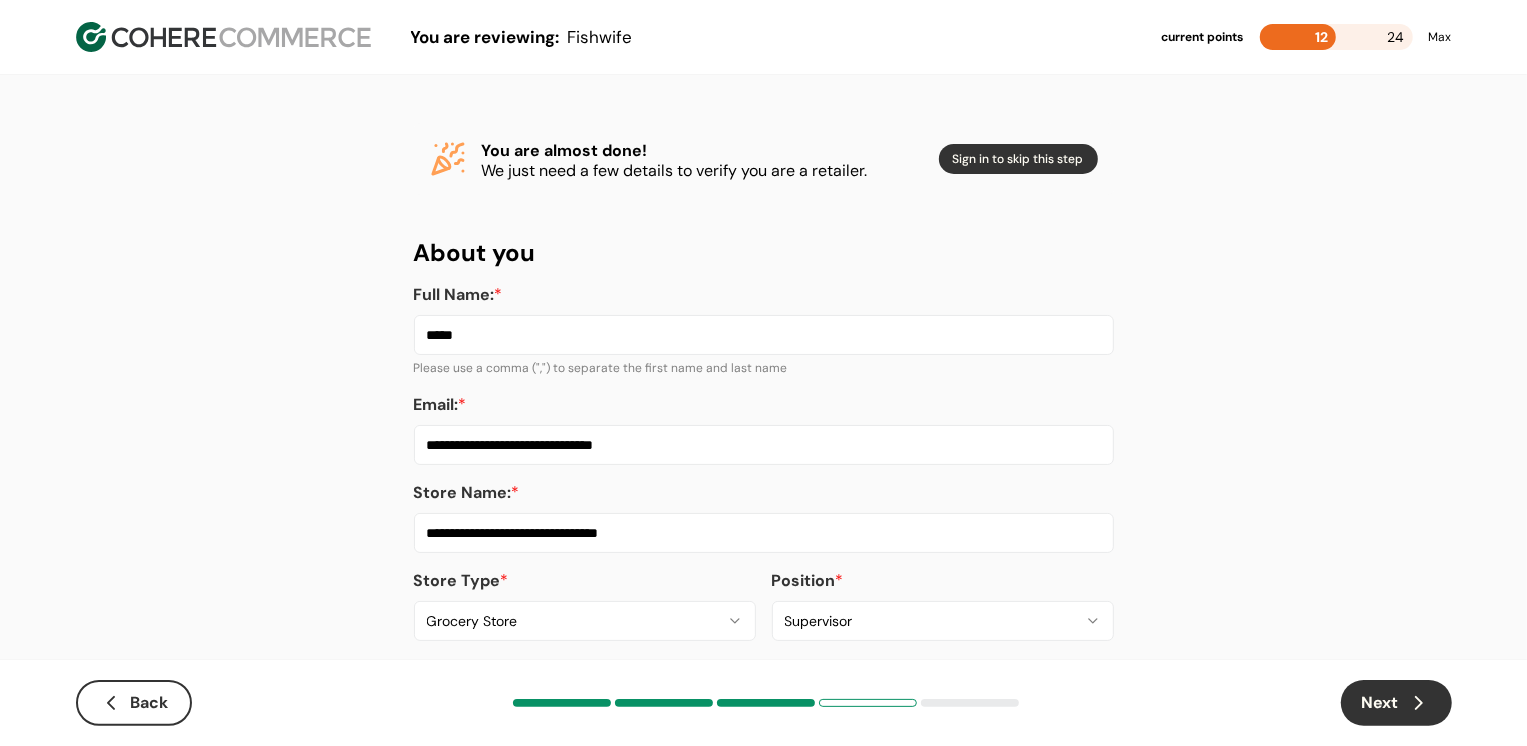 click on "Next" at bounding box center (1396, 703) 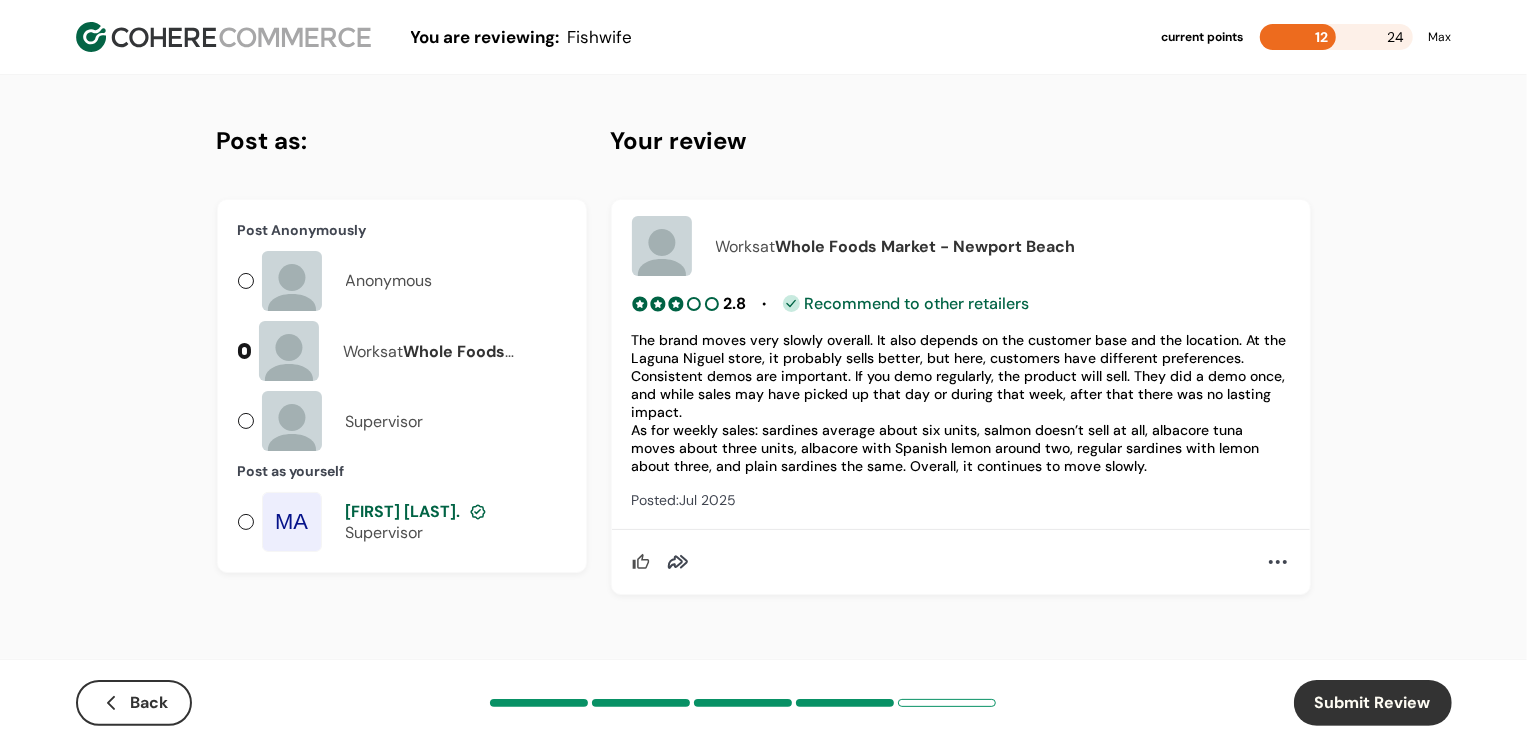 click on "Supervisor" at bounding box center (416, 532) 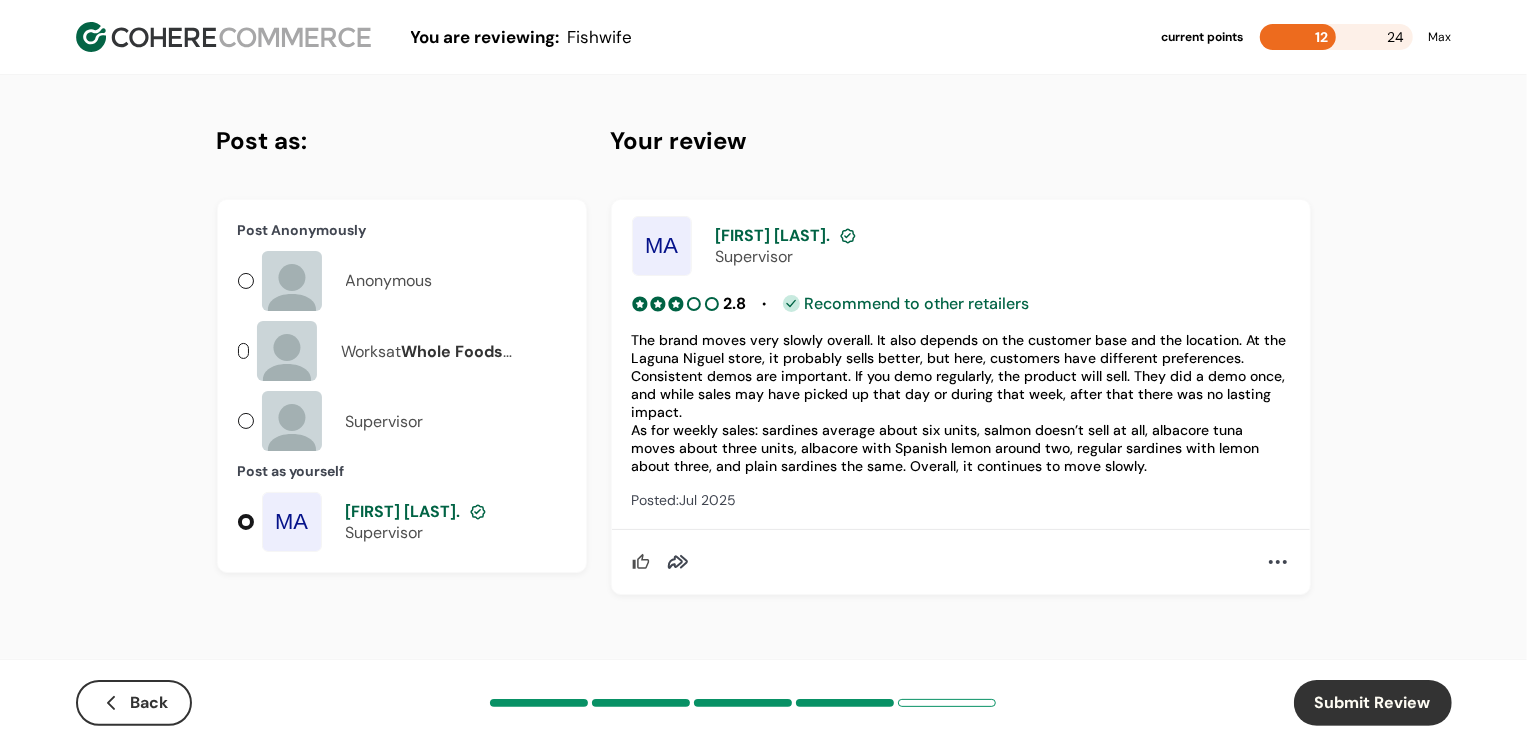 click on "Submit Review" at bounding box center (1373, 703) 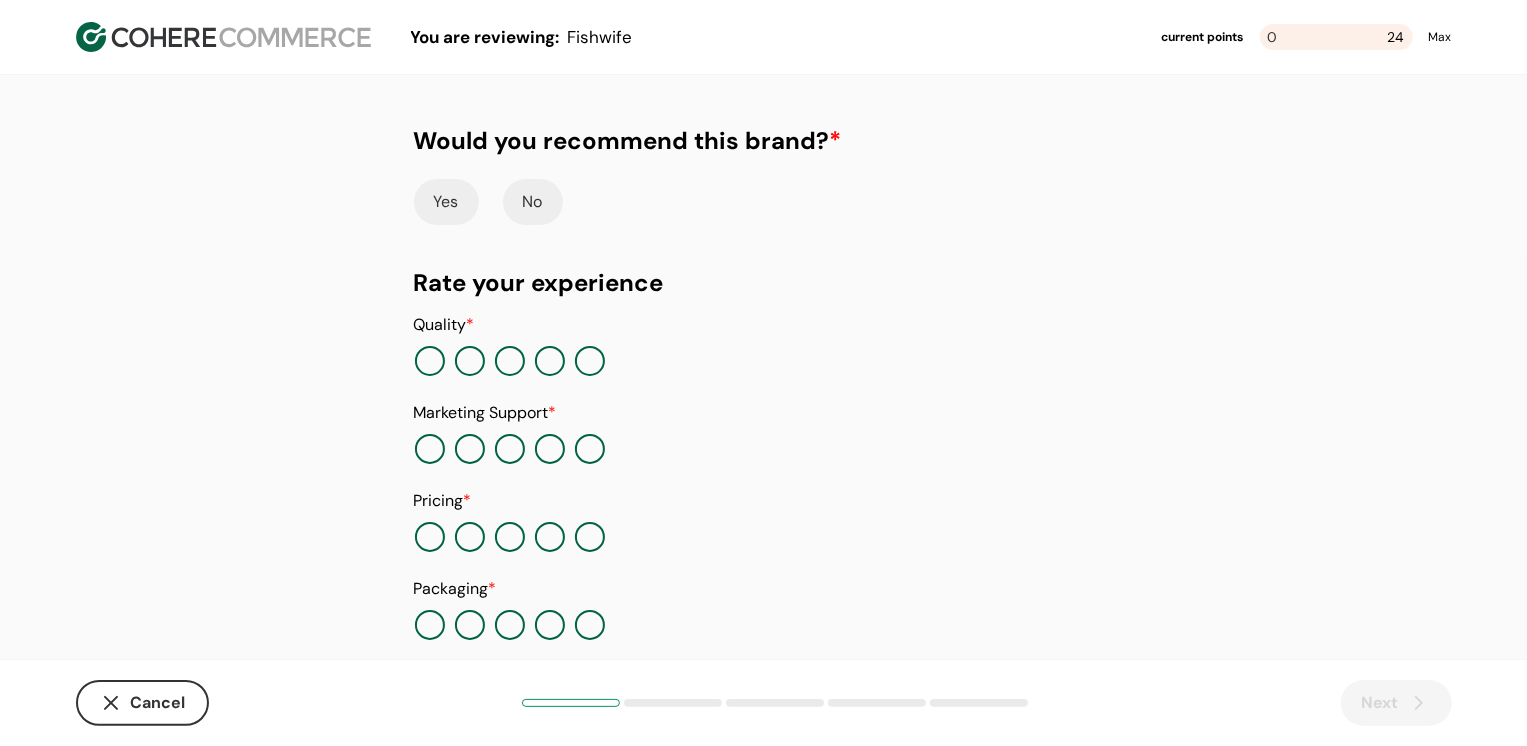 click on "Yes" at bounding box center (446, 202) 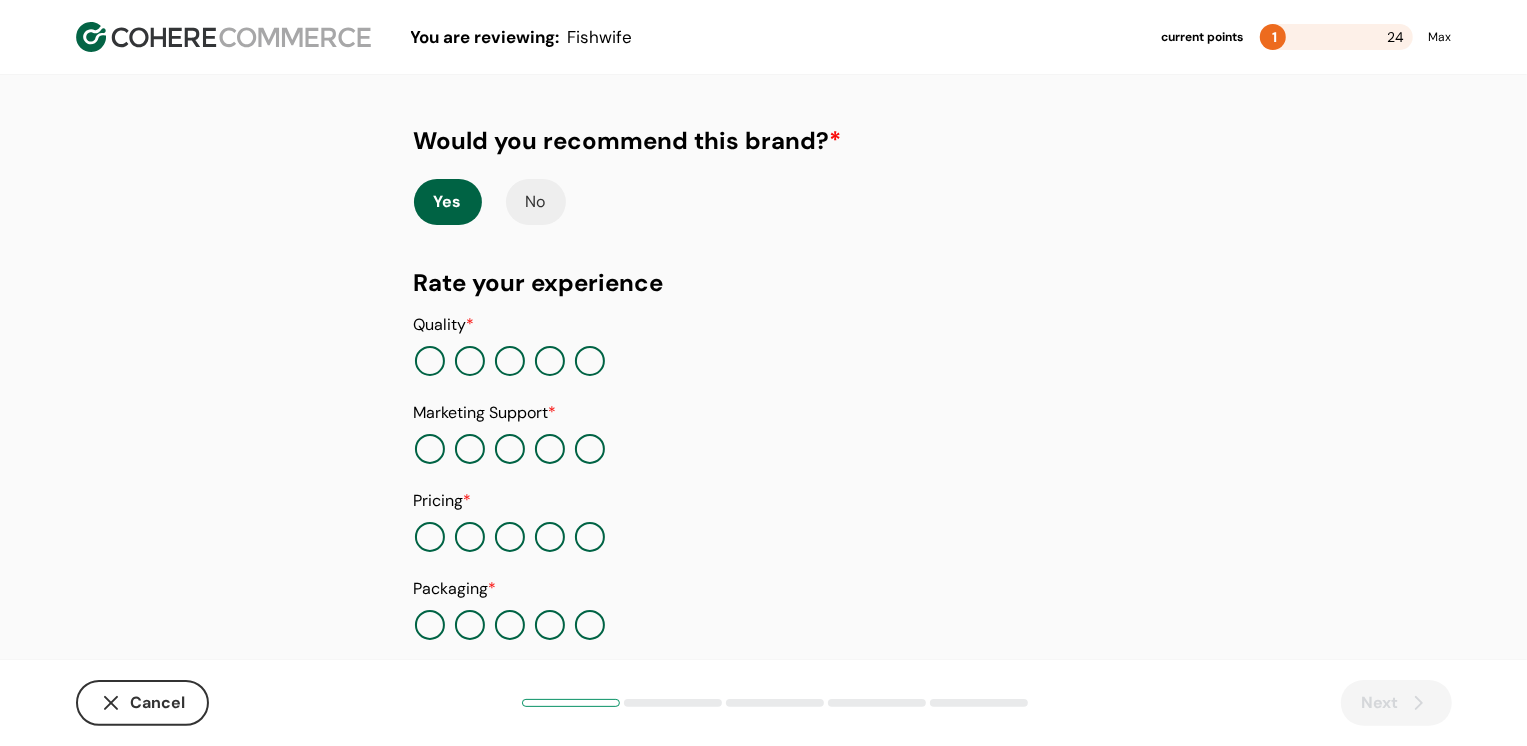click at bounding box center (550, 361) 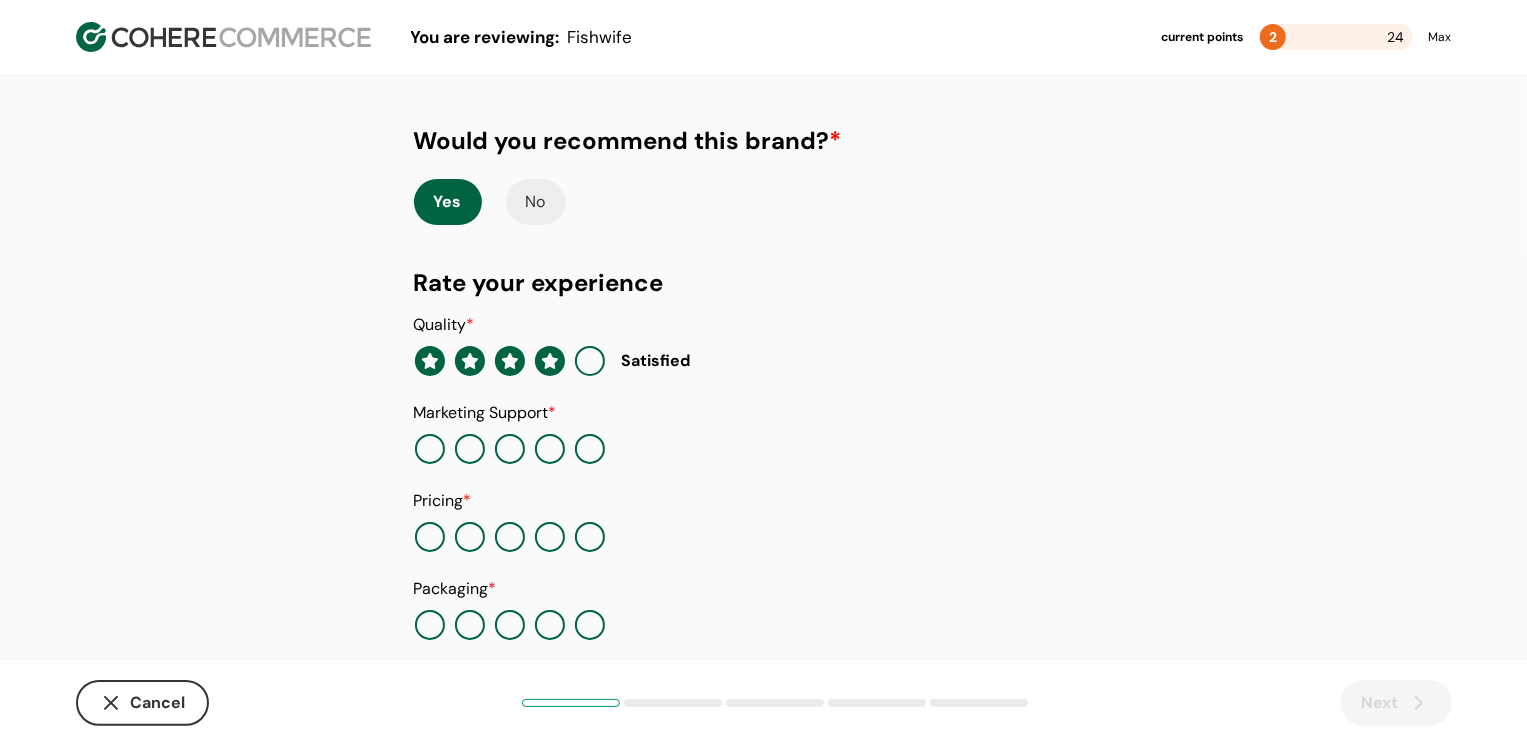 click at bounding box center [510, 449] 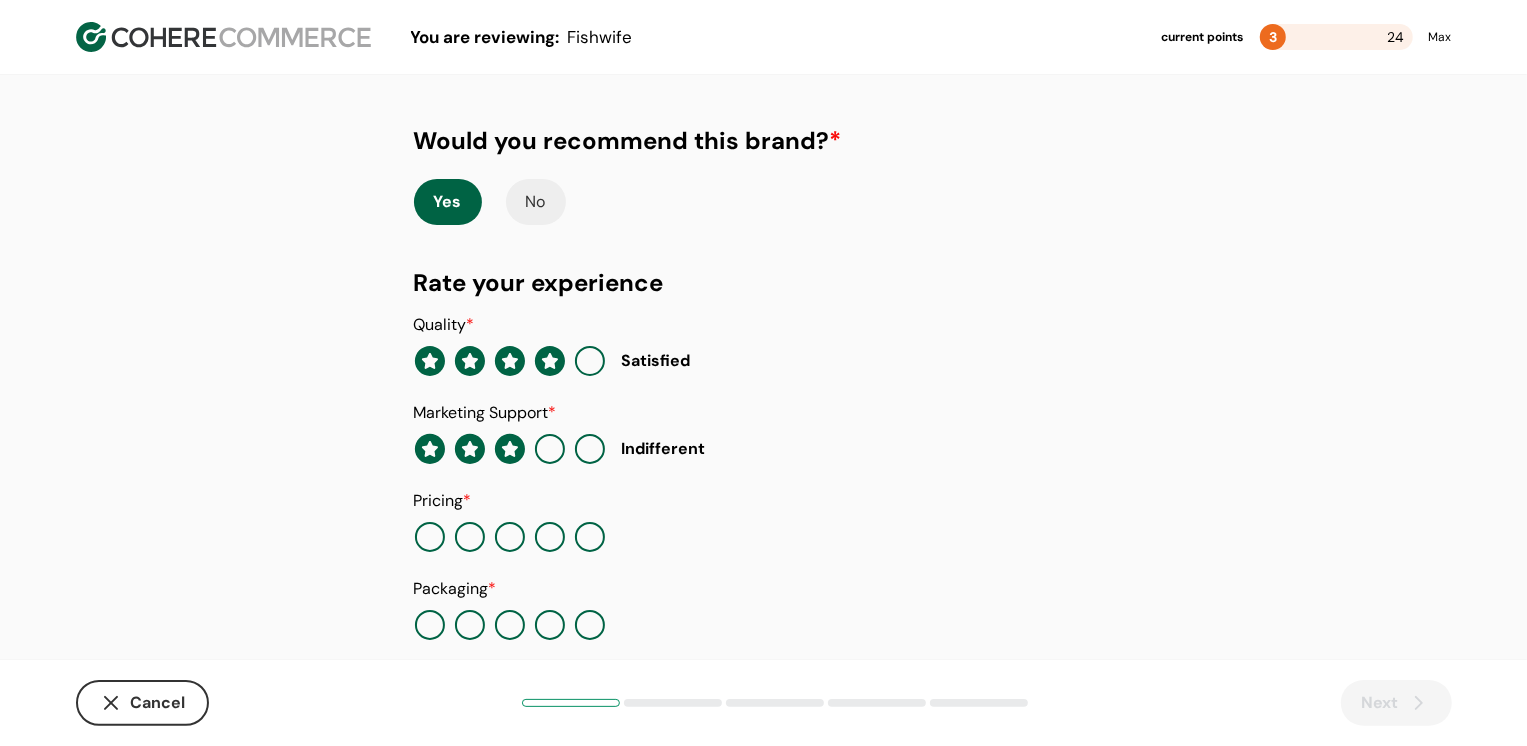 click at bounding box center [510, 537] 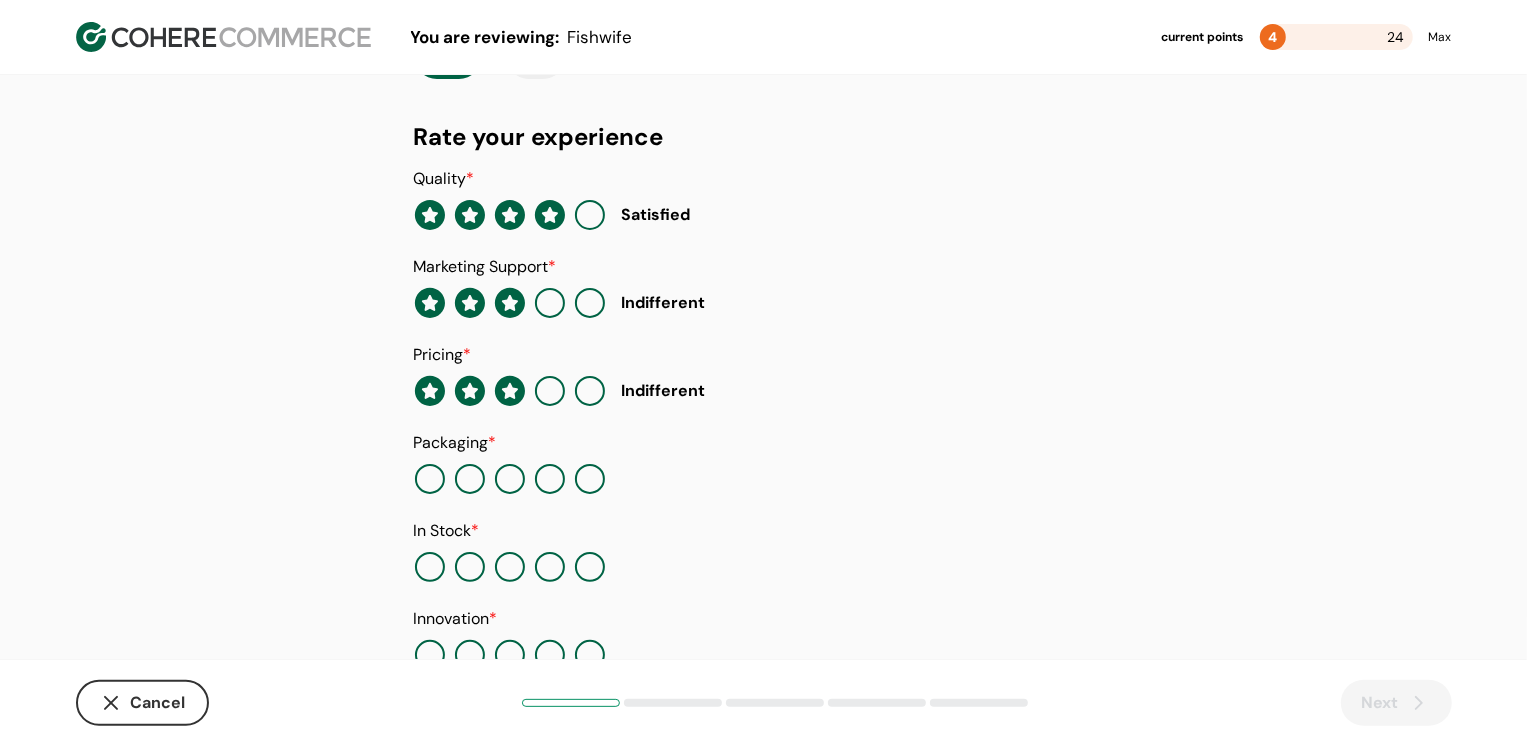 scroll, scrollTop: 205, scrollLeft: 0, axis: vertical 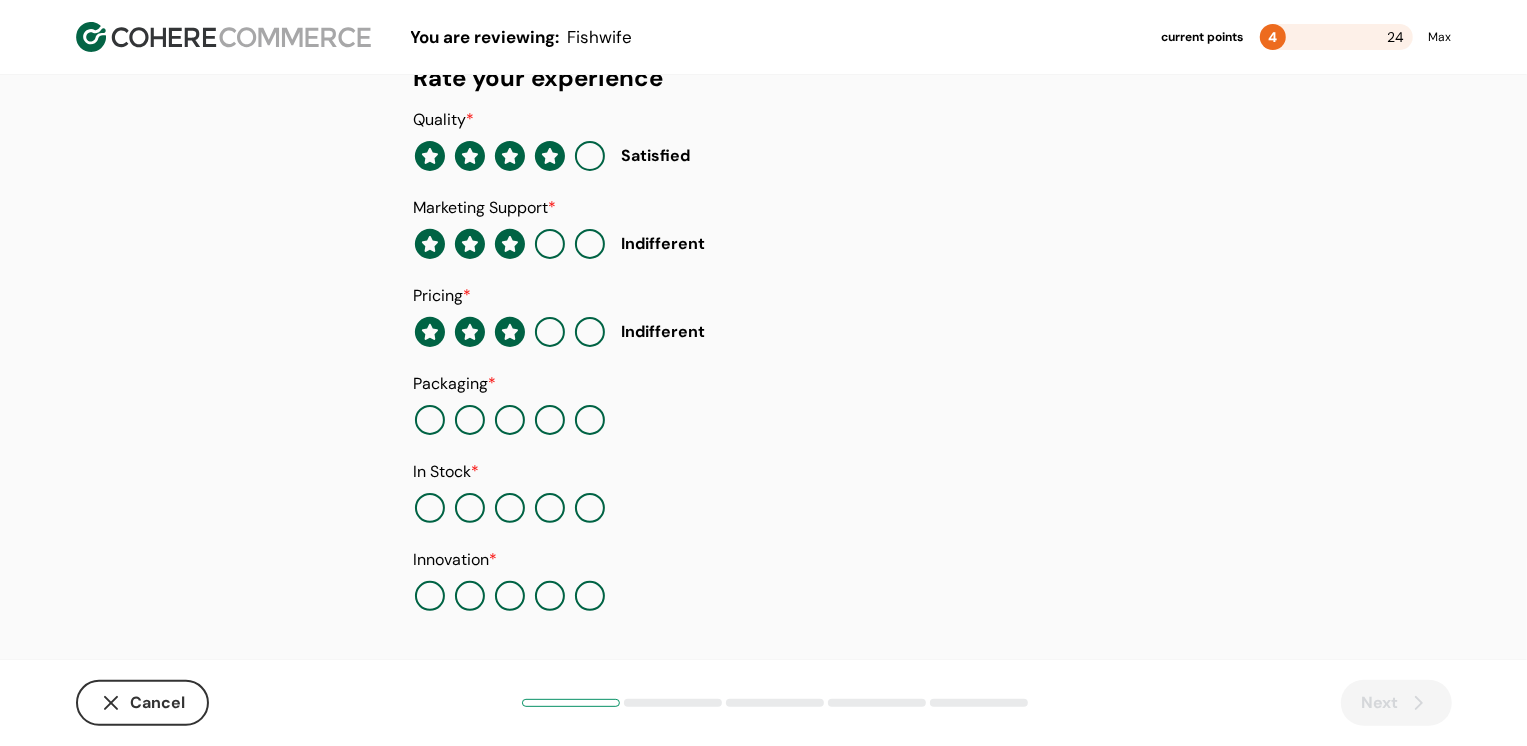 click at bounding box center [550, 420] 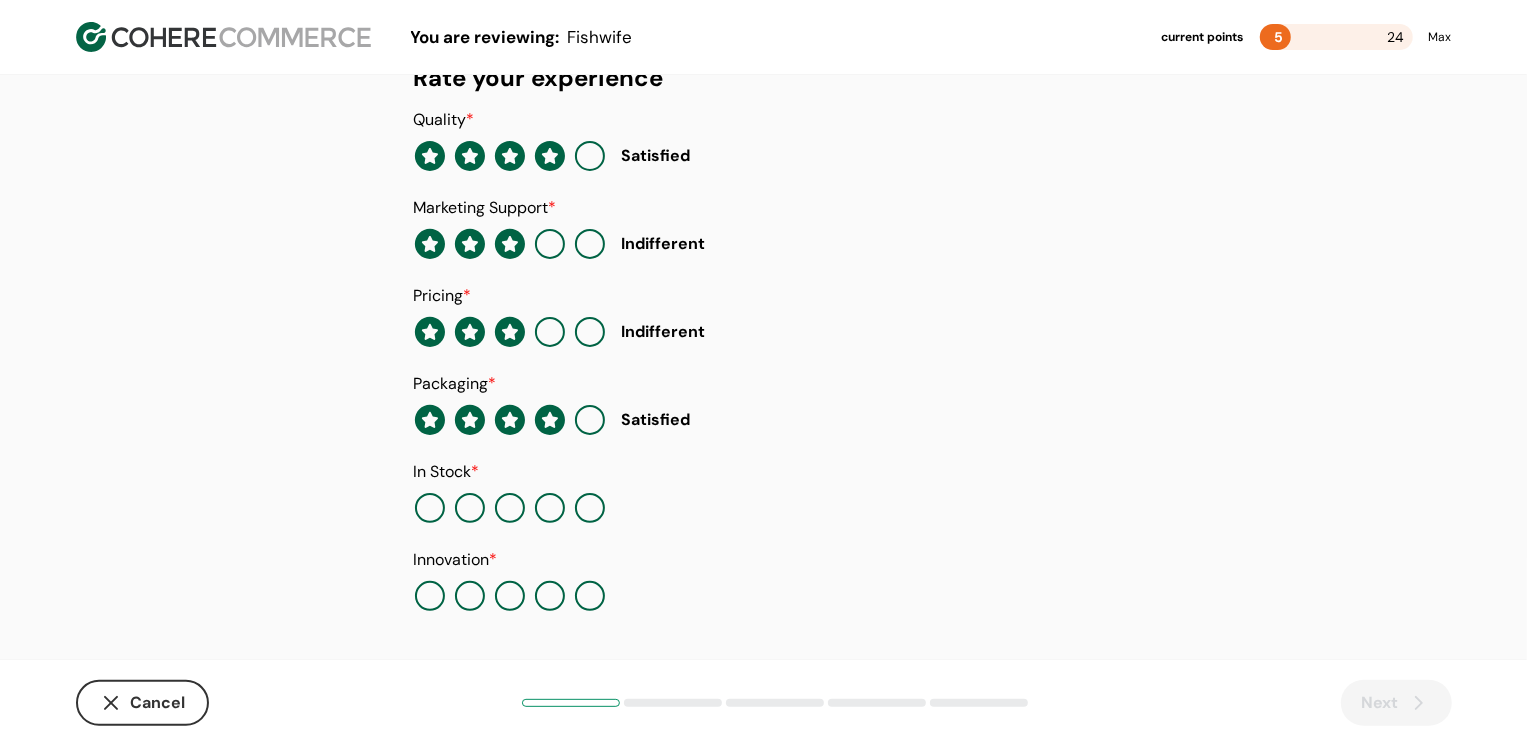 click at bounding box center (590, 508) 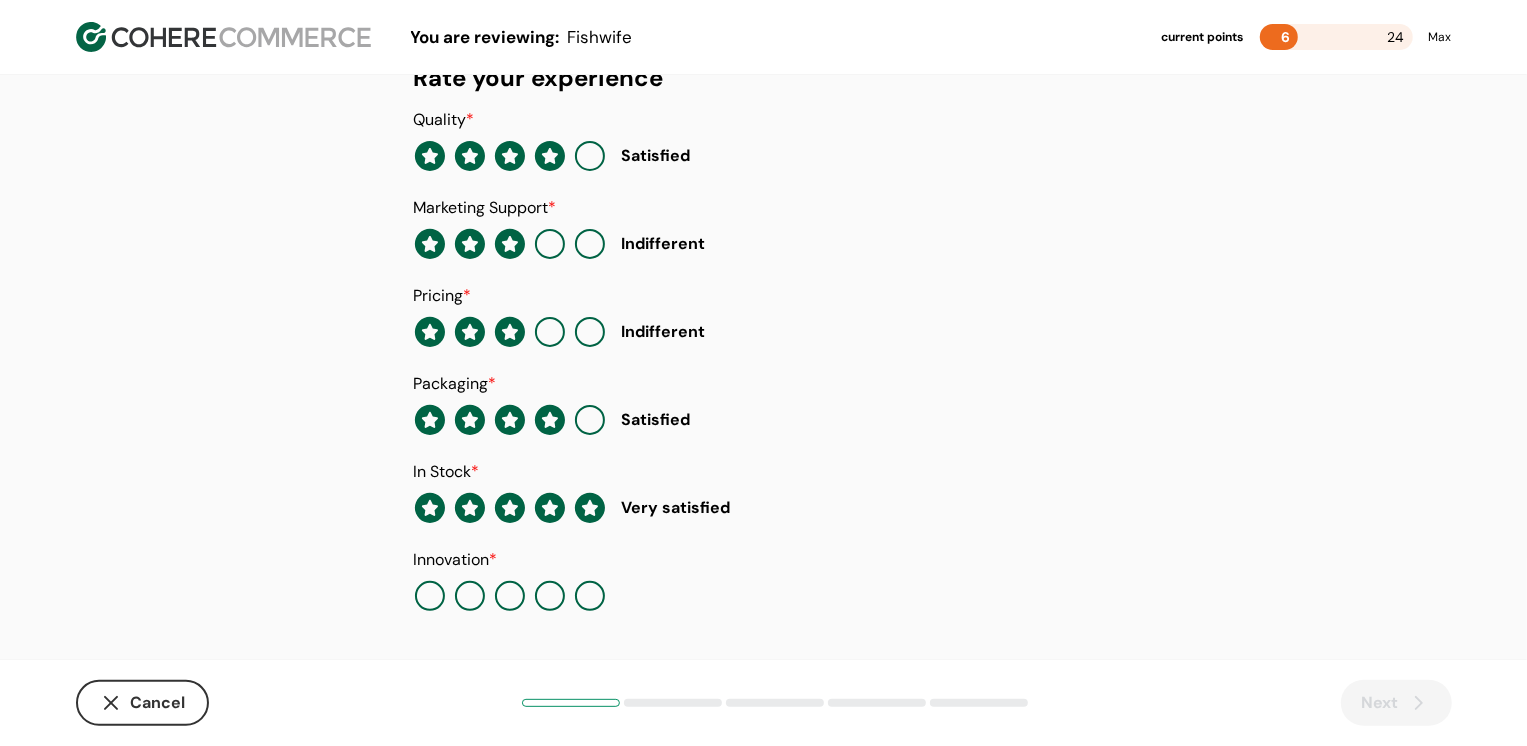 click at bounding box center (590, 596) 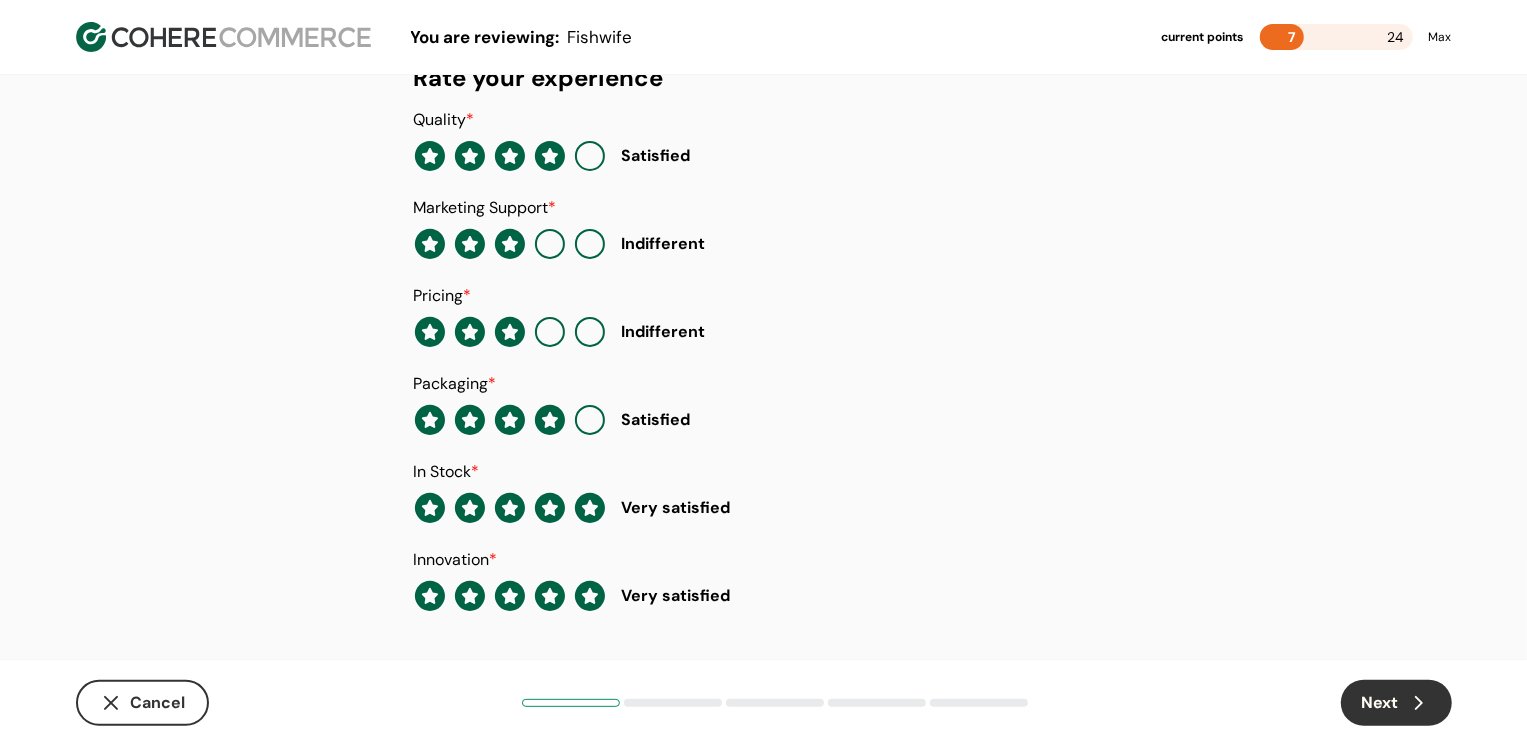 click on "Next" at bounding box center [1396, 703] 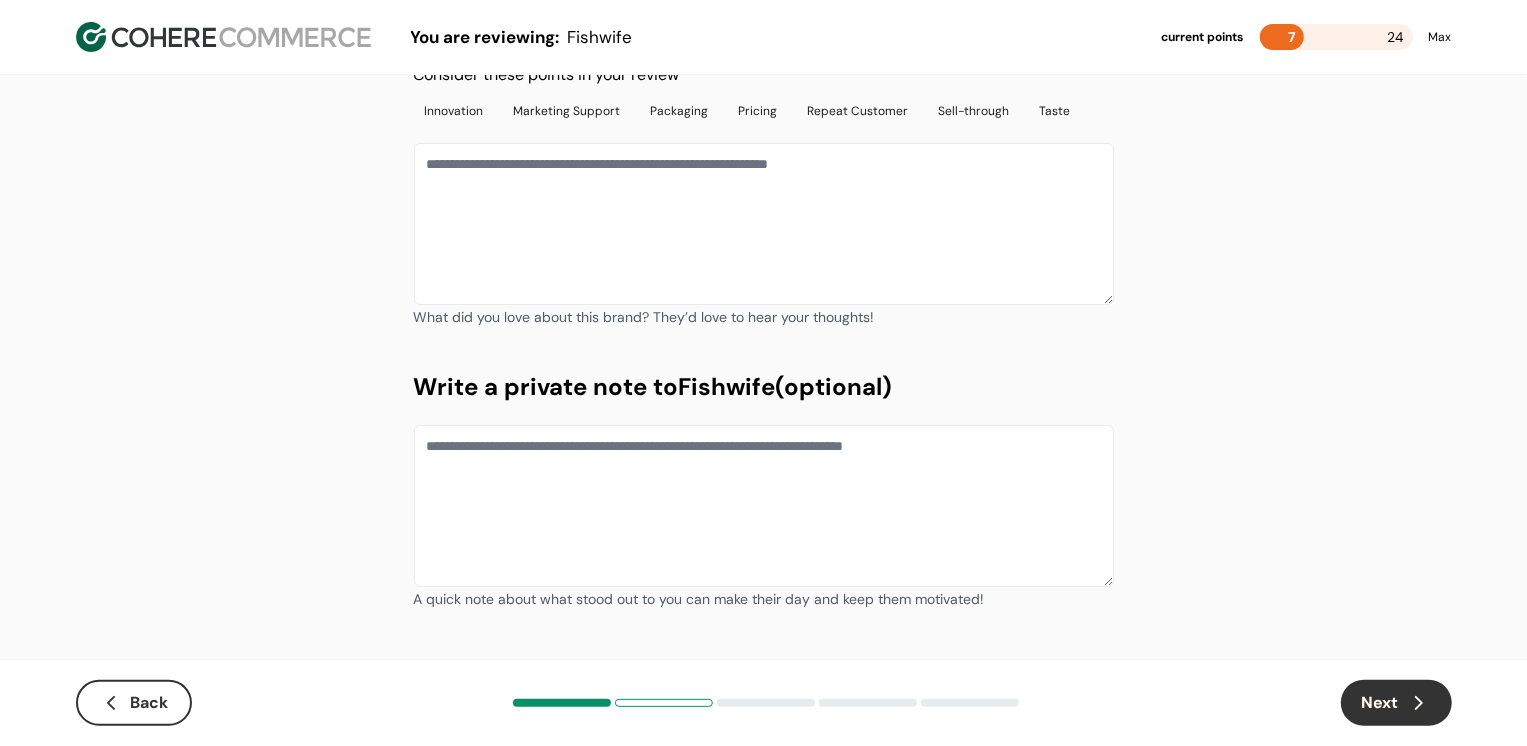 scroll, scrollTop: 0, scrollLeft: 0, axis: both 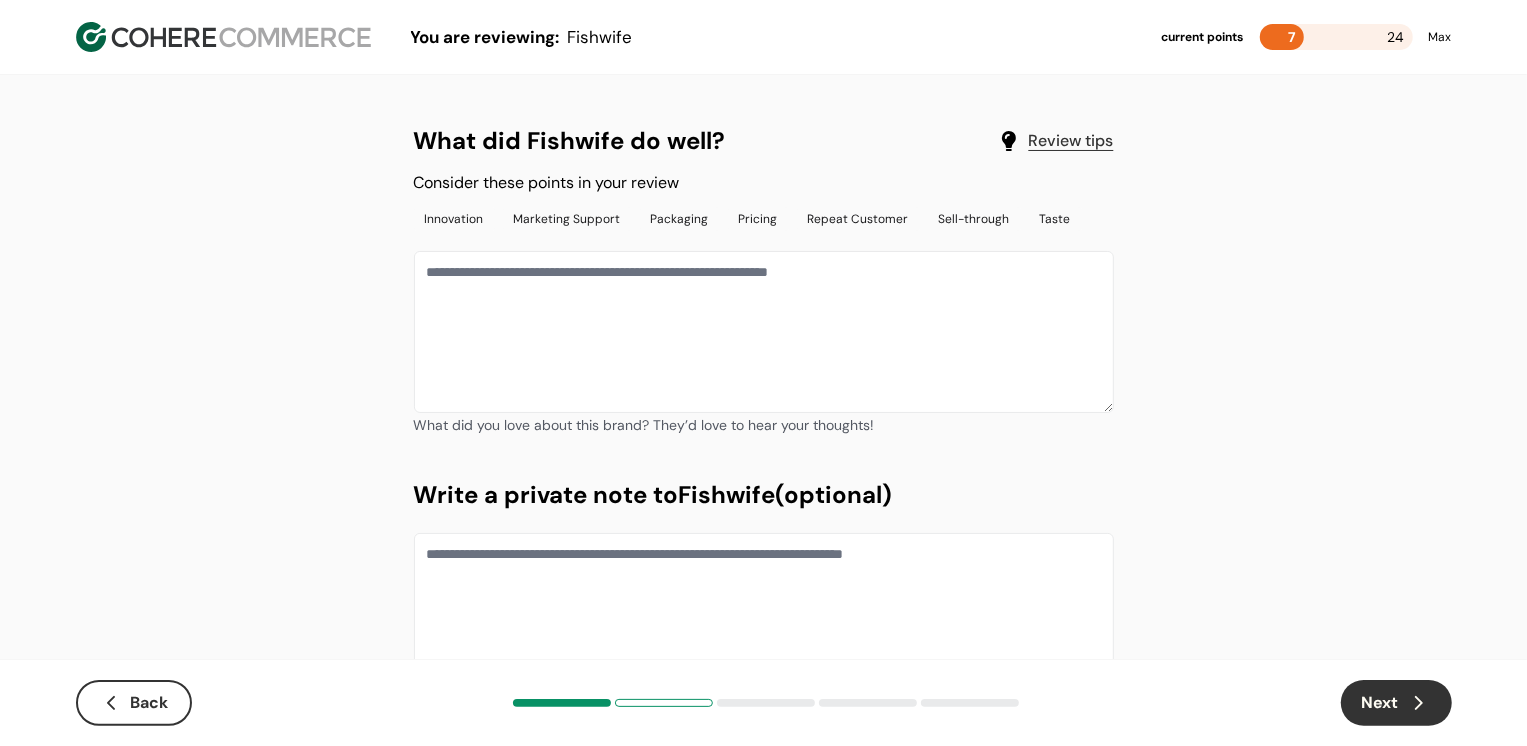click at bounding box center (764, 332) 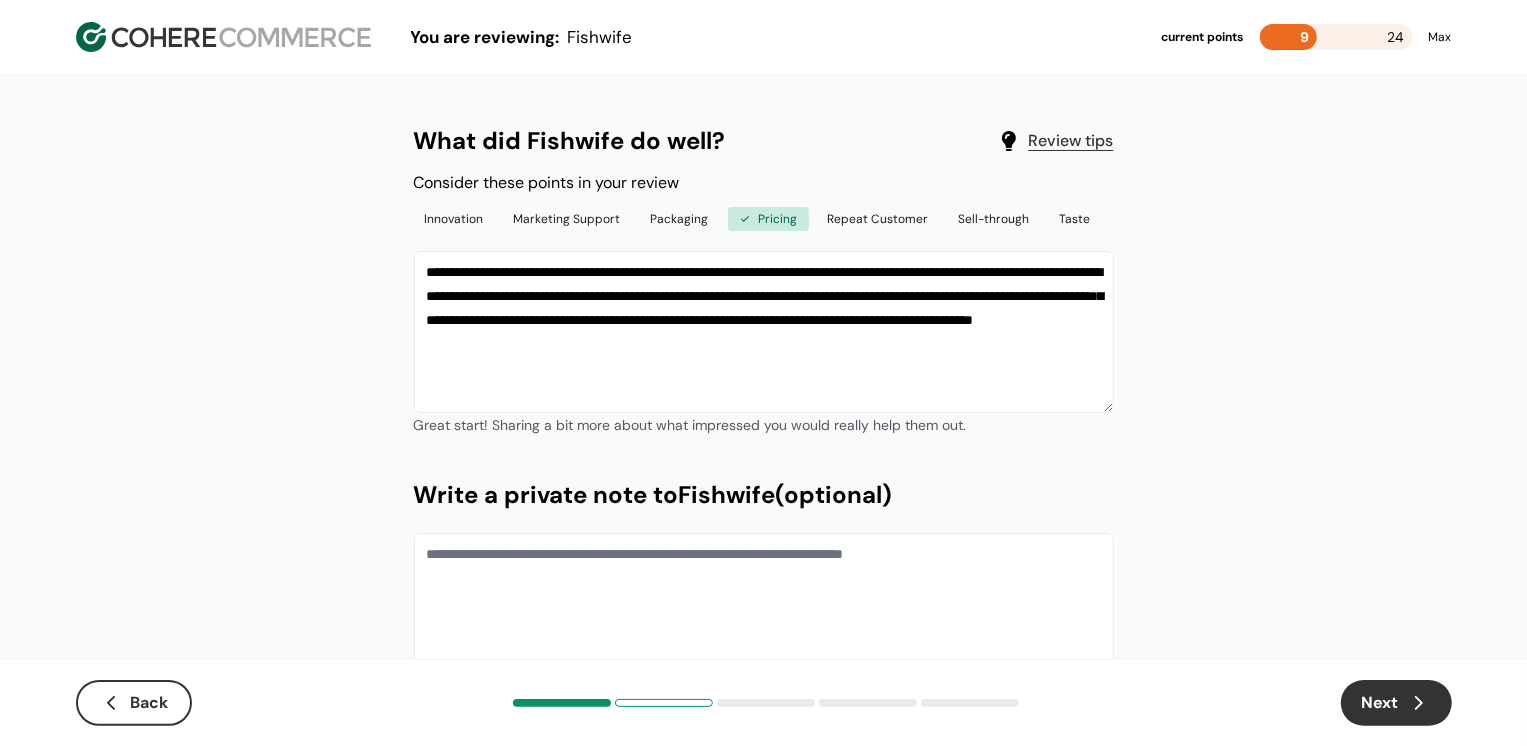 click on "Next" at bounding box center (1396, 703) 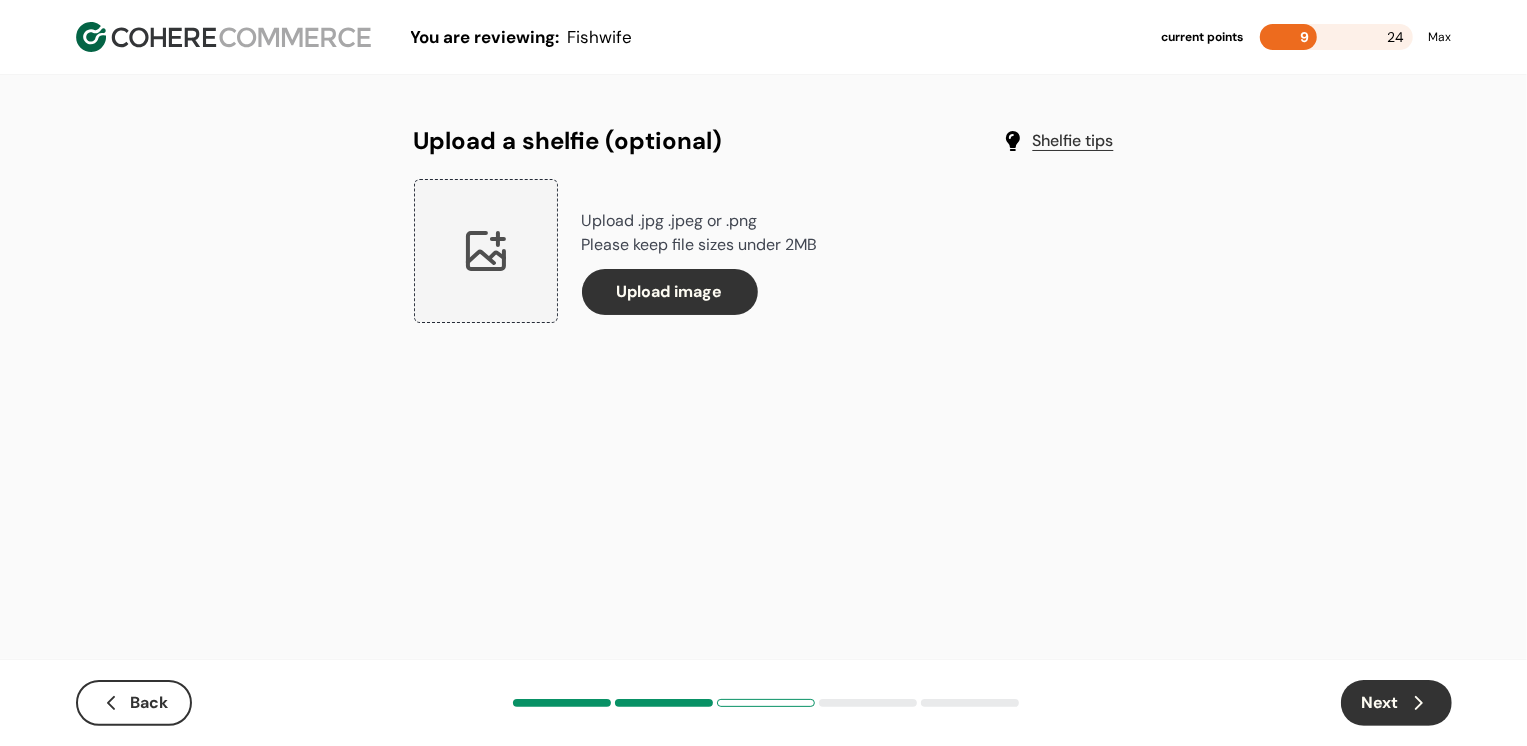 click on "Next" at bounding box center (1396, 703) 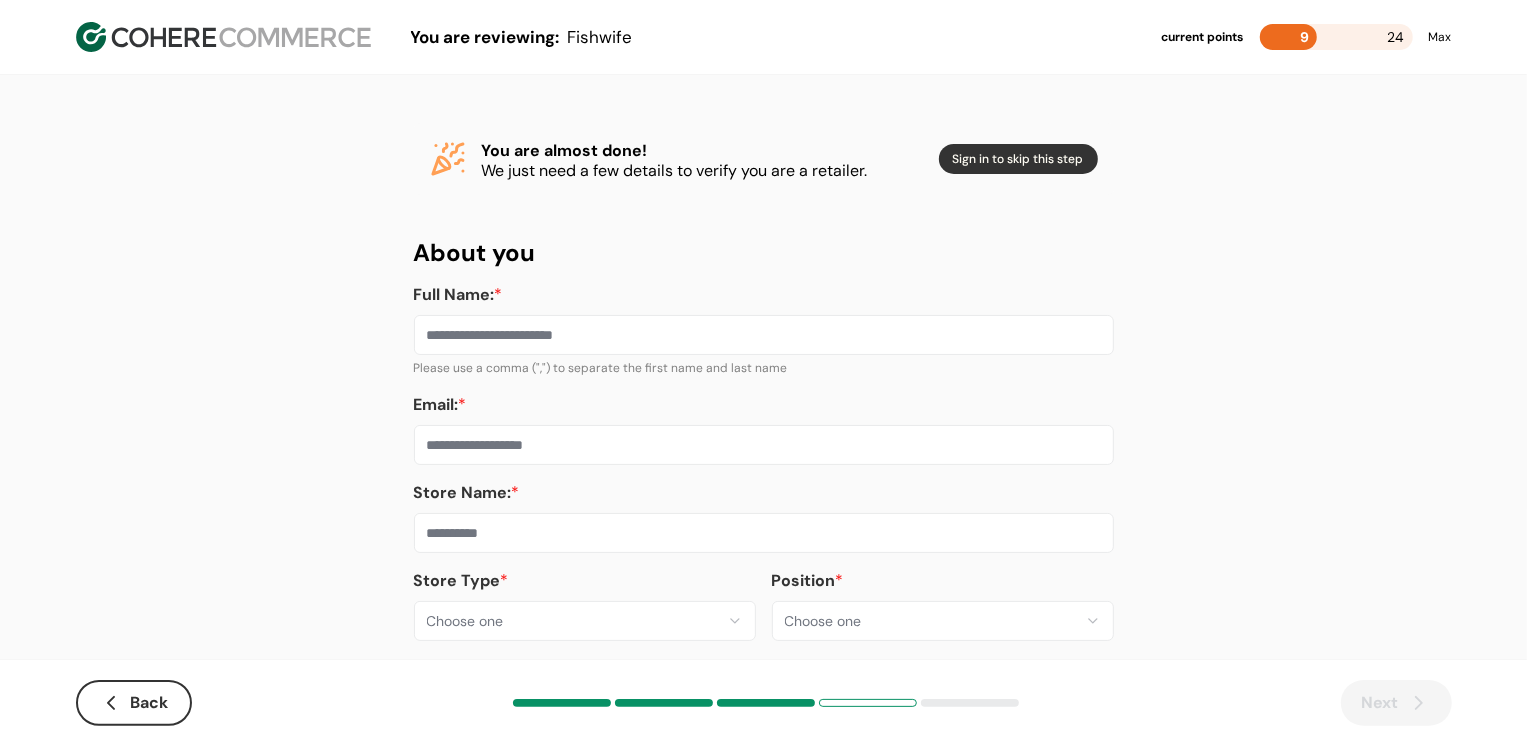 click on "**********" at bounding box center (763, 388) 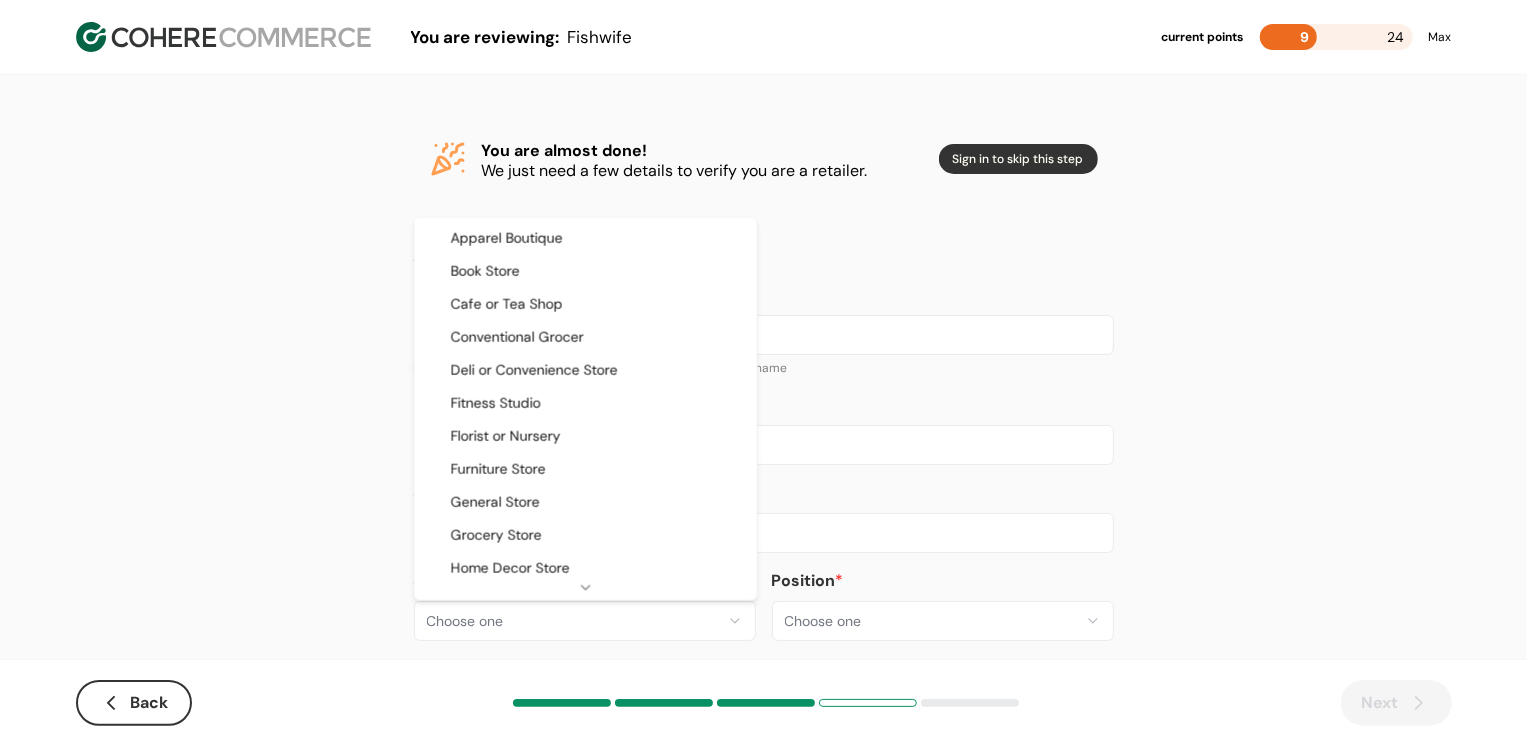 select on "**" 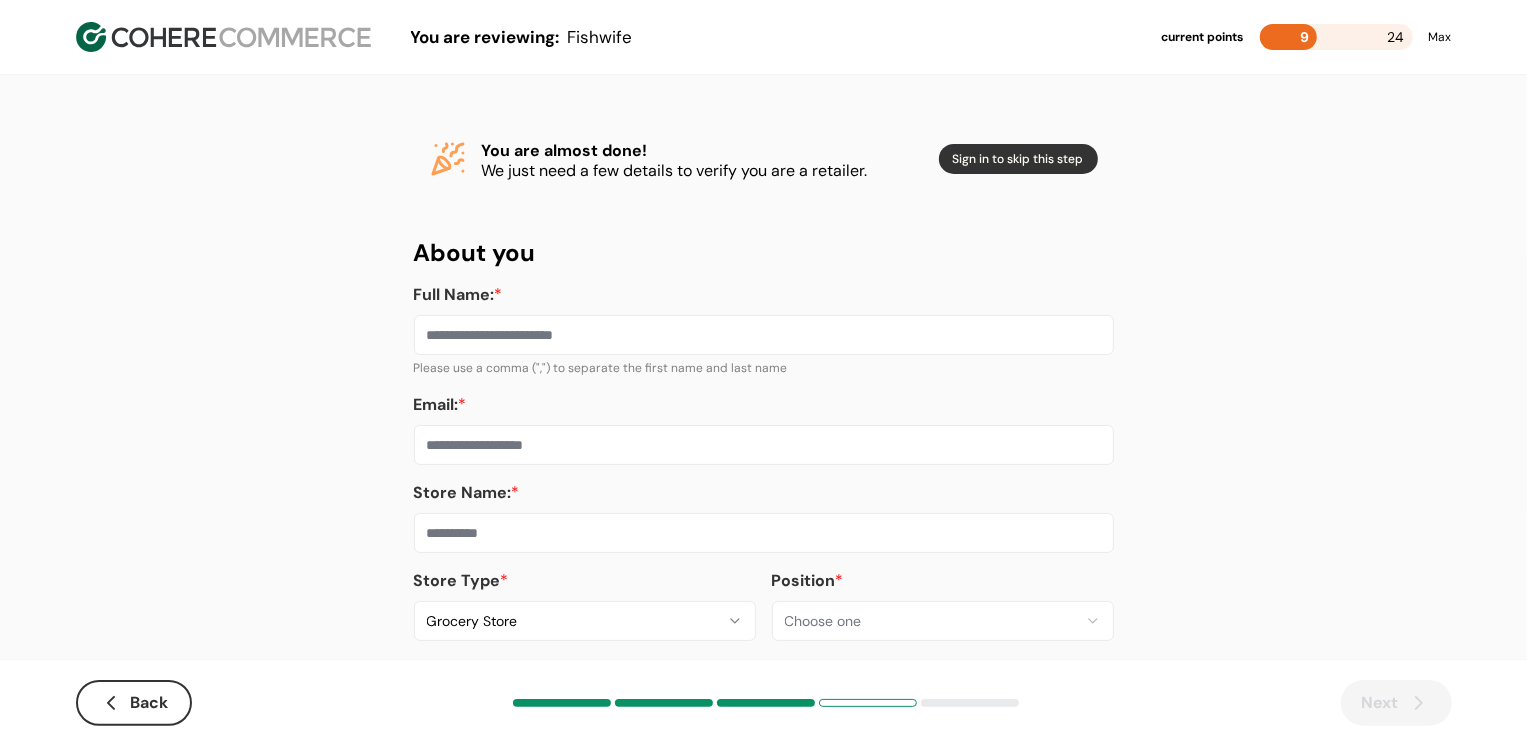 click at bounding box center (764, 533) 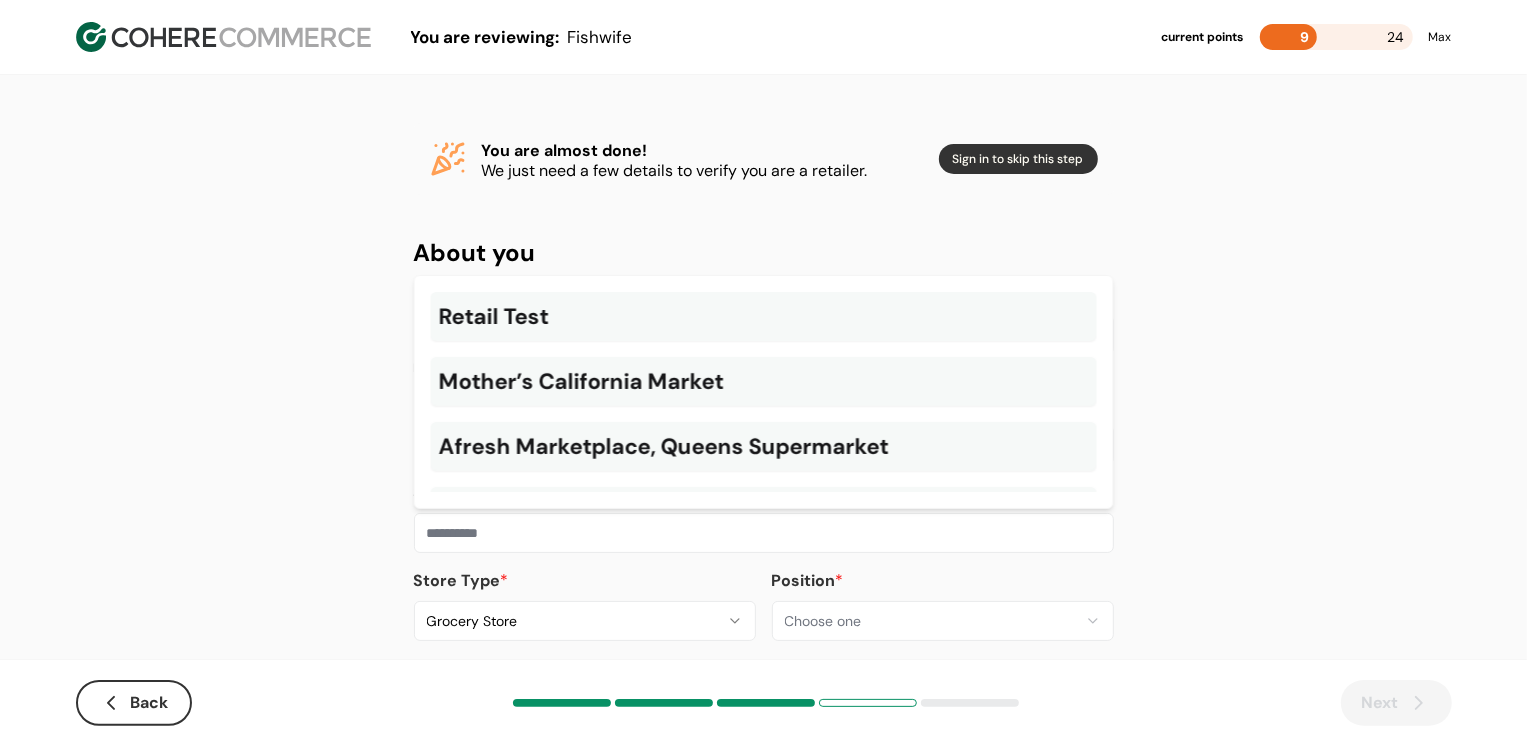 paste on "**********" 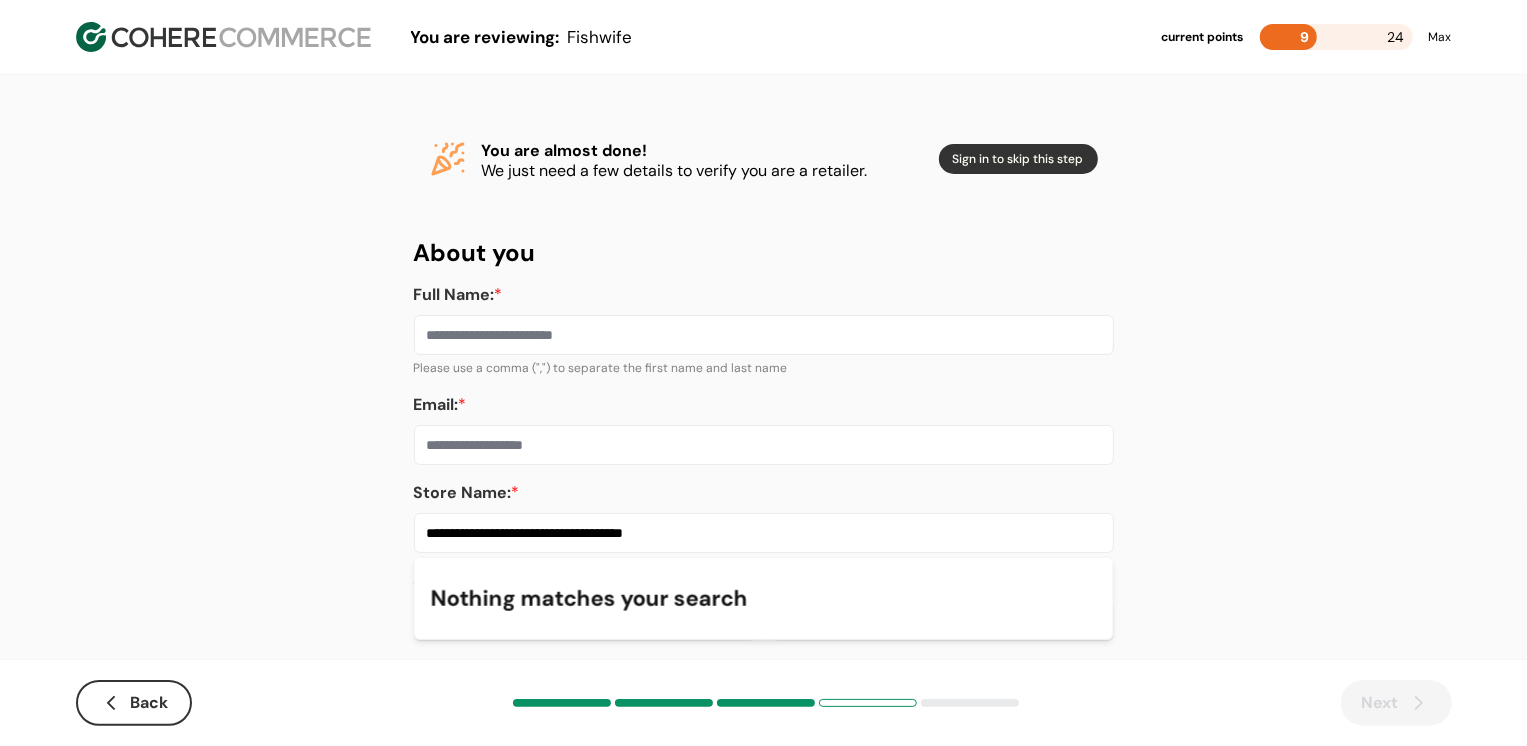 type on "**********" 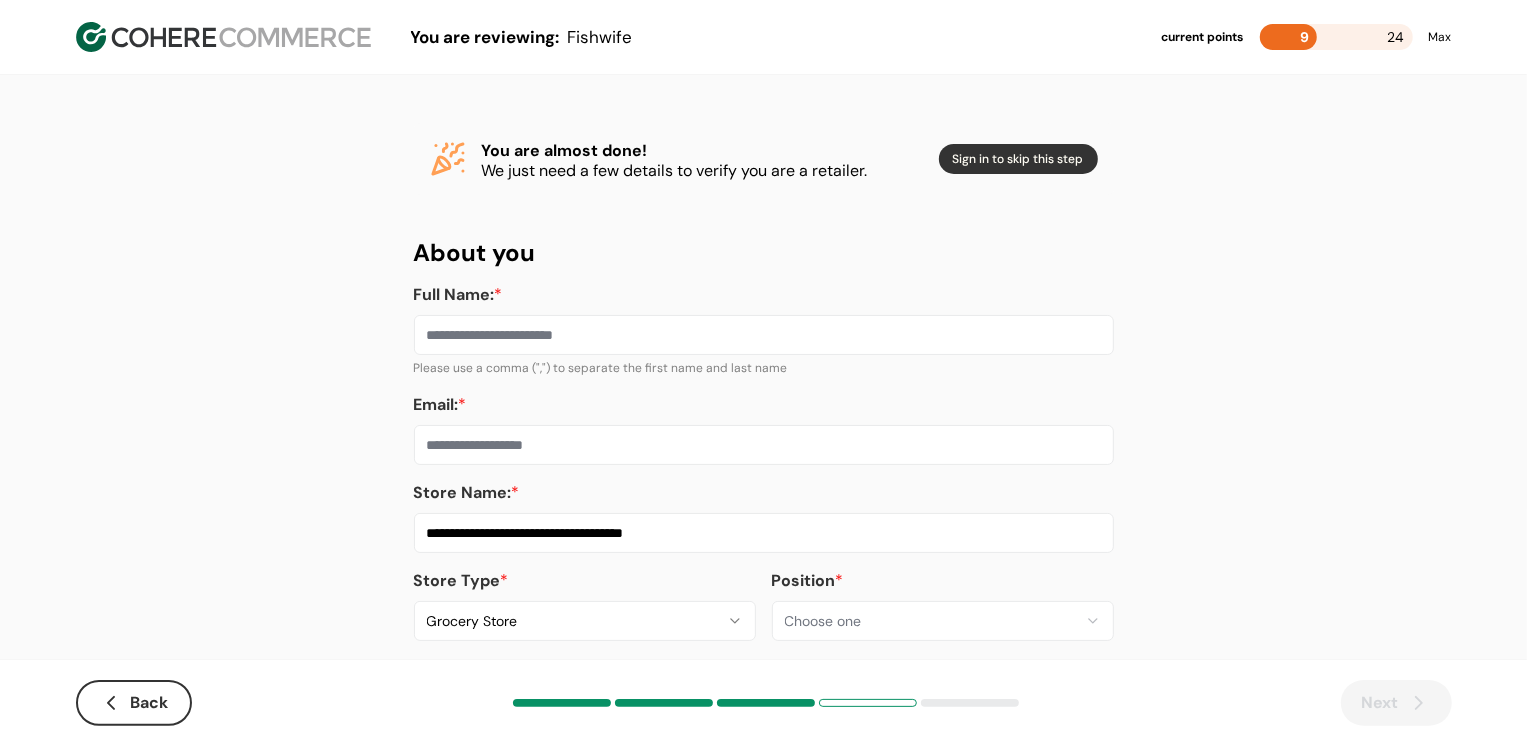 click on "Email:  *" at bounding box center [764, 445] 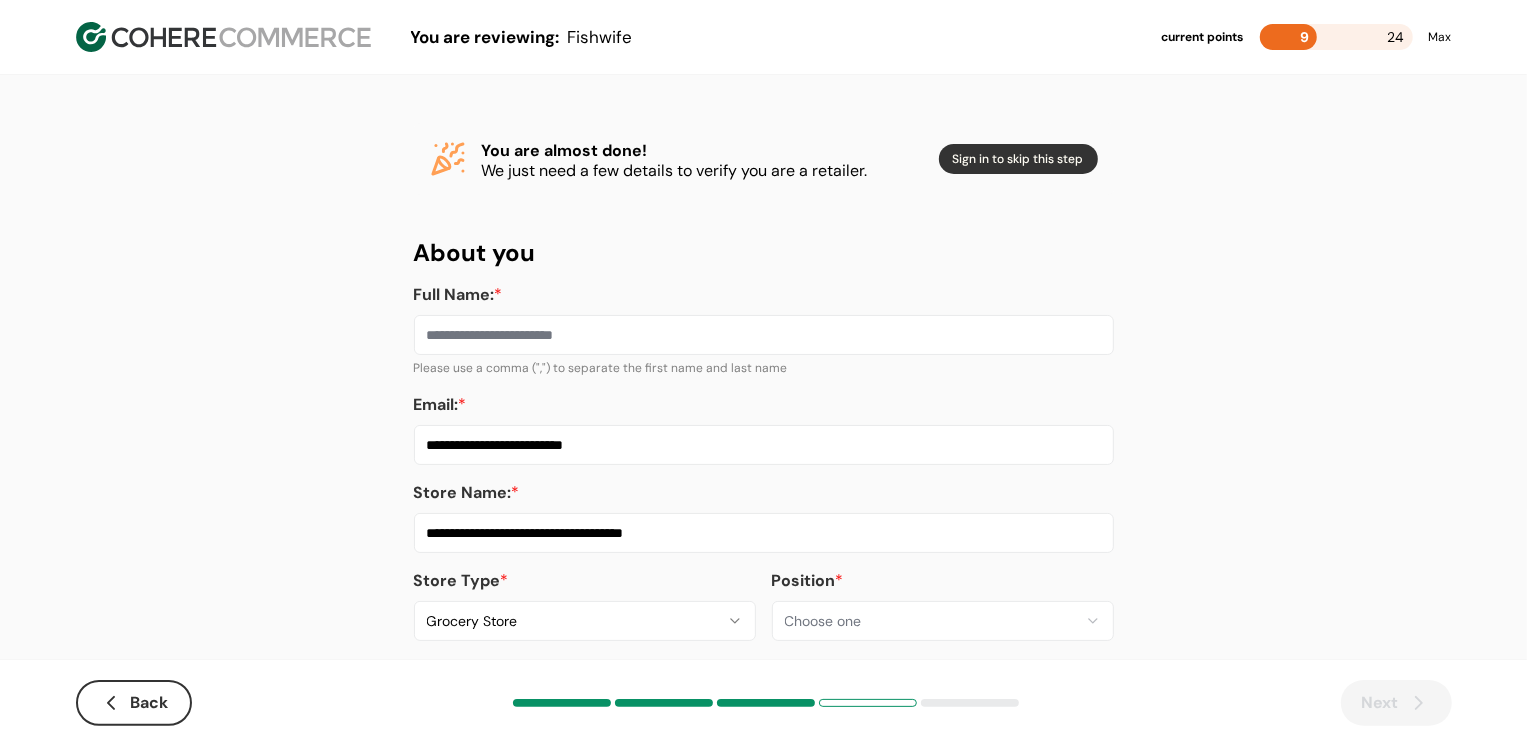 type on "**********" 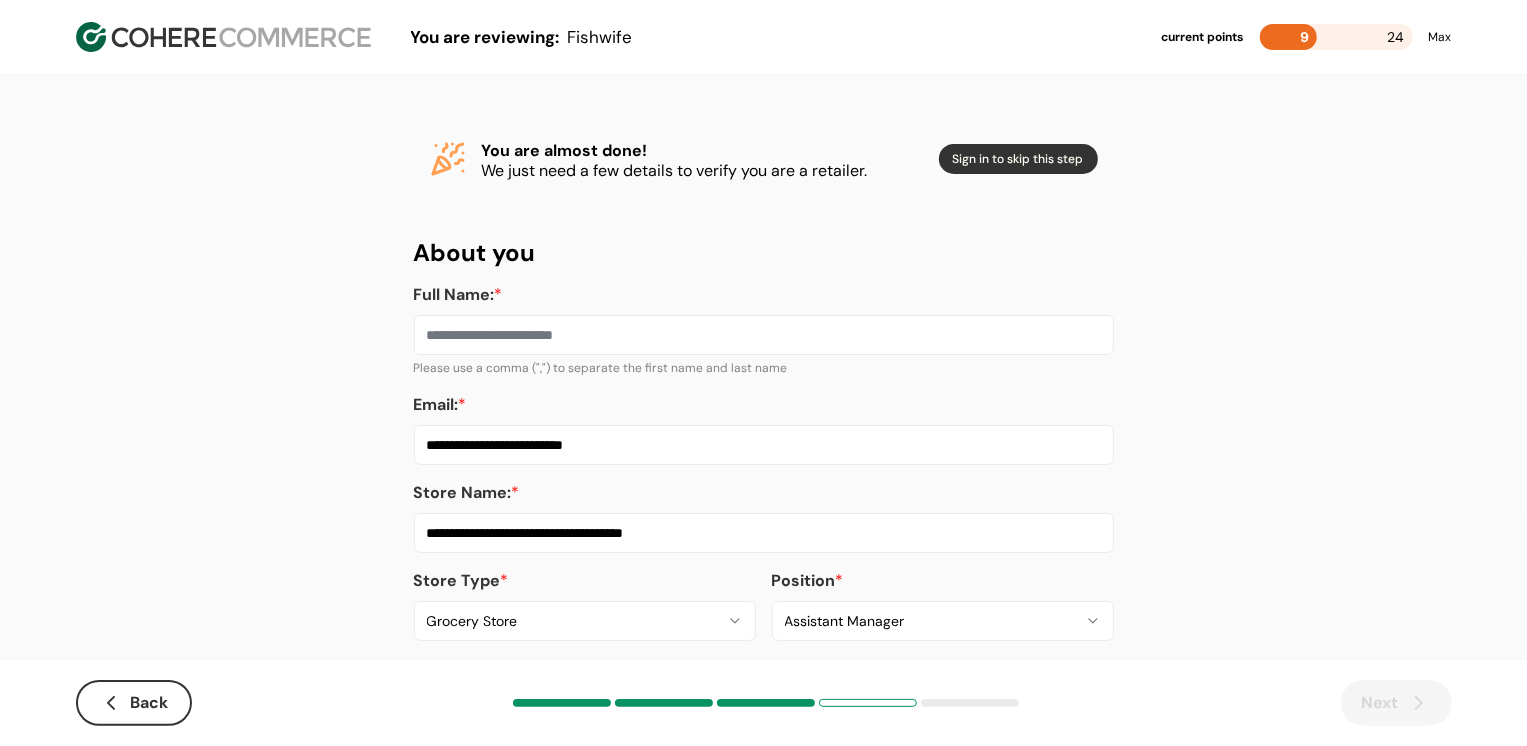 click on "Full Name:  *" at bounding box center [764, 335] 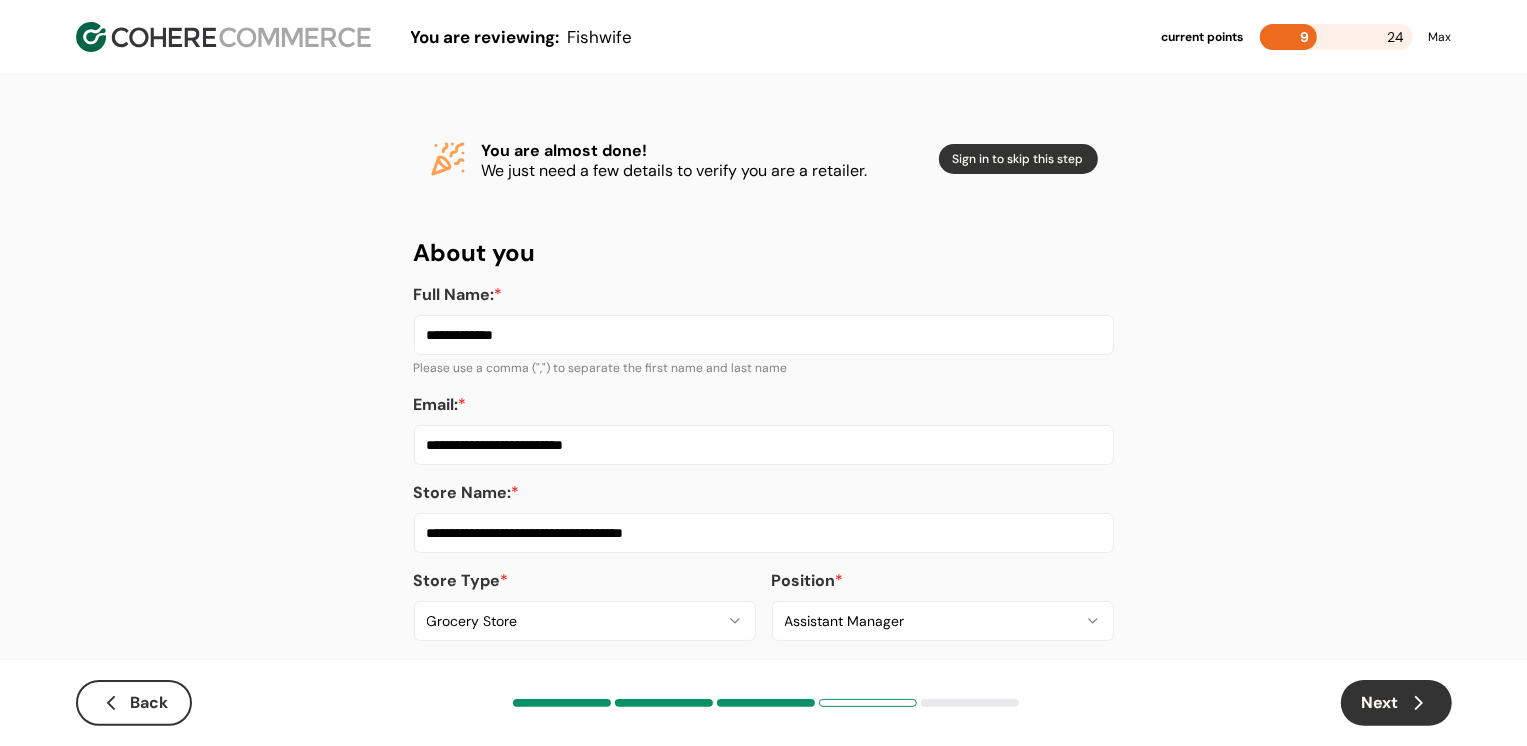 type on "**********" 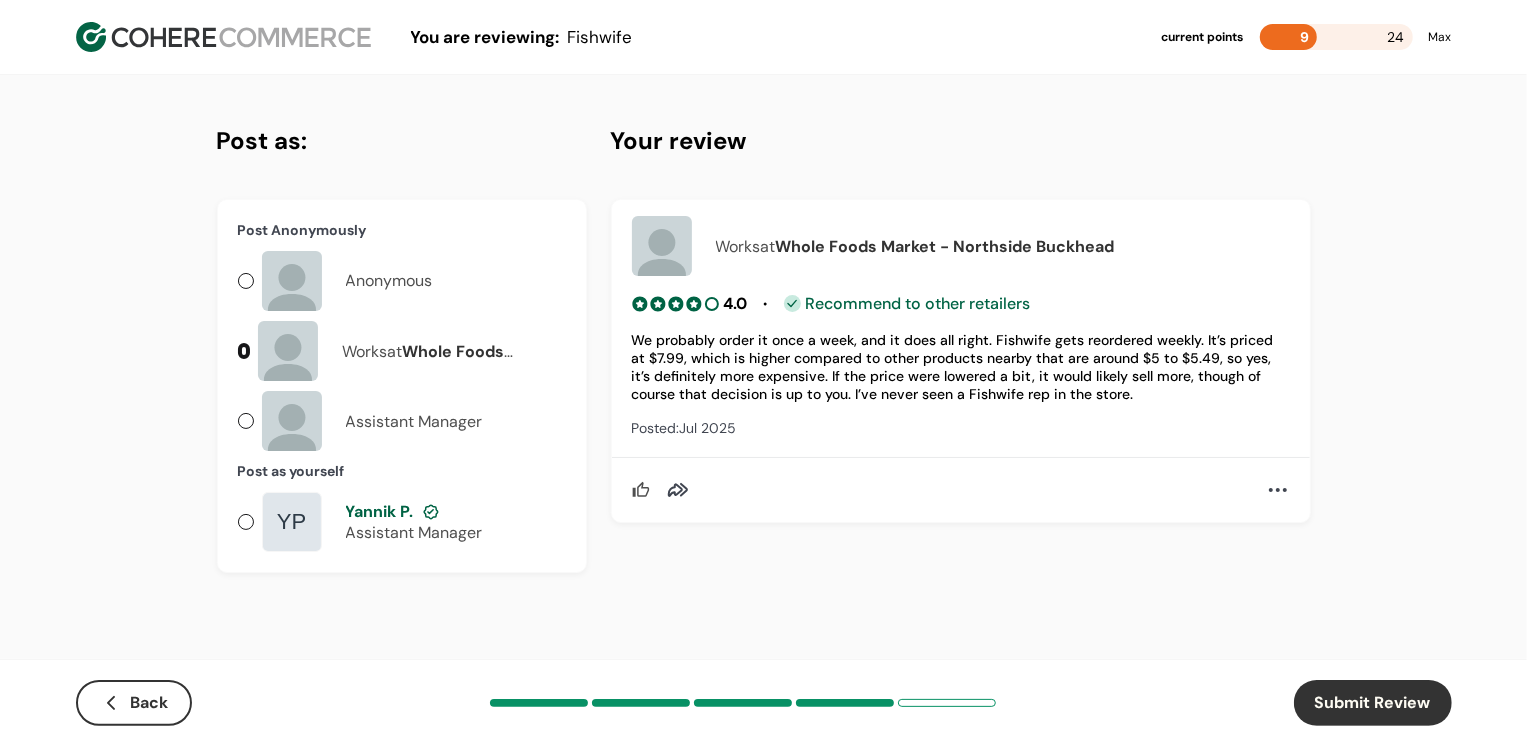 click on "Assistant Manager" at bounding box center (414, 532) 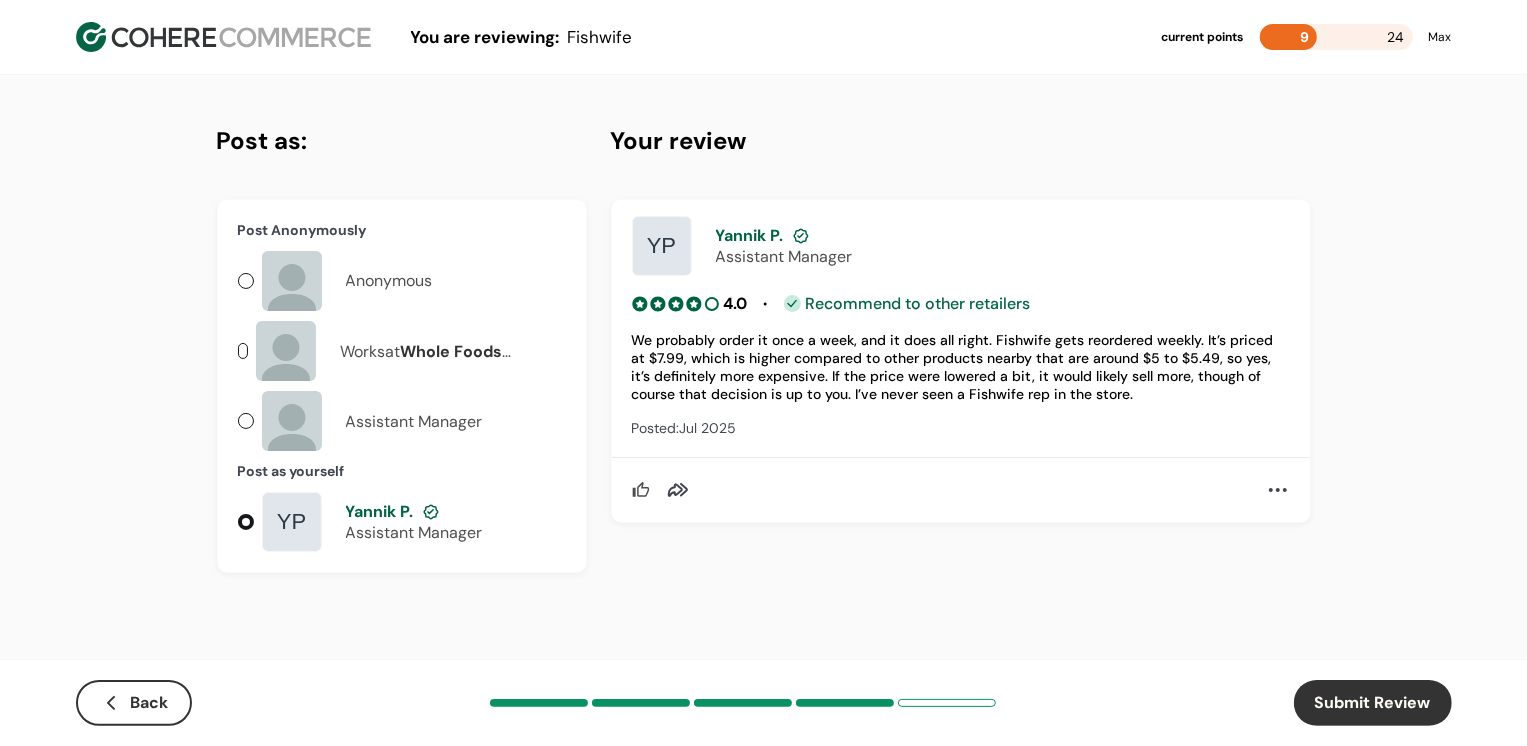click on "Submit Review" at bounding box center (1373, 703) 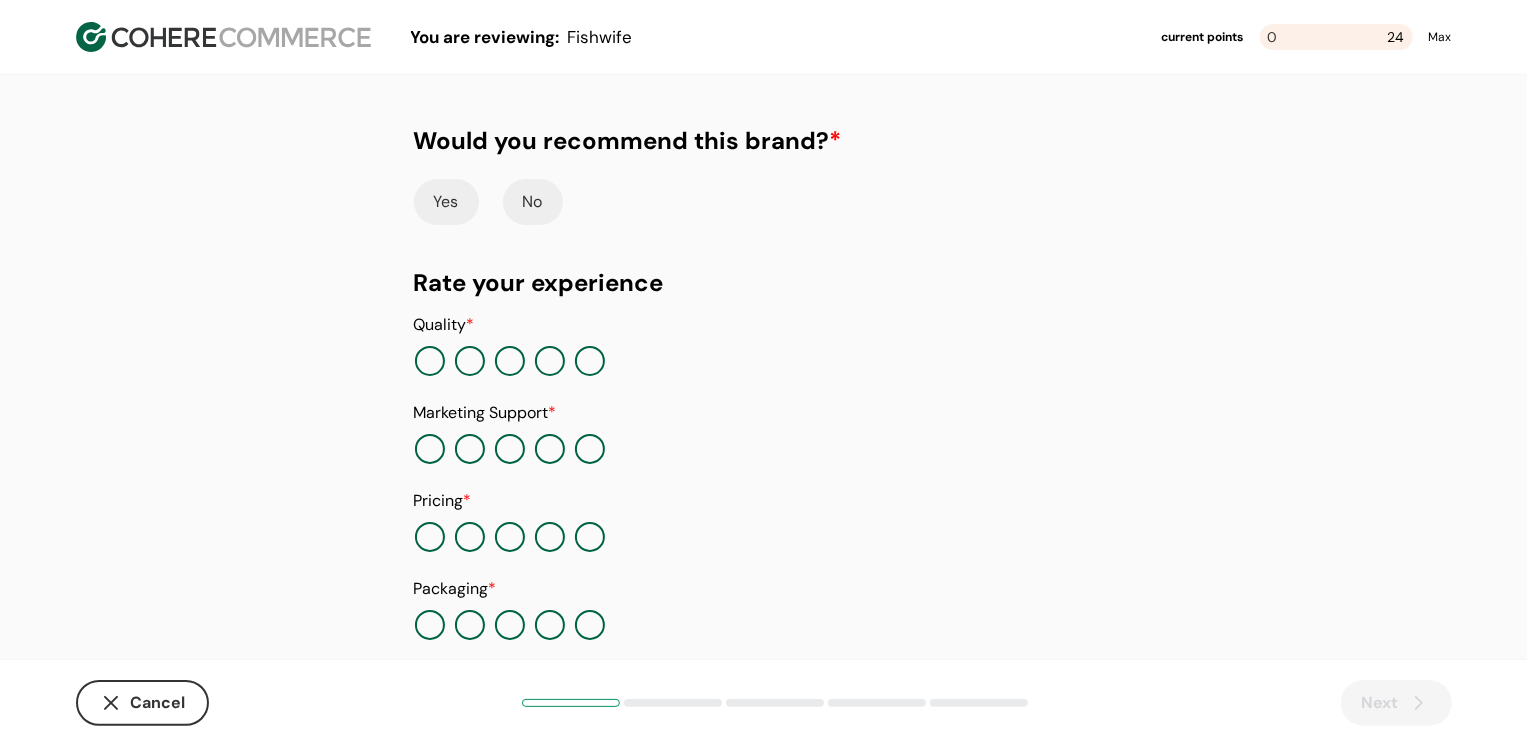 click on "Yes" at bounding box center (446, 202) 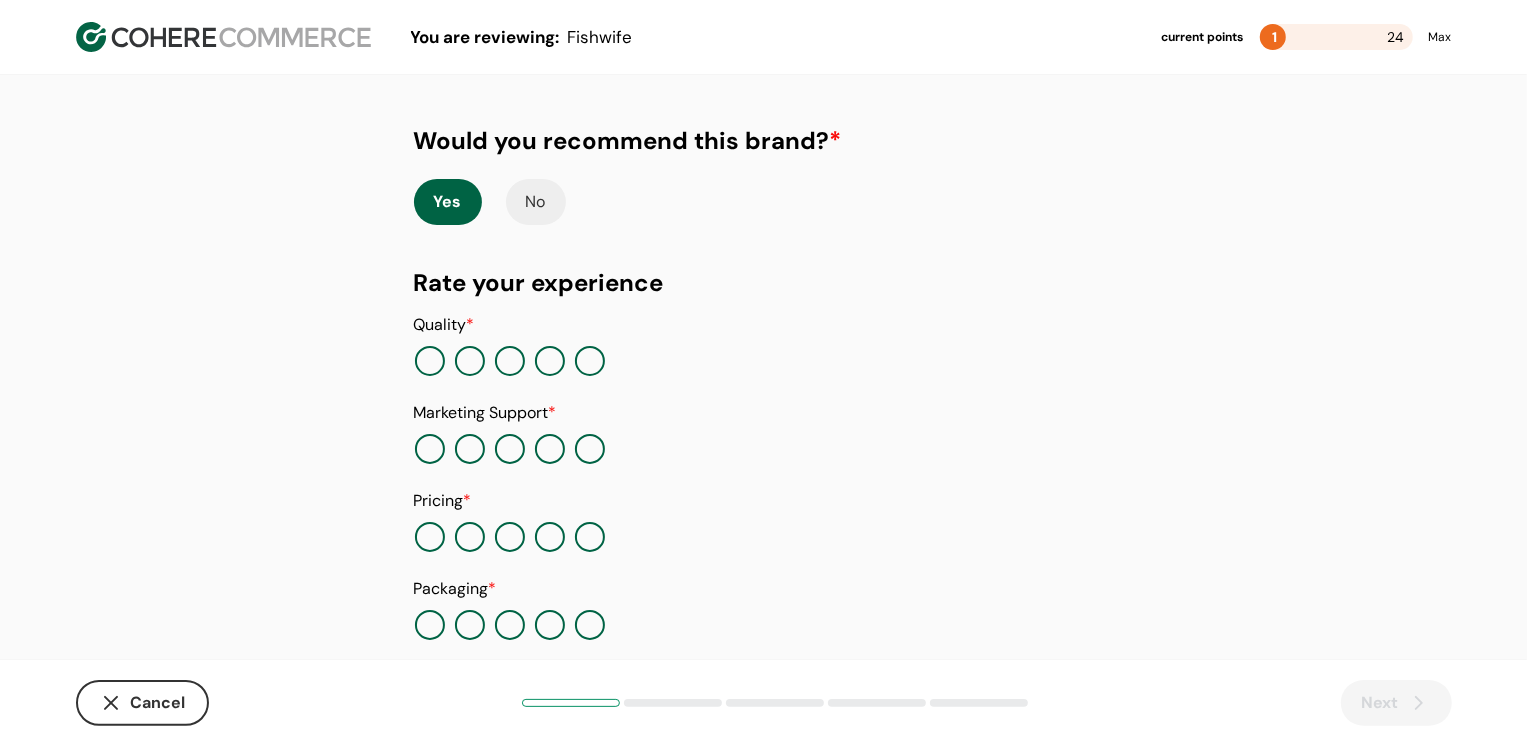 click at bounding box center (590, 361) 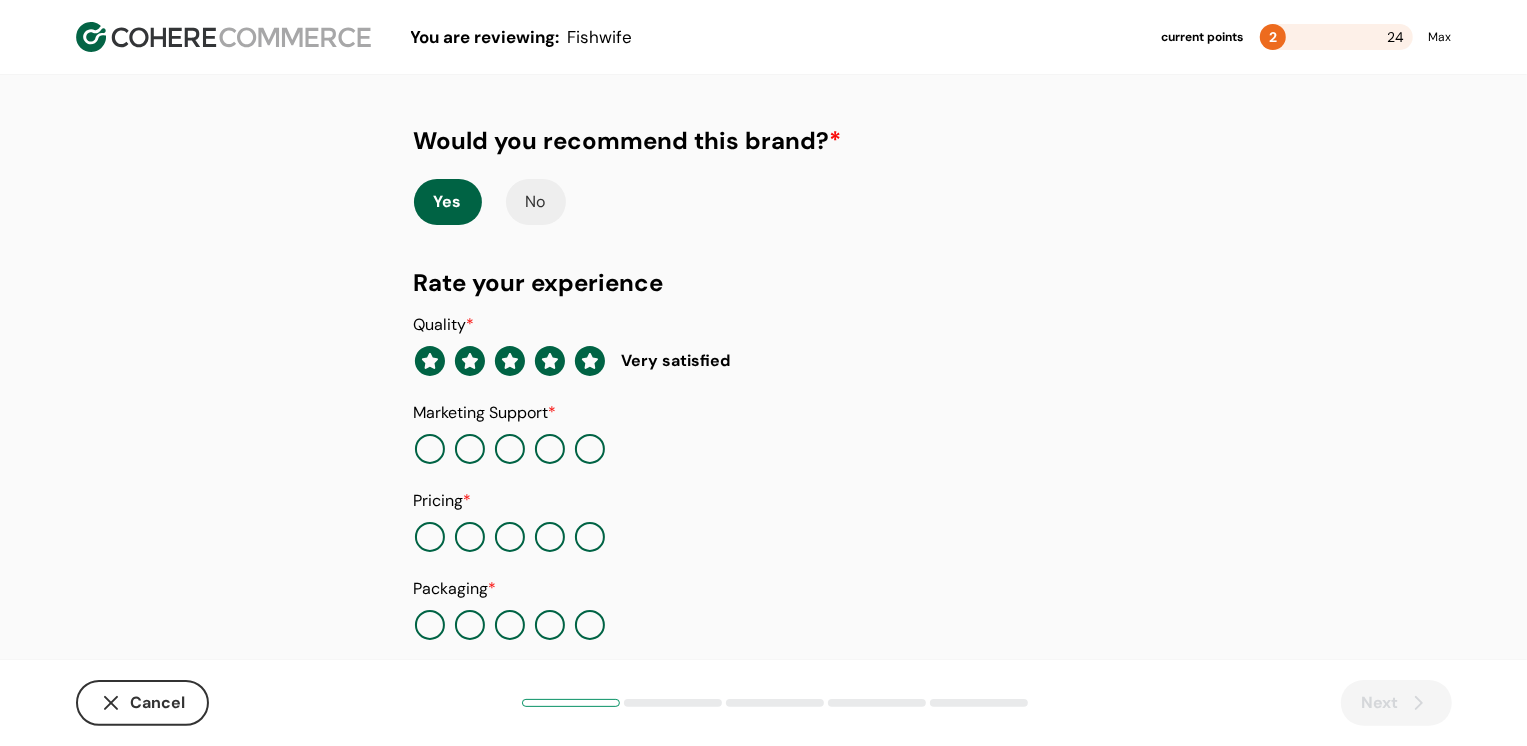 click on "Quality  * Very satisfied Marketing Support  * Pricing  * Packaging  * In Stock  * Innovation  *" at bounding box center [764, 565] 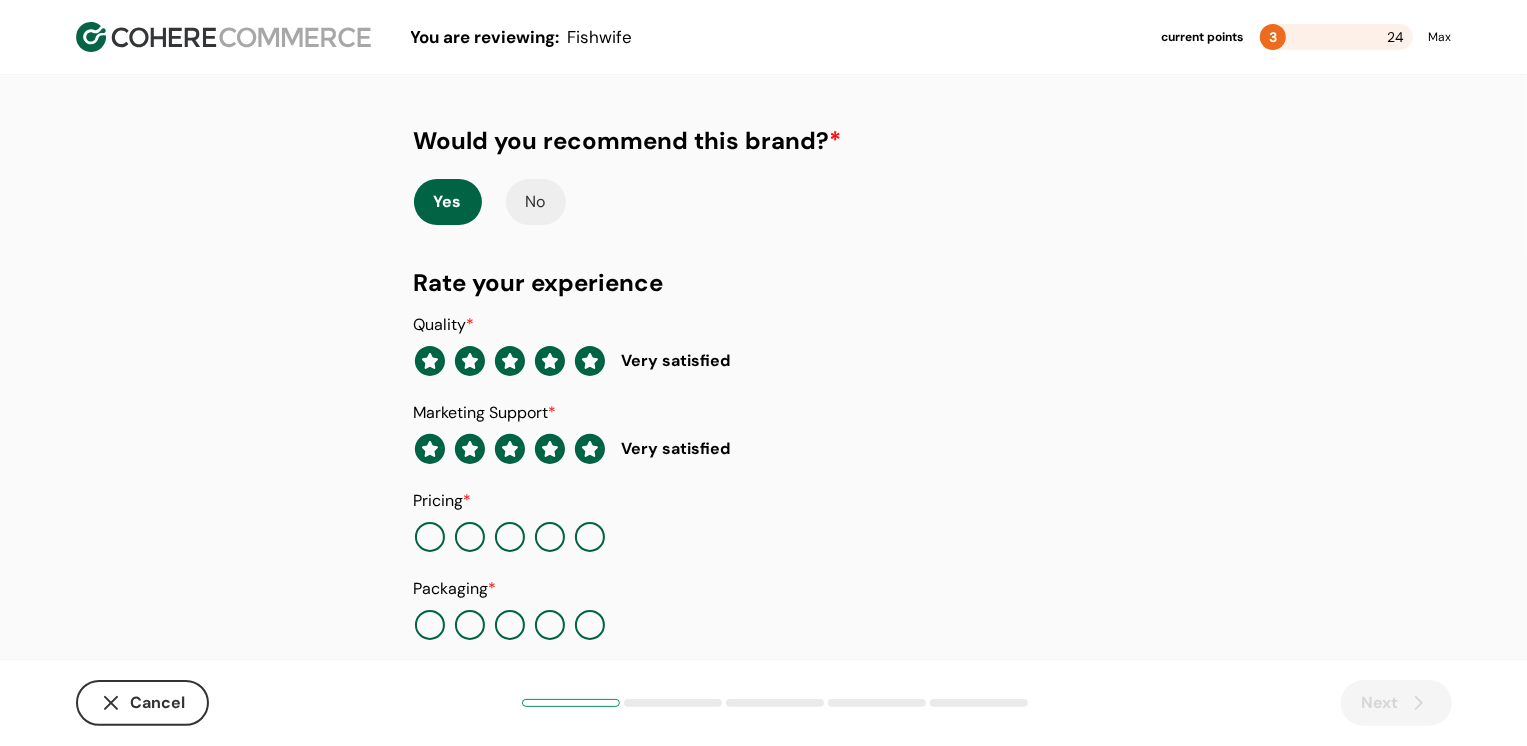 click at bounding box center [470, 537] 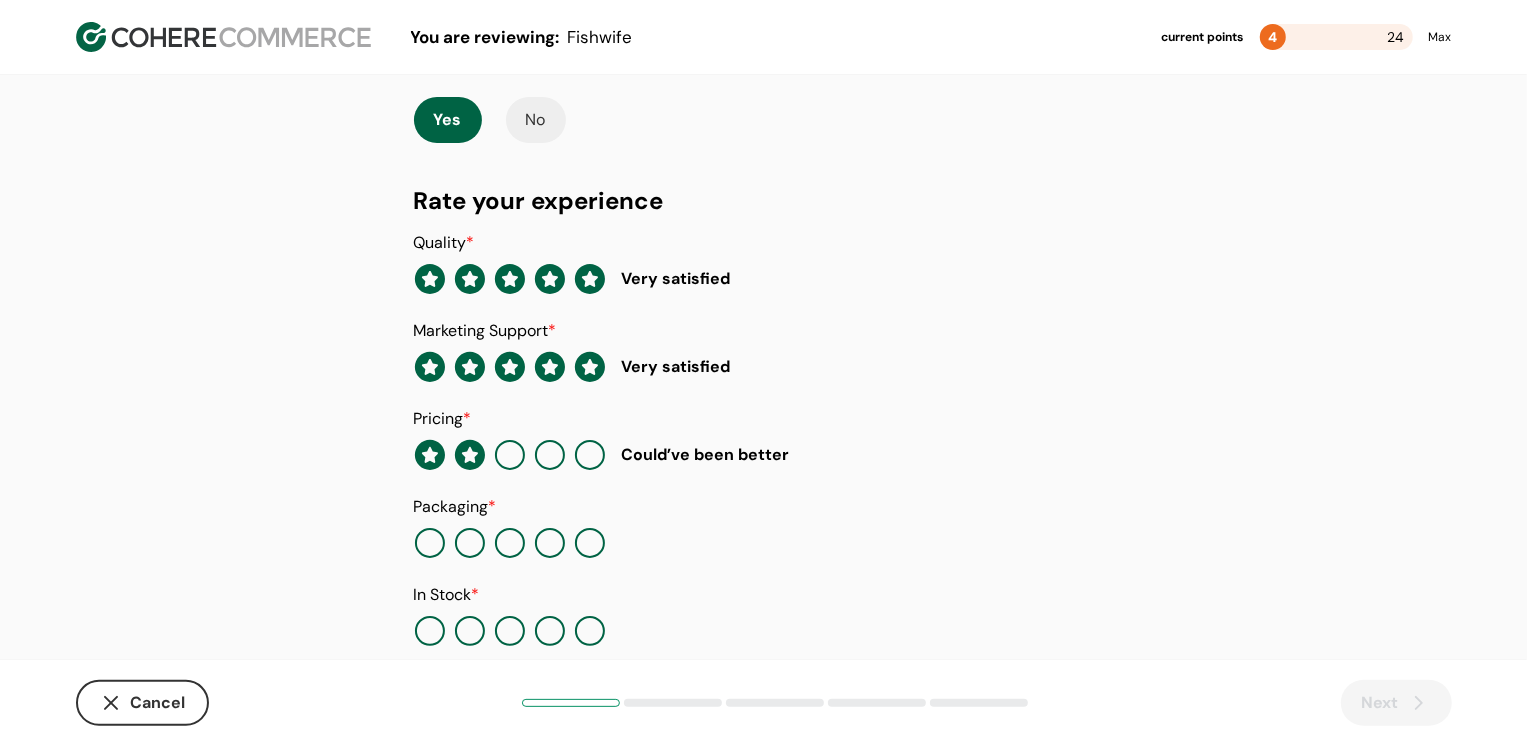 scroll, scrollTop: 205, scrollLeft: 0, axis: vertical 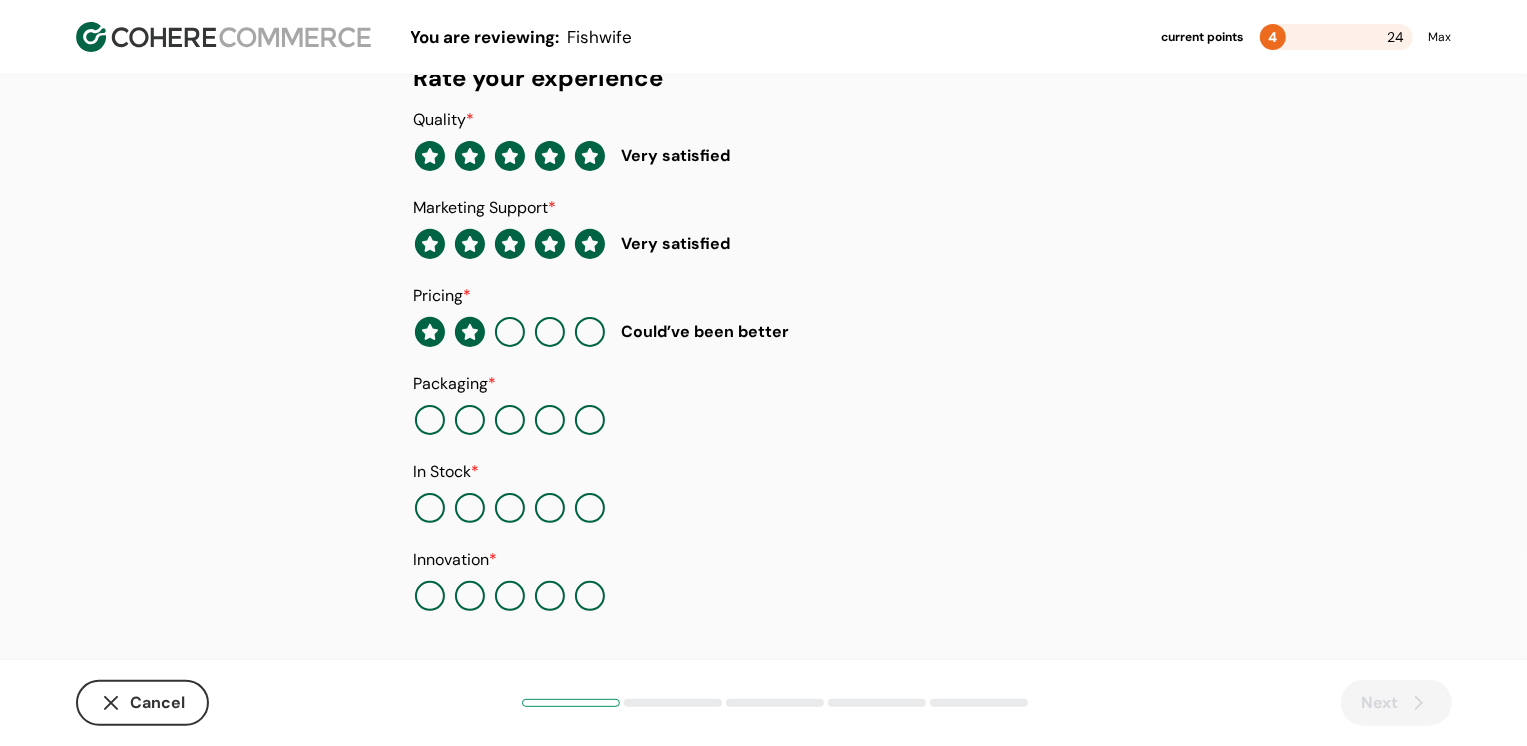 click at bounding box center [590, 420] 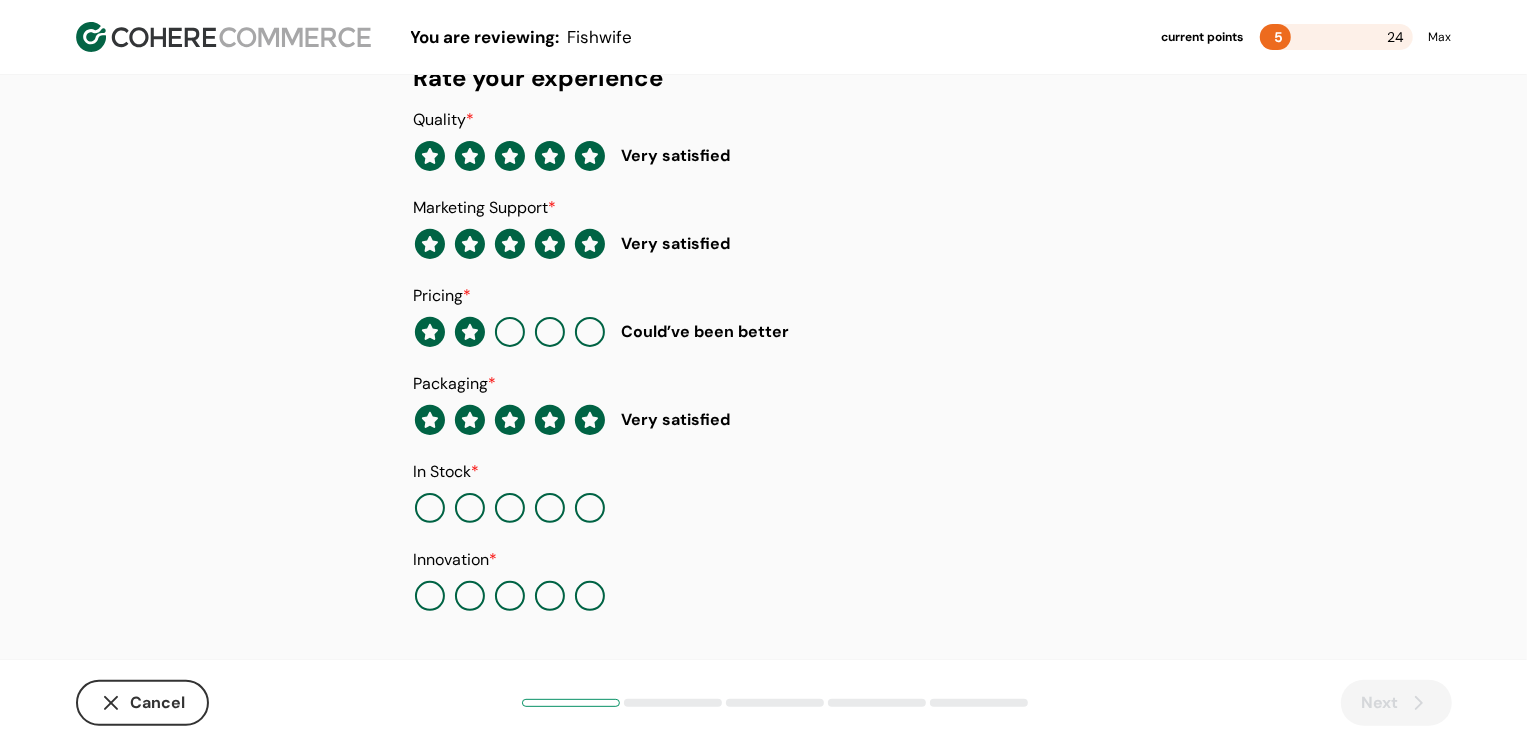 click at bounding box center [550, 508] 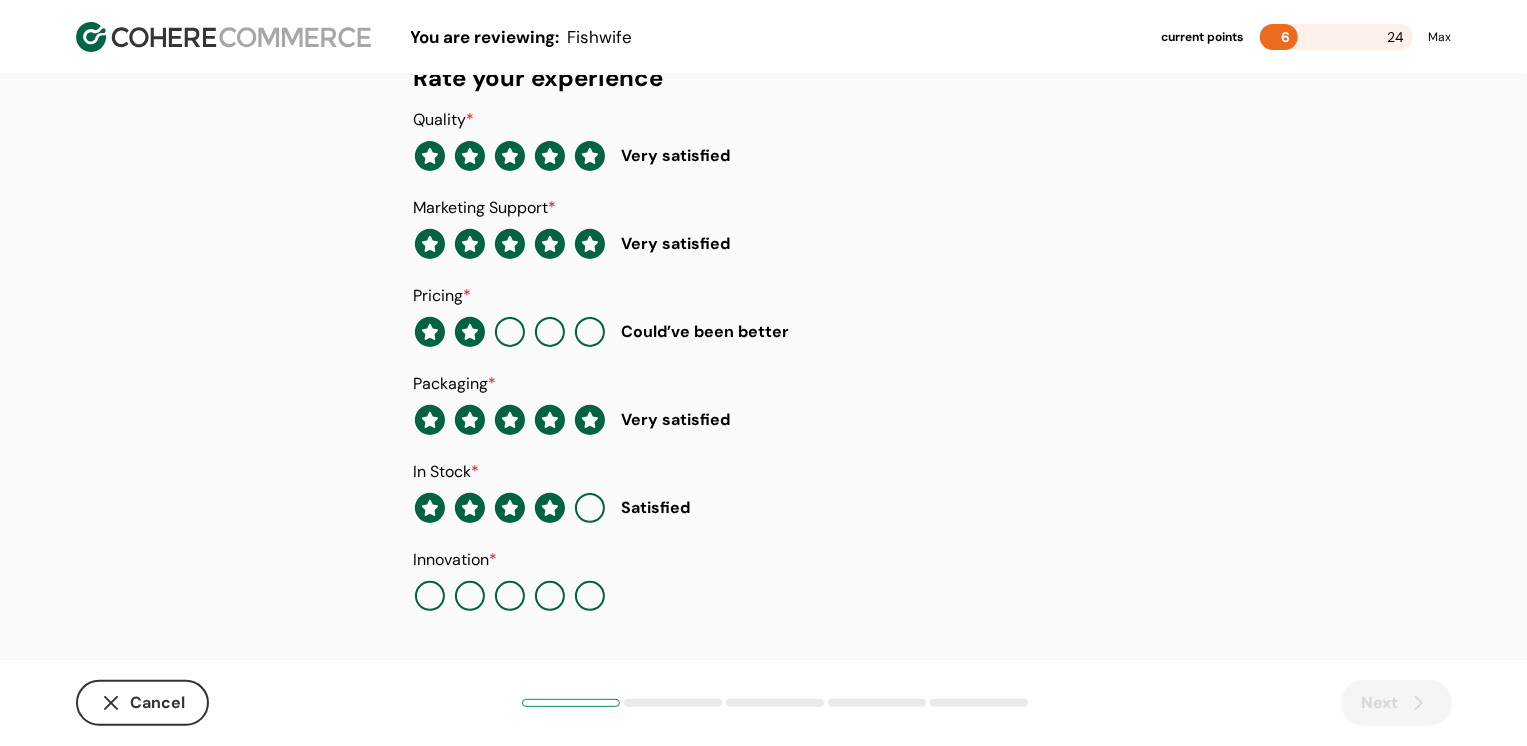 click at bounding box center (590, 596) 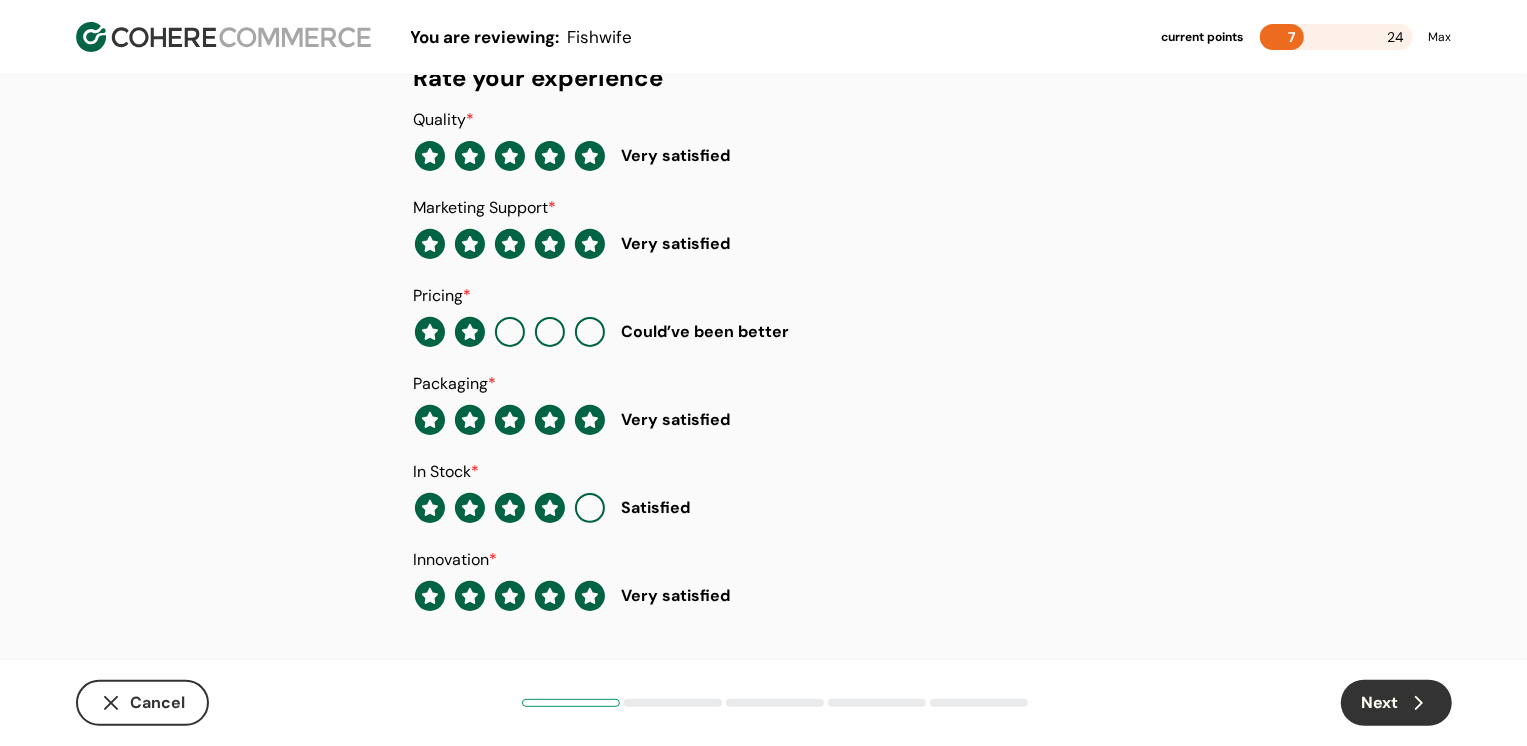 click on "Next" at bounding box center (1396, 703) 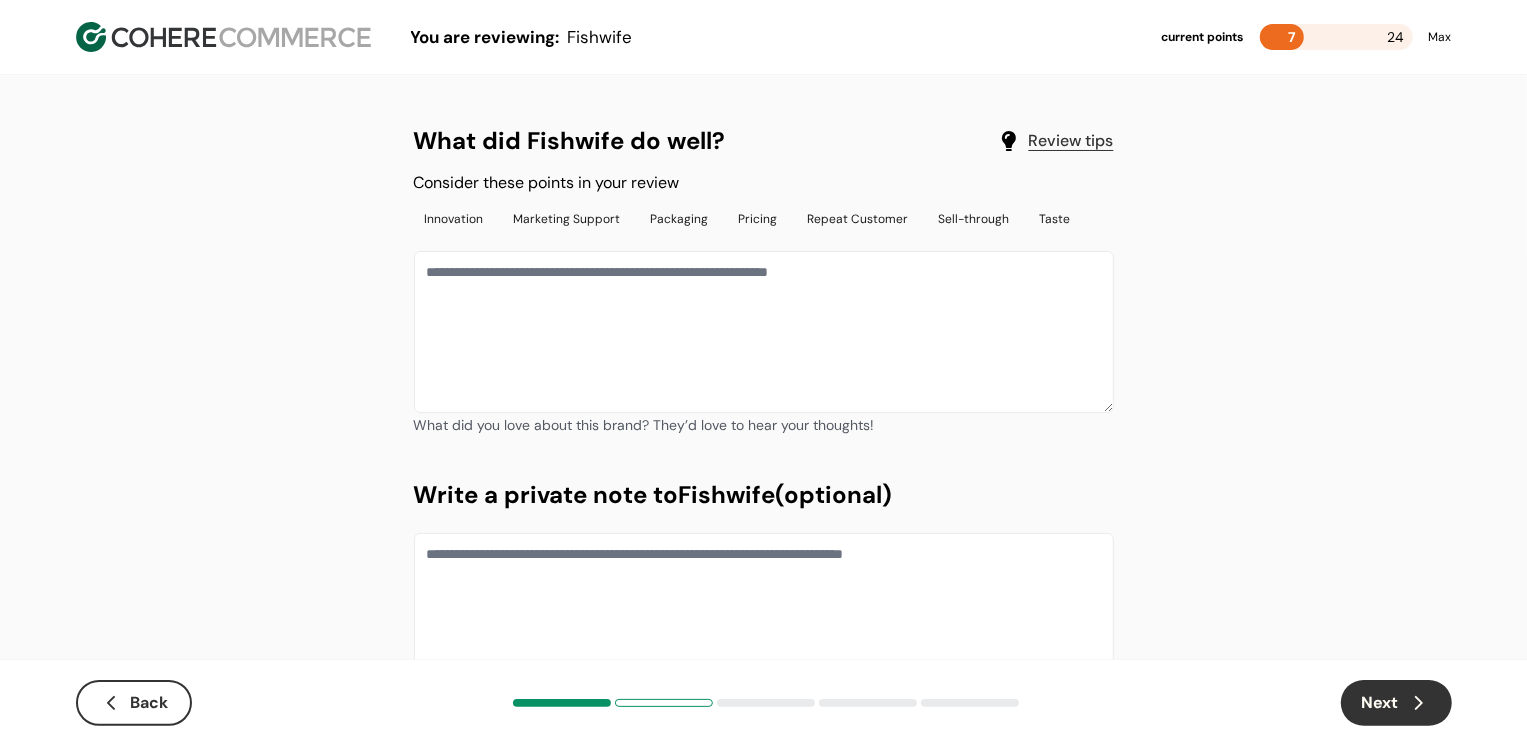 click at bounding box center [764, 332] 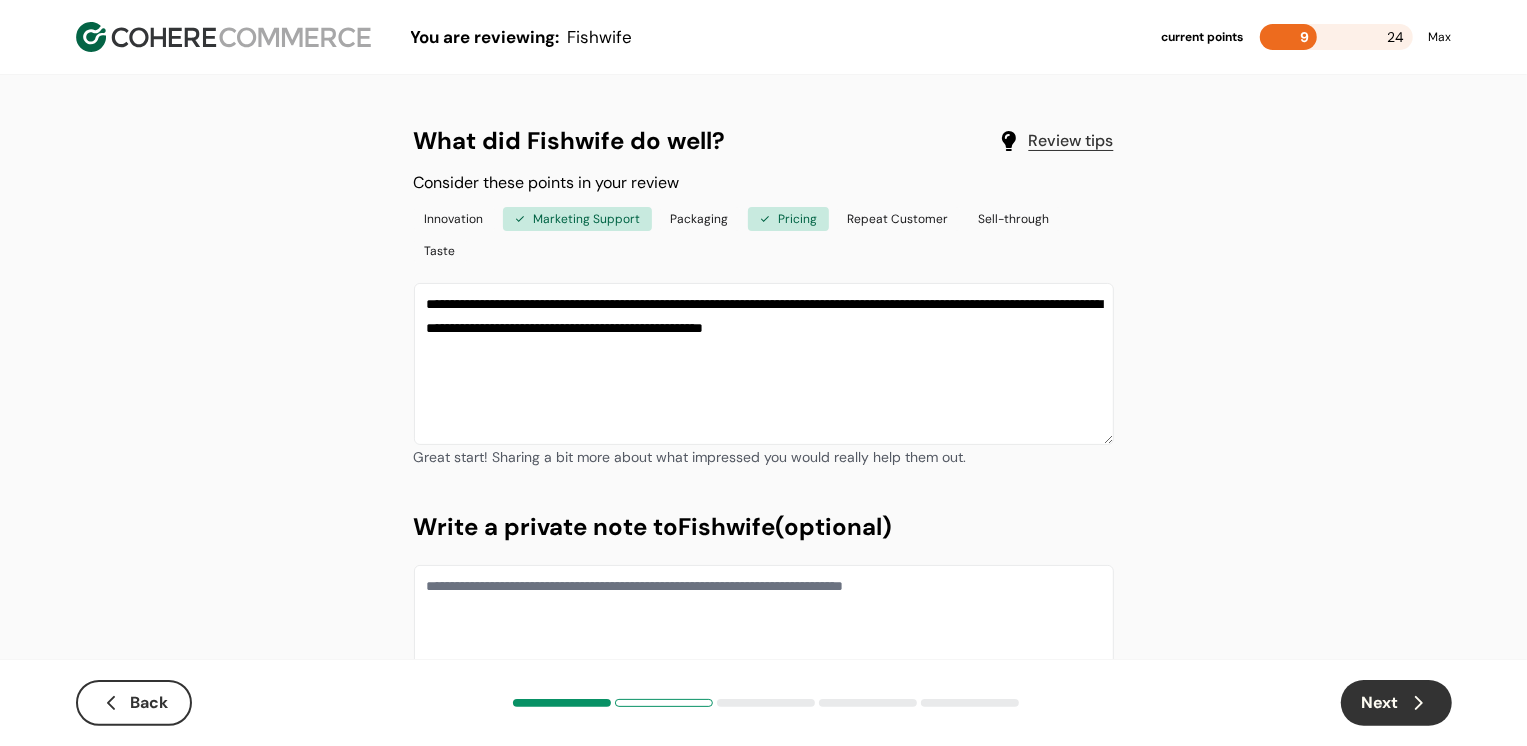 type on "**********" 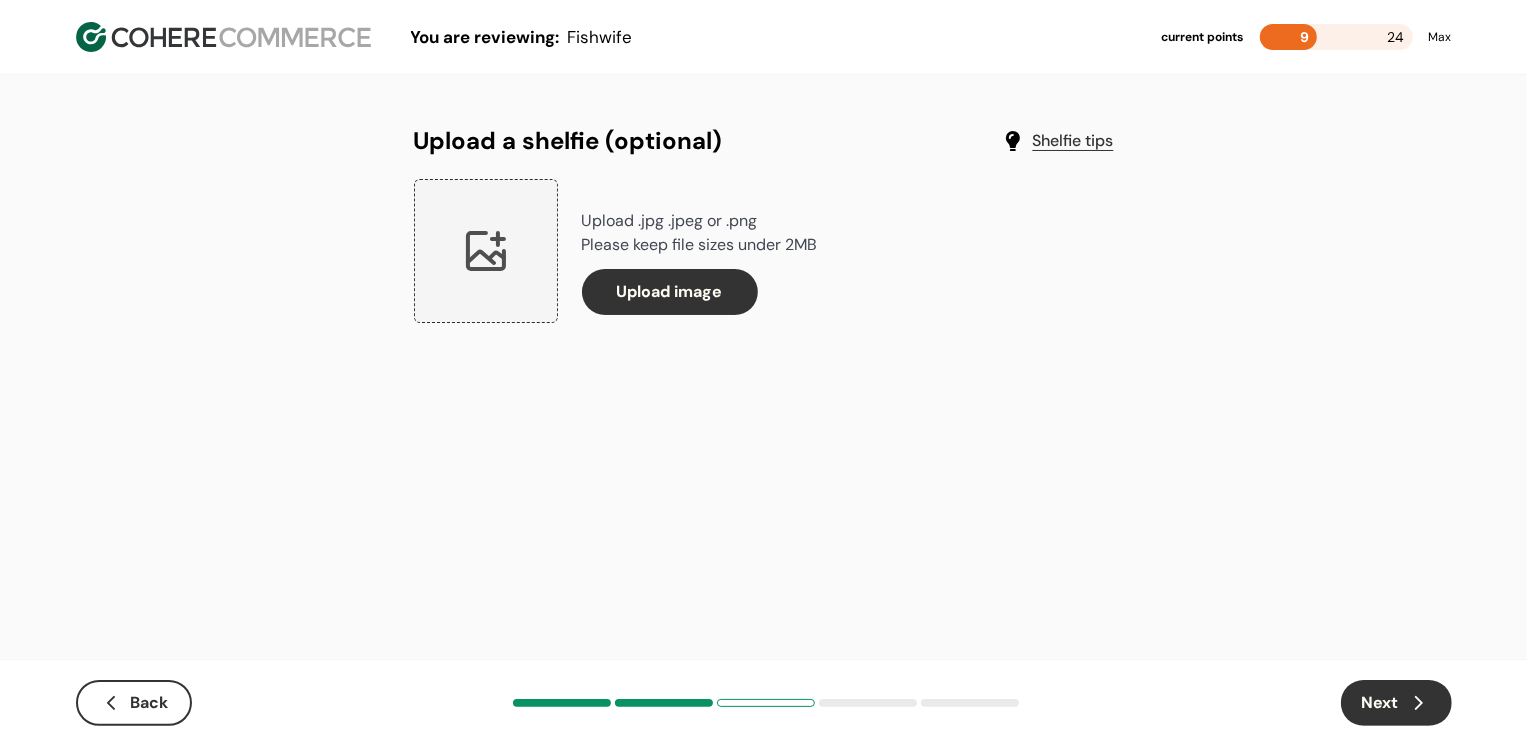 click 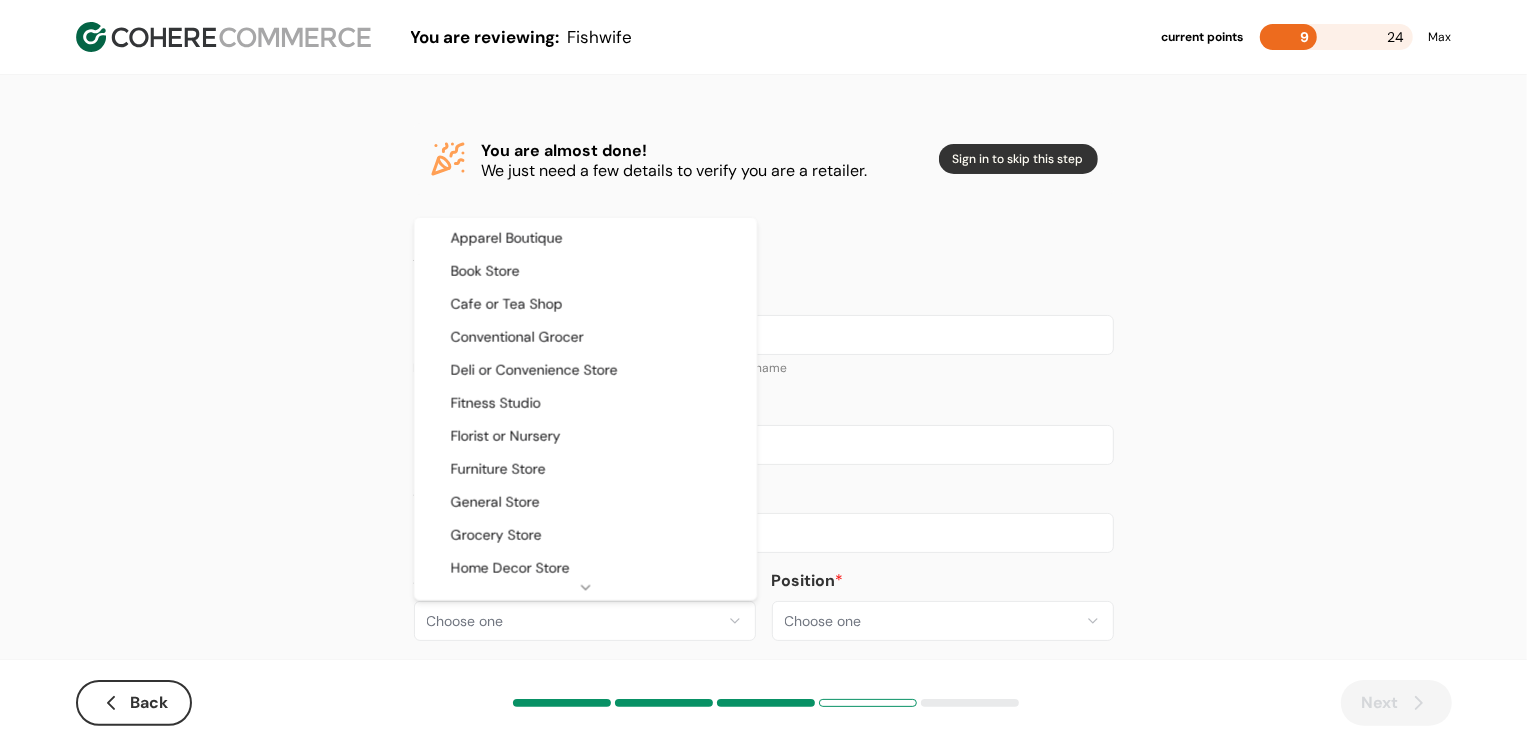 click on "**********" at bounding box center [763, 388] 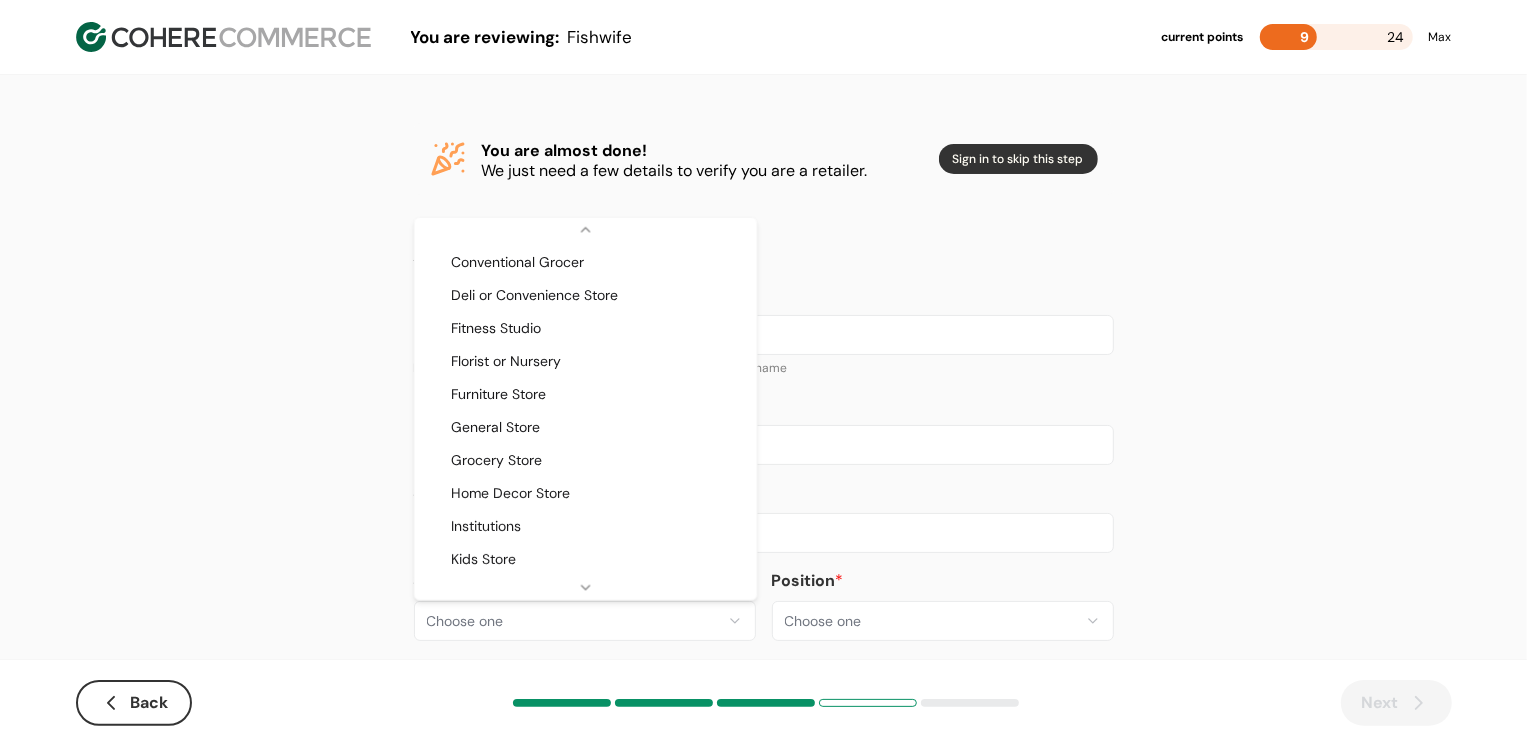 select on "**" 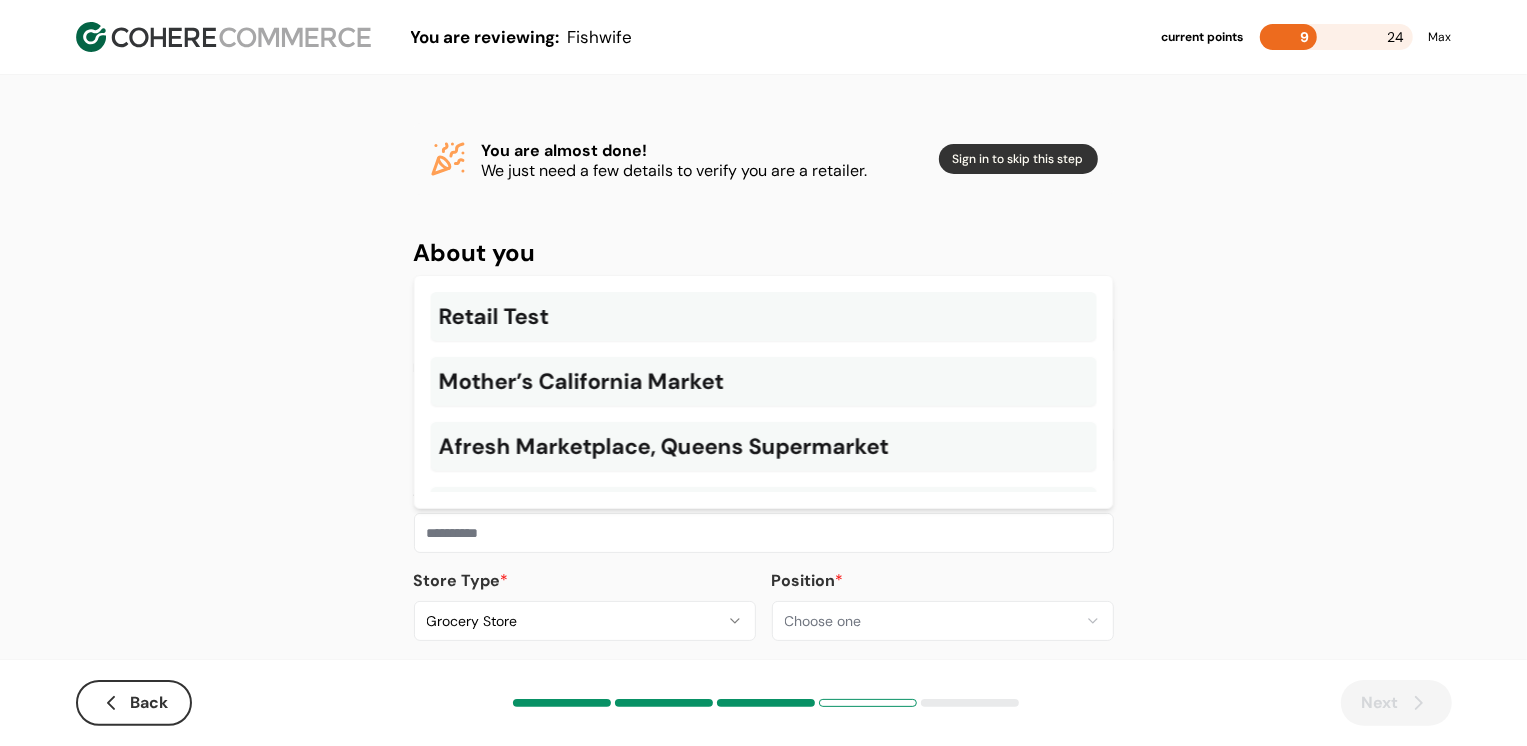 click at bounding box center (764, 533) 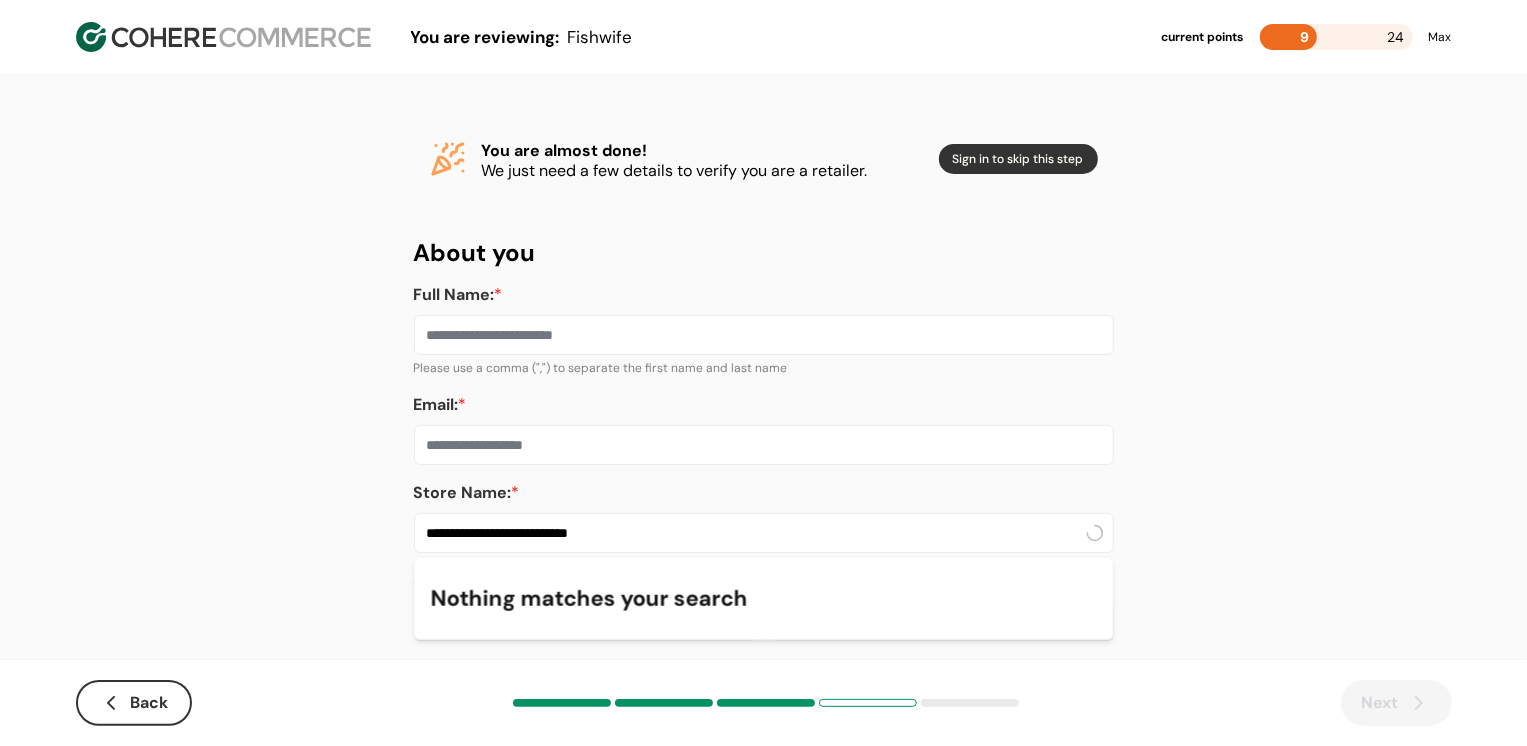 type on "**********" 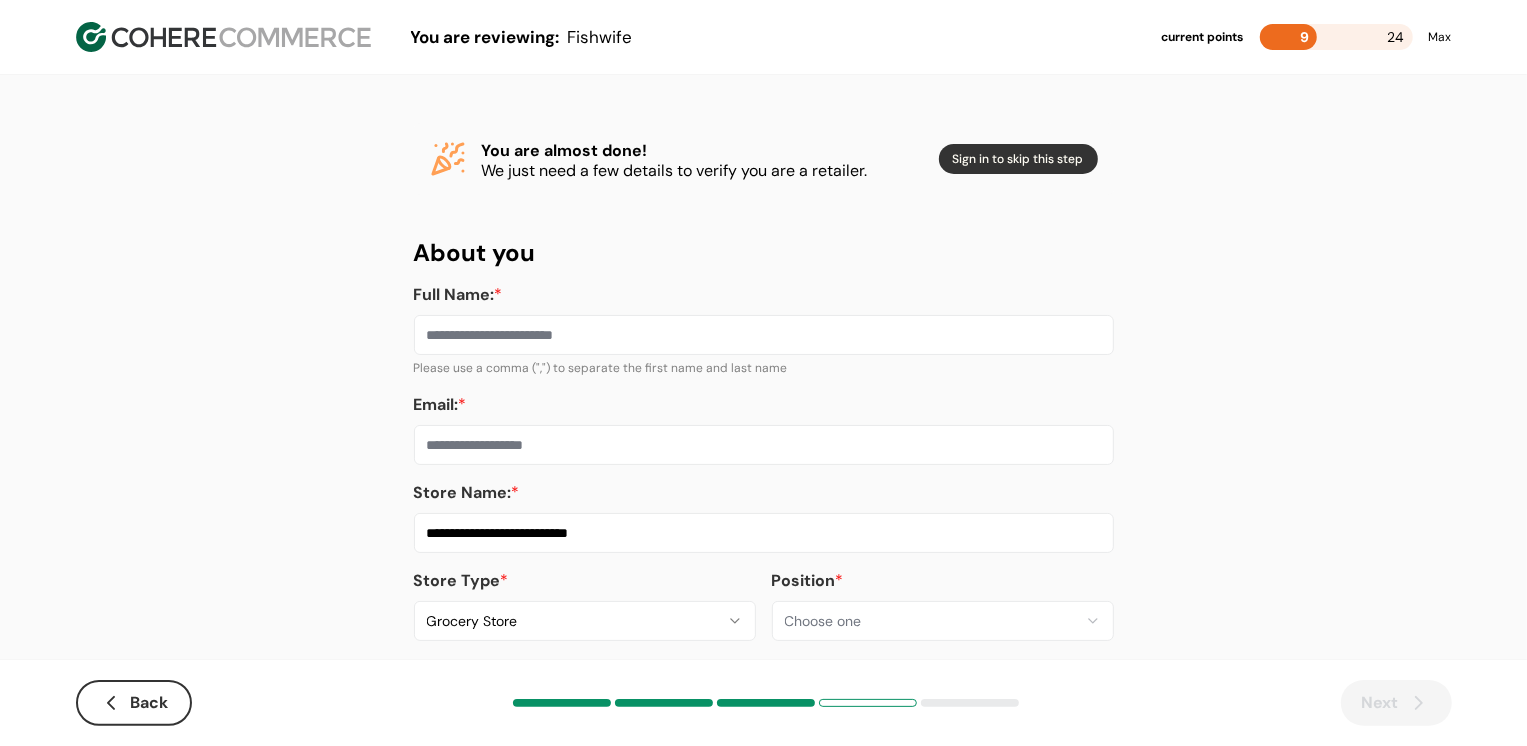 click on "Email:  *" at bounding box center [764, 445] 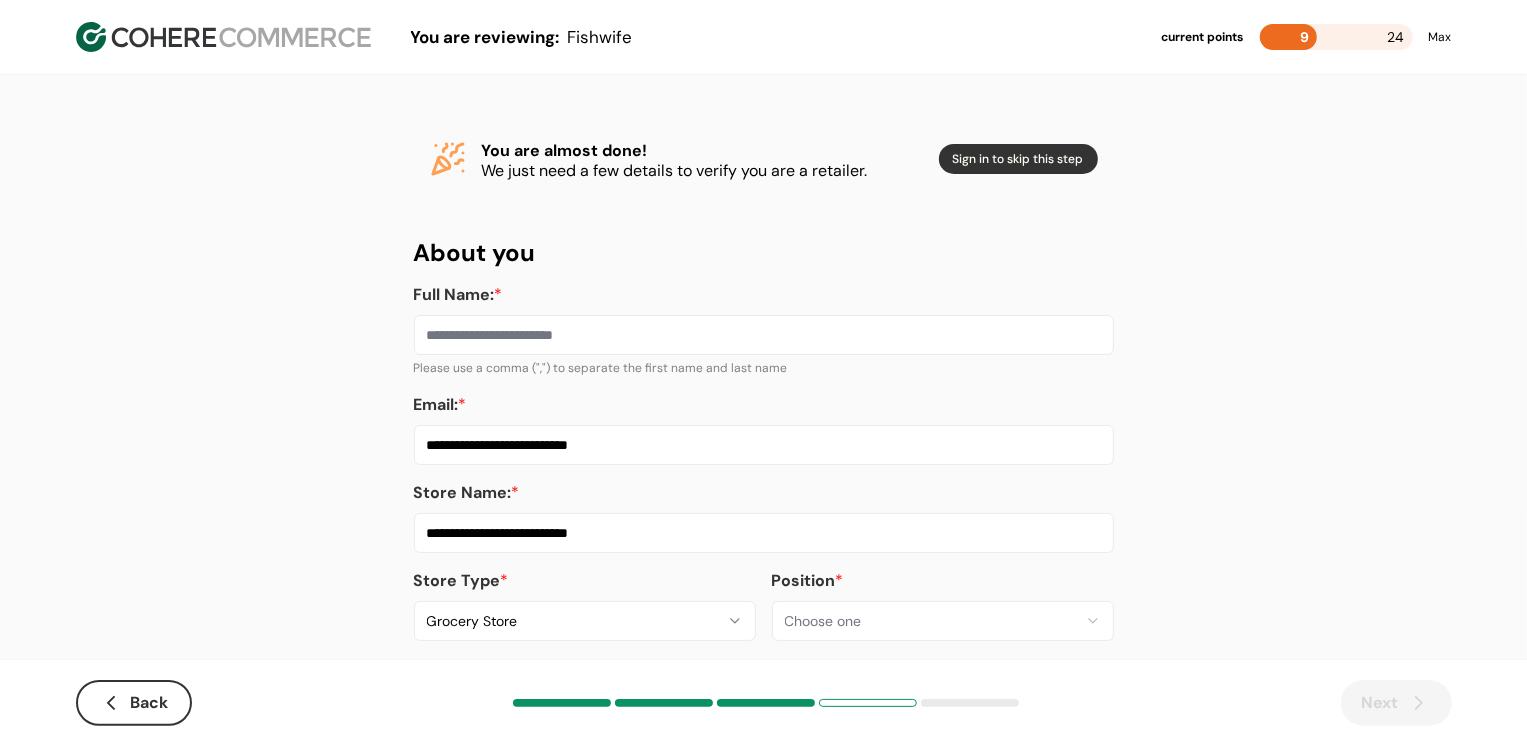 type on "**********" 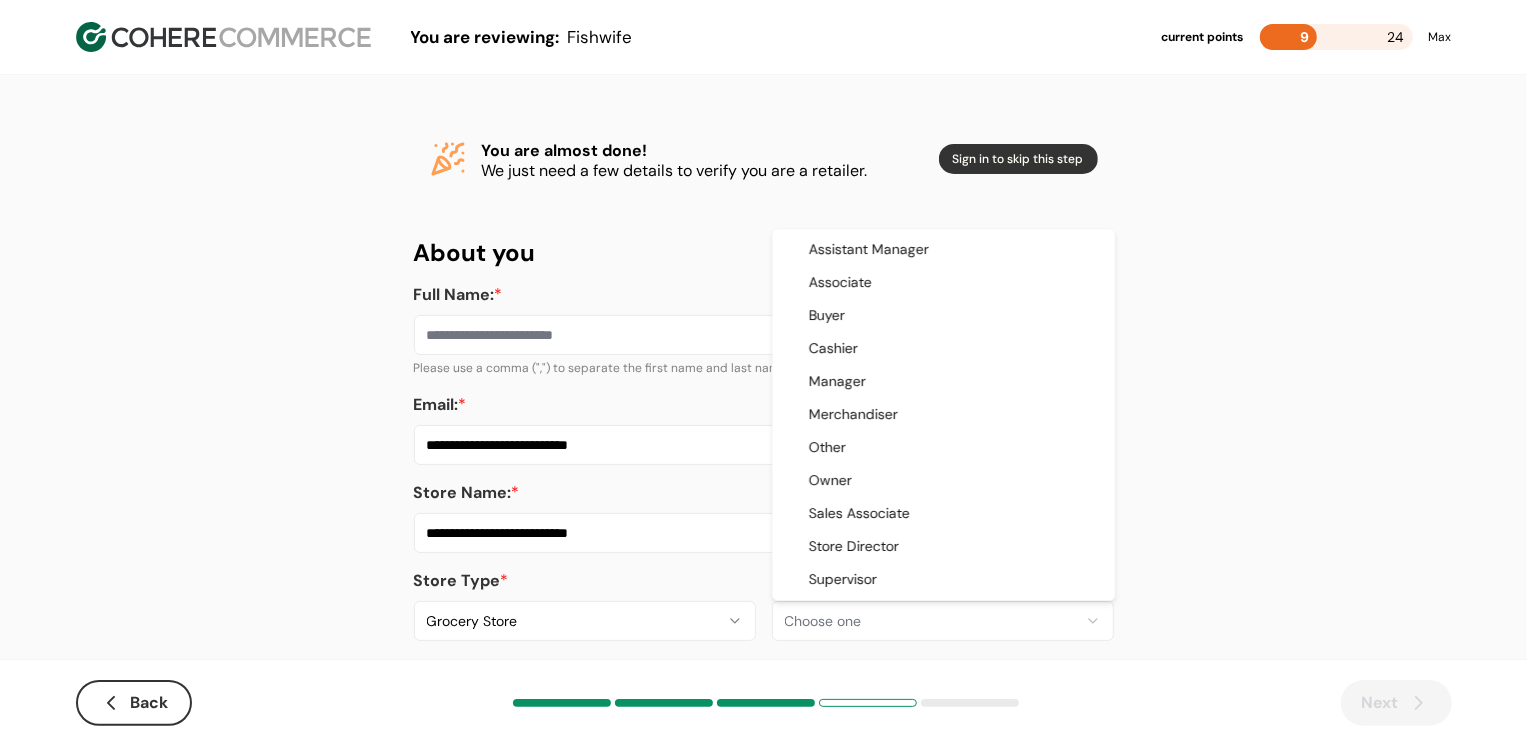 select on "*******" 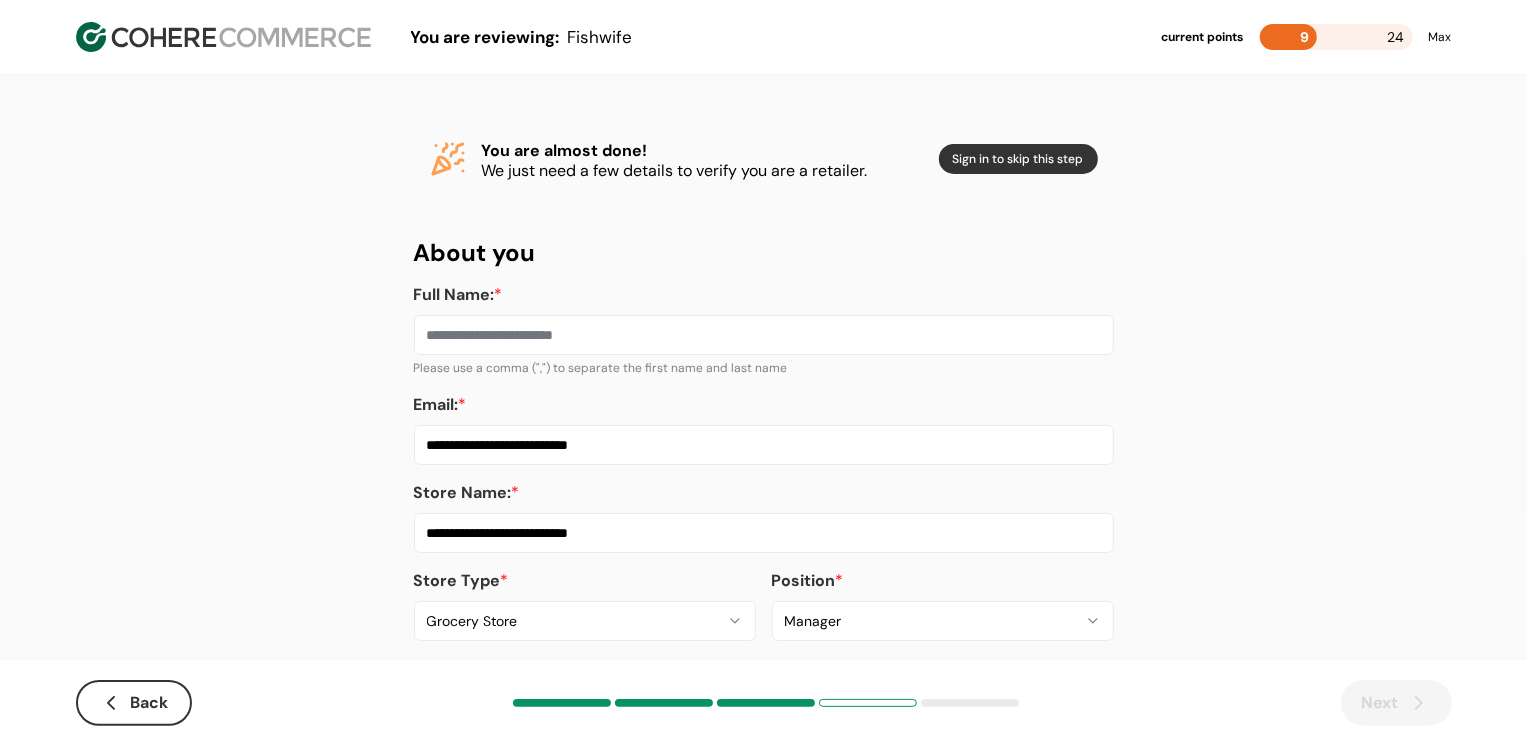 click on "Full Name:  *" at bounding box center [764, 335] 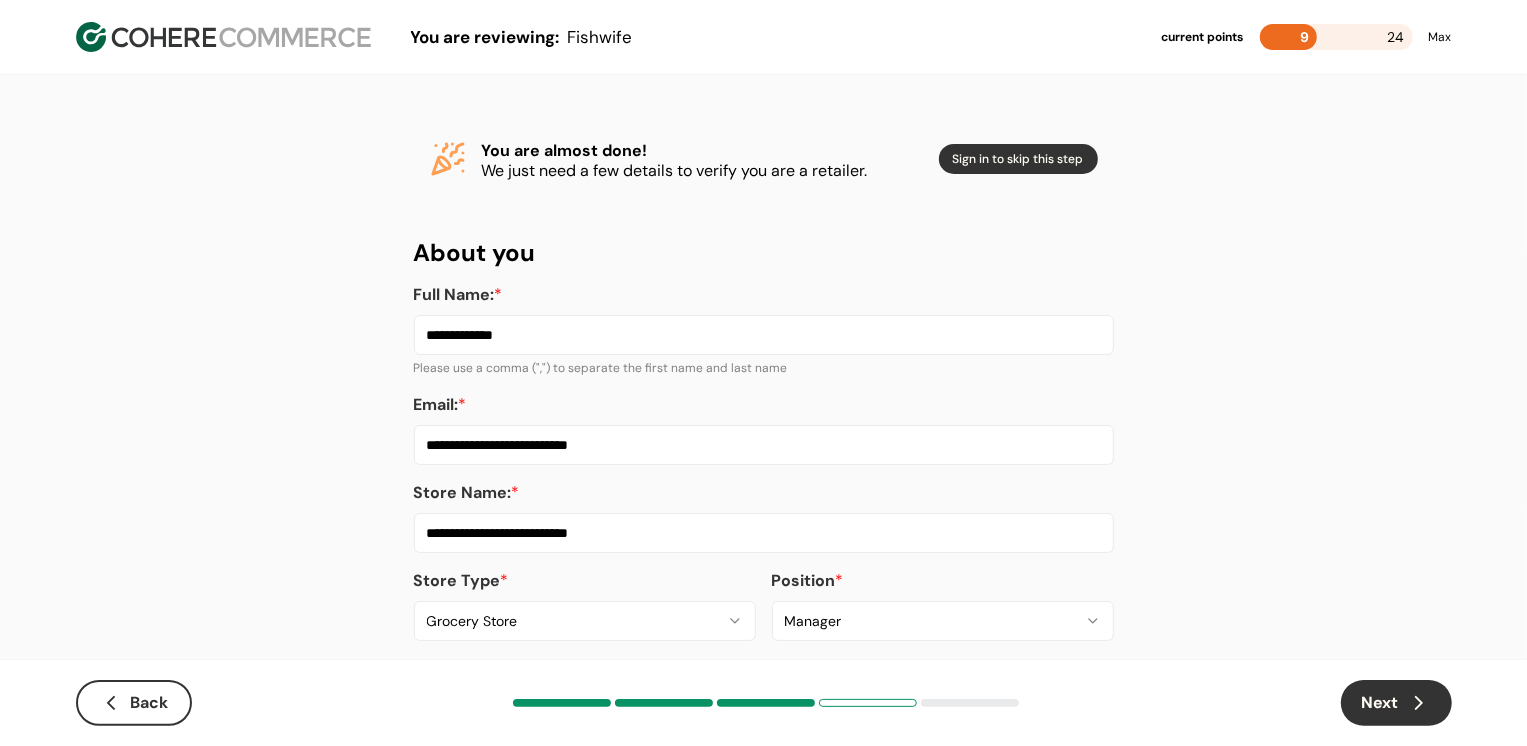 type on "**********" 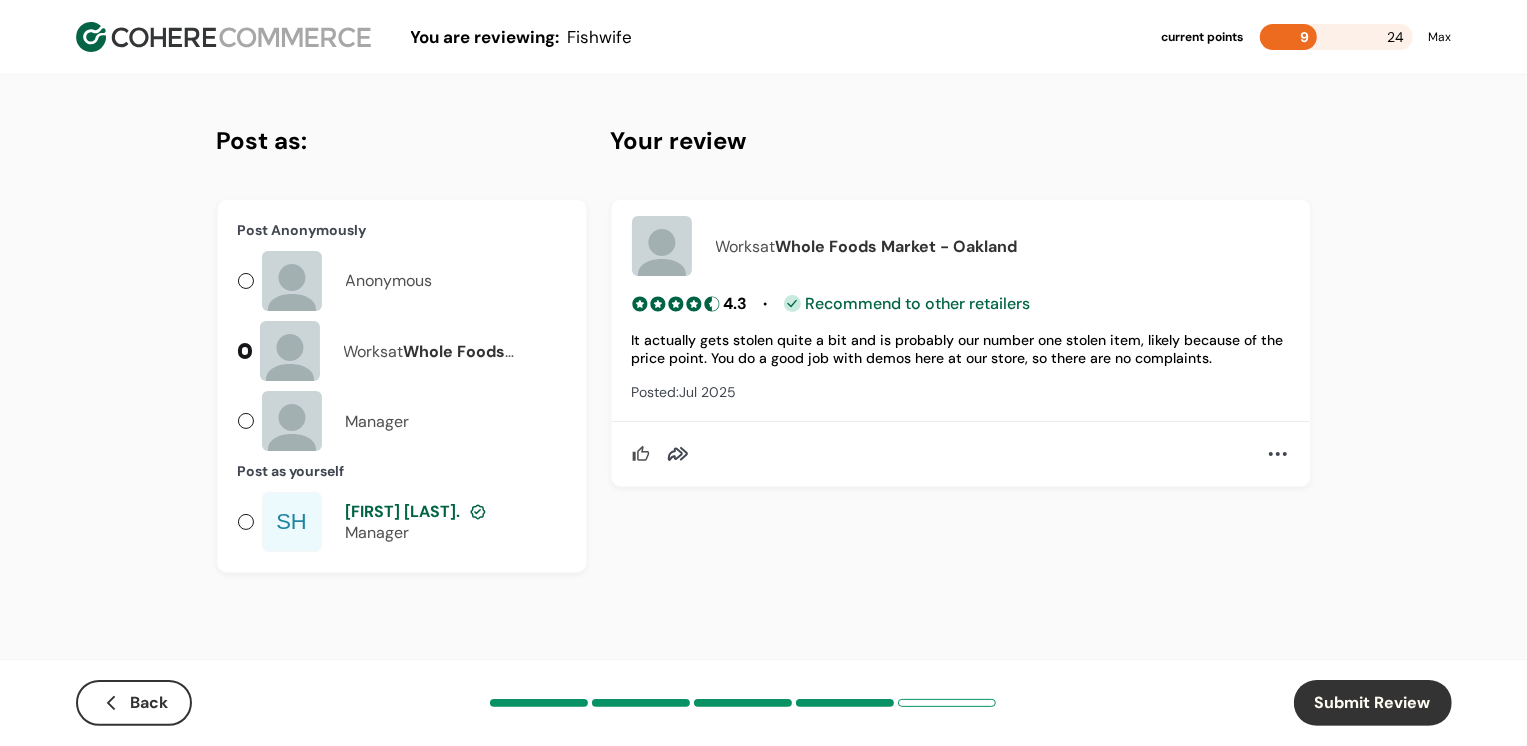 click on "[FIRST] [LAST]." at bounding box center [403, 511] 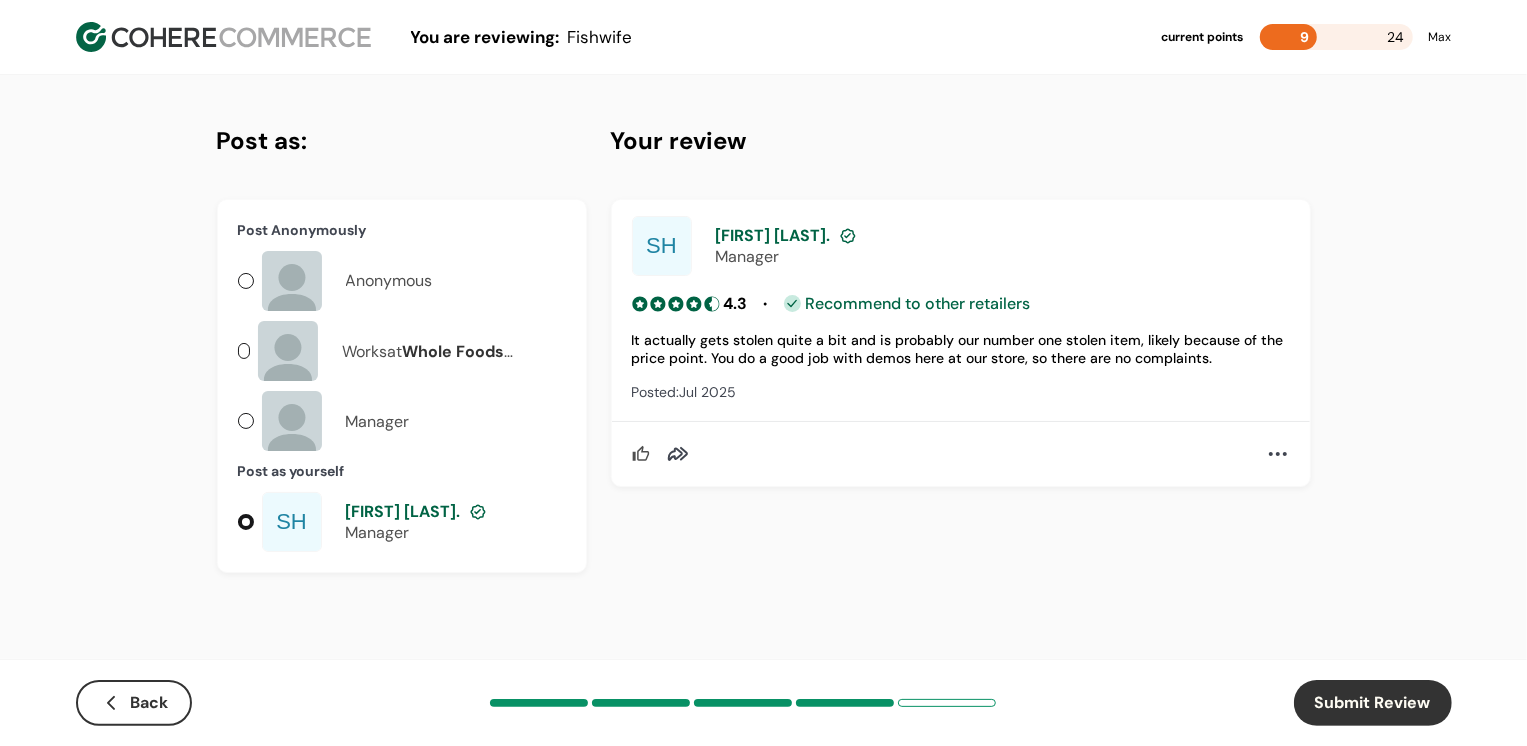 click on "Submit Review" at bounding box center [1373, 703] 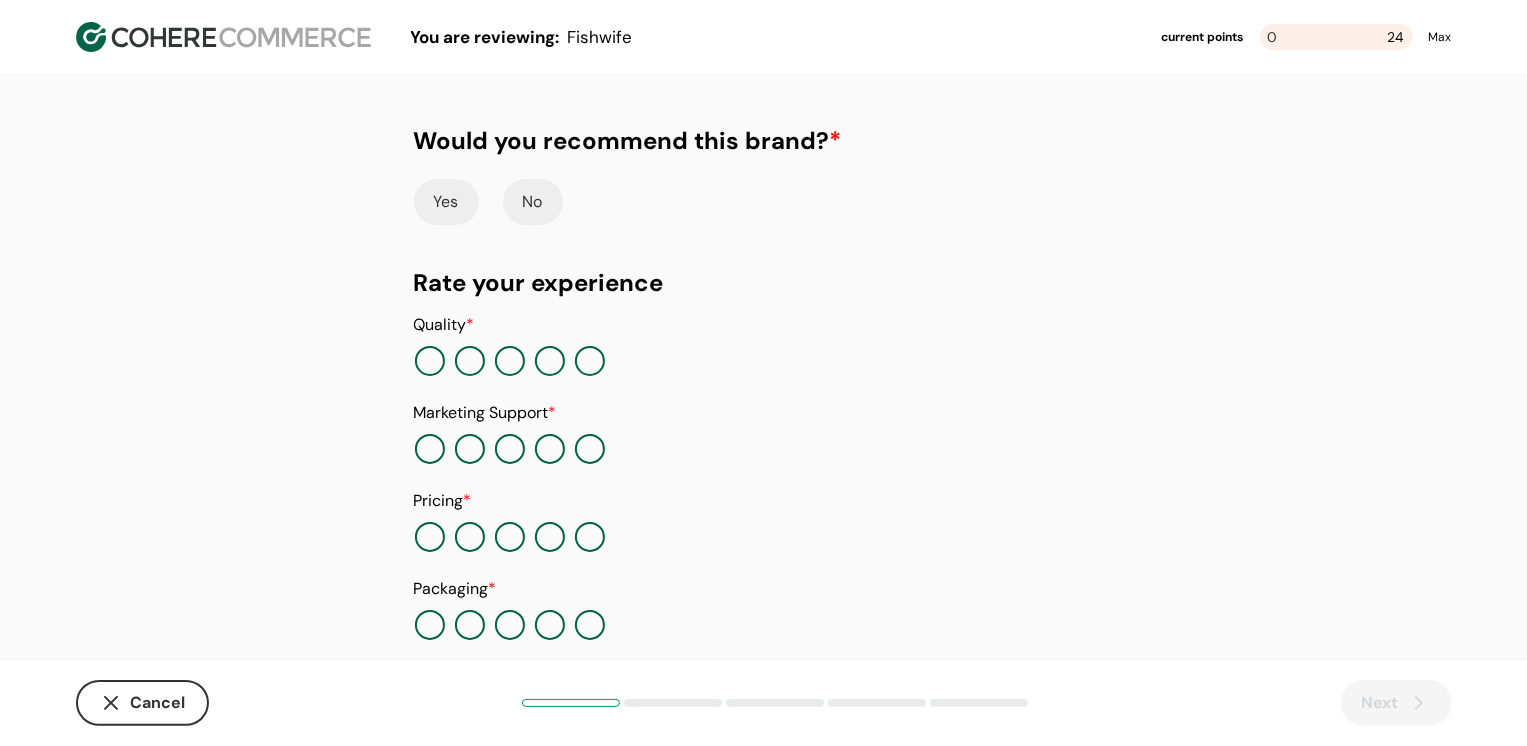 click on "Yes" at bounding box center [446, 202] 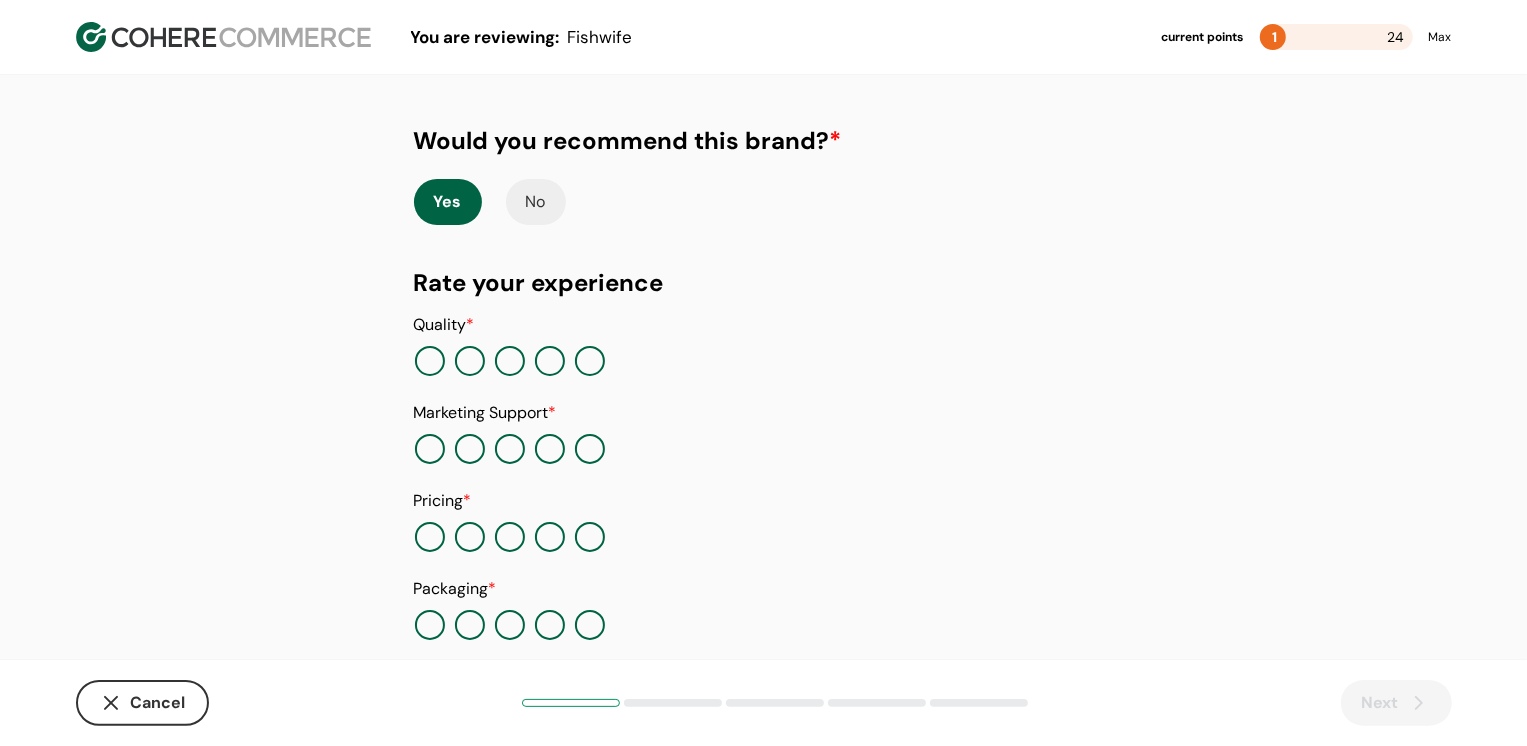 click at bounding box center [550, 361] 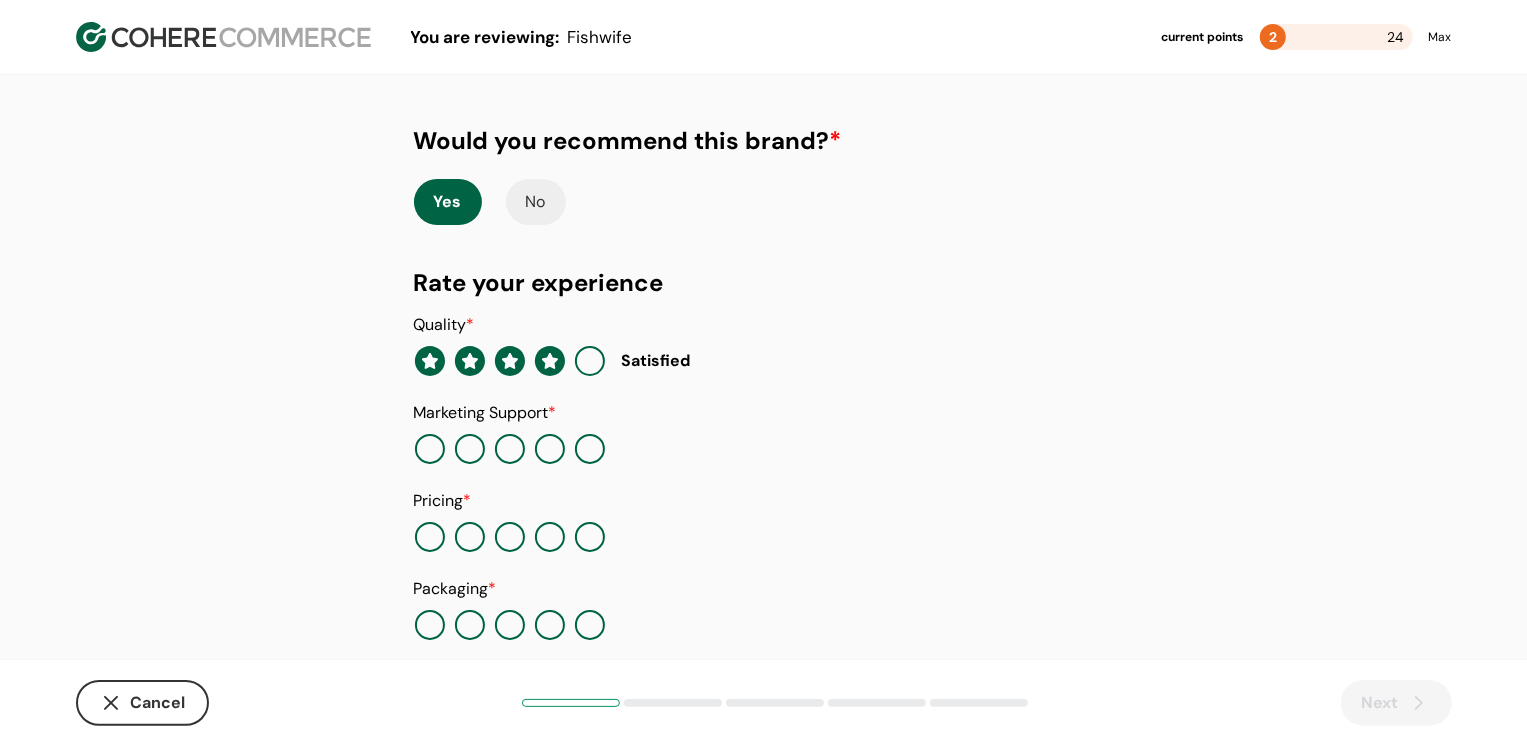 click on "Quality  * Satisfied Marketing Support  * Pricing  * Packaging  * In Stock  * Innovation  *" at bounding box center (764, 565) 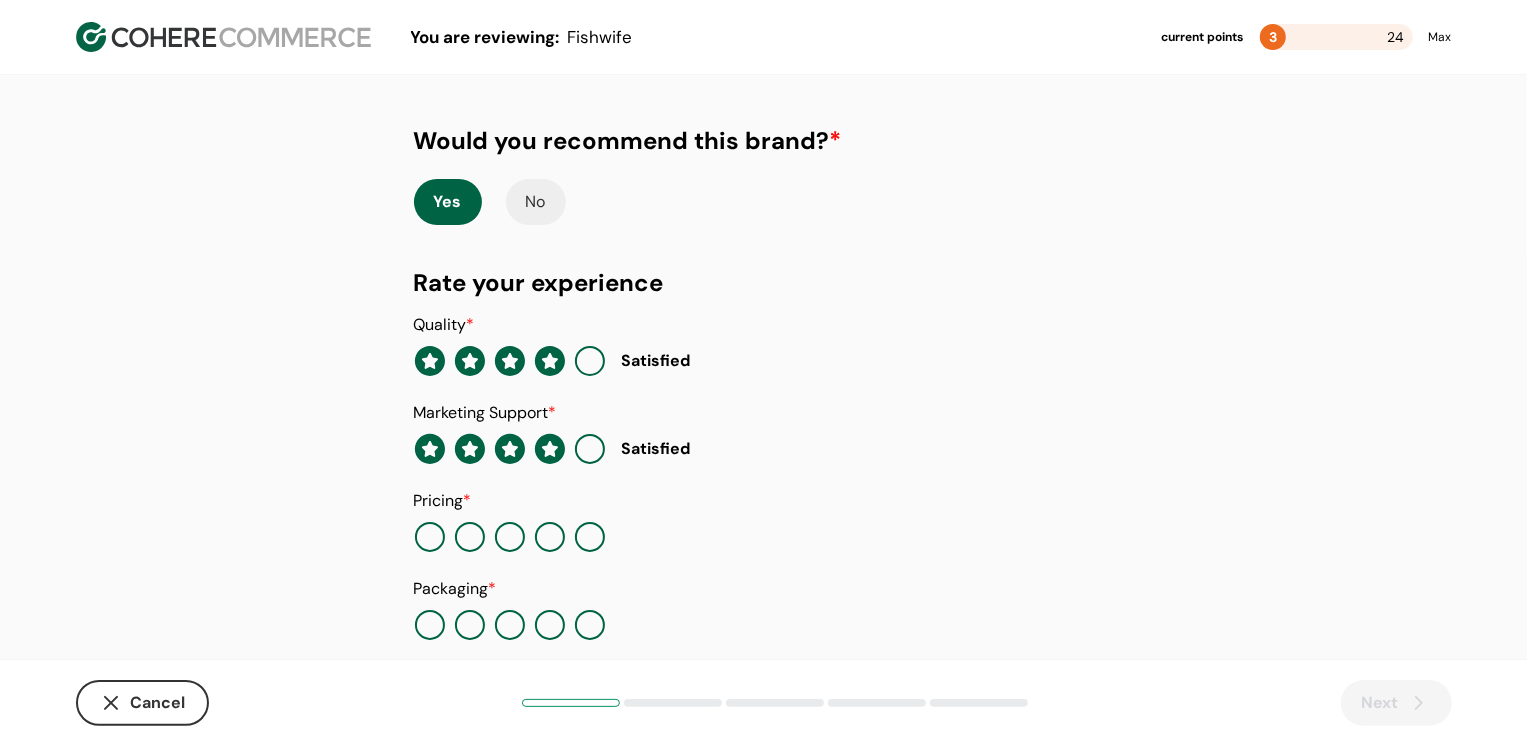 click at bounding box center [590, 537] 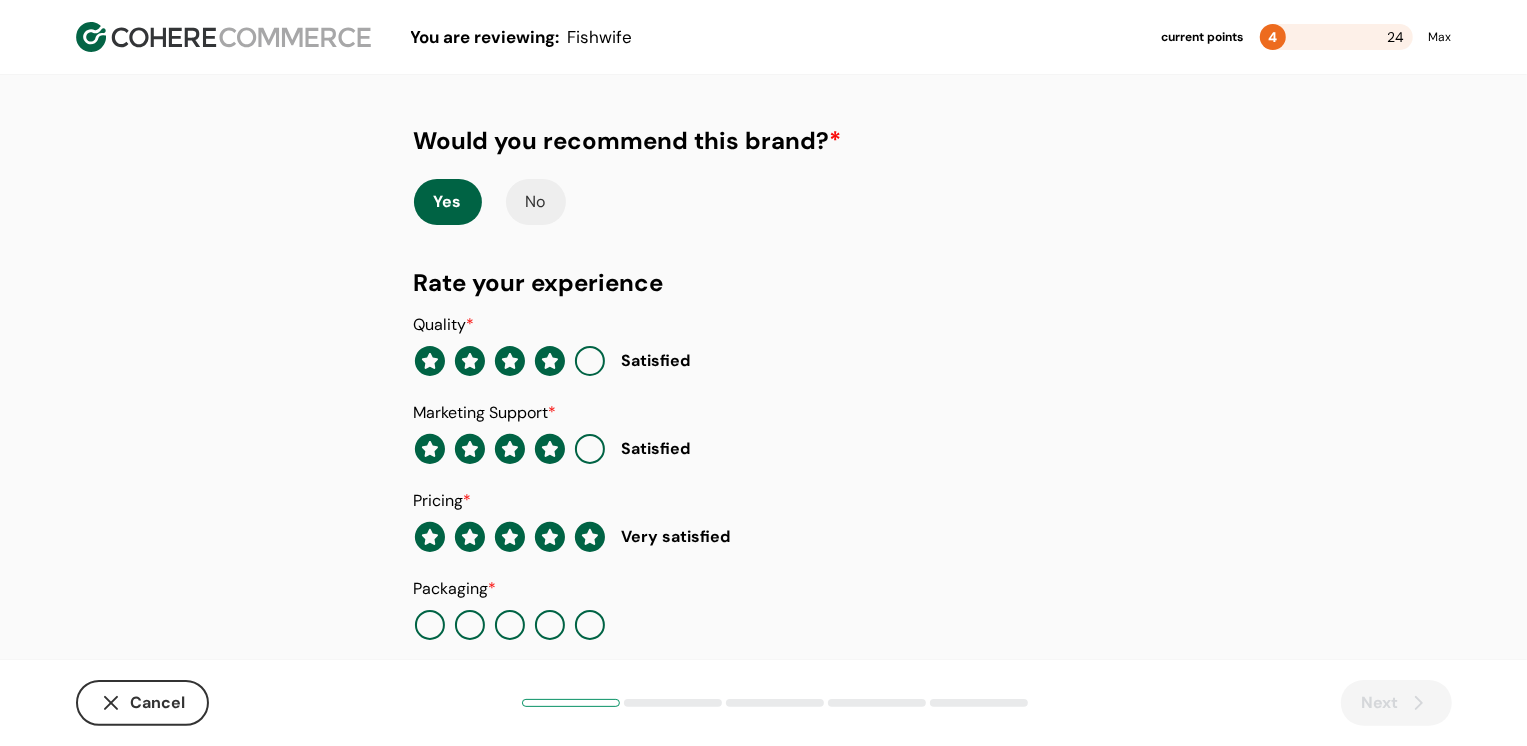 scroll, scrollTop: 205, scrollLeft: 0, axis: vertical 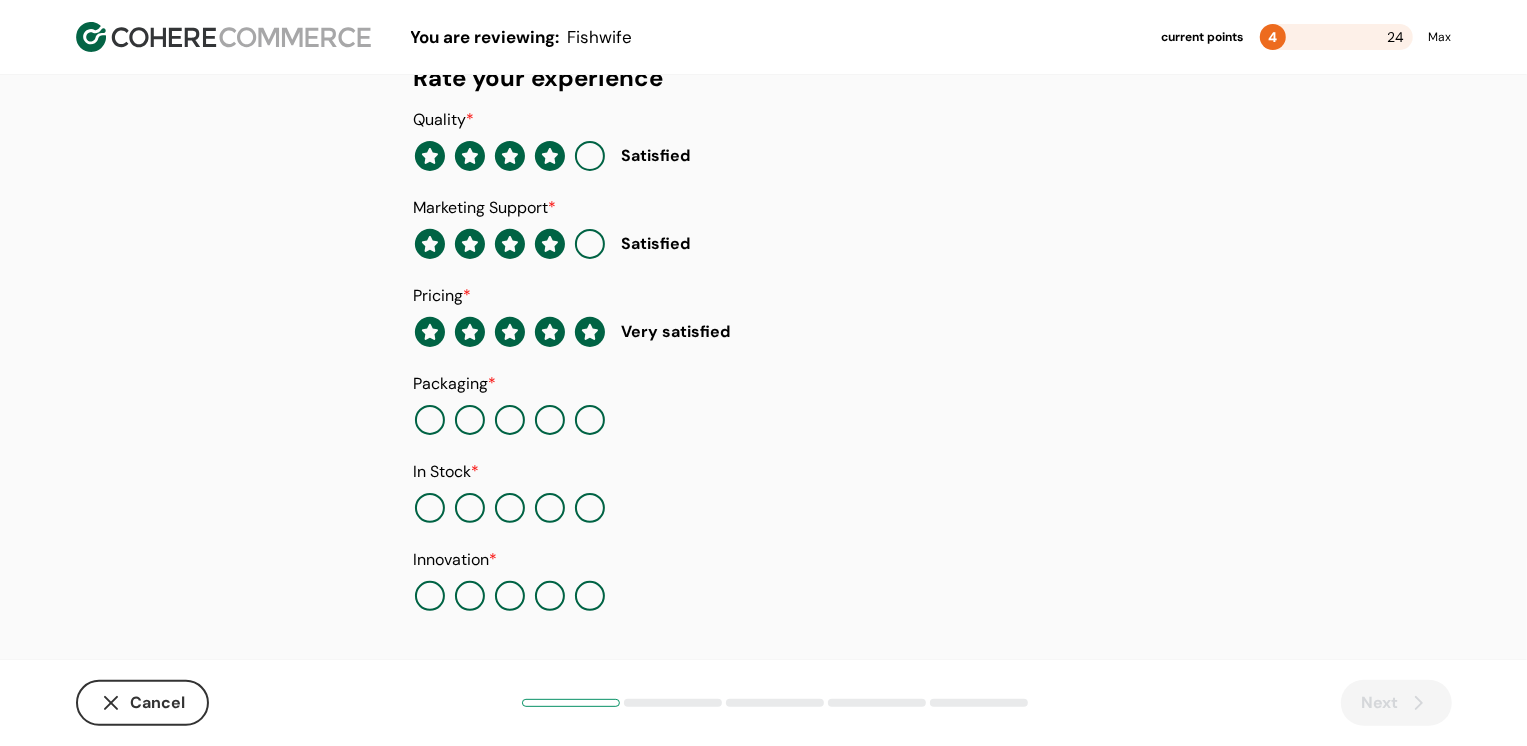 click at bounding box center [590, 420] 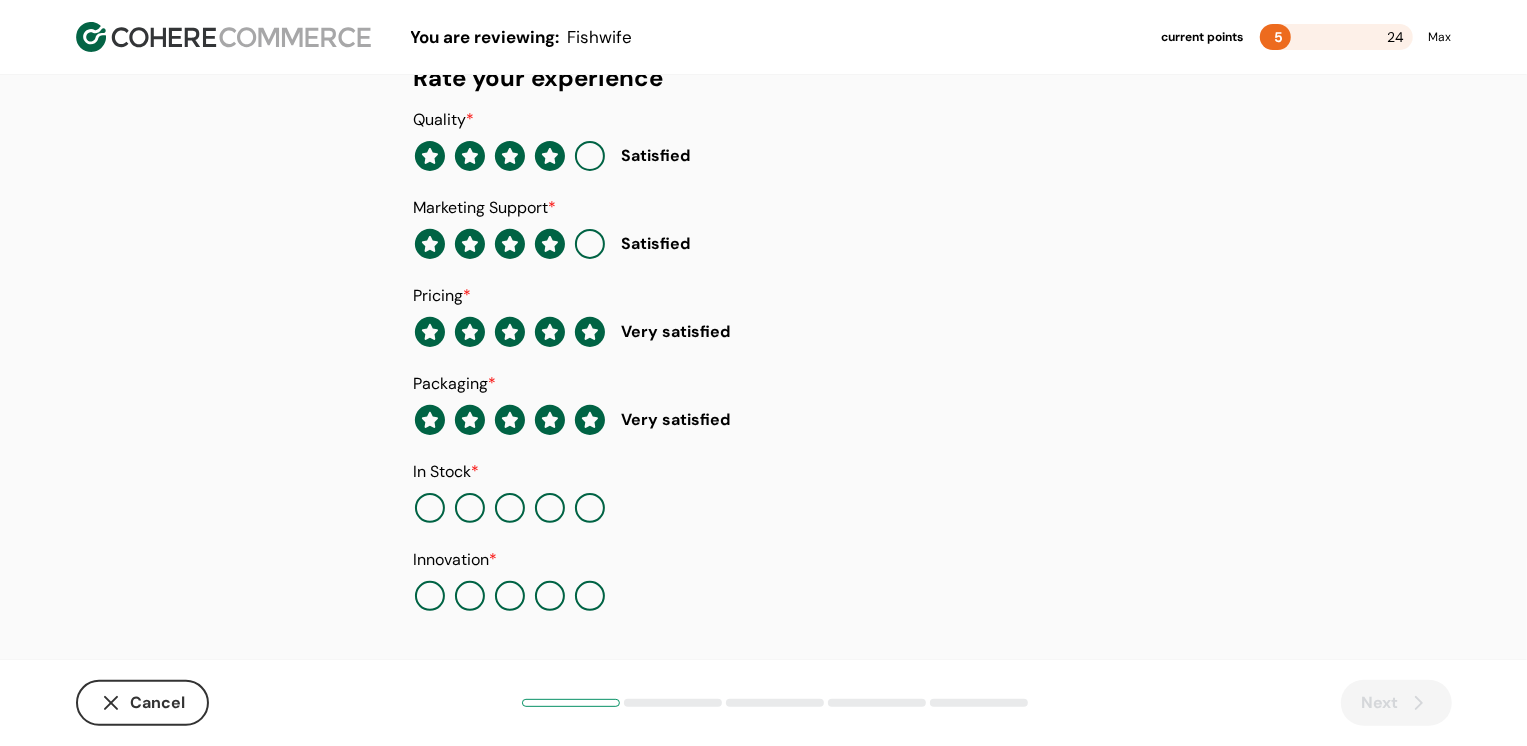 click at bounding box center [590, 508] 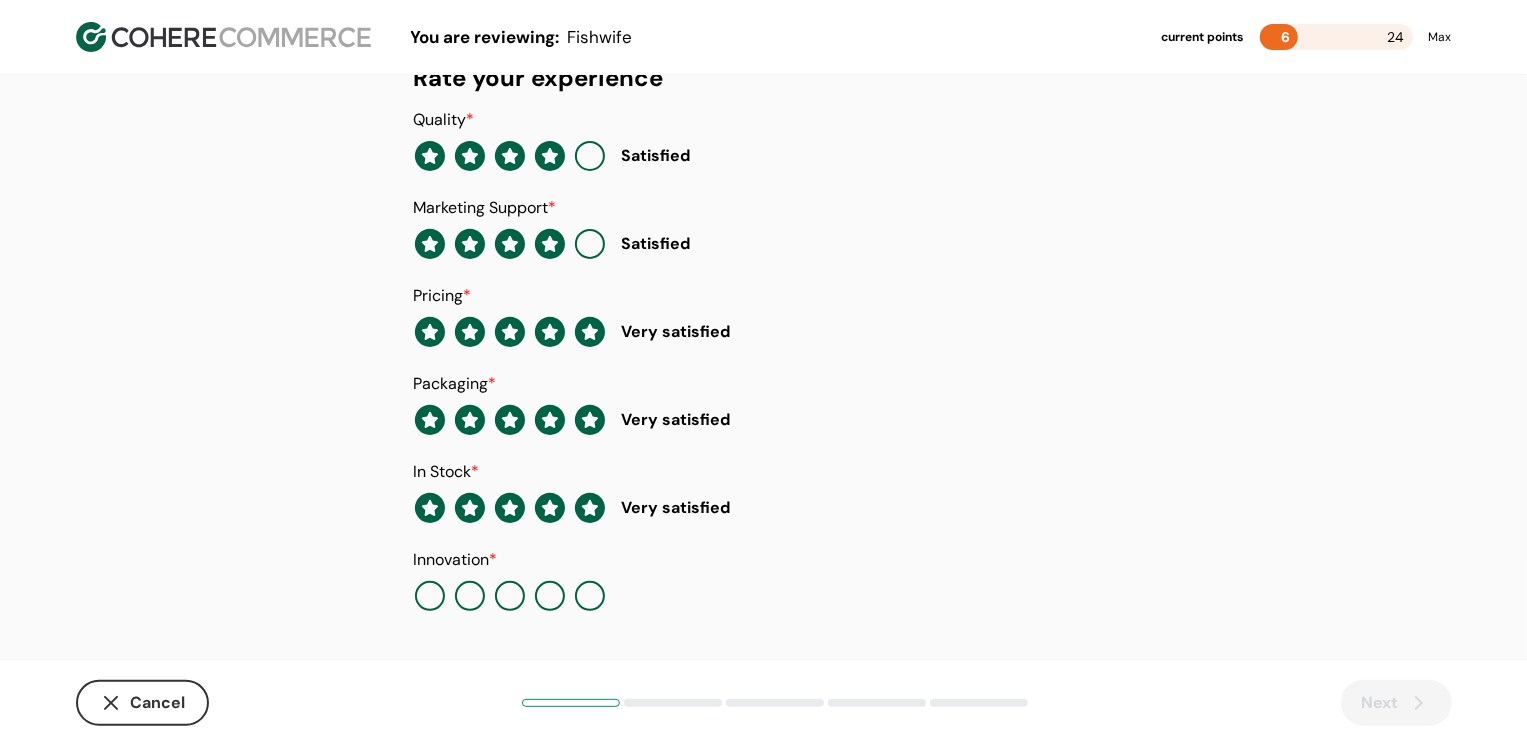 click at bounding box center (550, 596) 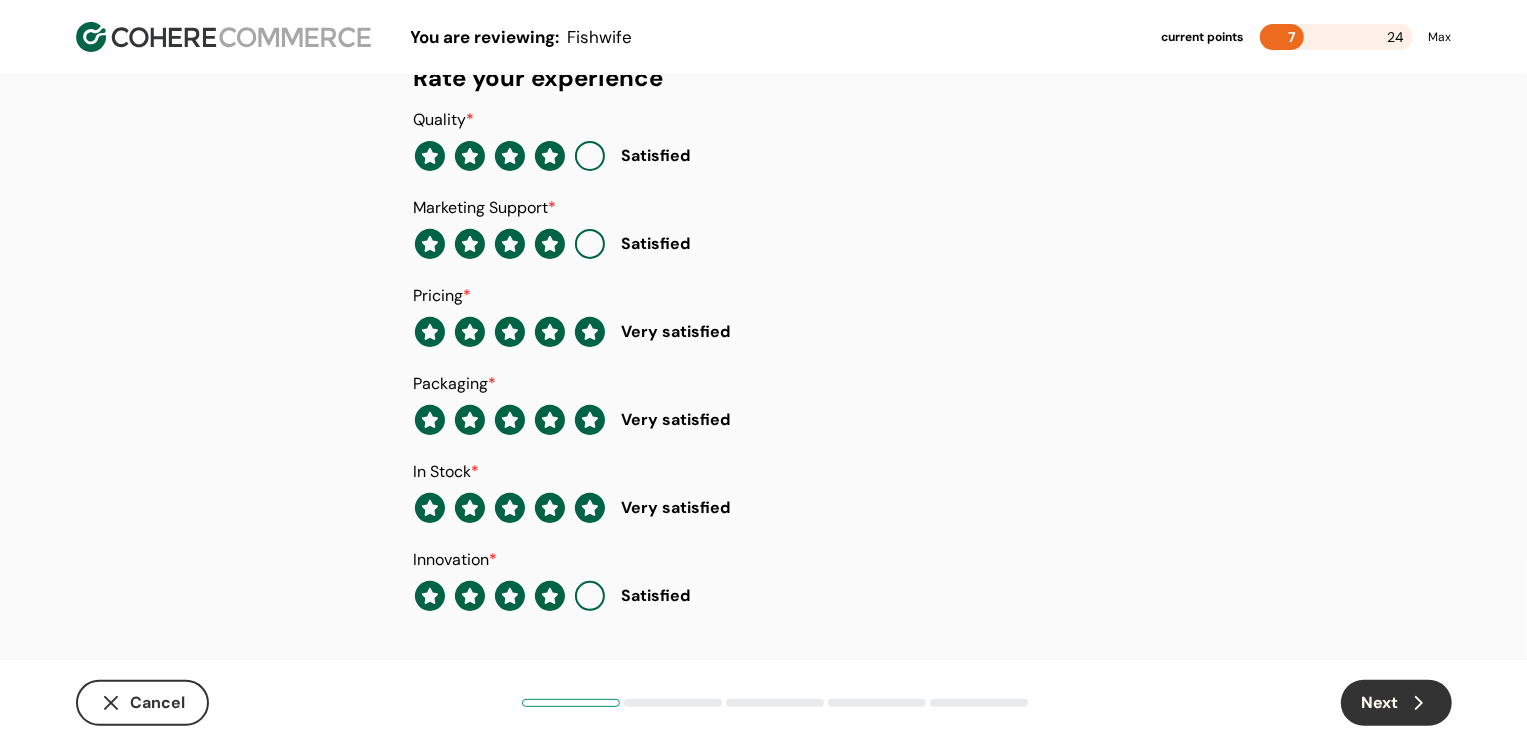 click on "Next" at bounding box center [1396, 703] 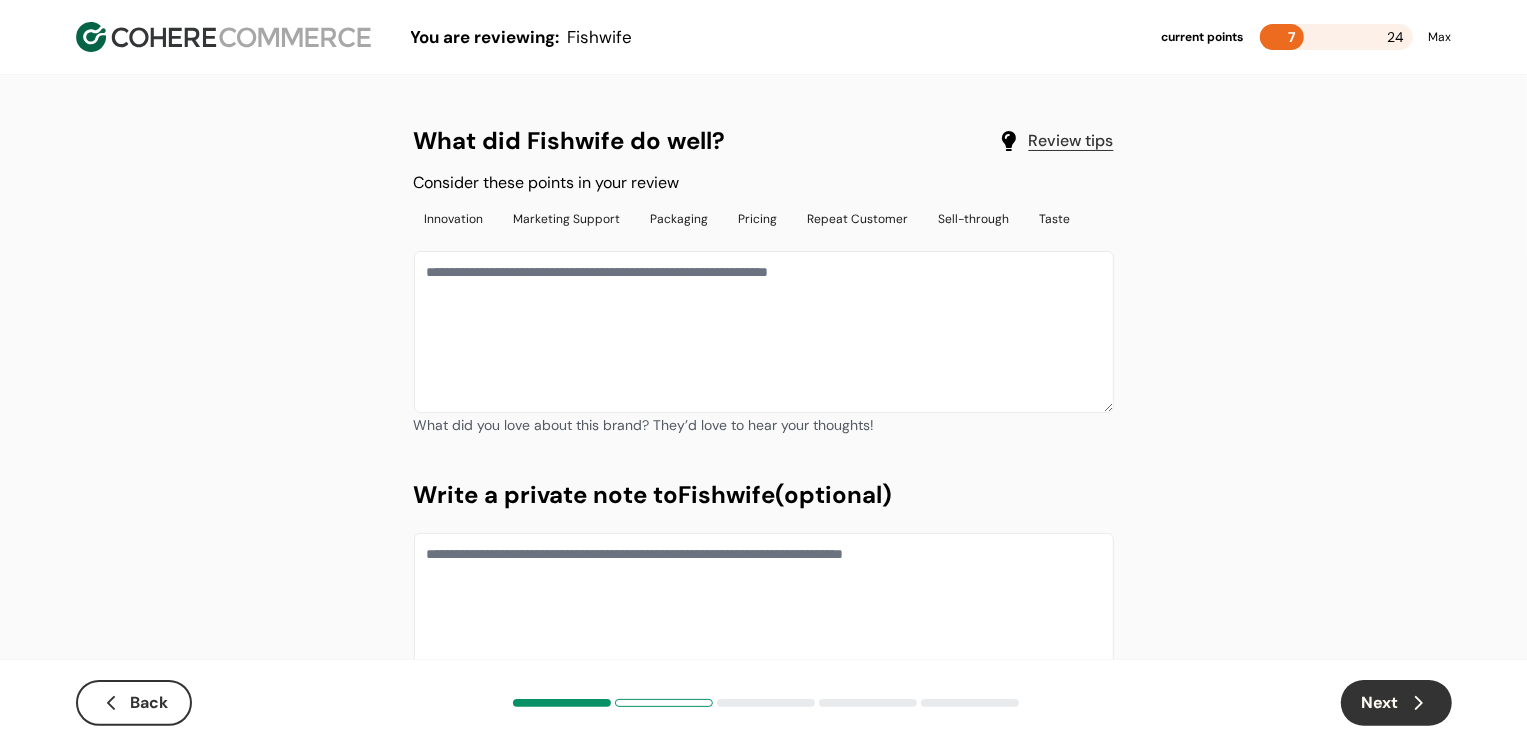 click at bounding box center [764, 332] 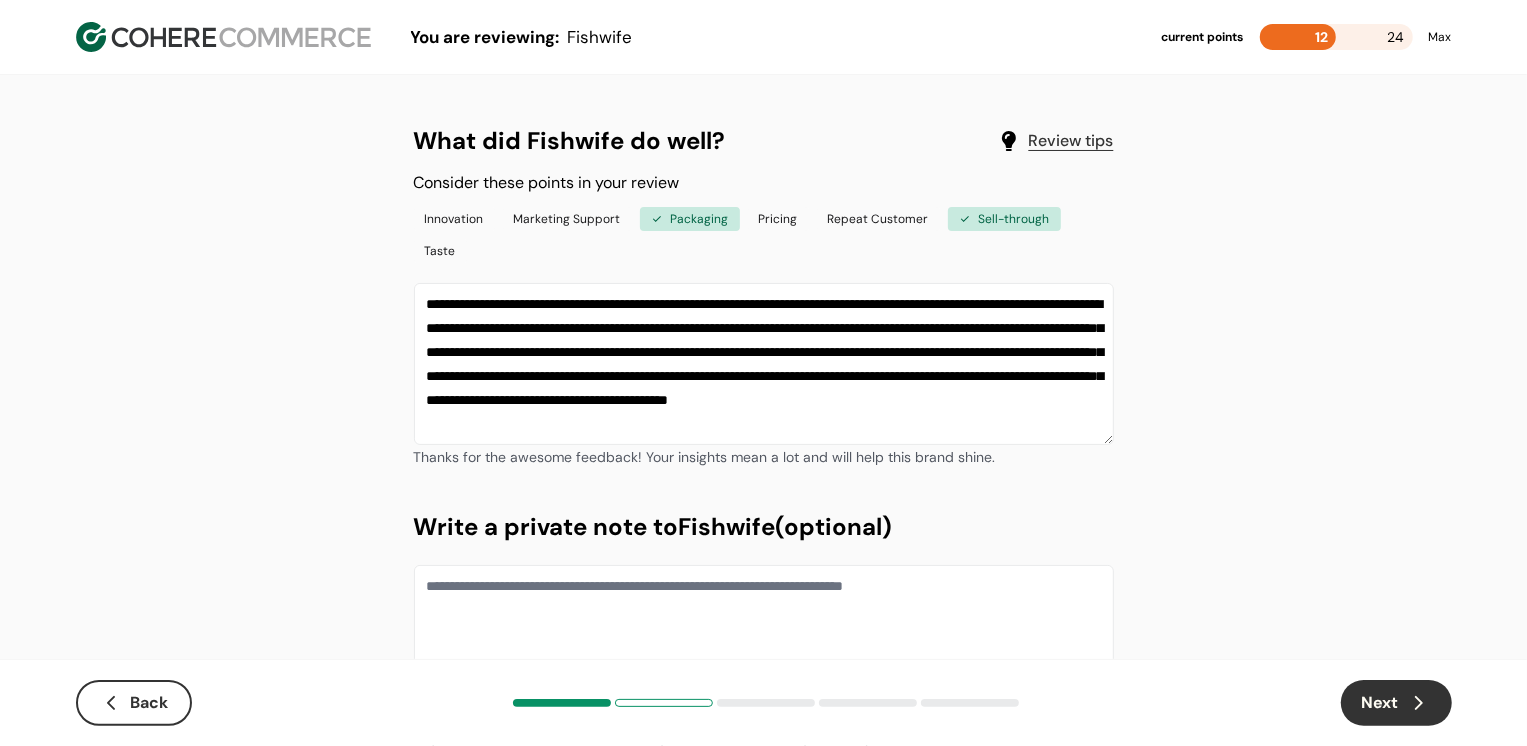 click 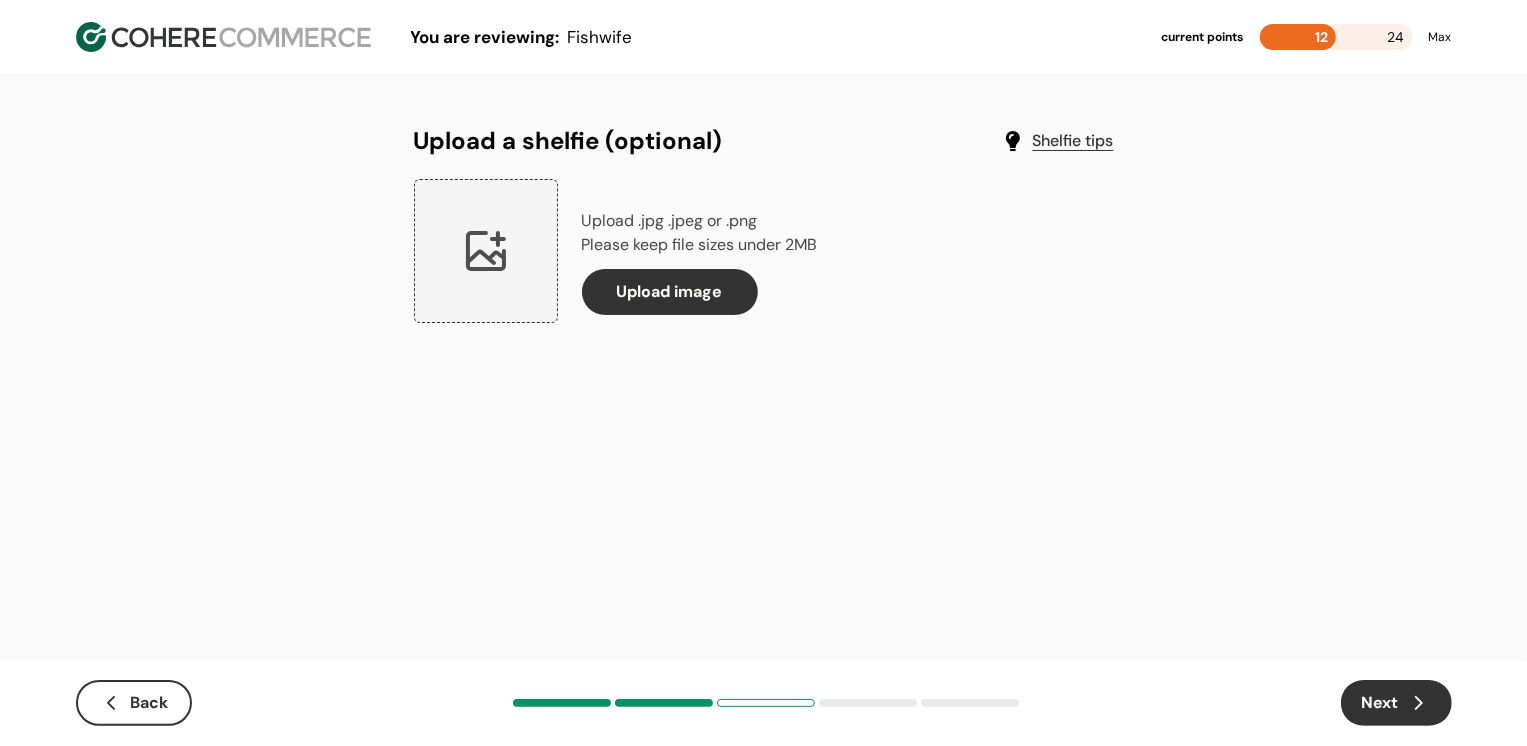click 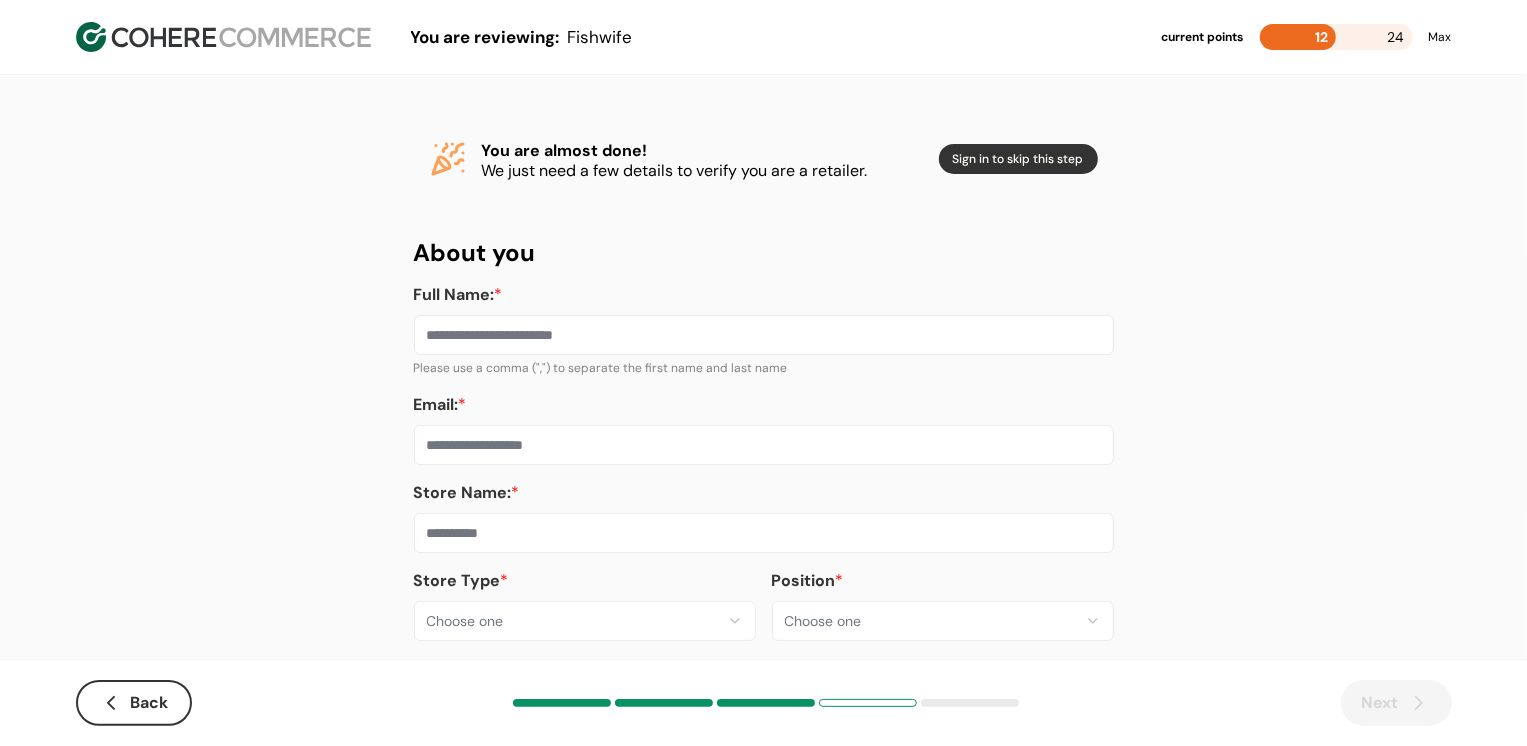 click on "**********" at bounding box center [763, 388] 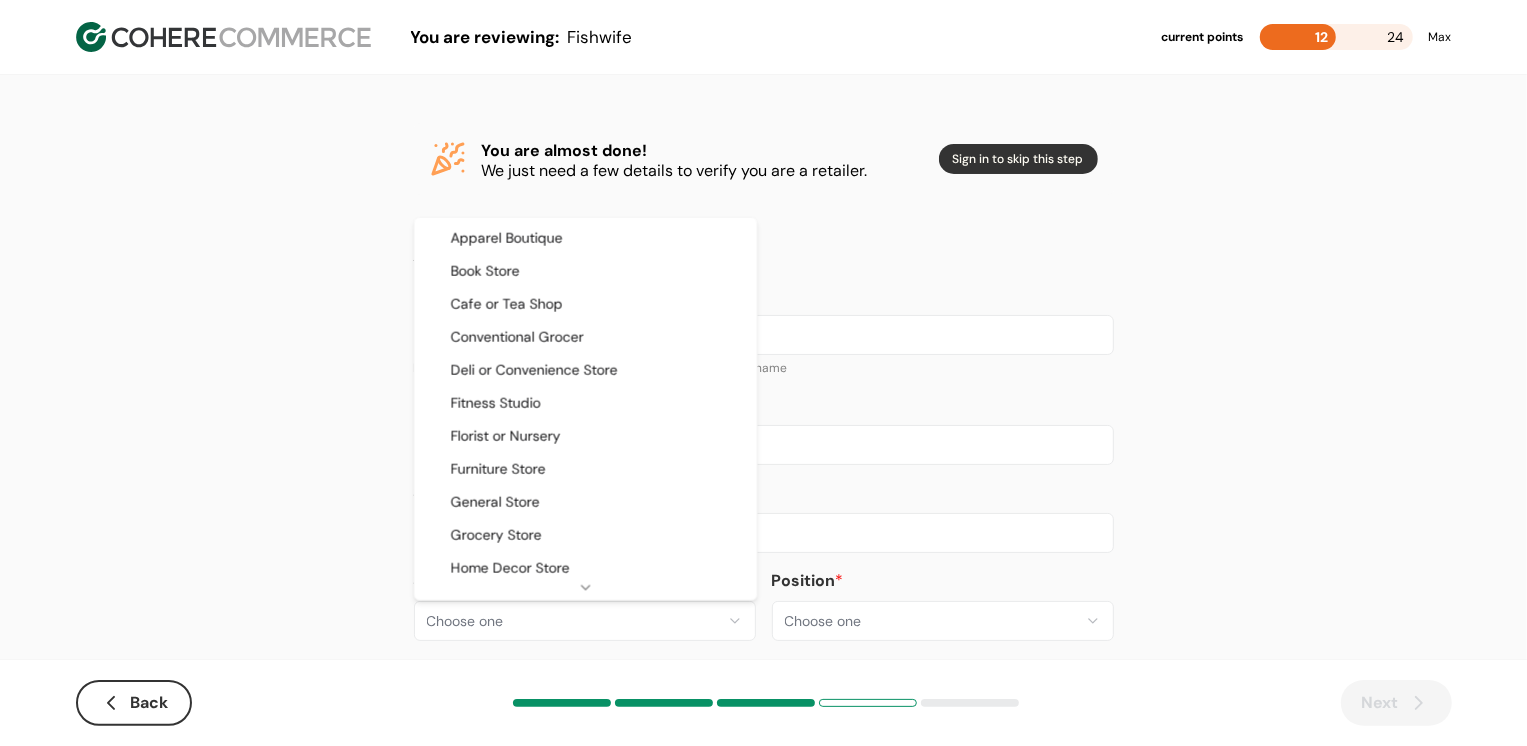 select on "**" 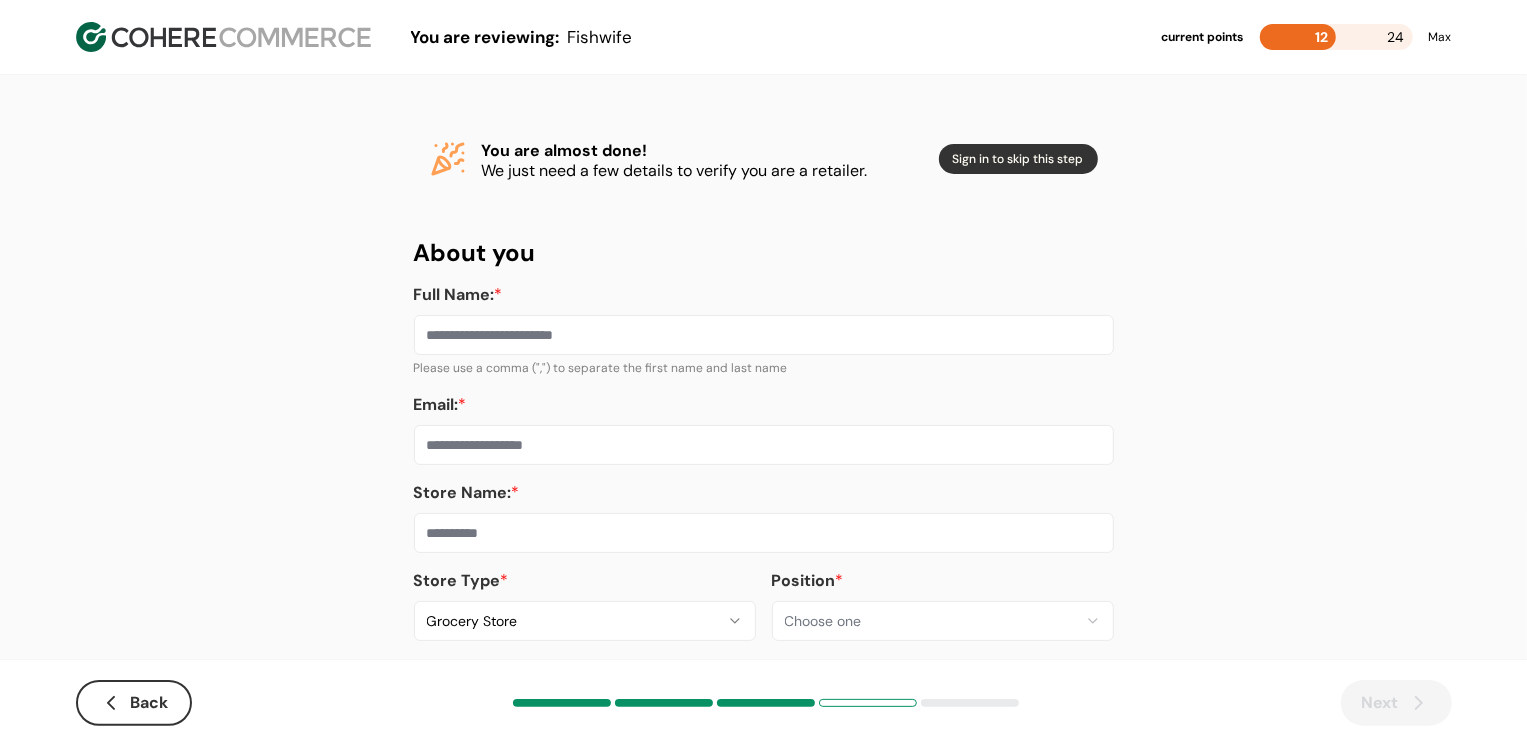click at bounding box center (764, 533) 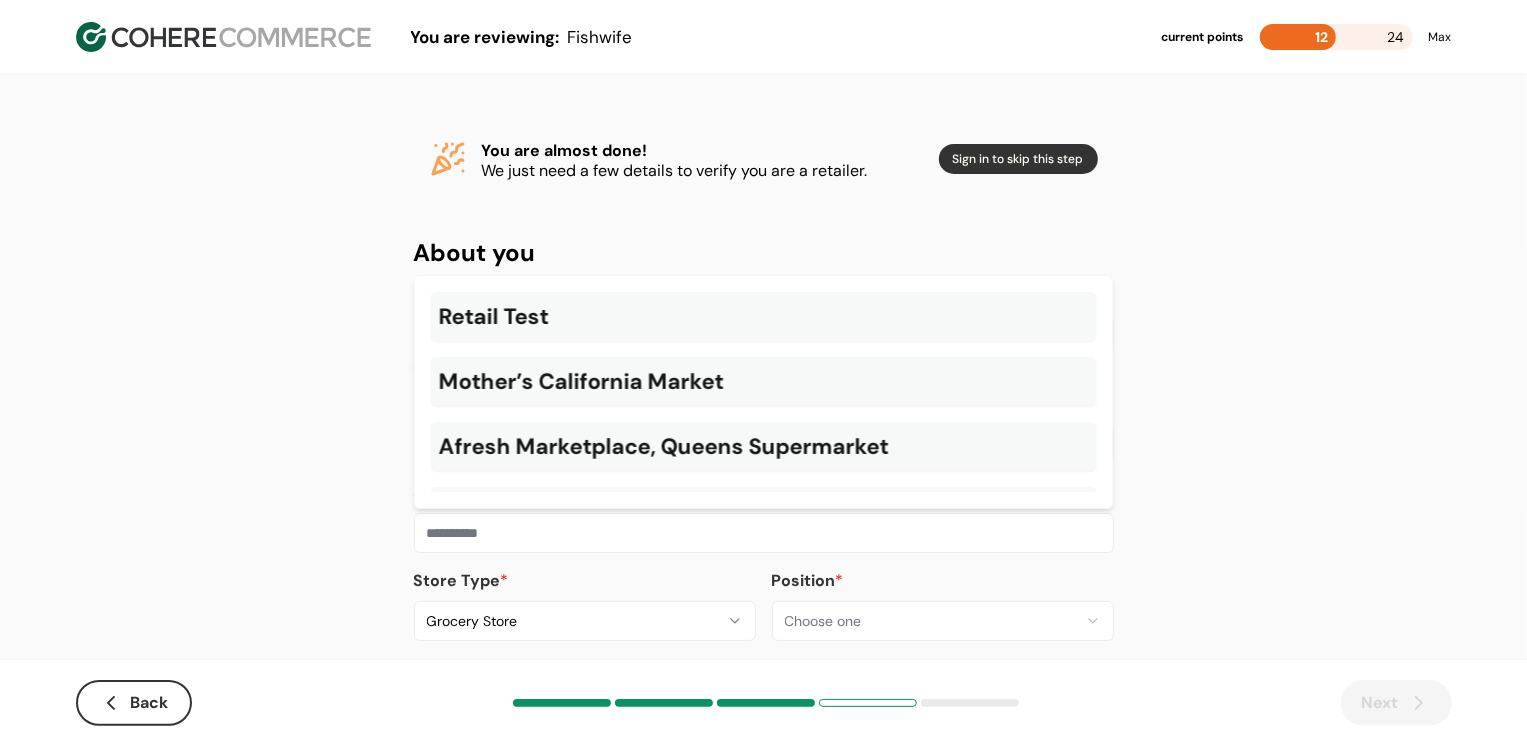 paste on "**********" 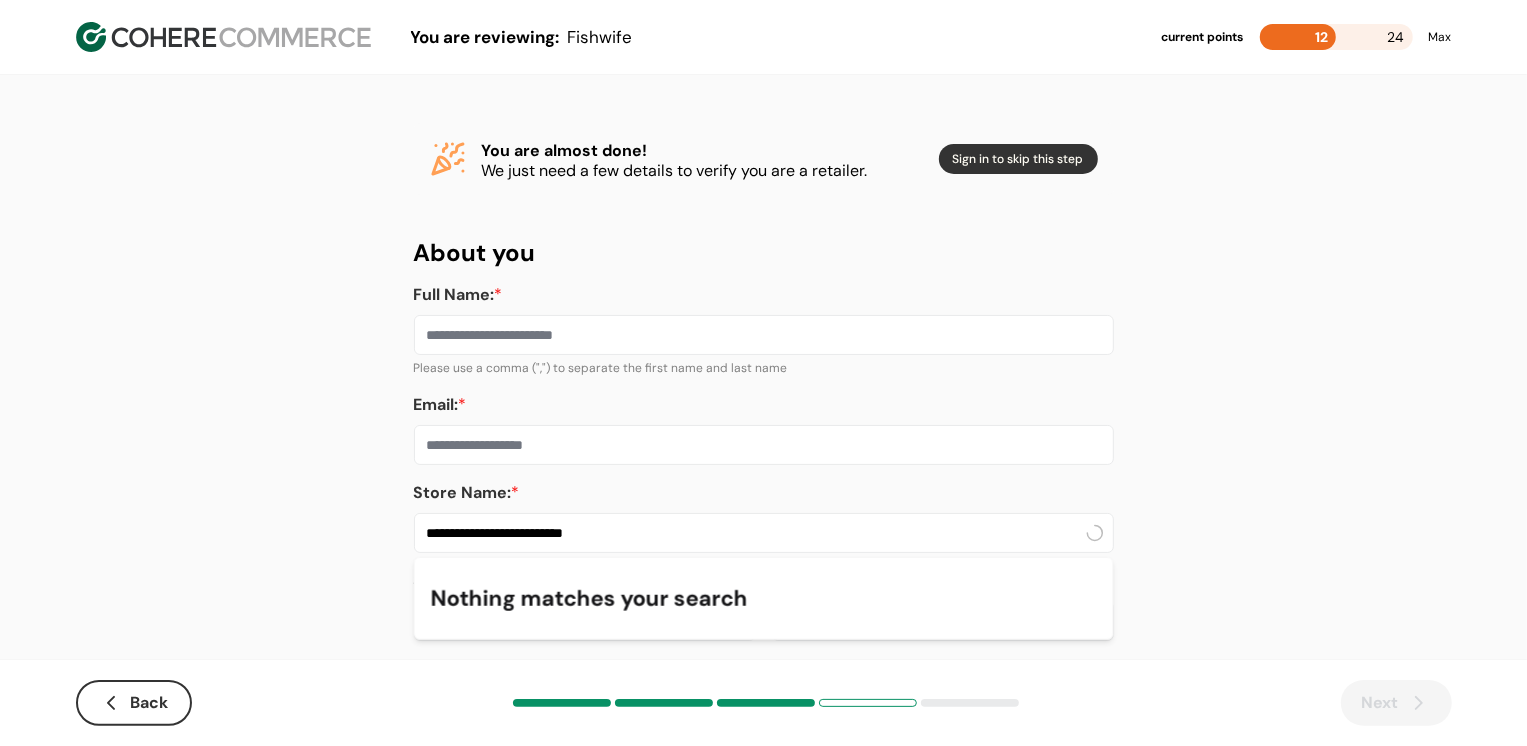 type on "**********" 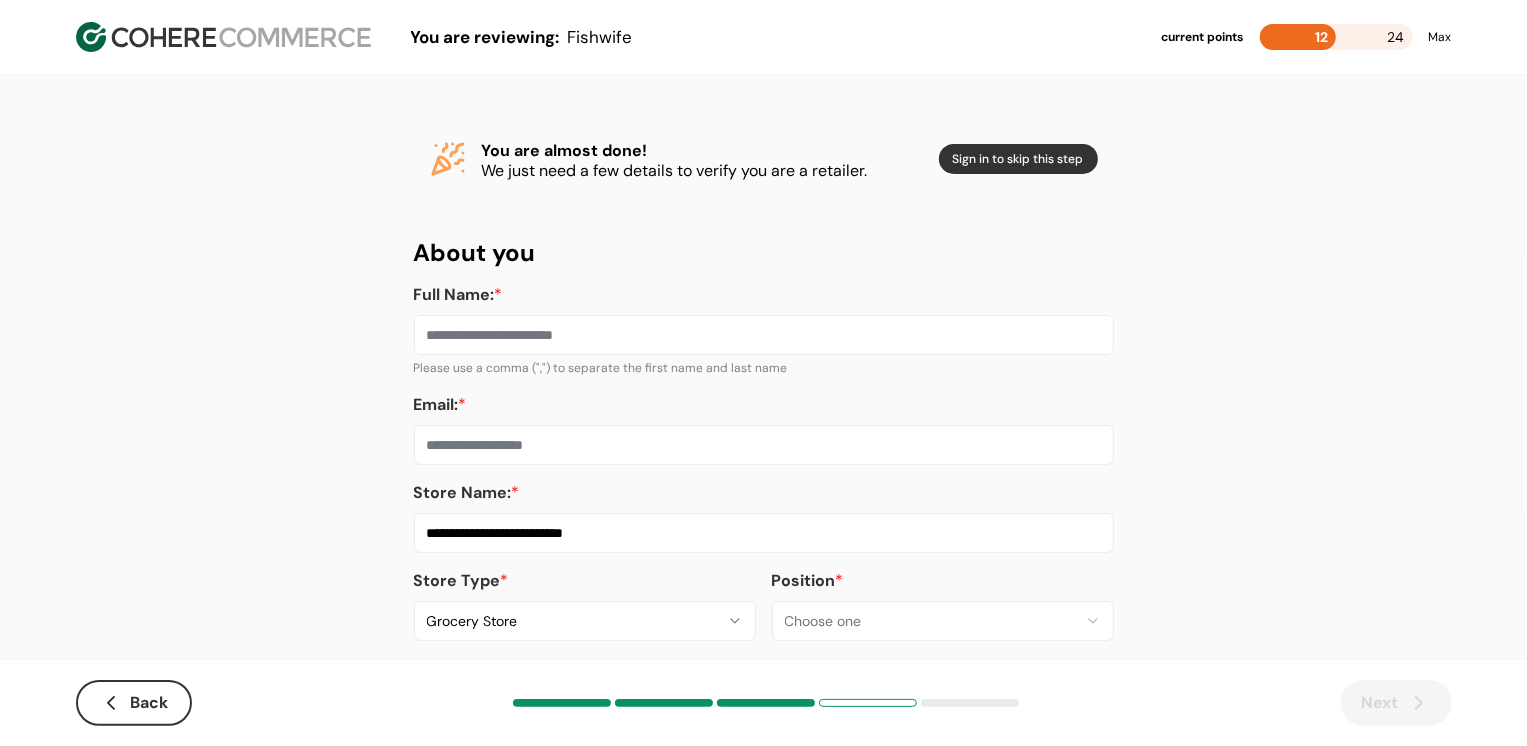 click on "Email:  *" at bounding box center [764, 445] 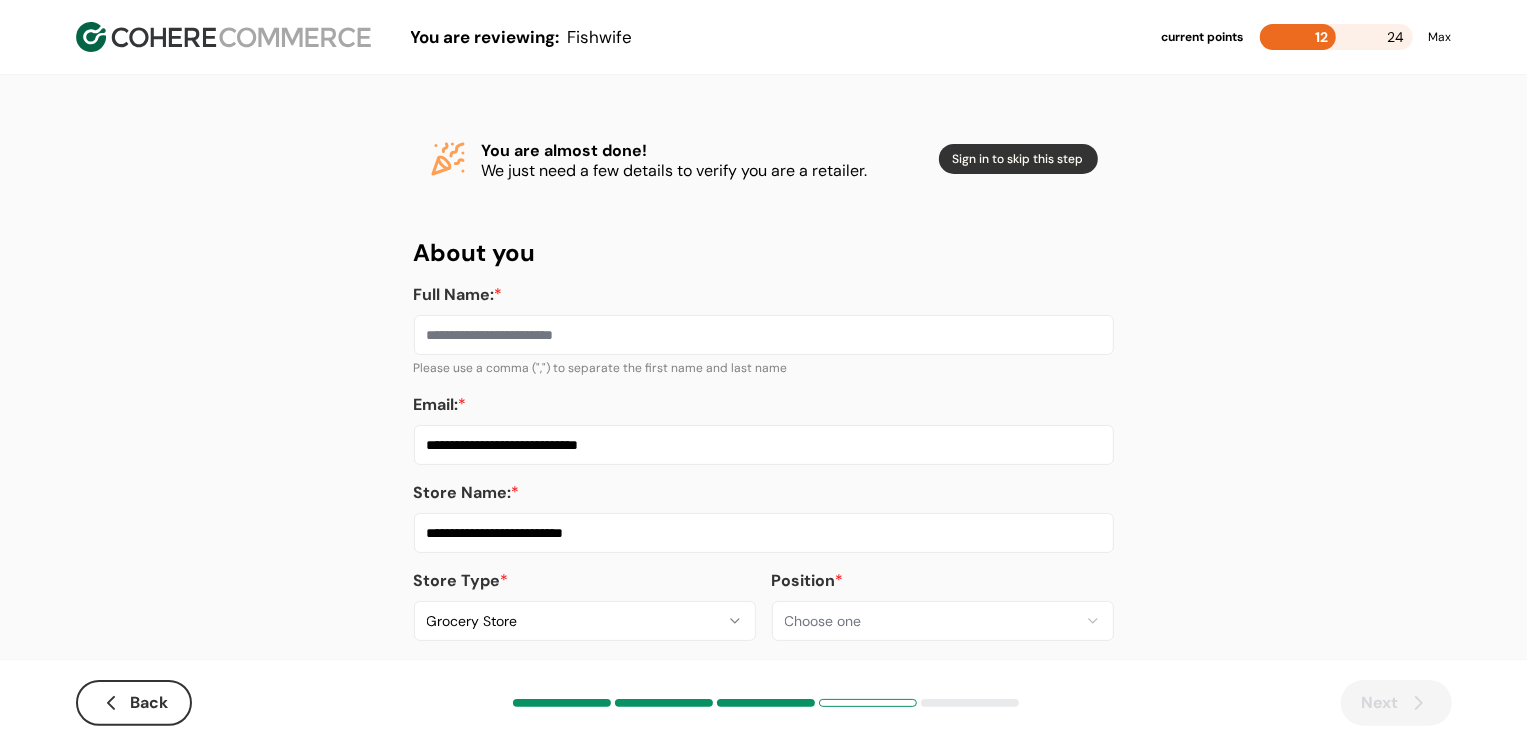 type on "**********" 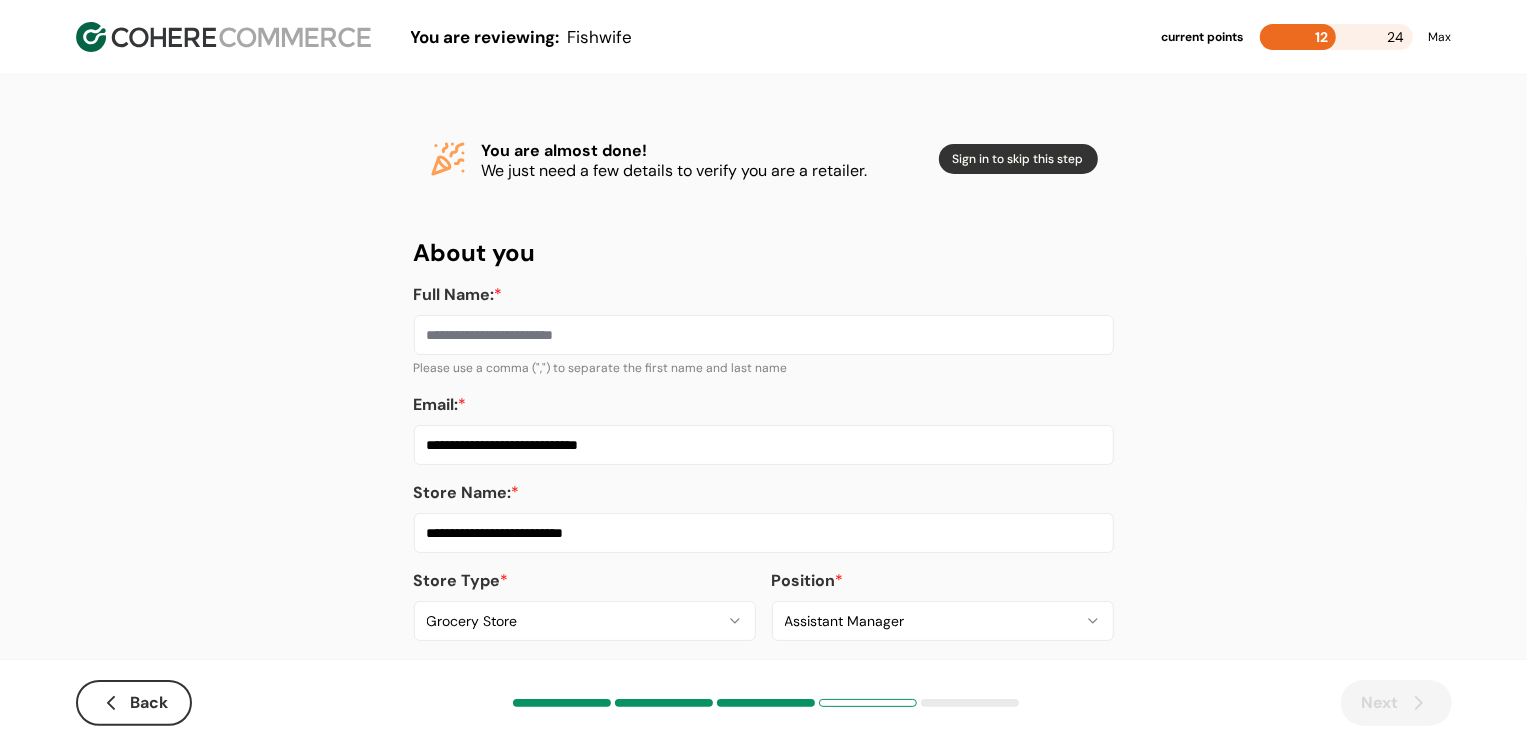 click on "Full Name:  *" at bounding box center (764, 335) 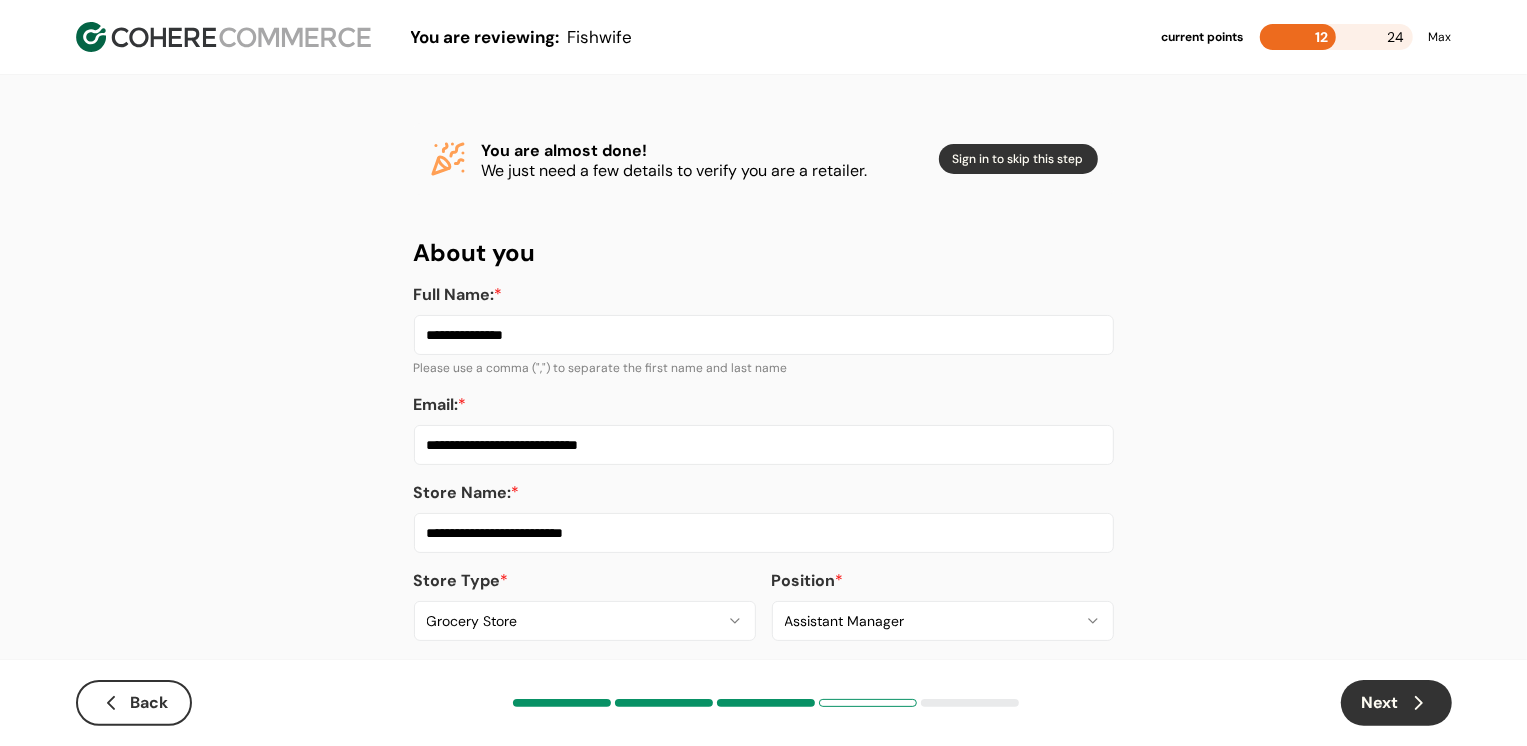 click on "Next" at bounding box center [1396, 703] 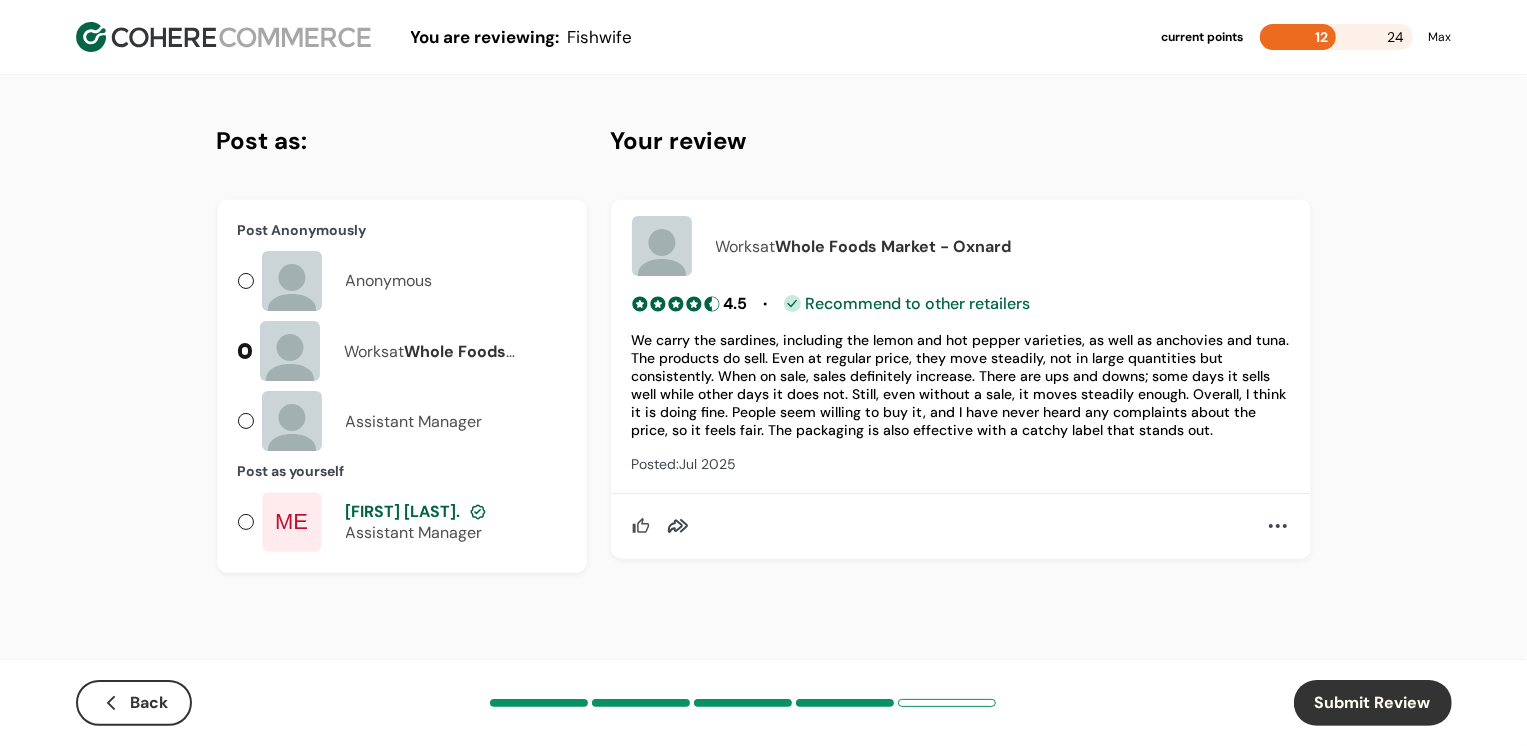 click on "Assistant Manager" at bounding box center (416, 532) 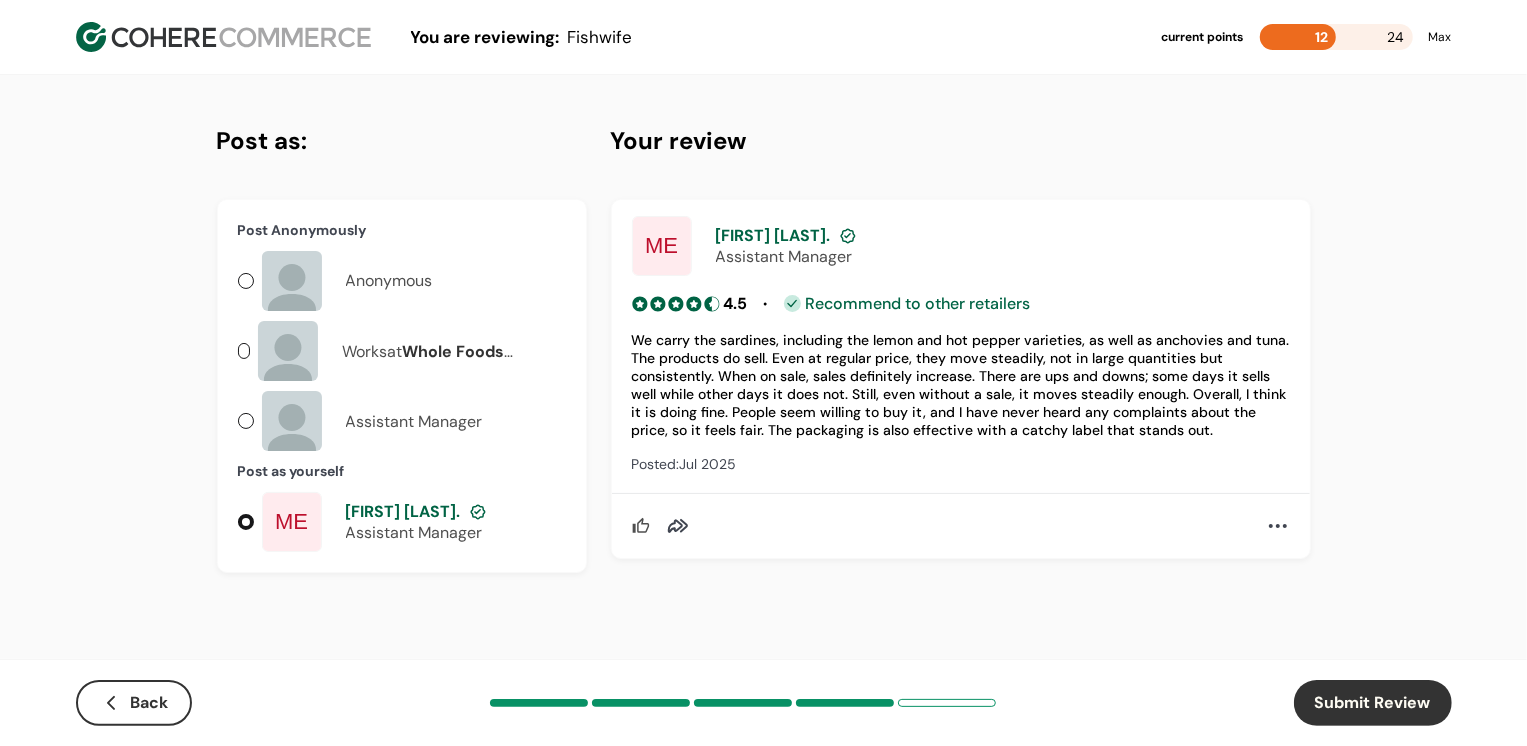 click on "Submit Review" at bounding box center (1373, 703) 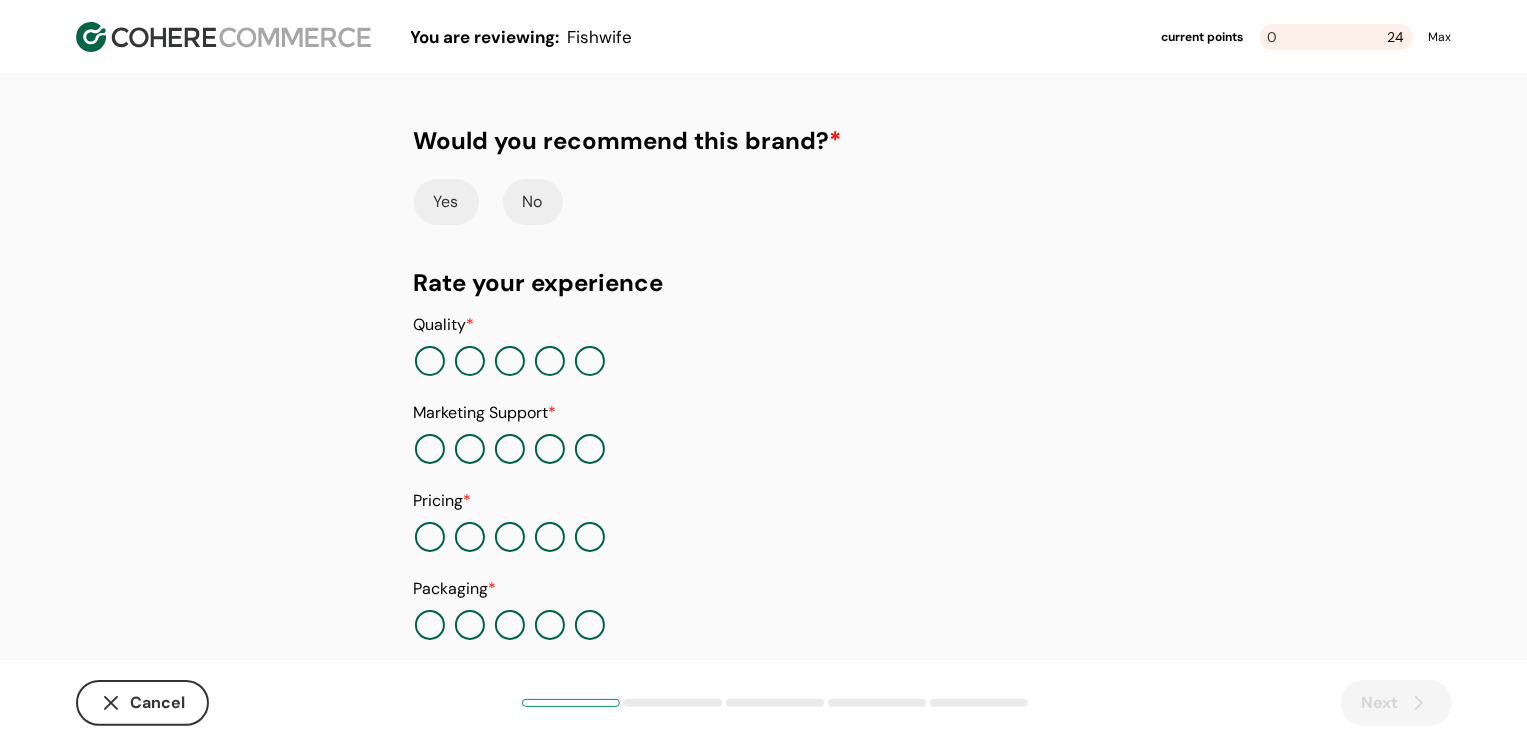 click on "No" at bounding box center [533, 202] 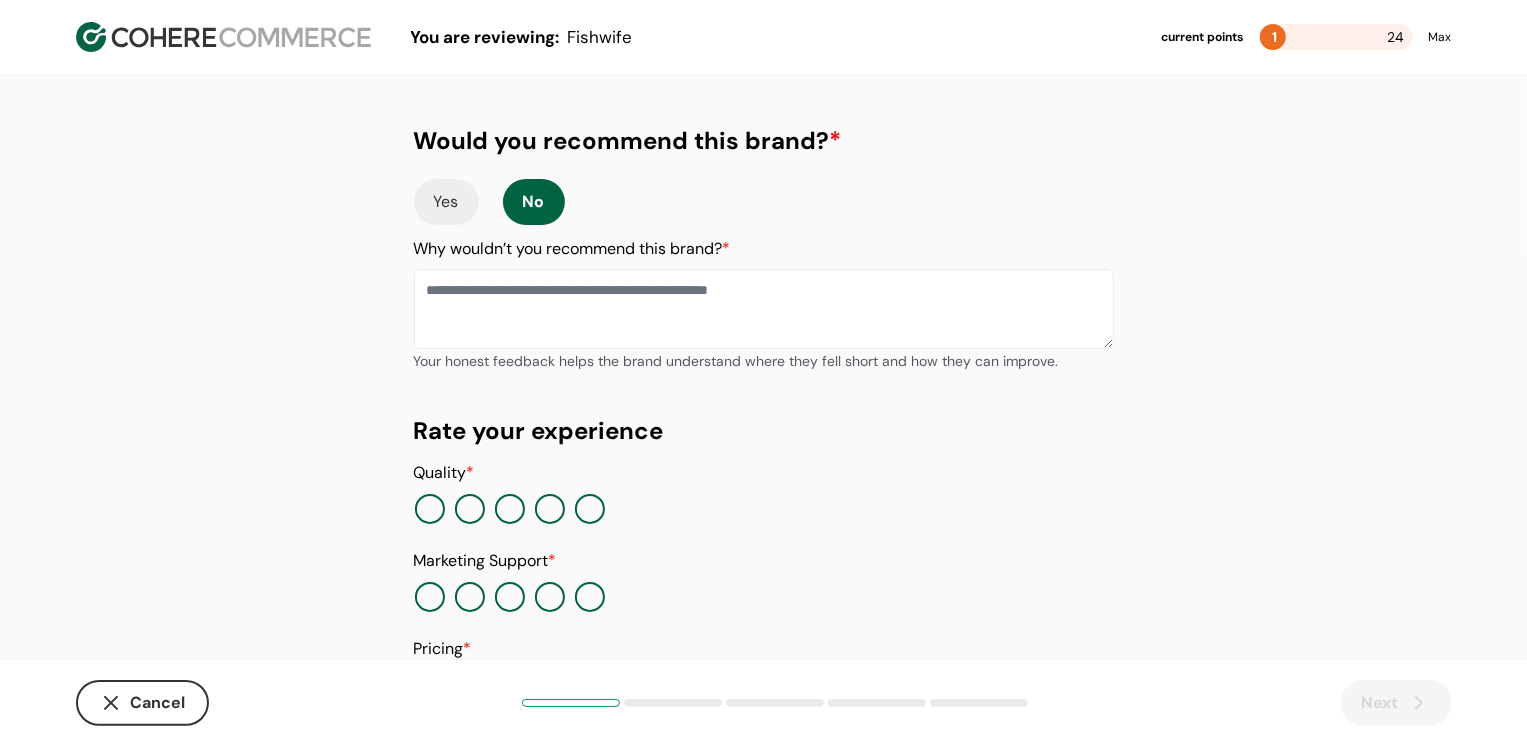 click at bounding box center [550, 509] 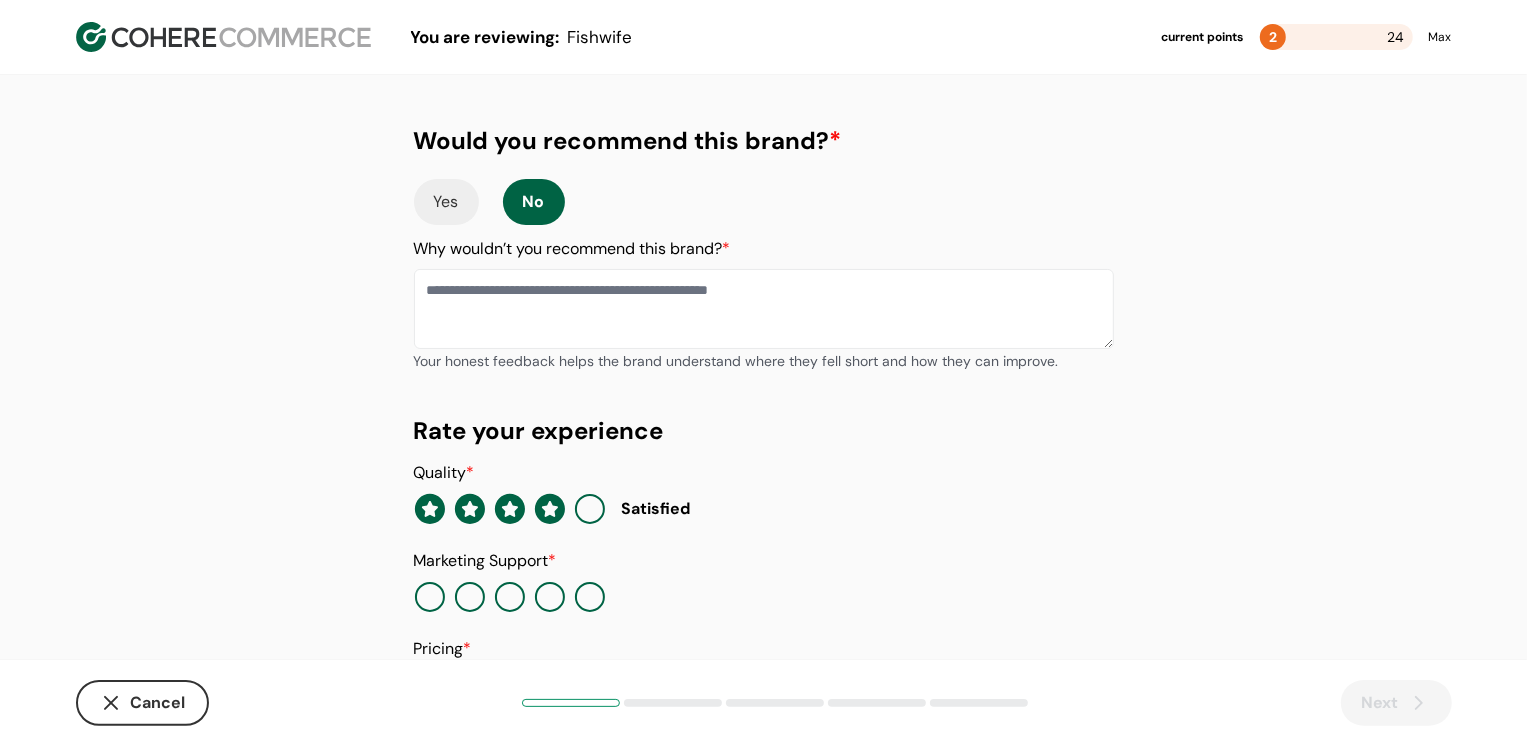 click at bounding box center [430, 597] 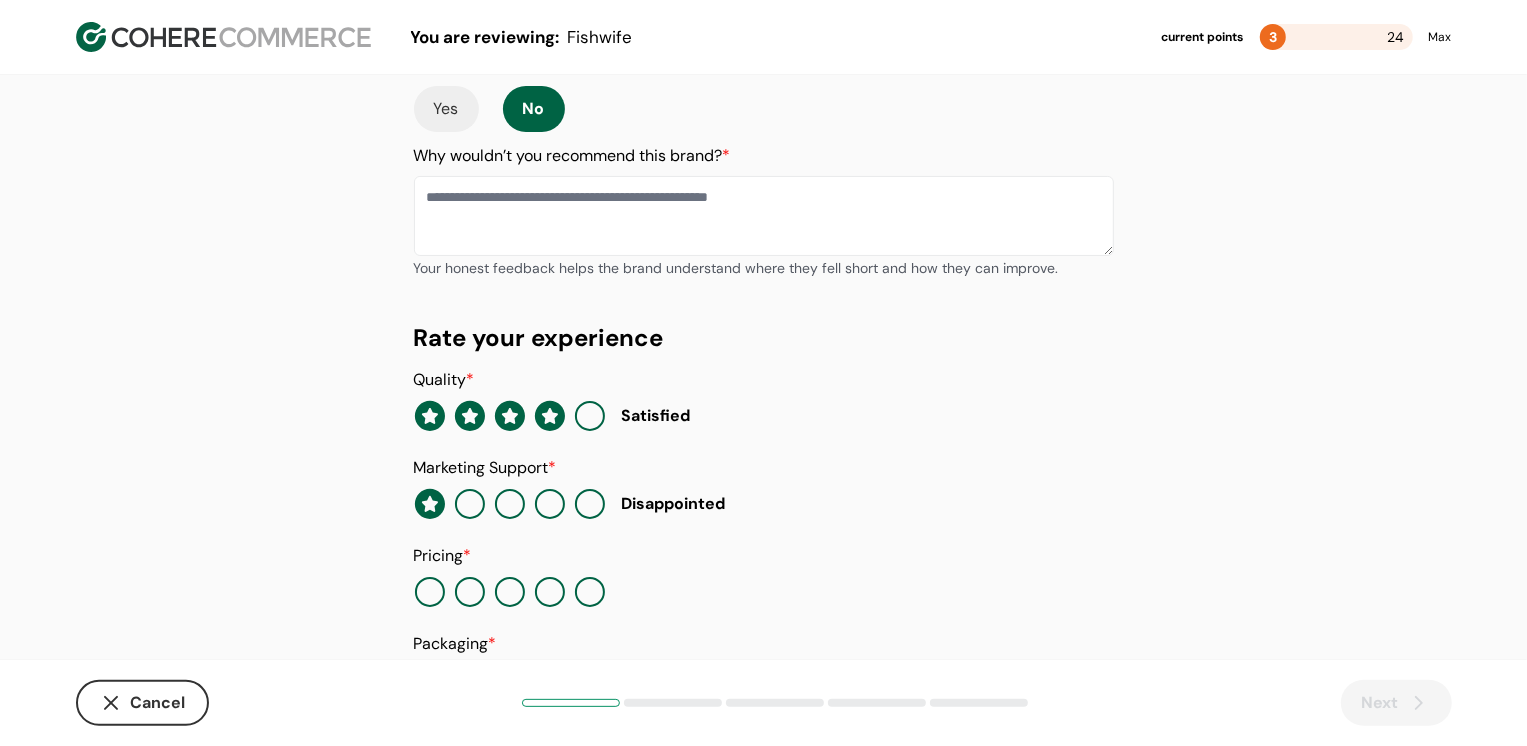 scroll, scrollTop: 341, scrollLeft: 0, axis: vertical 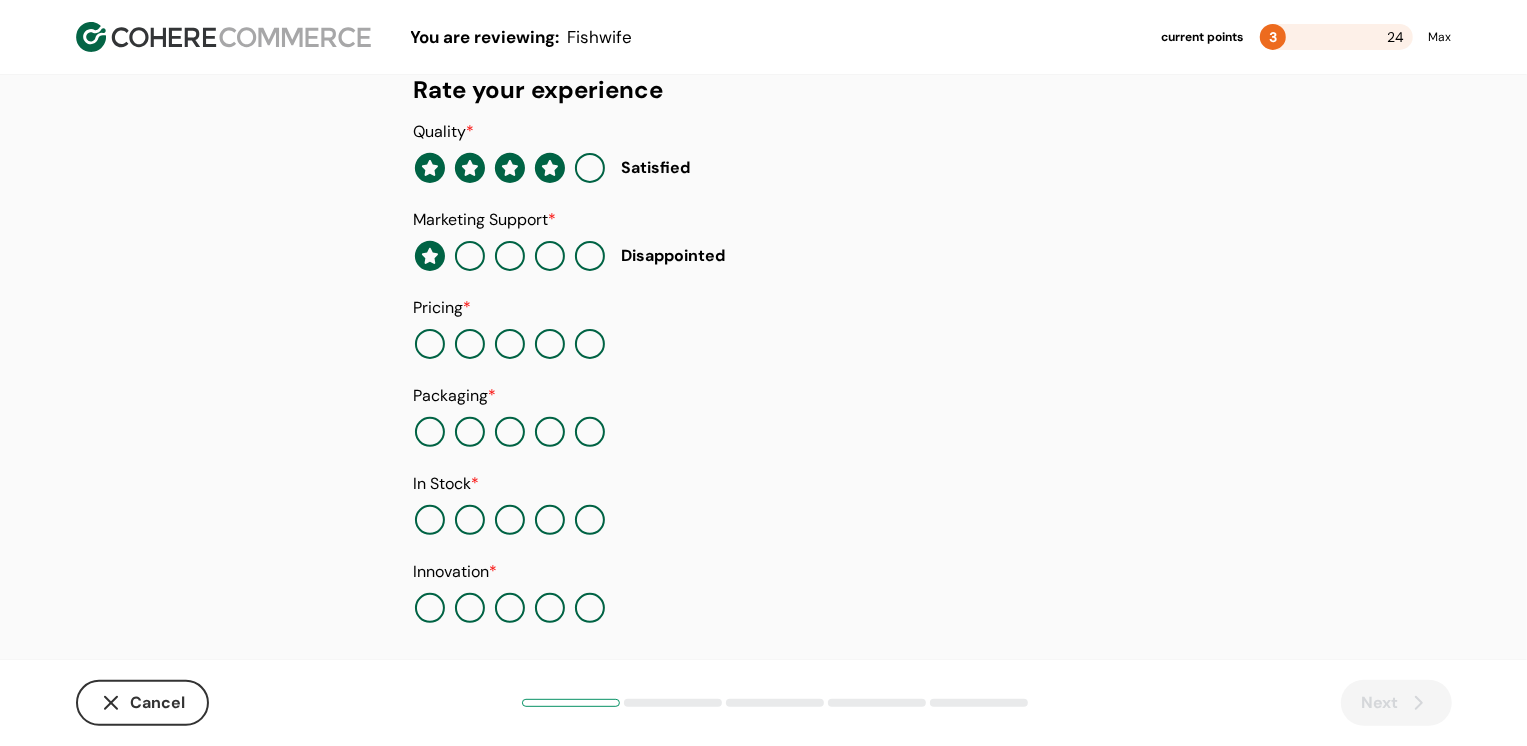 click at bounding box center [510, 344] 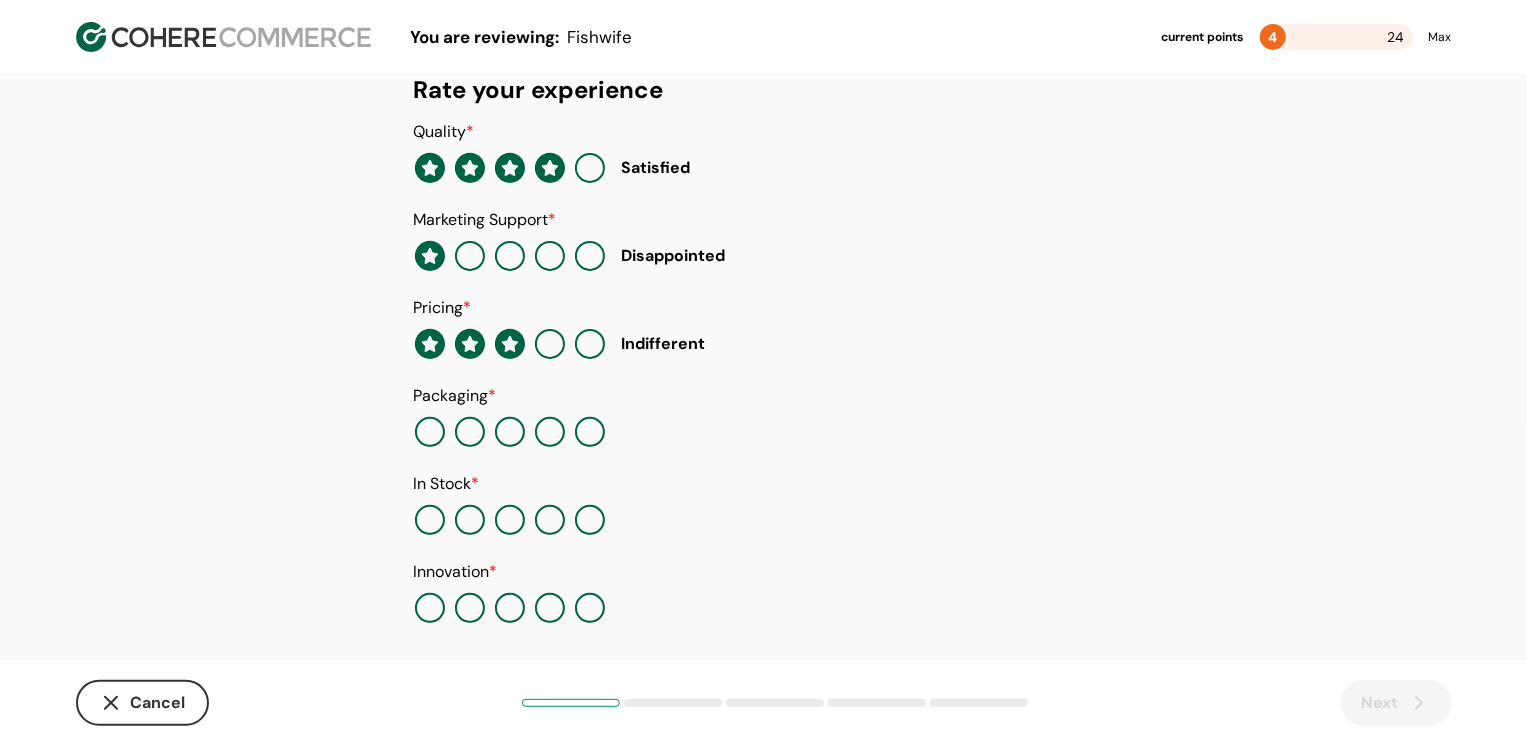 click 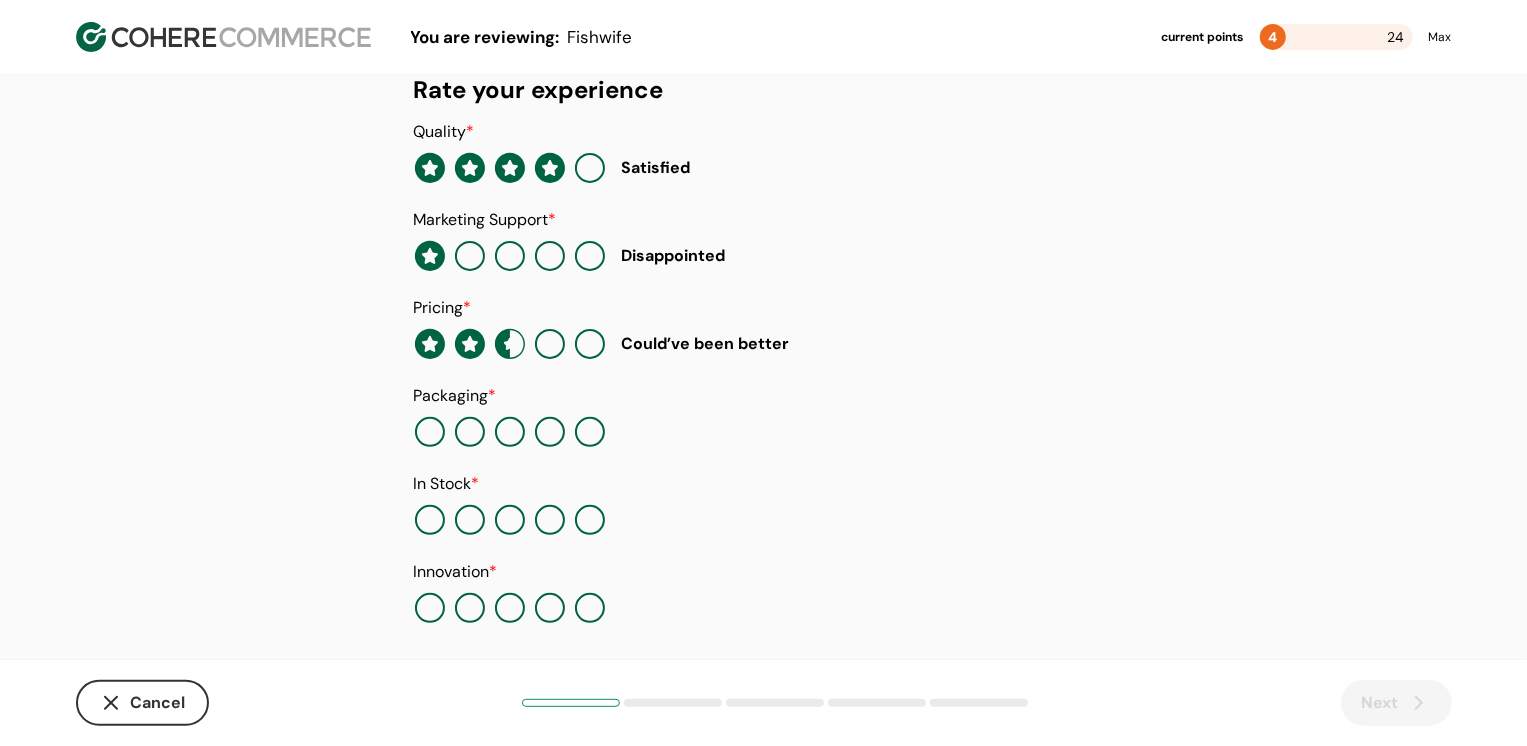 click at bounding box center (550, 520) 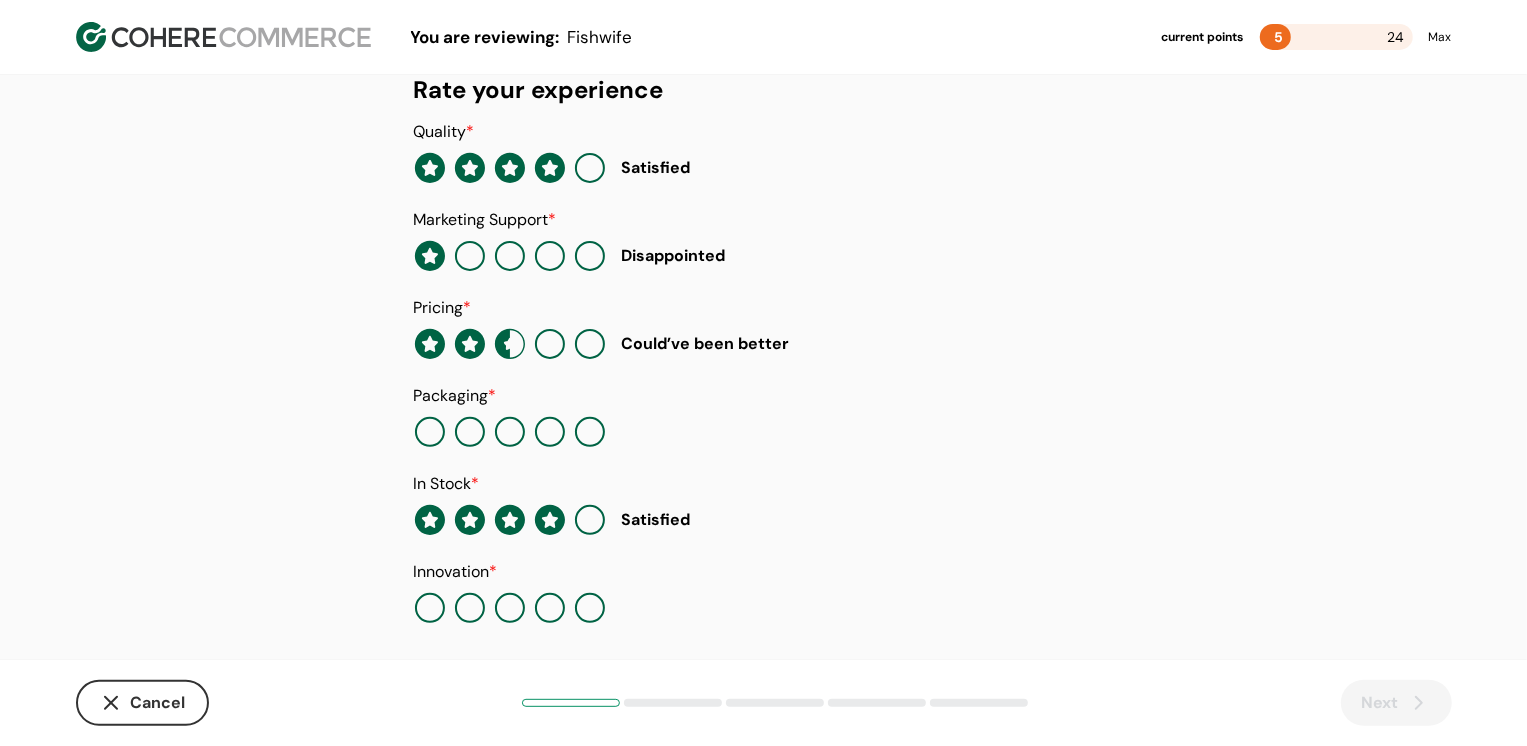 click at bounding box center [550, 432] 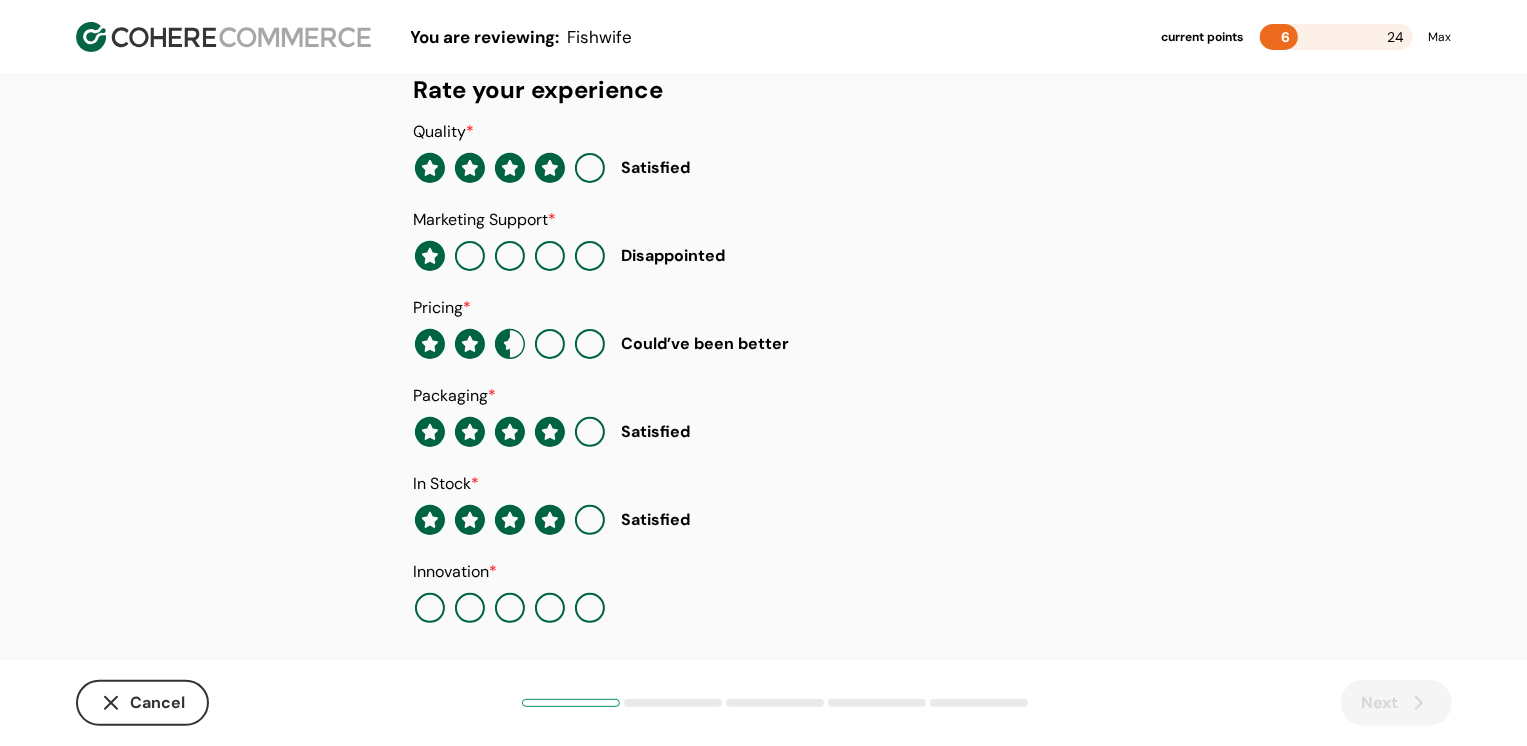 click at bounding box center [550, 608] 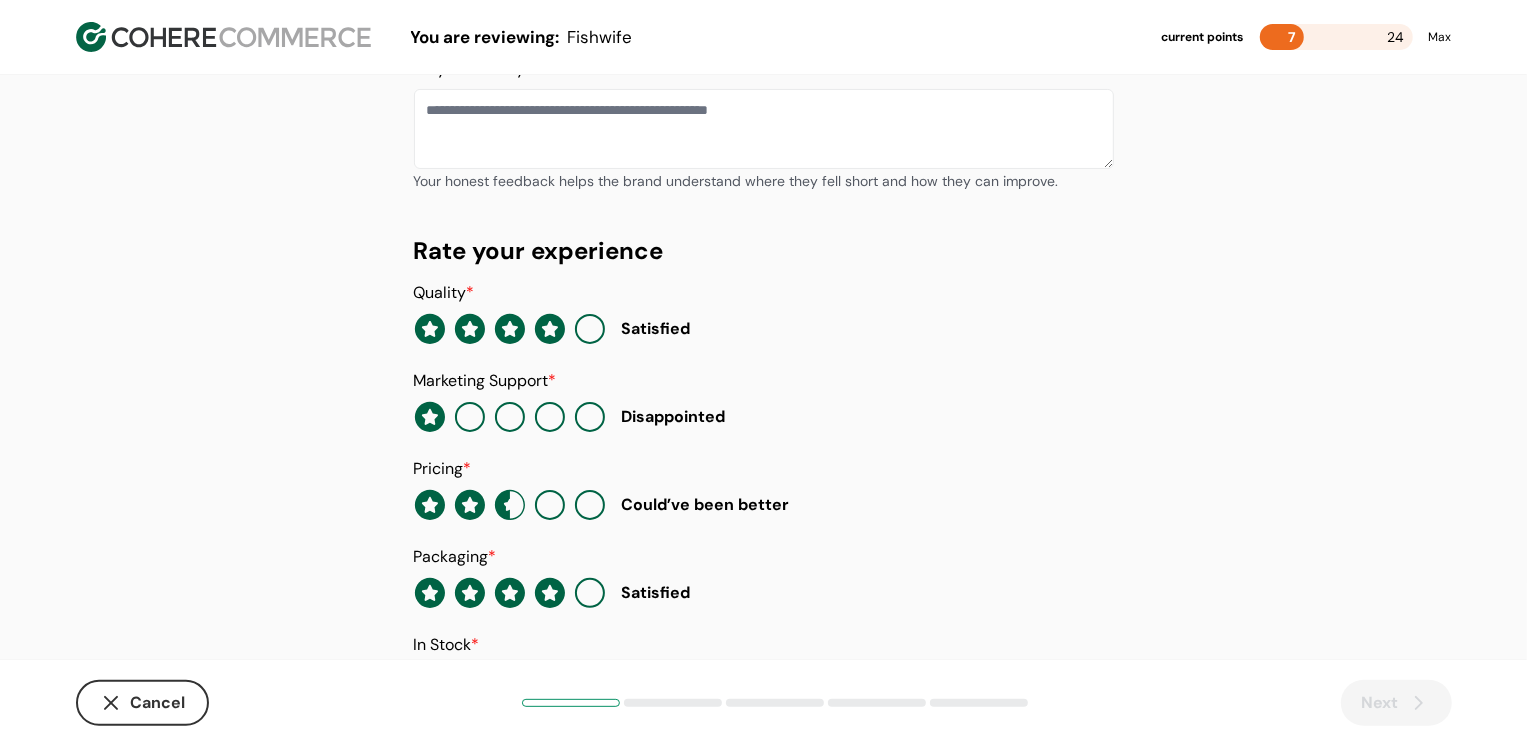 scroll, scrollTop: 0, scrollLeft: 0, axis: both 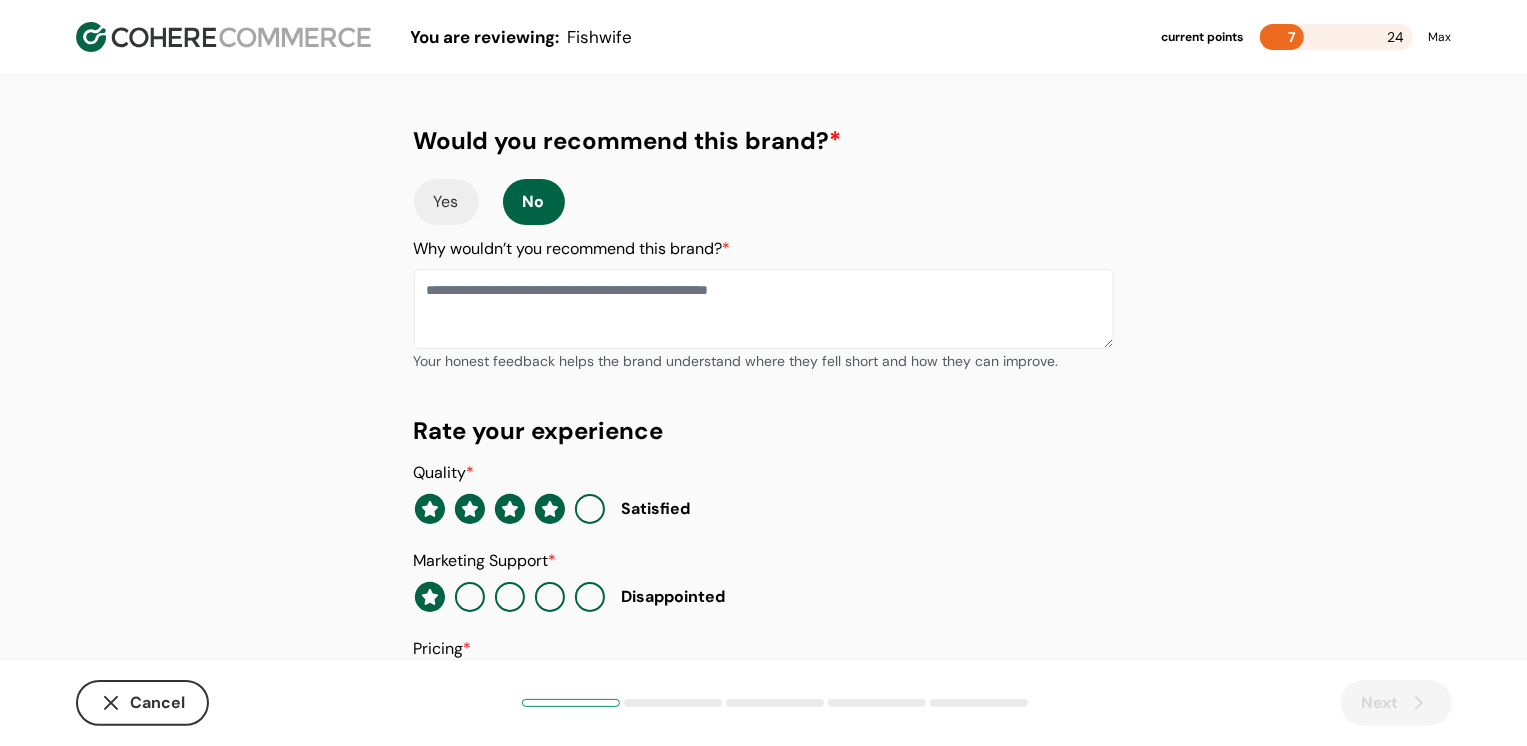 click at bounding box center (764, 309) 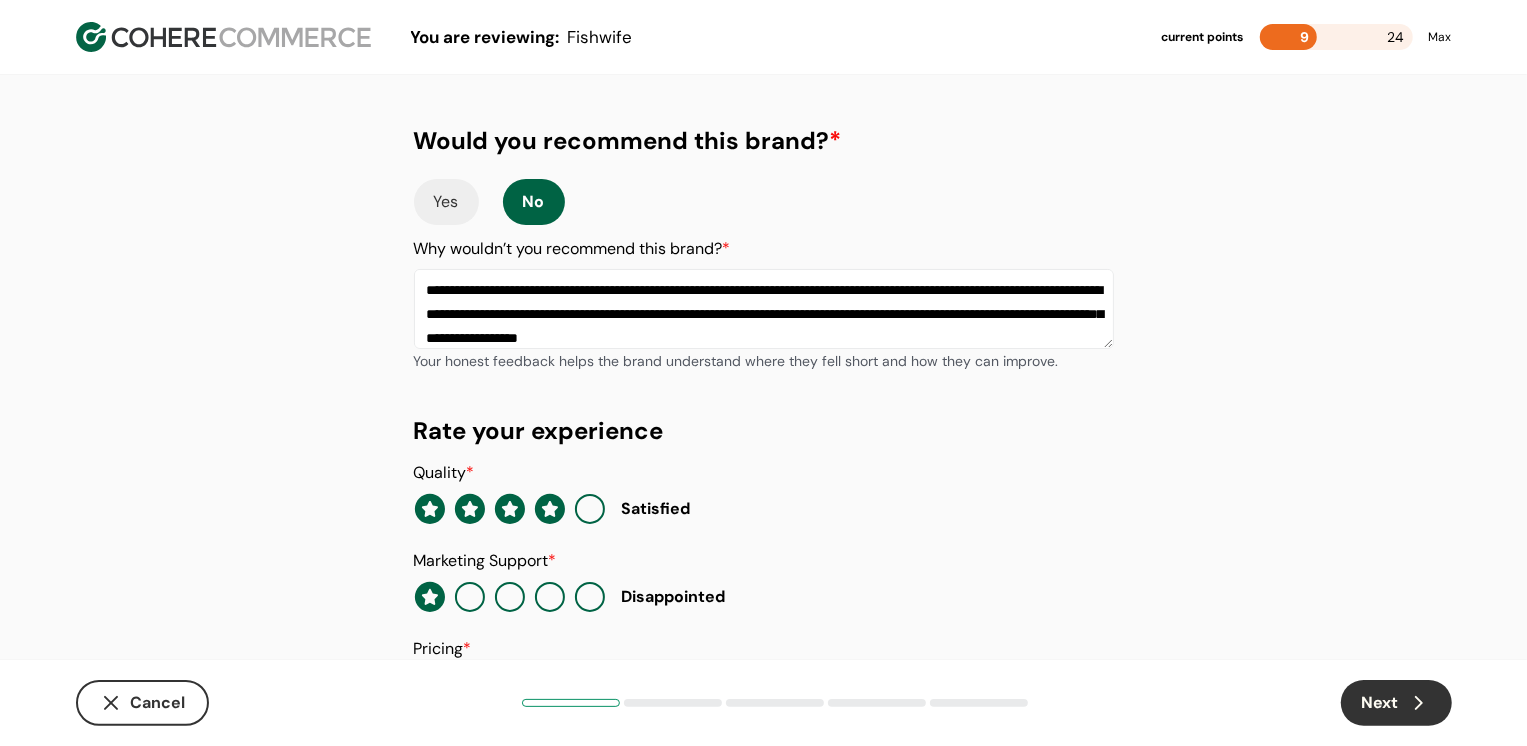 type on "**********" 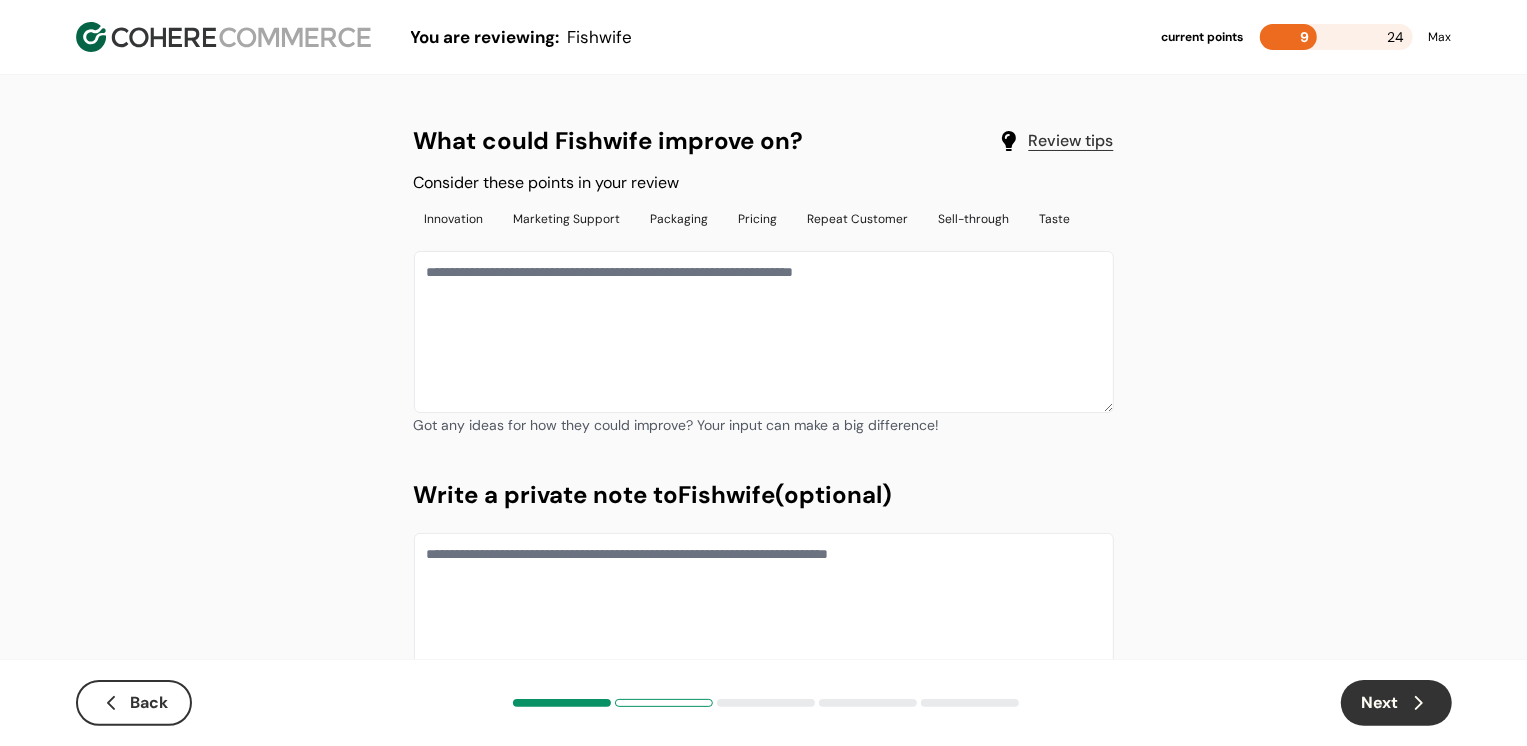 click 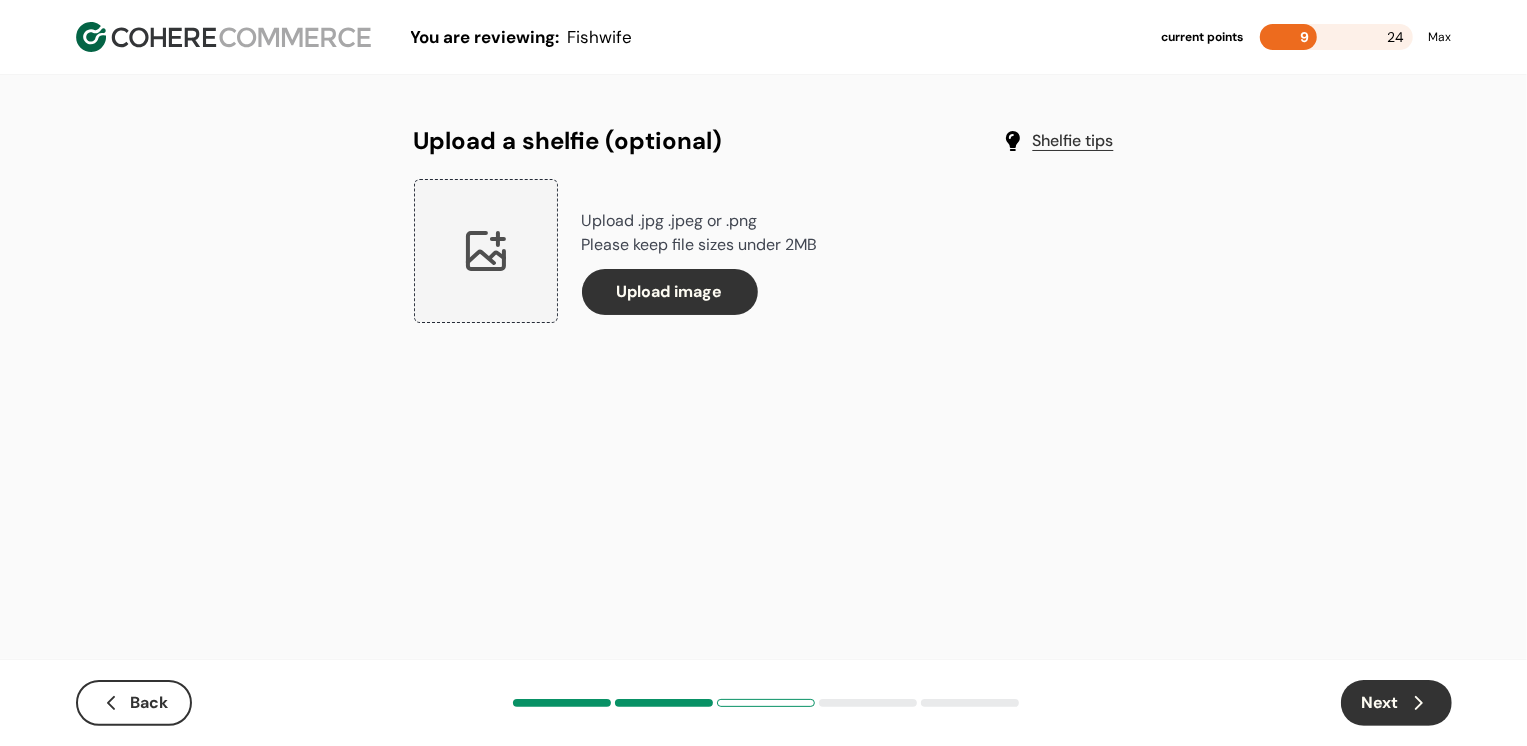 click on "Back" at bounding box center (134, 703) 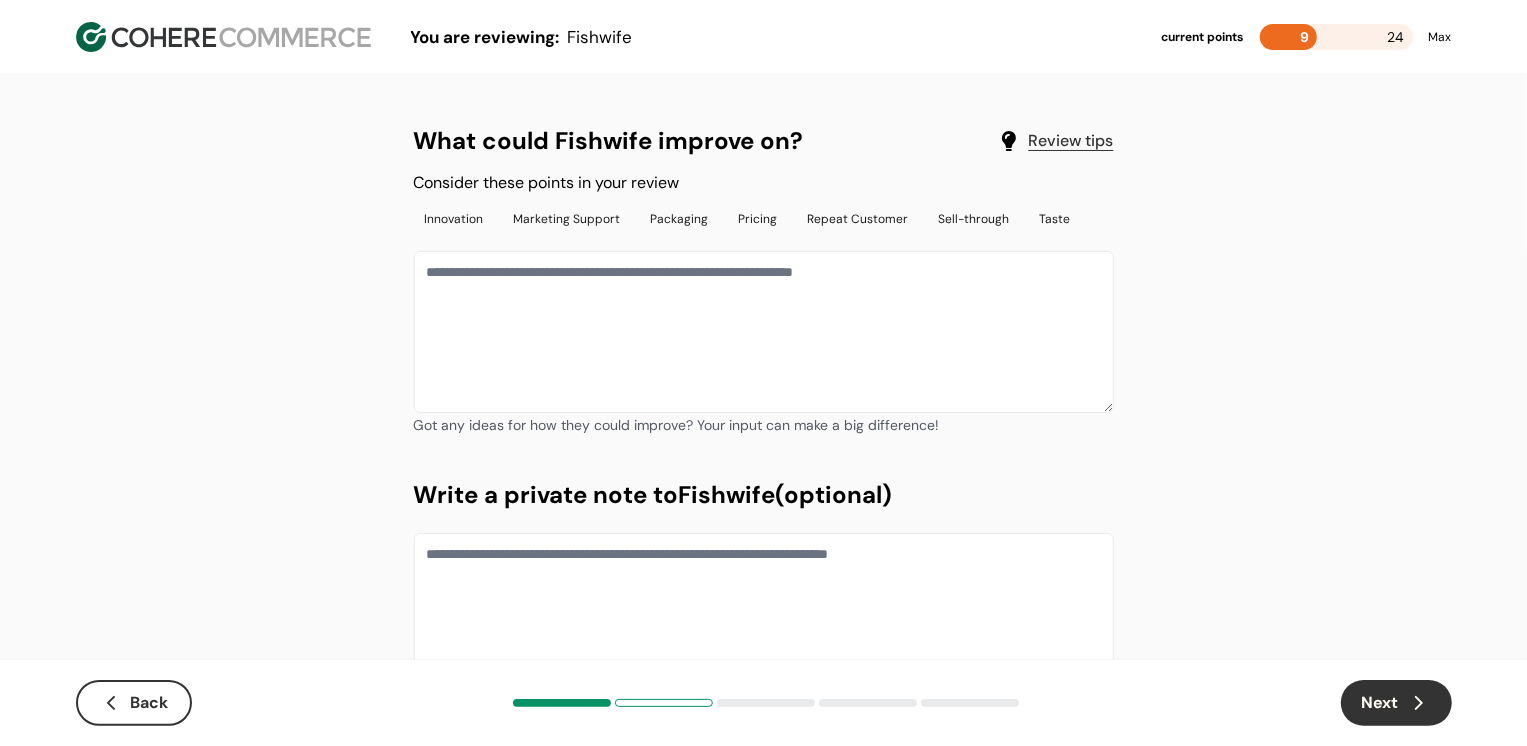 click on "Got any ideas for how they could improve? Your input can make a big difference!" at bounding box center (677, 425) 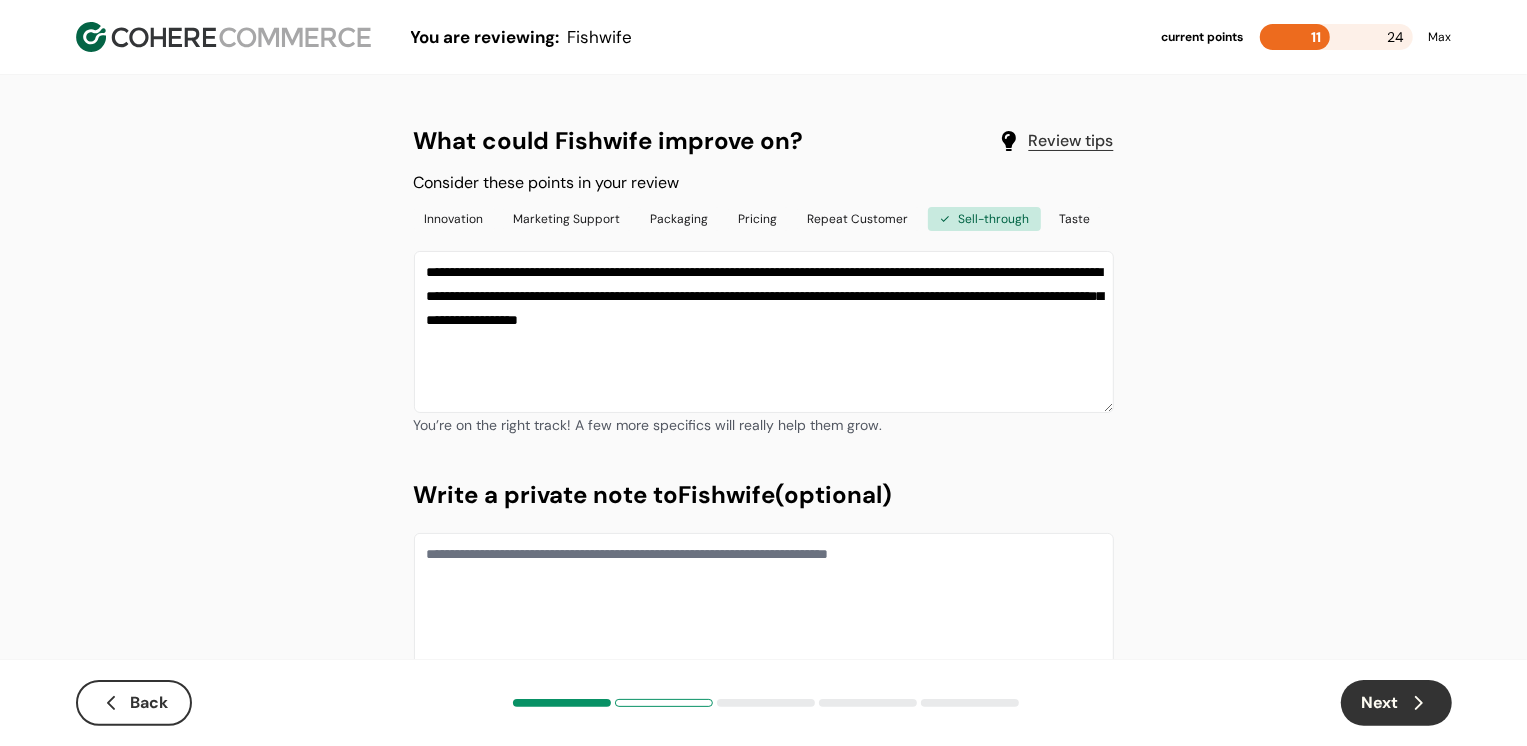 type on "**********" 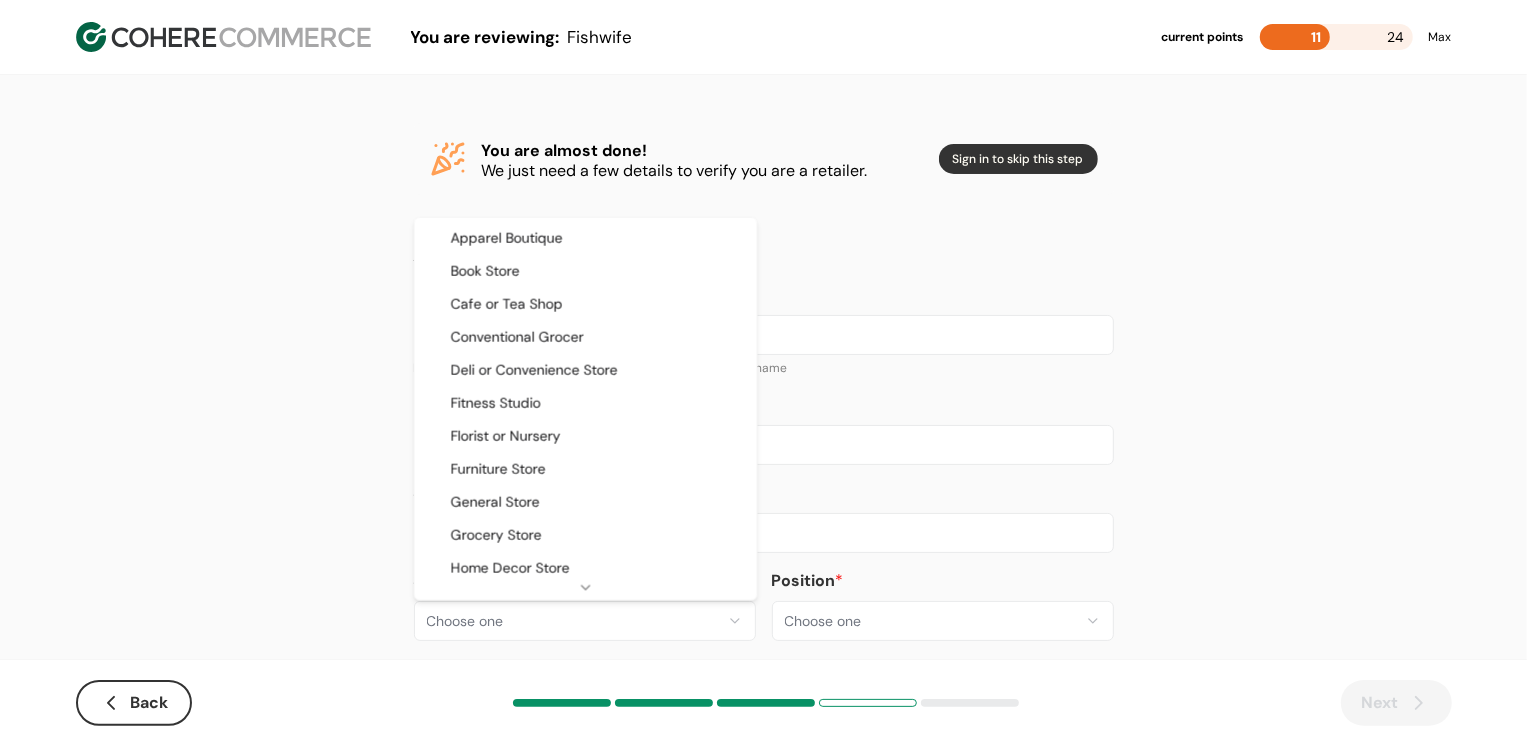 click on "**********" at bounding box center (763, 388) 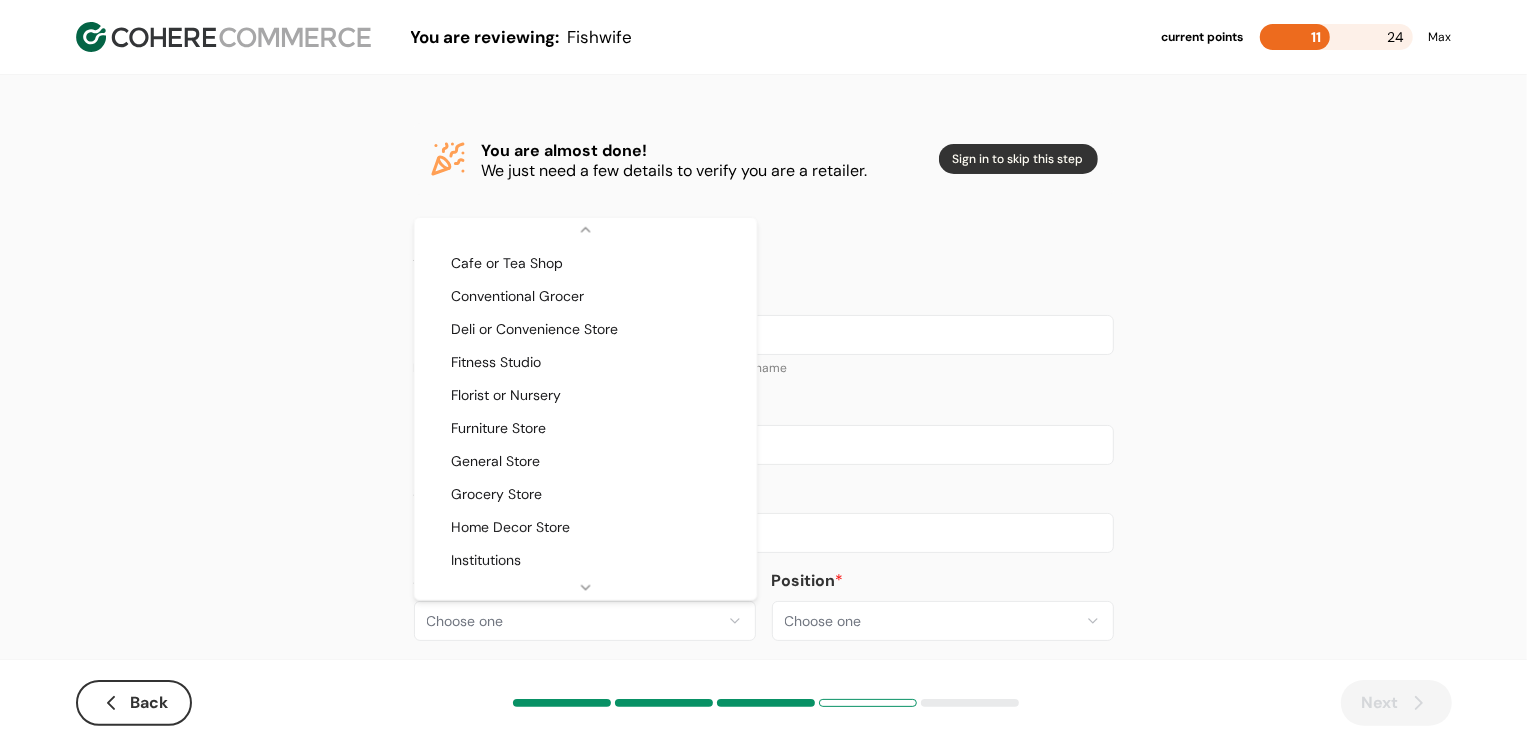 select on "**" 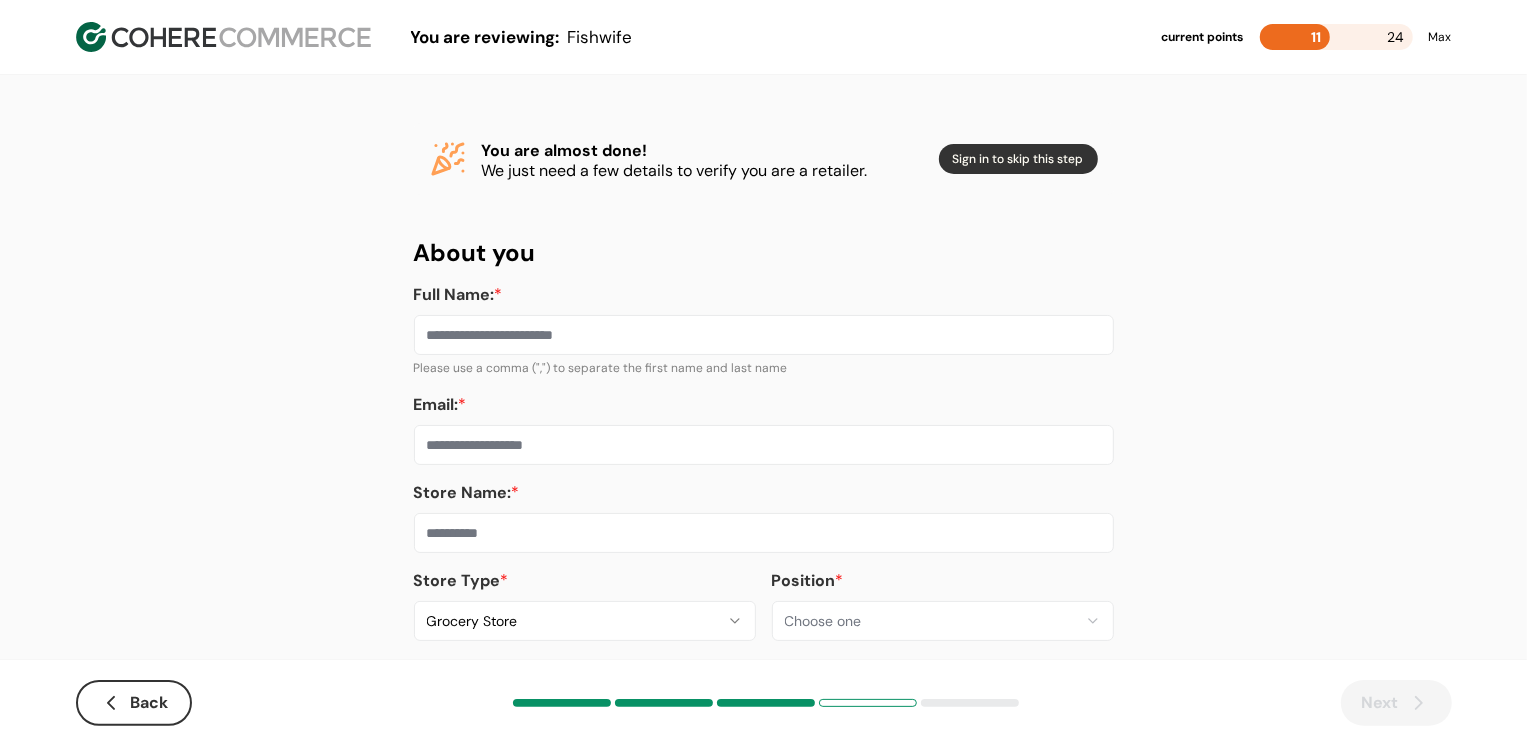 click at bounding box center [764, 533] 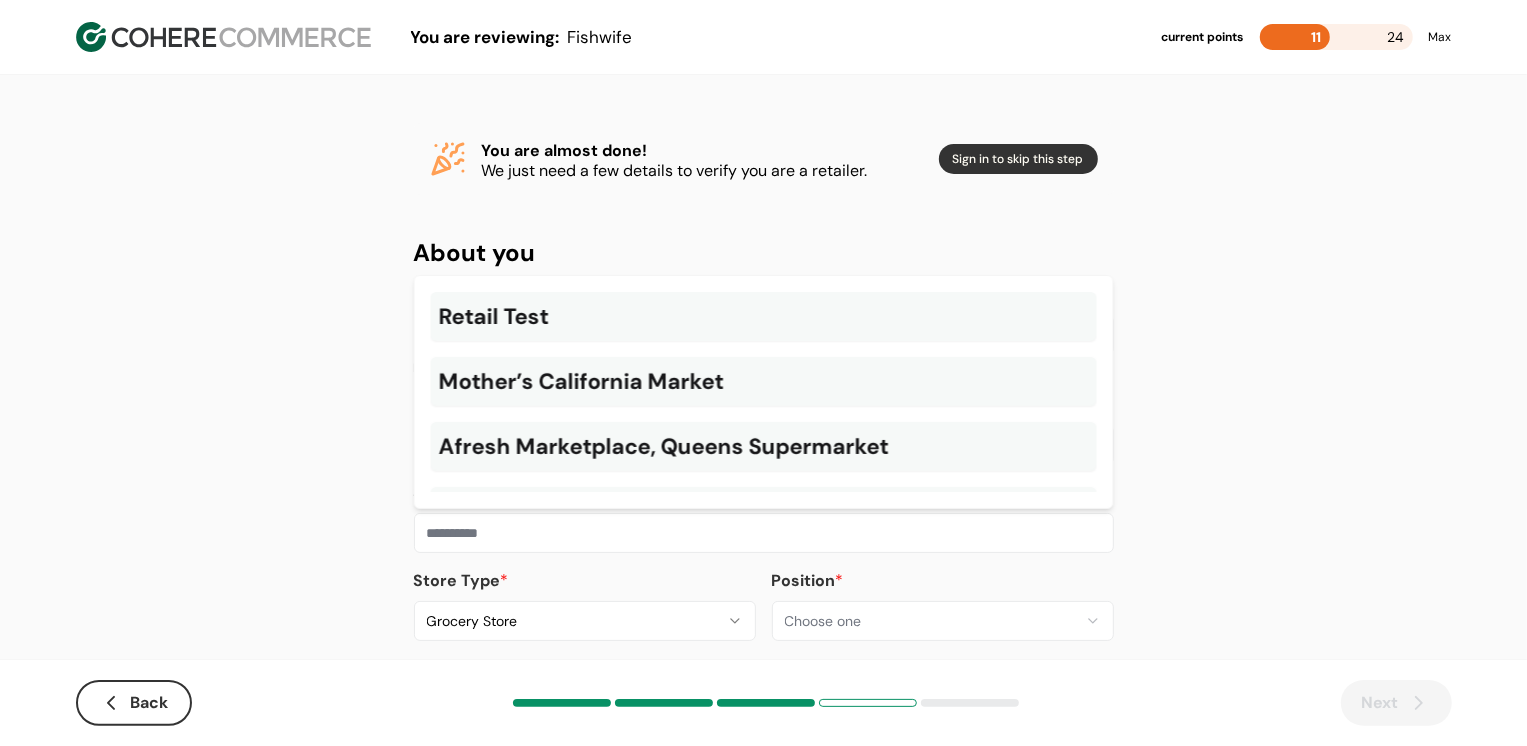 paste on "**********" 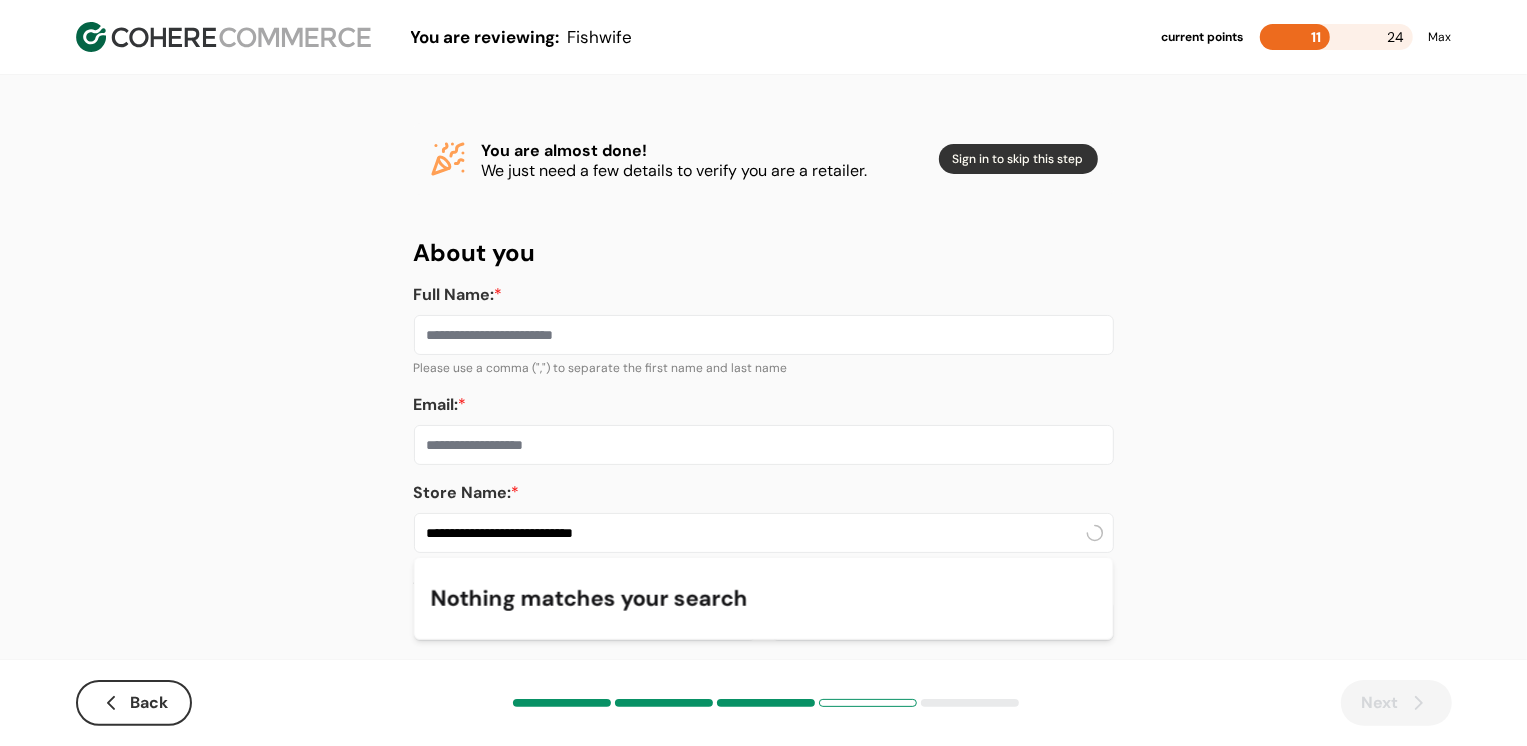 type on "**********" 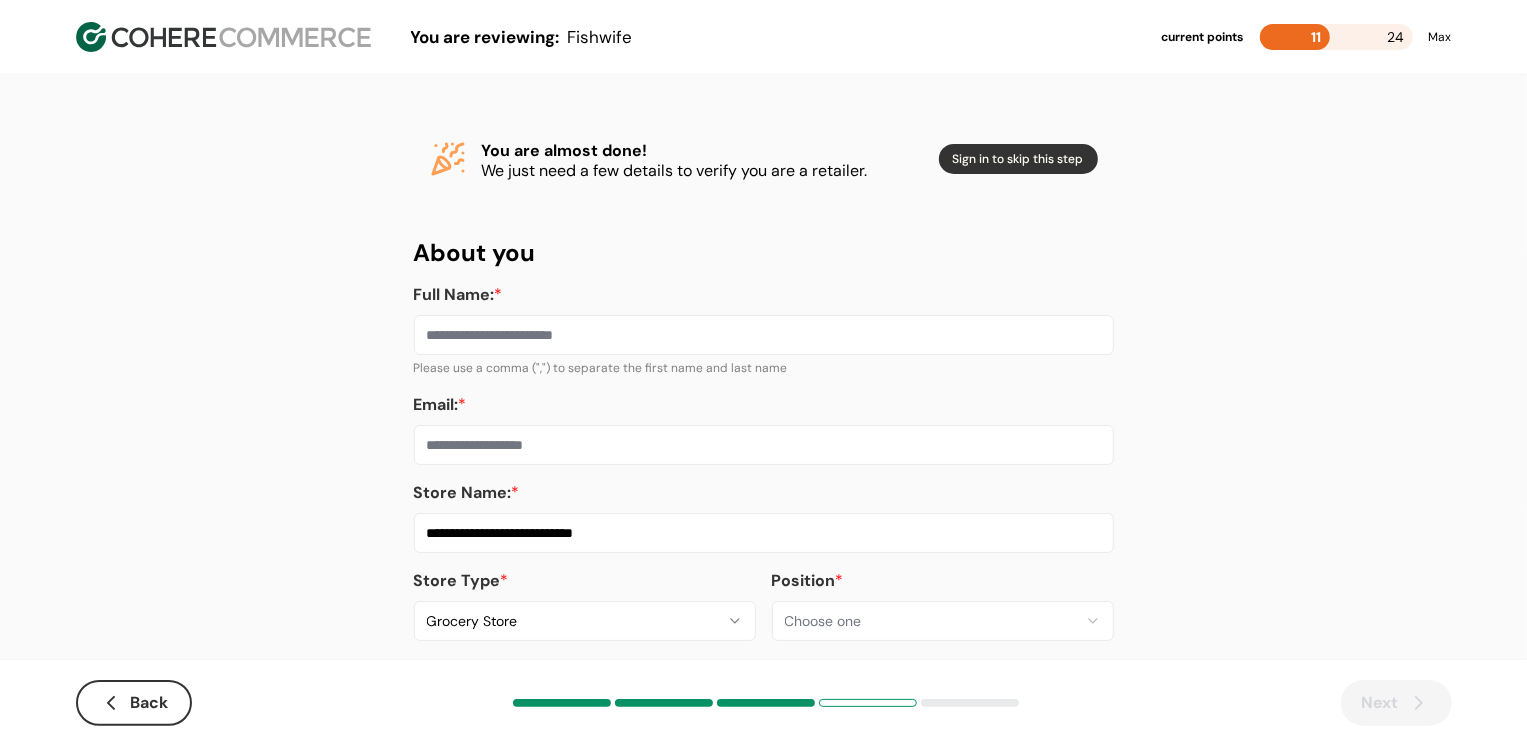 click on "Email:  *" at bounding box center [764, 445] 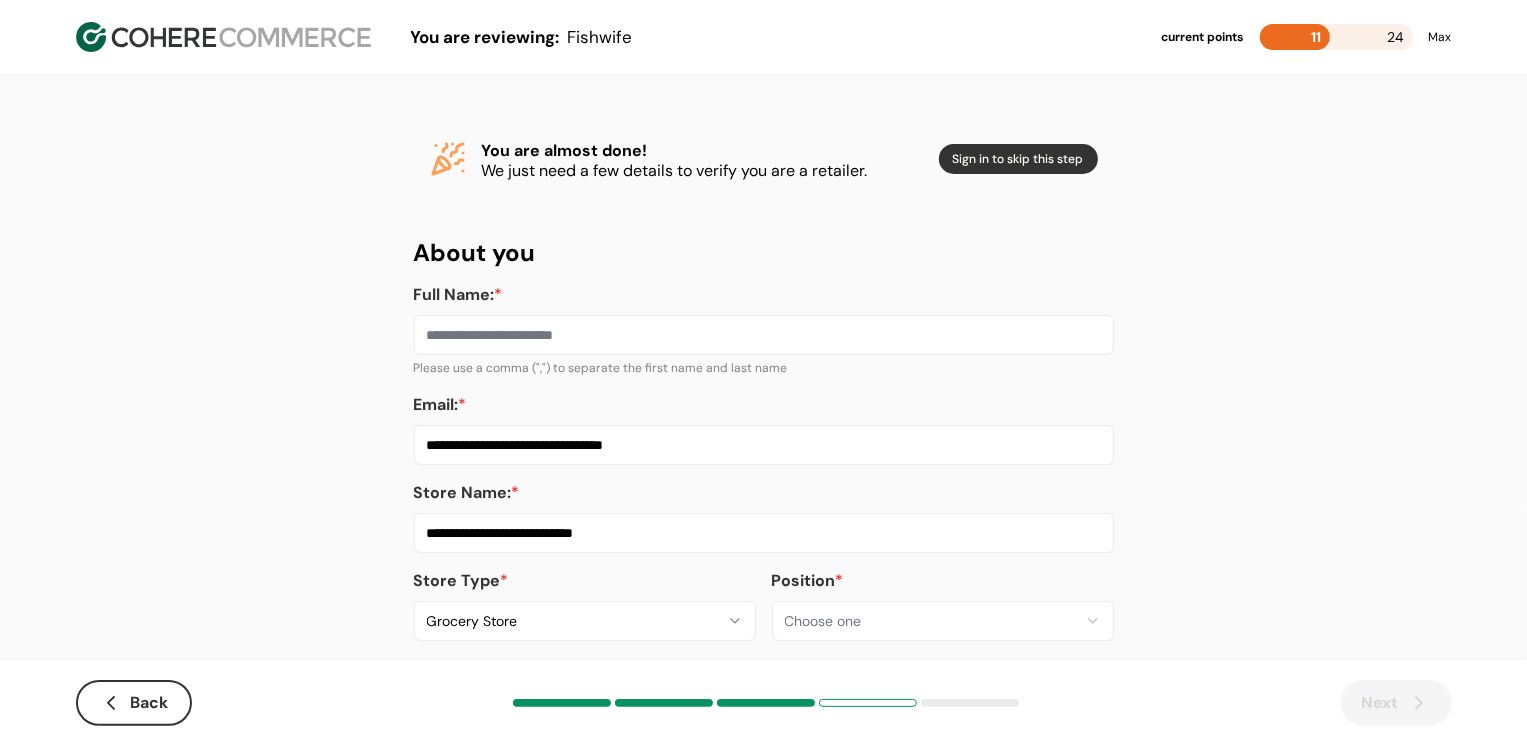 type on "**********" 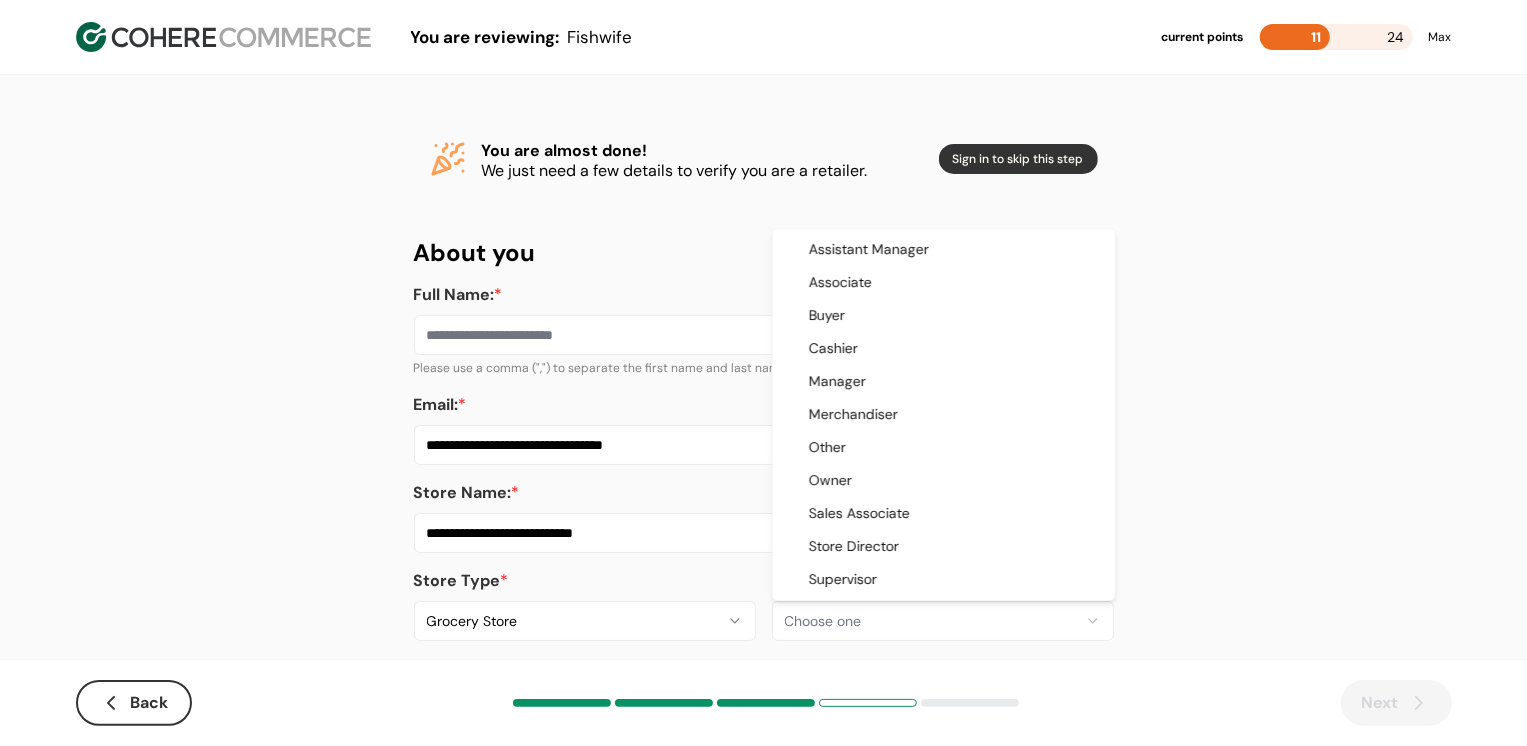 click on "**********" at bounding box center (763, 388) 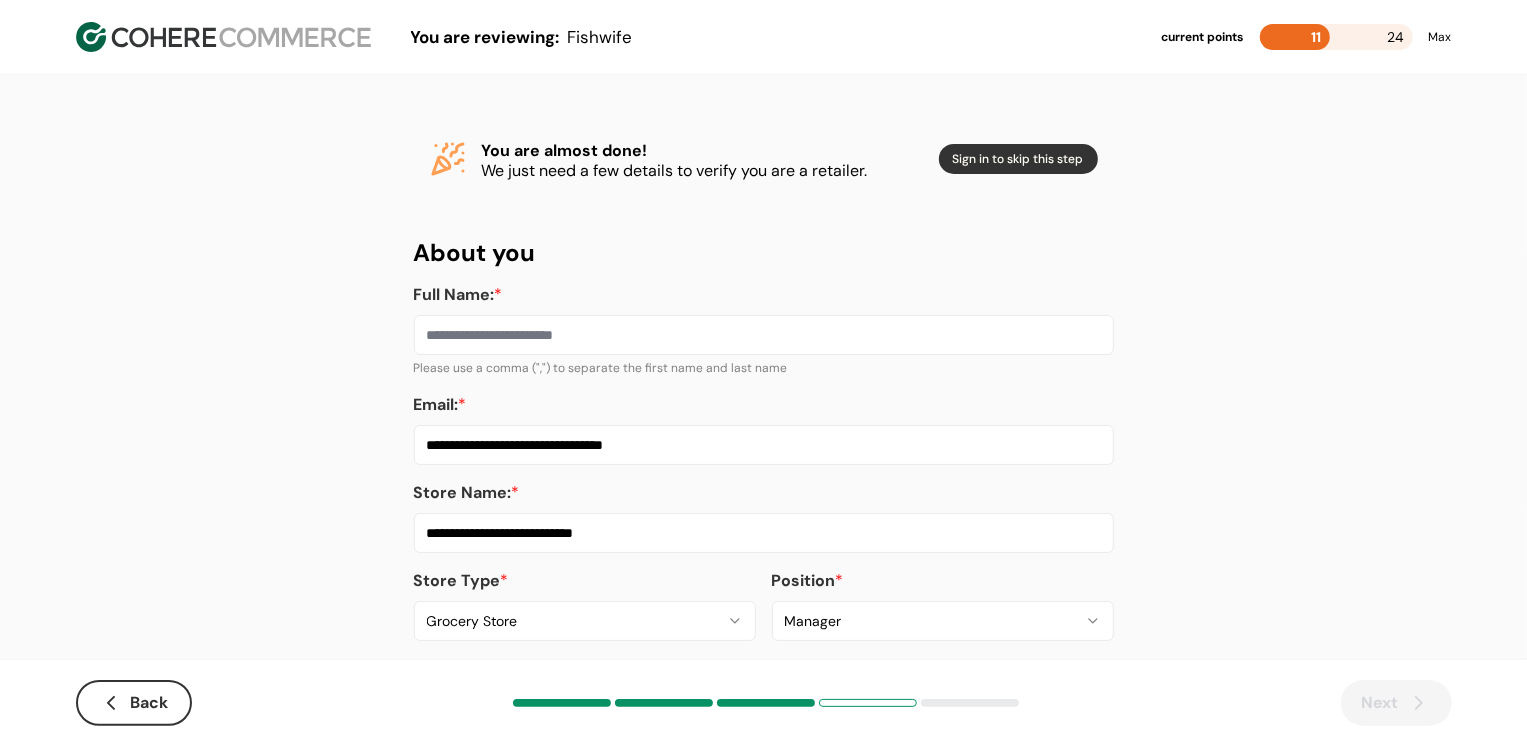 click on "Full Name:  *" at bounding box center (764, 335) 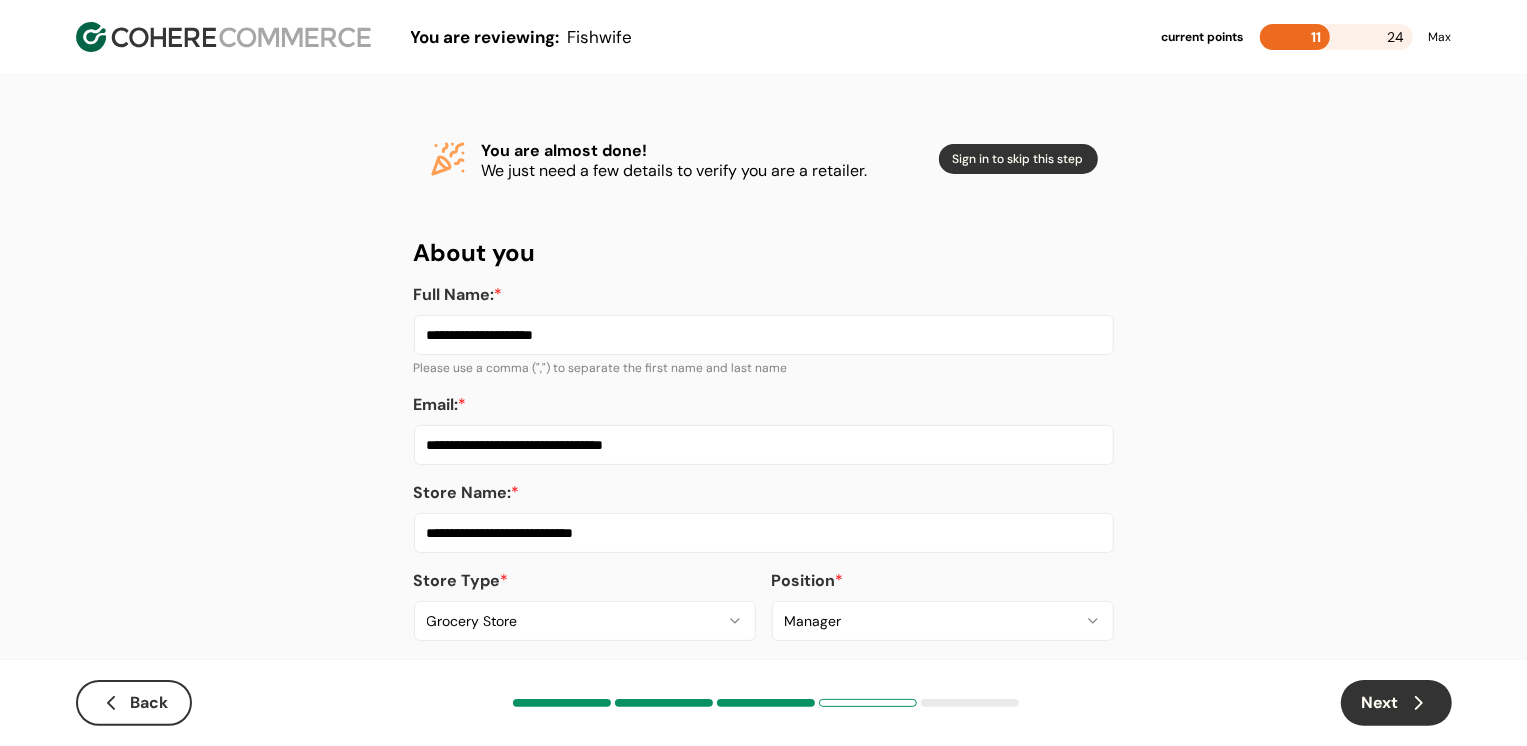type on "**********" 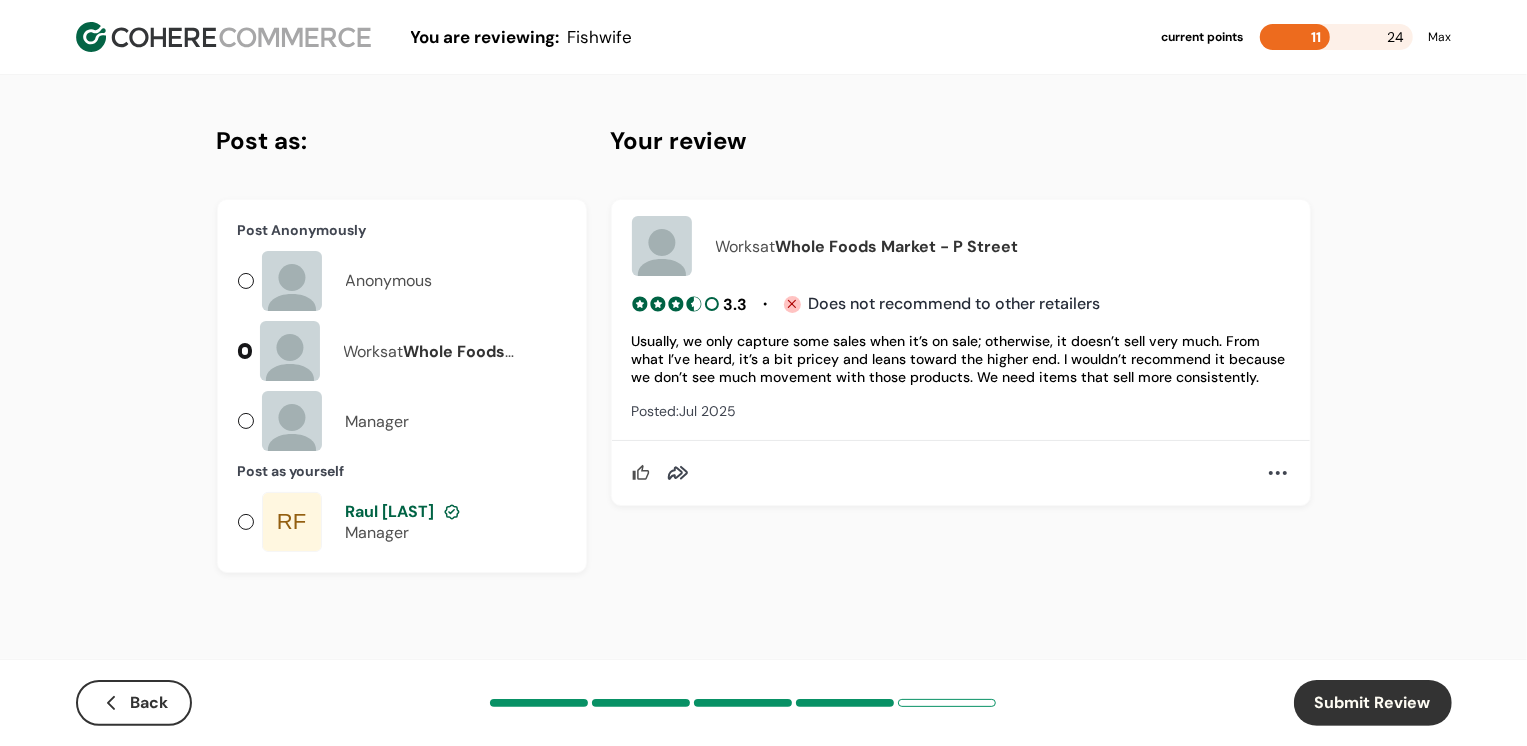 click on "Anonymous" at bounding box center (389, 281) 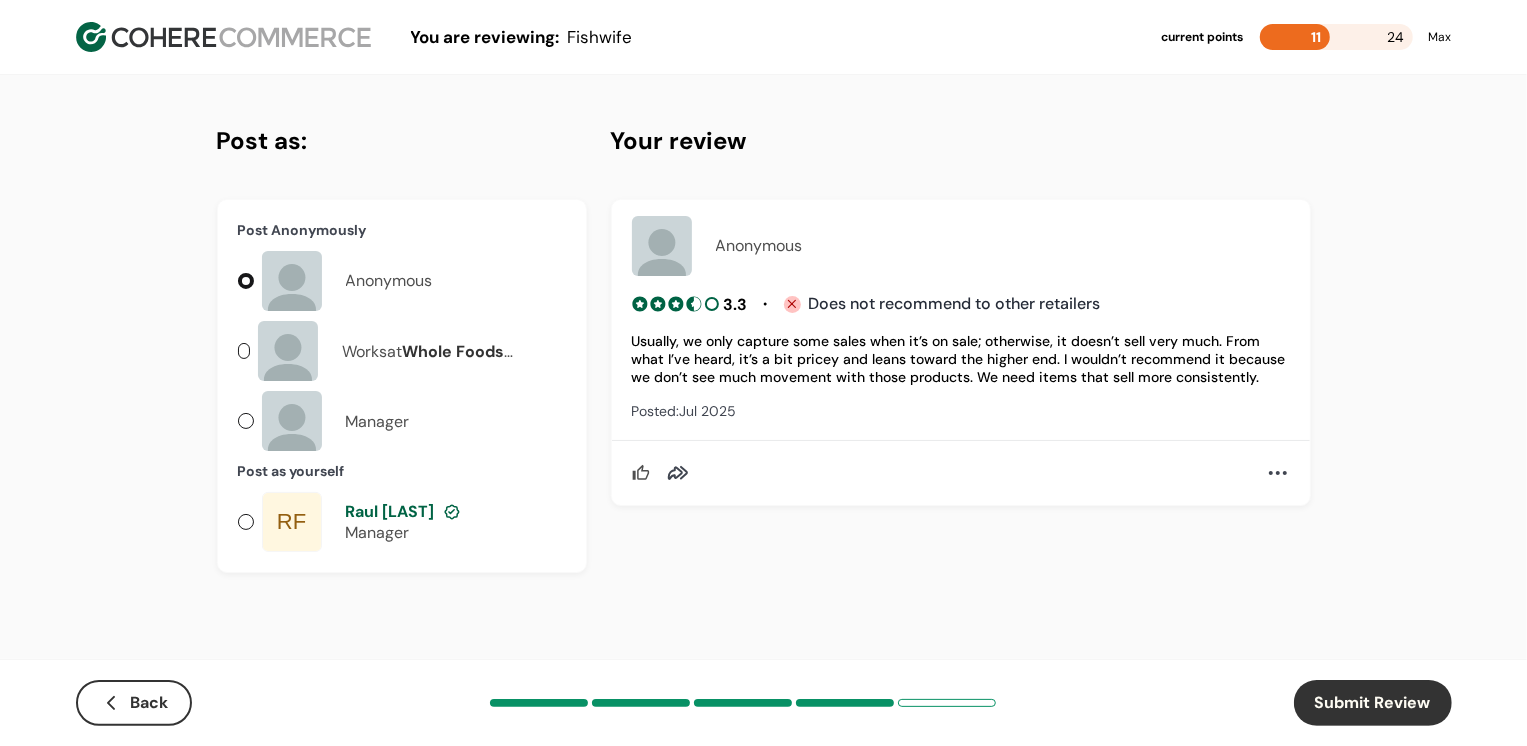 click on "Submit Review" at bounding box center [1373, 703] 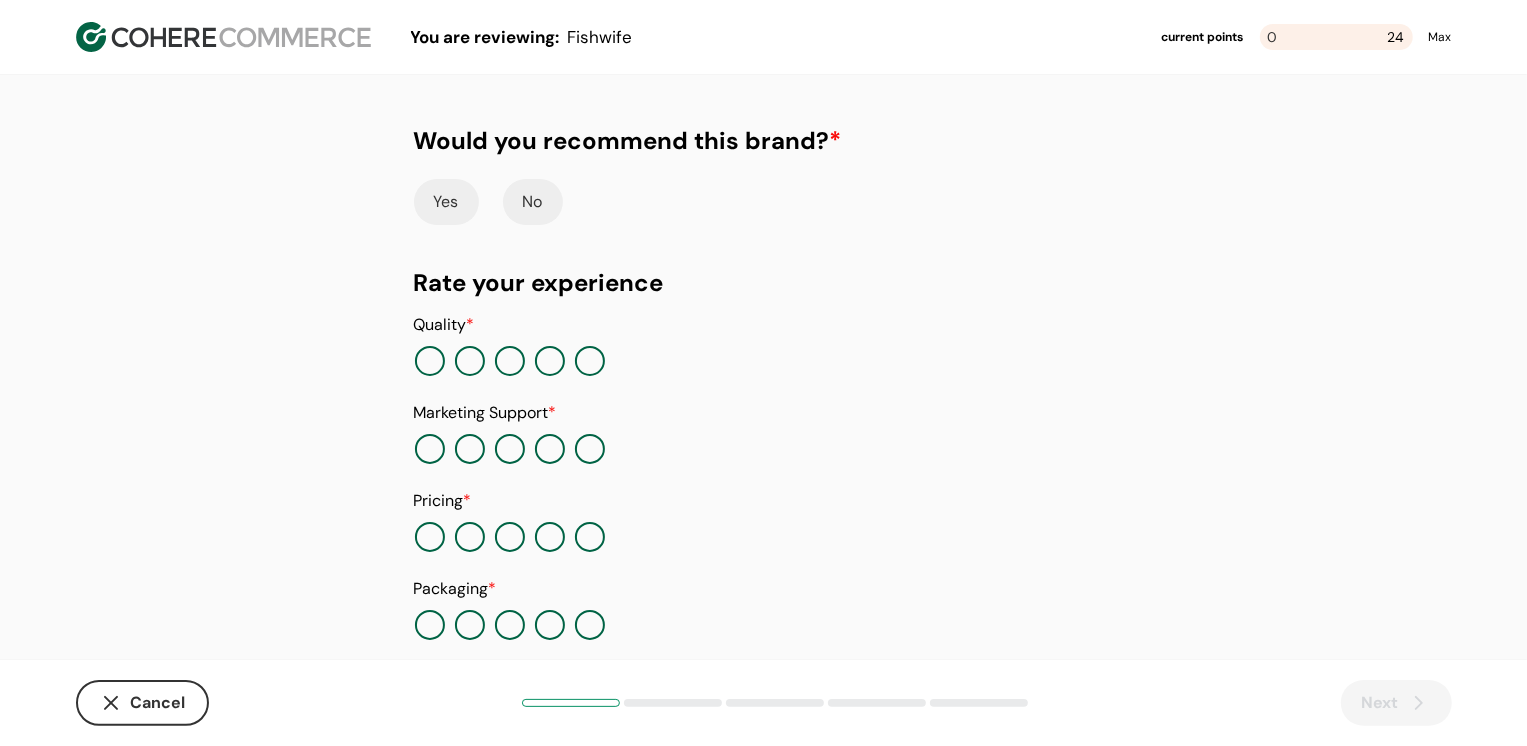 click on "Yes" at bounding box center (446, 202) 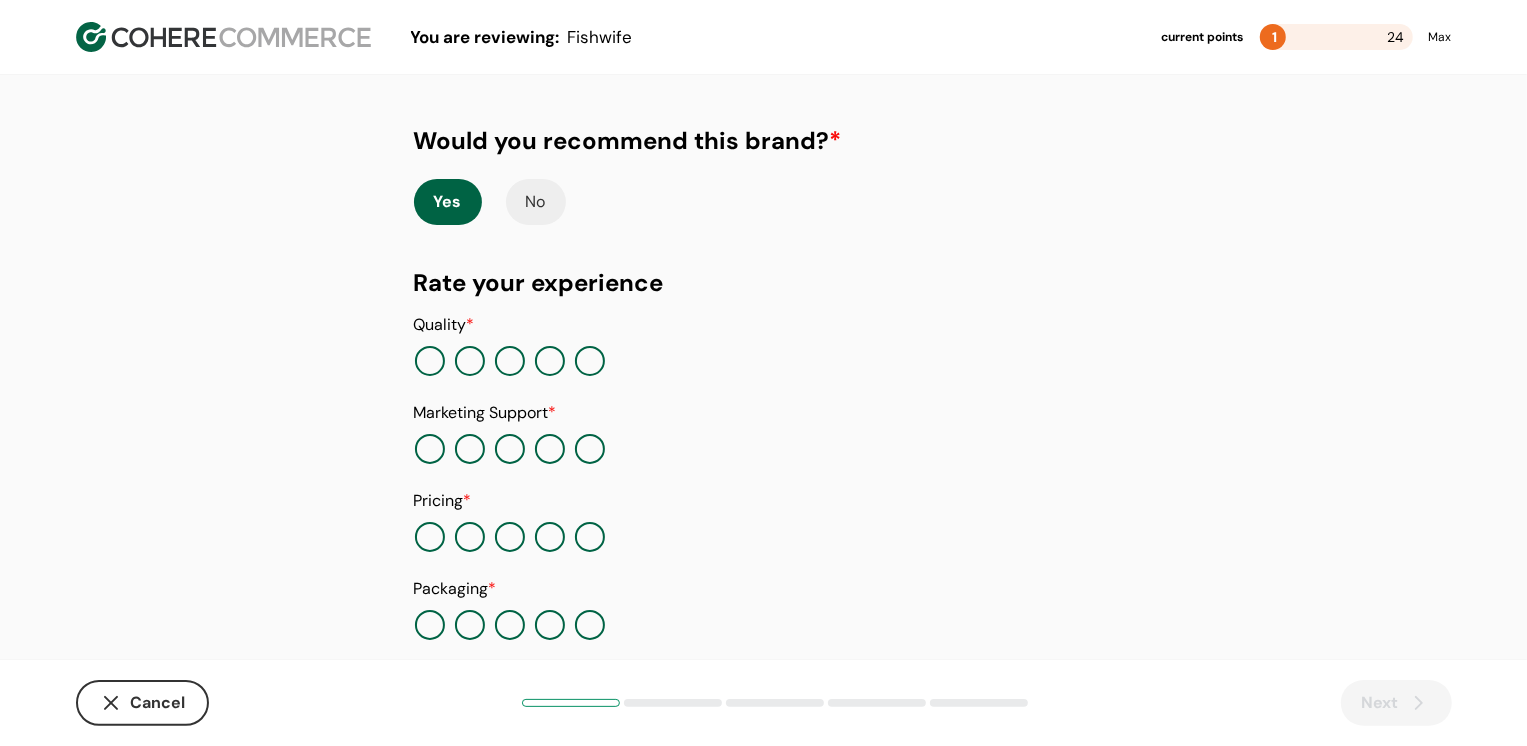 click at bounding box center [550, 361] 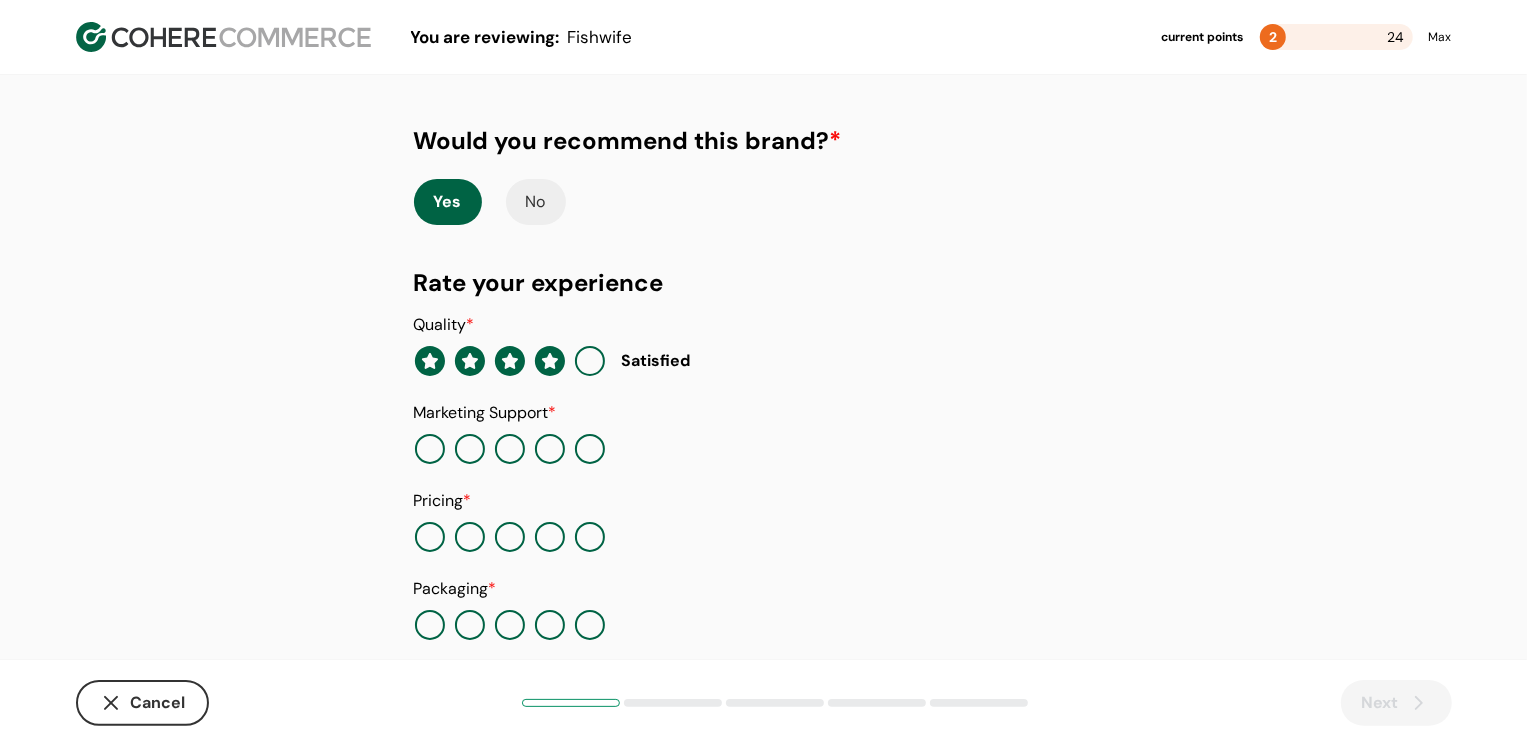 click at bounding box center (550, 449) 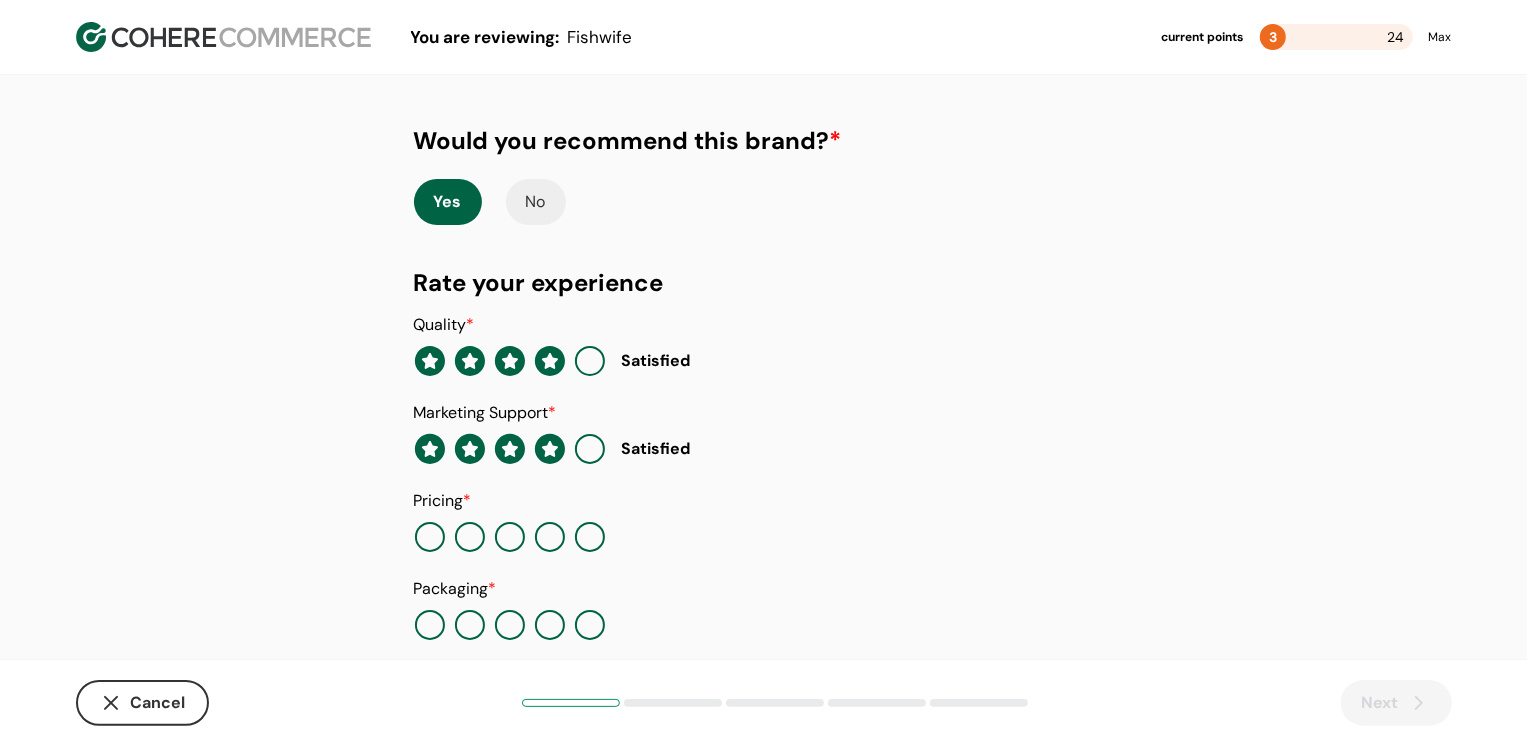 click at bounding box center [550, 537] 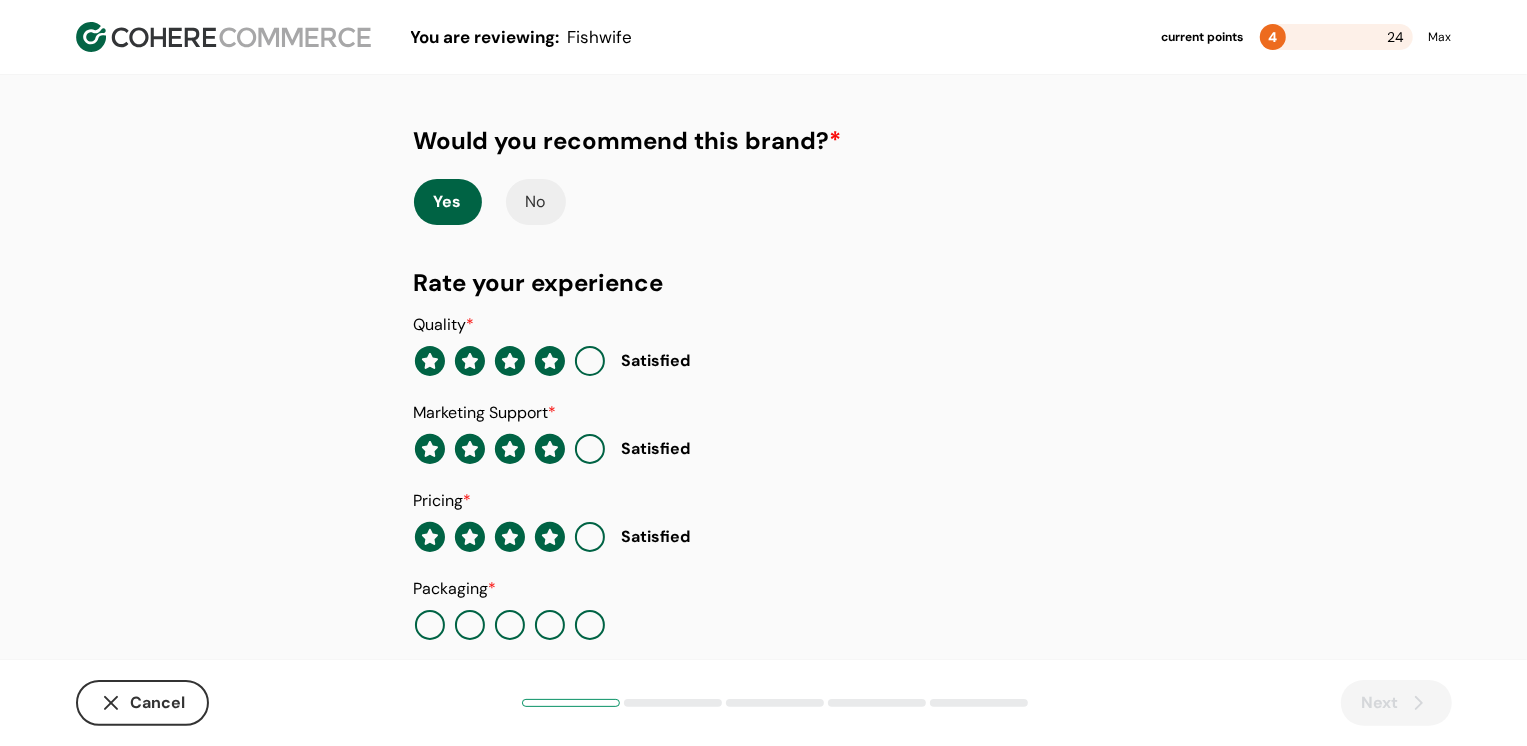 click at bounding box center (550, 625) 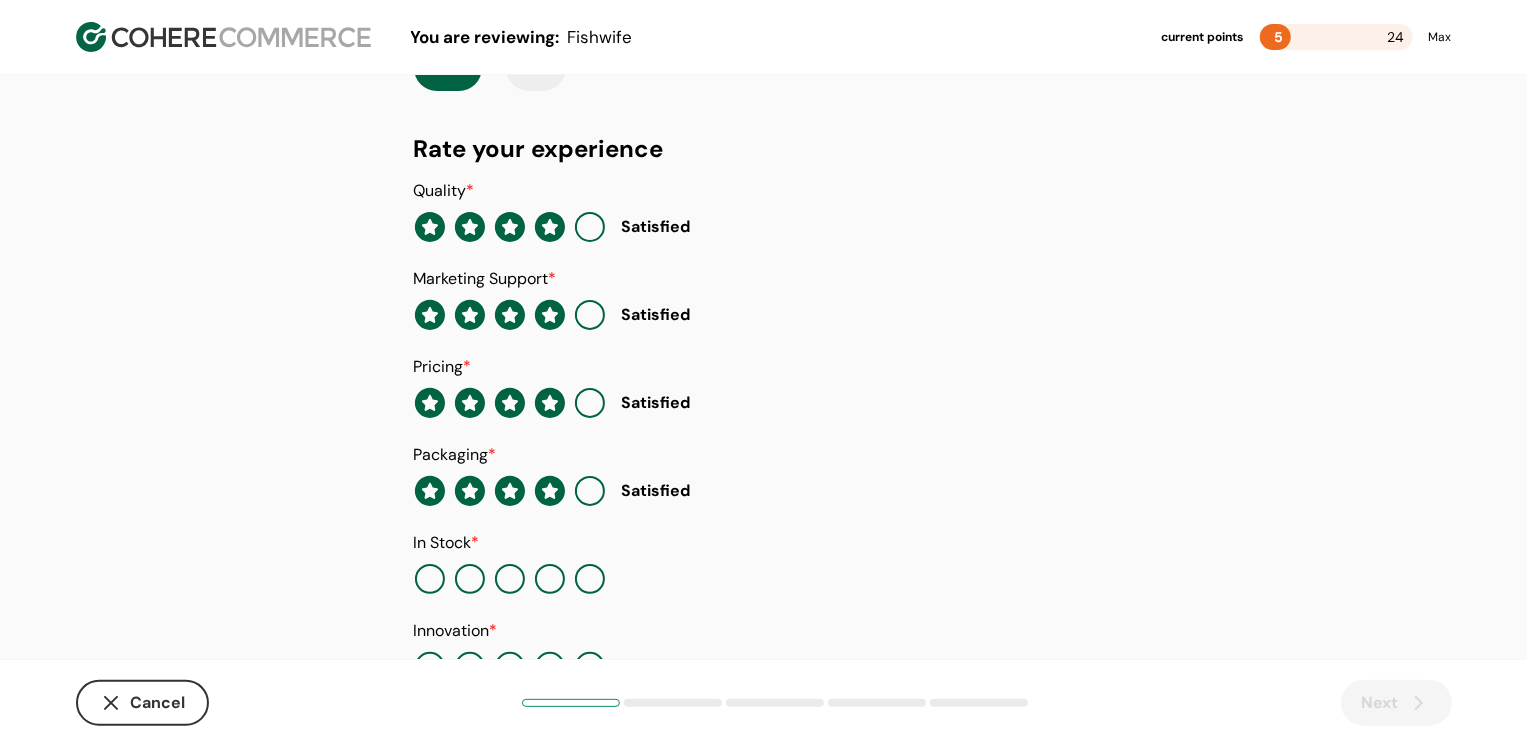 scroll, scrollTop: 194, scrollLeft: 0, axis: vertical 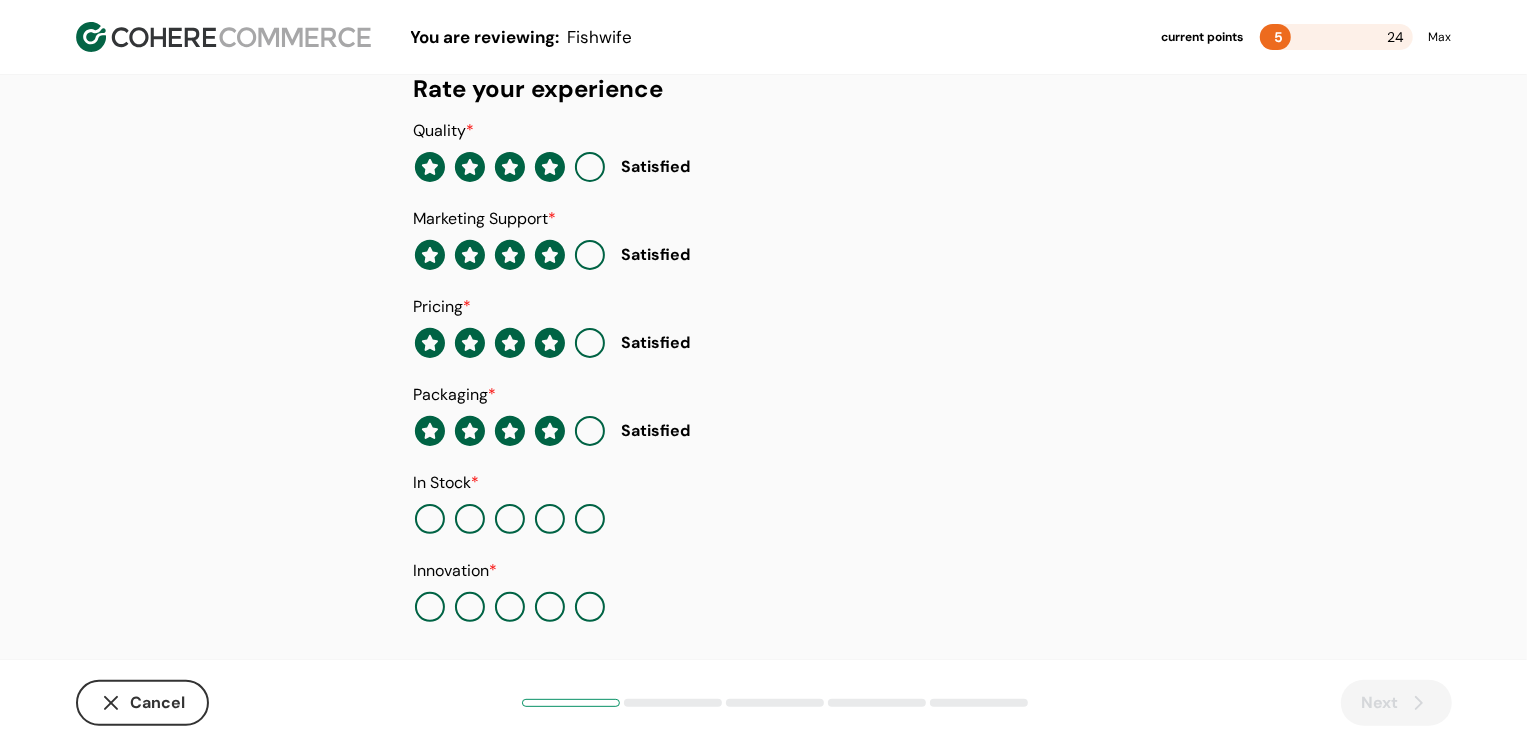 click at bounding box center [550, 519] 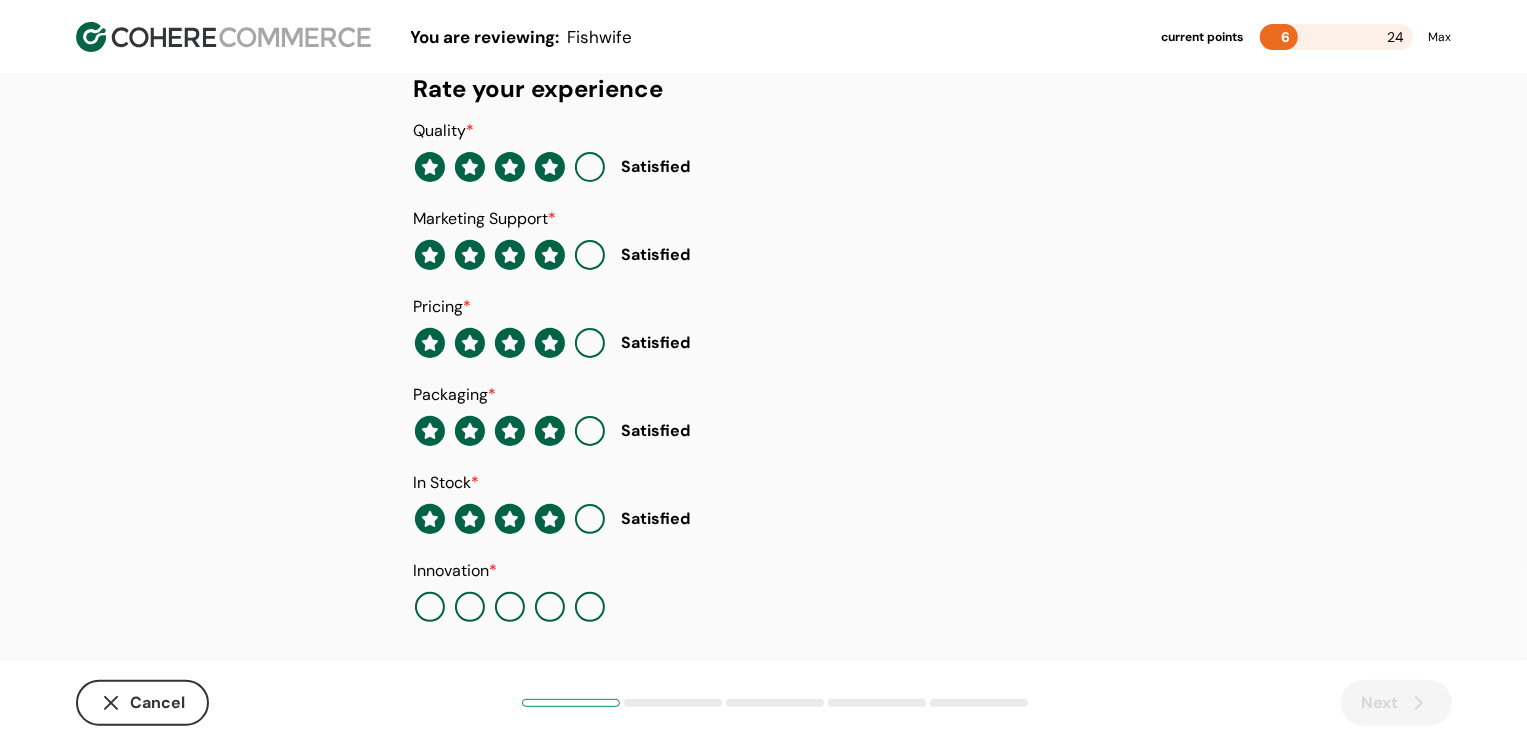 click at bounding box center (550, 607) 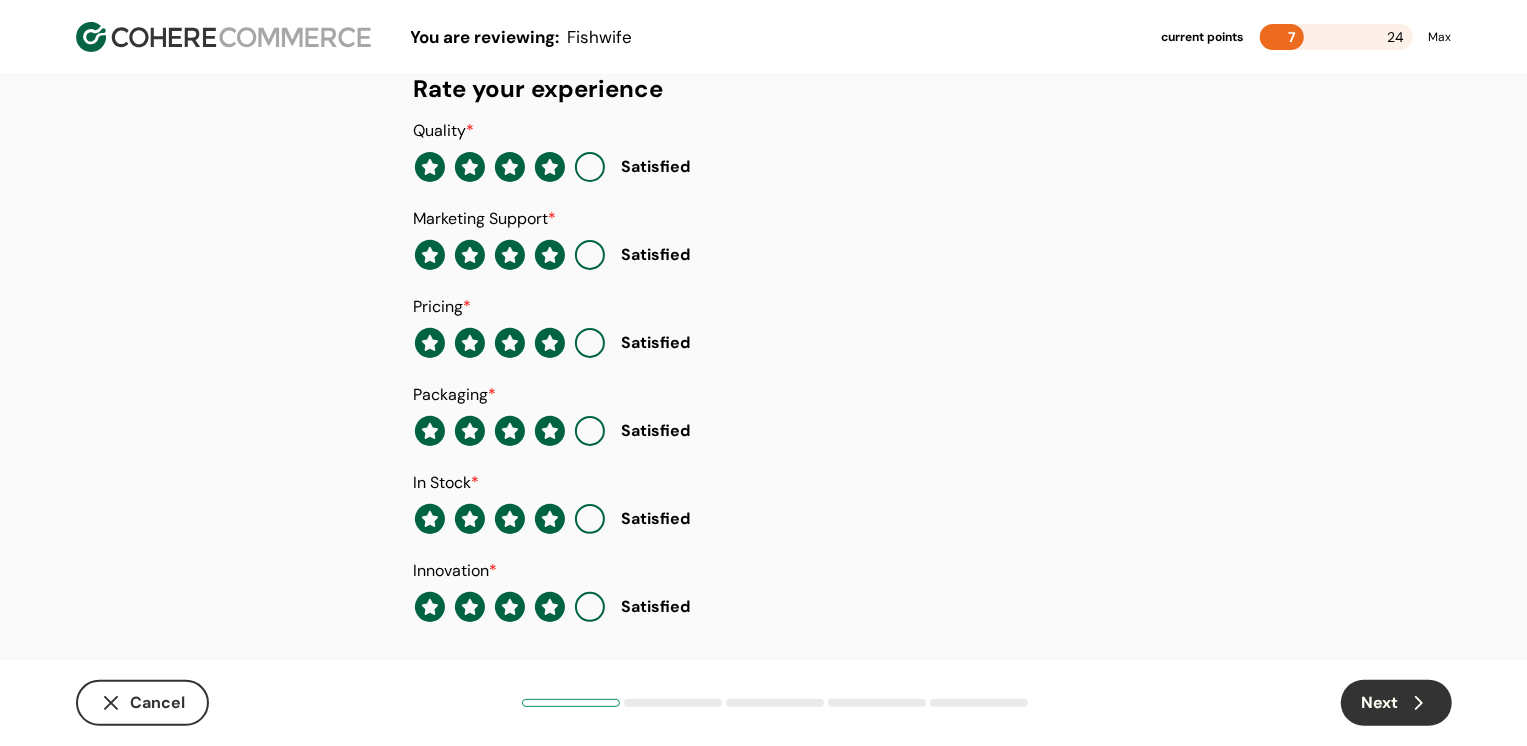 click 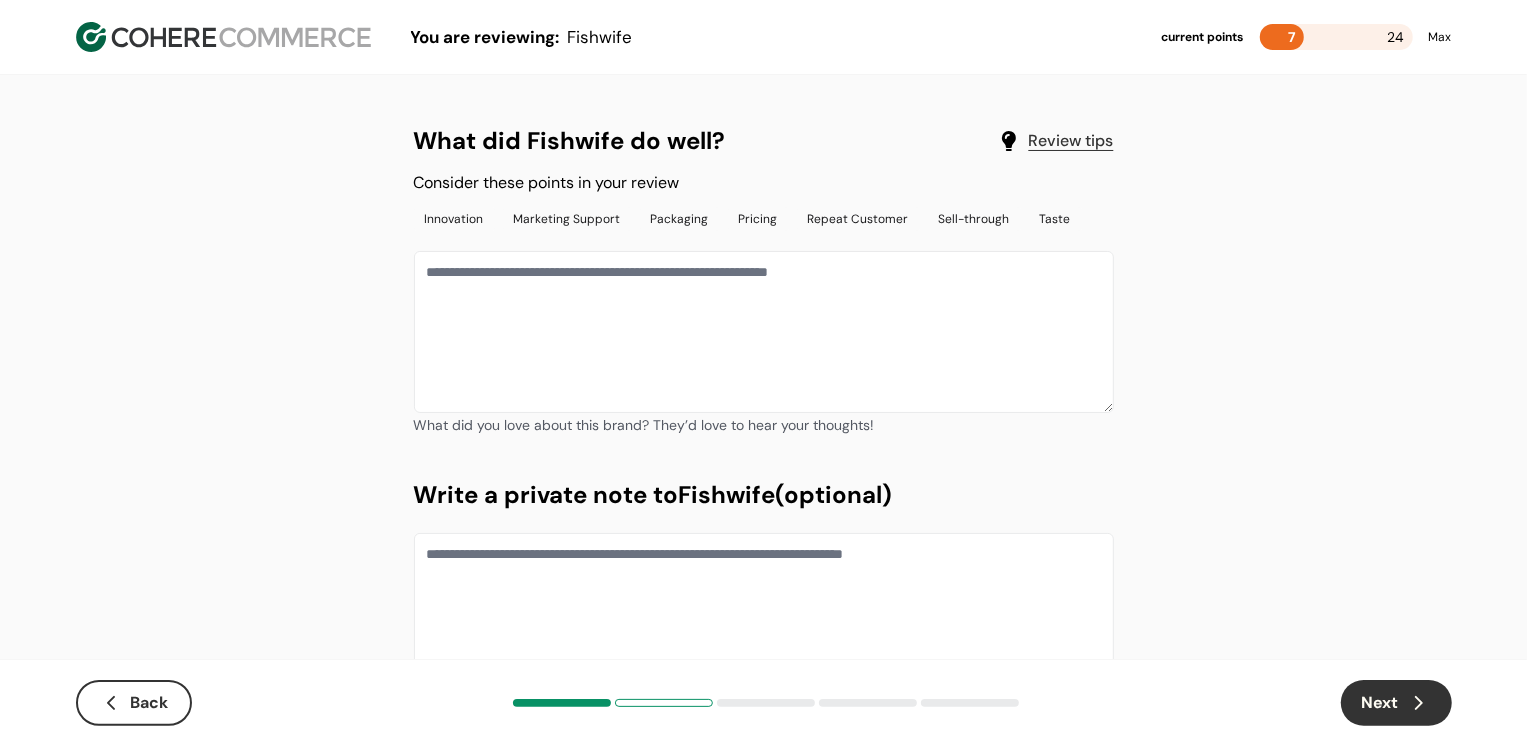 click at bounding box center [764, 332] 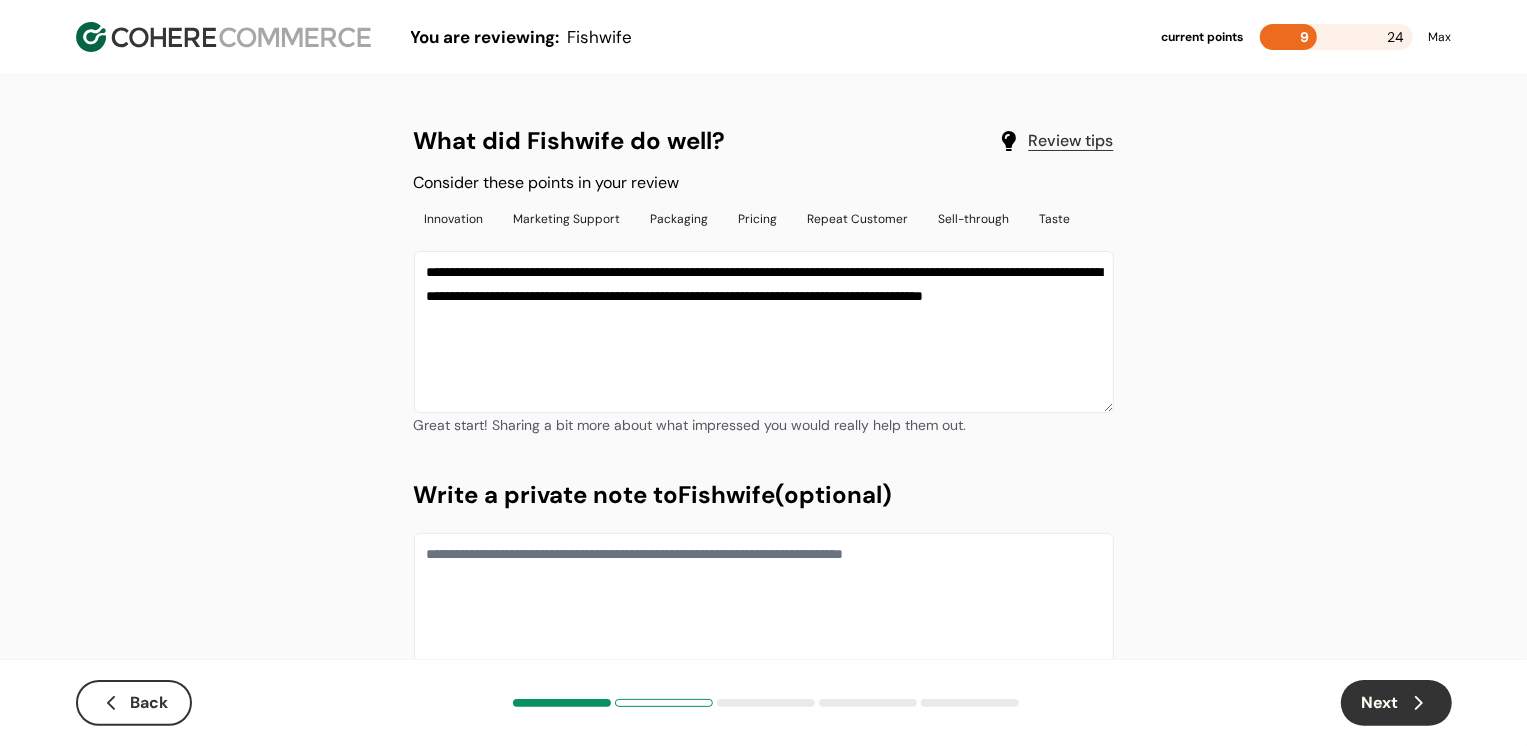 click on "Next" at bounding box center [1396, 703] 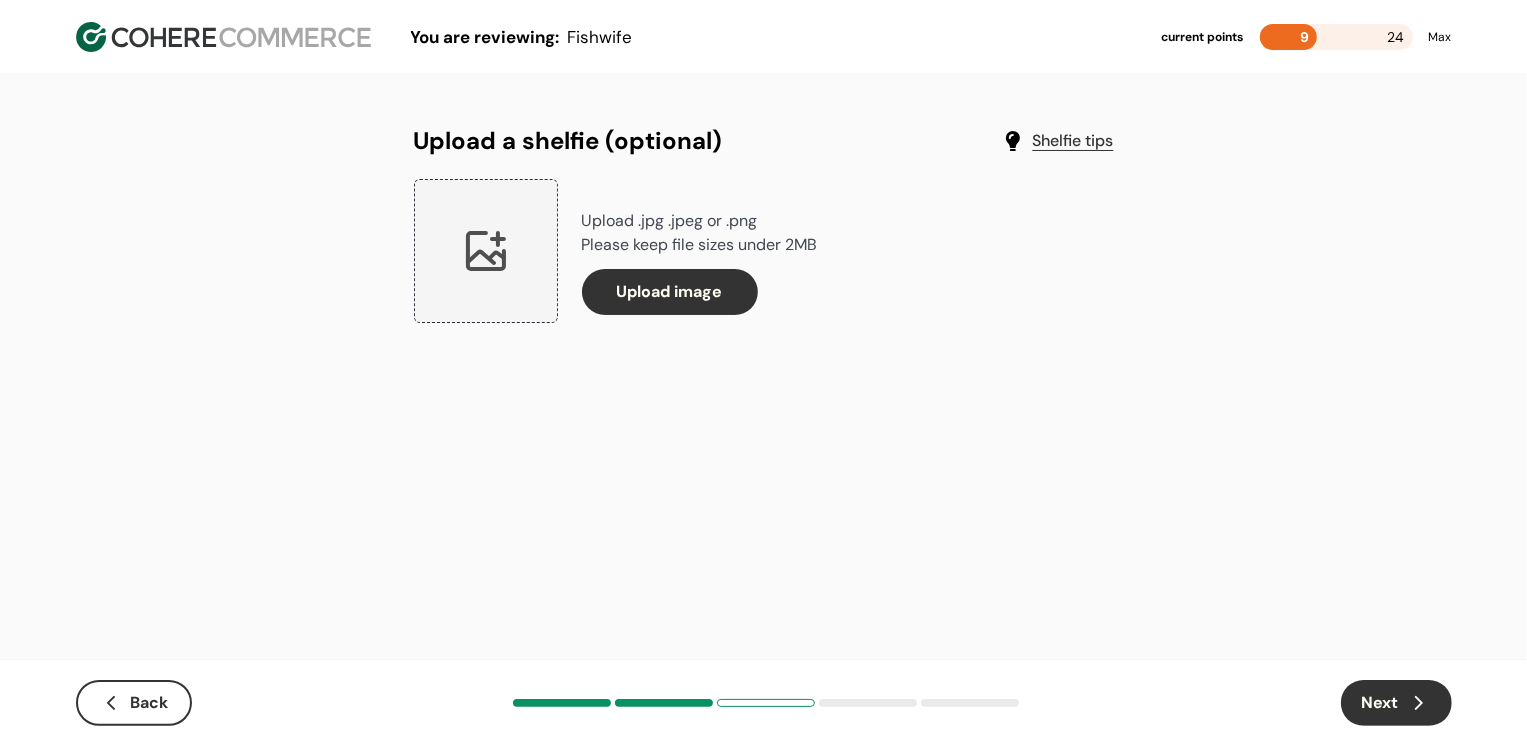 click on "Next" at bounding box center [1396, 703] 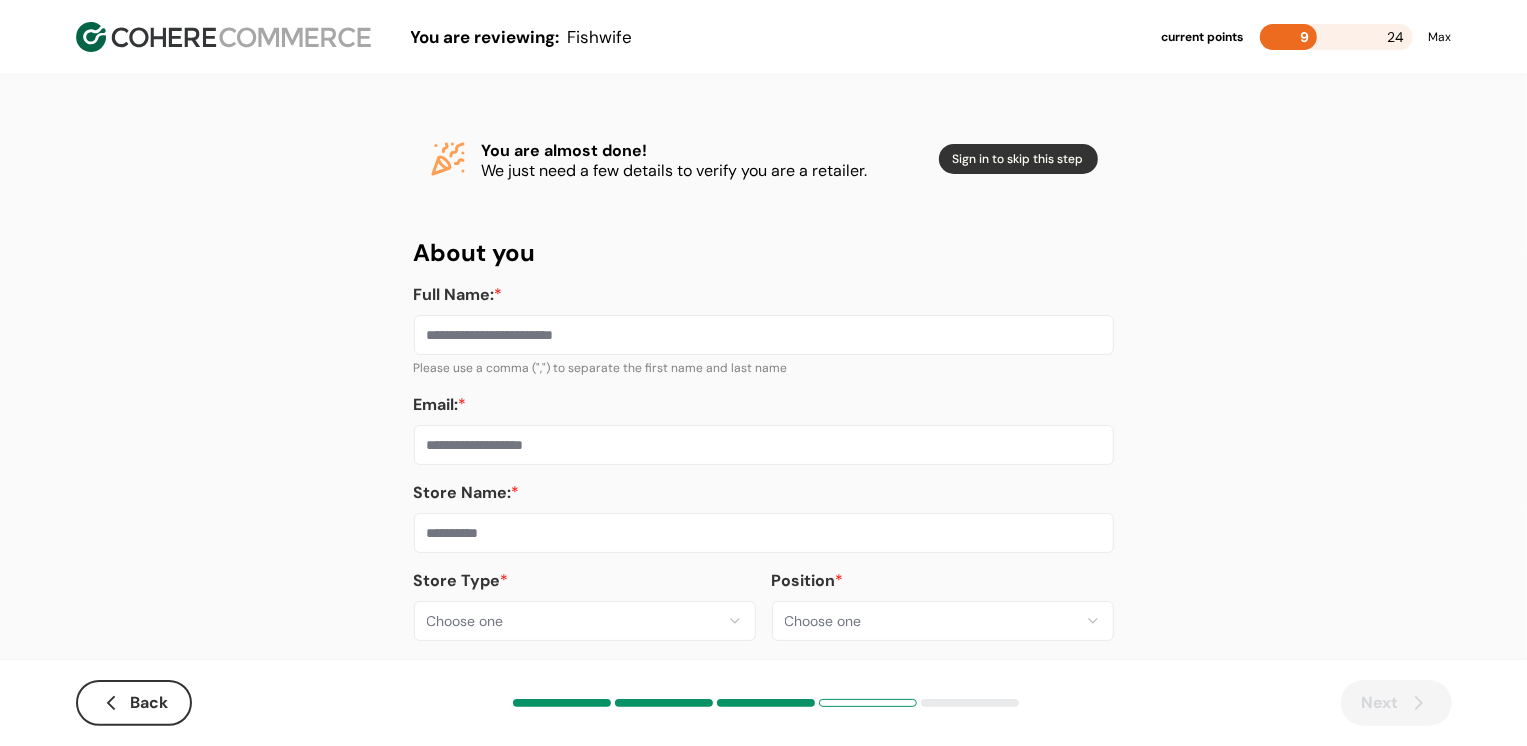 click on "**********" at bounding box center (763, 388) 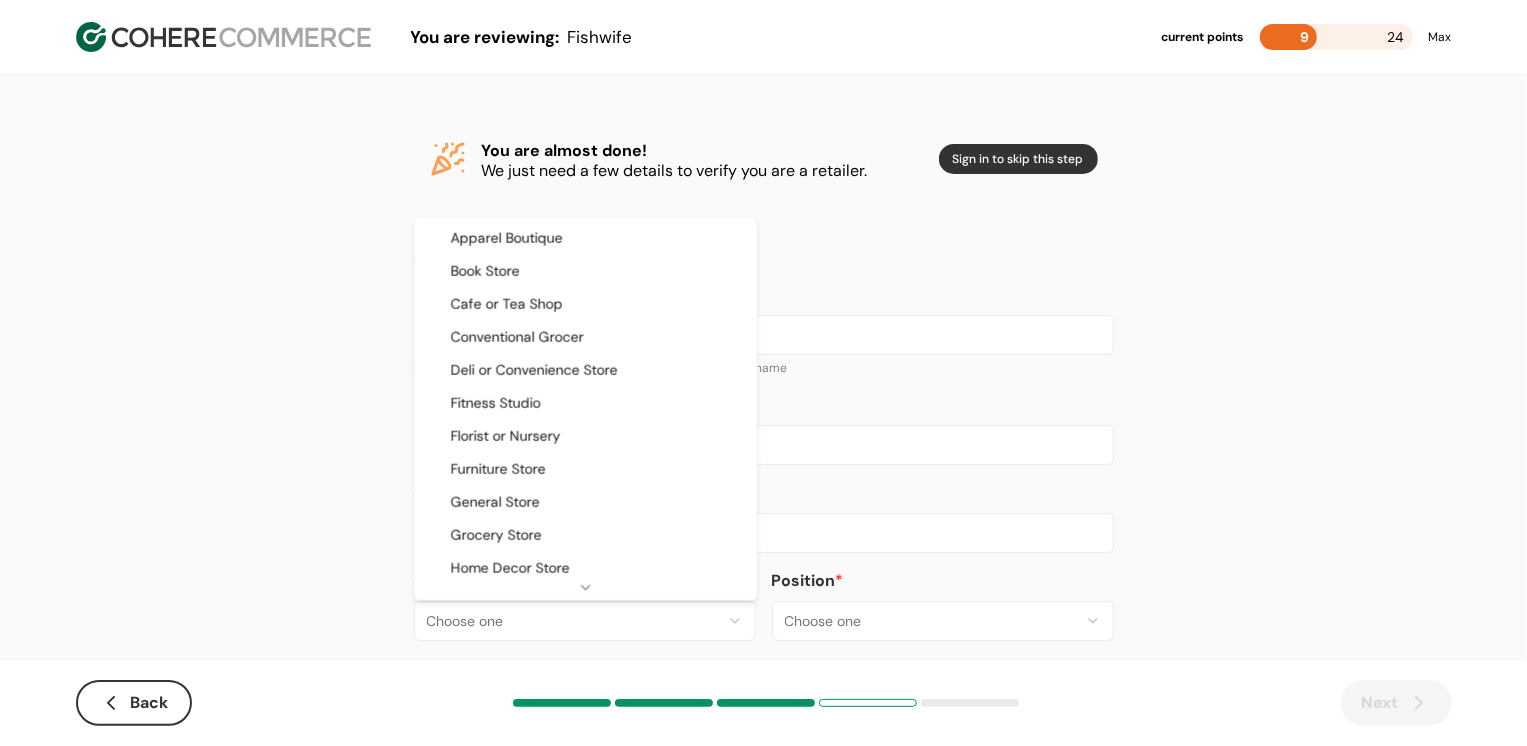 scroll, scrollTop: 33, scrollLeft: 0, axis: vertical 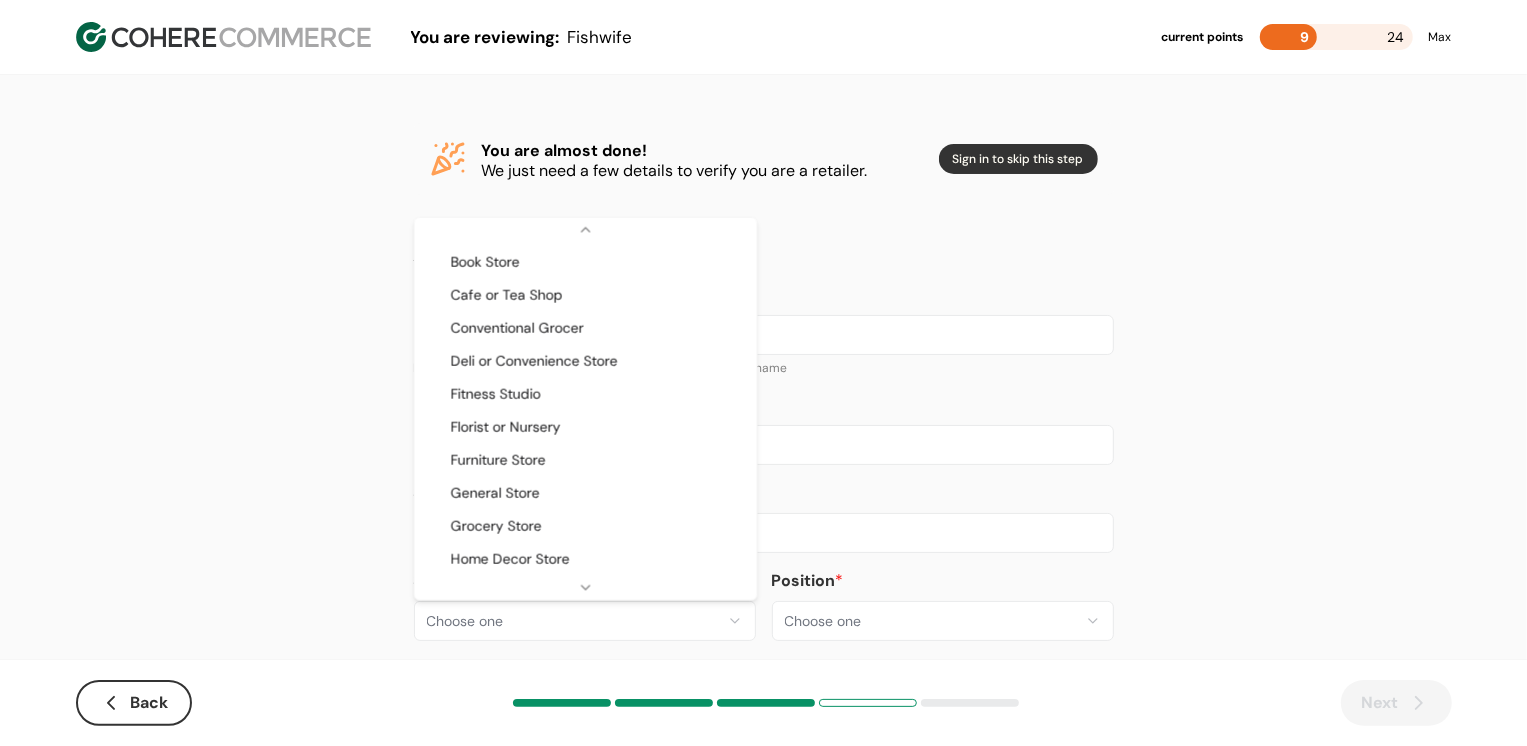 select on "**" 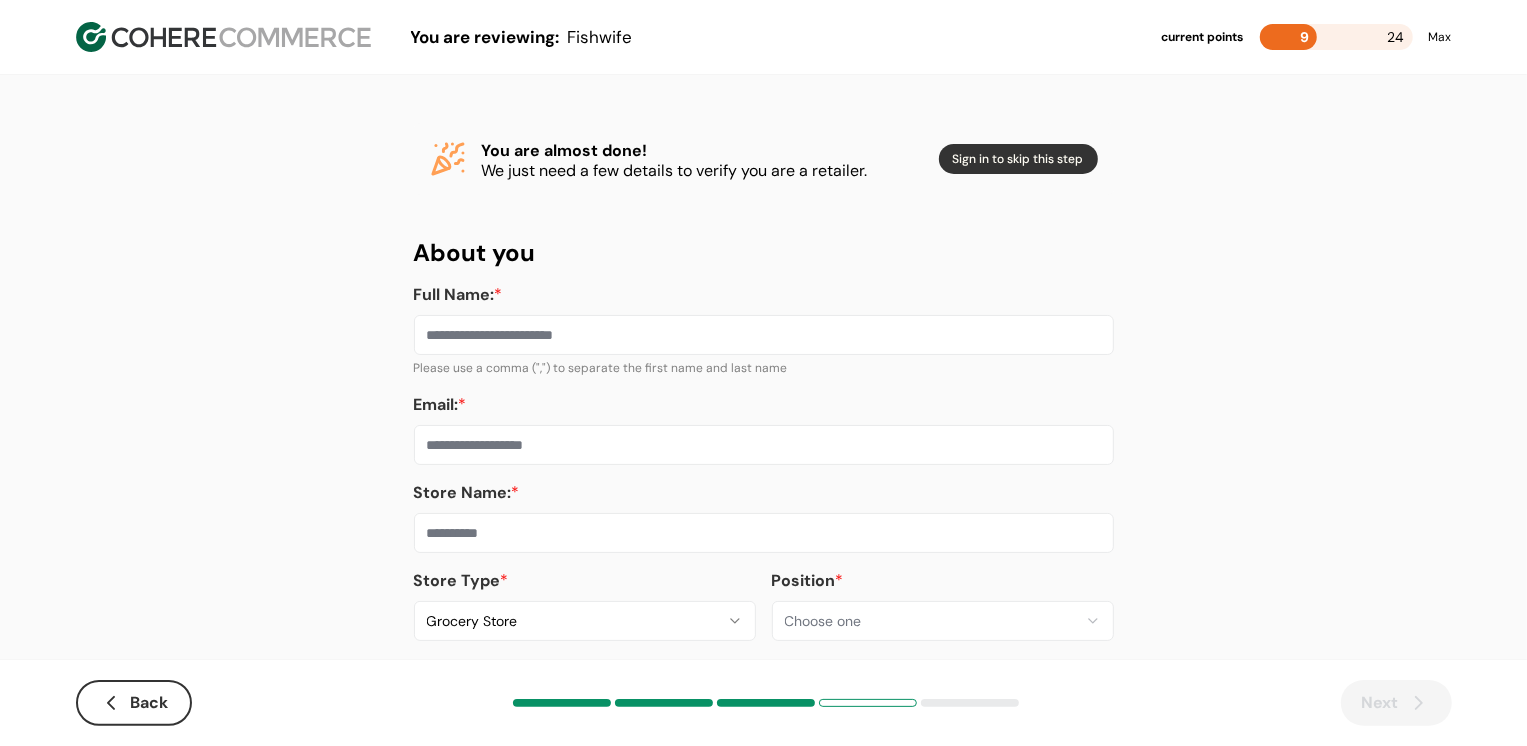 click at bounding box center [764, 533] 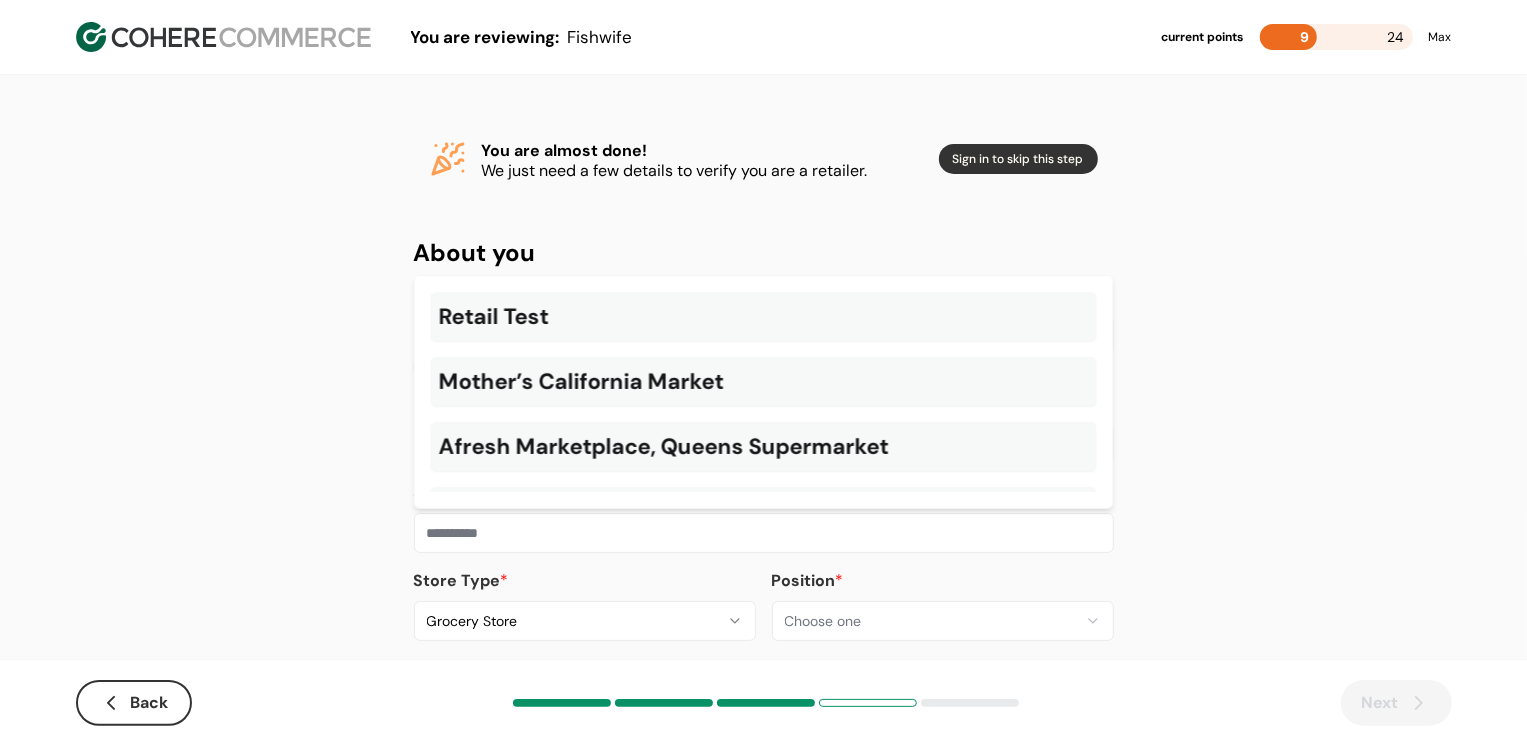 paste on "**********" 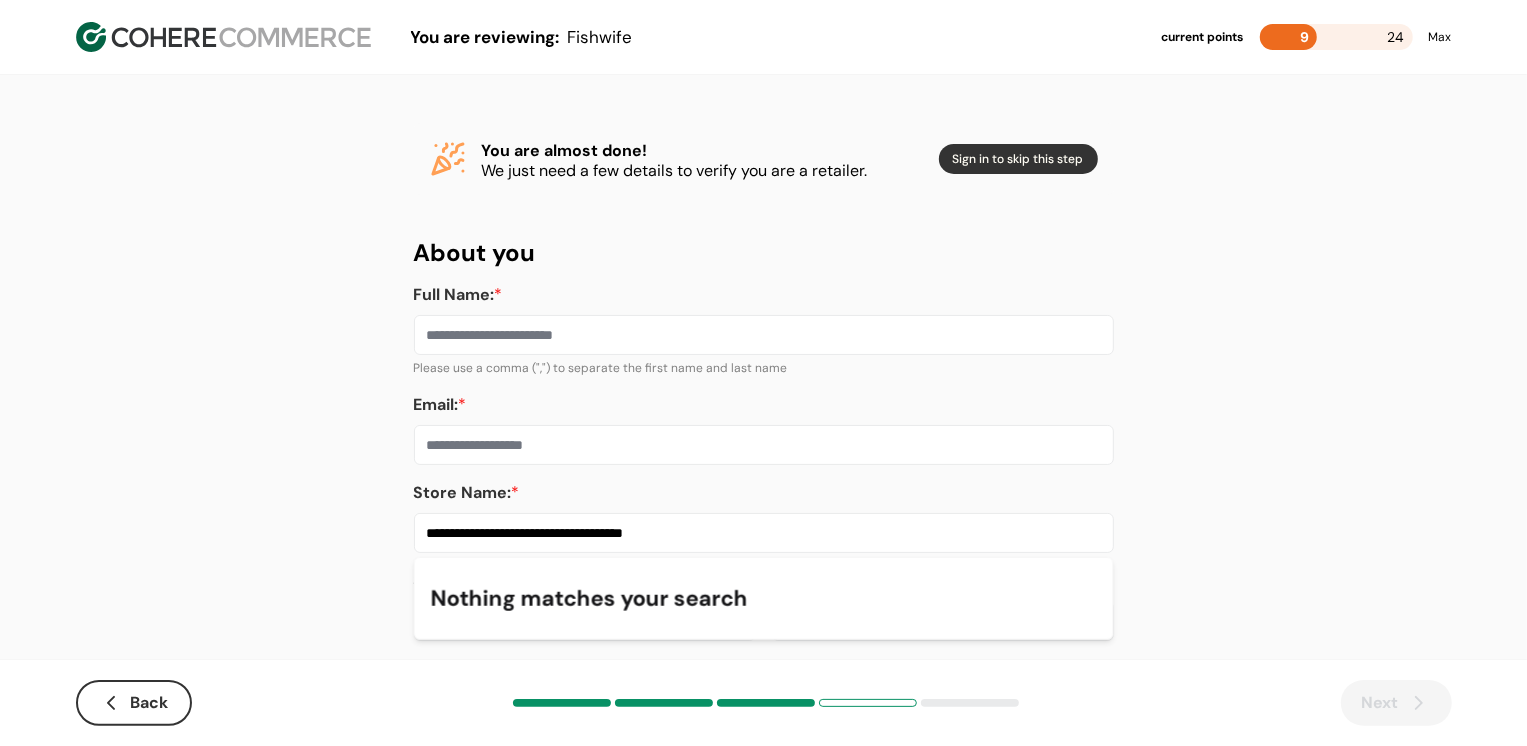 type on "**********" 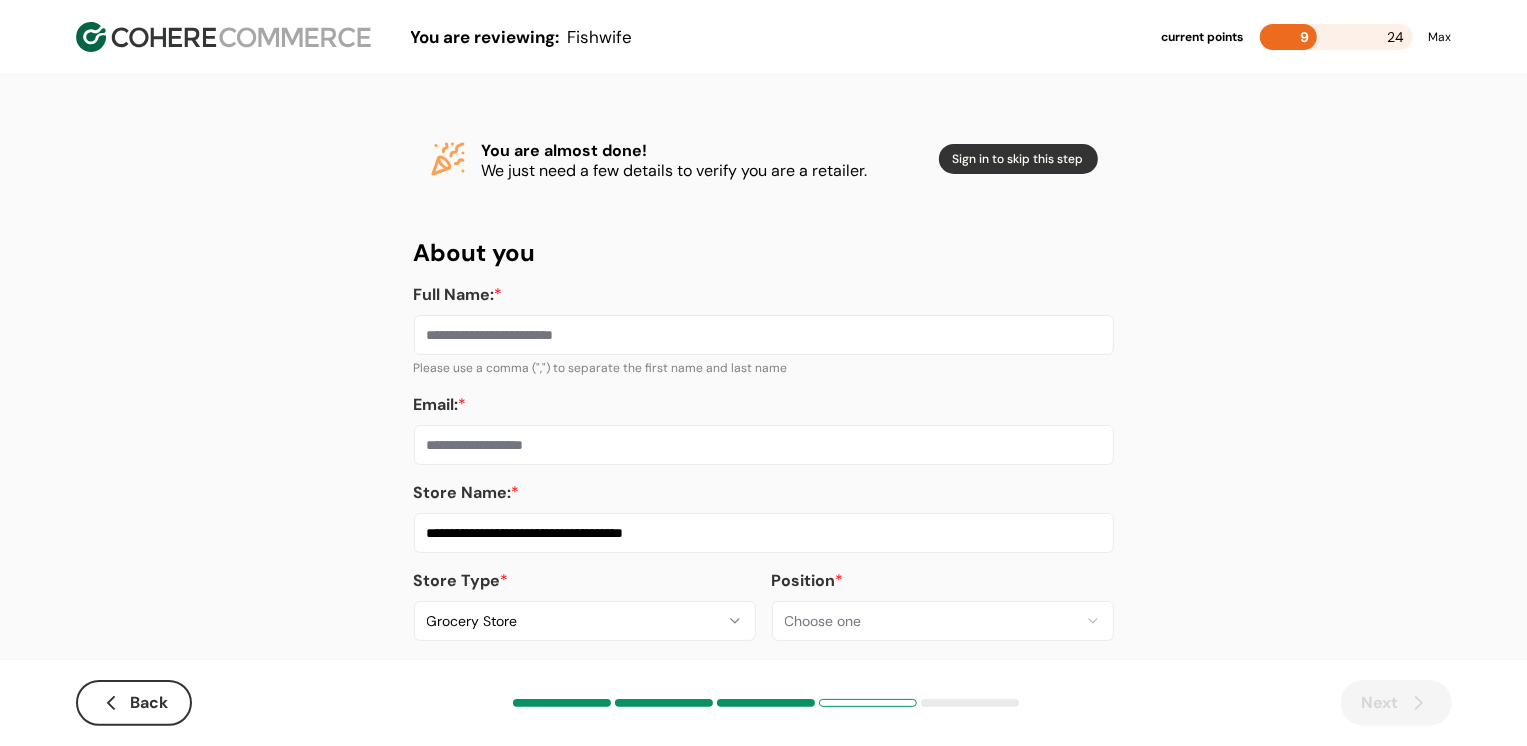 click on "Email:  *" at bounding box center [764, 445] 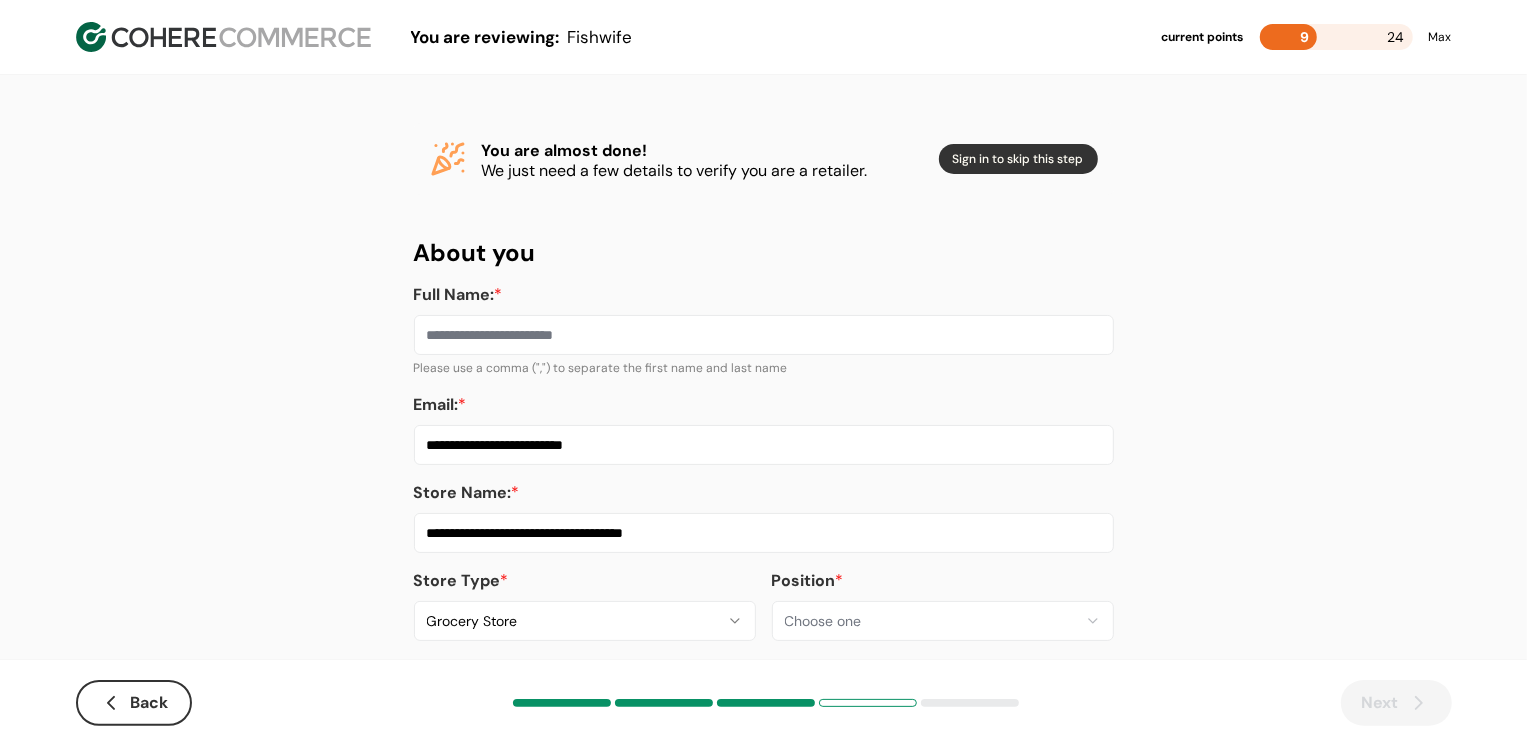type on "**********" 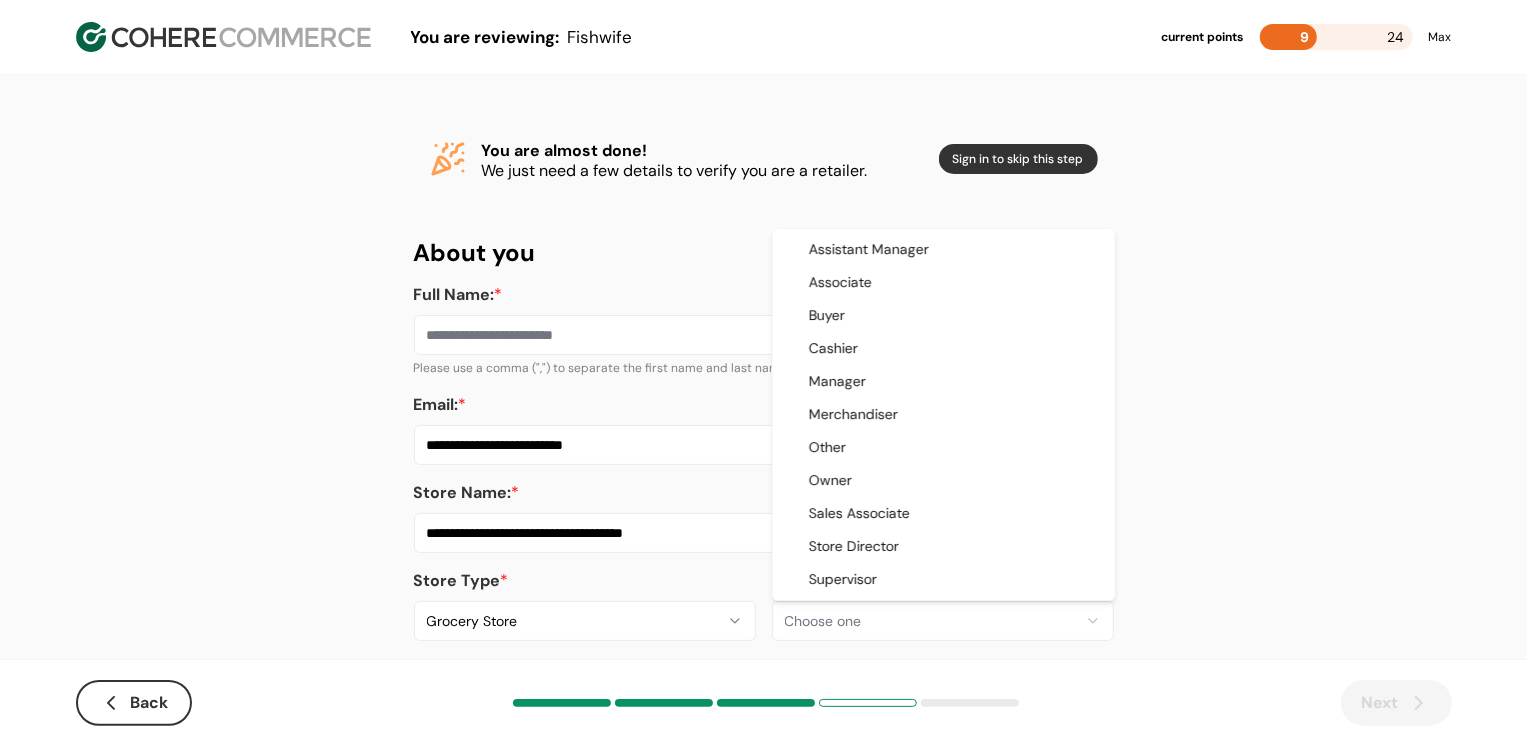 select on "*********" 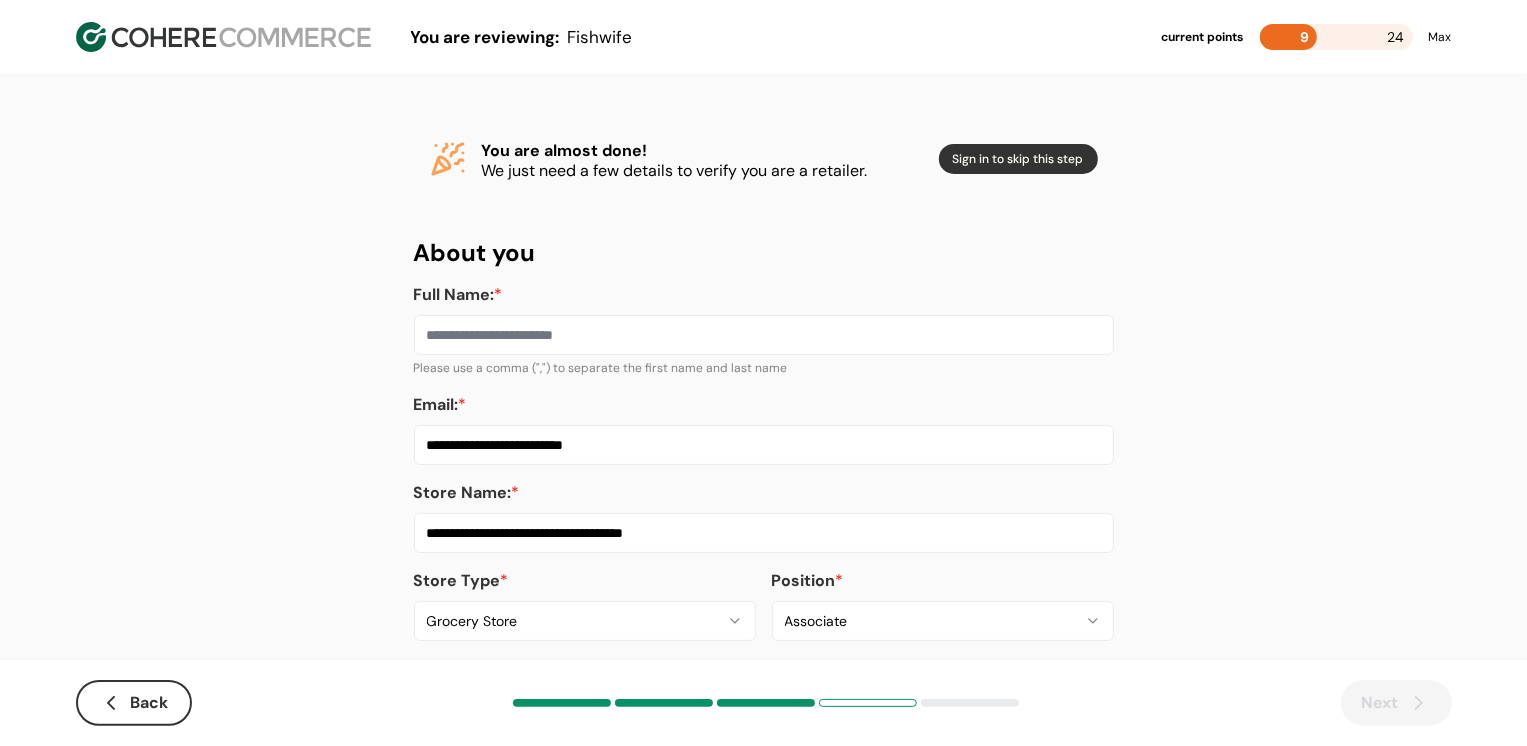 click on "Full Name:  *" at bounding box center [764, 319] 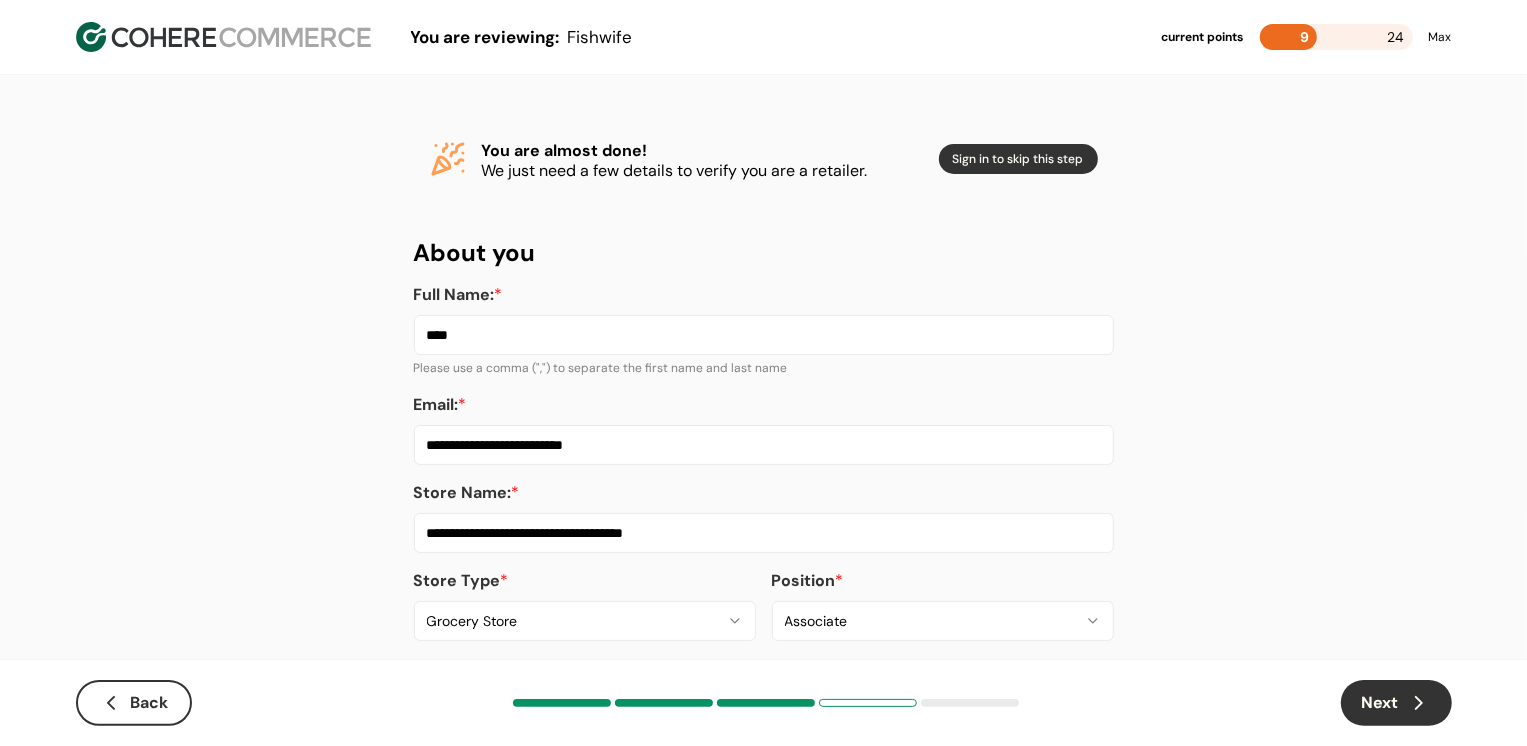 click on "Next" at bounding box center (1396, 703) 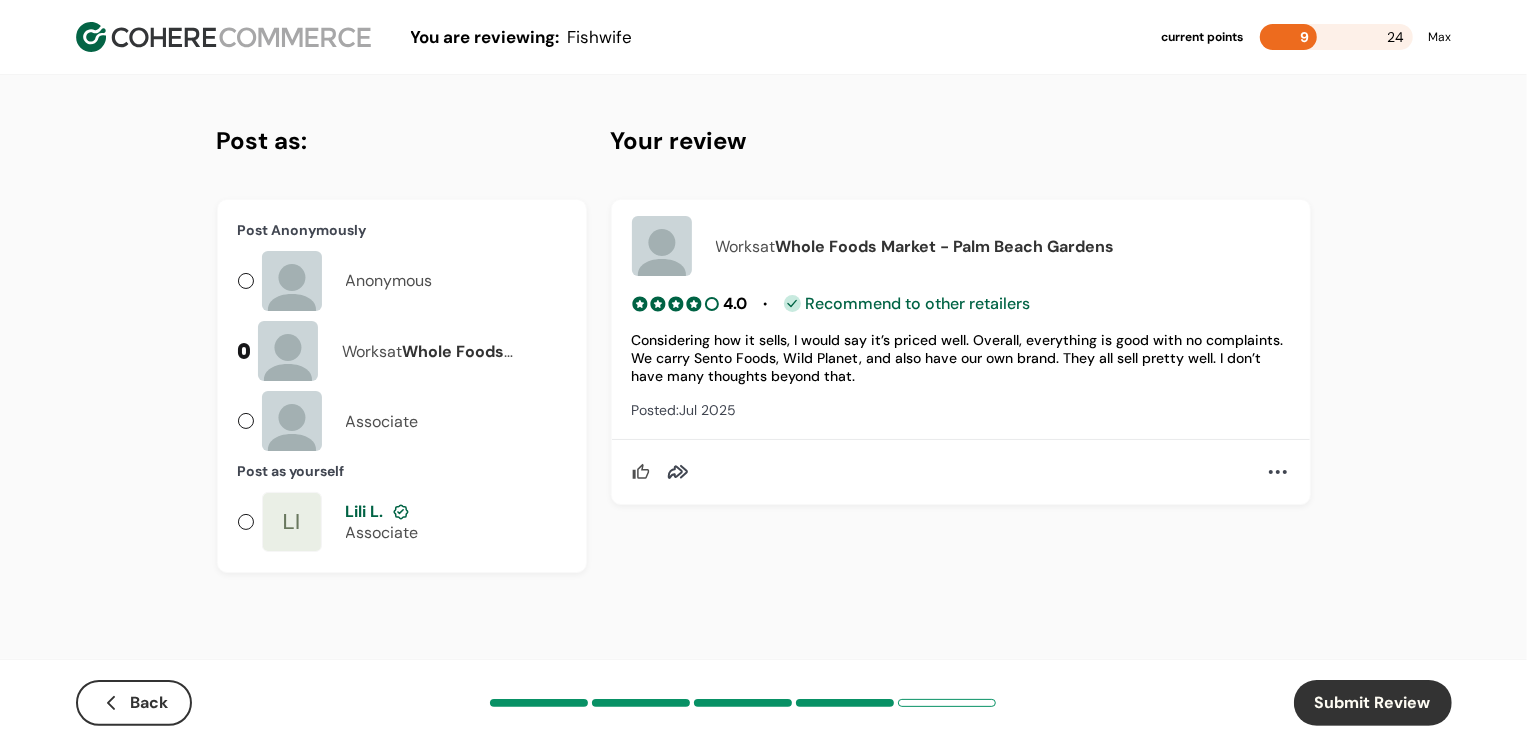 click on "[FIRST] [LAST].   Associate" at bounding box center (402, 522) 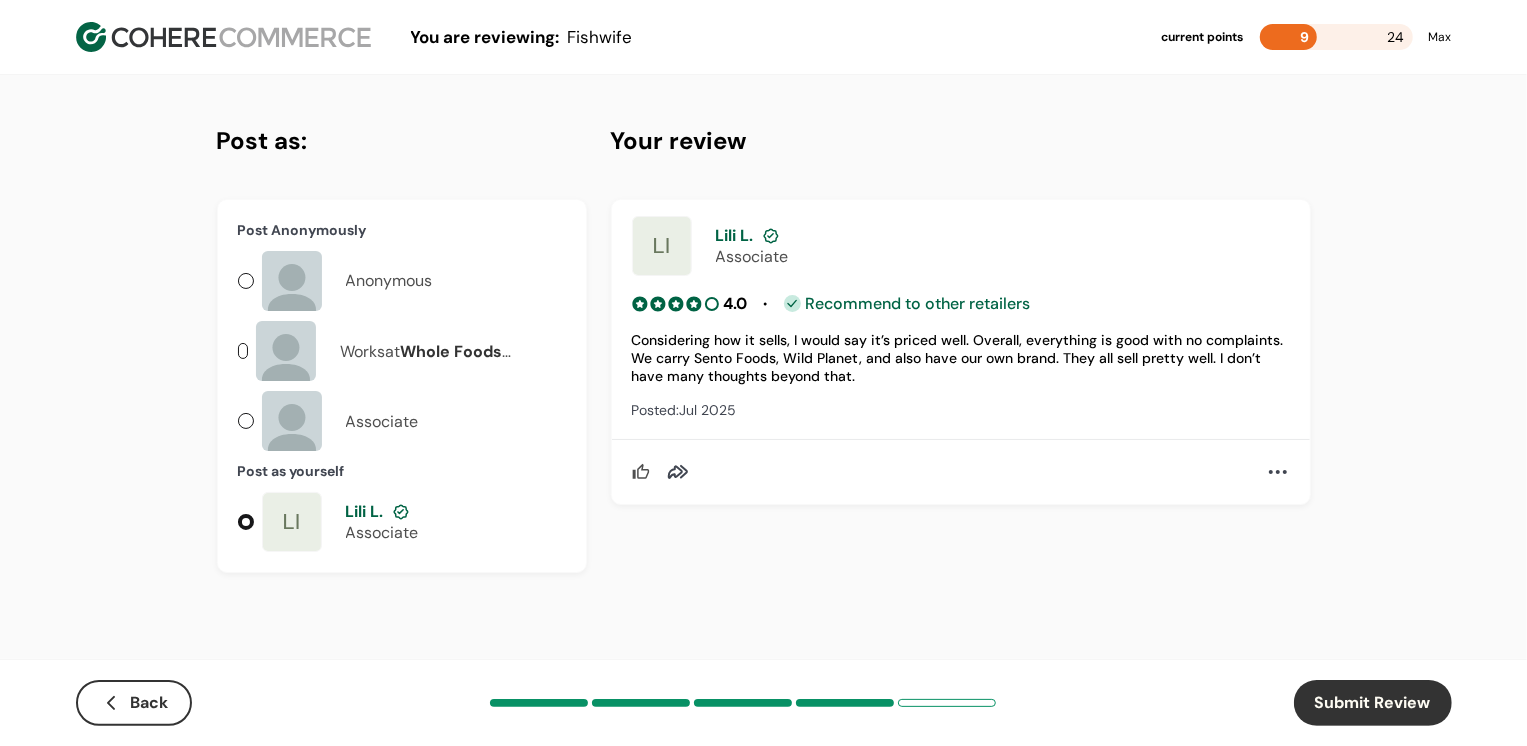 click on "Submit Review" at bounding box center [1373, 703] 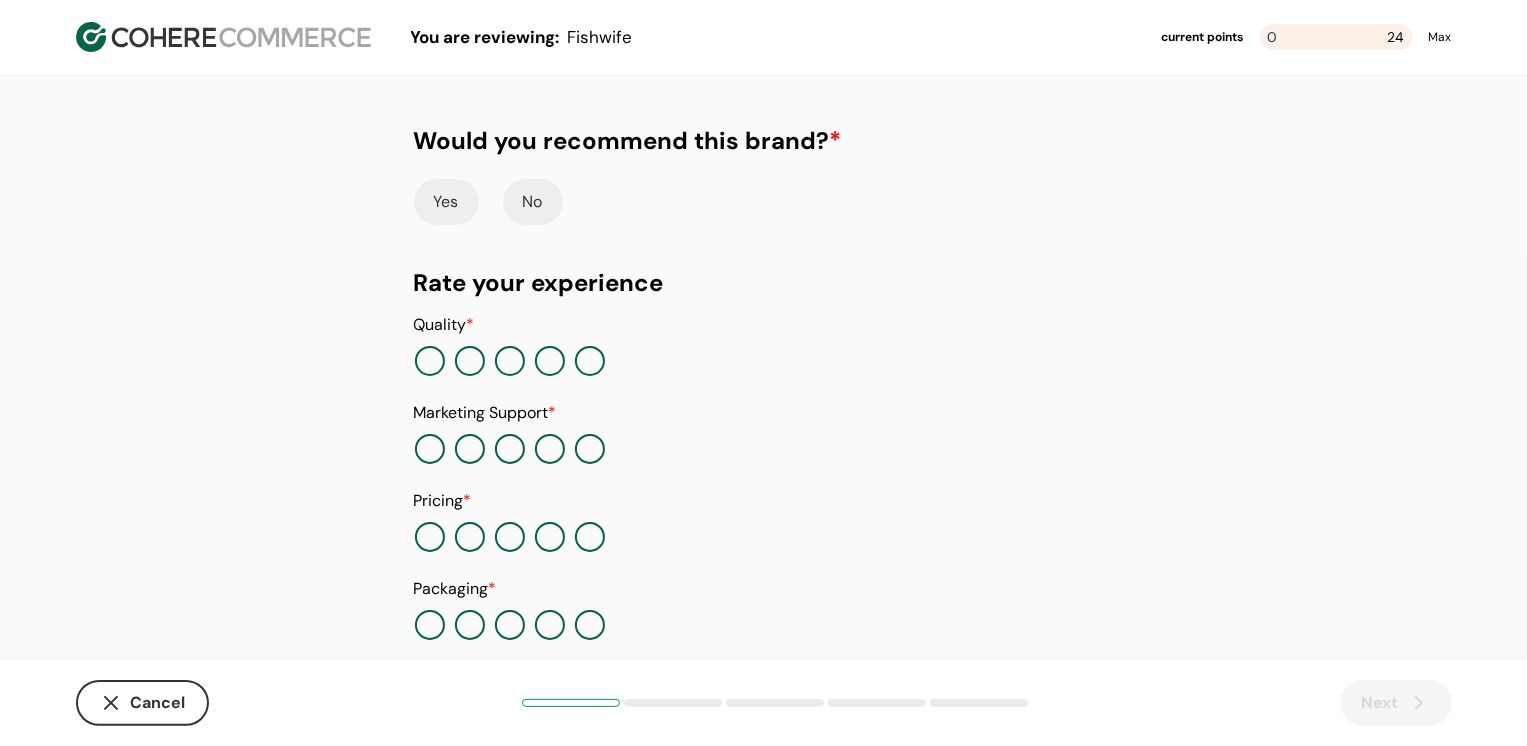 click at bounding box center (590, 361) 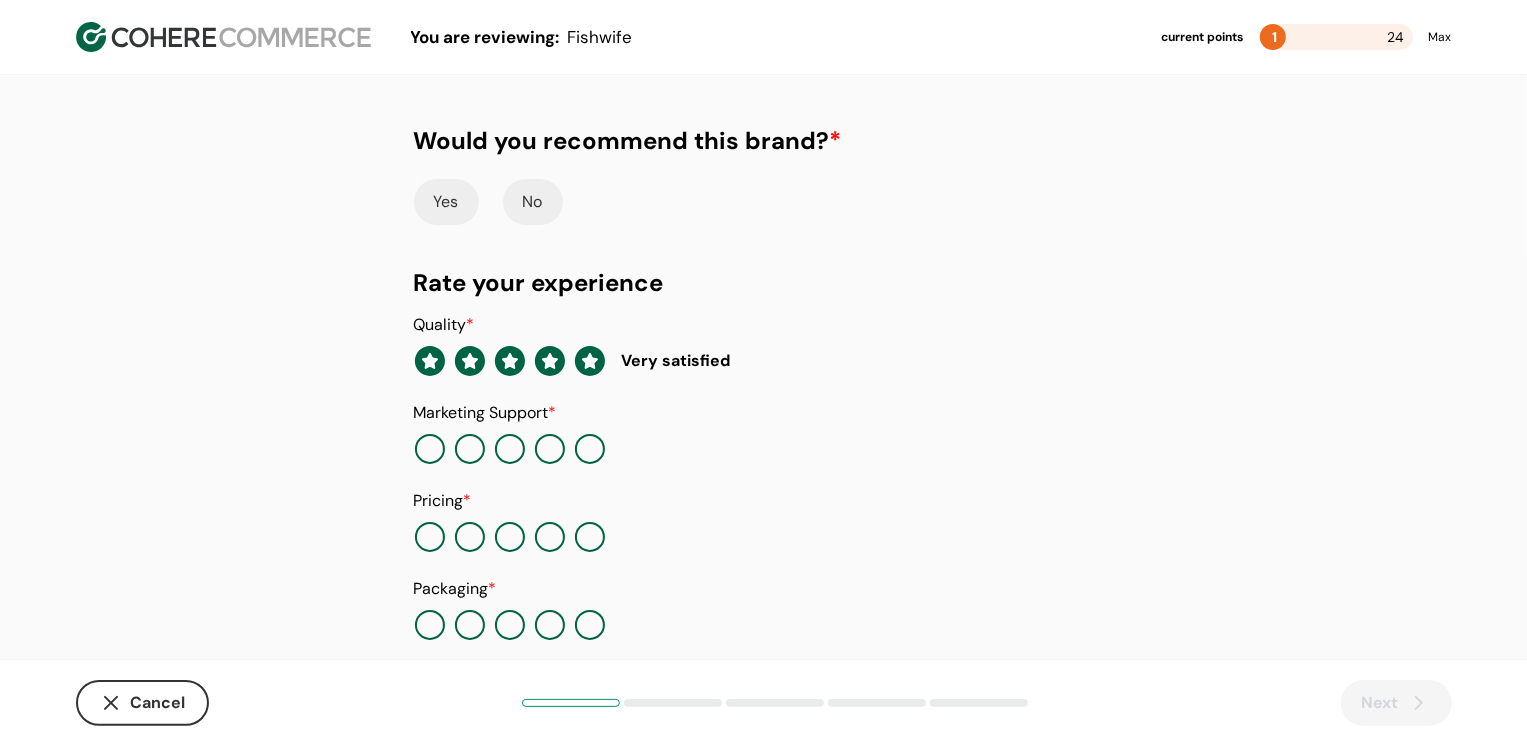 click at bounding box center [510, 449] 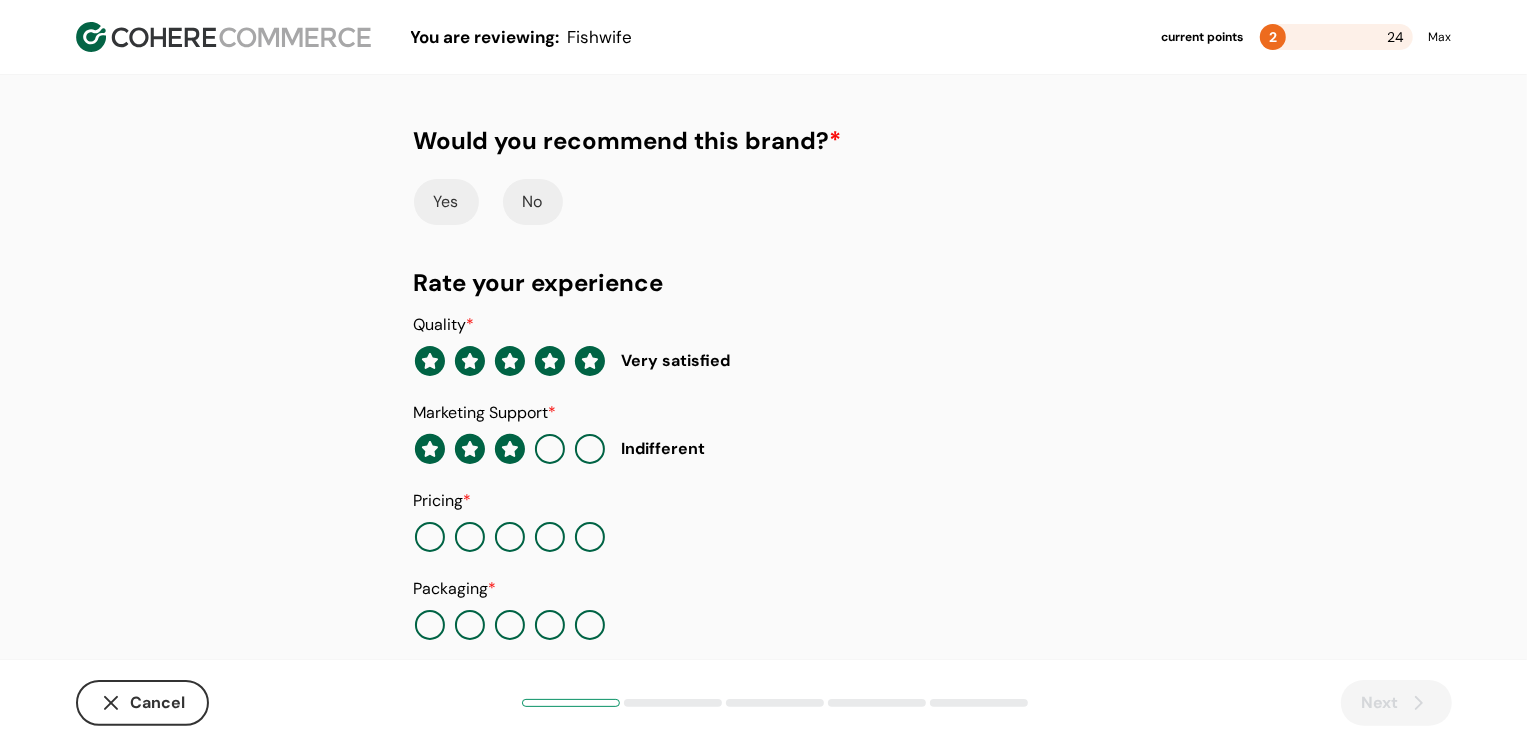 click at bounding box center [510, 537] 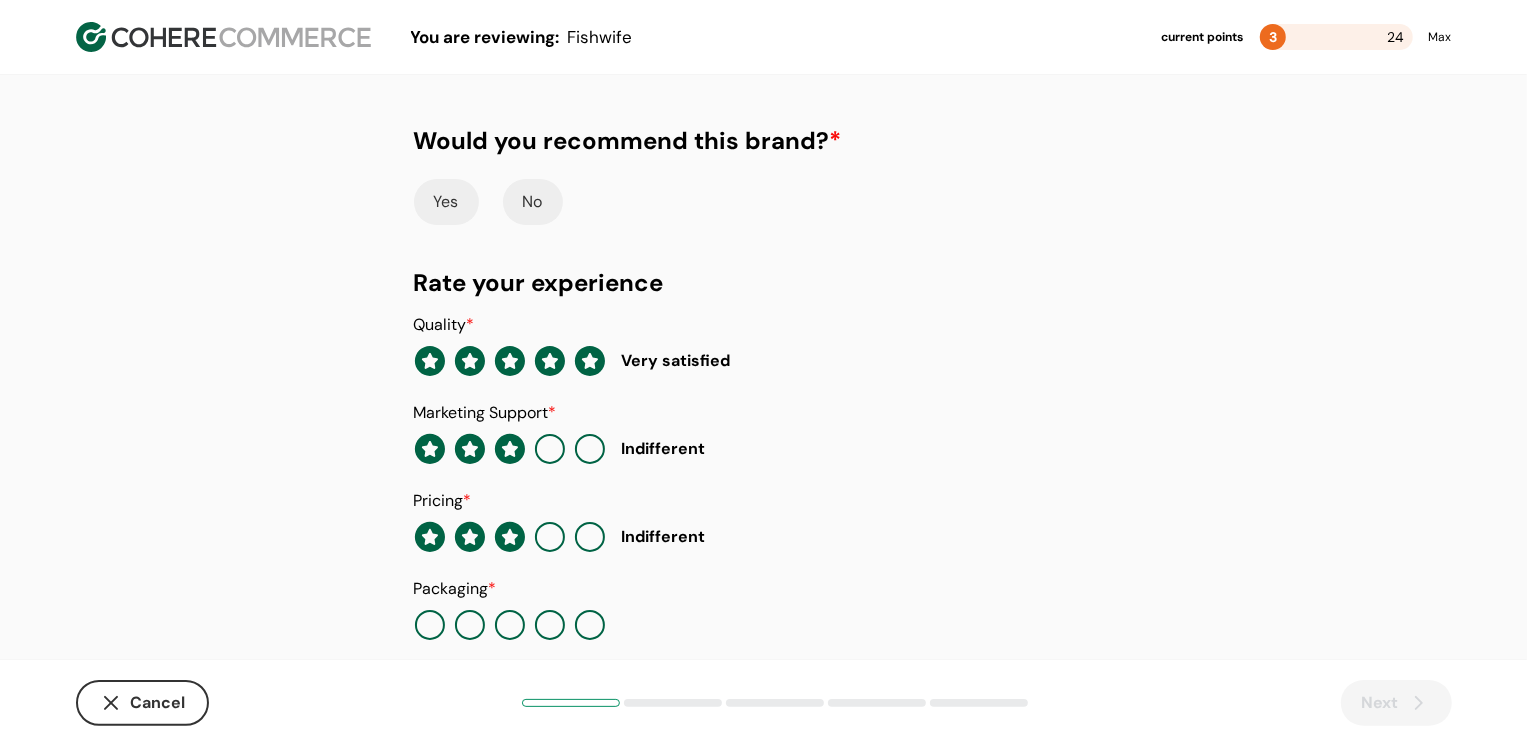 click on "Yes" at bounding box center [446, 202] 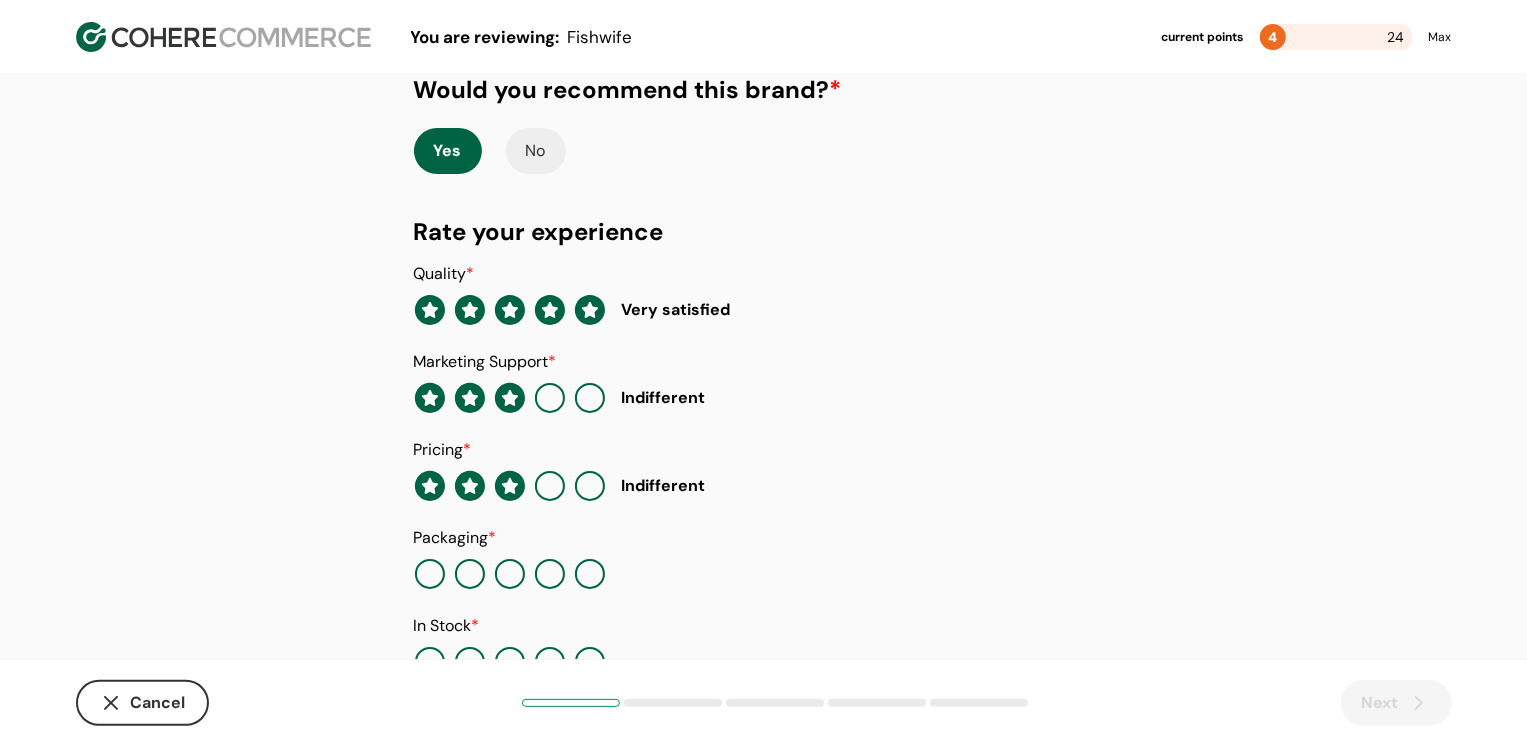 scroll, scrollTop: 205, scrollLeft: 0, axis: vertical 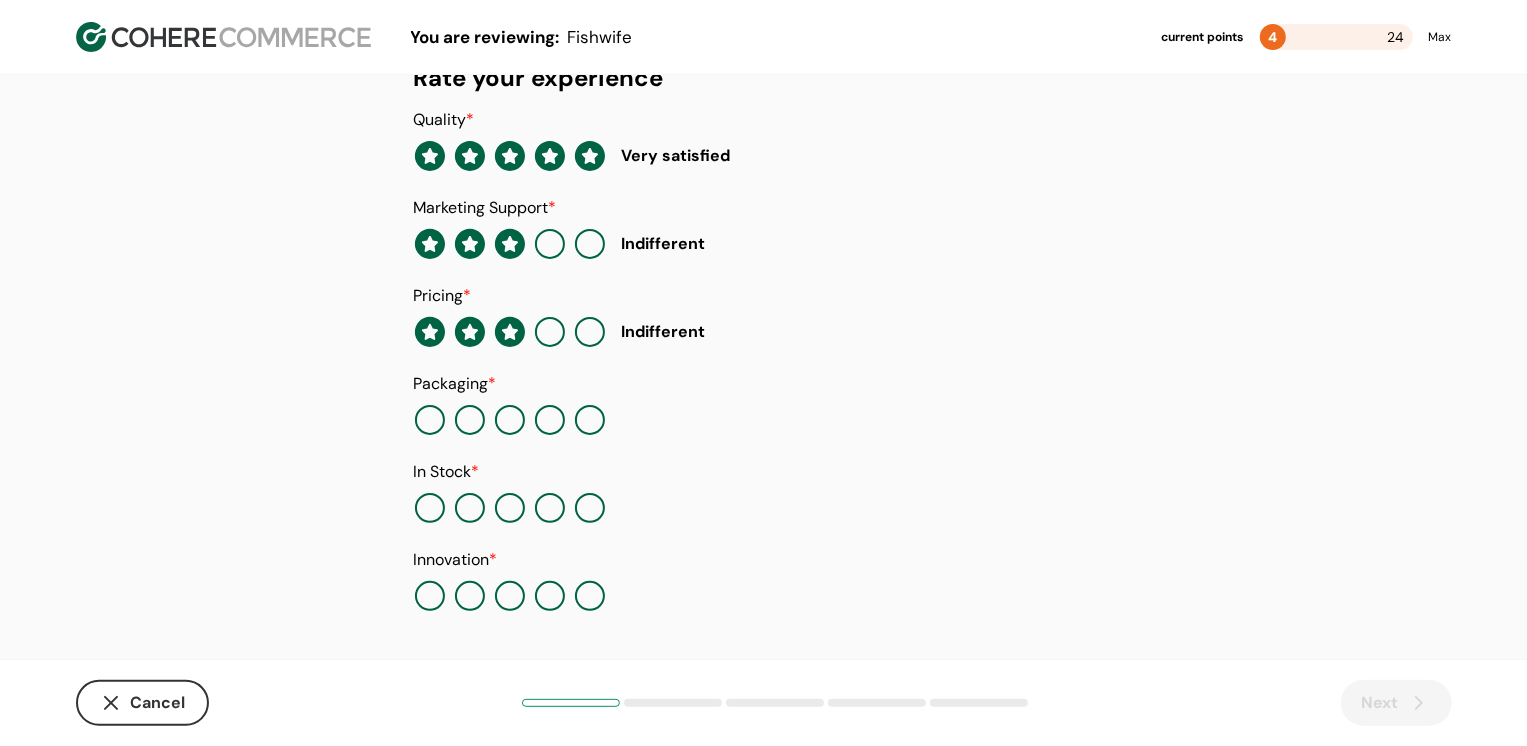 click at bounding box center [590, 420] 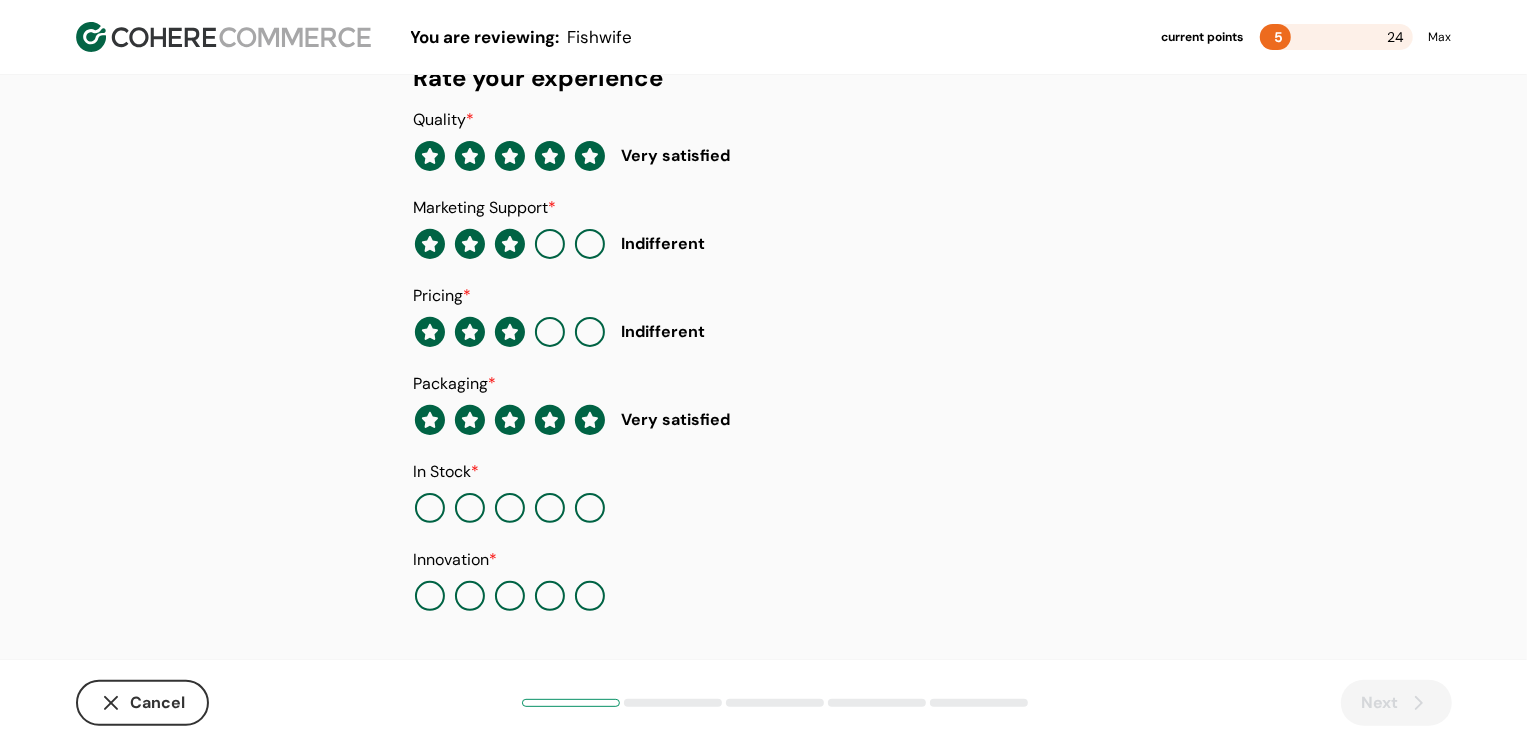 click at bounding box center [590, 508] 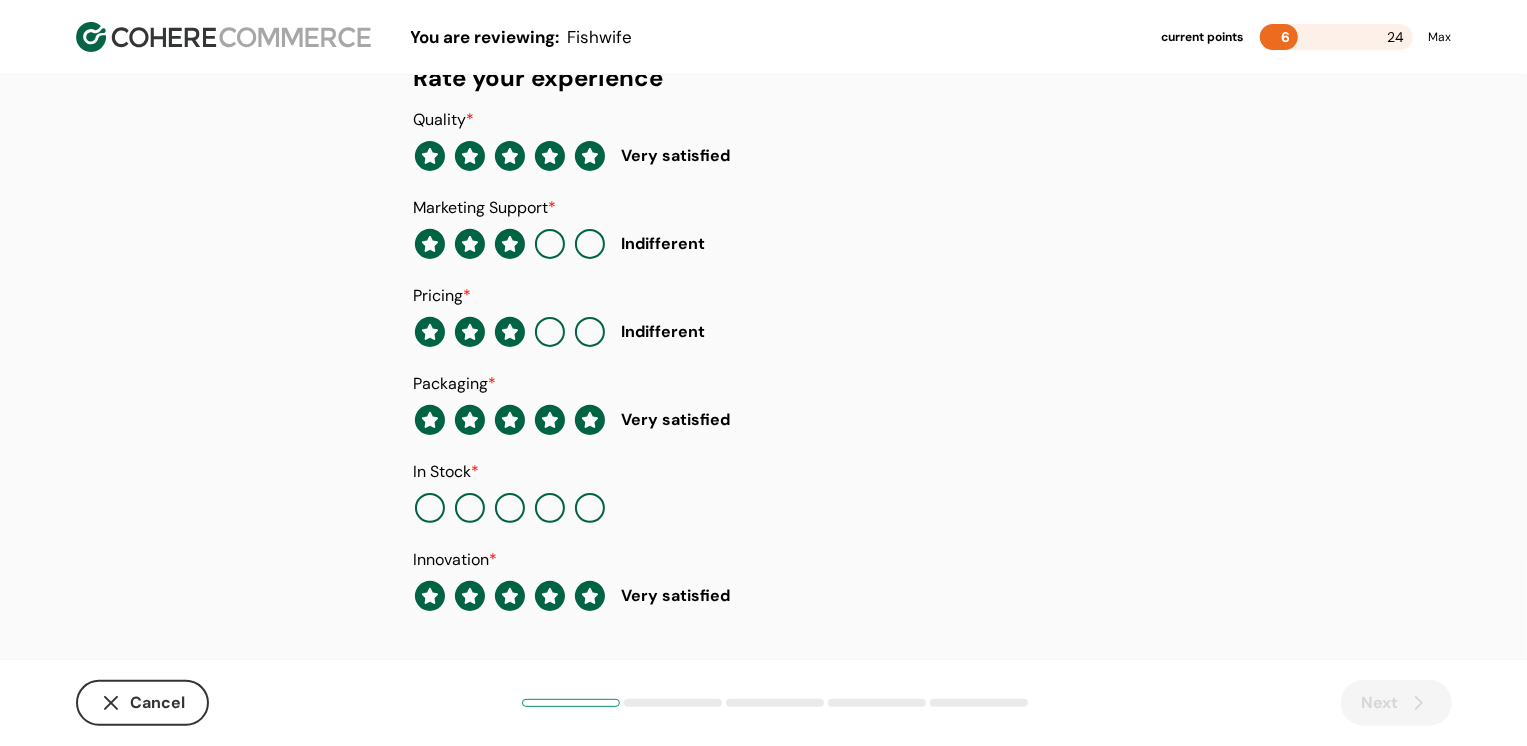 click at bounding box center [590, 508] 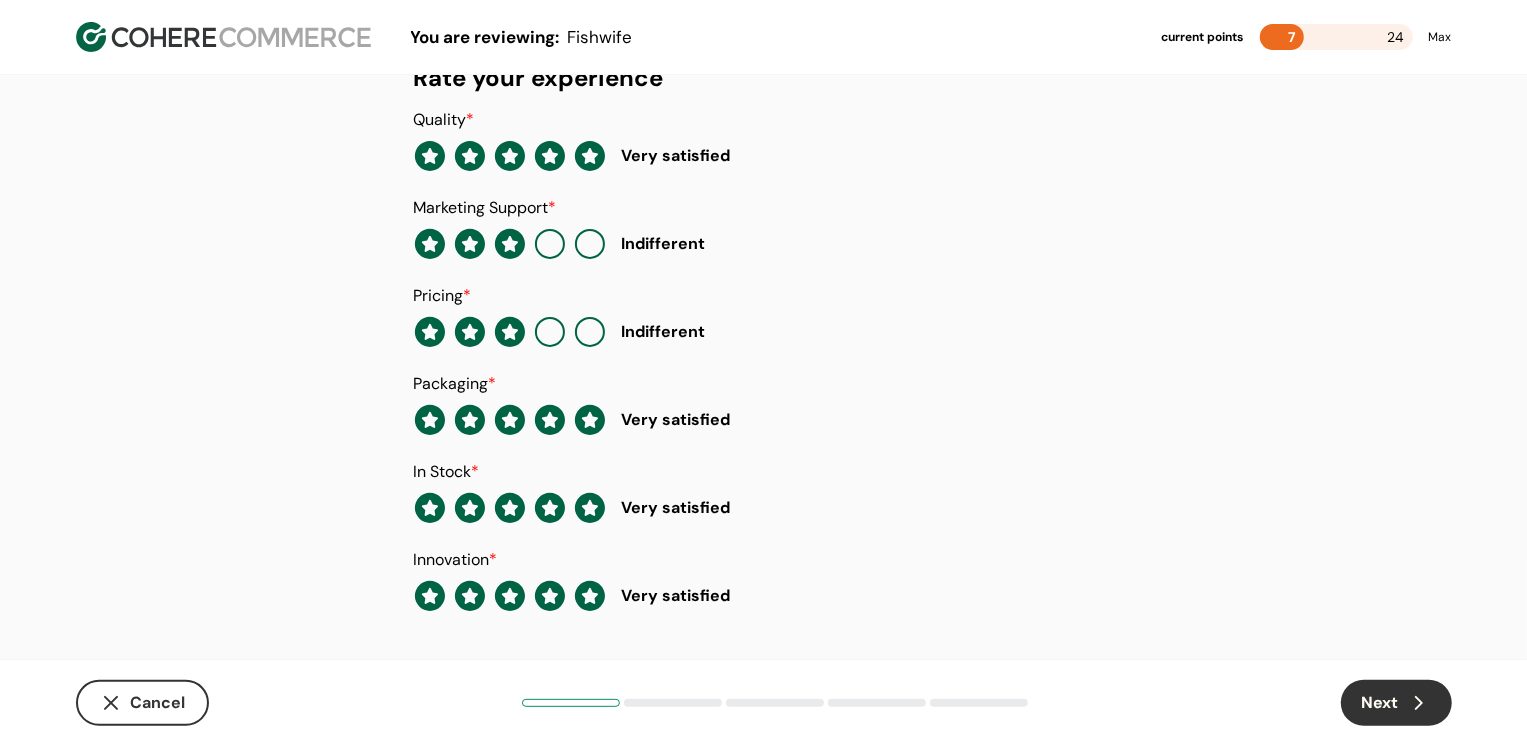 click on "Next" at bounding box center [1396, 703] 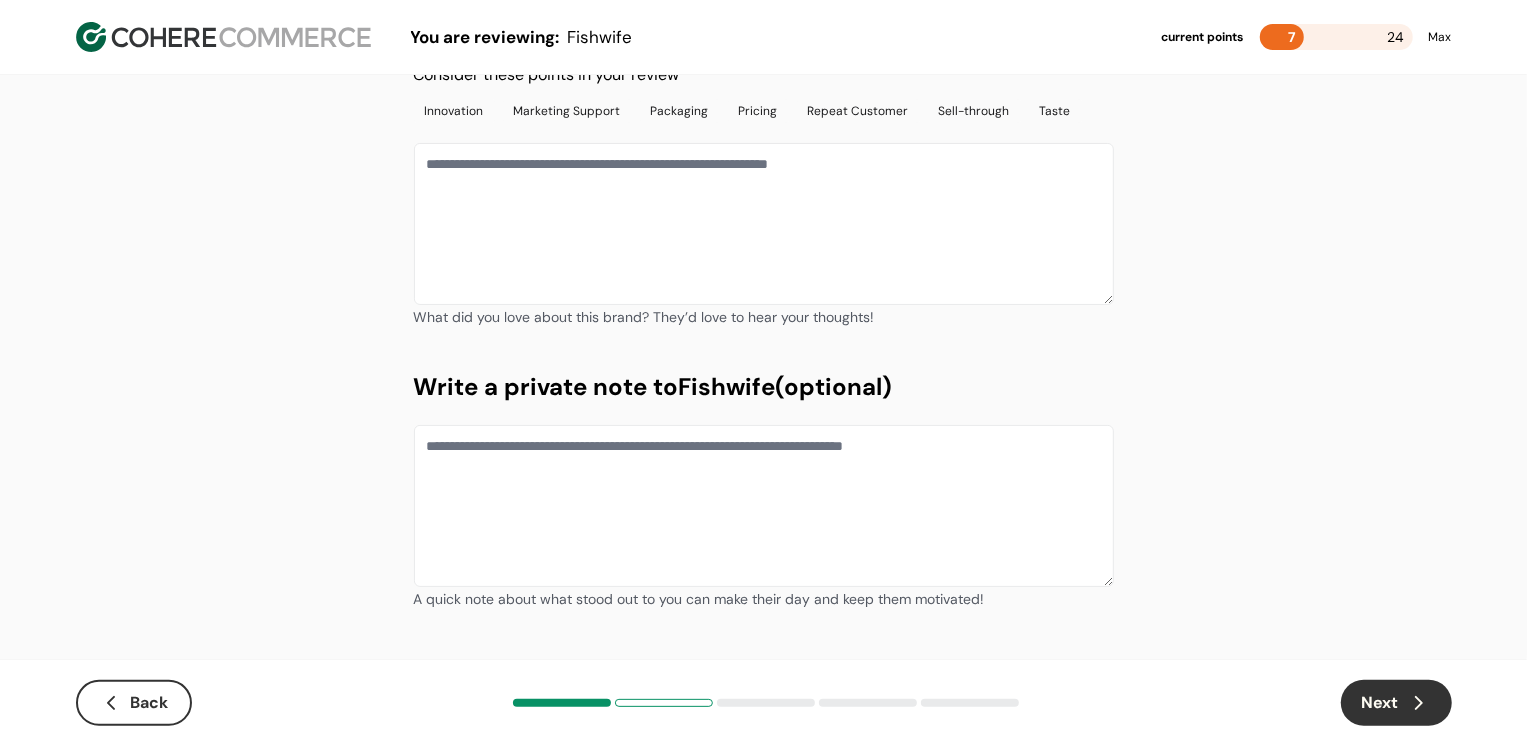scroll, scrollTop: 0, scrollLeft: 0, axis: both 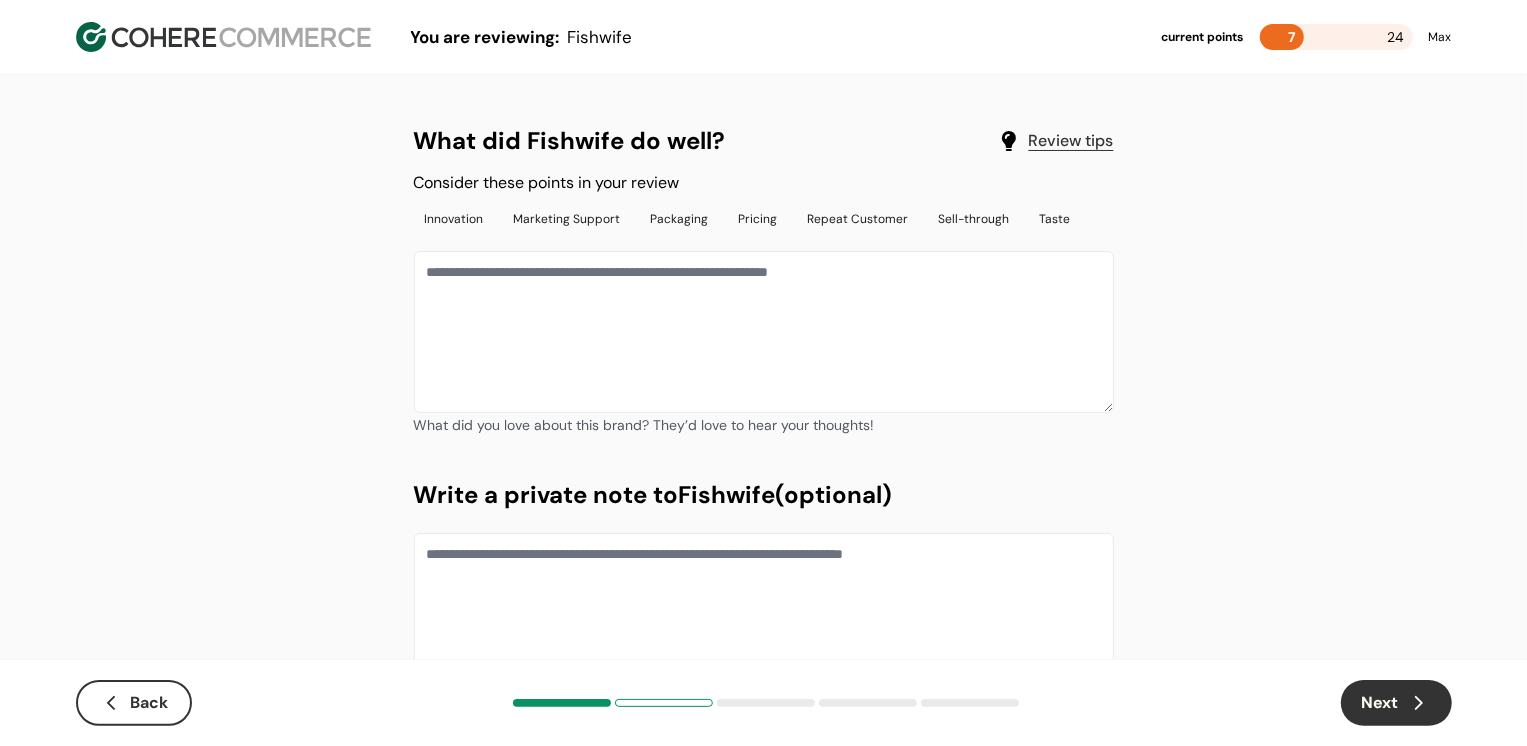 click at bounding box center [764, 332] 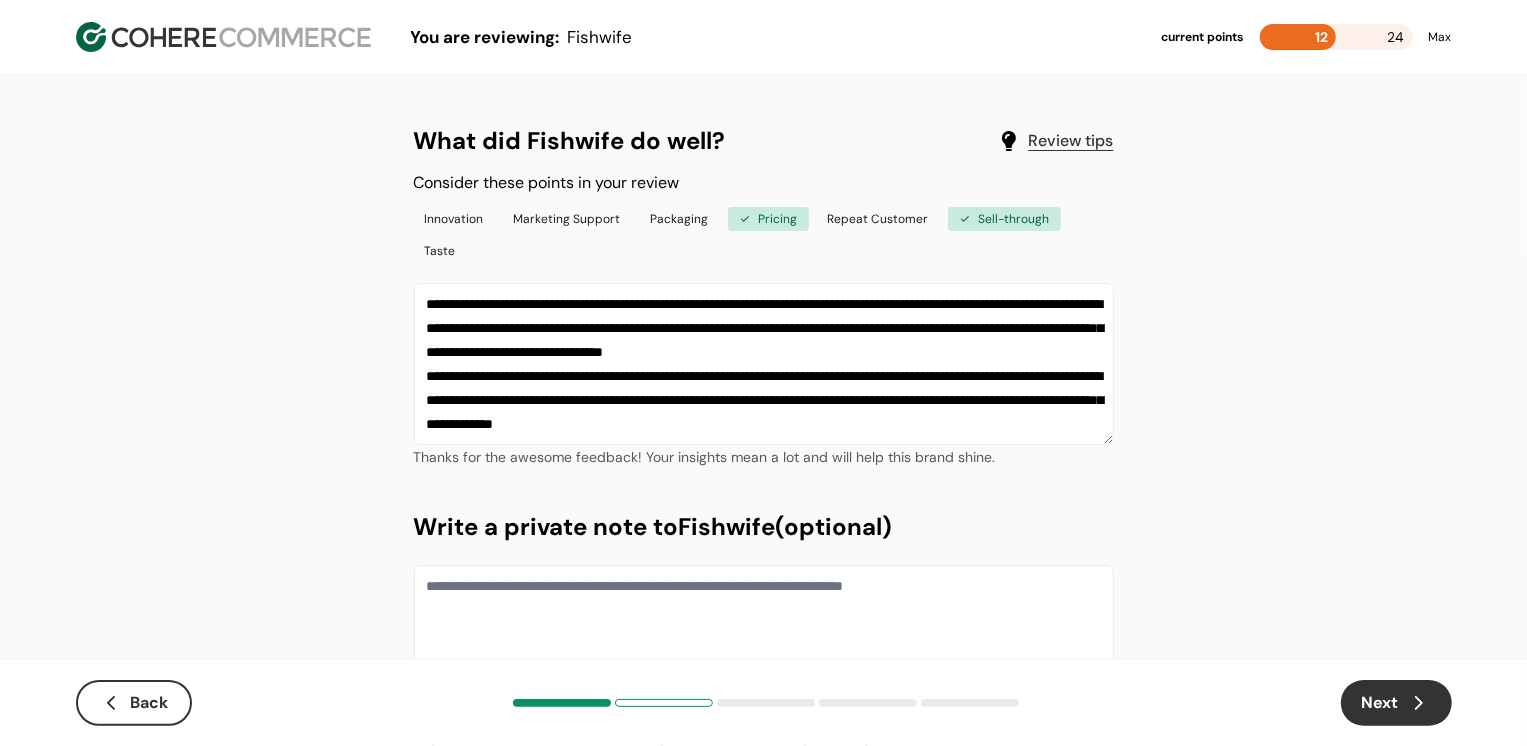 click on "Next" at bounding box center [1396, 703] 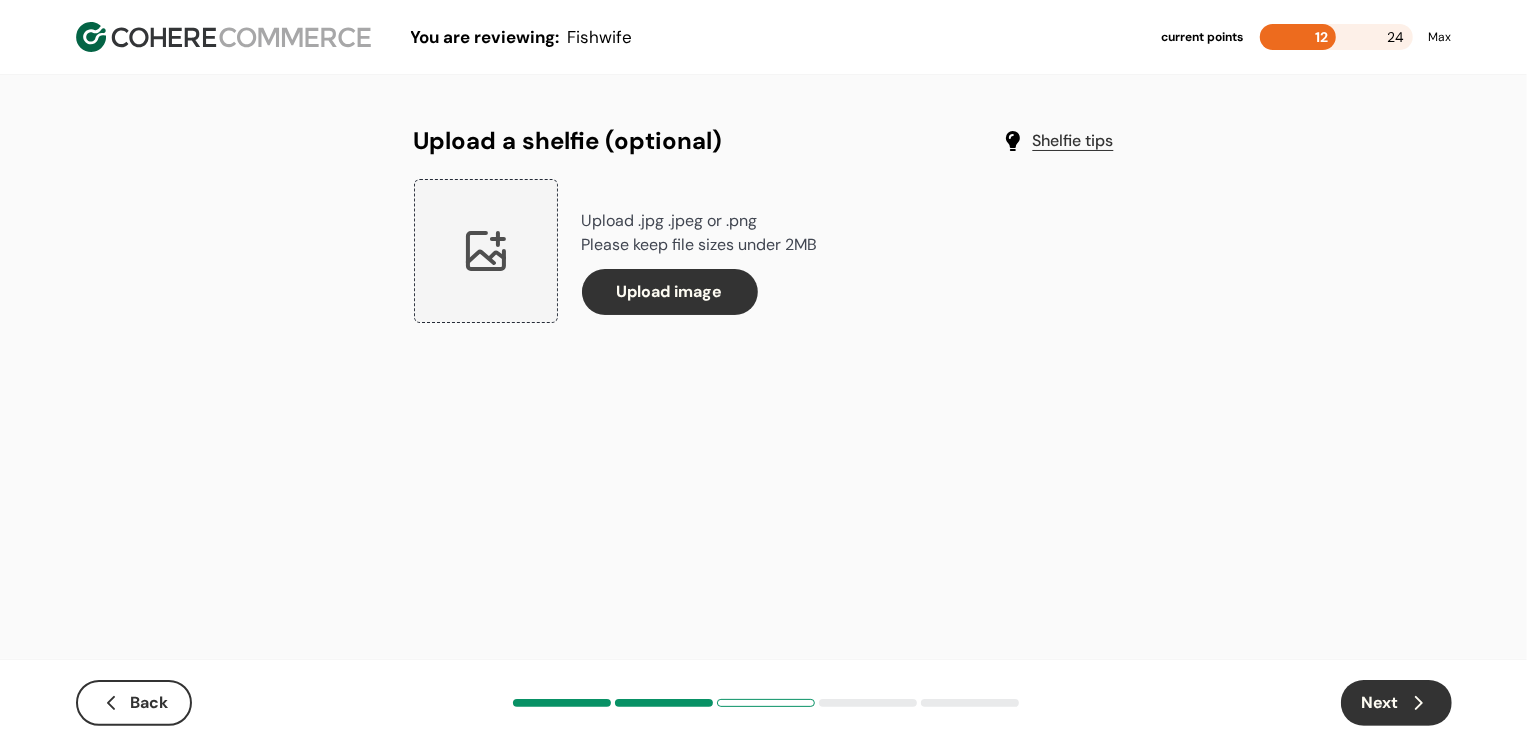 click on "Next" at bounding box center (1396, 703) 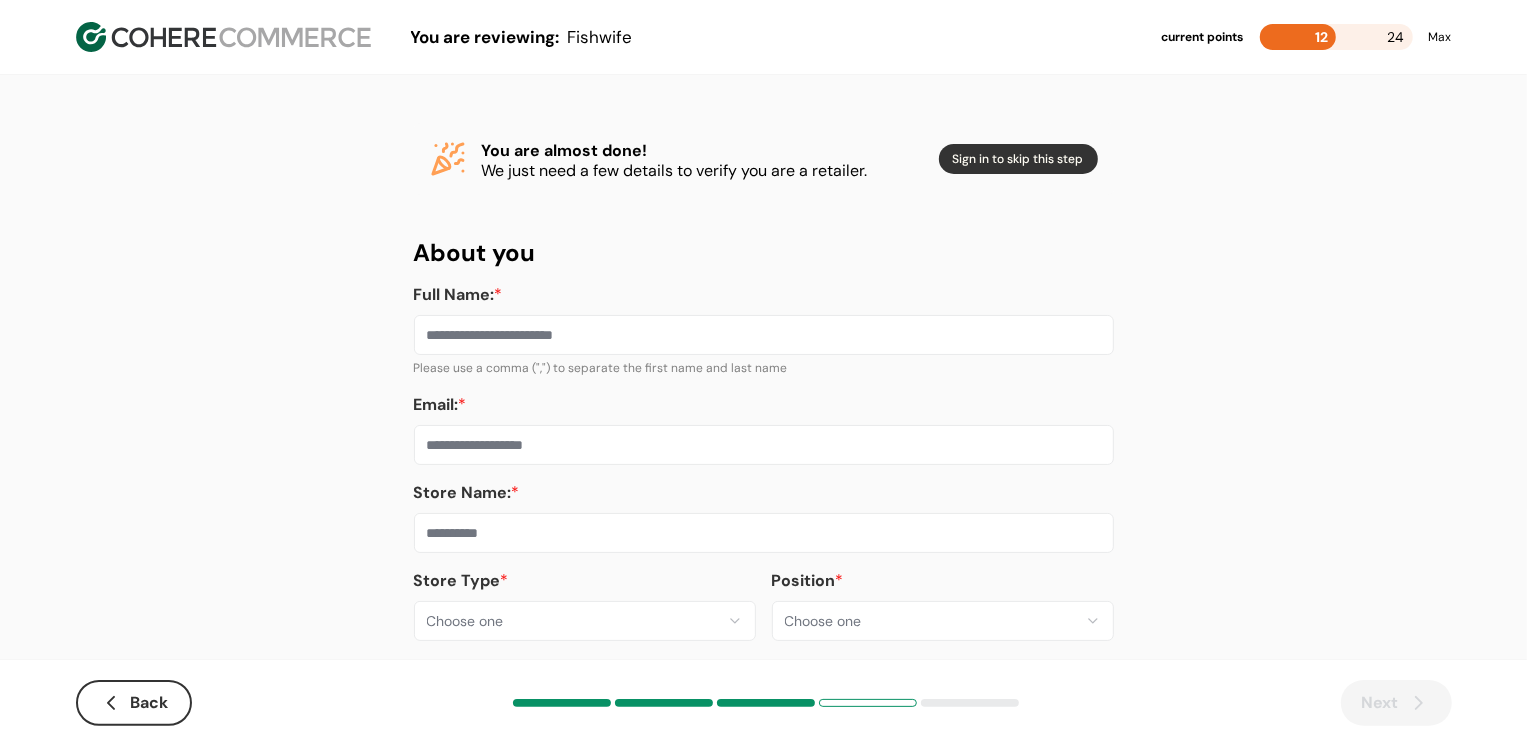 click on "**********" at bounding box center [763, 388] 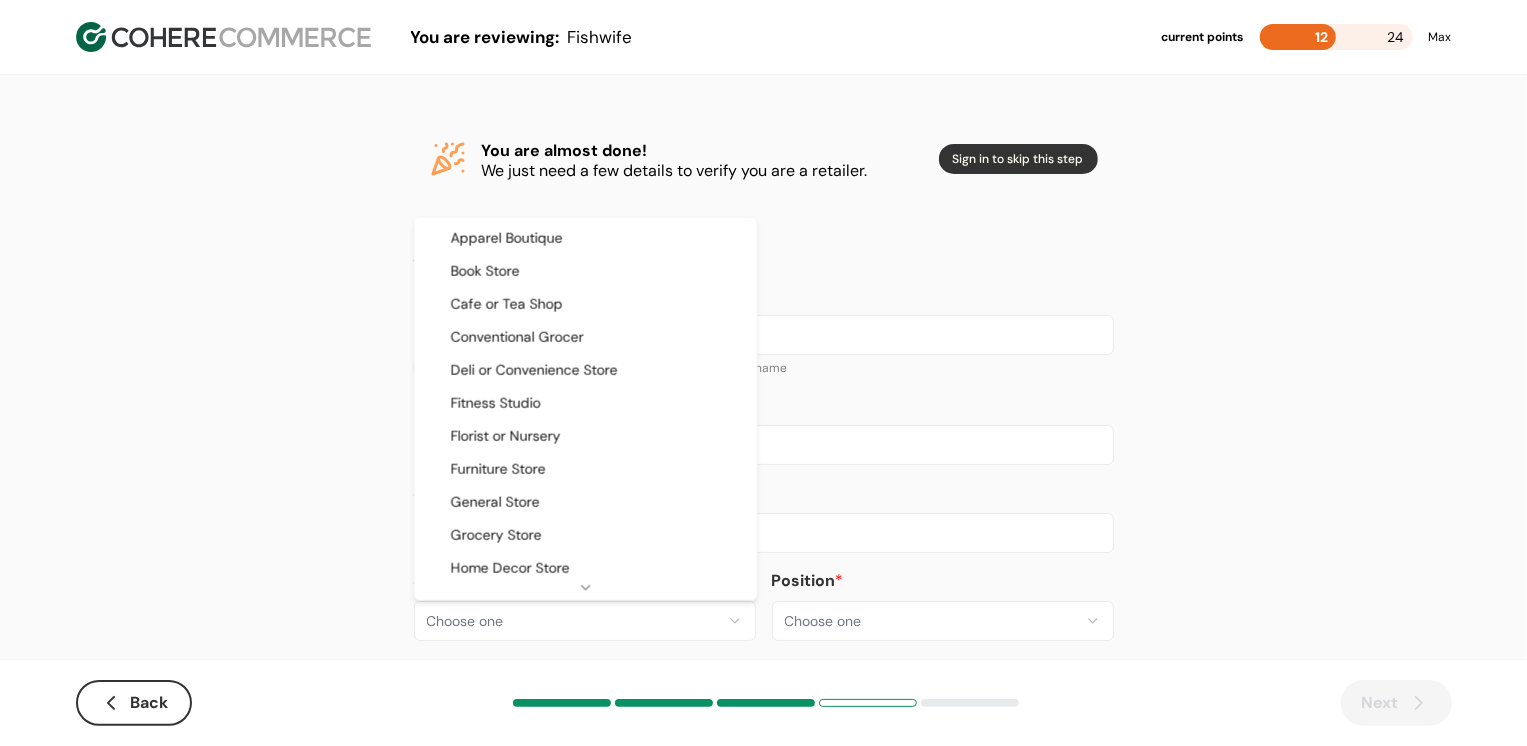 select on "**" 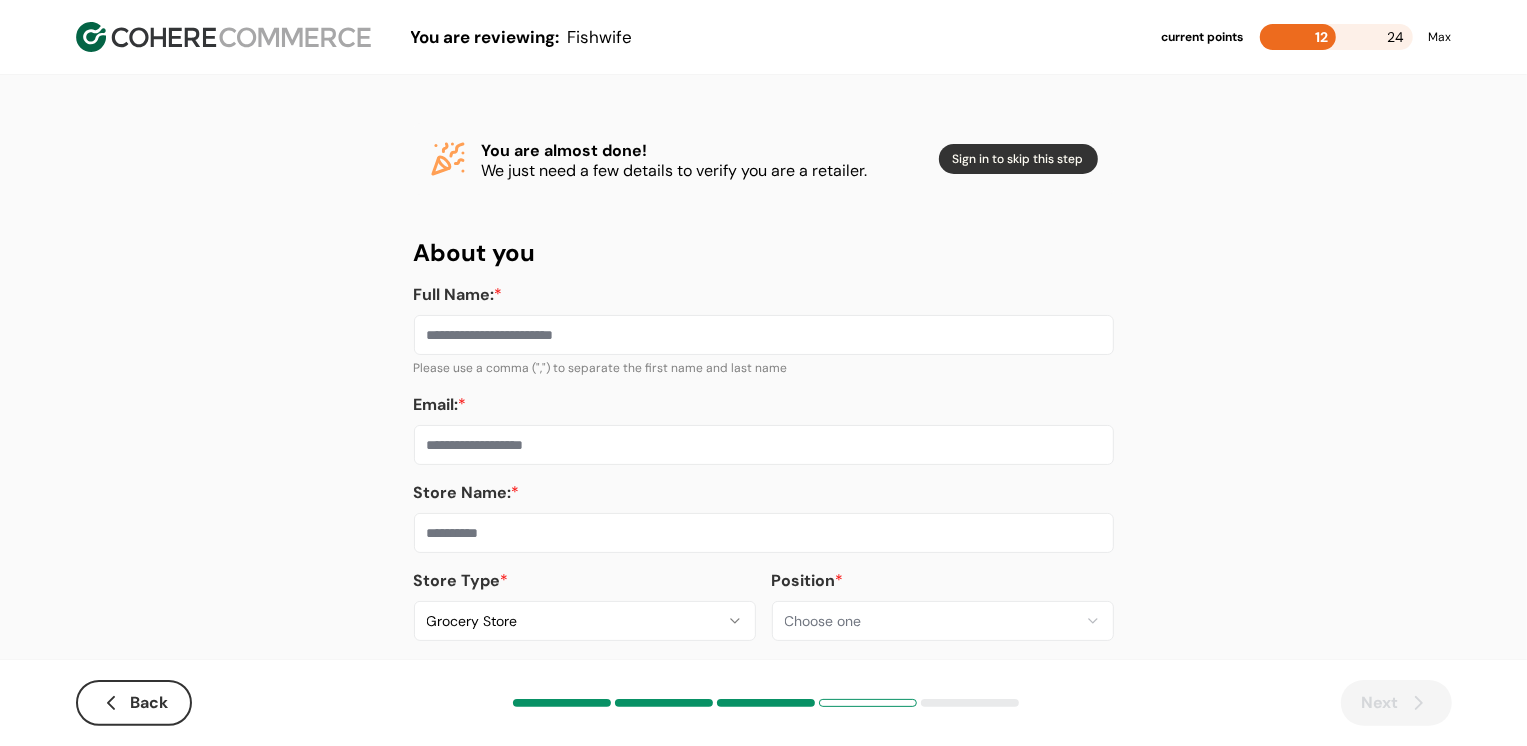 click at bounding box center [764, 533] 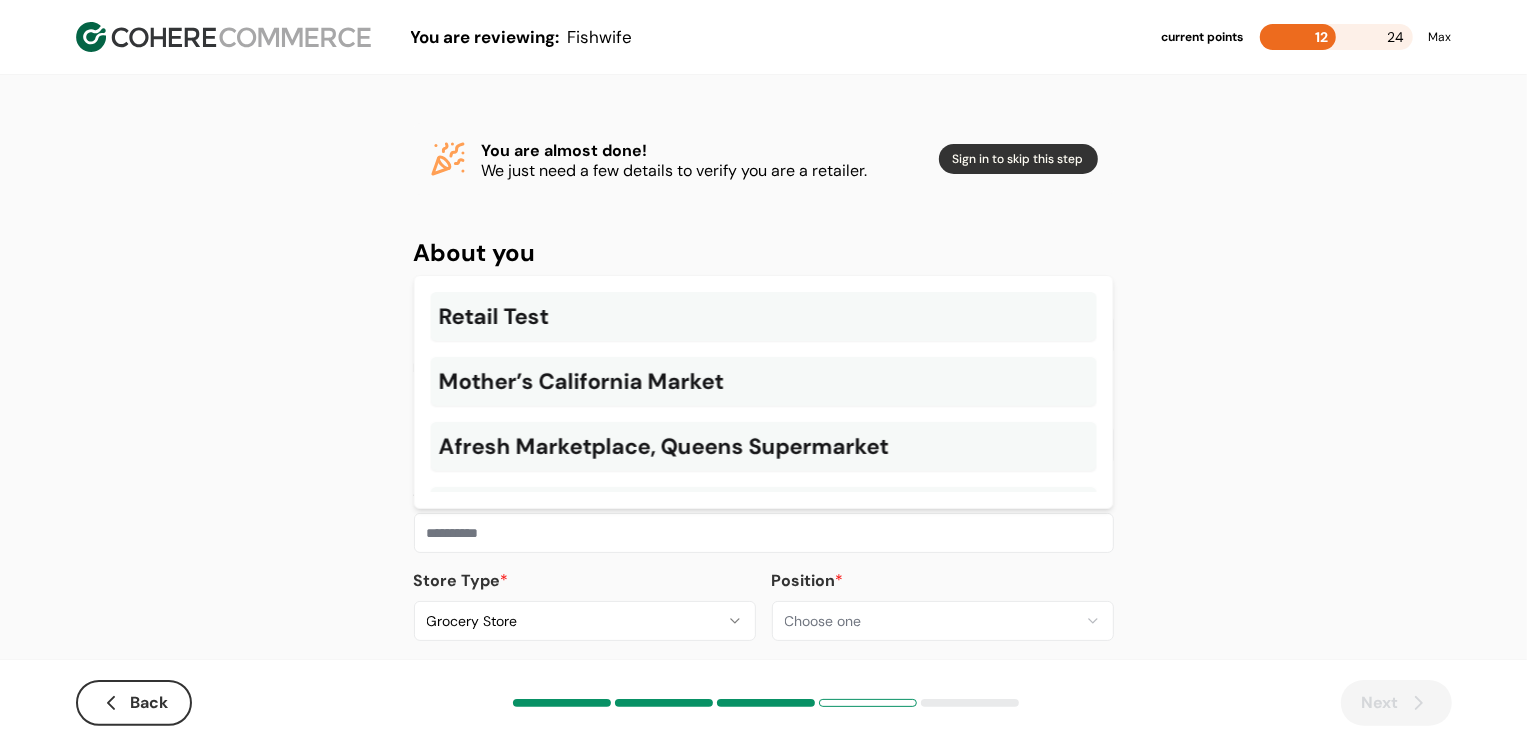 paste on "**********" 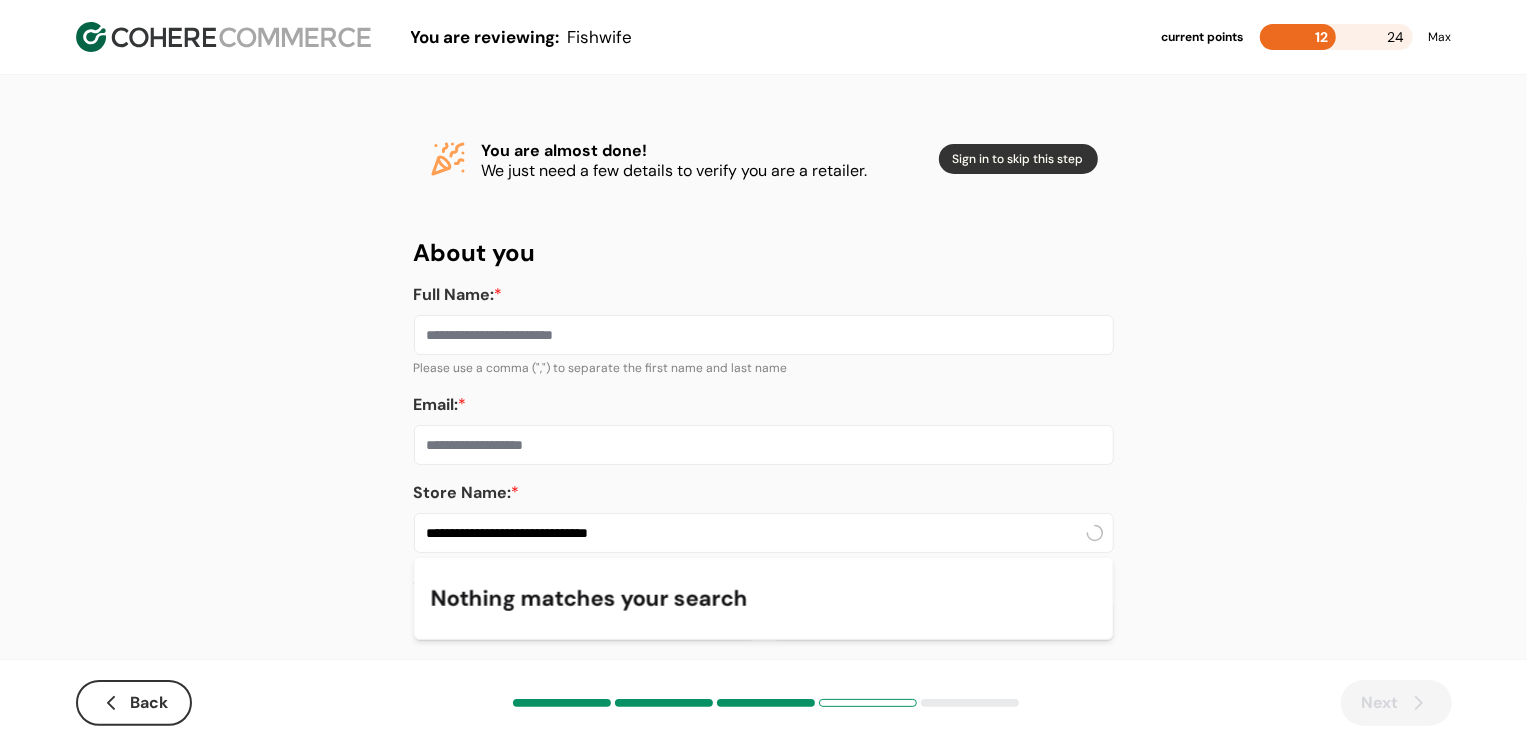 type on "**********" 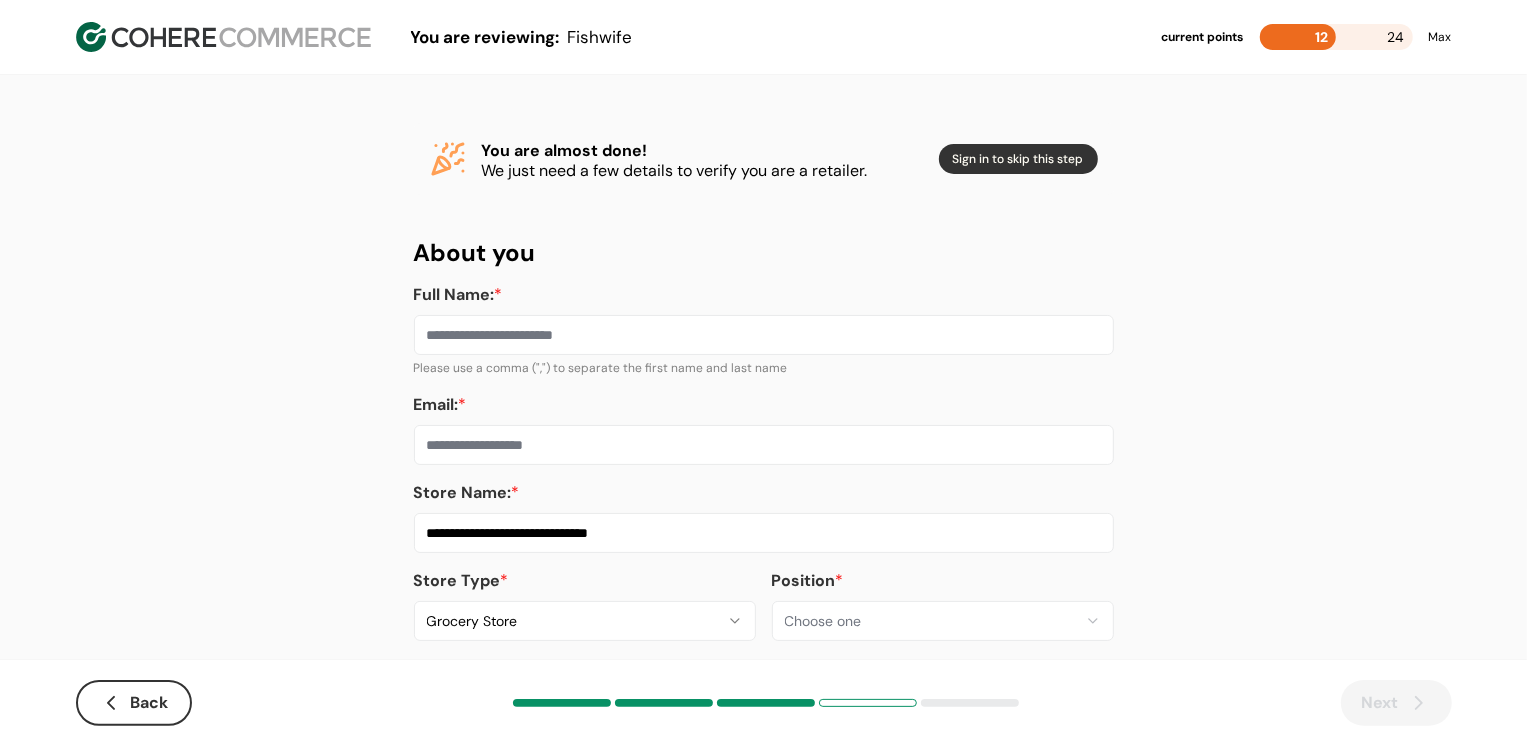 click on "Email:  *" at bounding box center (764, 445) 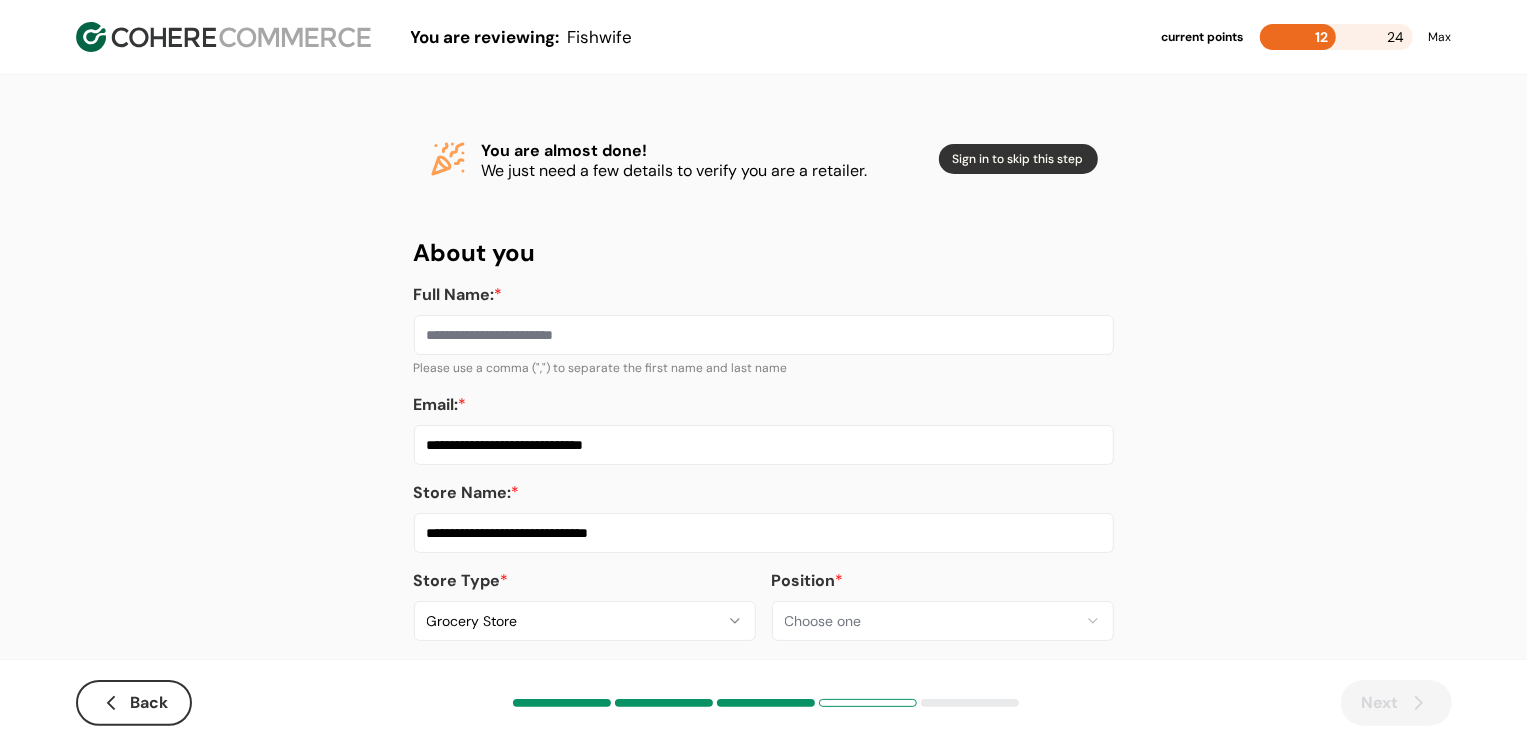 type on "**********" 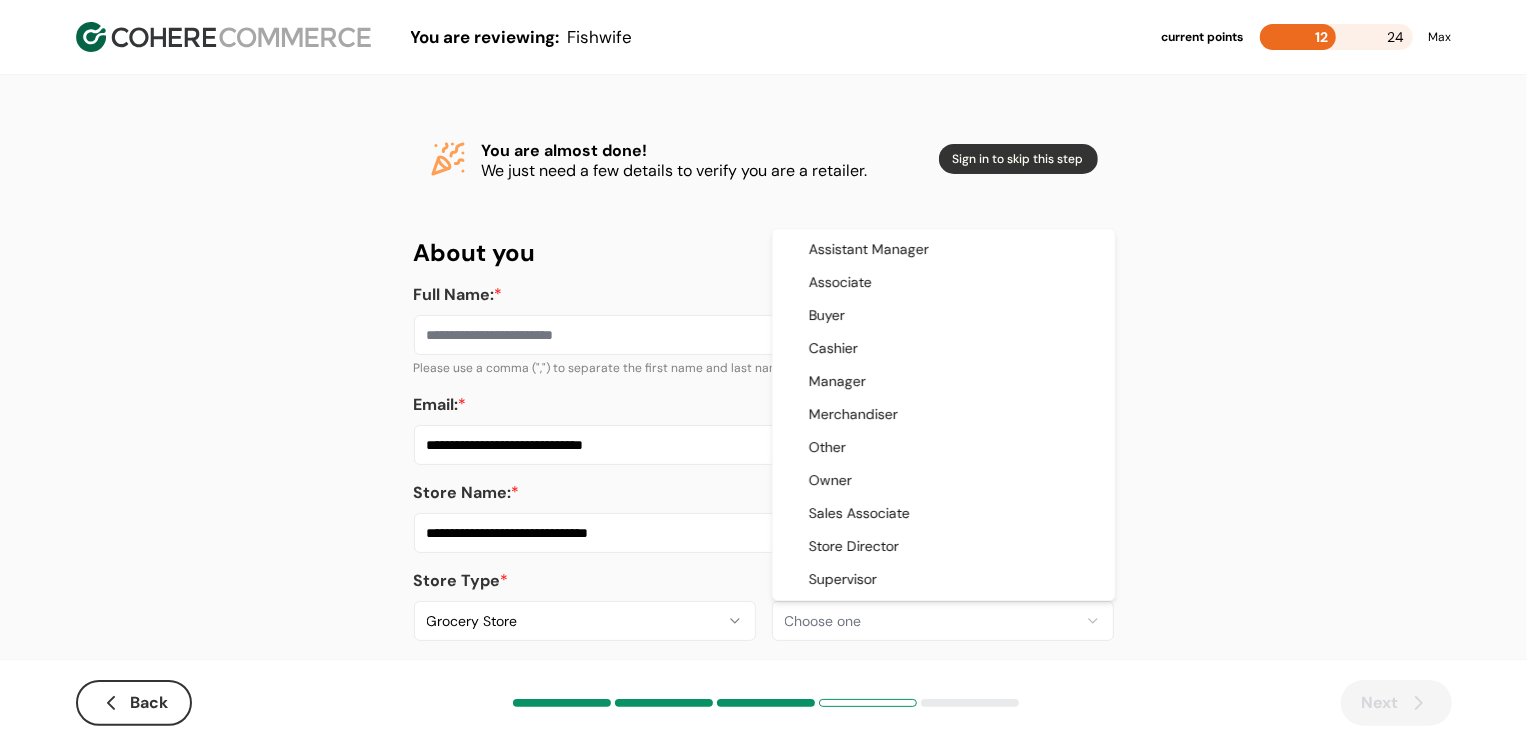 select on "*****" 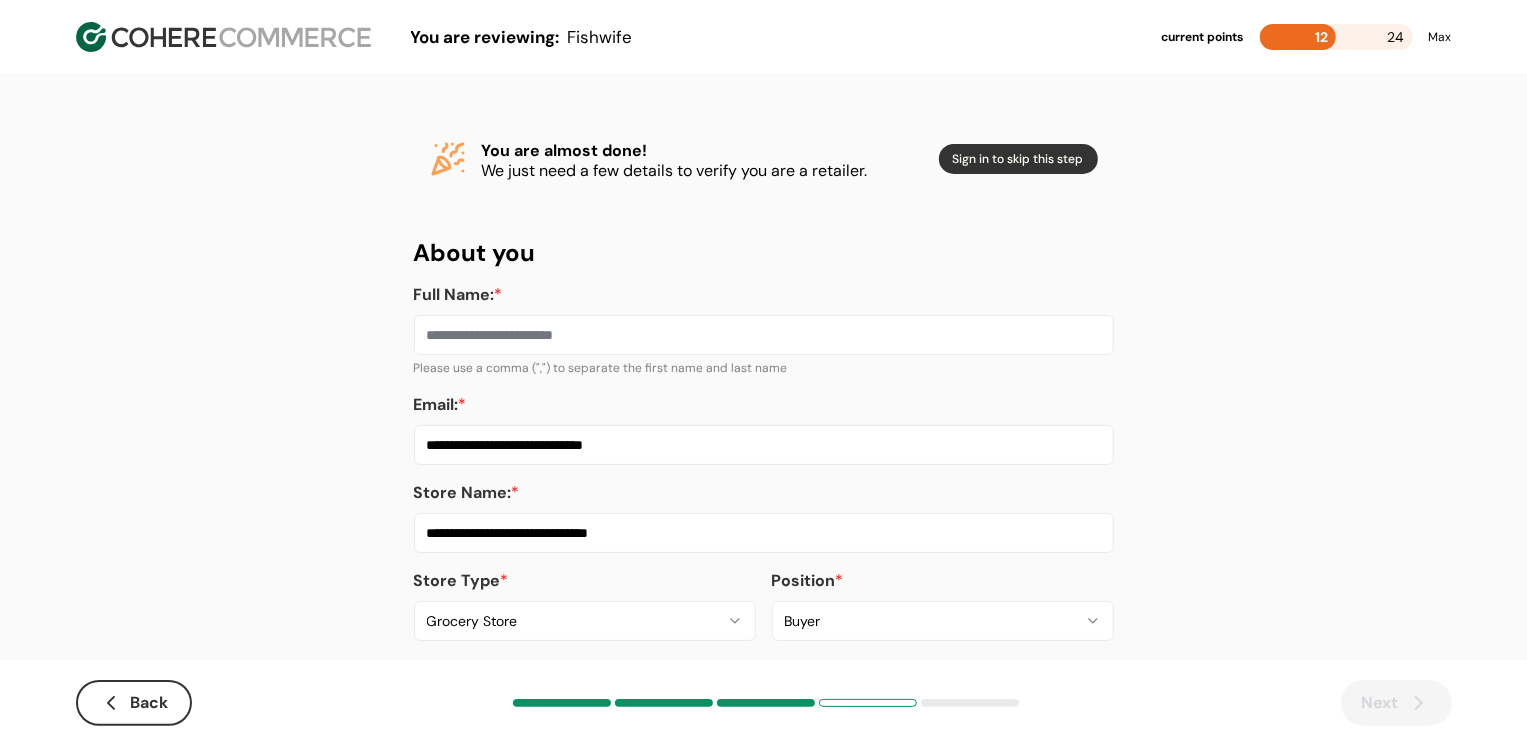 click on "Full Name:  *" at bounding box center (764, 335) 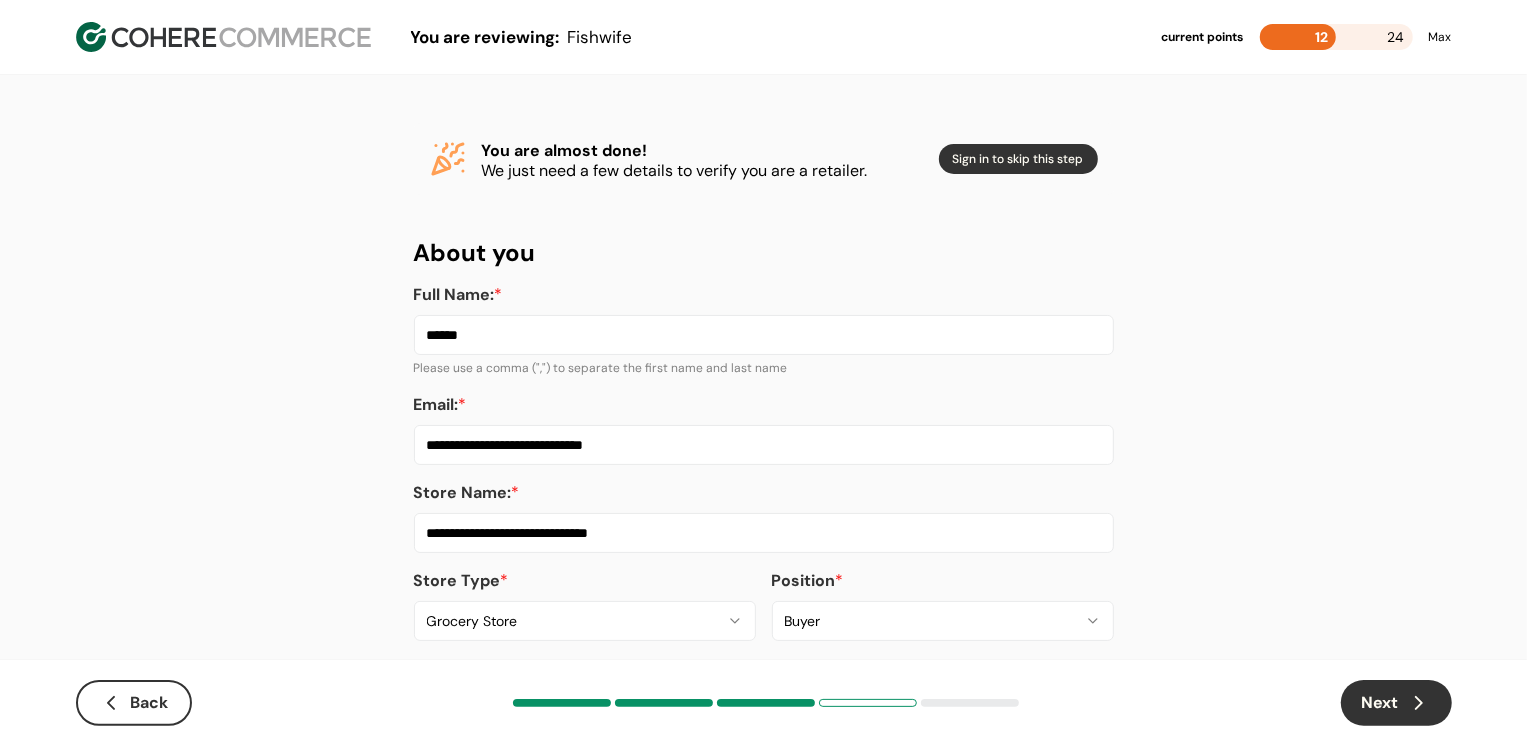 type on "******" 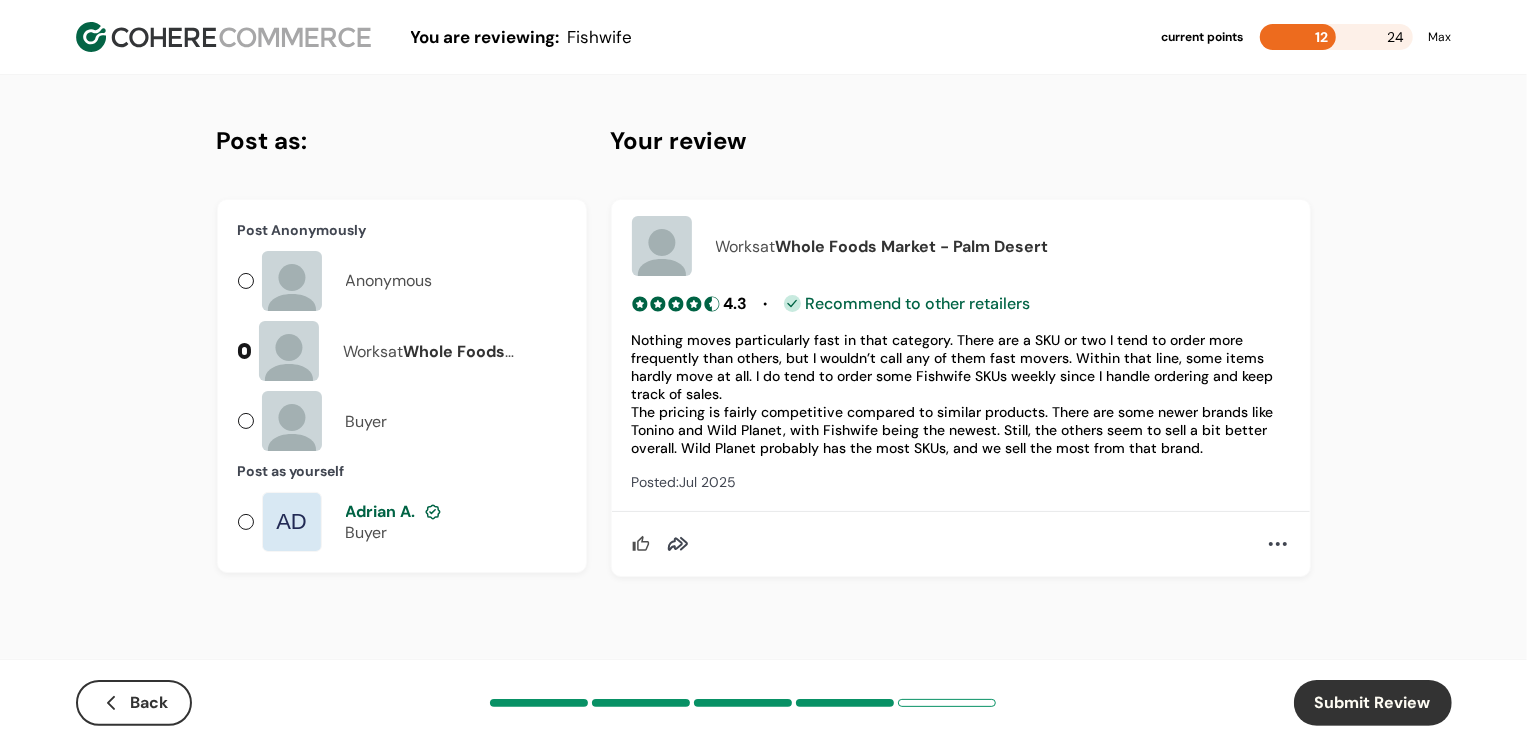 click on "Adrian A." at bounding box center (381, 511) 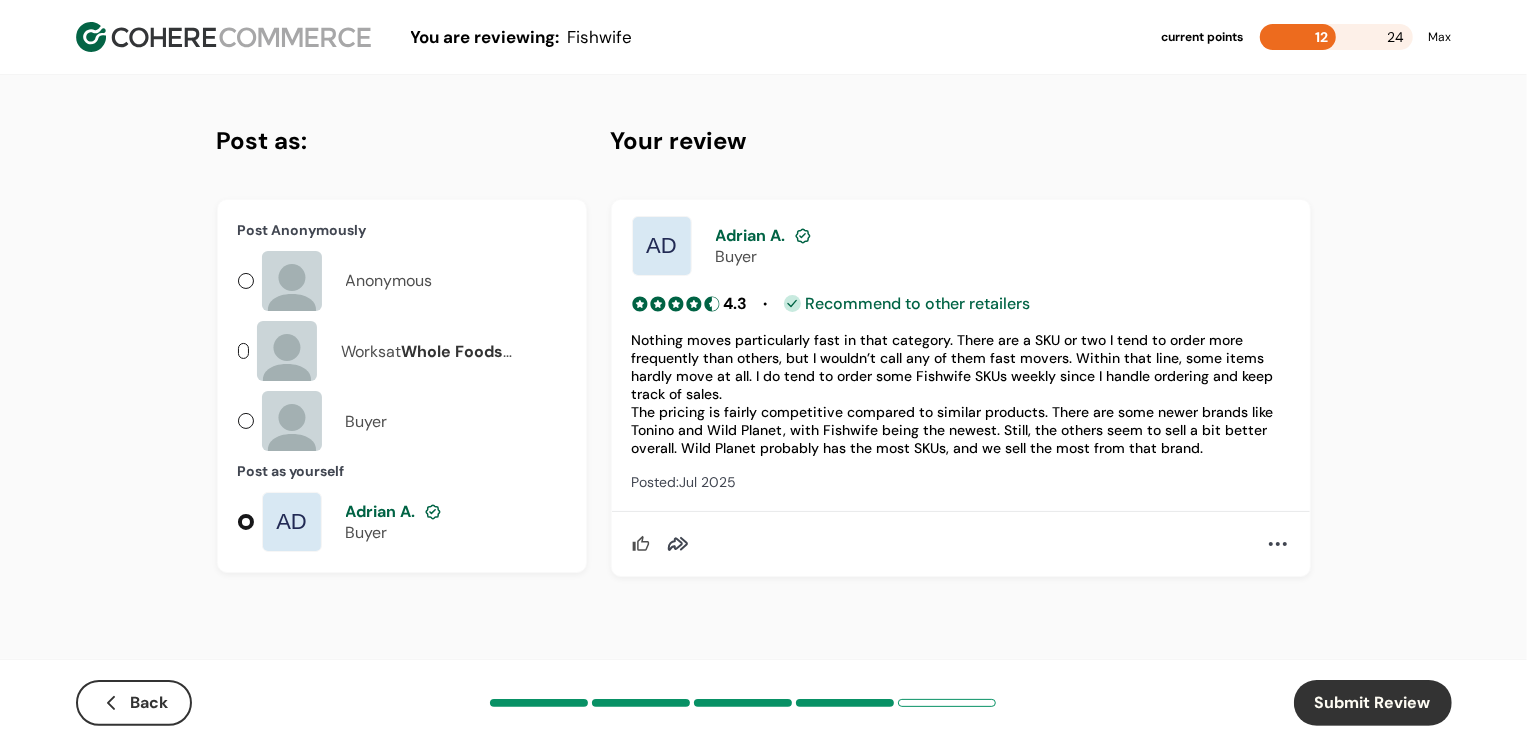 click on "Submit Review" at bounding box center [1373, 703] 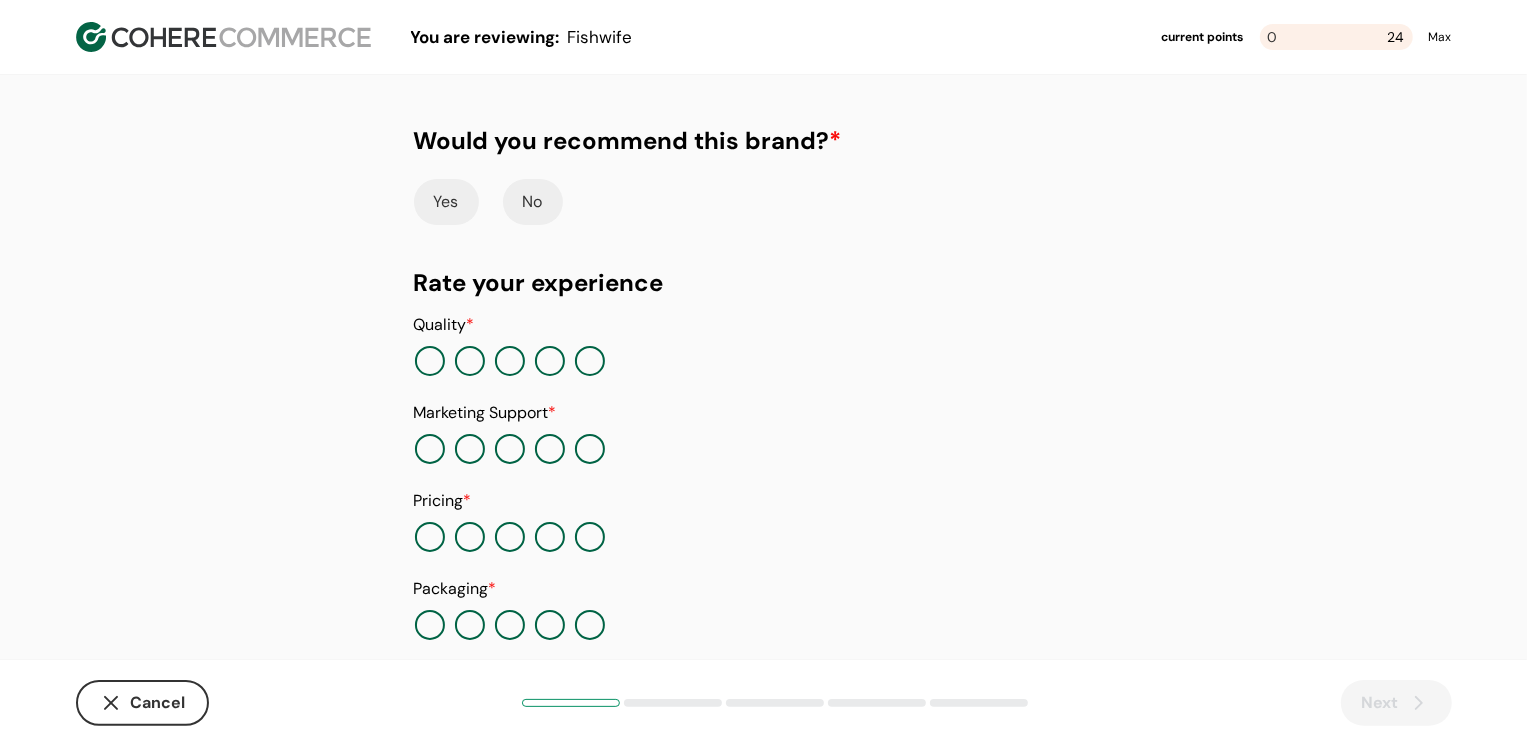 click on "Yes" at bounding box center (446, 202) 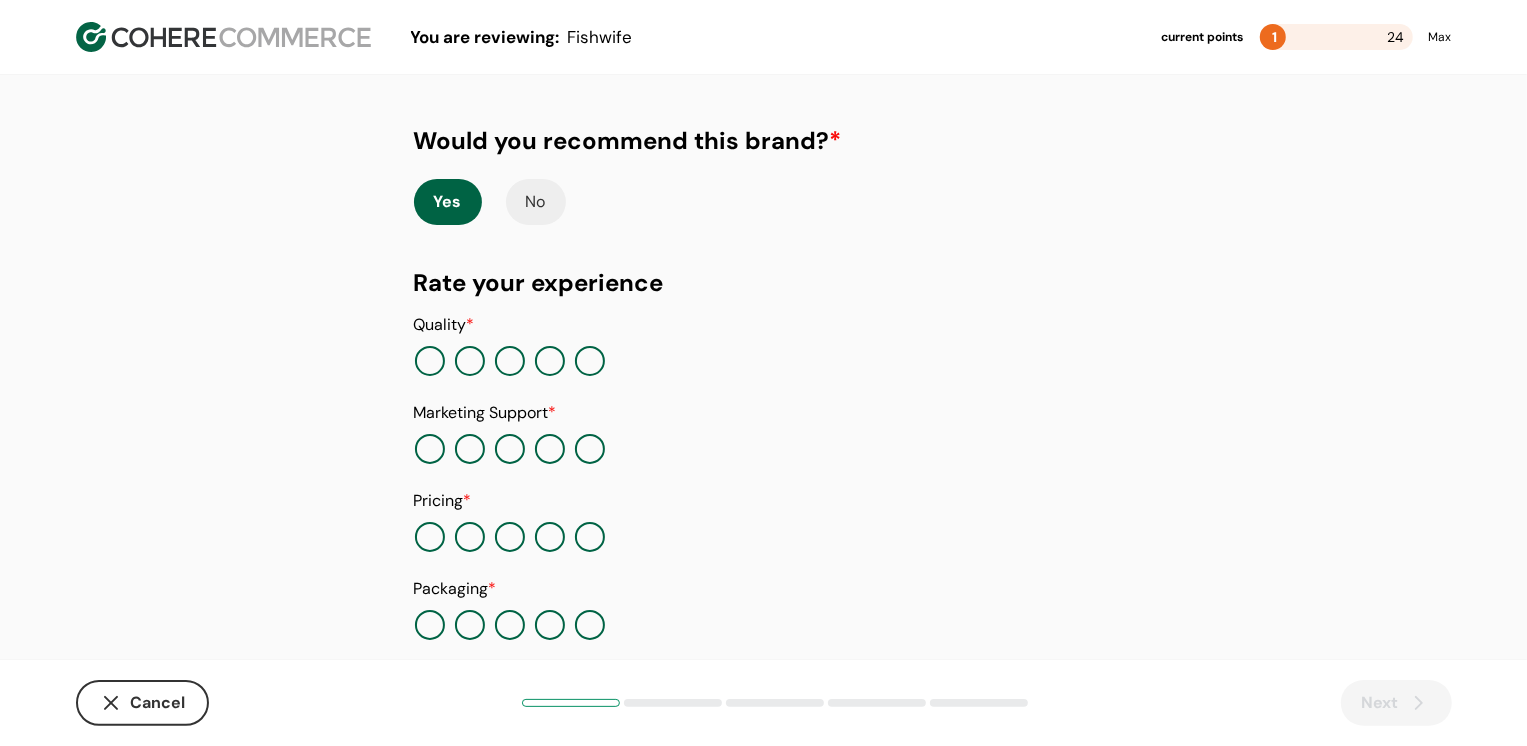click at bounding box center [590, 361] 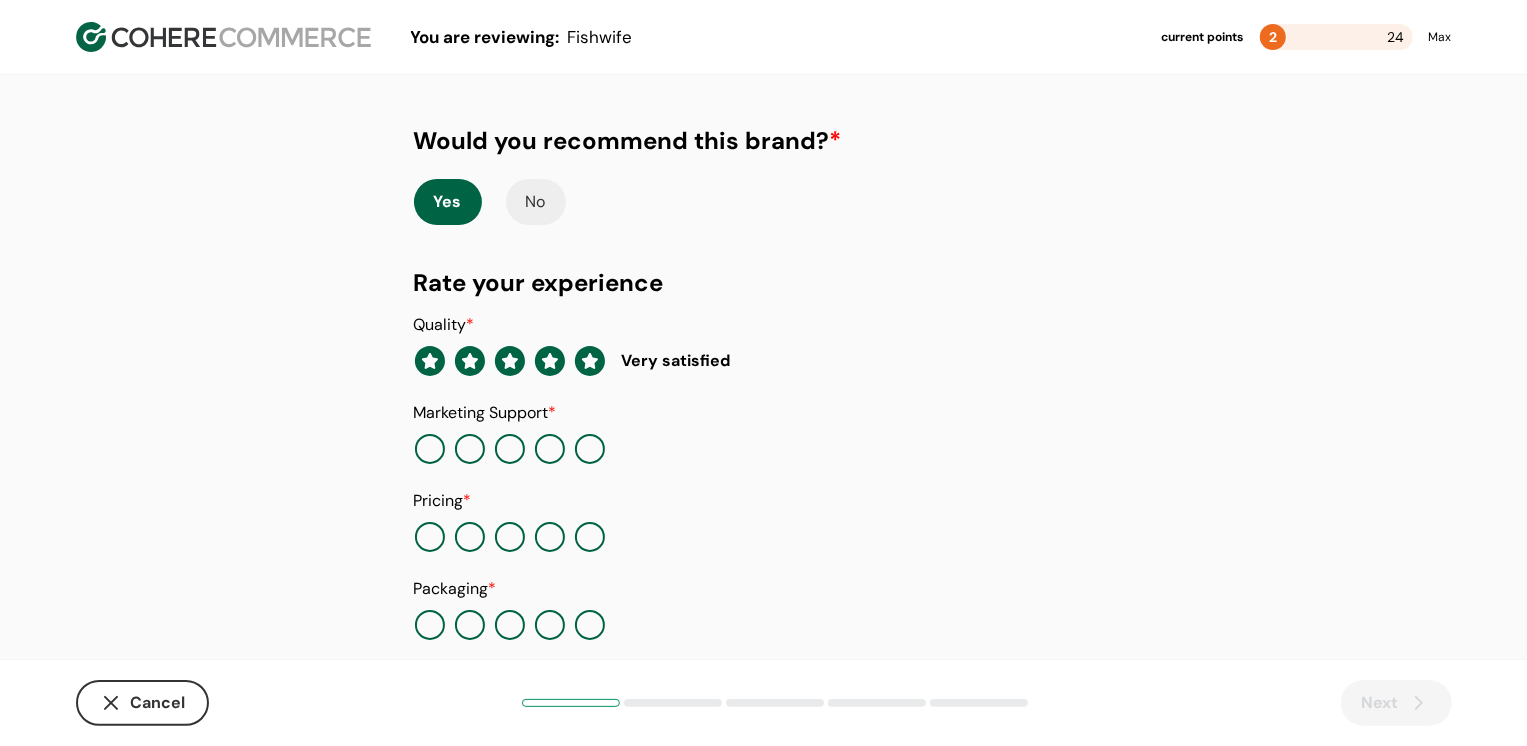 click at bounding box center (590, 449) 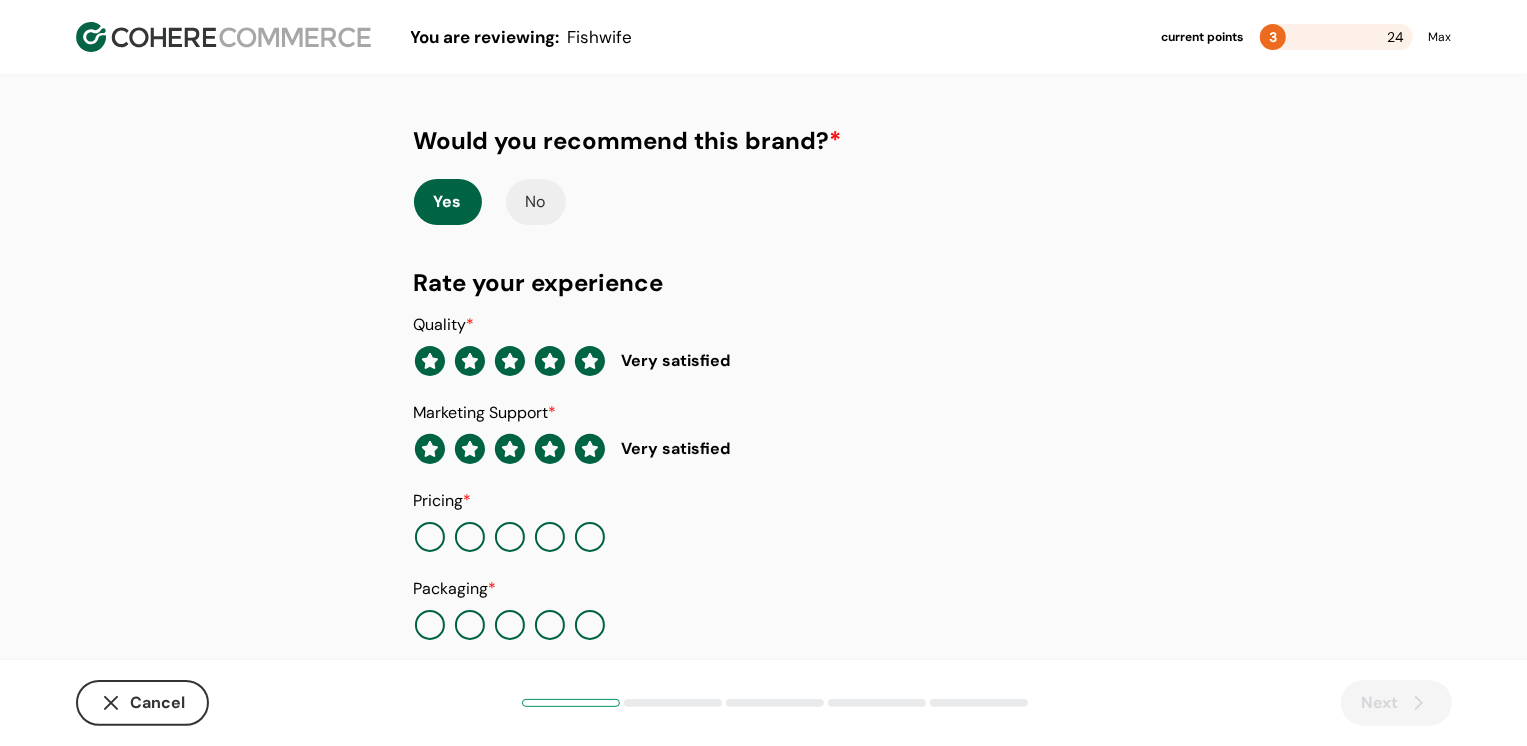 click at bounding box center (590, 537) 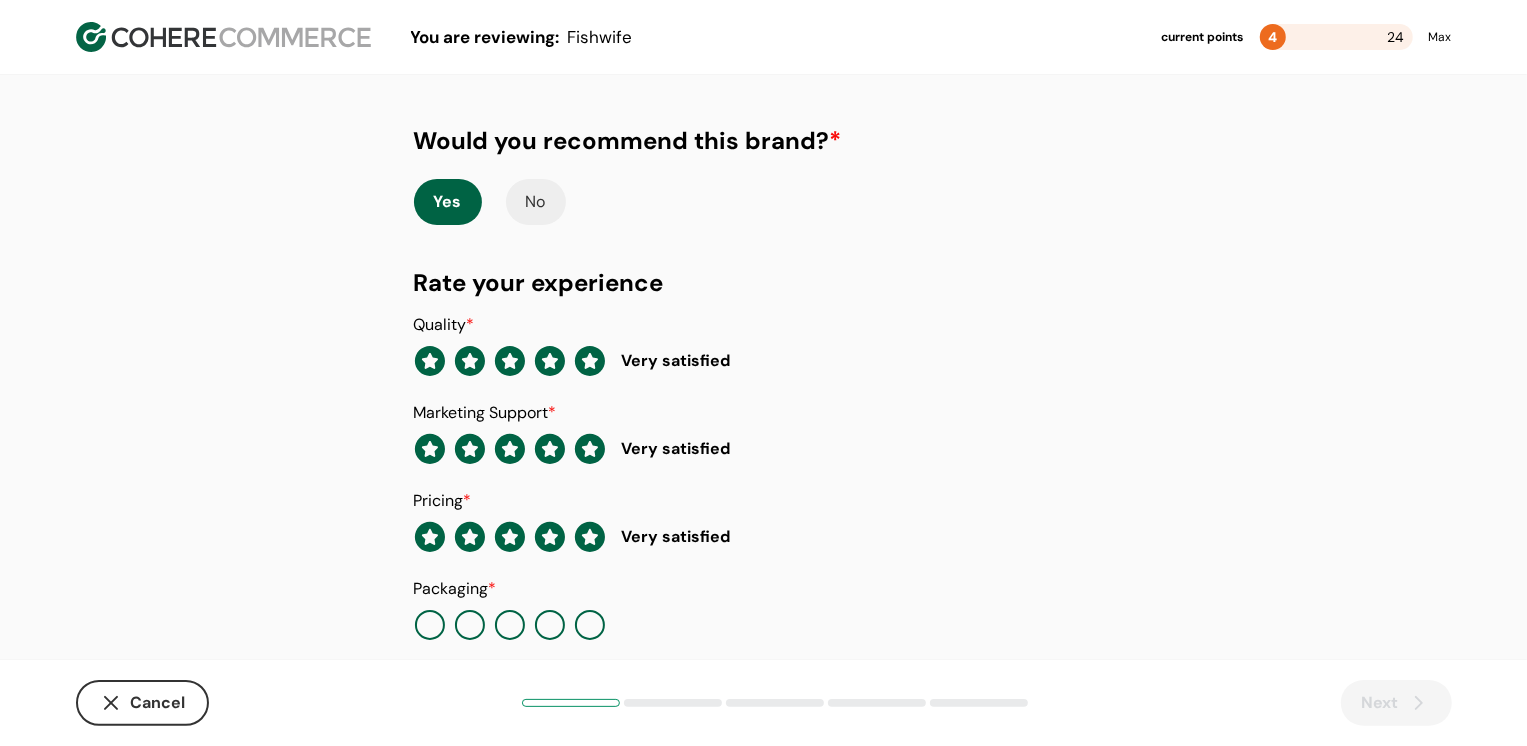 click on "Quality  * Very satisfied Marketing Support  * Very satisfied Pricing  * Very satisfied Packaging  * In Stock  * Innovation  *" at bounding box center [764, 565] 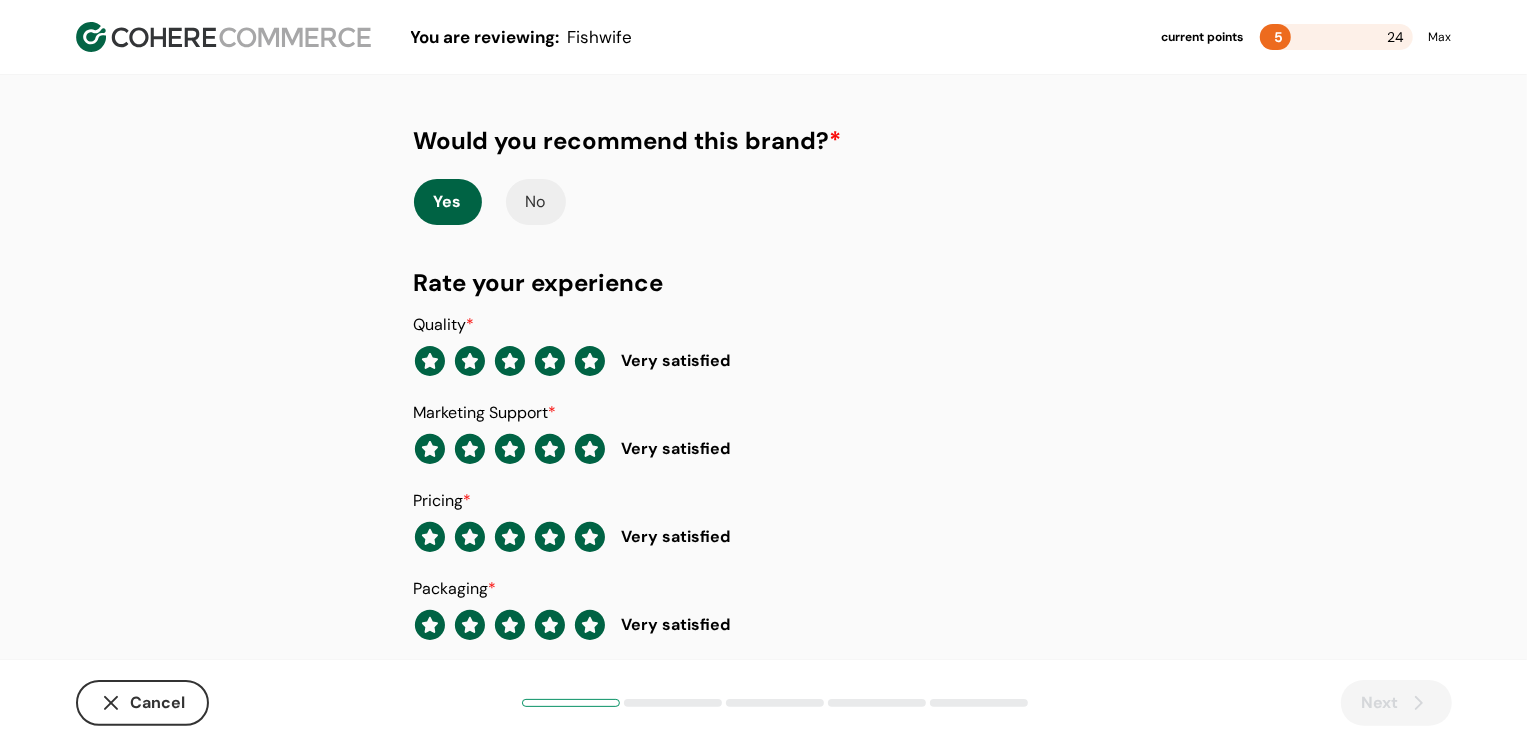 scroll, scrollTop: 205, scrollLeft: 0, axis: vertical 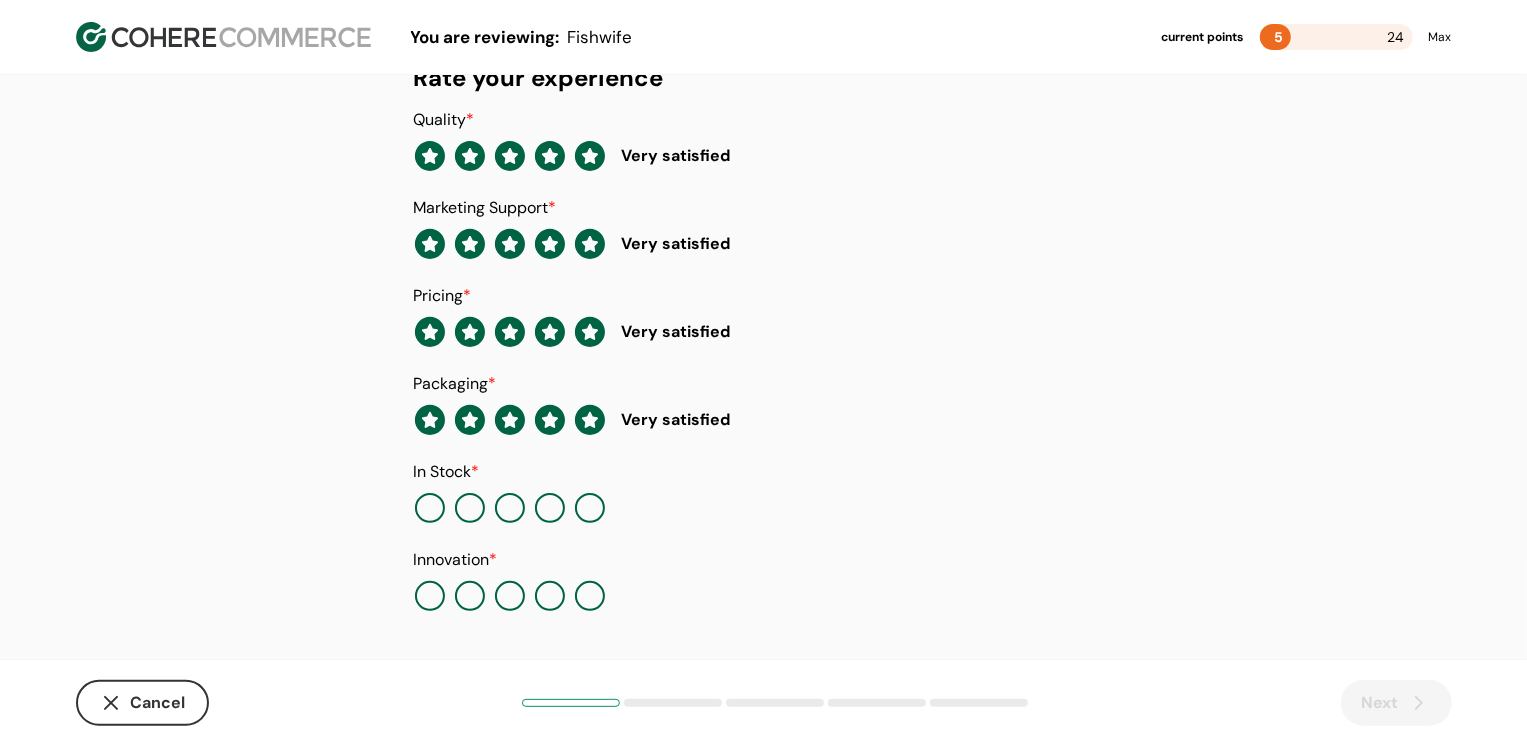 click at bounding box center [590, 596] 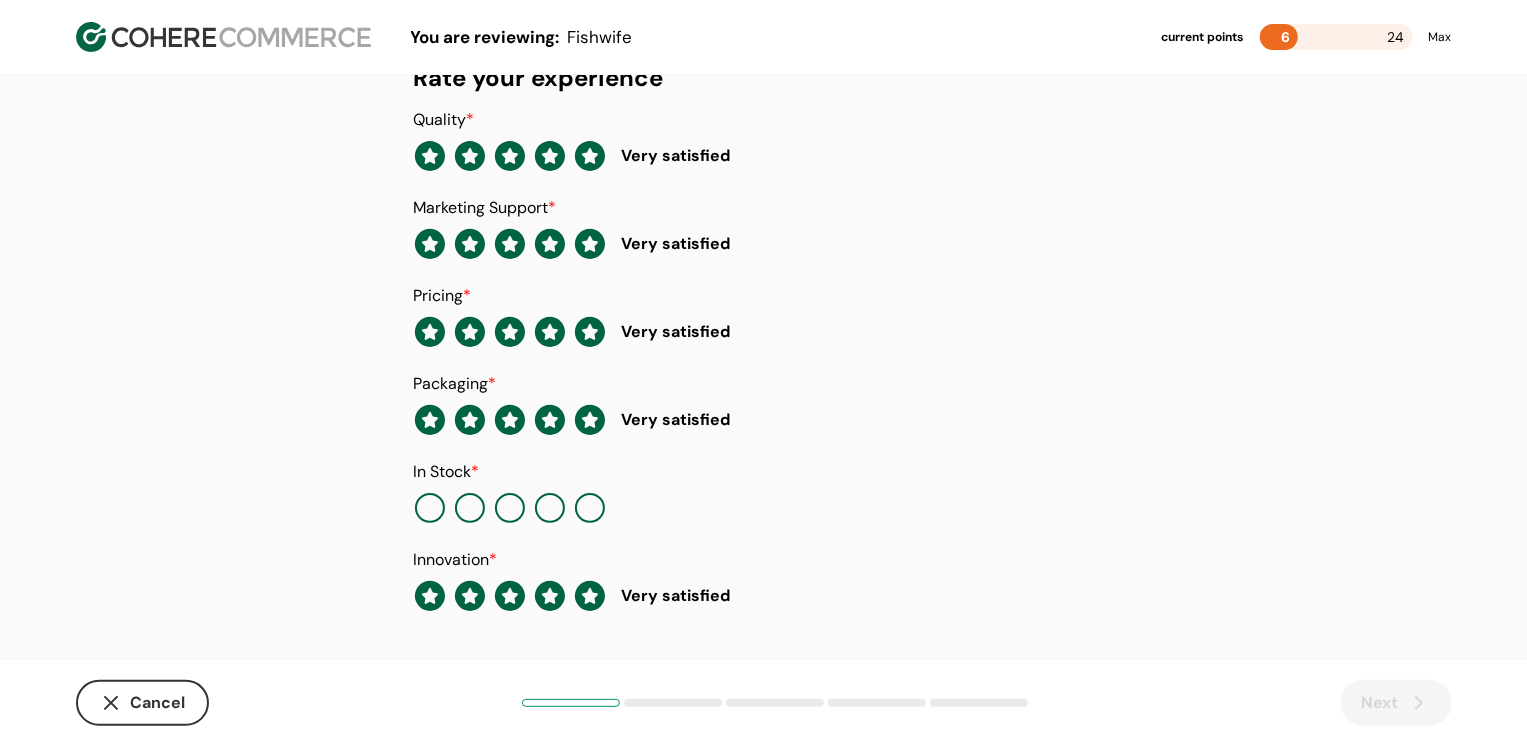 click at bounding box center [590, 508] 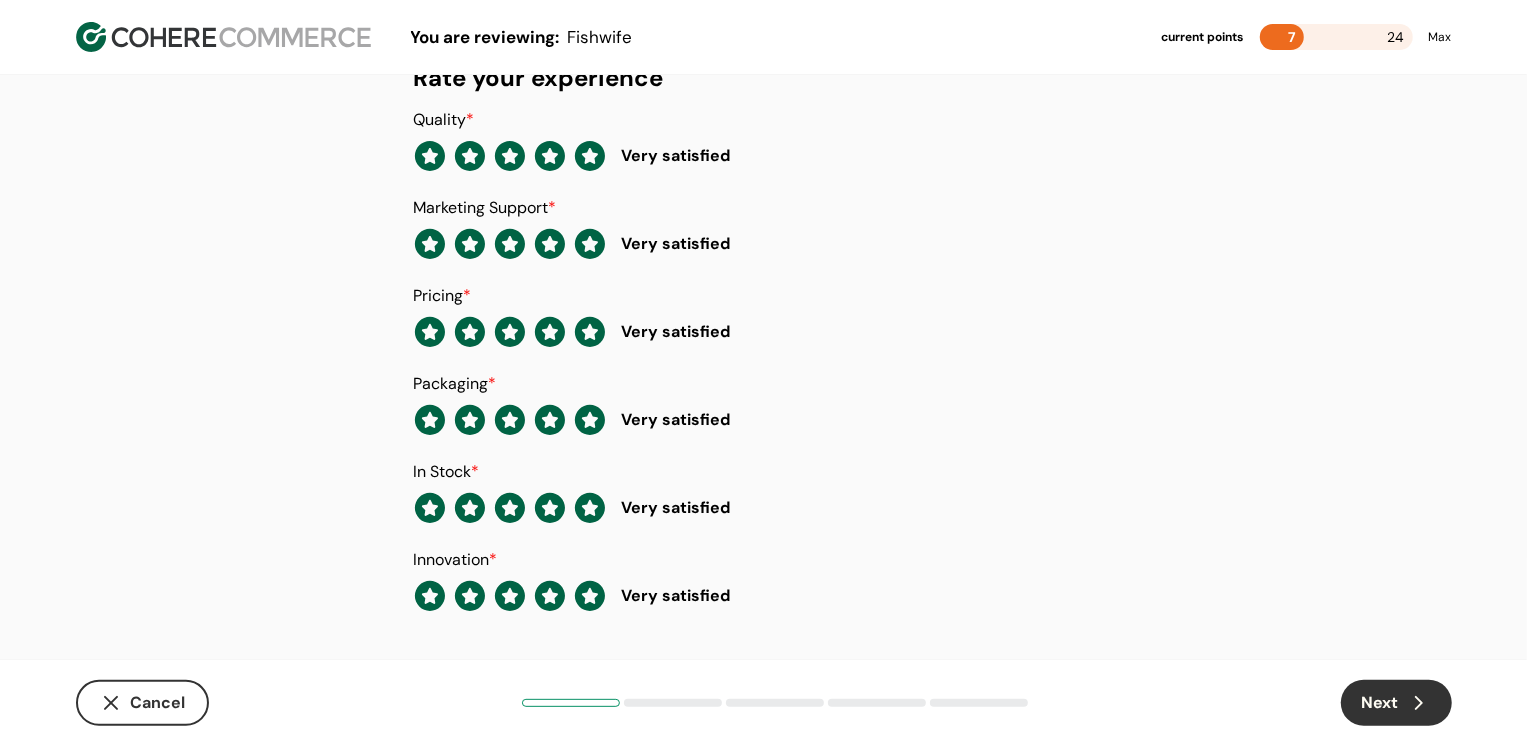 click on "Next" at bounding box center (1396, 703) 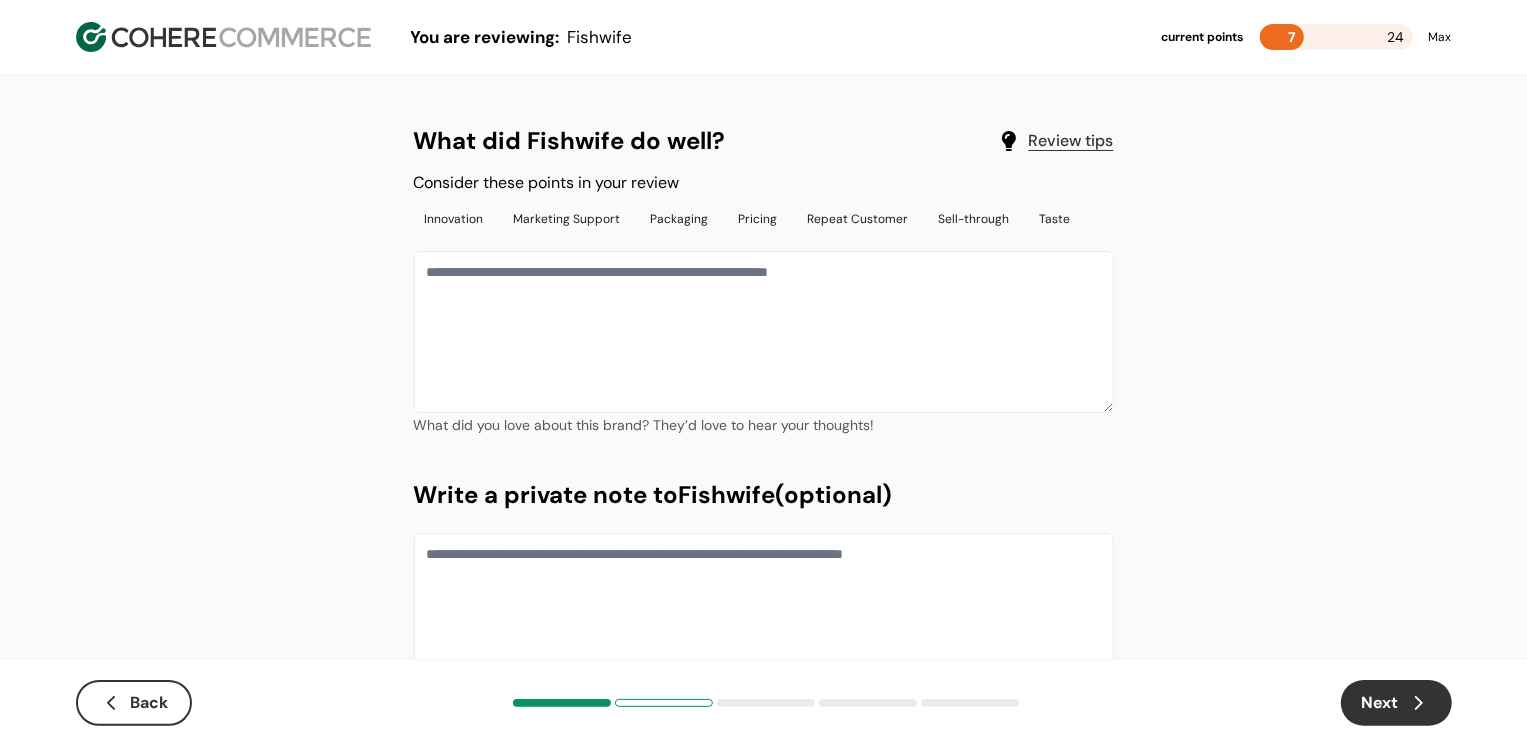 click at bounding box center [764, 332] 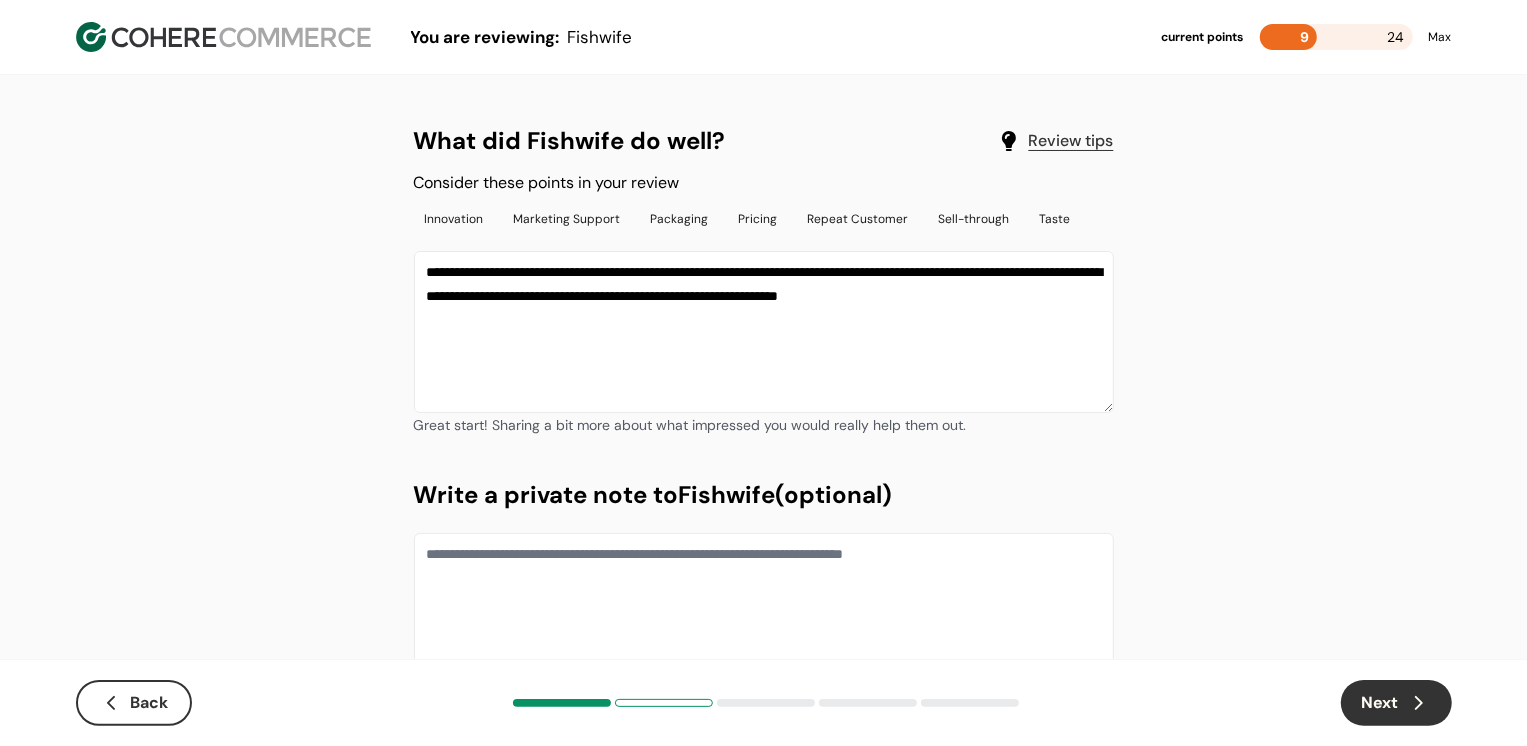 click on "Next" at bounding box center [1396, 703] 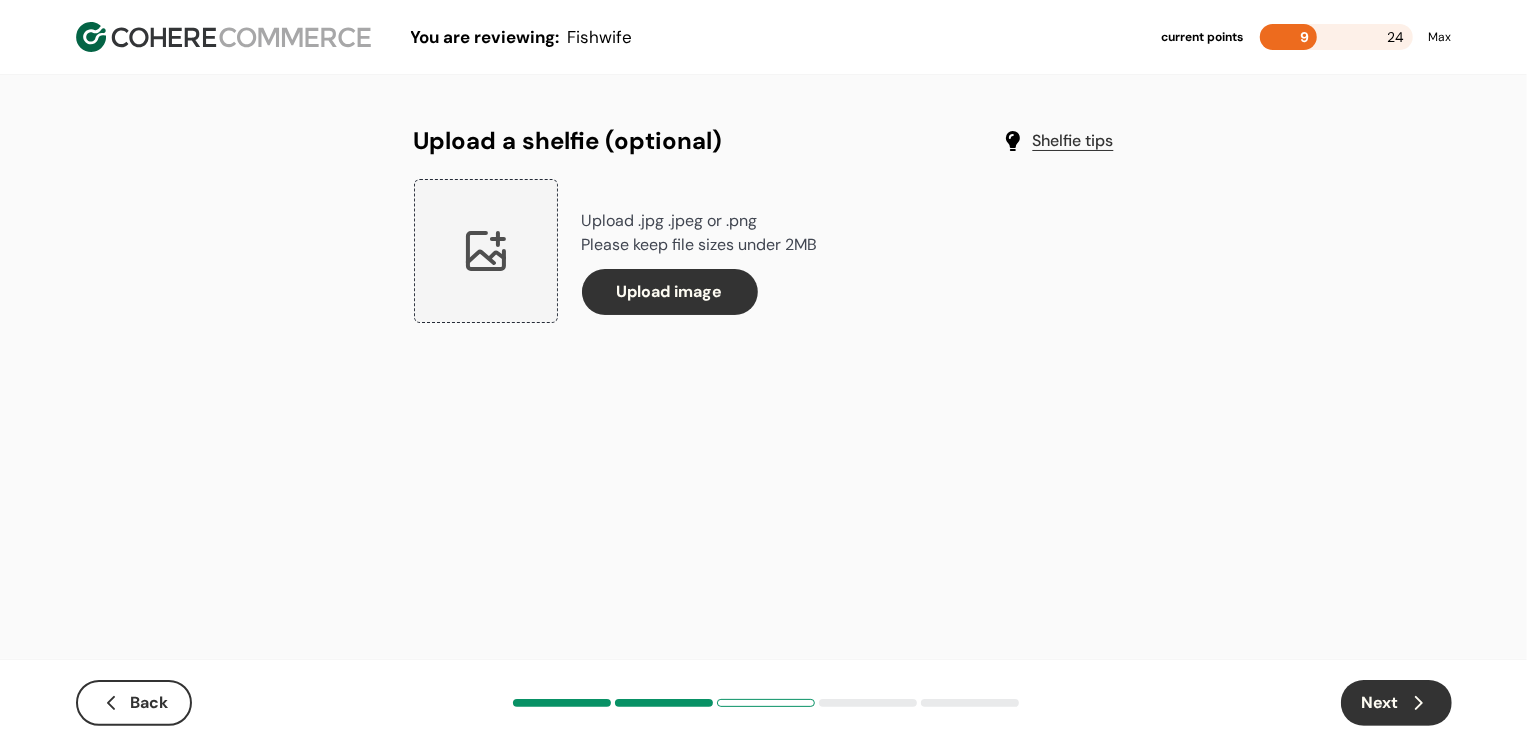 click on "Next" at bounding box center [1396, 703] 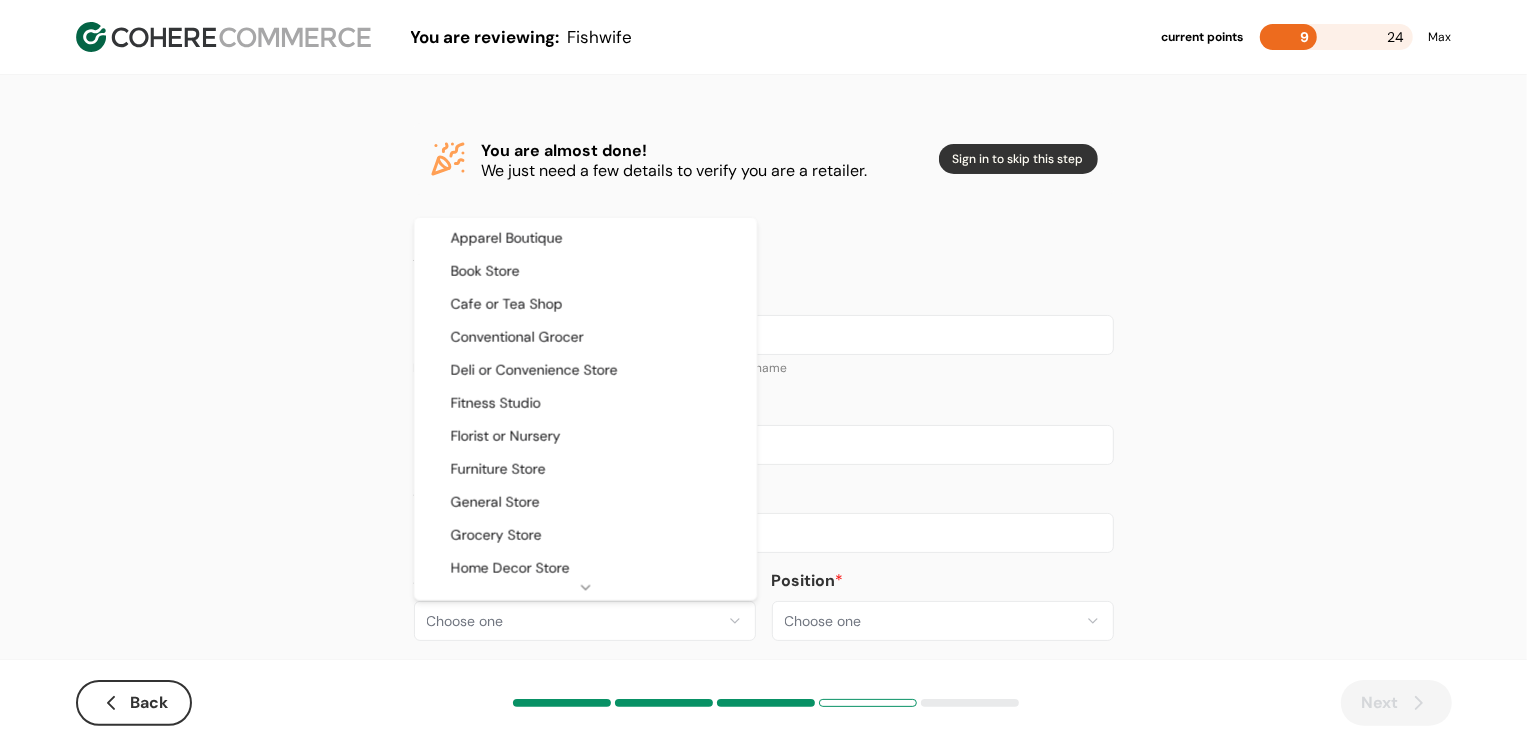 click on "**********" at bounding box center (763, 388) 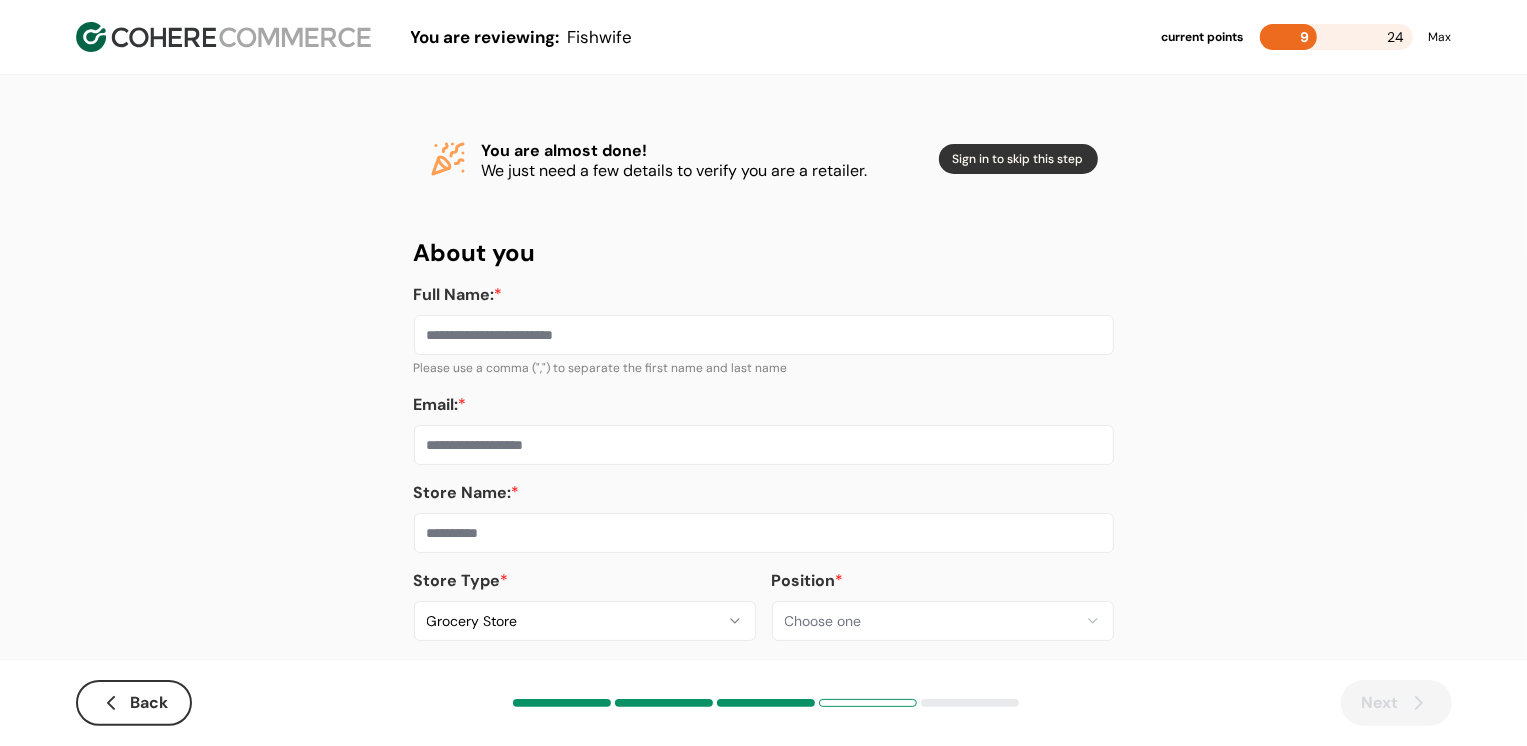 click at bounding box center [764, 533] 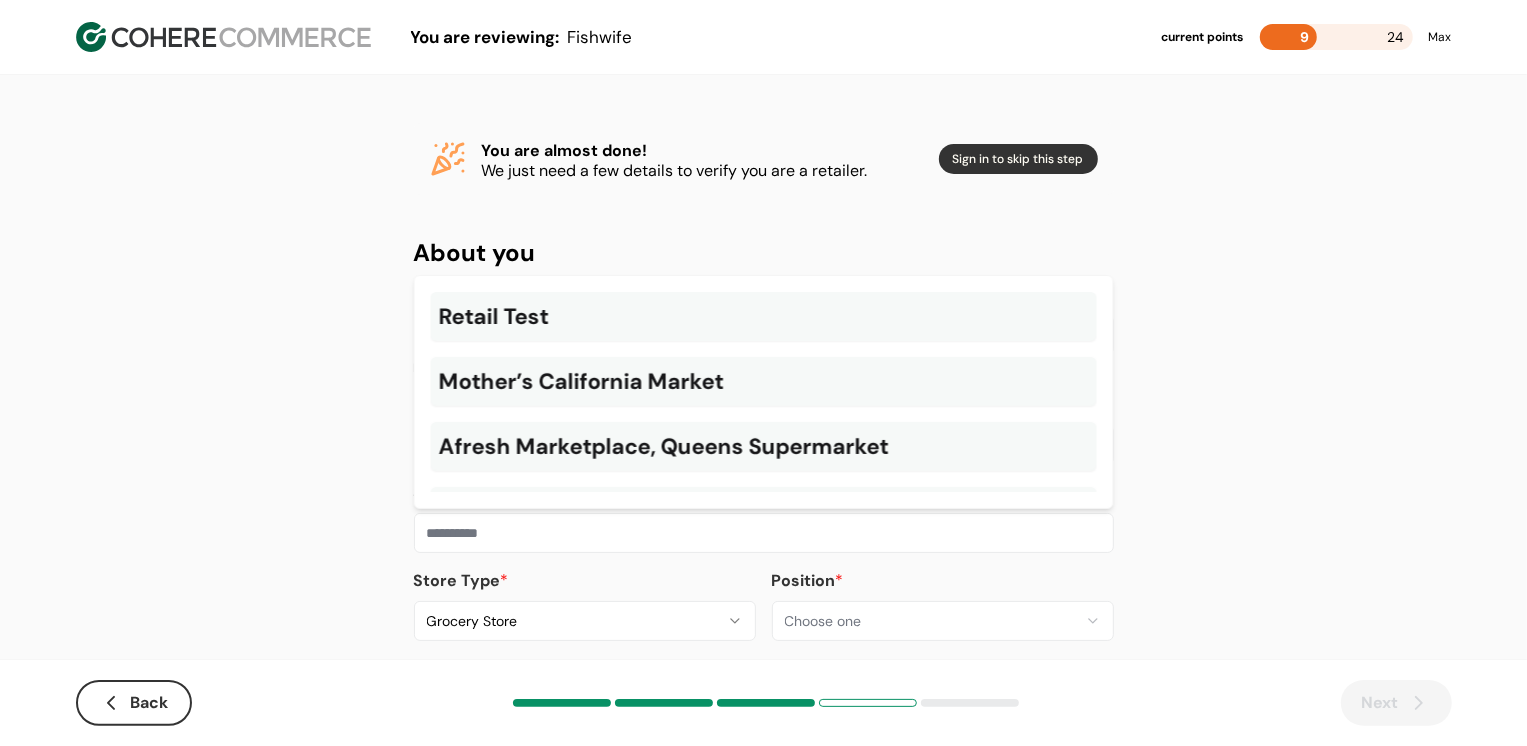 paste on "**********" 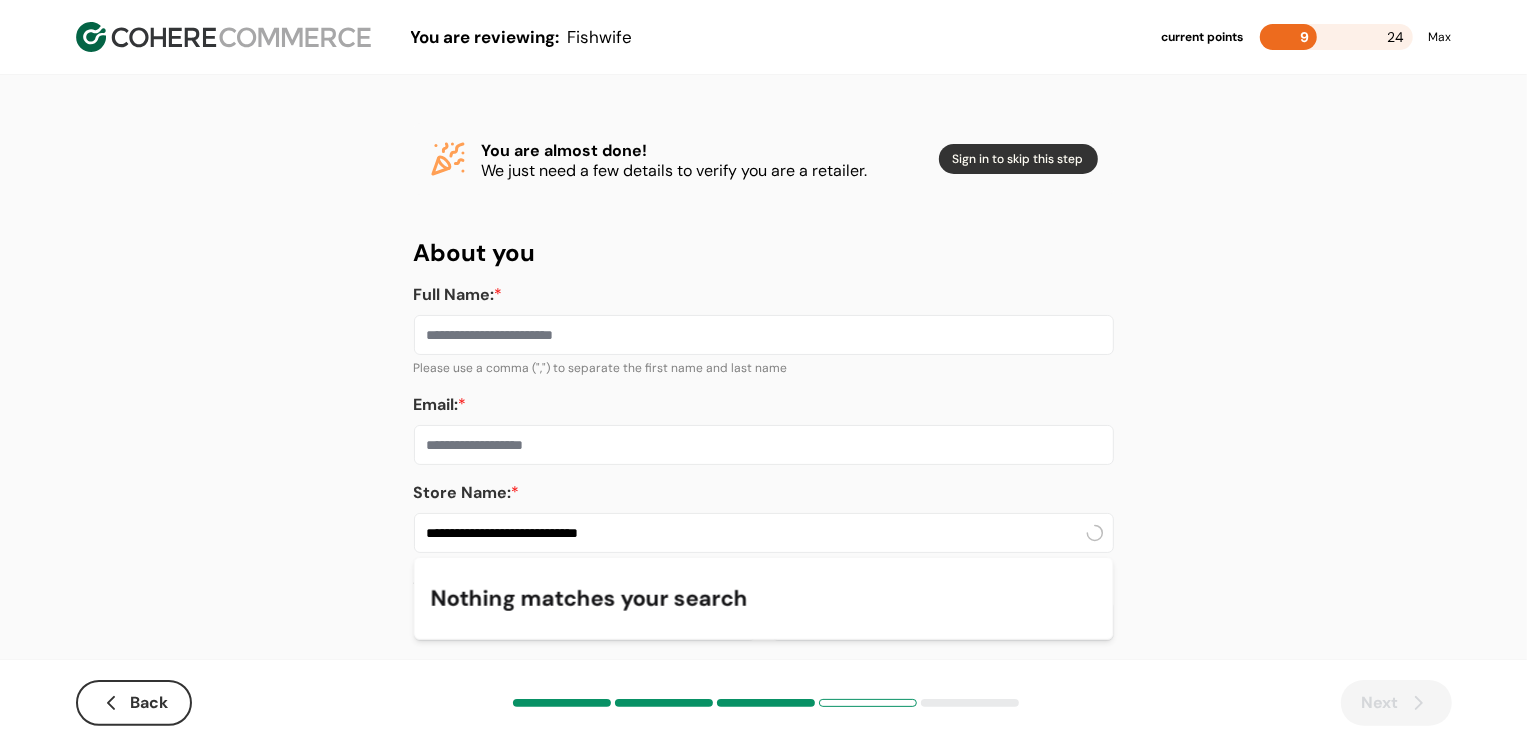 type on "**********" 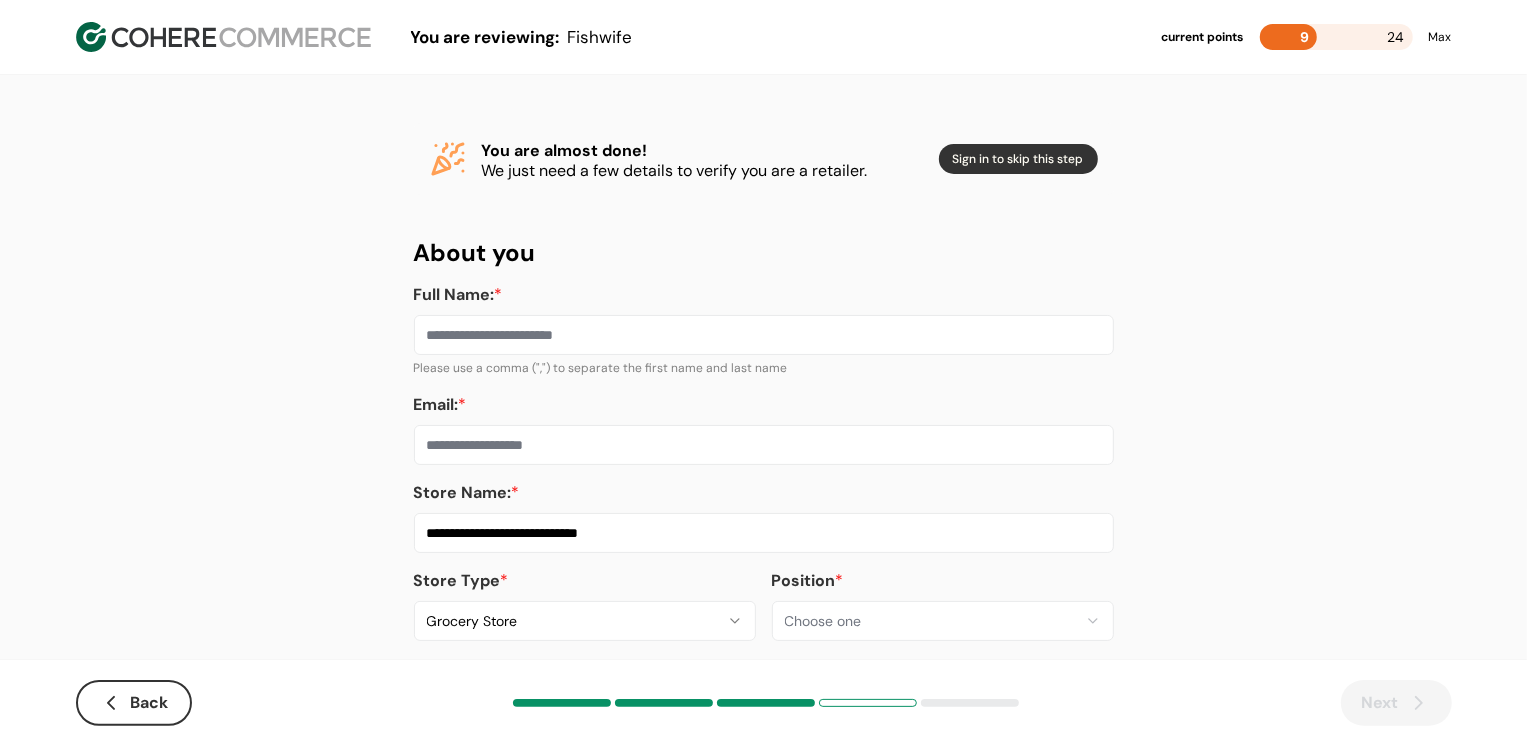 click on "Email:  *" at bounding box center (764, 445) 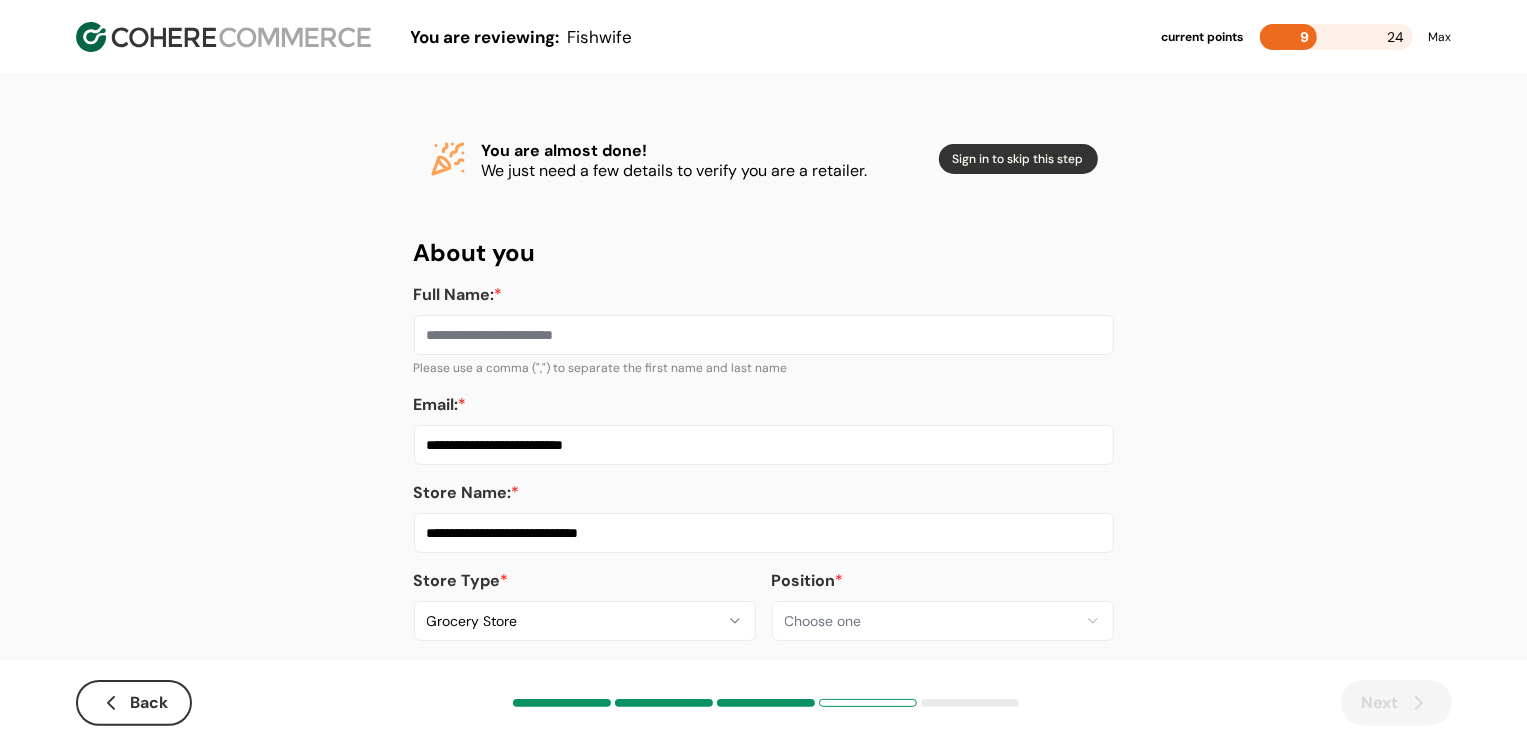 type on "**********" 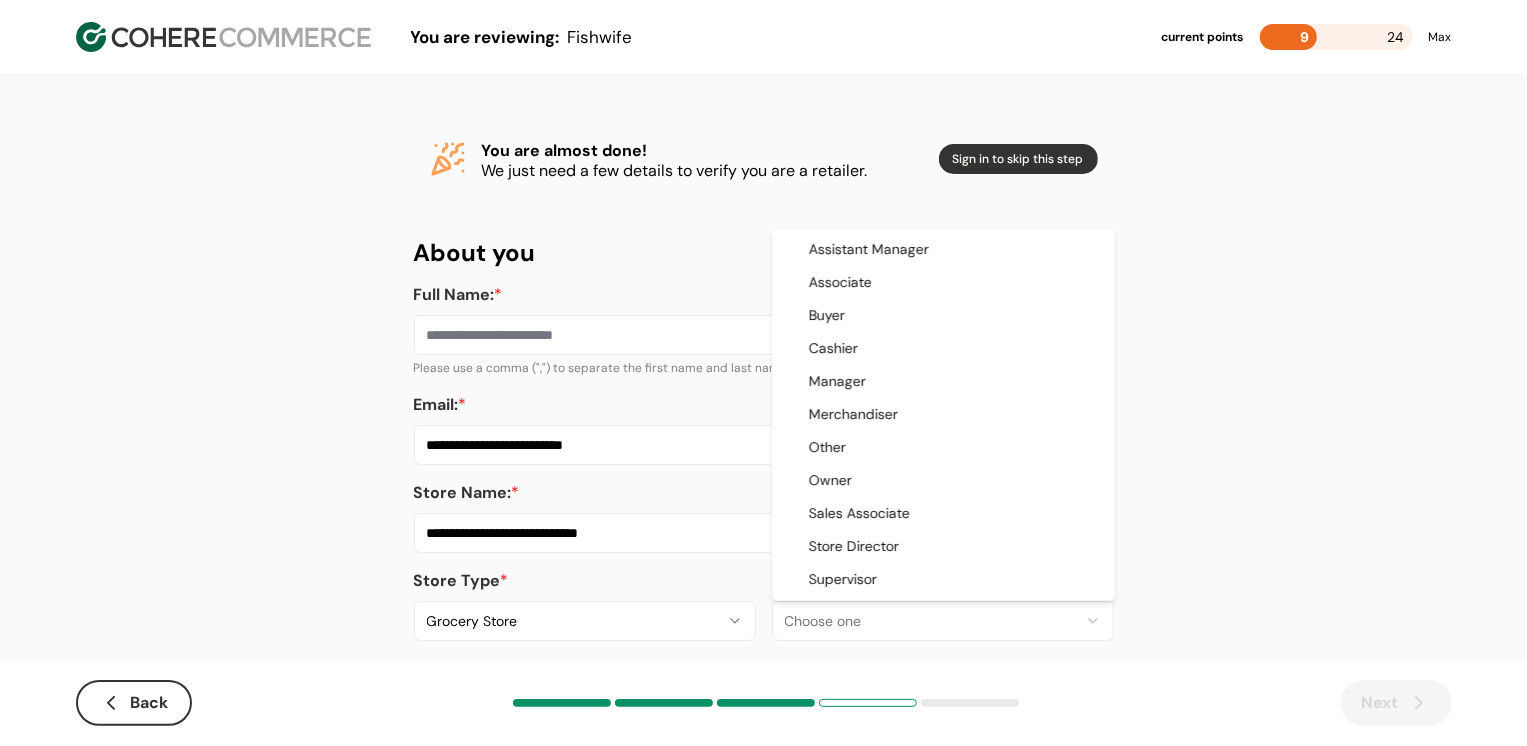 click on "**********" at bounding box center [763, 388] 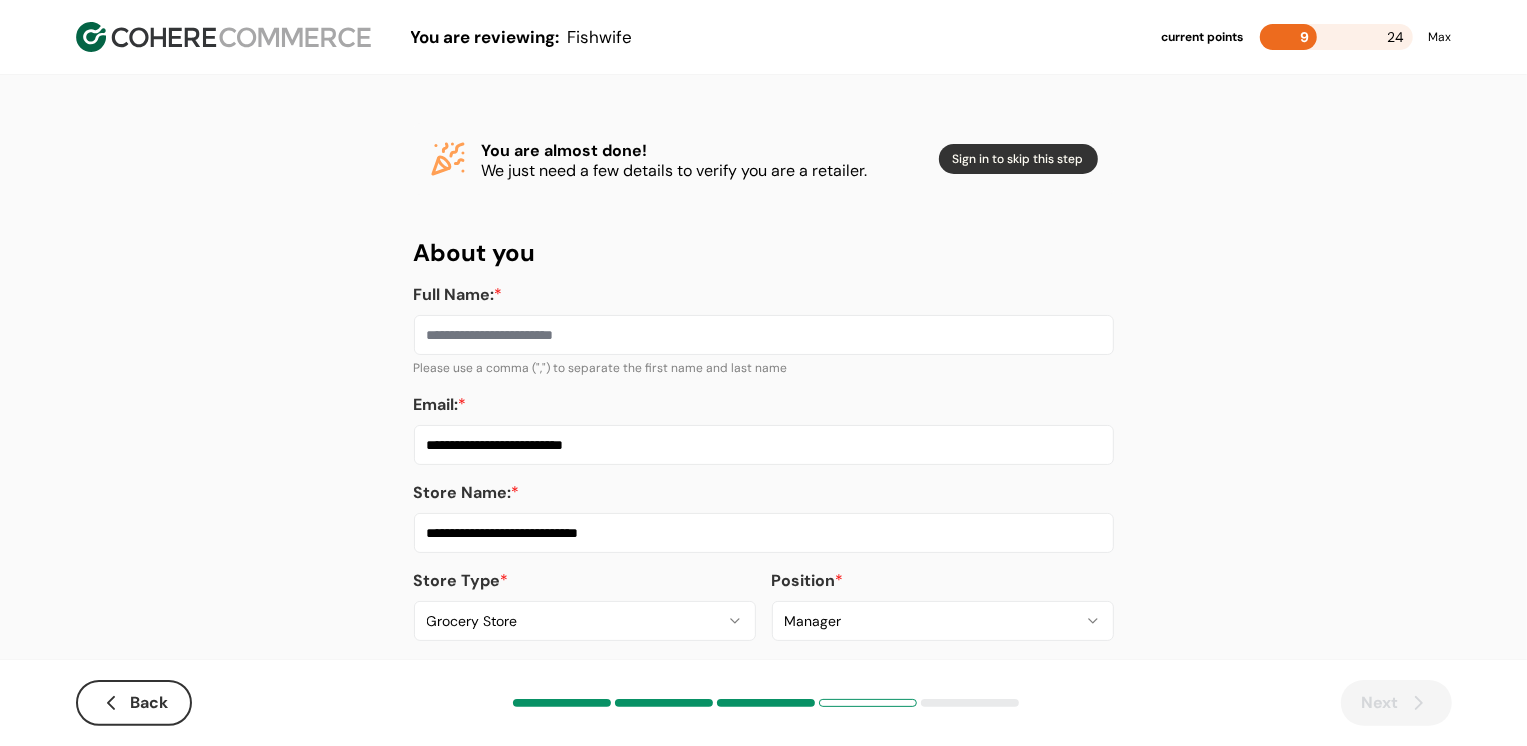 click on "Full Name:  *" at bounding box center [764, 335] 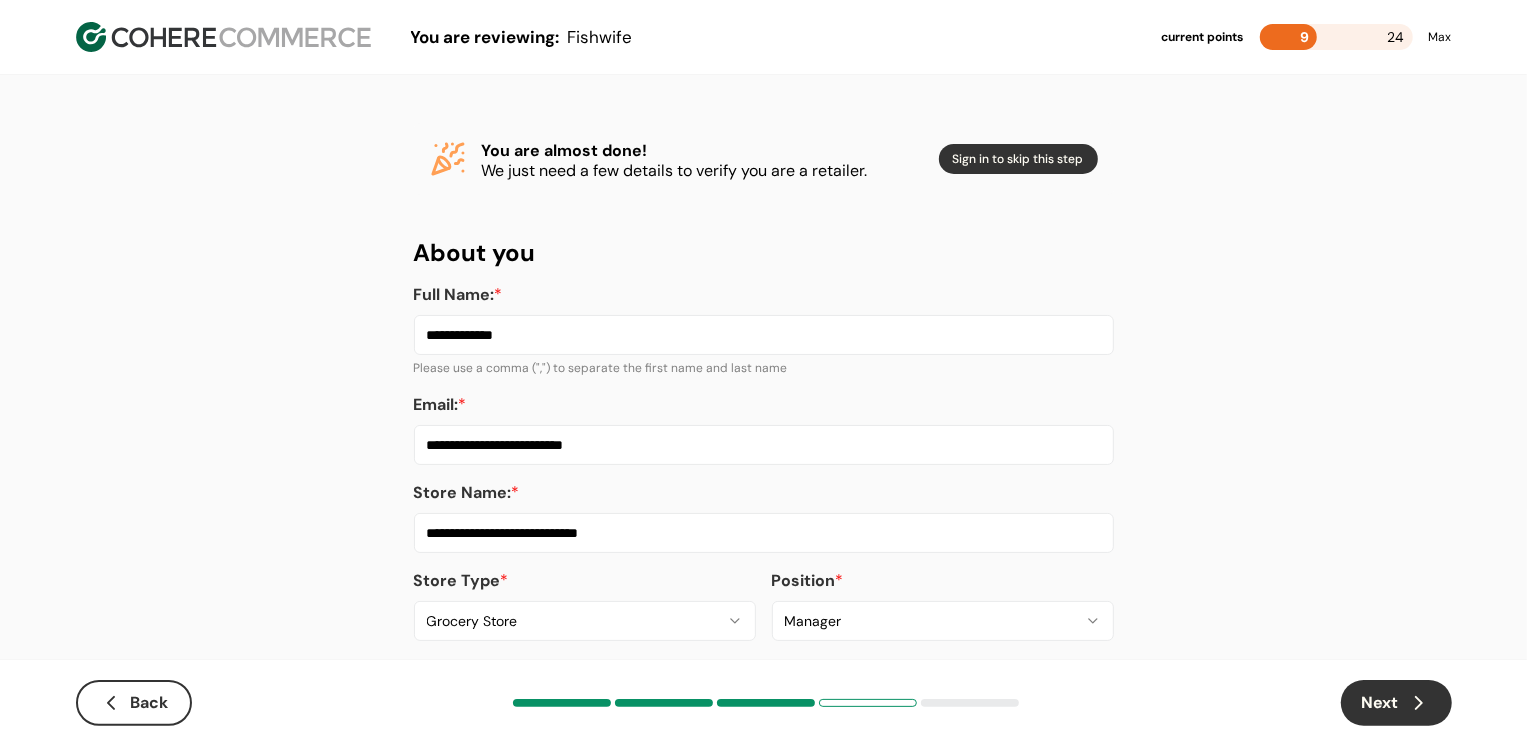 type on "**********" 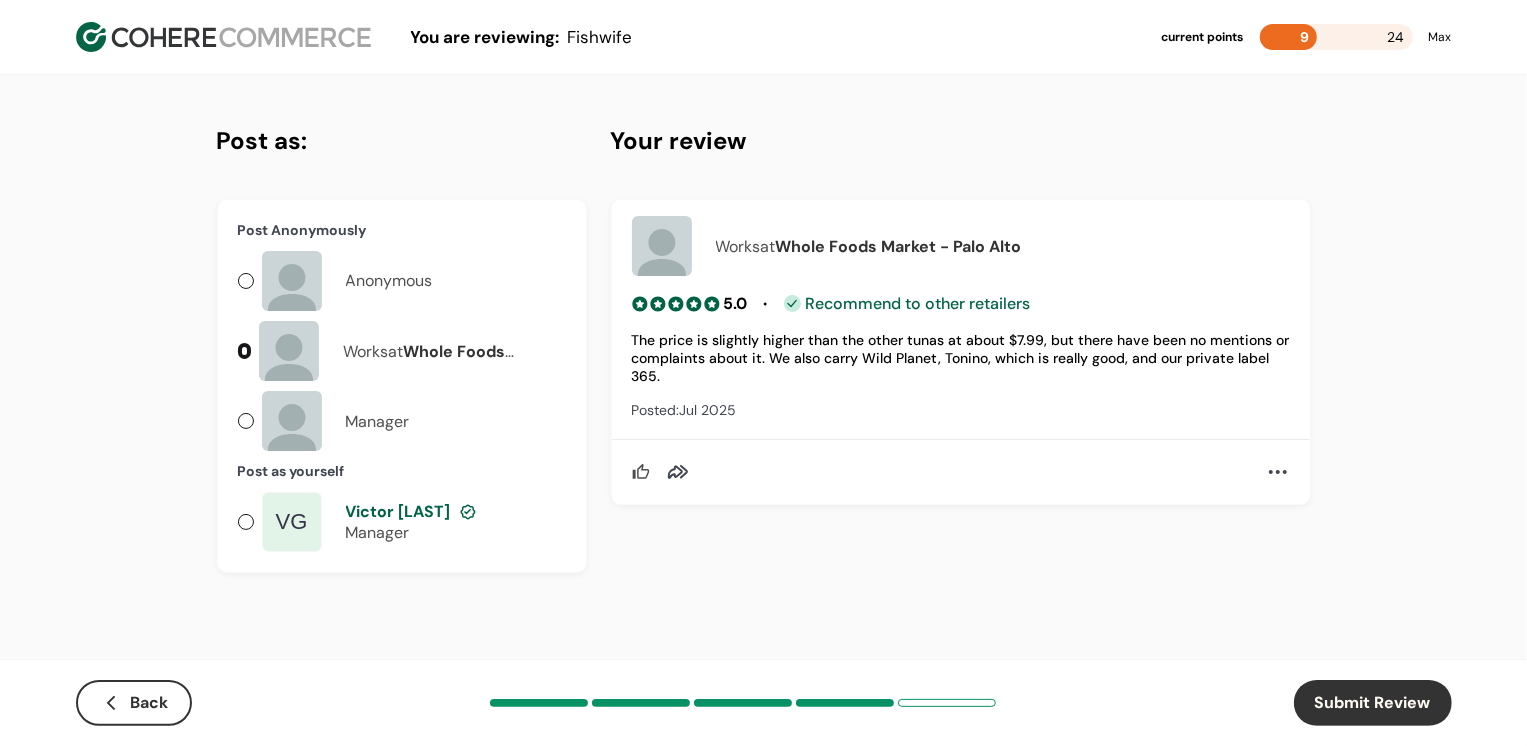 click on "Anonymous" at bounding box center (389, 281) 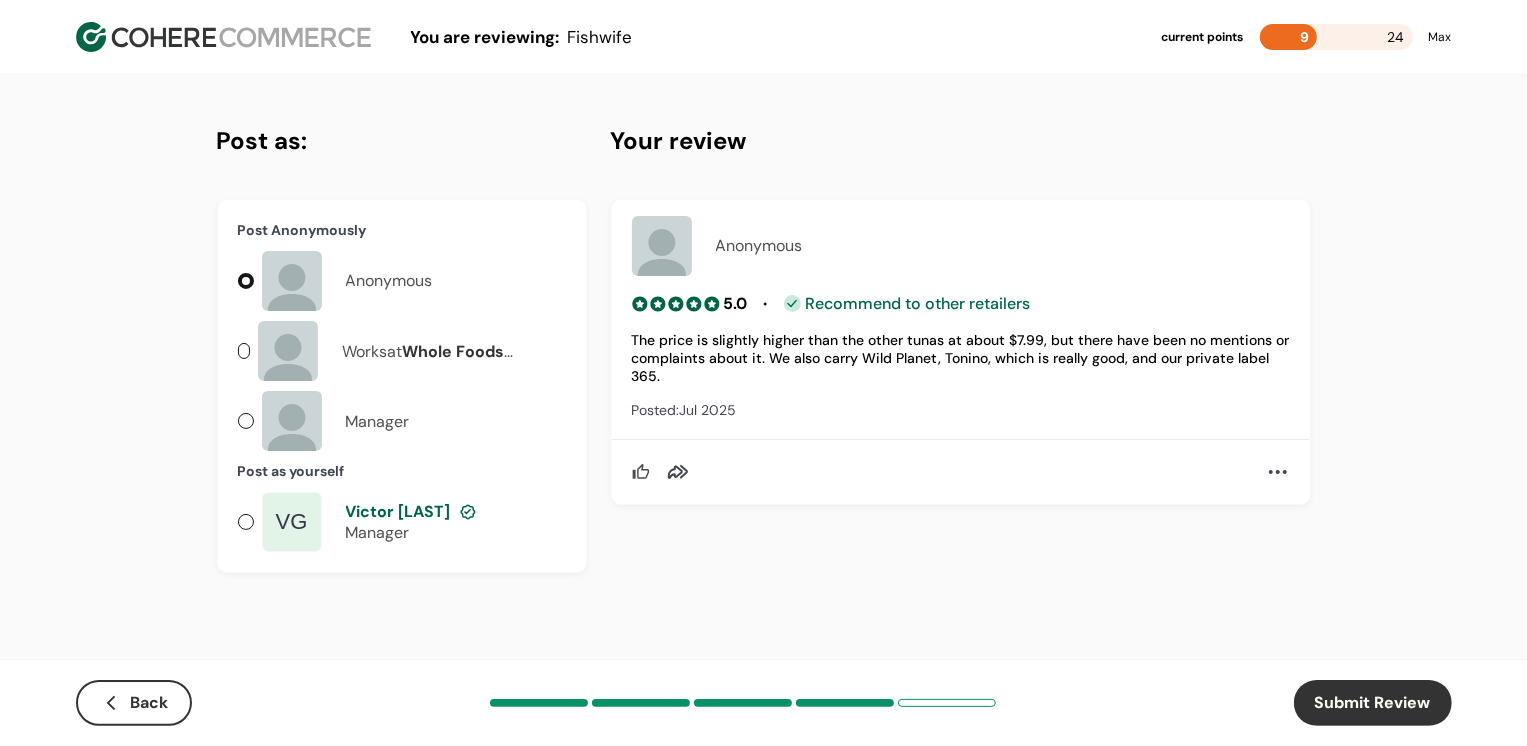 click on "Submit Review" at bounding box center (1373, 703) 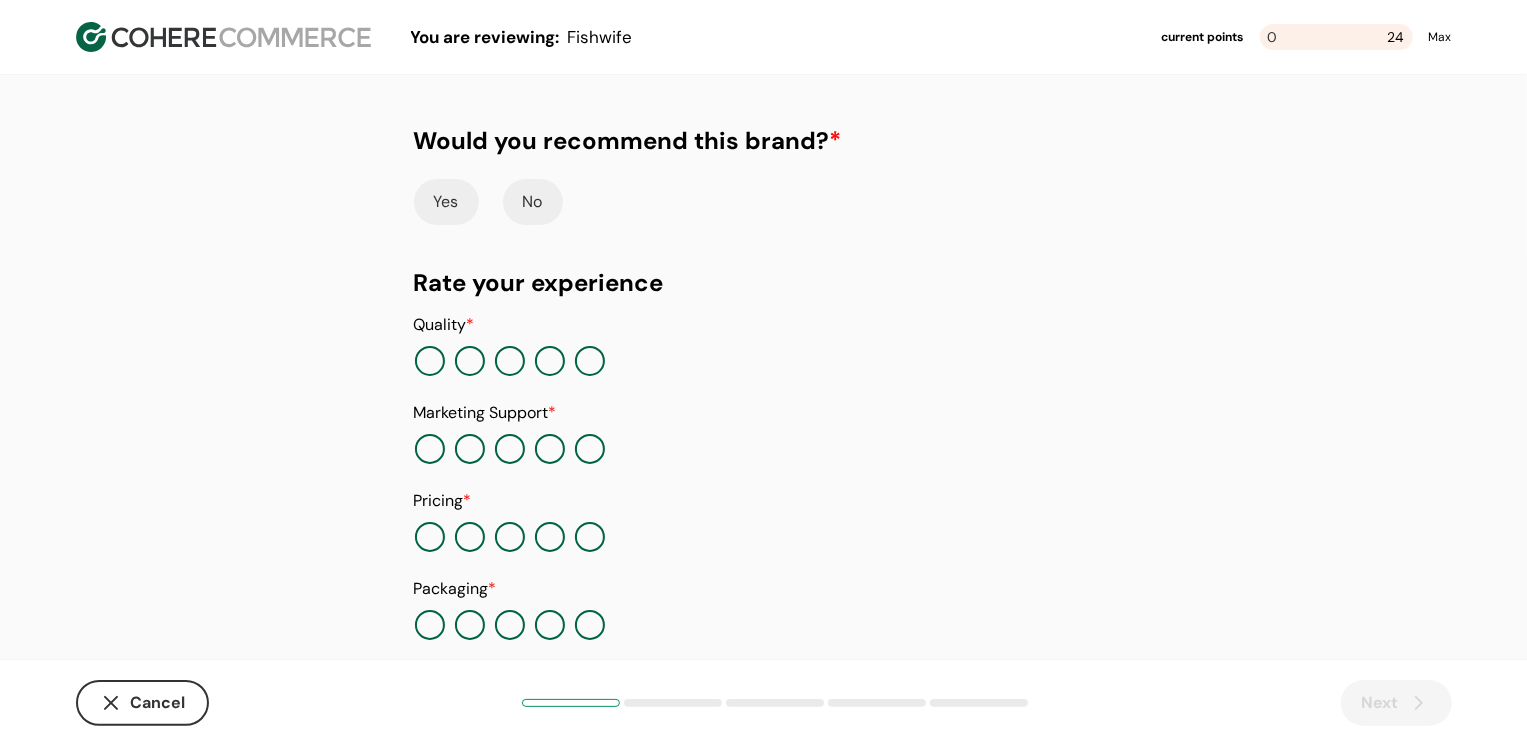 click on "Would you recommend this brand?  * Yes No Rate your experience Quality  * Marketing Support  * Pricing  * Packaging  * In Stock  * Innovation  *" at bounding box center [764, 470] 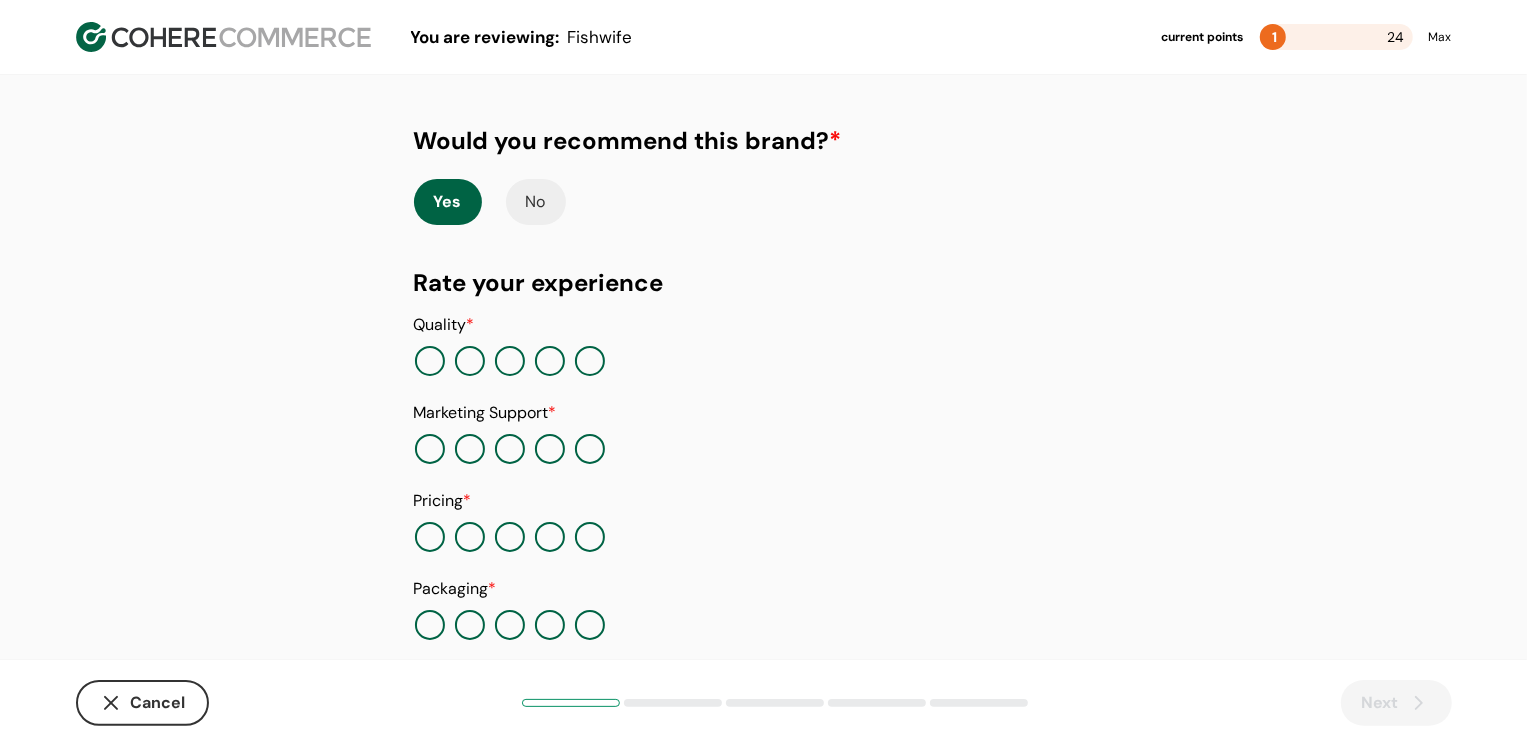 click at bounding box center (510, 361) 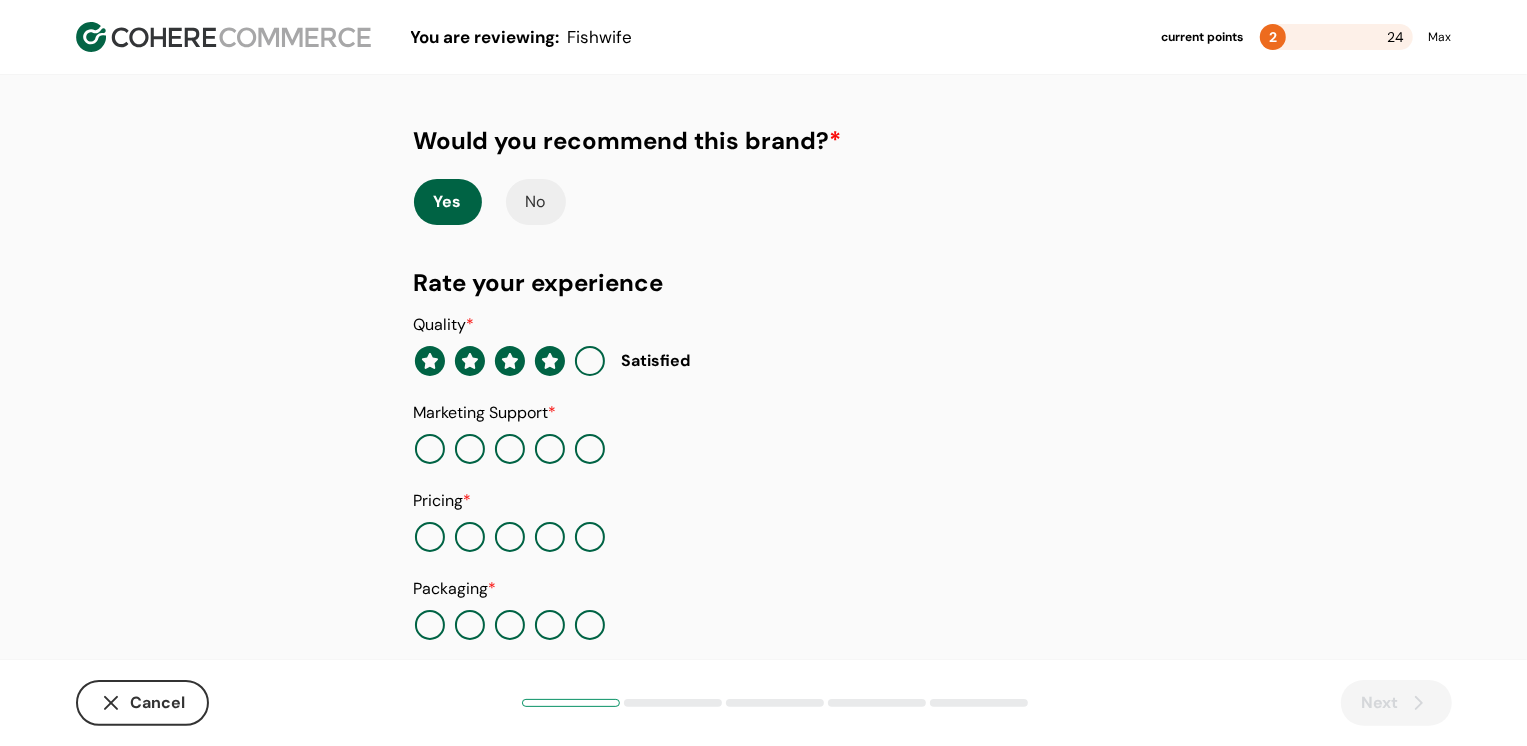 click at bounding box center (590, 449) 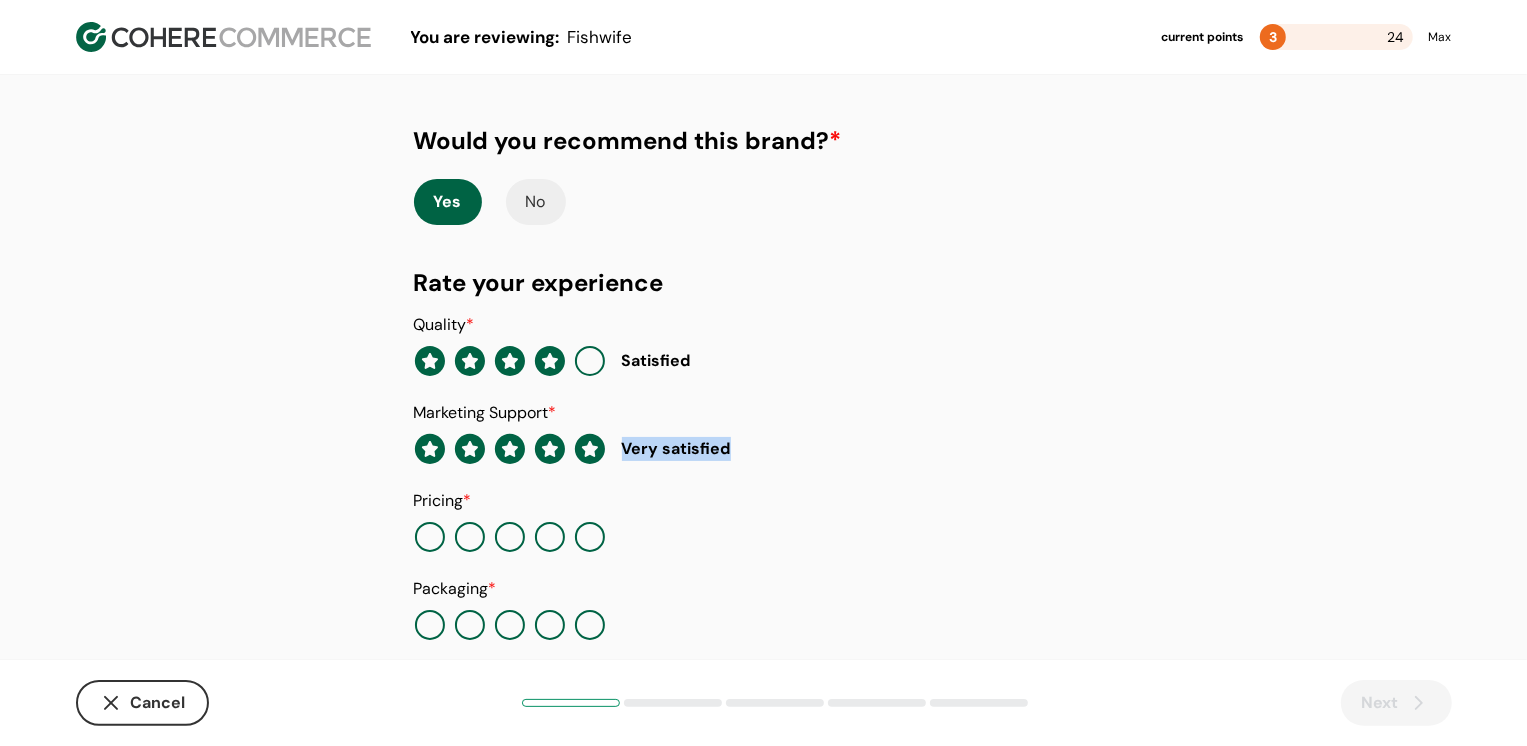 click 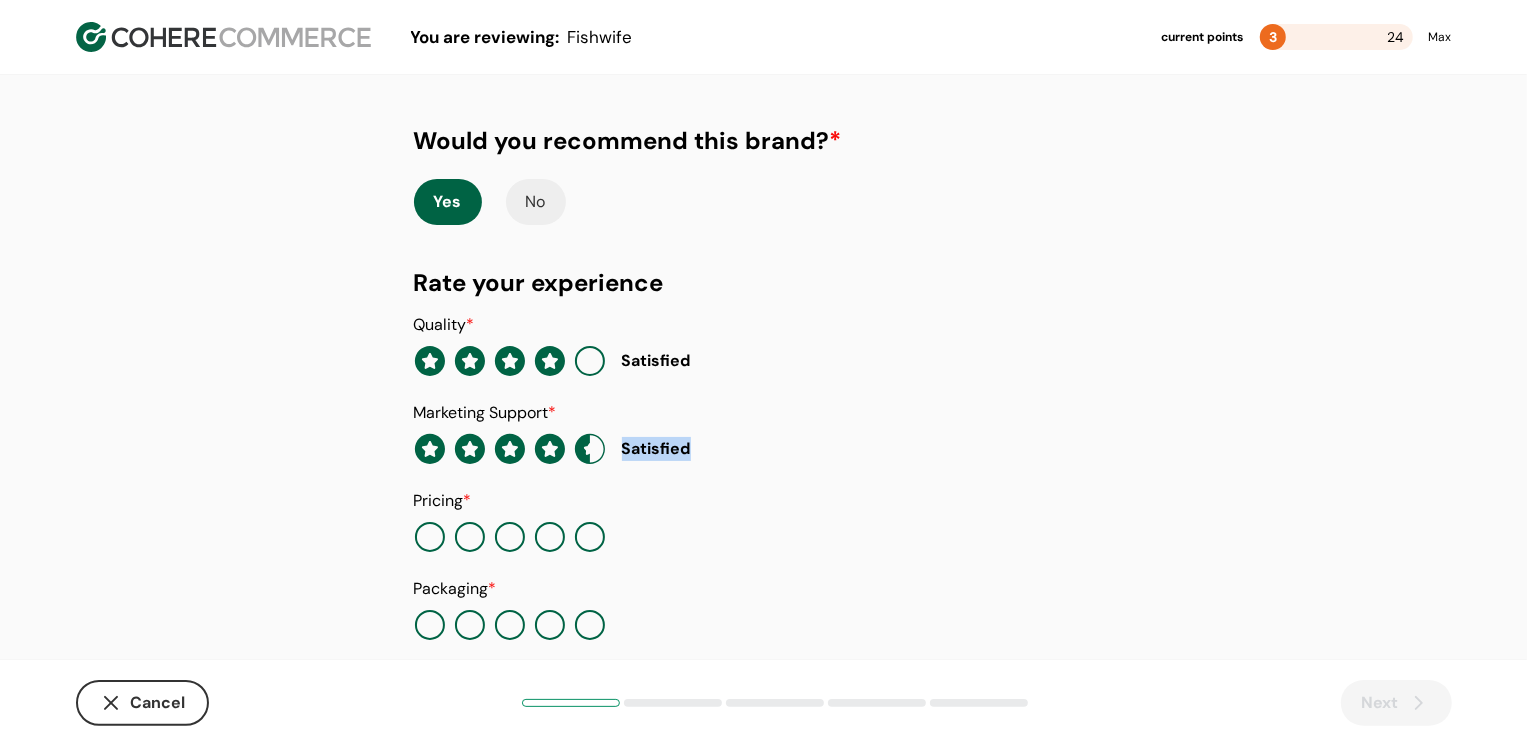 click at bounding box center (550, 537) 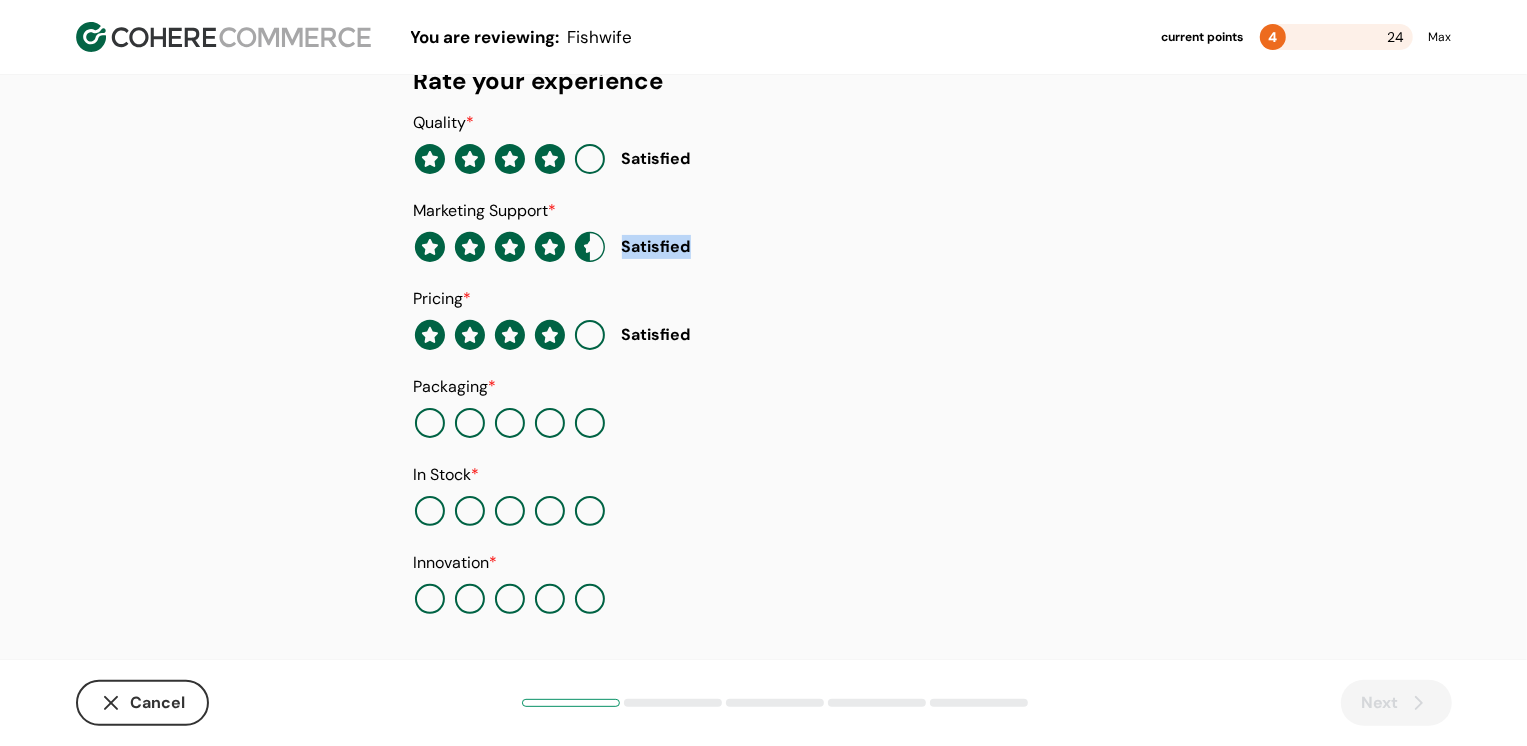 scroll, scrollTop: 205, scrollLeft: 0, axis: vertical 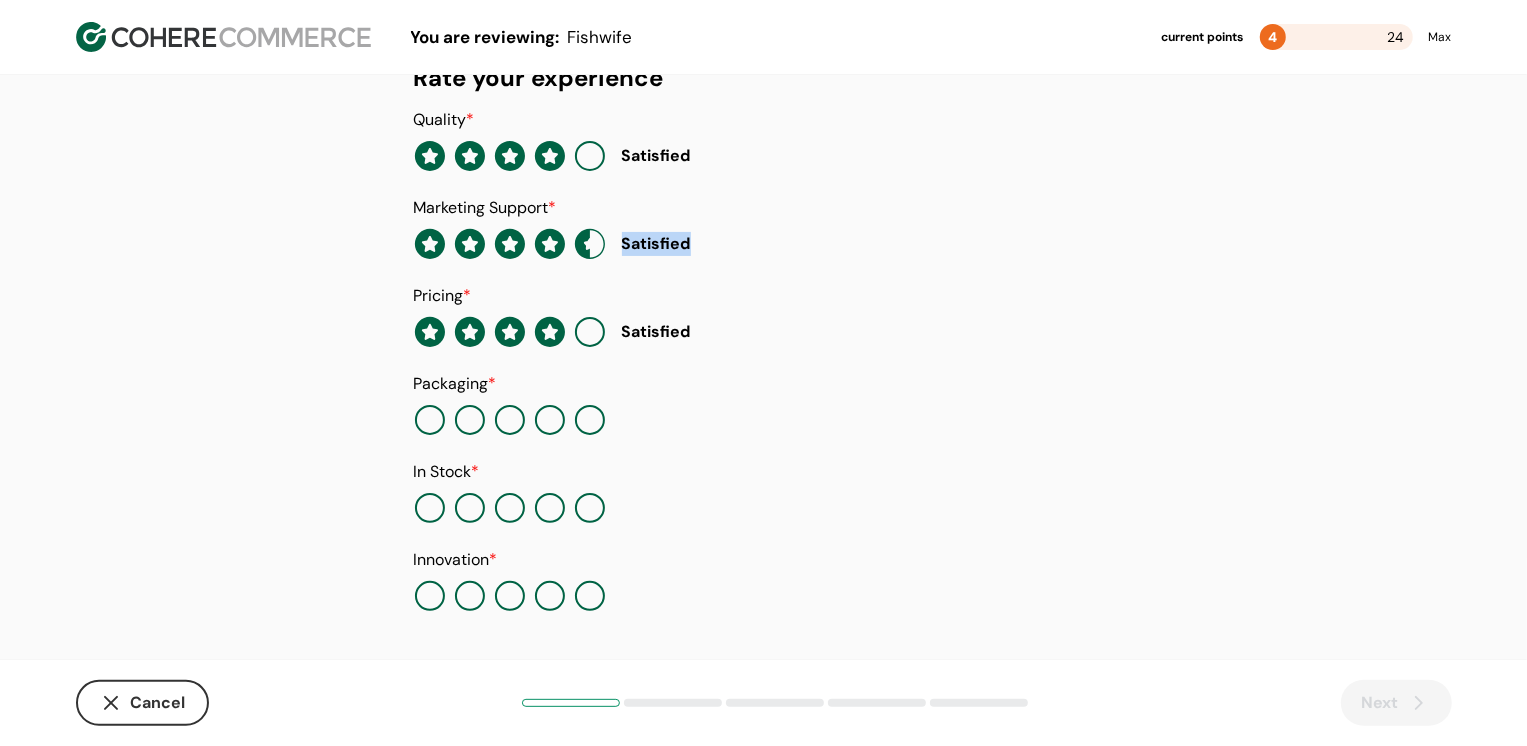 click at bounding box center [590, 420] 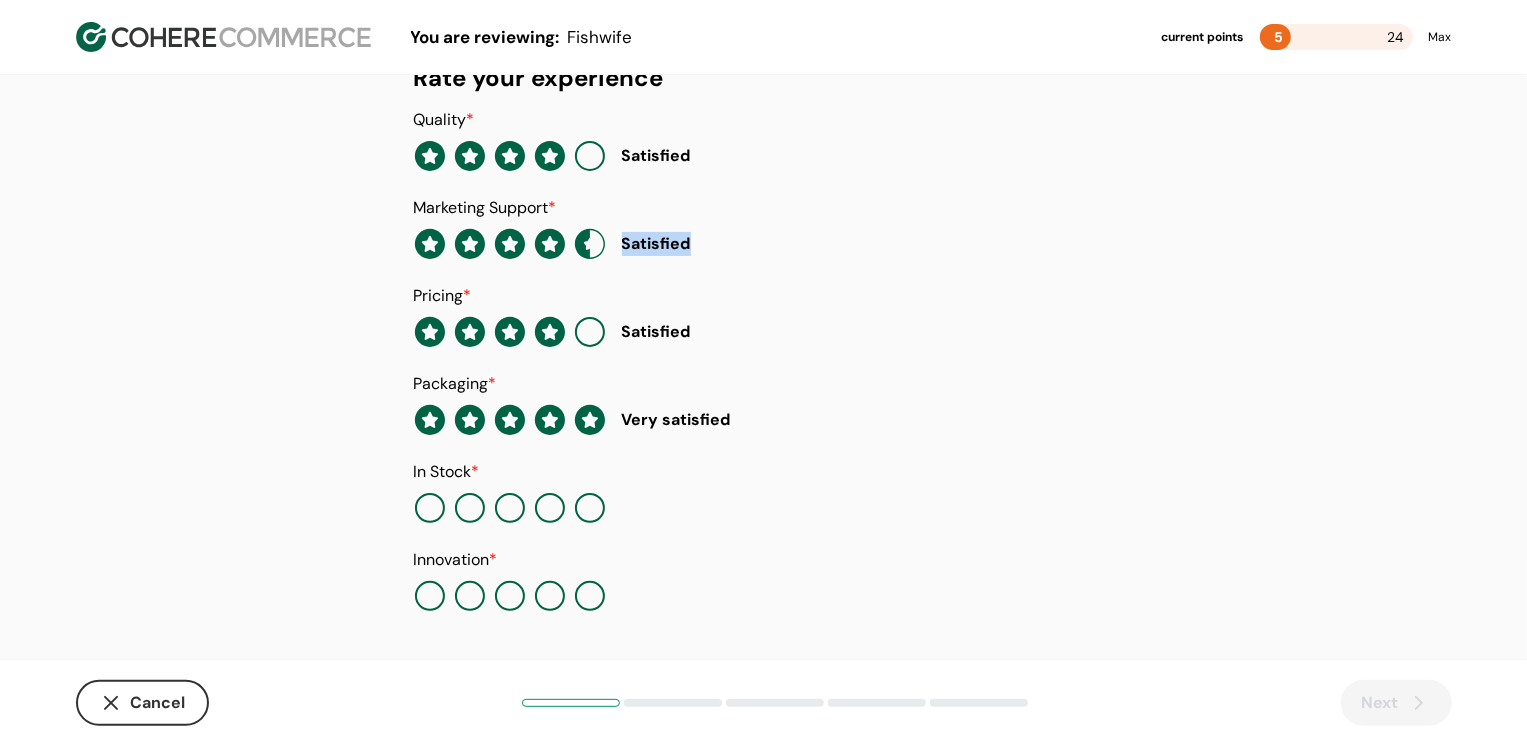 click at bounding box center [590, 508] 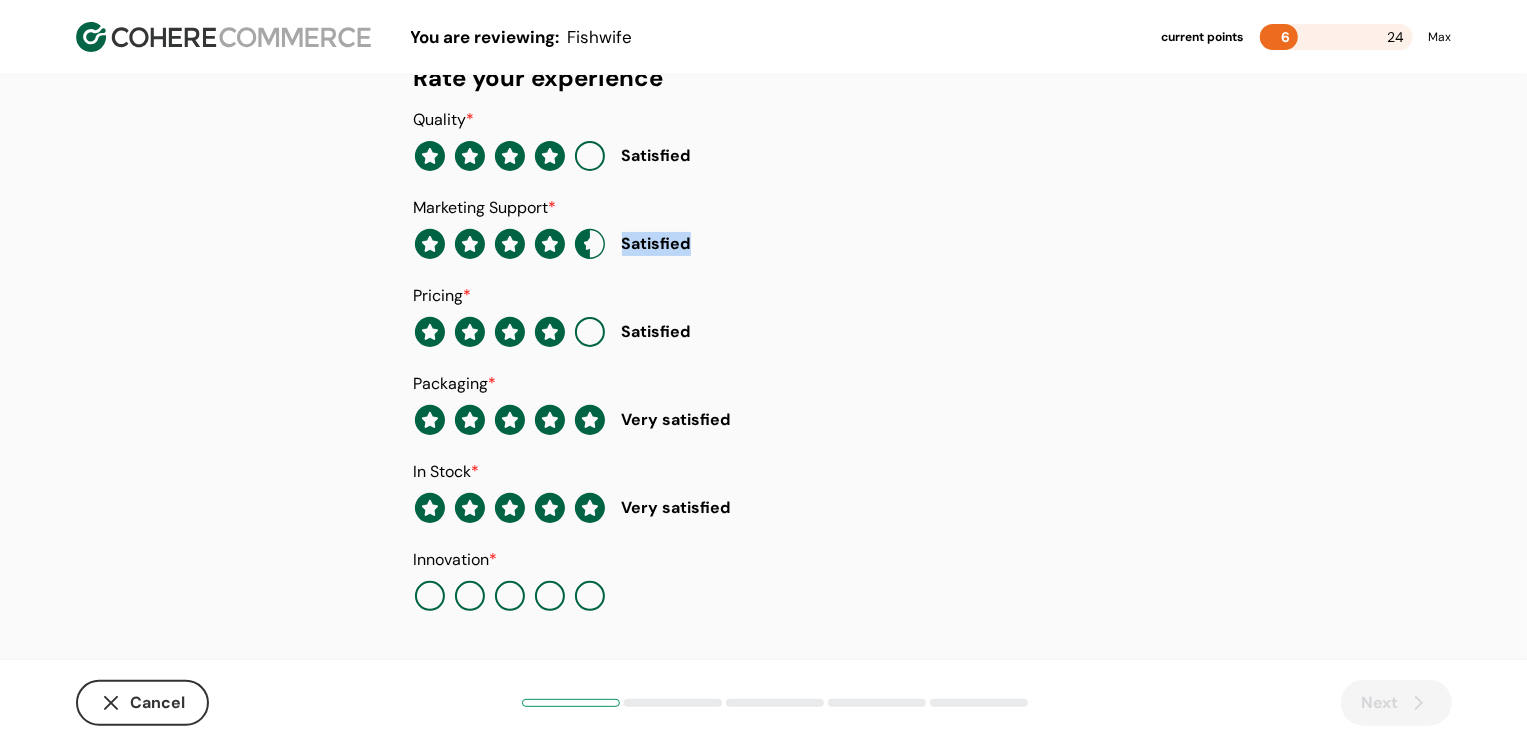 click at bounding box center (590, 596) 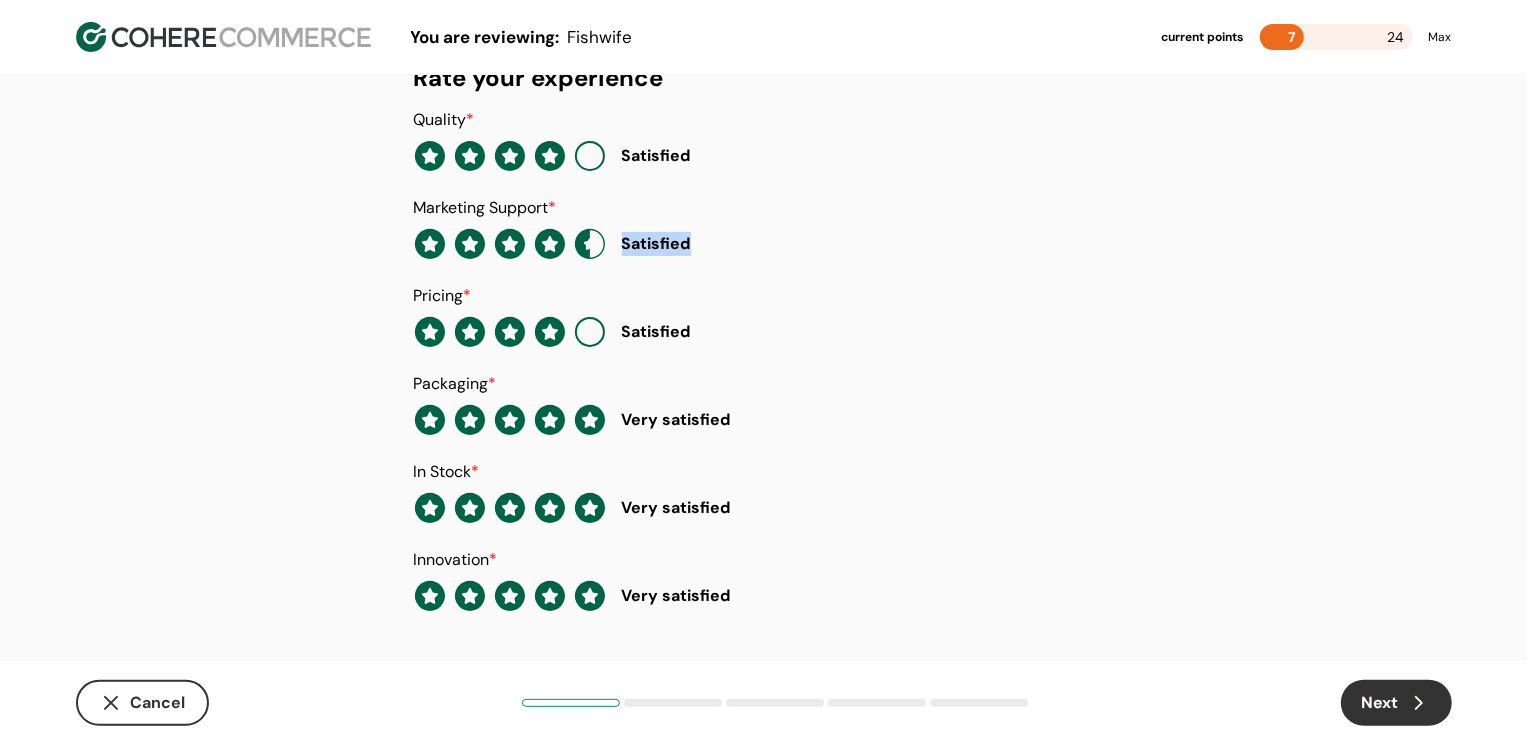 click on "Next" at bounding box center [1396, 703] 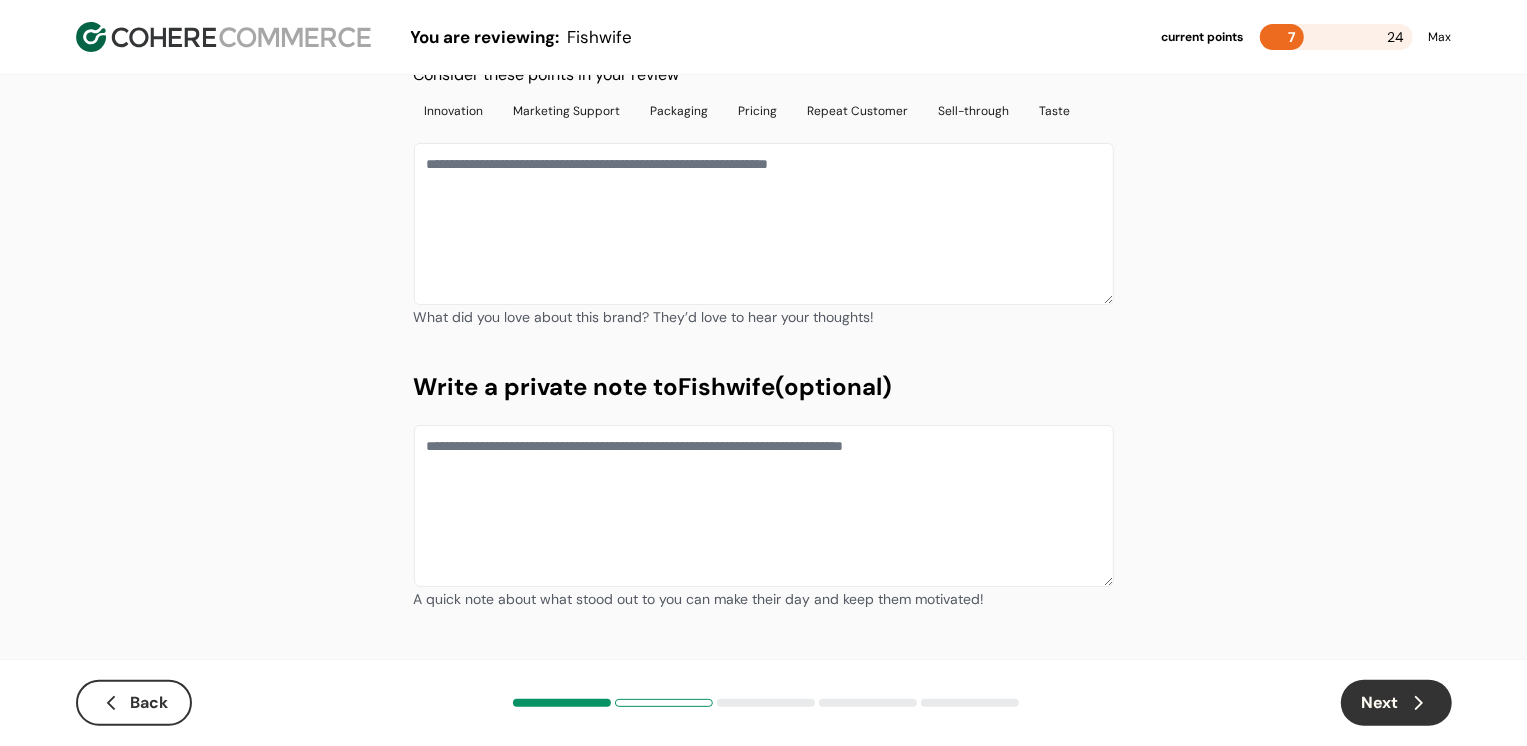 scroll, scrollTop: 0, scrollLeft: 0, axis: both 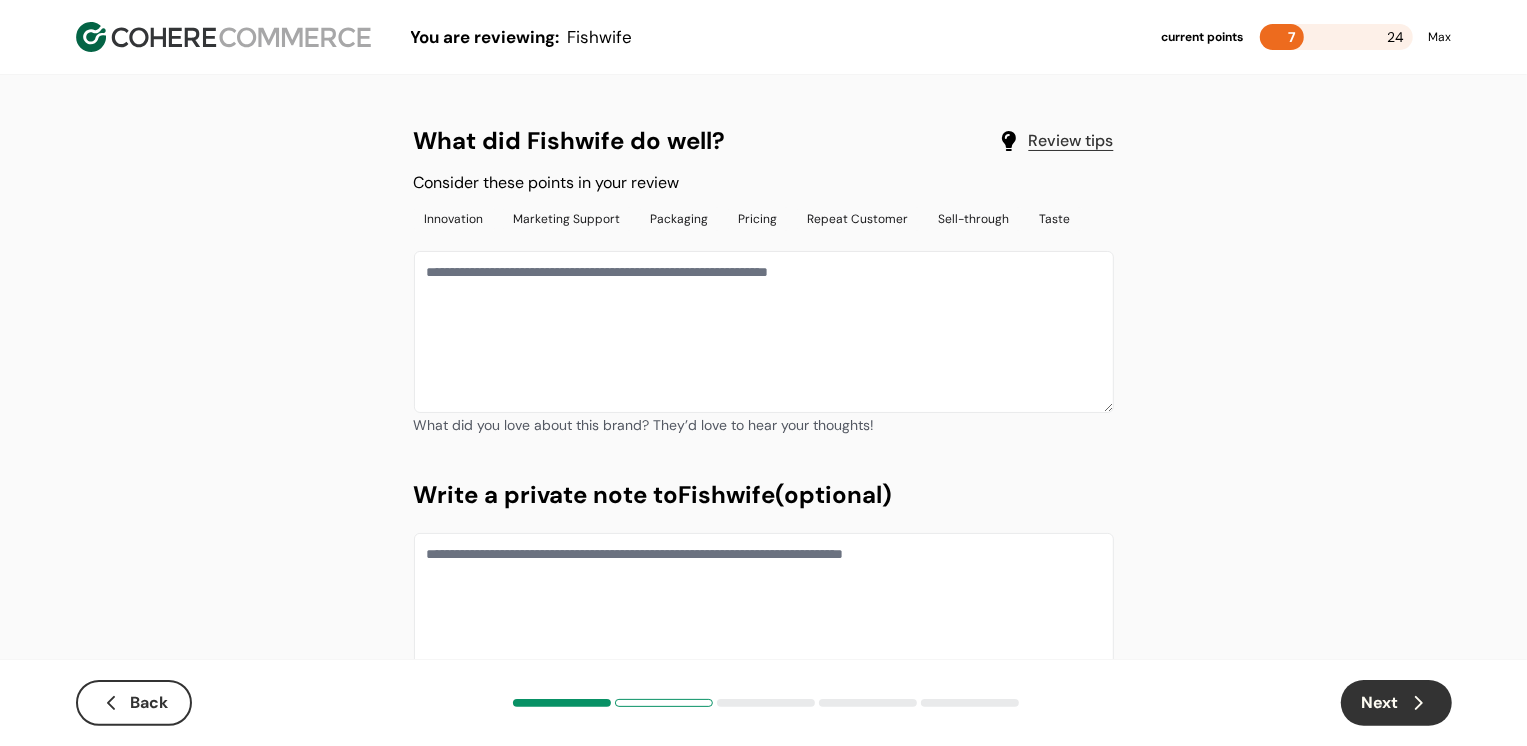 click at bounding box center (764, 332) 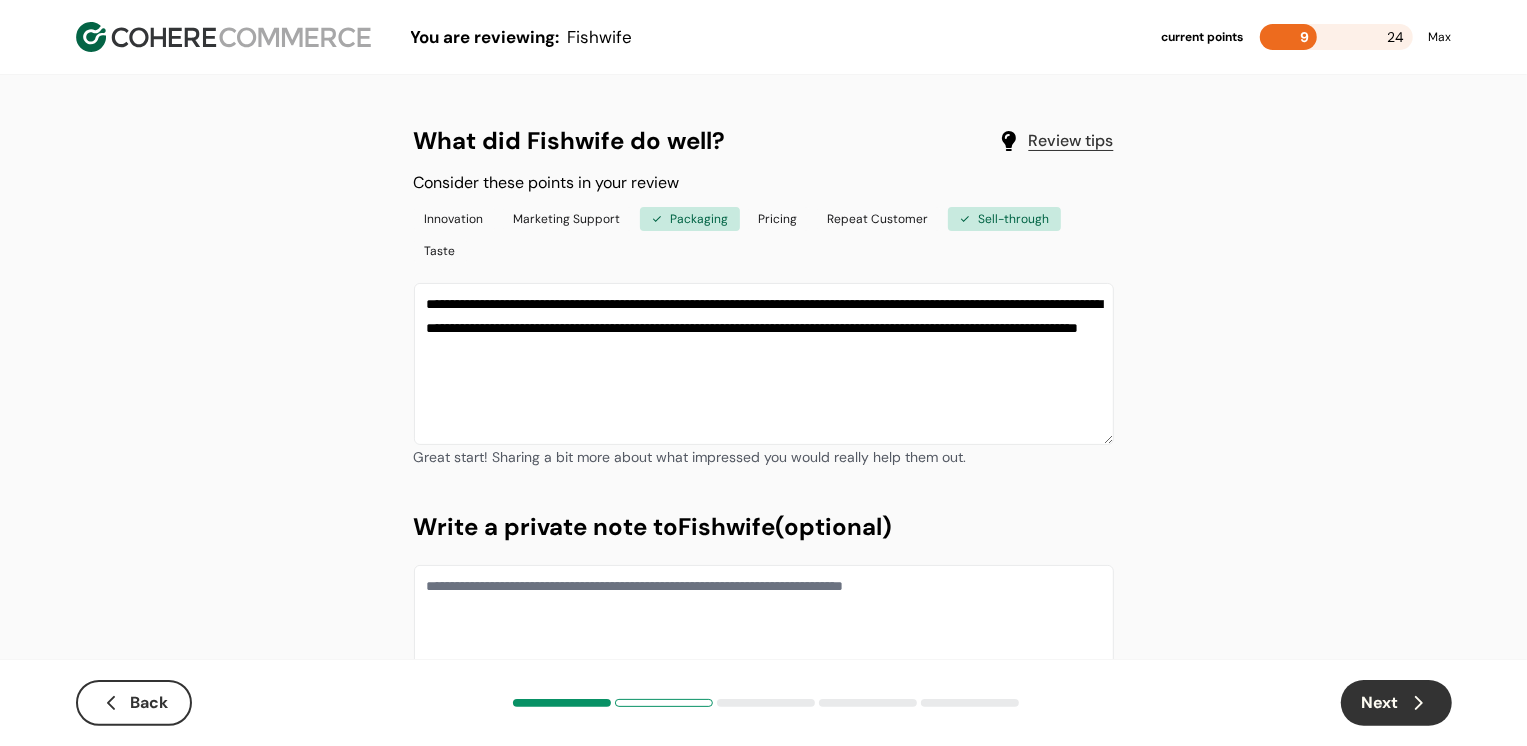 type on "**********" 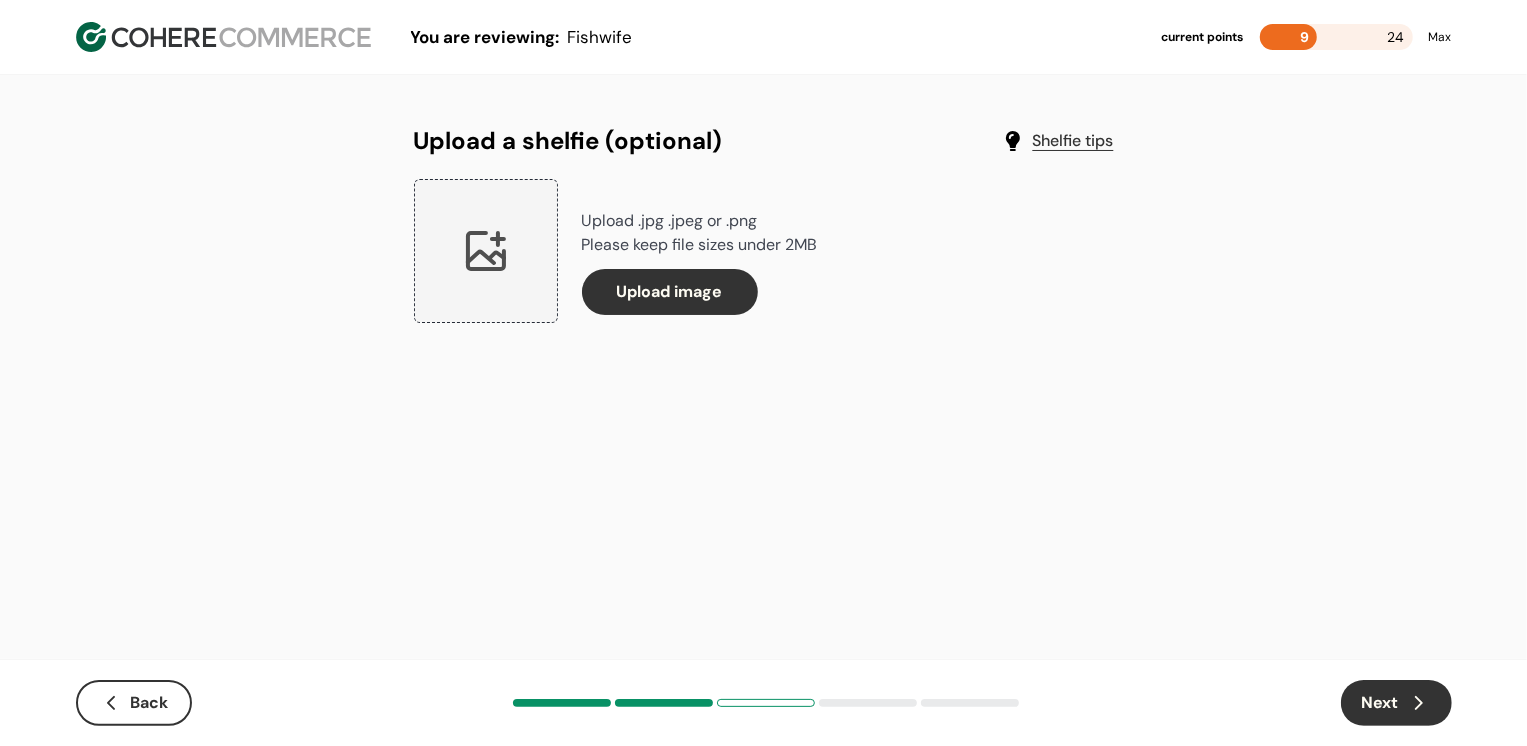click on "Next" at bounding box center [1396, 703] 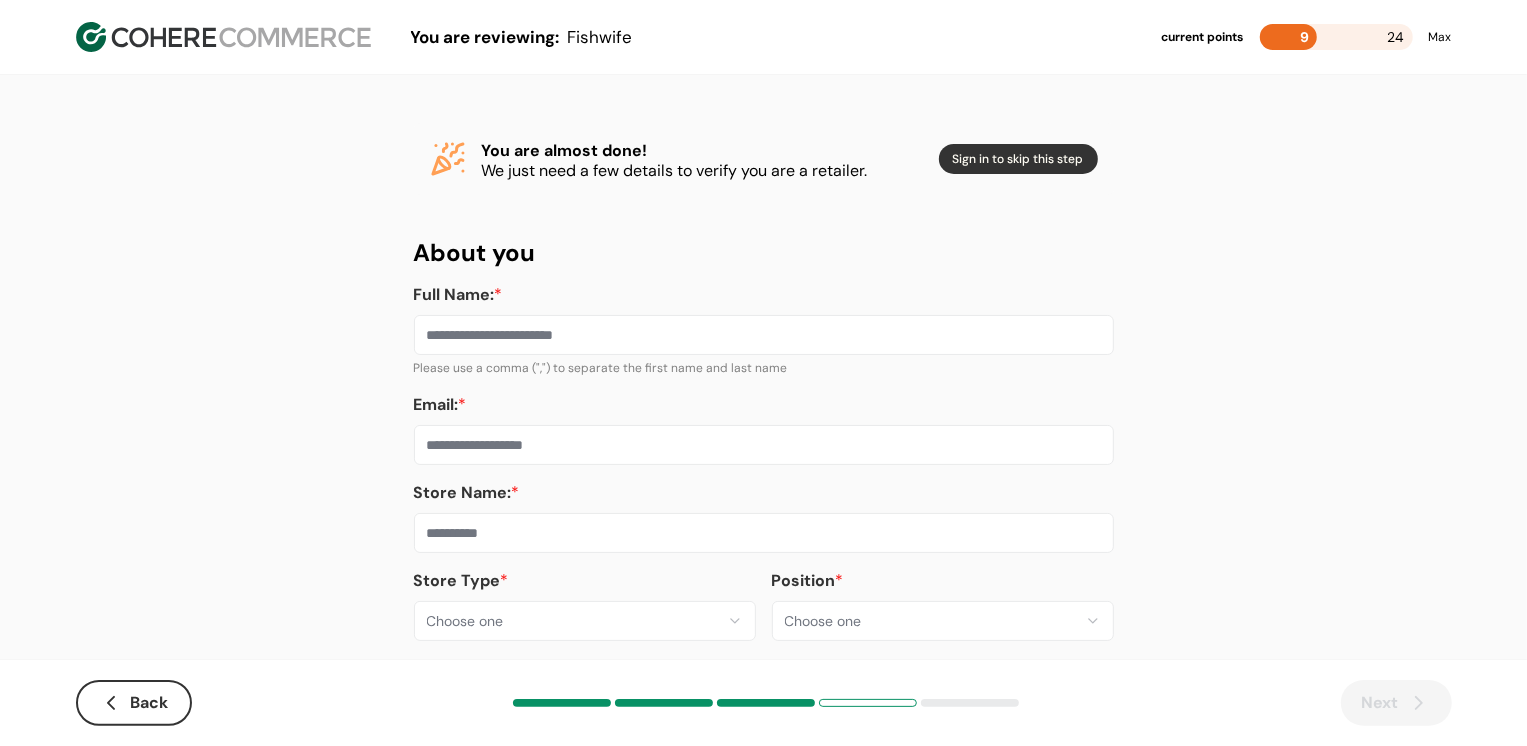 click on "**********" at bounding box center [763, 388] 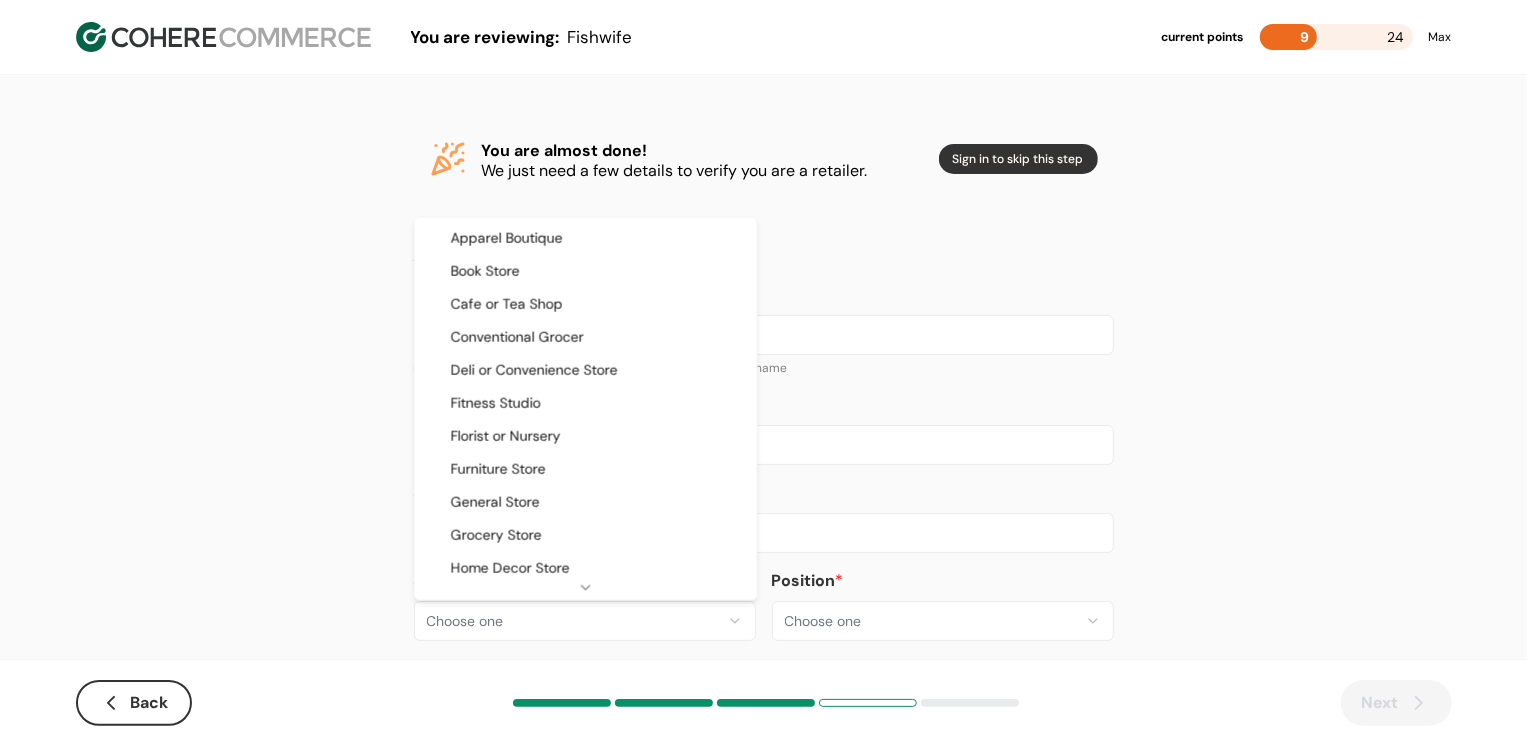 select on "**" 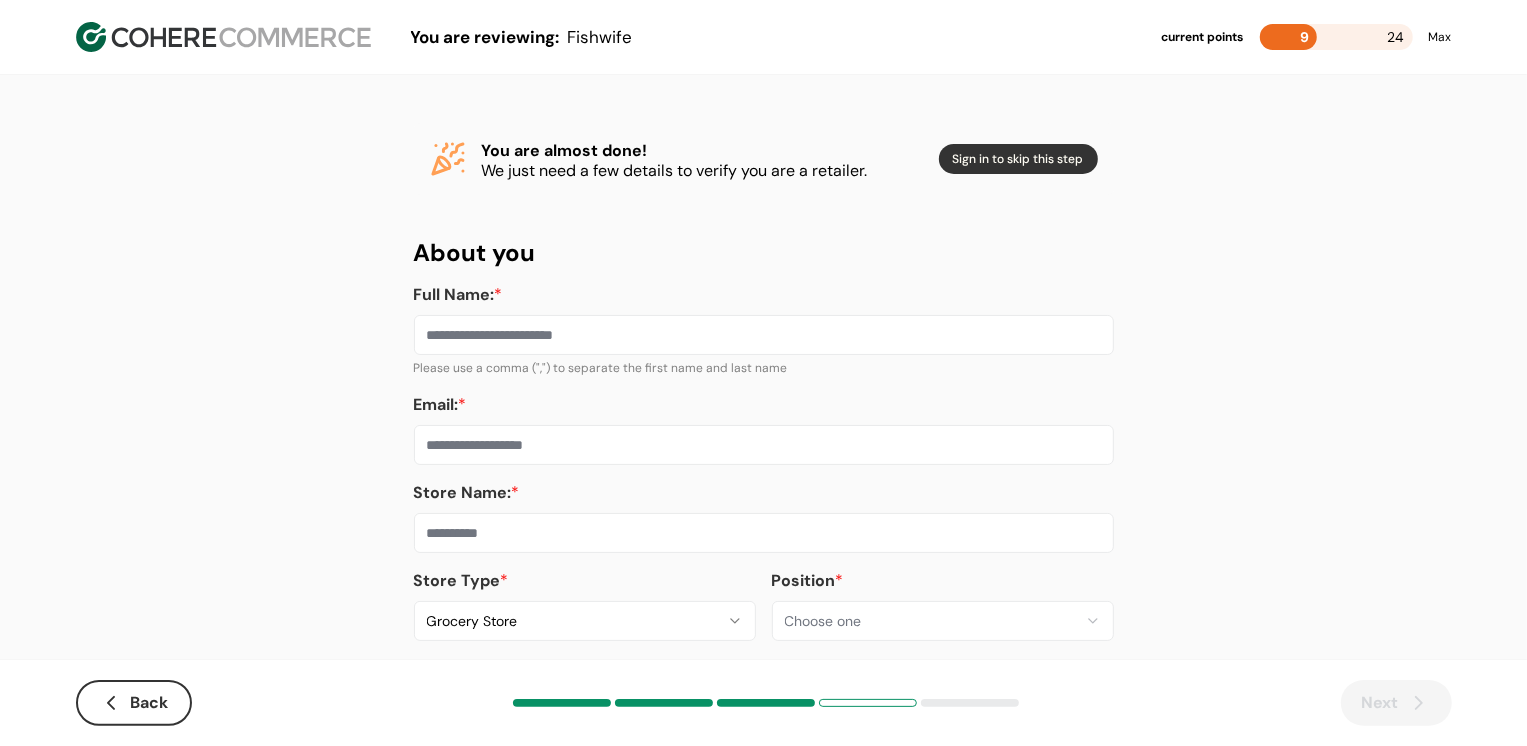click at bounding box center (764, 533) 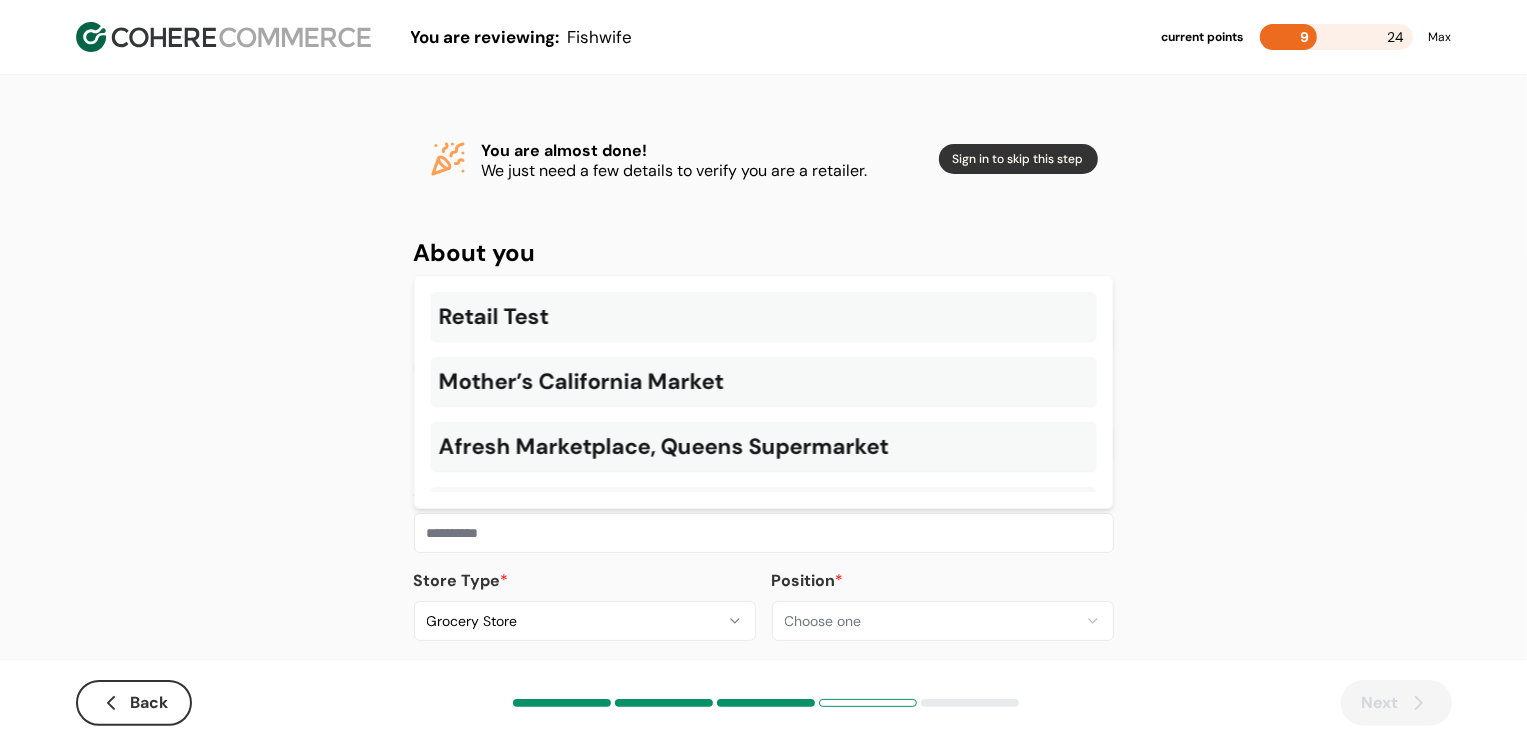 paste on "**********" 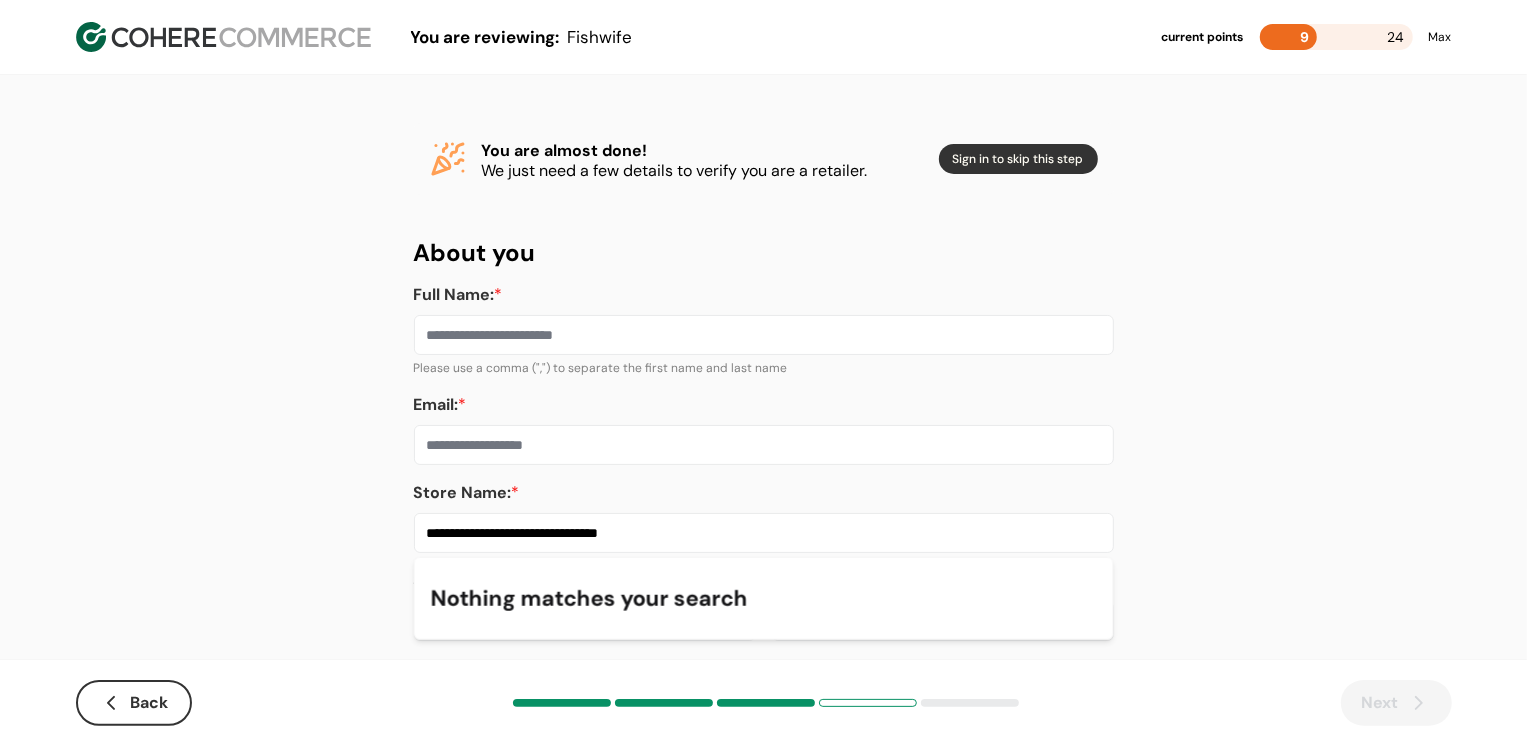 type on "**********" 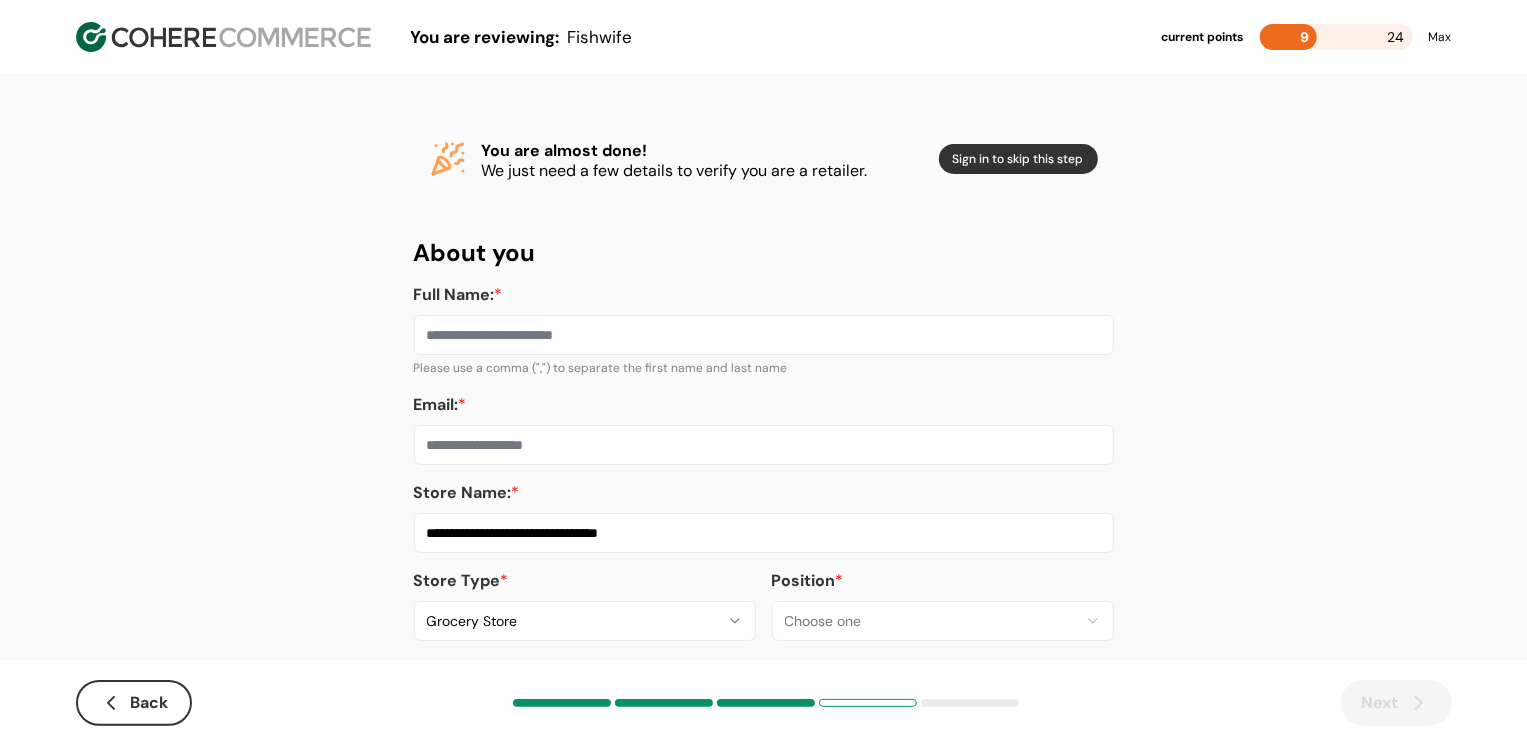 click on "Email:  *" at bounding box center (764, 445) 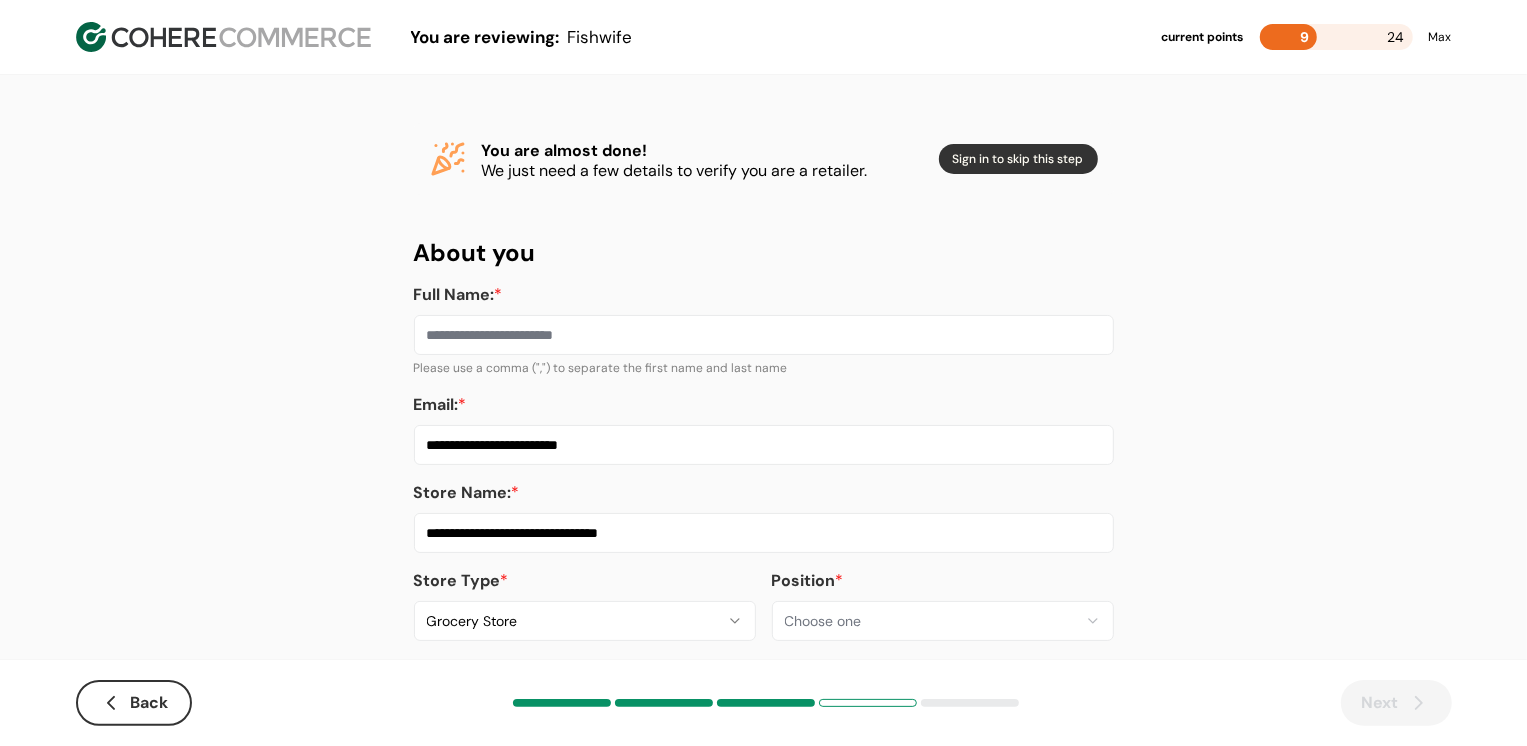 type on "**********" 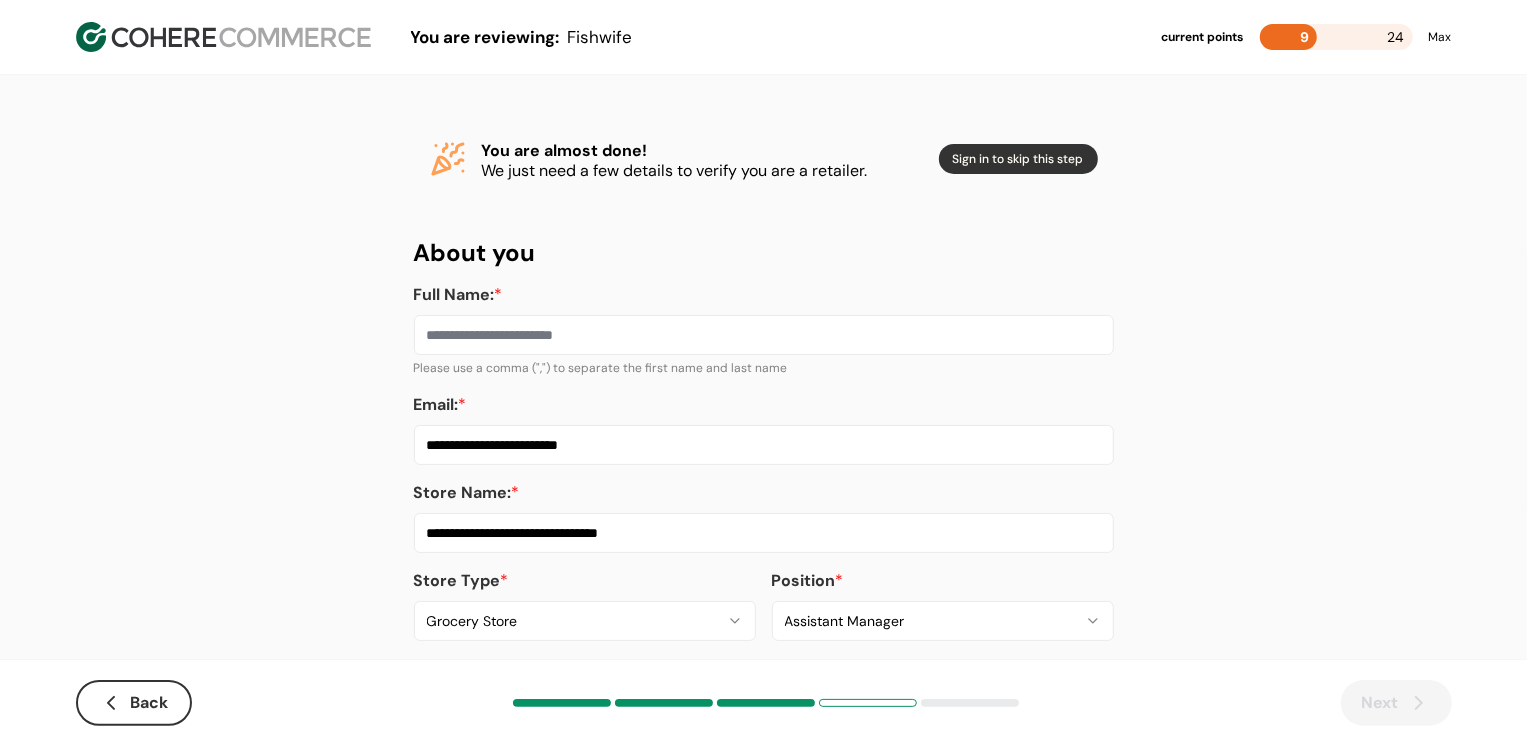 click on "Full Name:  *" at bounding box center [764, 335] 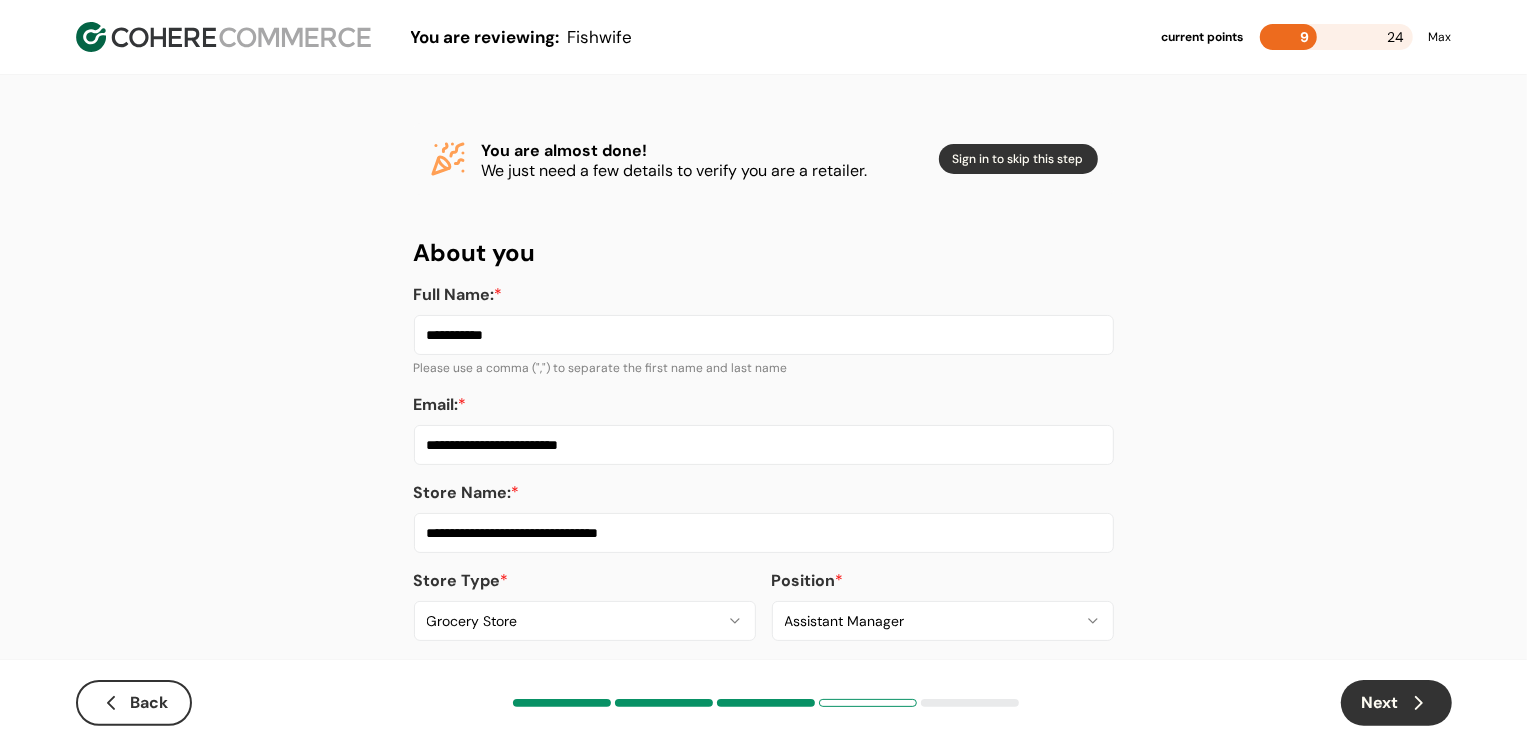 type on "**********" 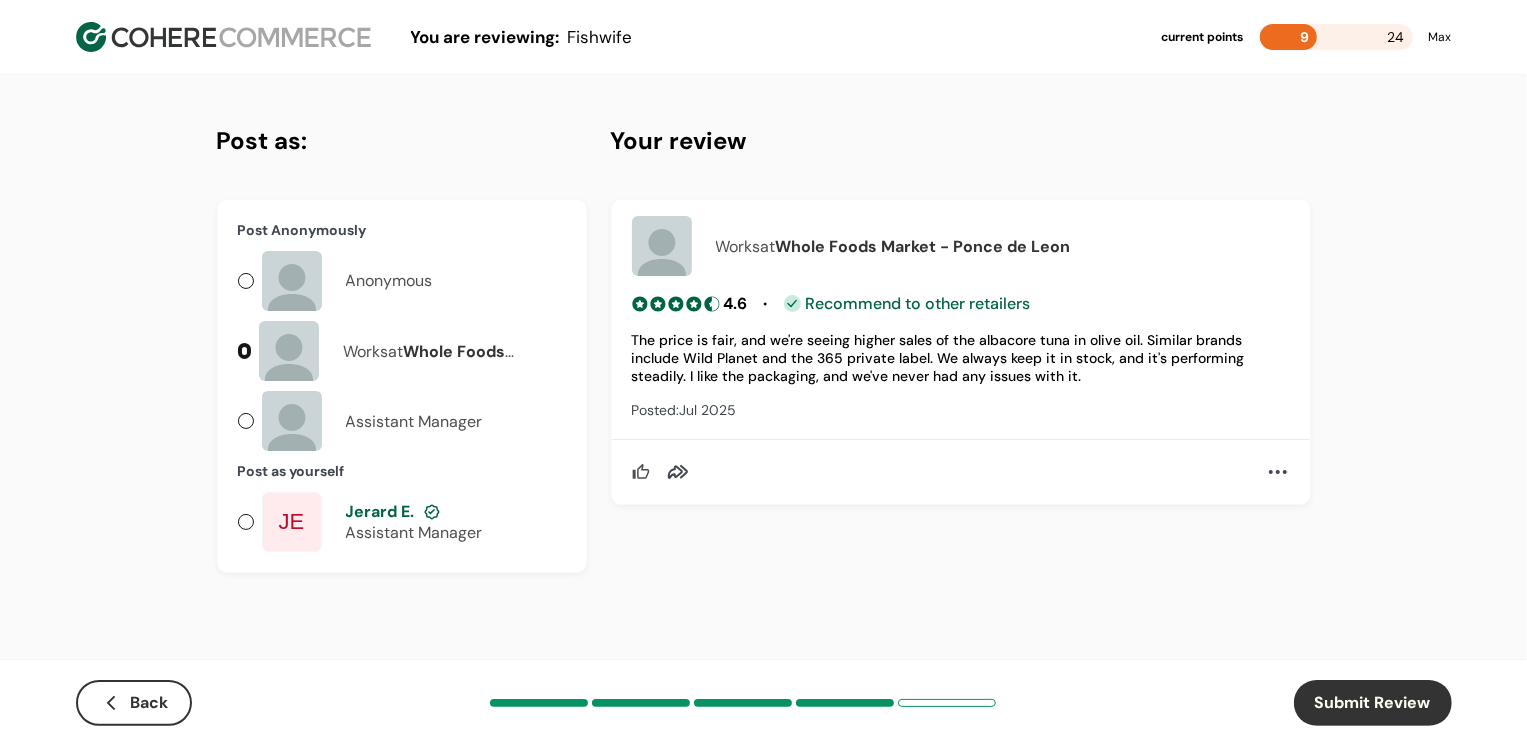 click on "Jerard E." at bounding box center [380, 511] 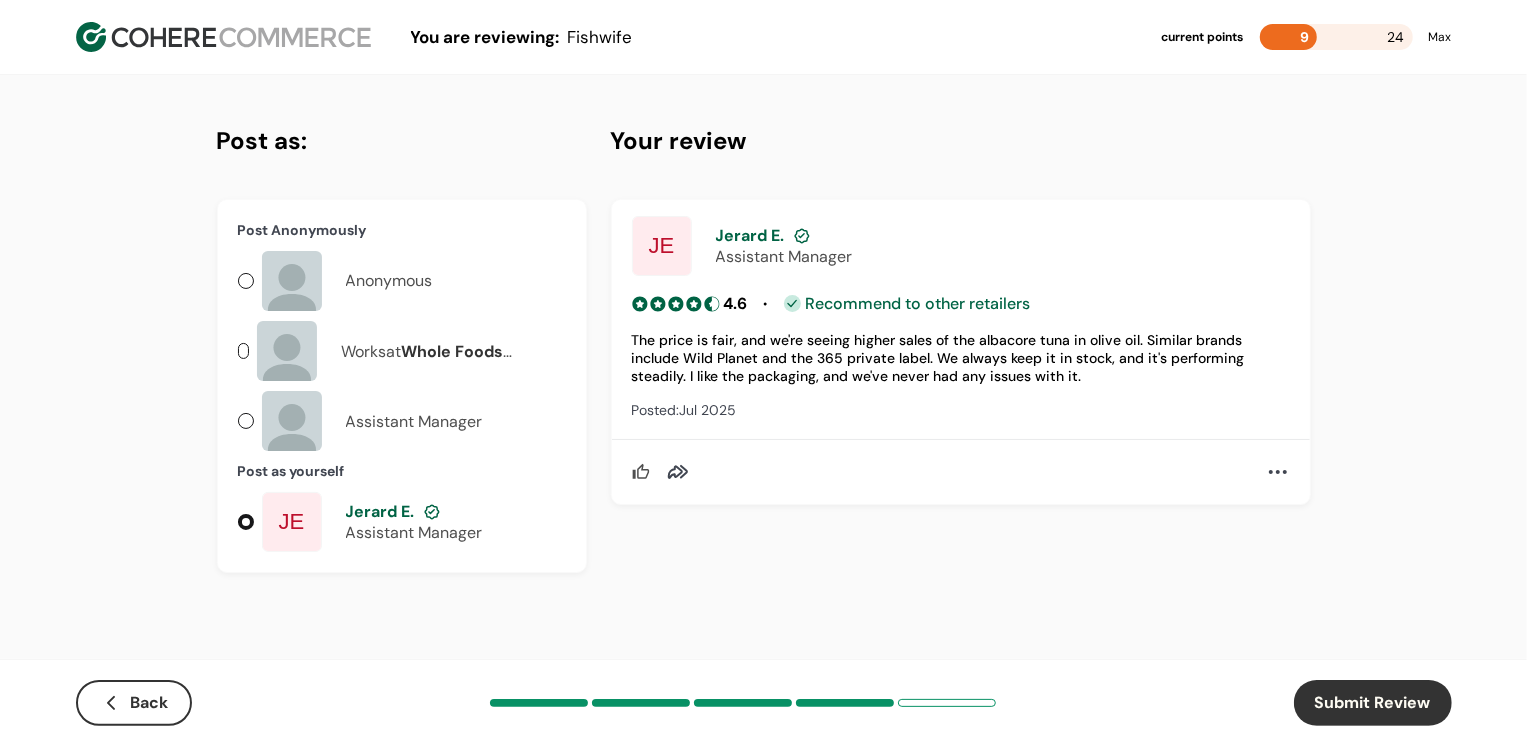 click on "Submit Review" at bounding box center [1373, 703] 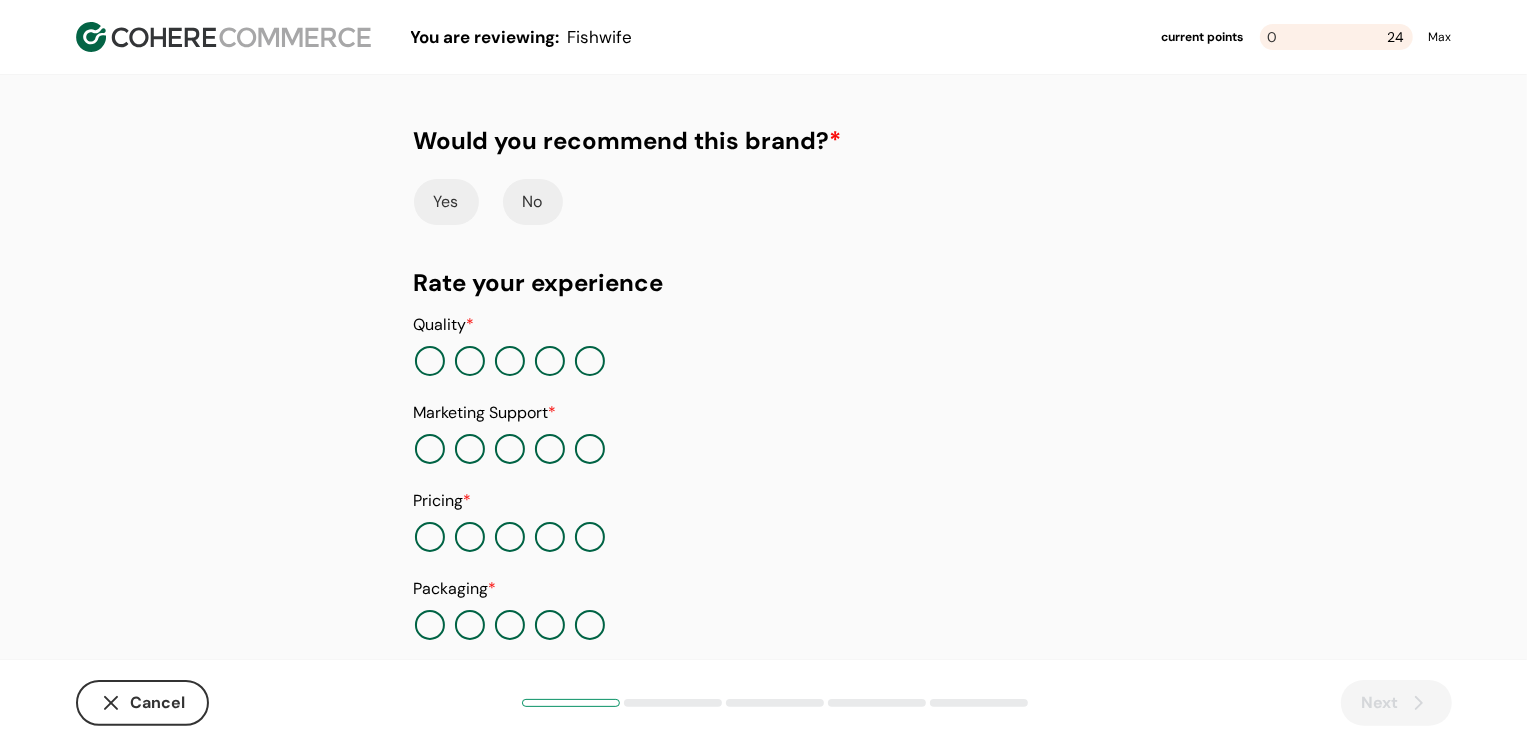 click on "Yes" at bounding box center [446, 202] 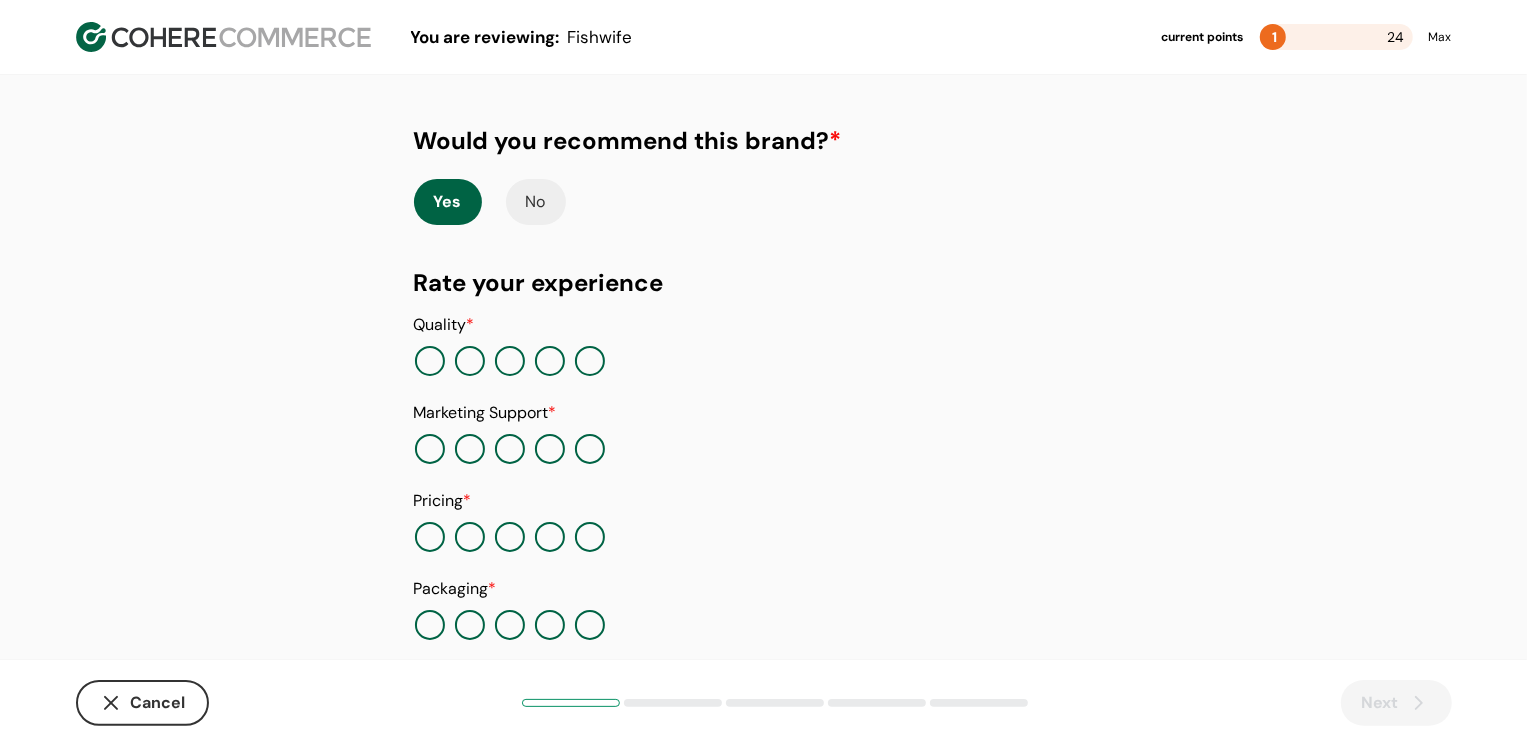 click at bounding box center [550, 361] 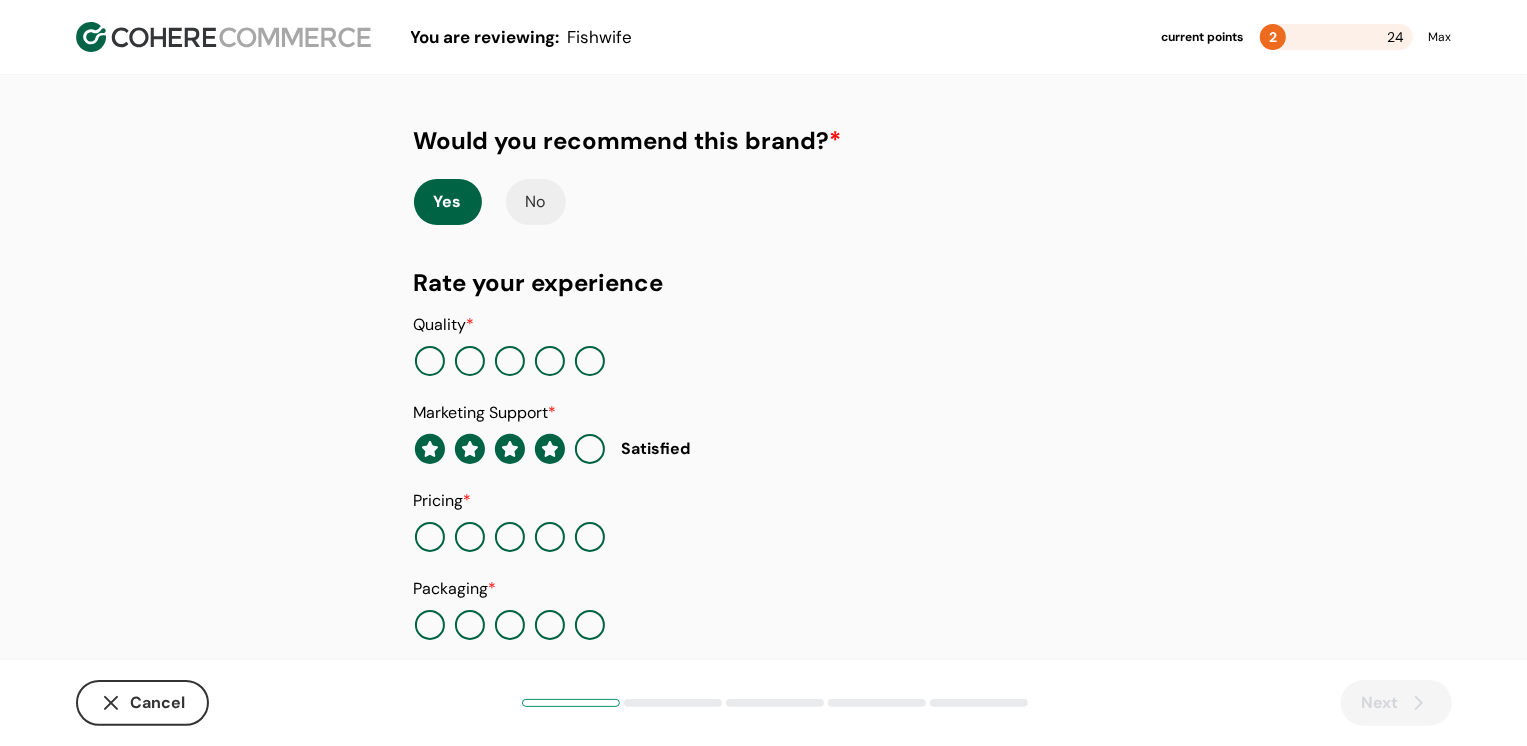 click at bounding box center (550, 361) 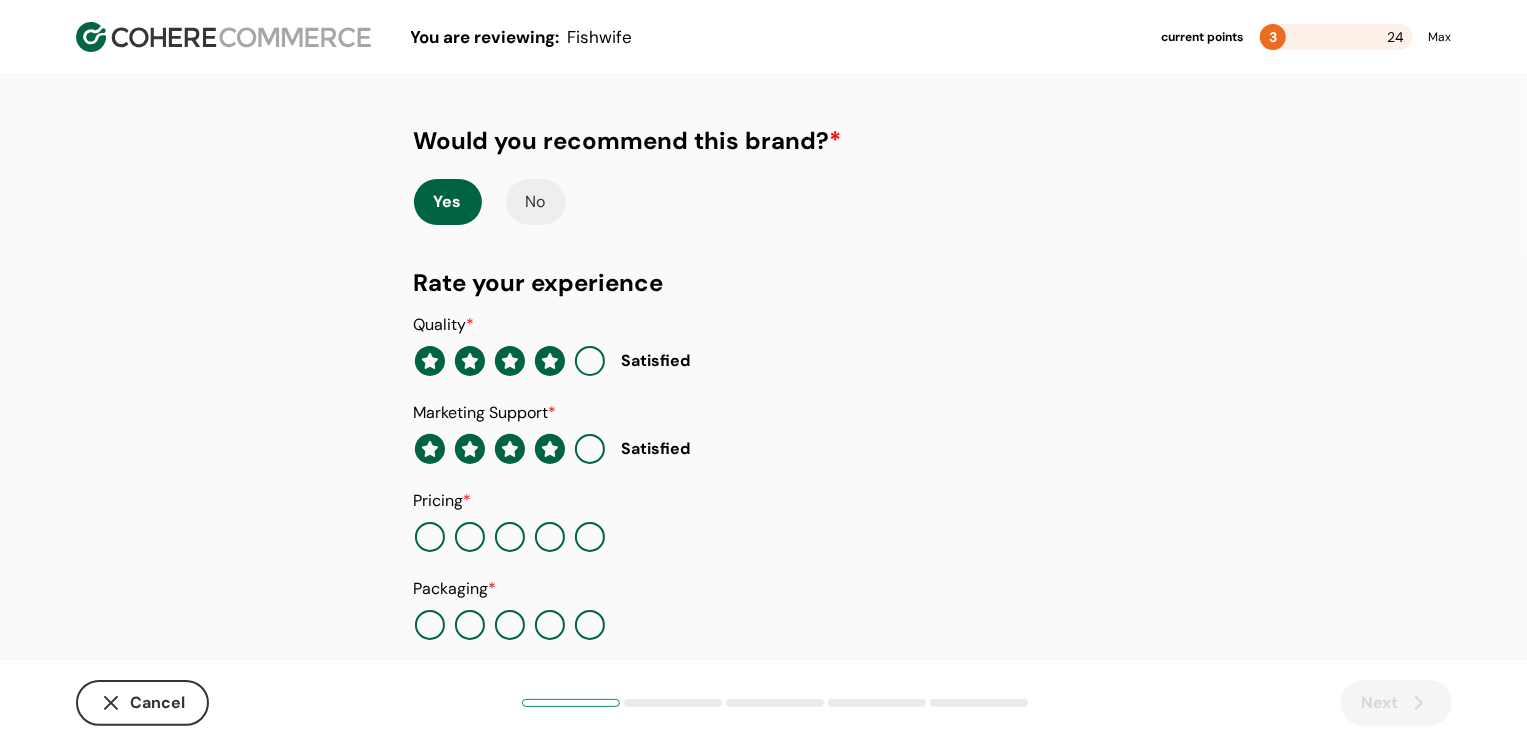 click at bounding box center [550, 537] 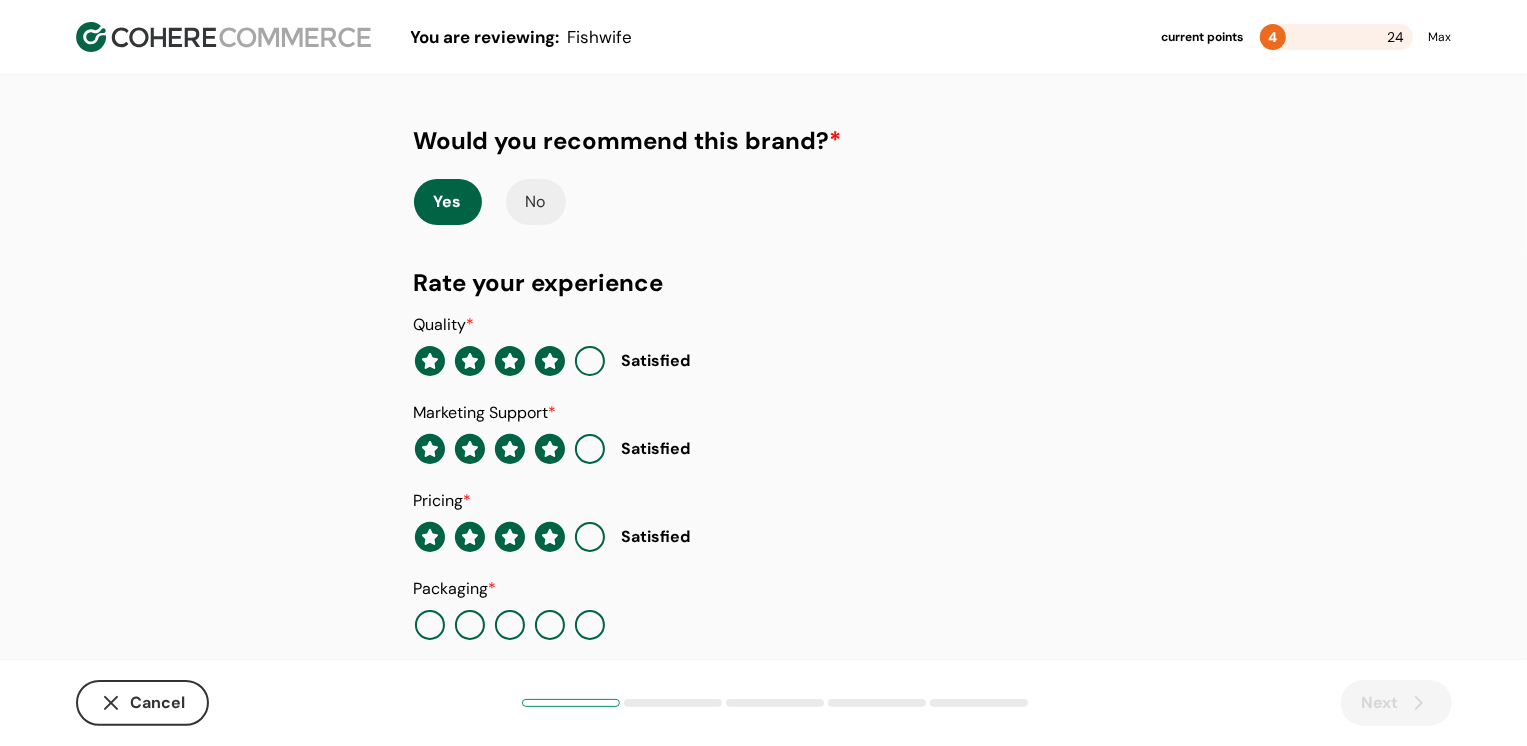 click at bounding box center (550, 625) 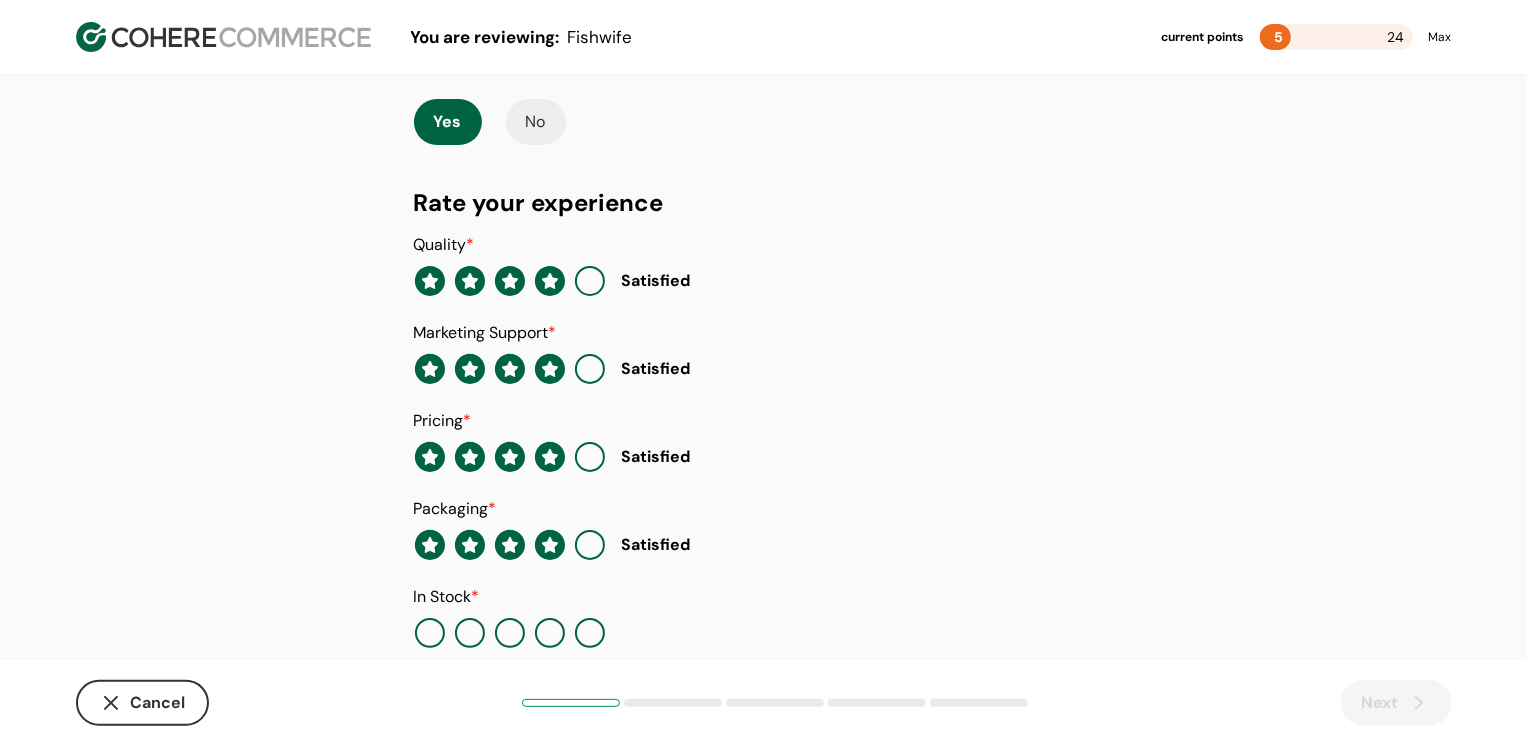 scroll, scrollTop: 205, scrollLeft: 0, axis: vertical 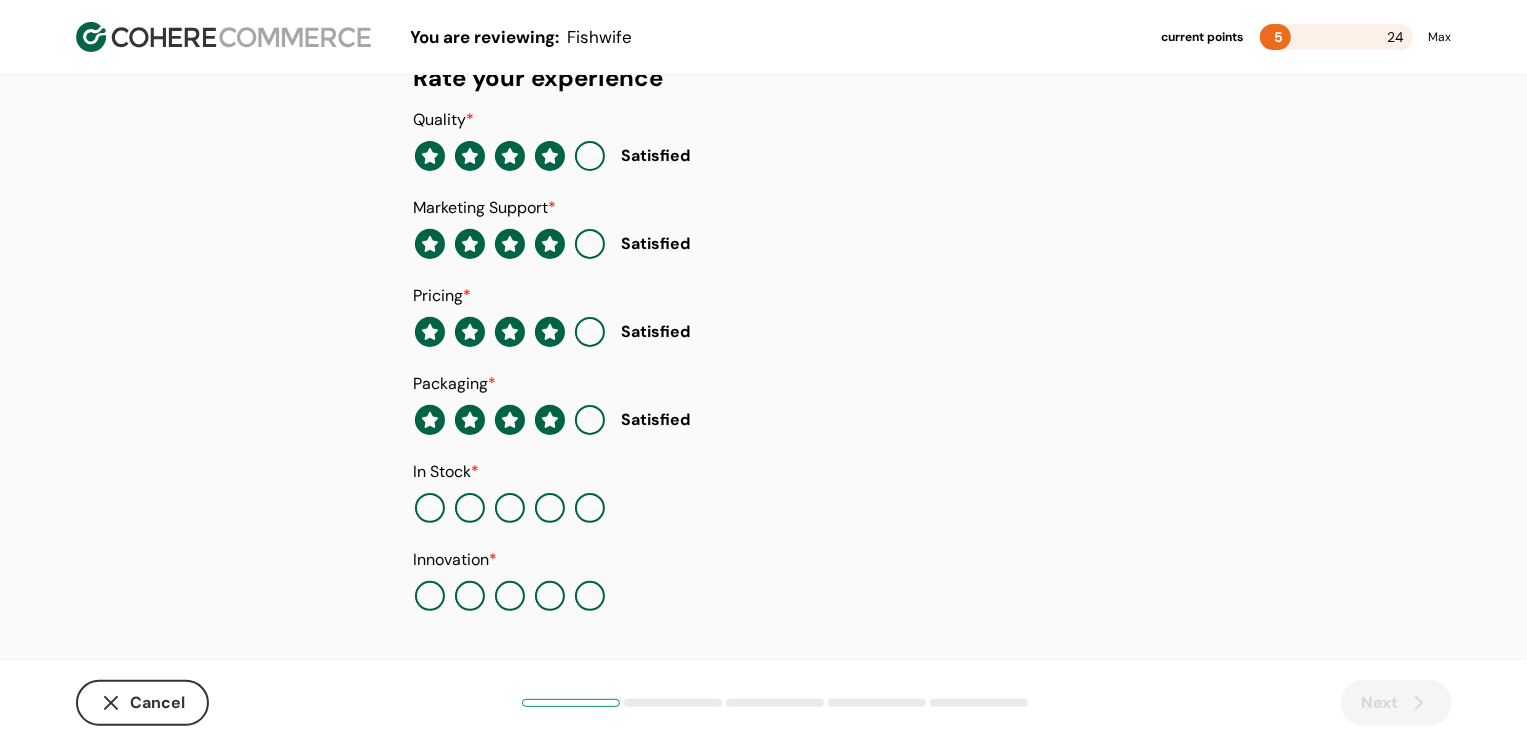 click at bounding box center [550, 508] 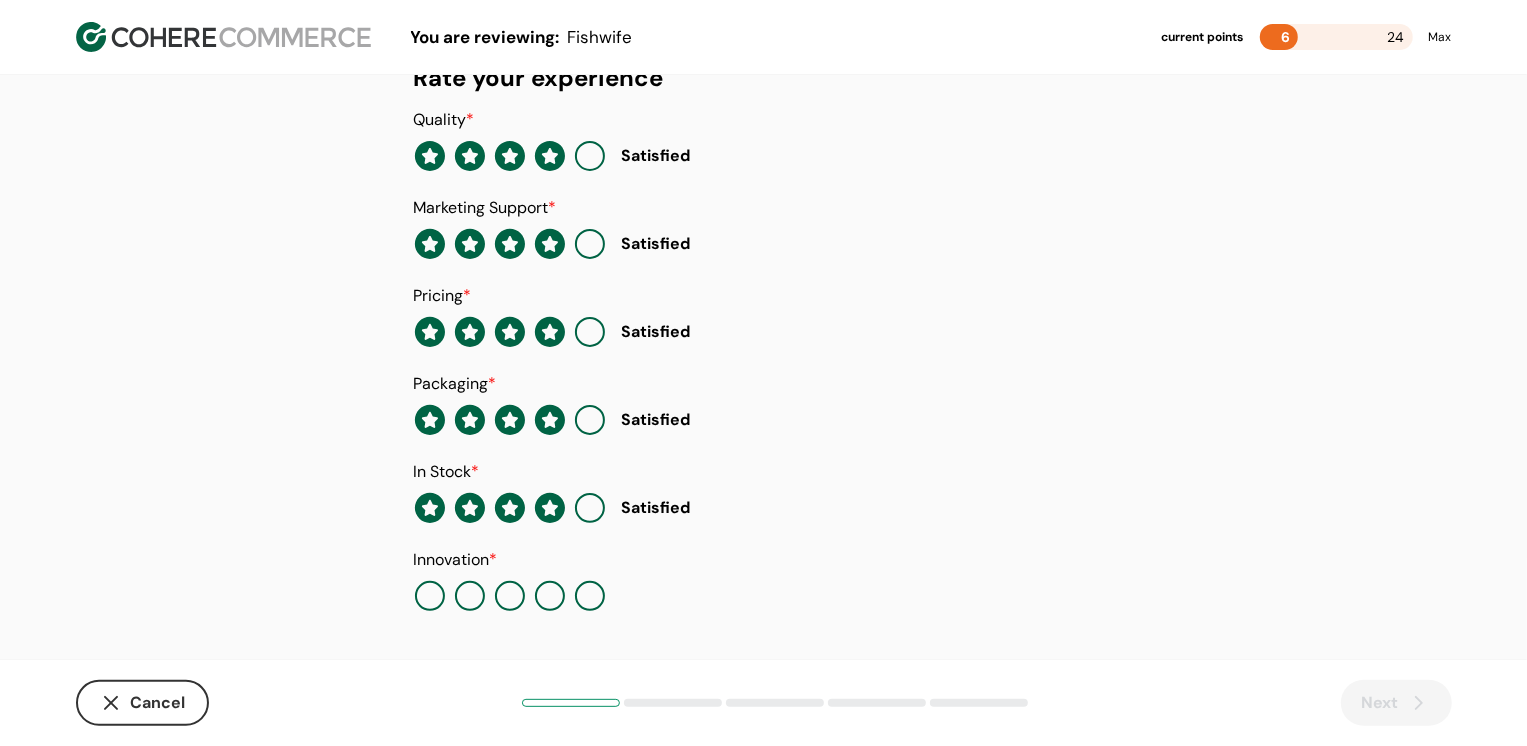 click at bounding box center [550, 596] 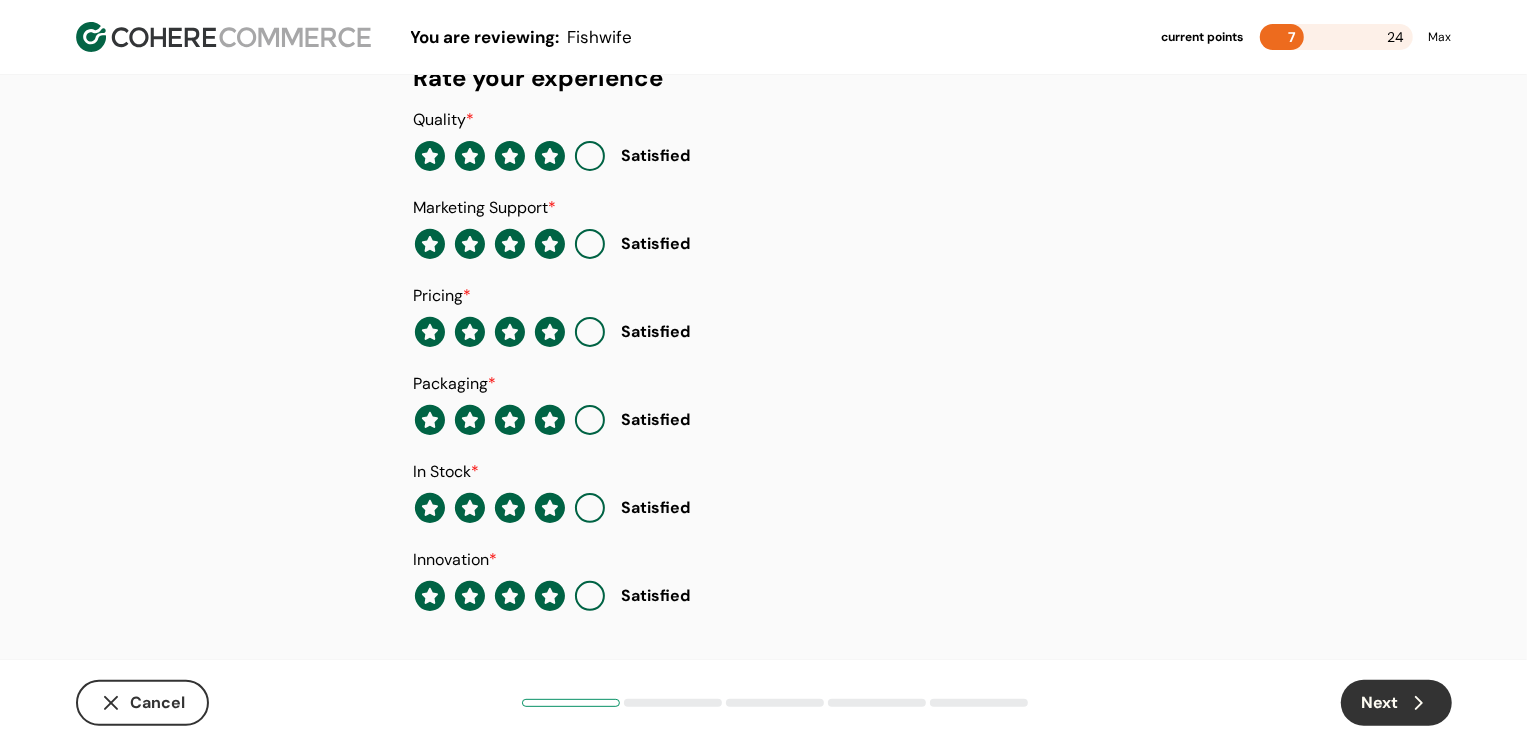 click on "Next" at bounding box center [1396, 703] 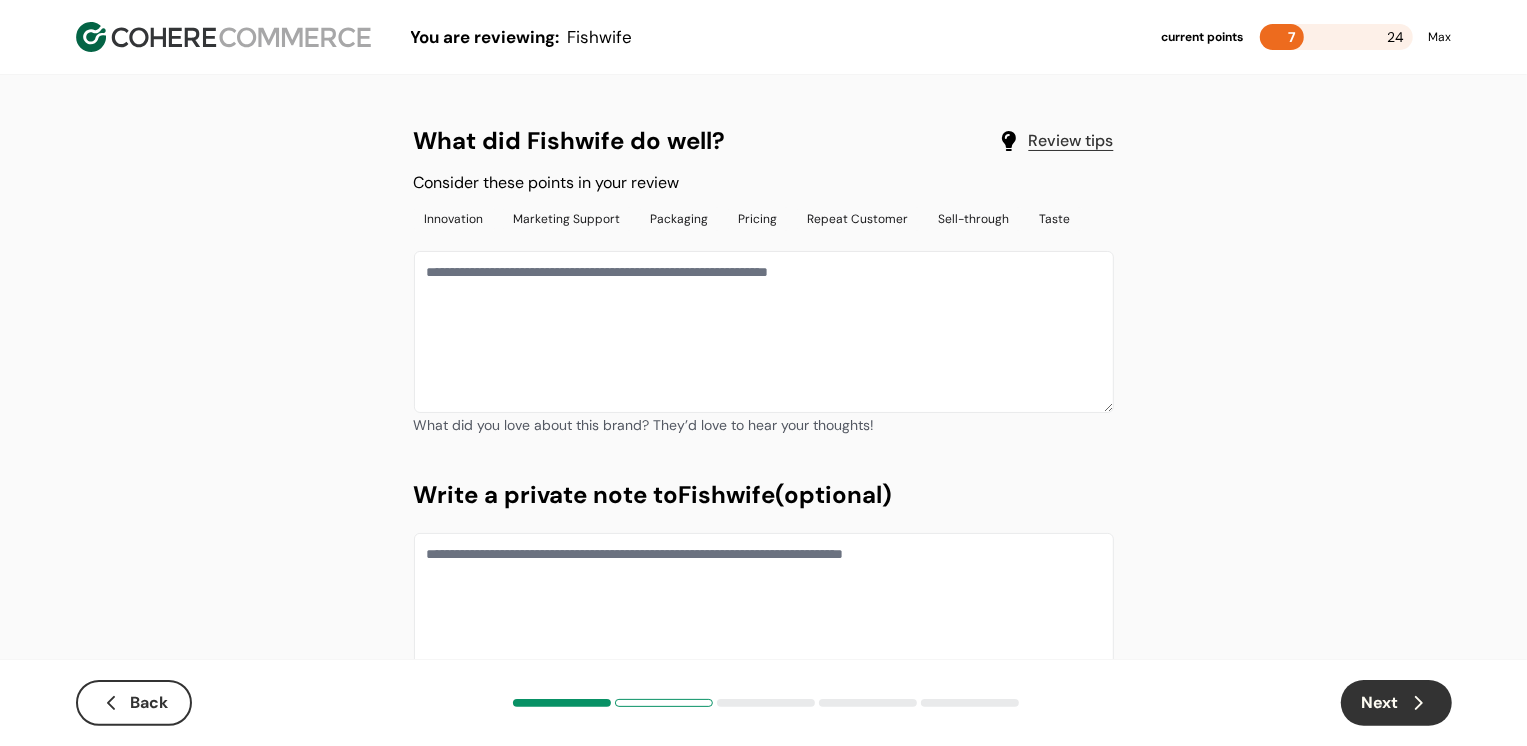 click at bounding box center (764, 332) 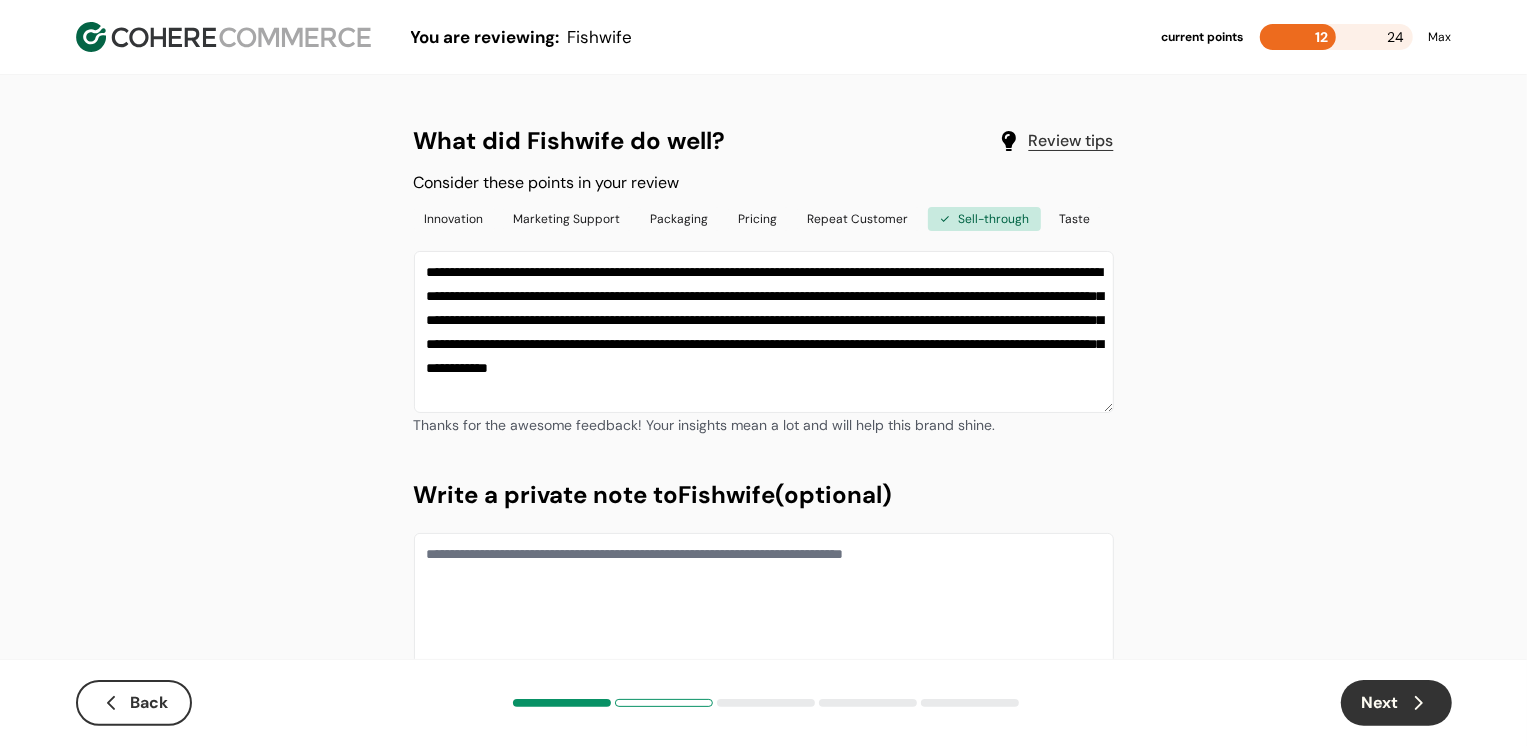 type on "**********" 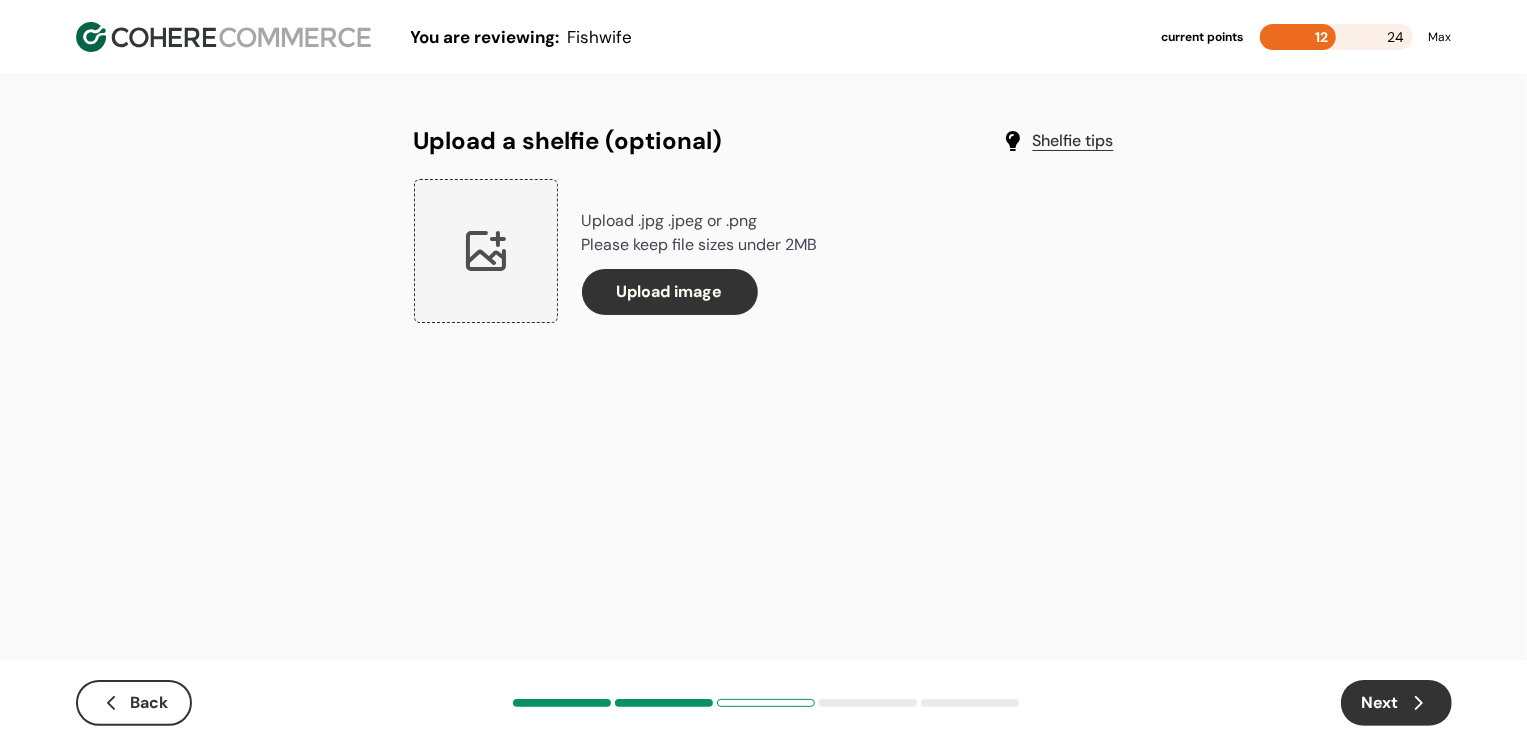 click on "Next" at bounding box center [1396, 703] 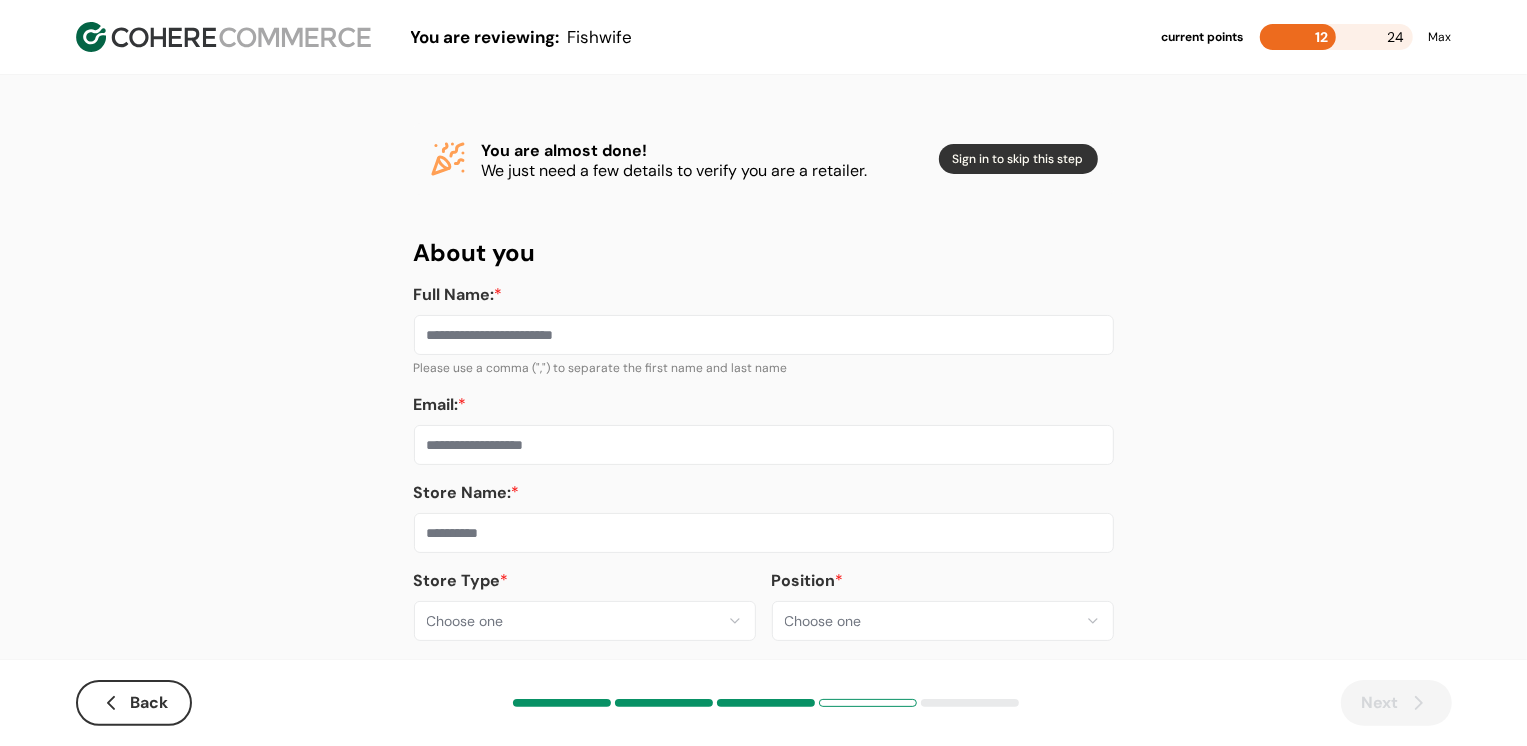 click on "**********" at bounding box center (763, 388) 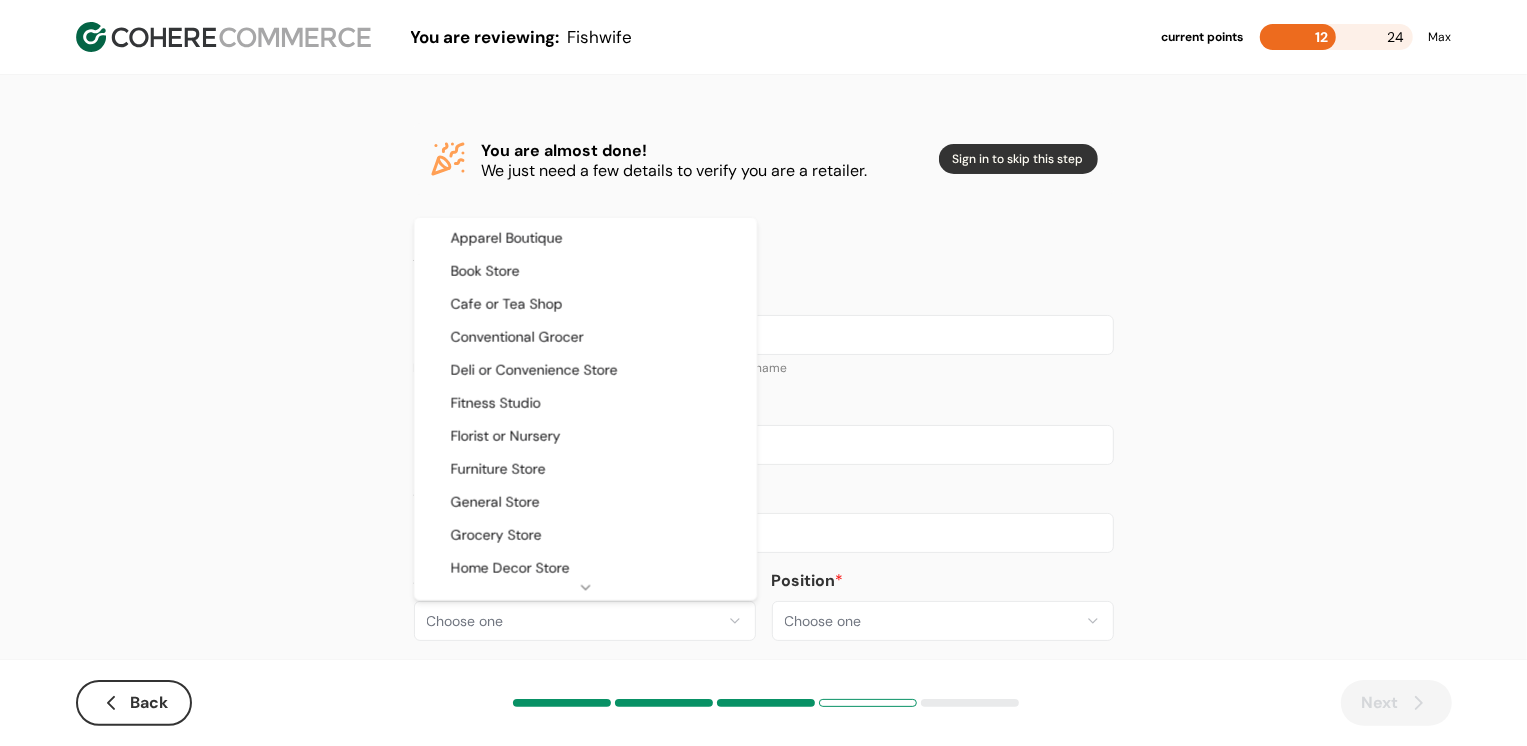 select on "**" 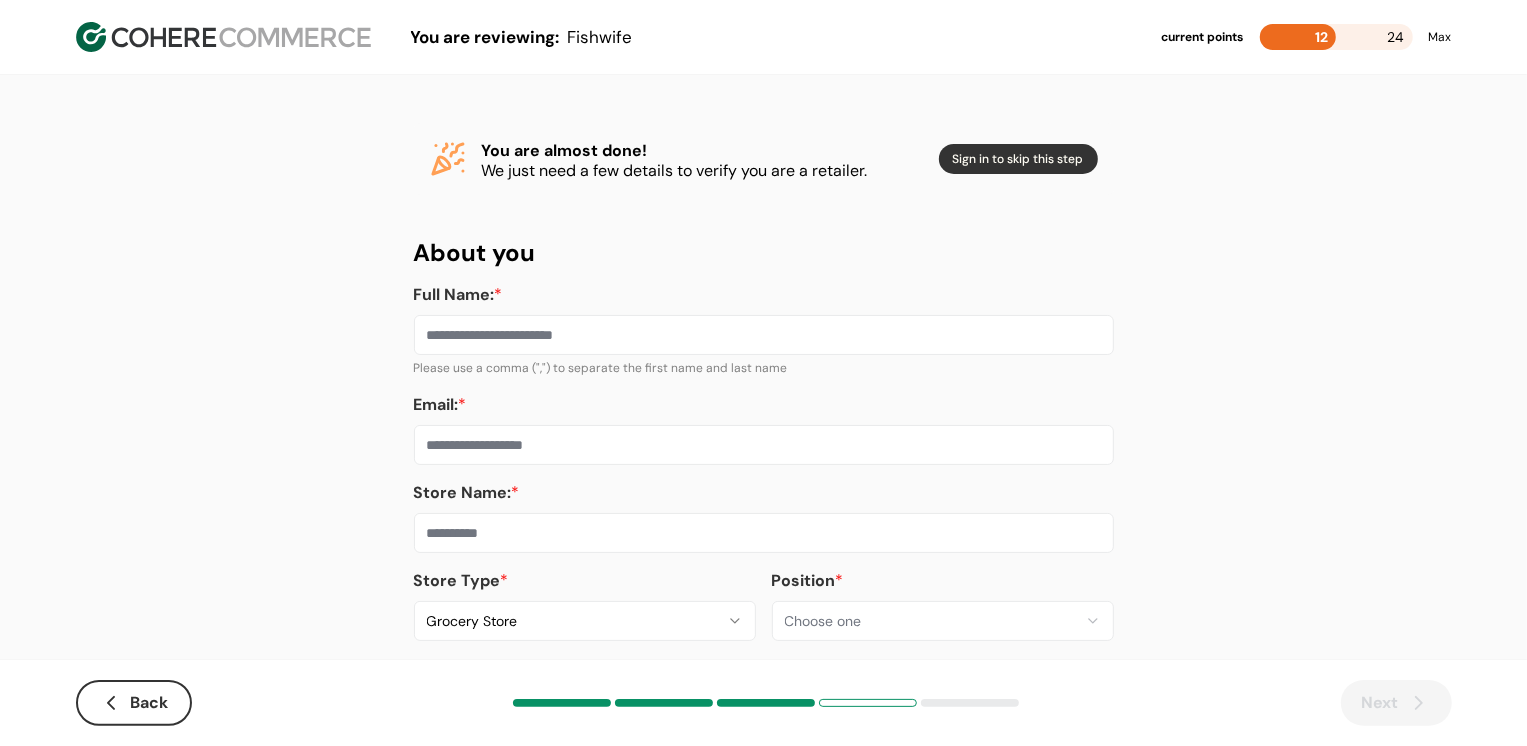 click at bounding box center (764, 533) 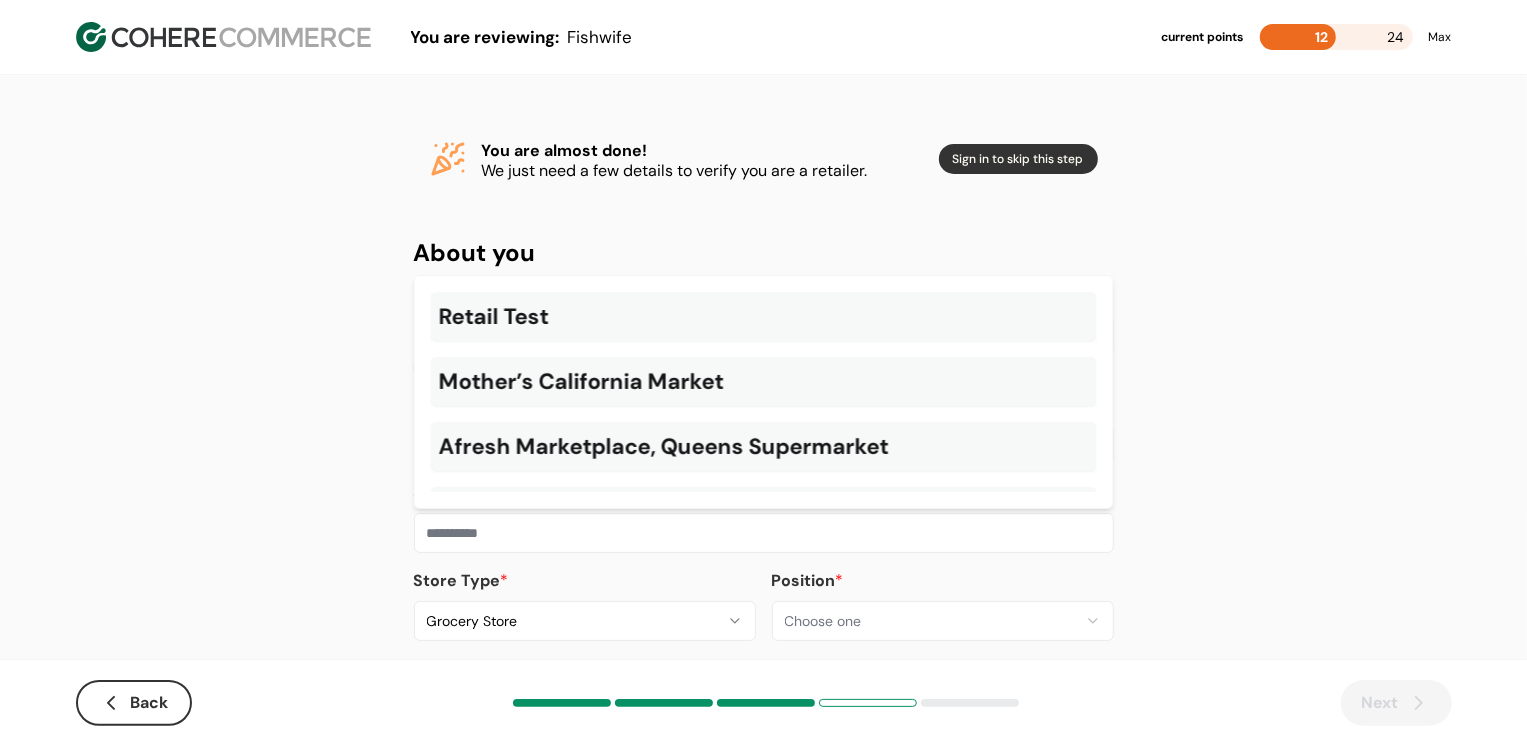paste on "**********" 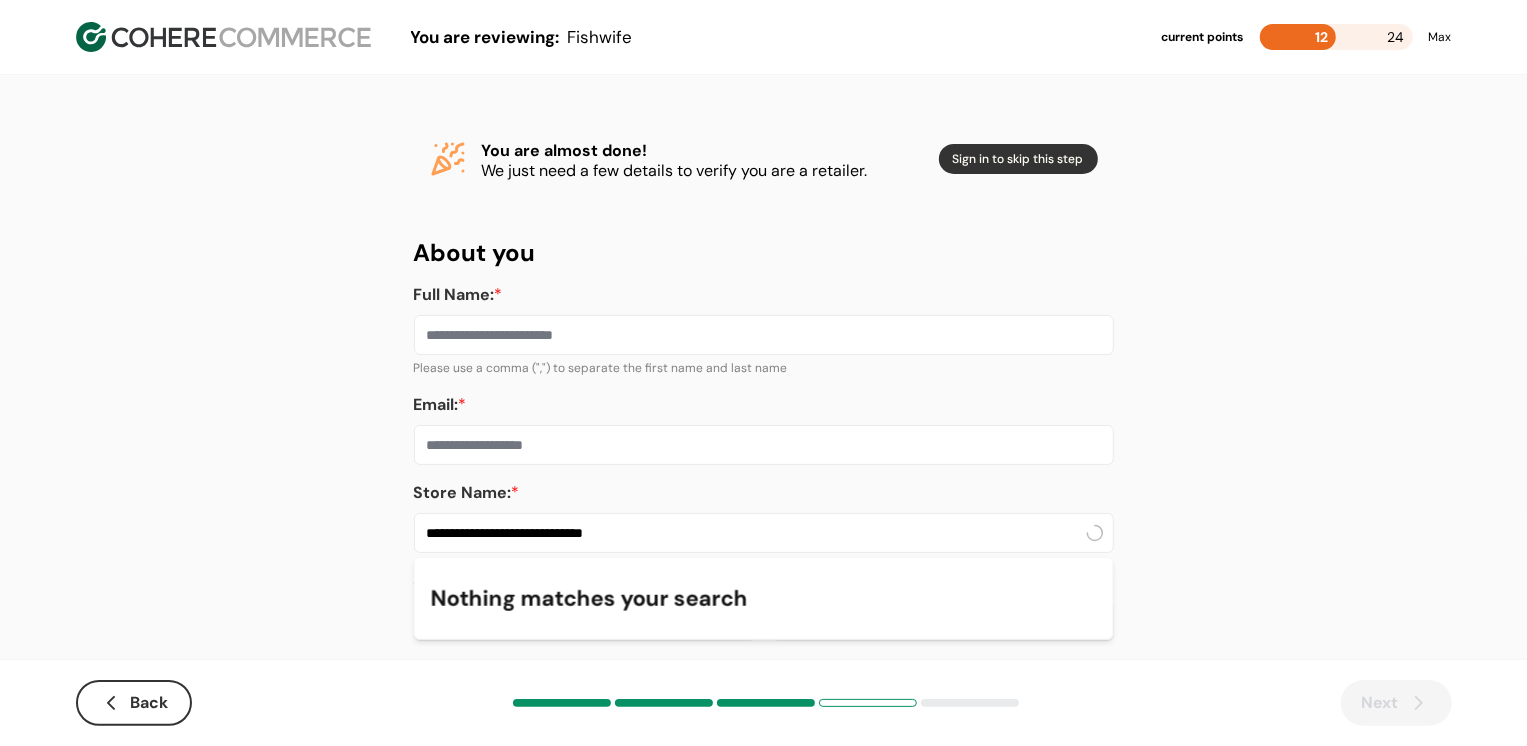 type on "**********" 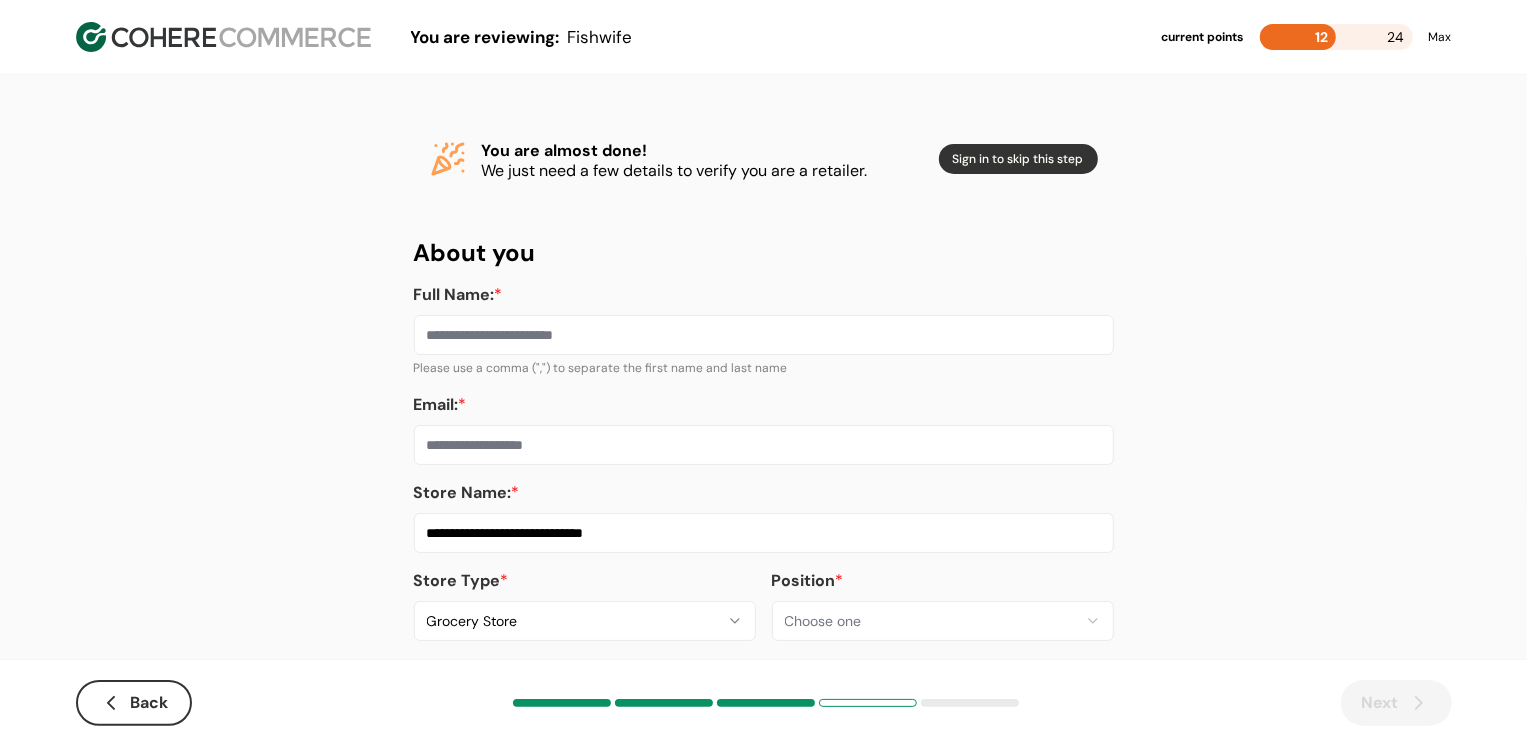 drag, startPoint x: 646, startPoint y: 394, endPoint x: 644, endPoint y: 414, distance: 20.09975 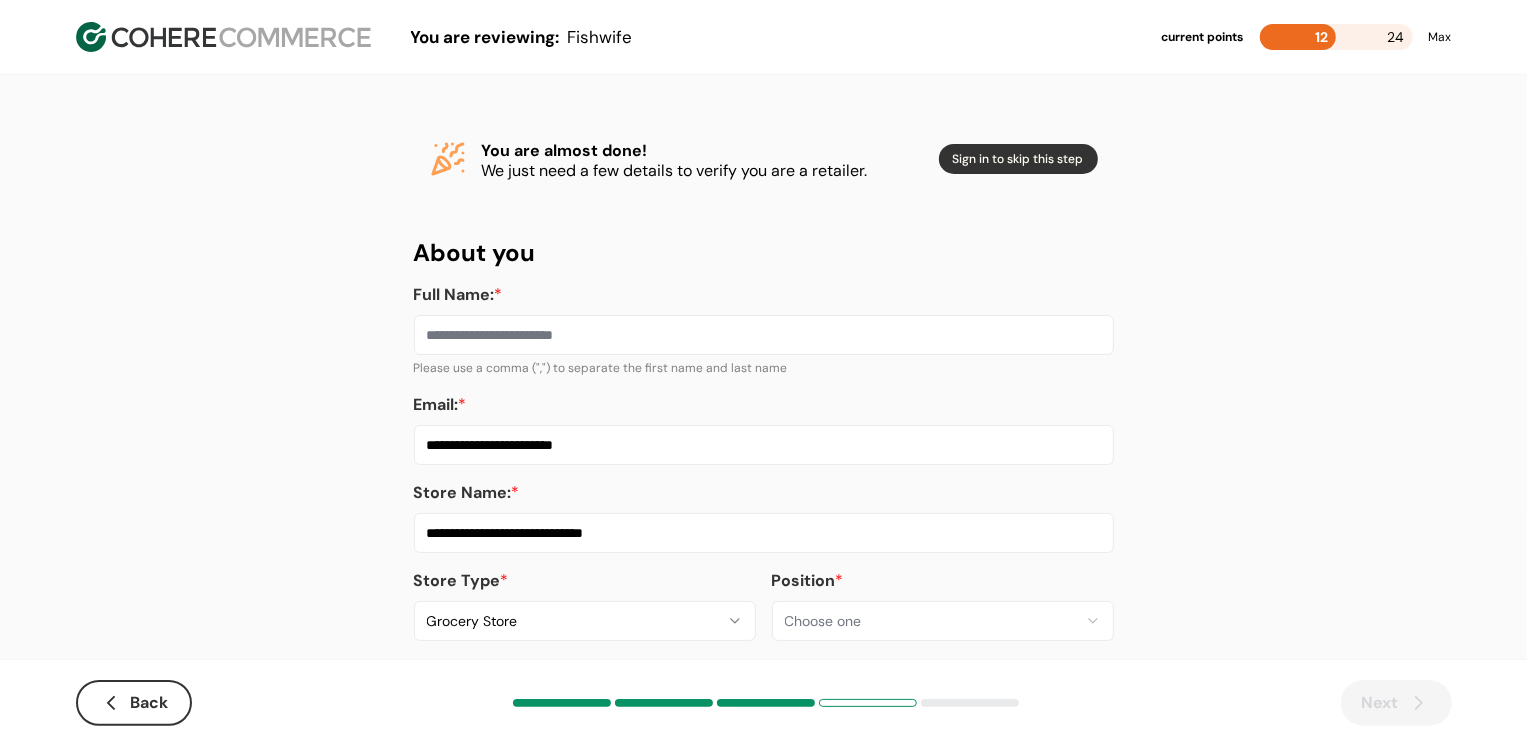 type on "**********" 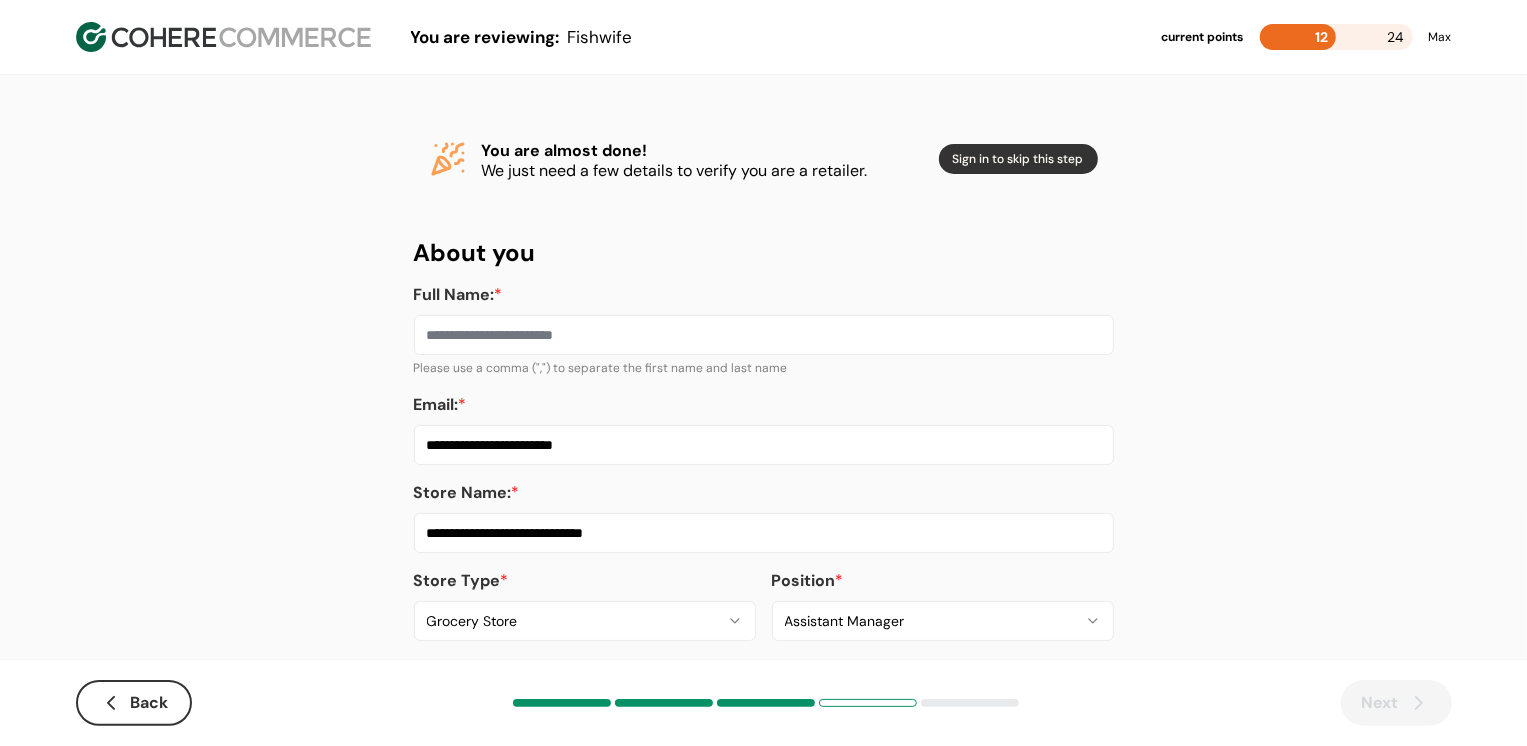click on "Full Name:  *" at bounding box center [764, 335] 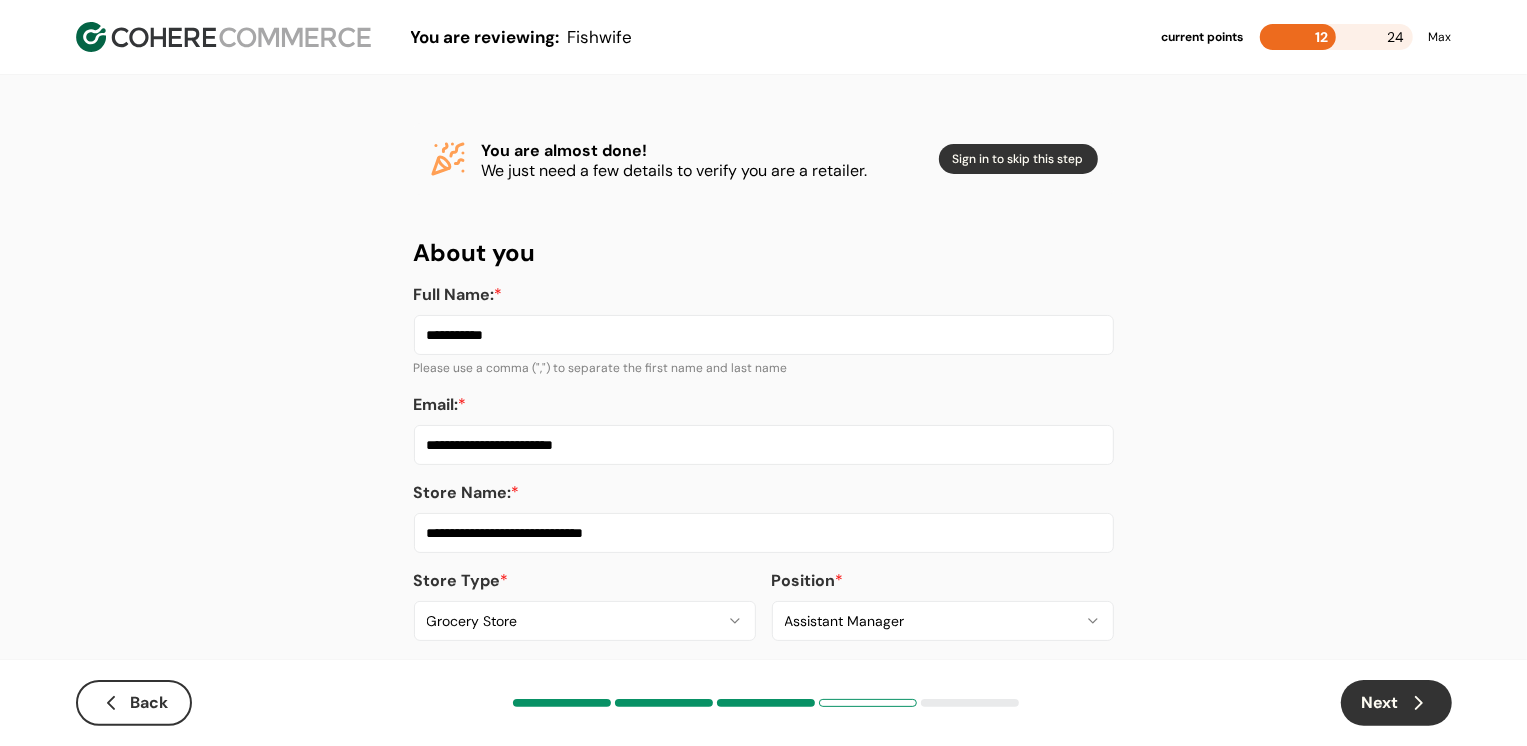 type on "**********" 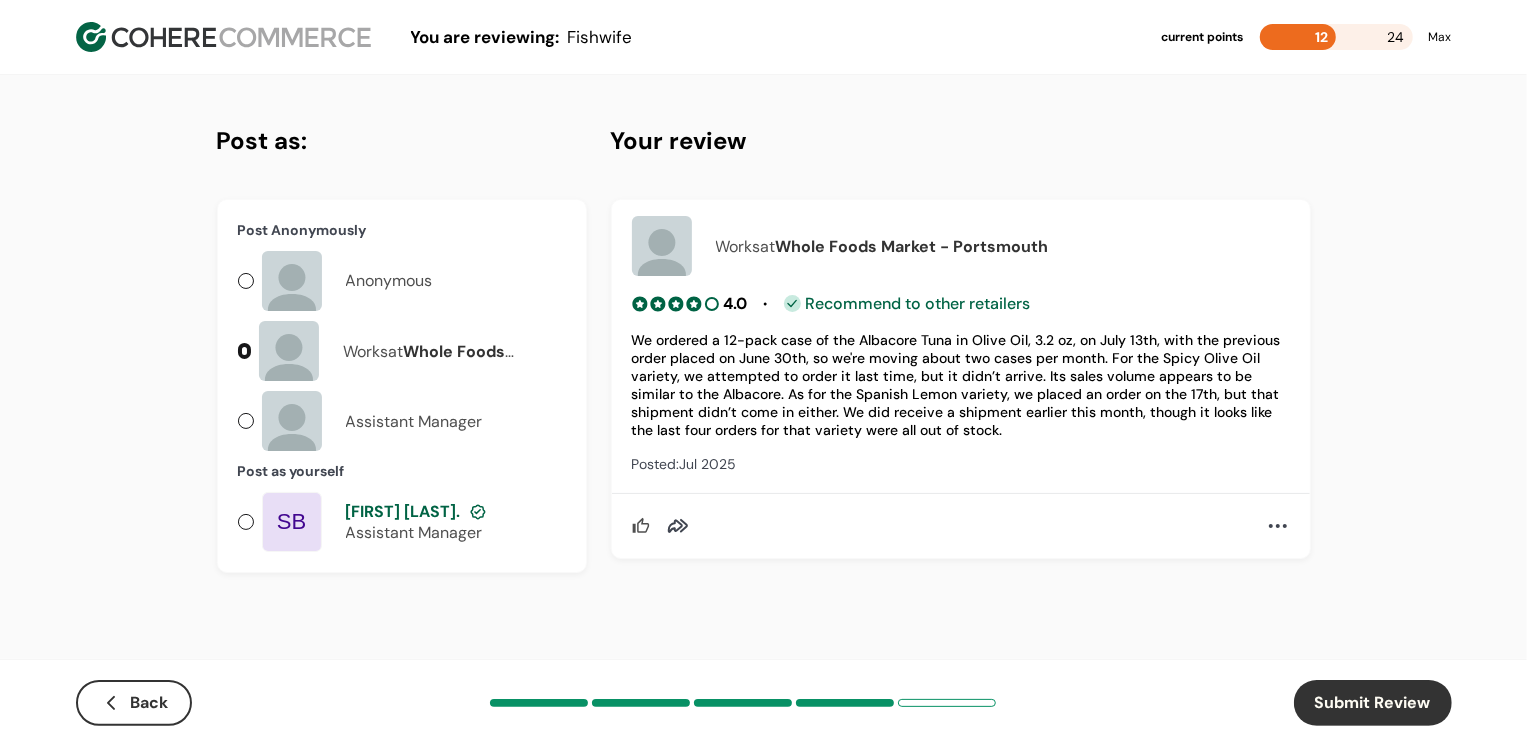 click on "Anonymous" at bounding box center (347, 281) 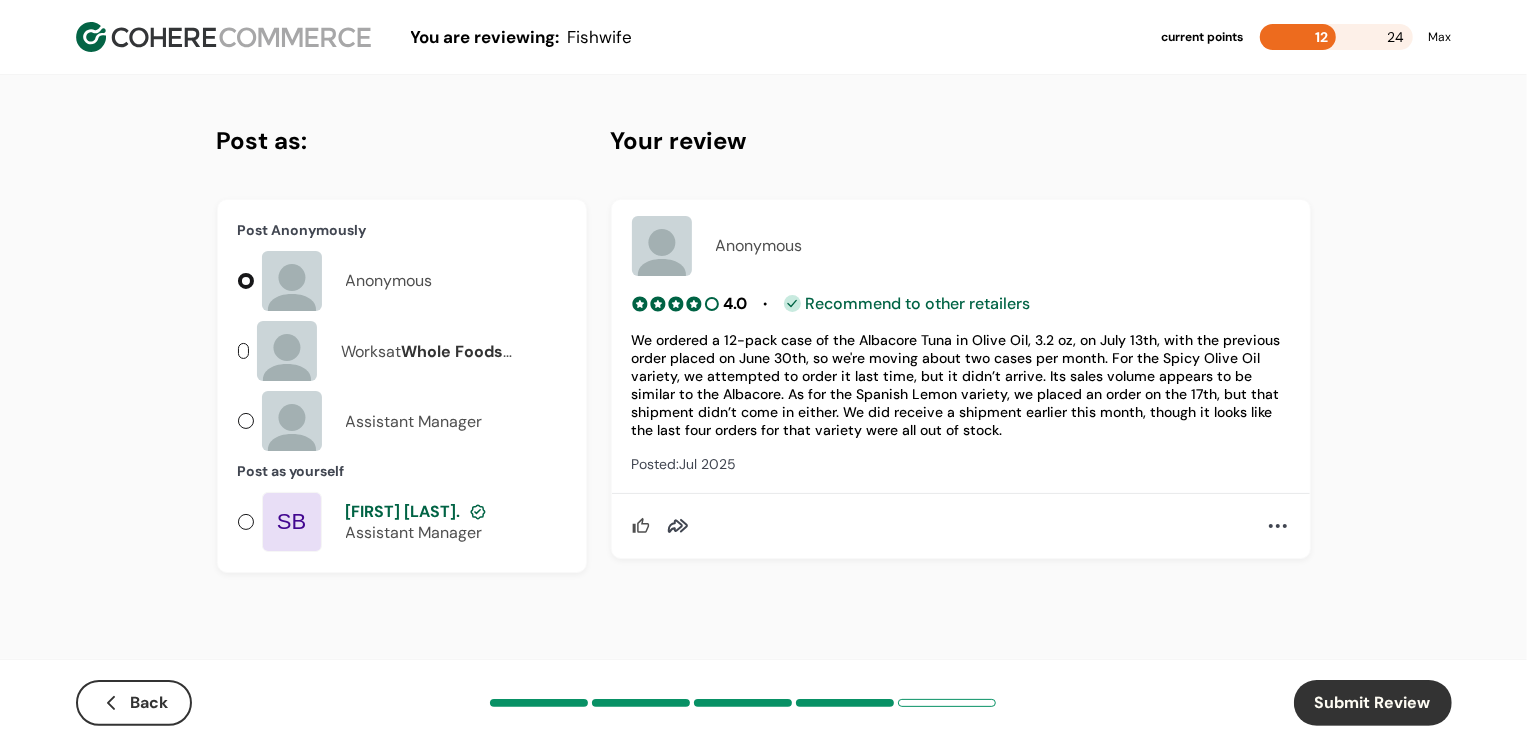 click on "Submit Review" at bounding box center [1373, 703] 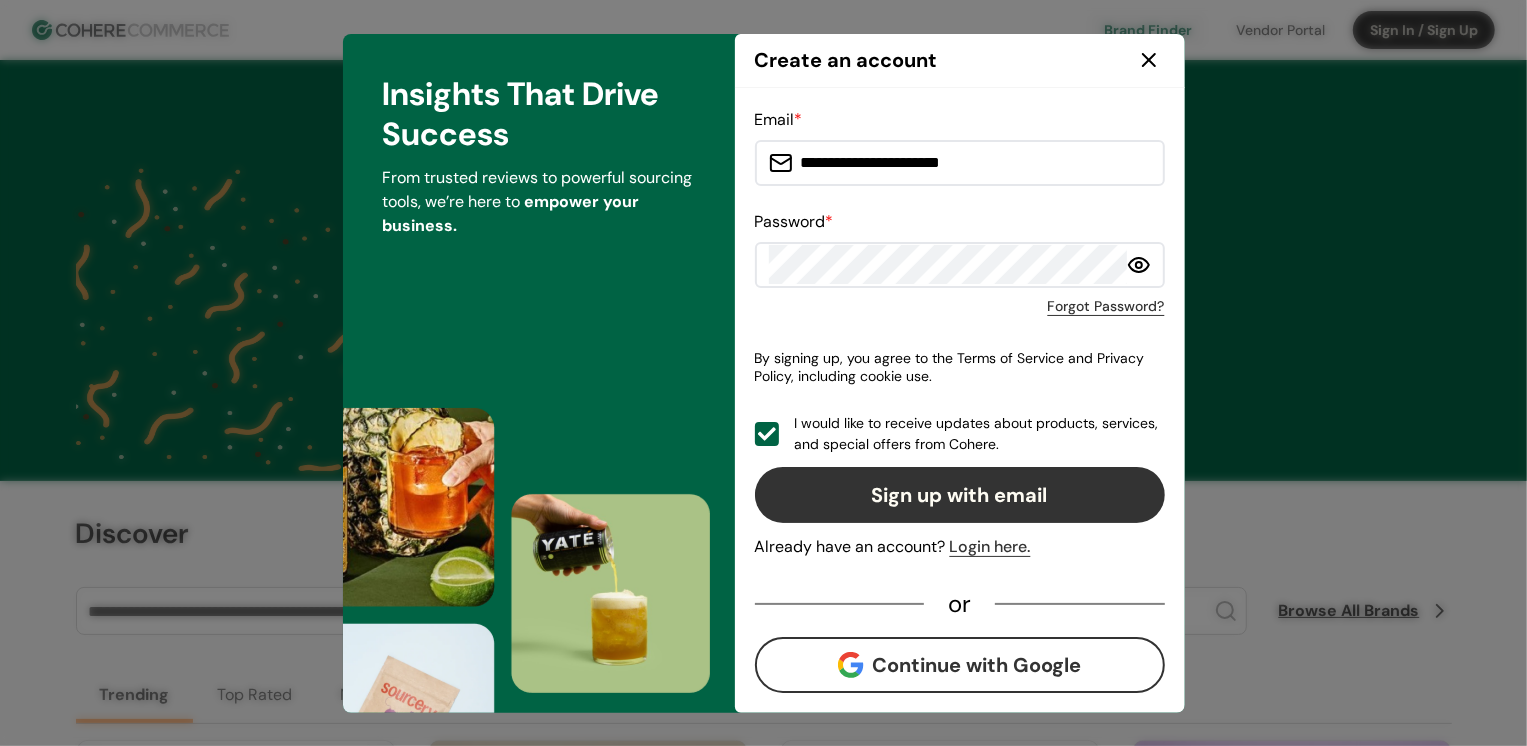 click 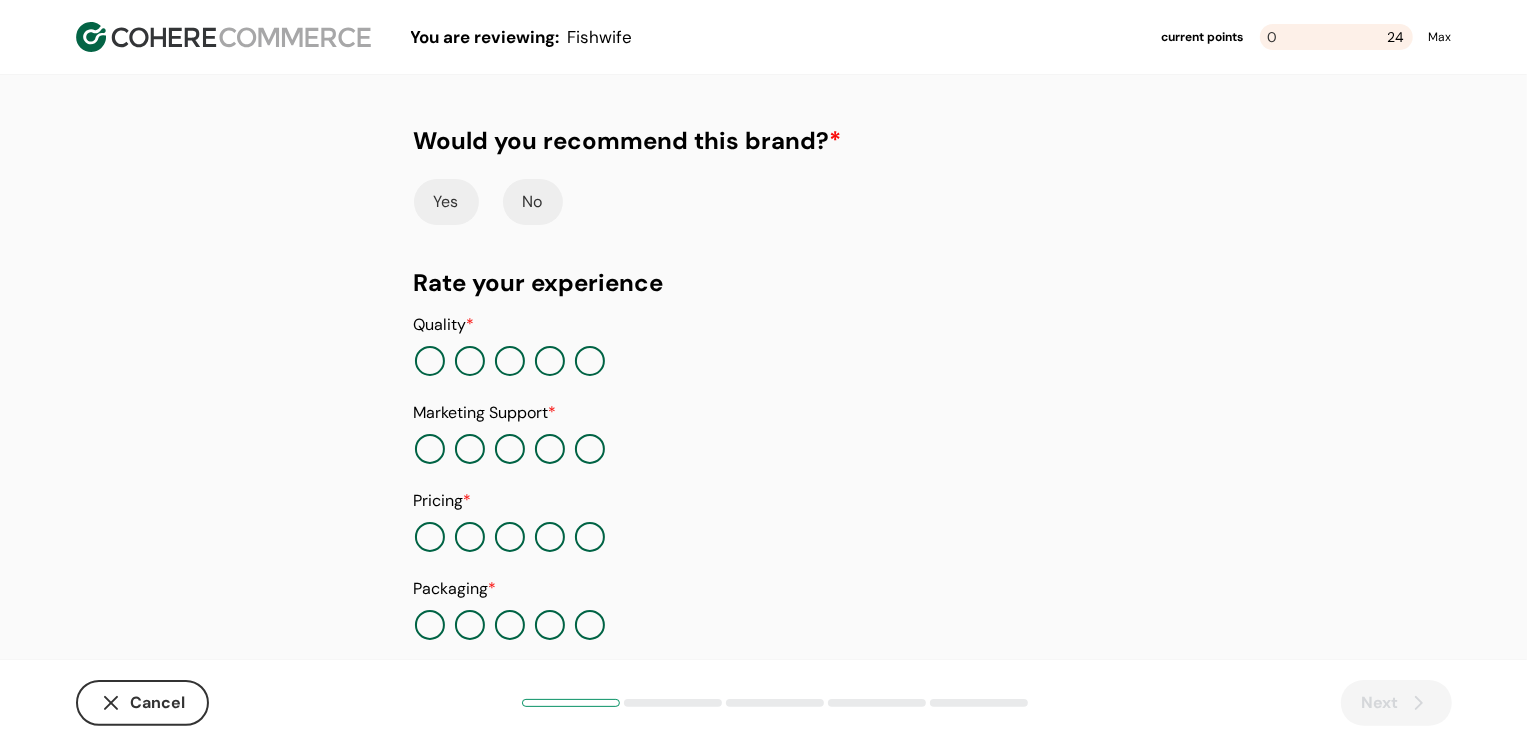 click on "Yes" at bounding box center [446, 202] 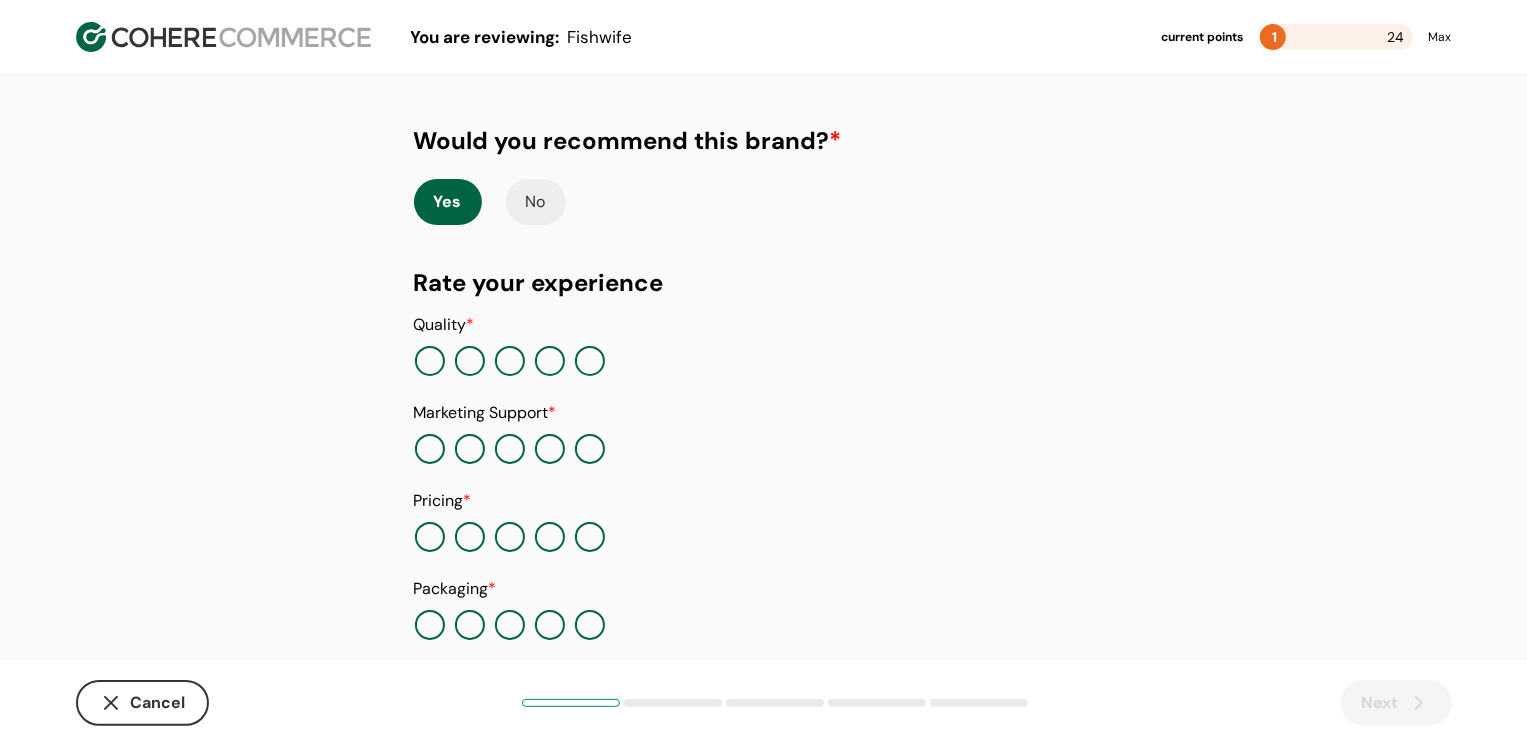 click at bounding box center (510, 361) 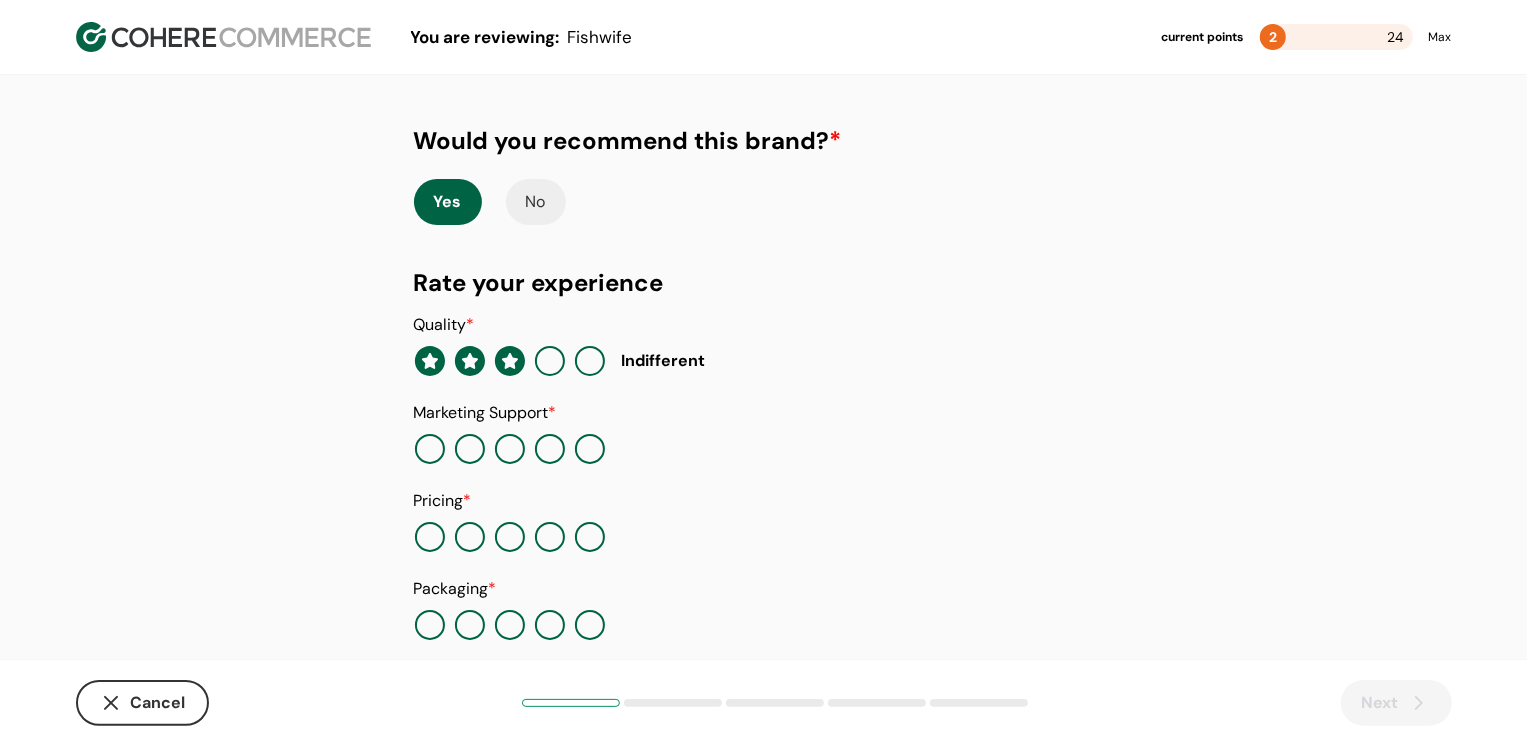 click at bounding box center (430, 449) 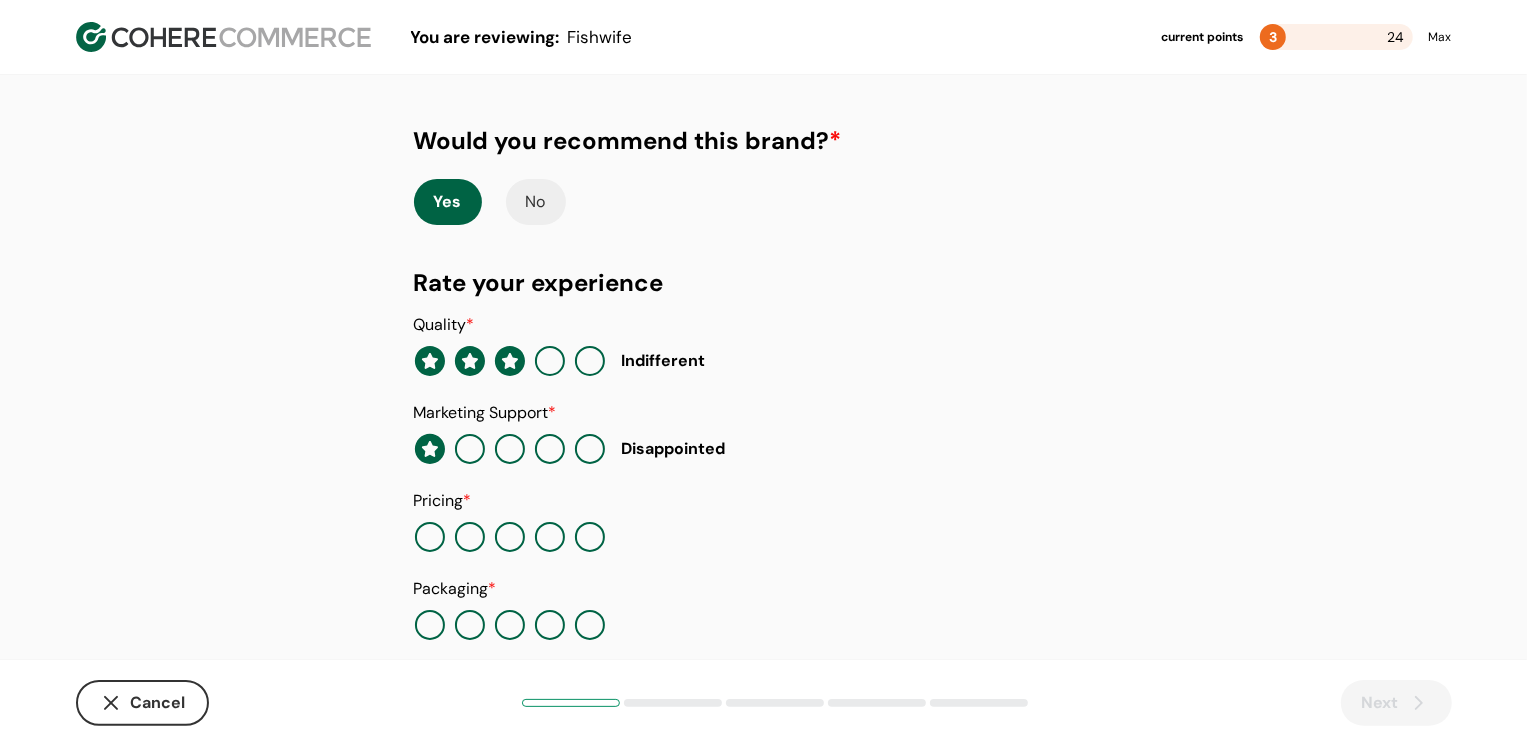 click at bounding box center [510, 537] 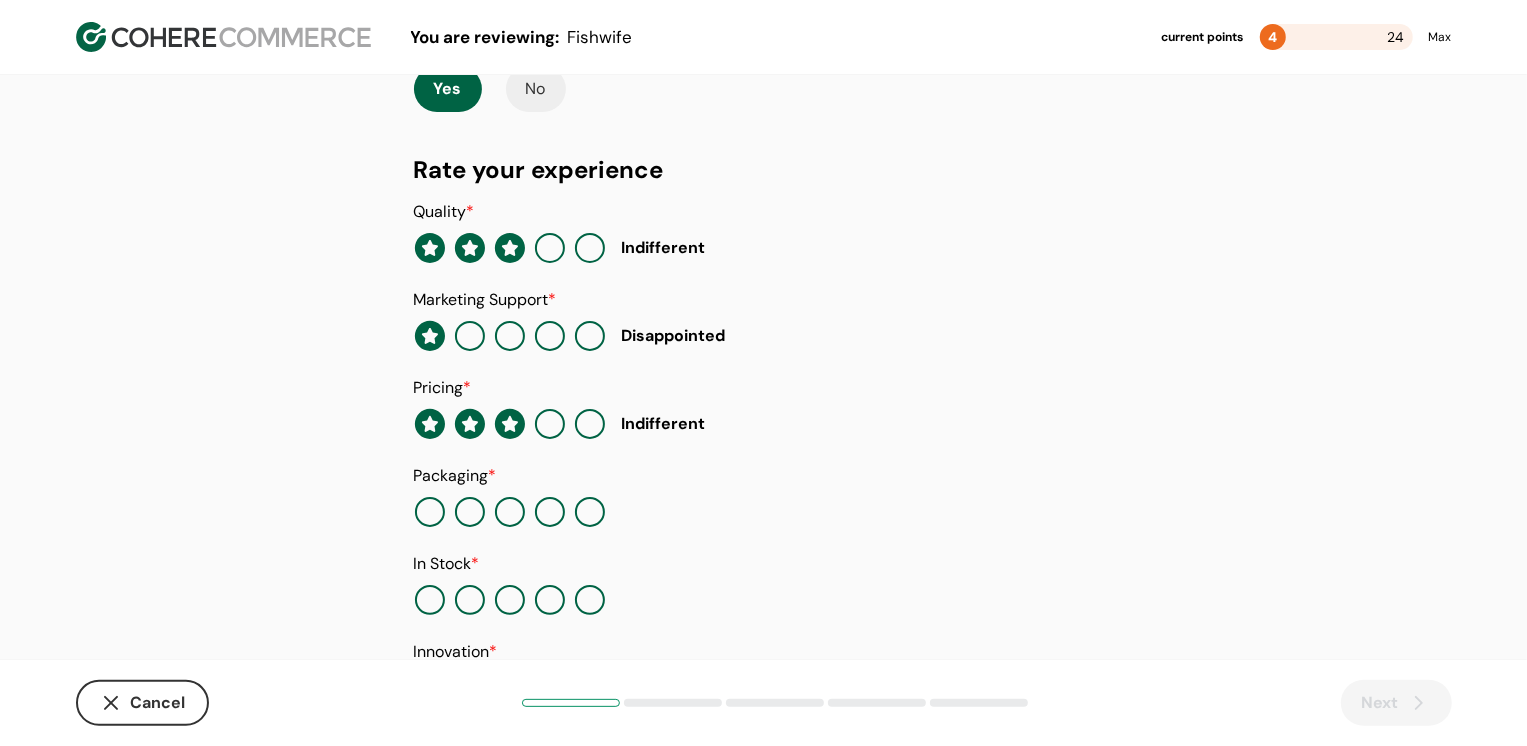 scroll, scrollTop: 205, scrollLeft: 0, axis: vertical 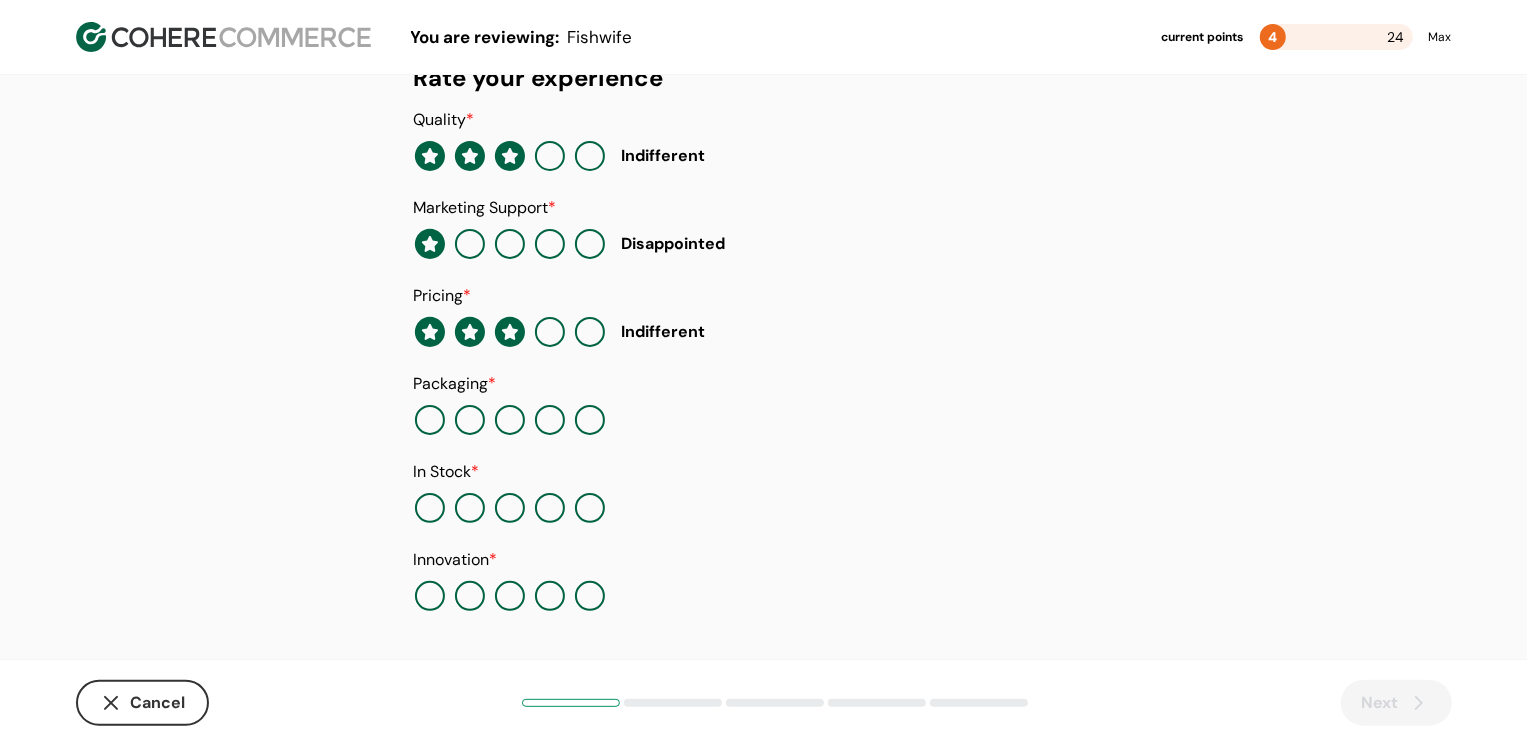 click at bounding box center [550, 420] 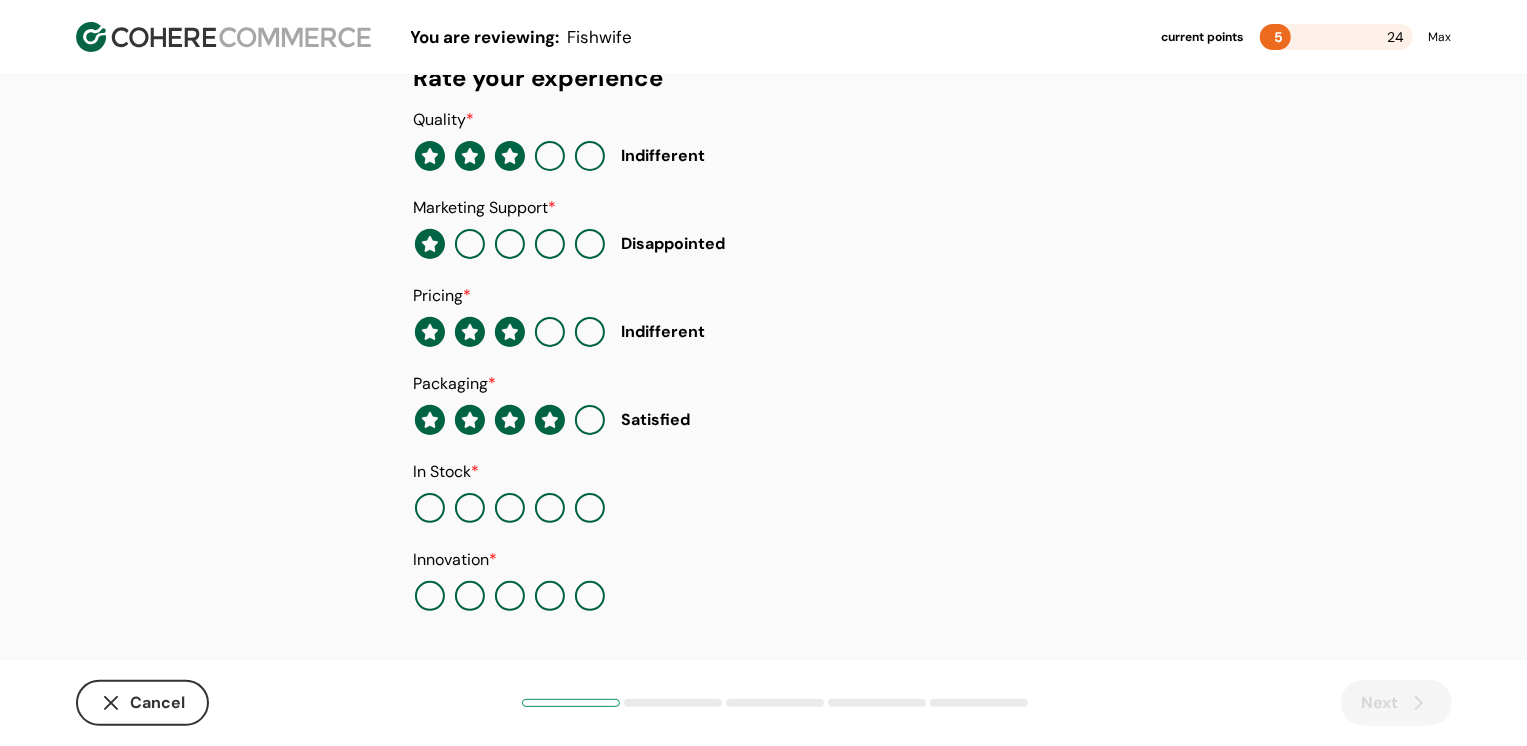 click at bounding box center (590, 508) 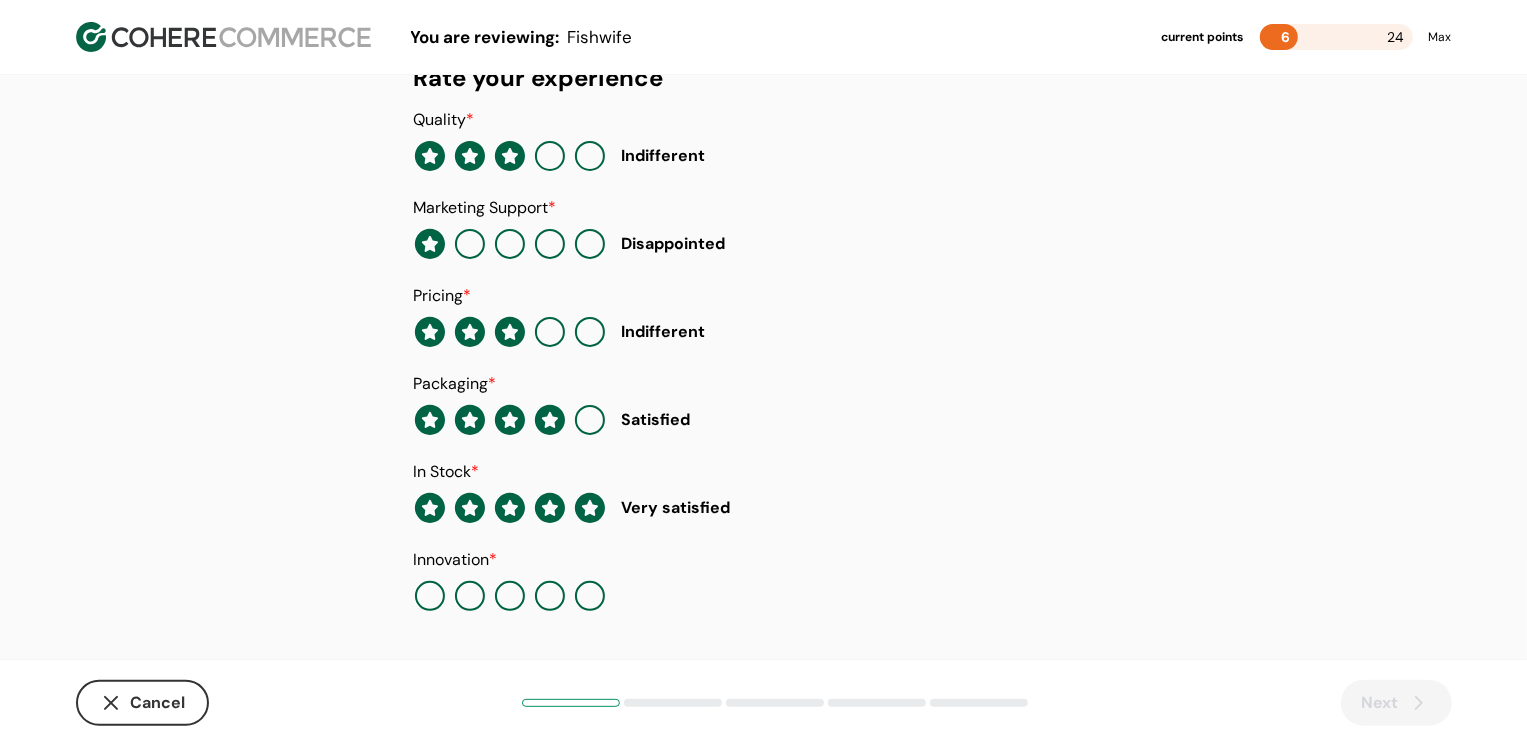 click at bounding box center [550, 596] 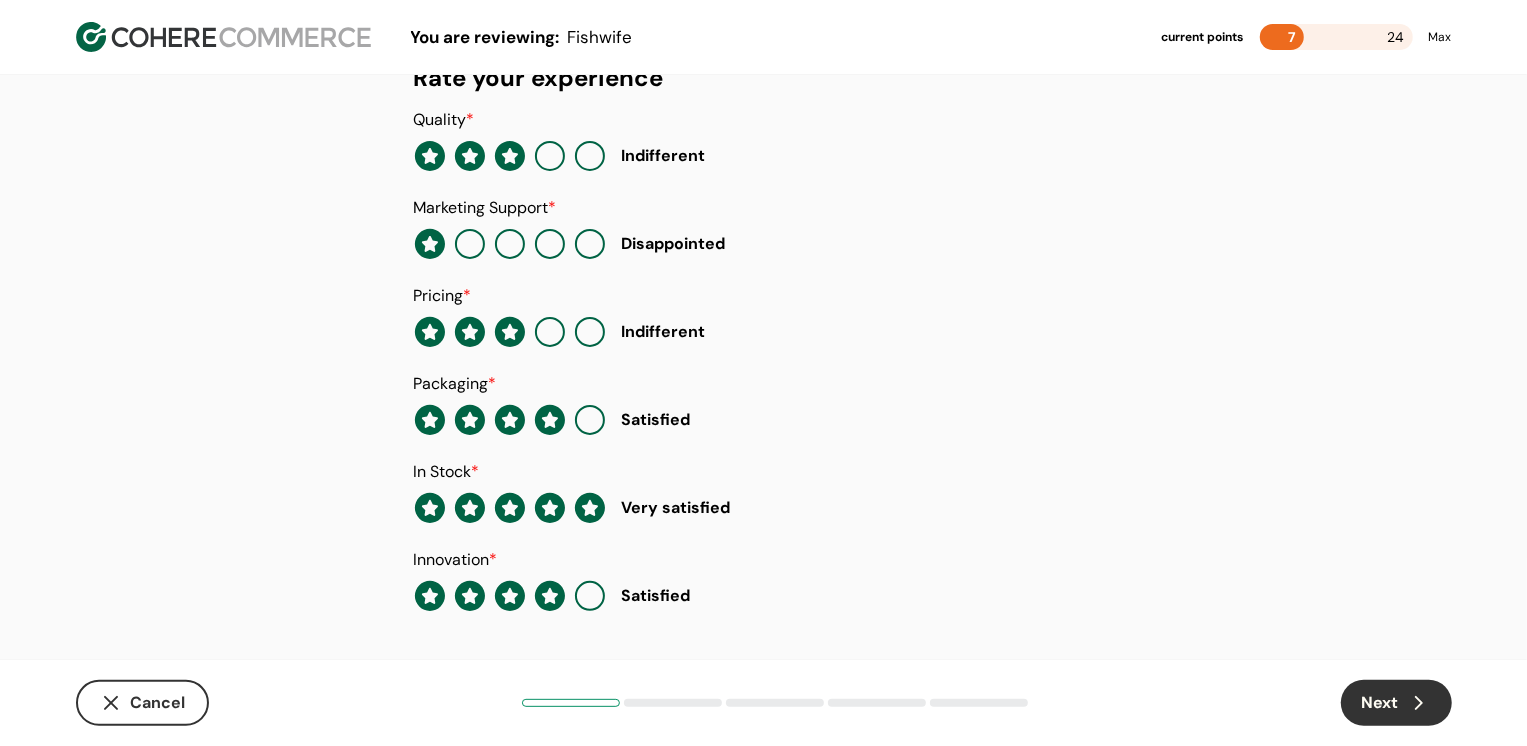 click 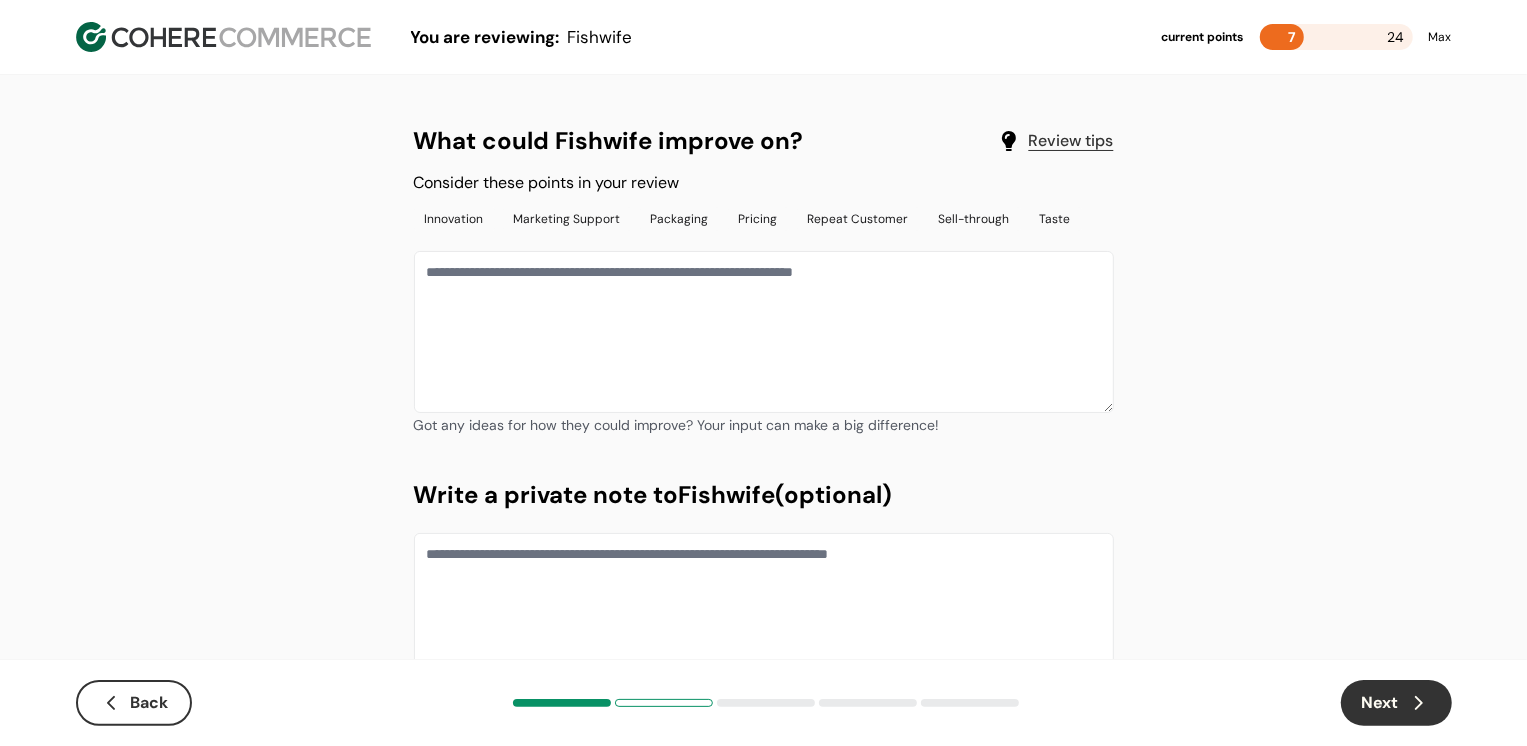 click at bounding box center (764, 332) 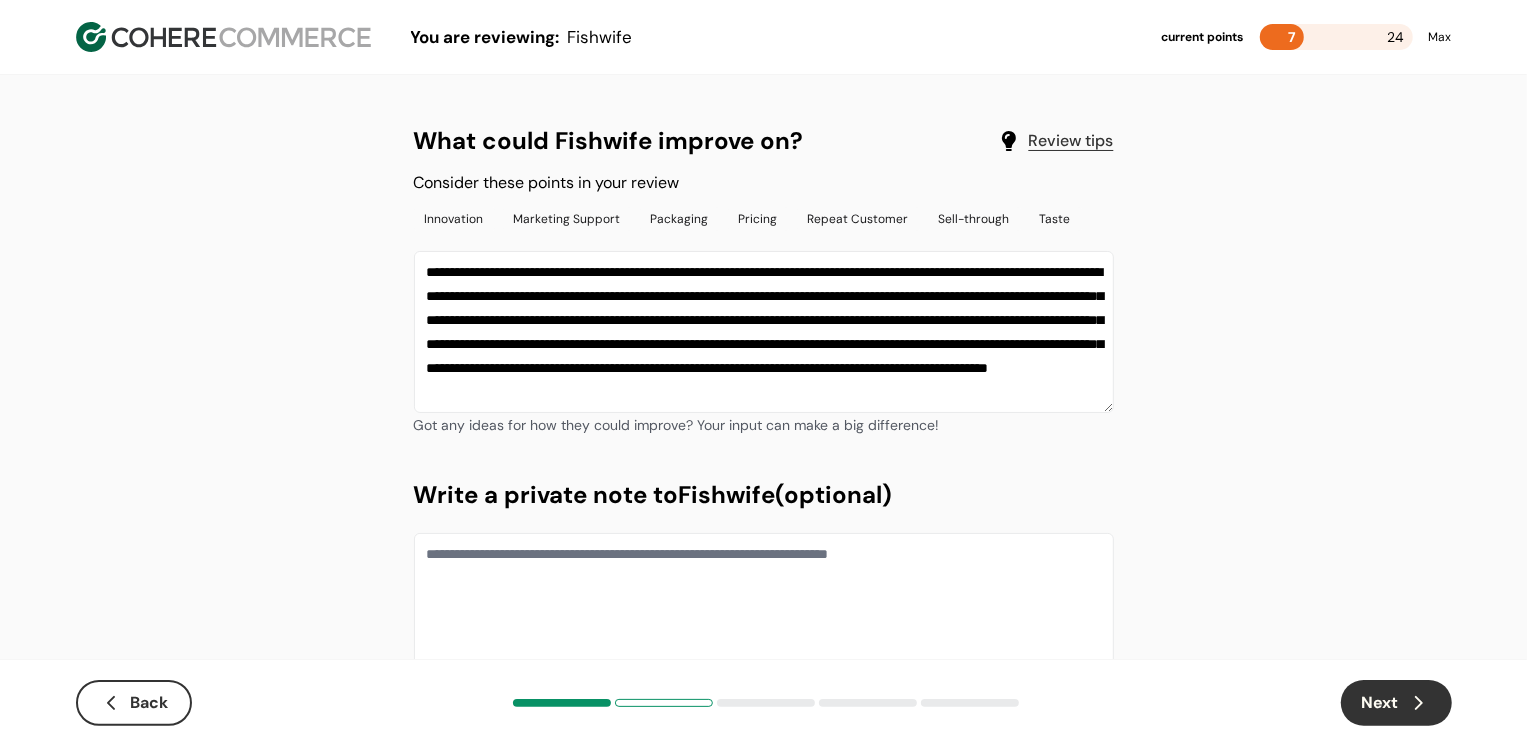scroll, scrollTop: 13, scrollLeft: 0, axis: vertical 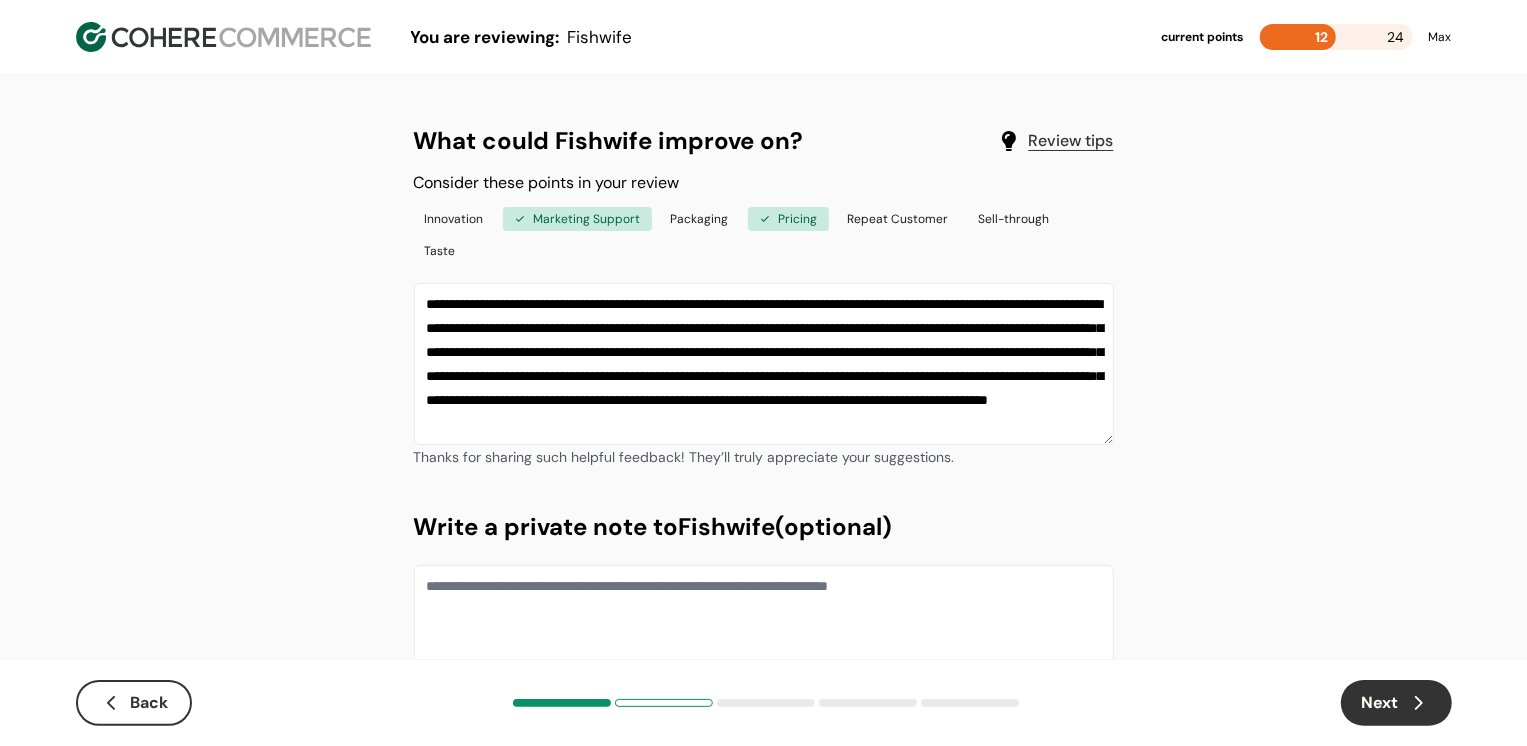 type on "**********" 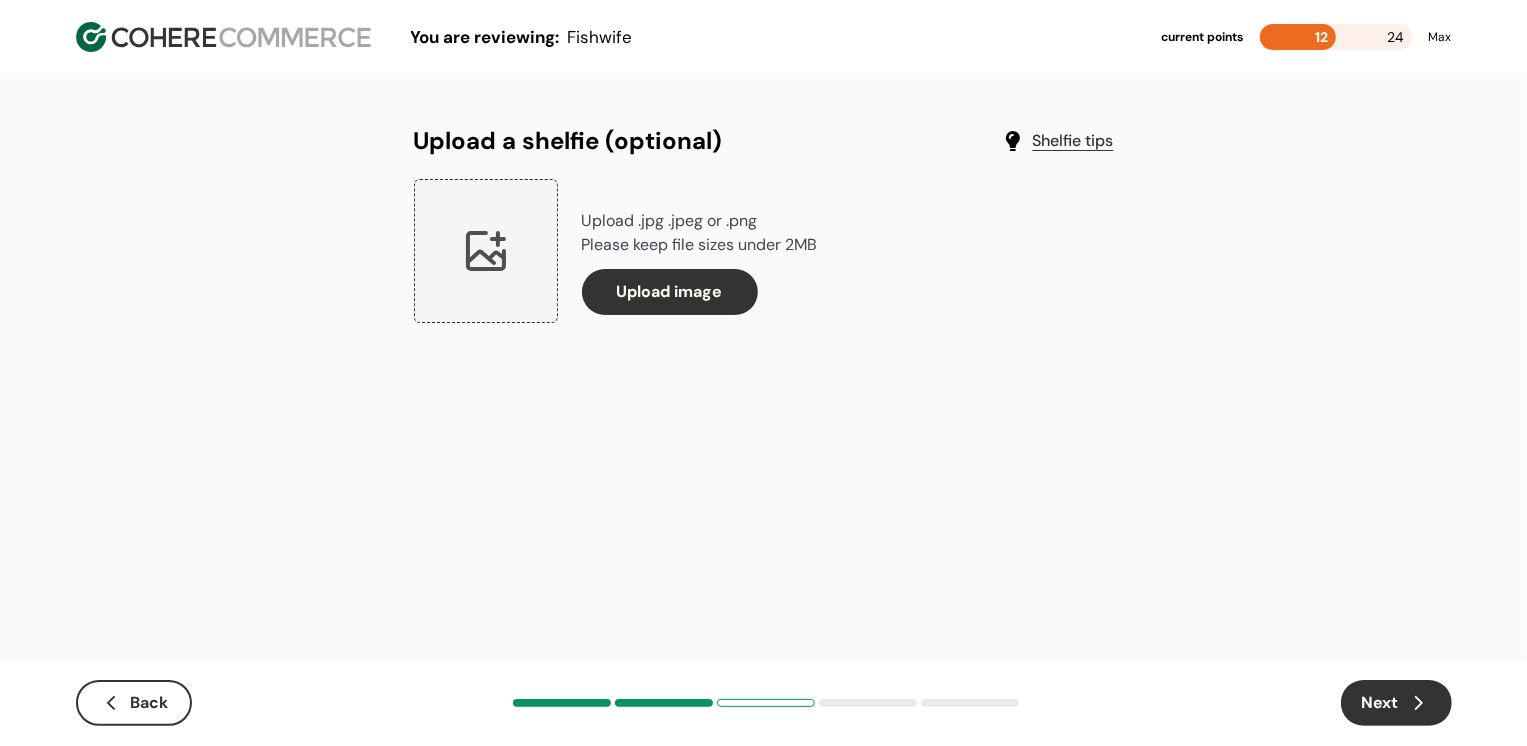 click on "Next" at bounding box center (1396, 703) 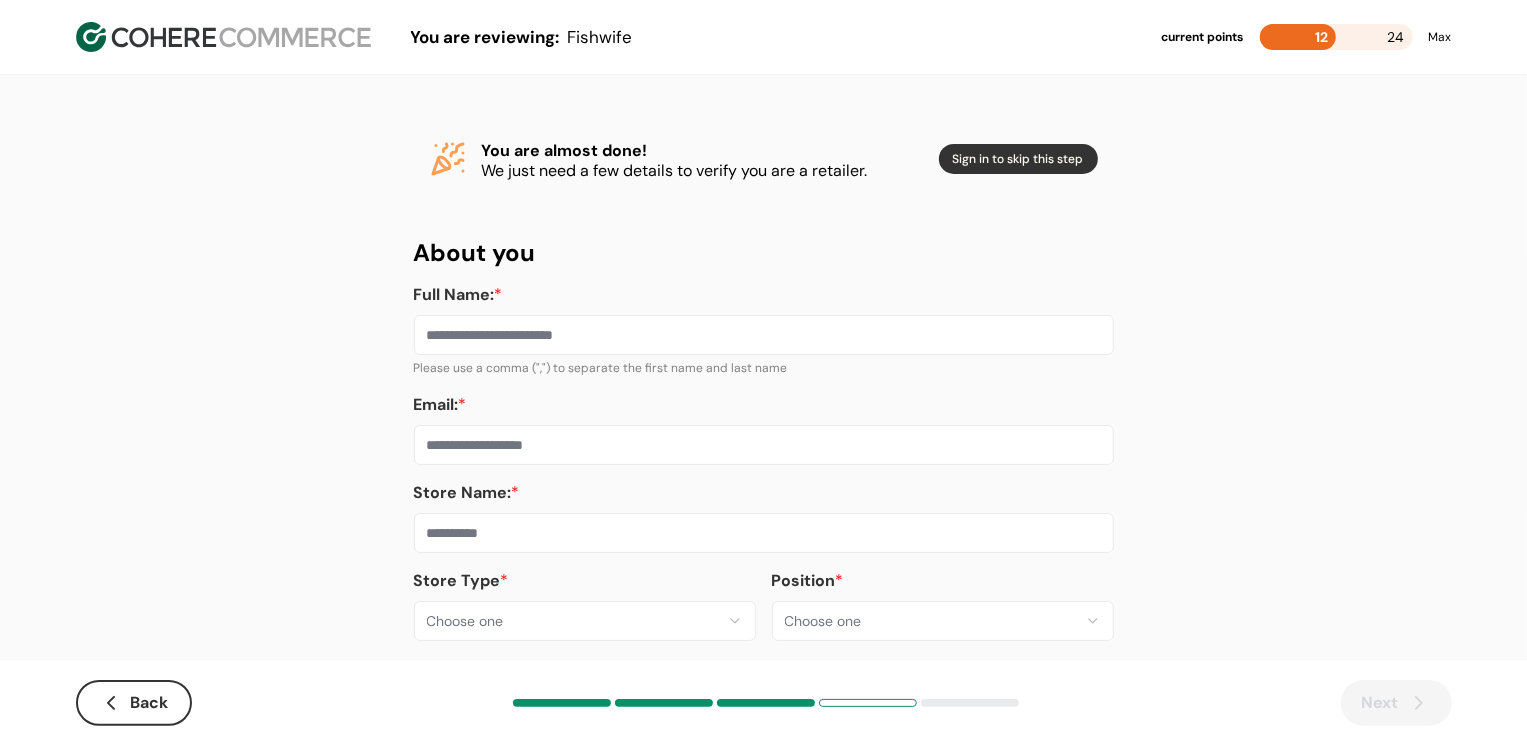 click on "**********" at bounding box center [764, 382] 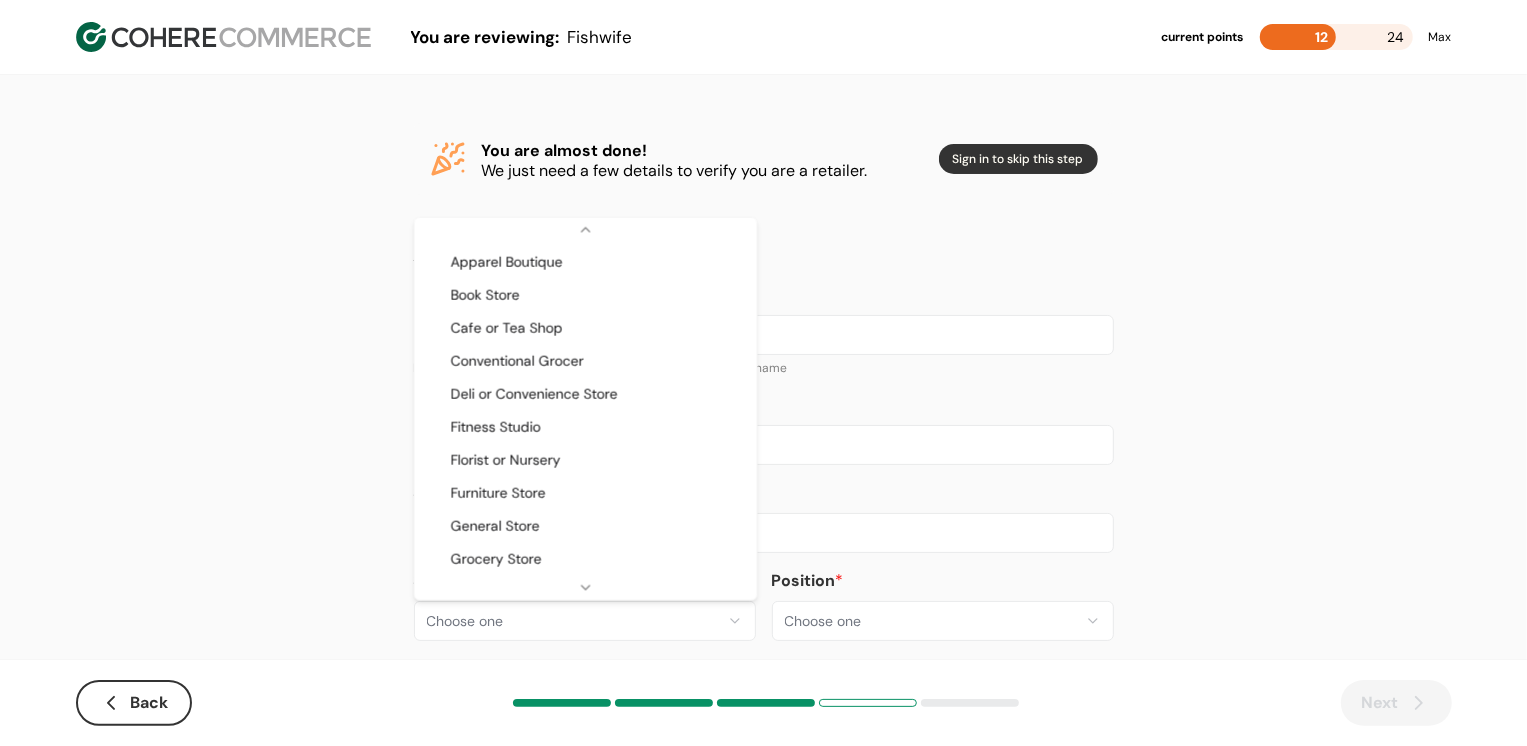 scroll, scrollTop: 33, scrollLeft: 0, axis: vertical 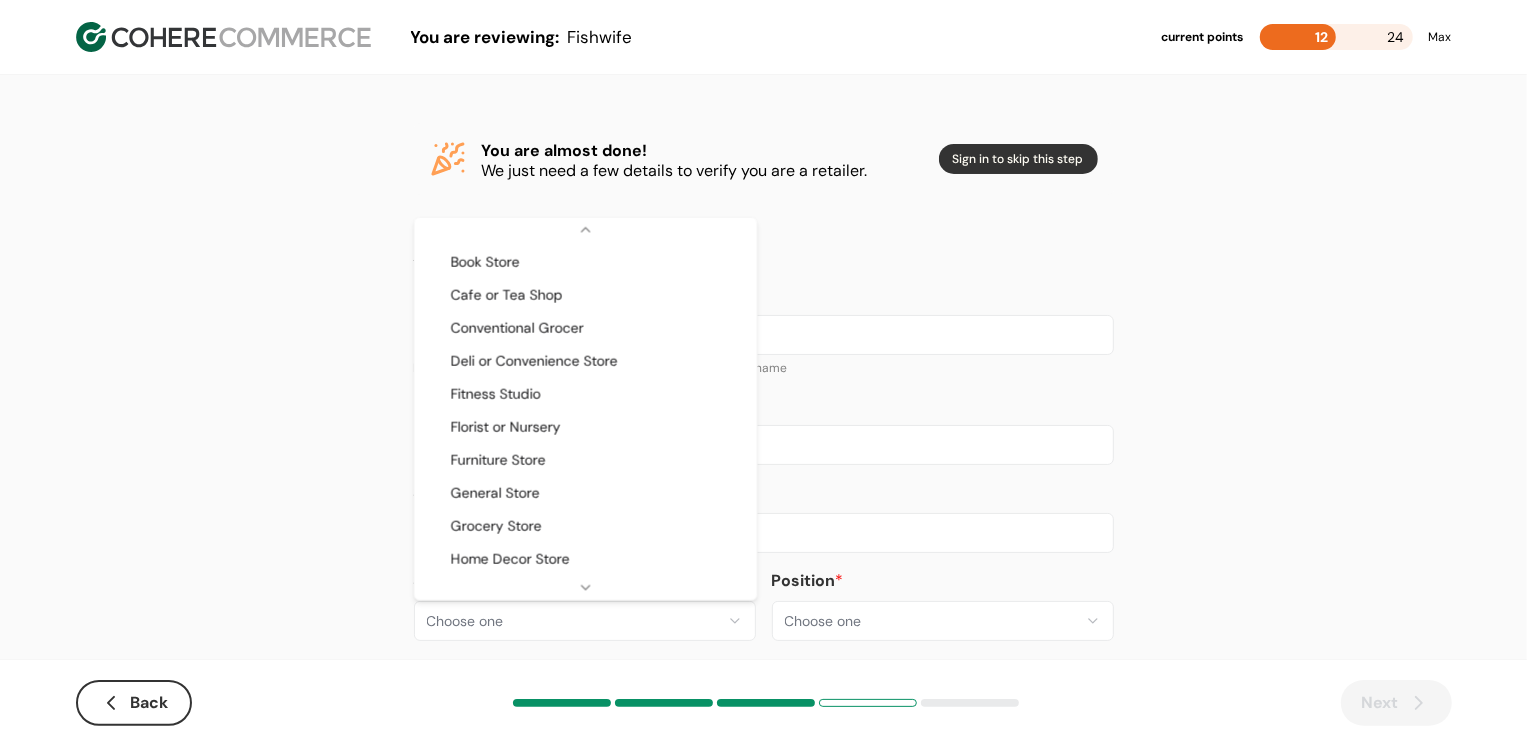 select on "**" 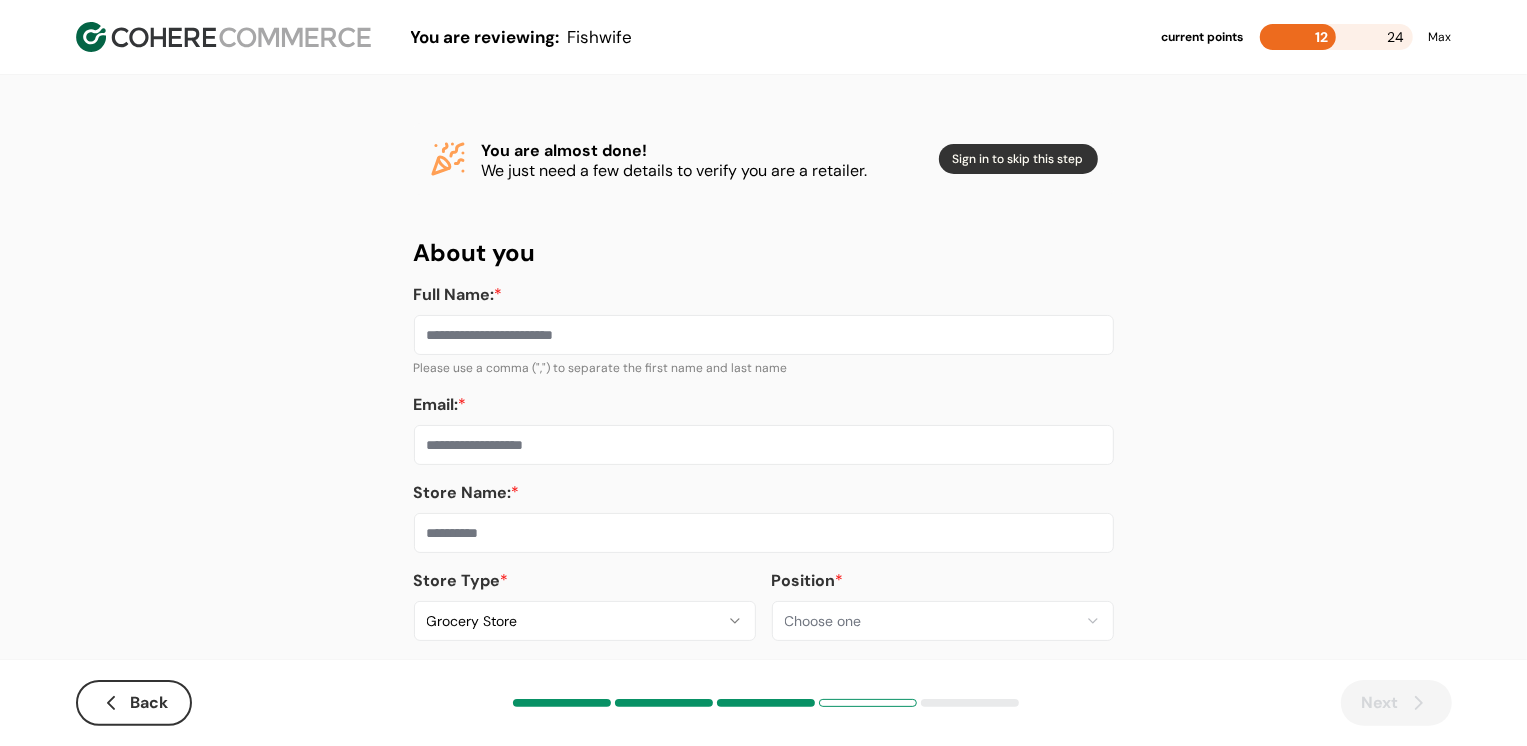 click at bounding box center [764, 533] 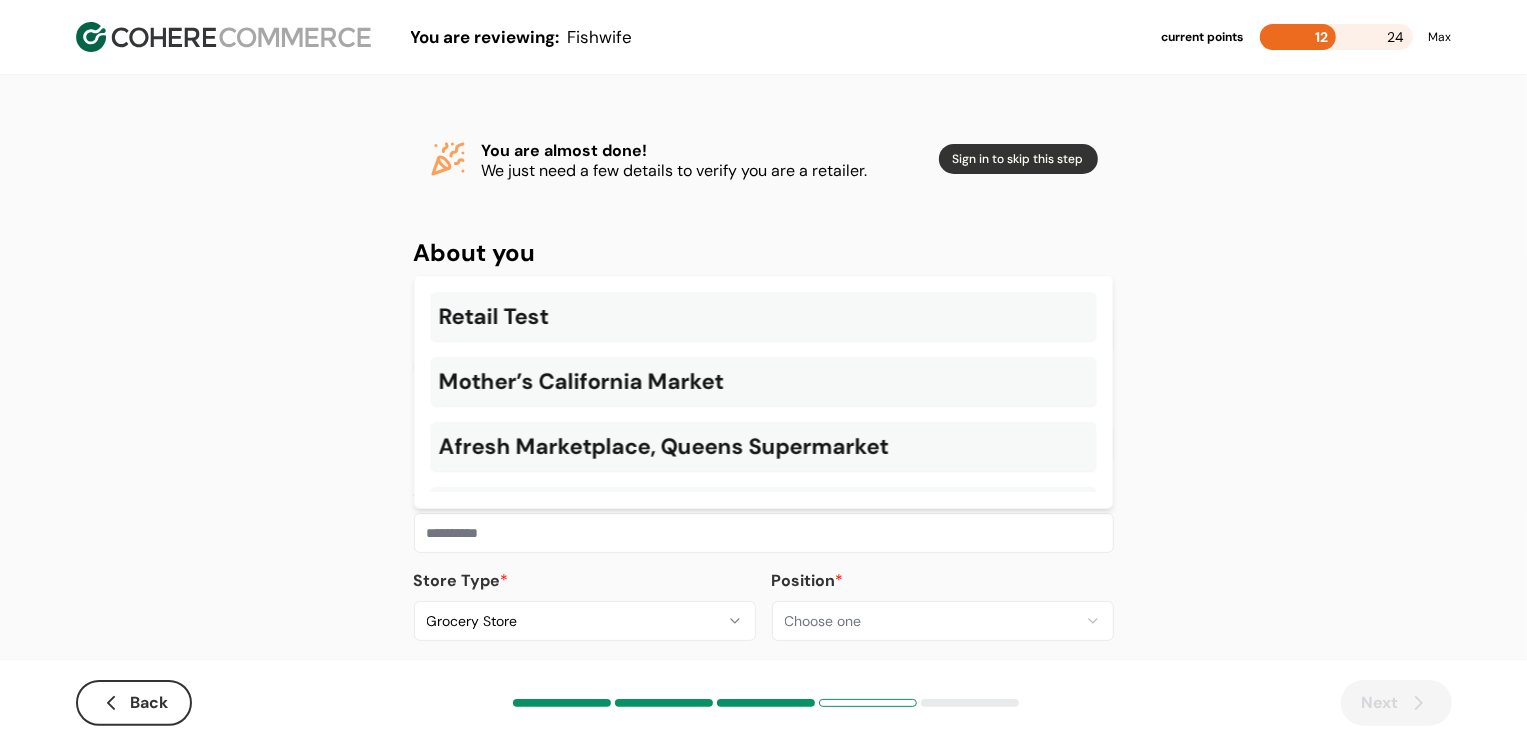 paste on "**********" 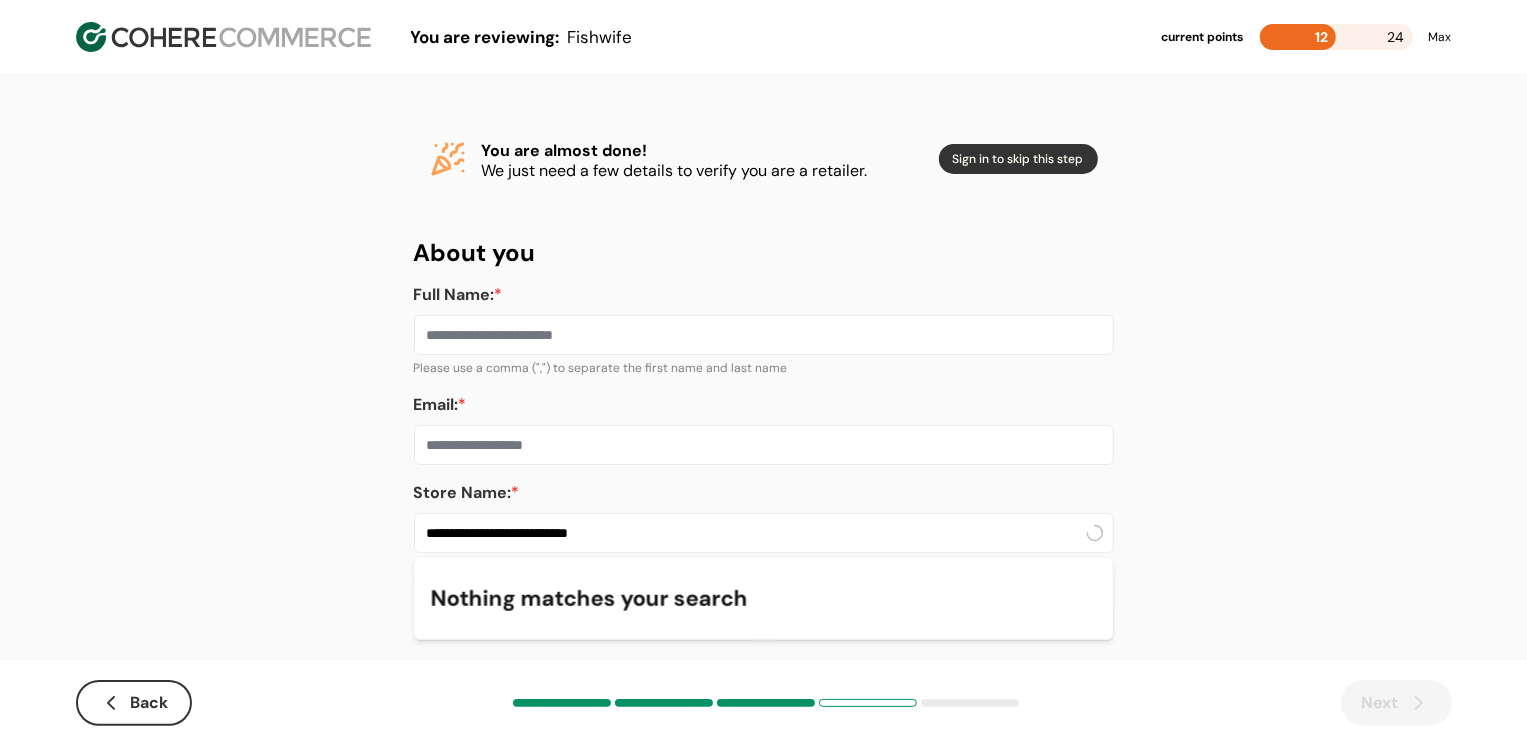 type on "**********" 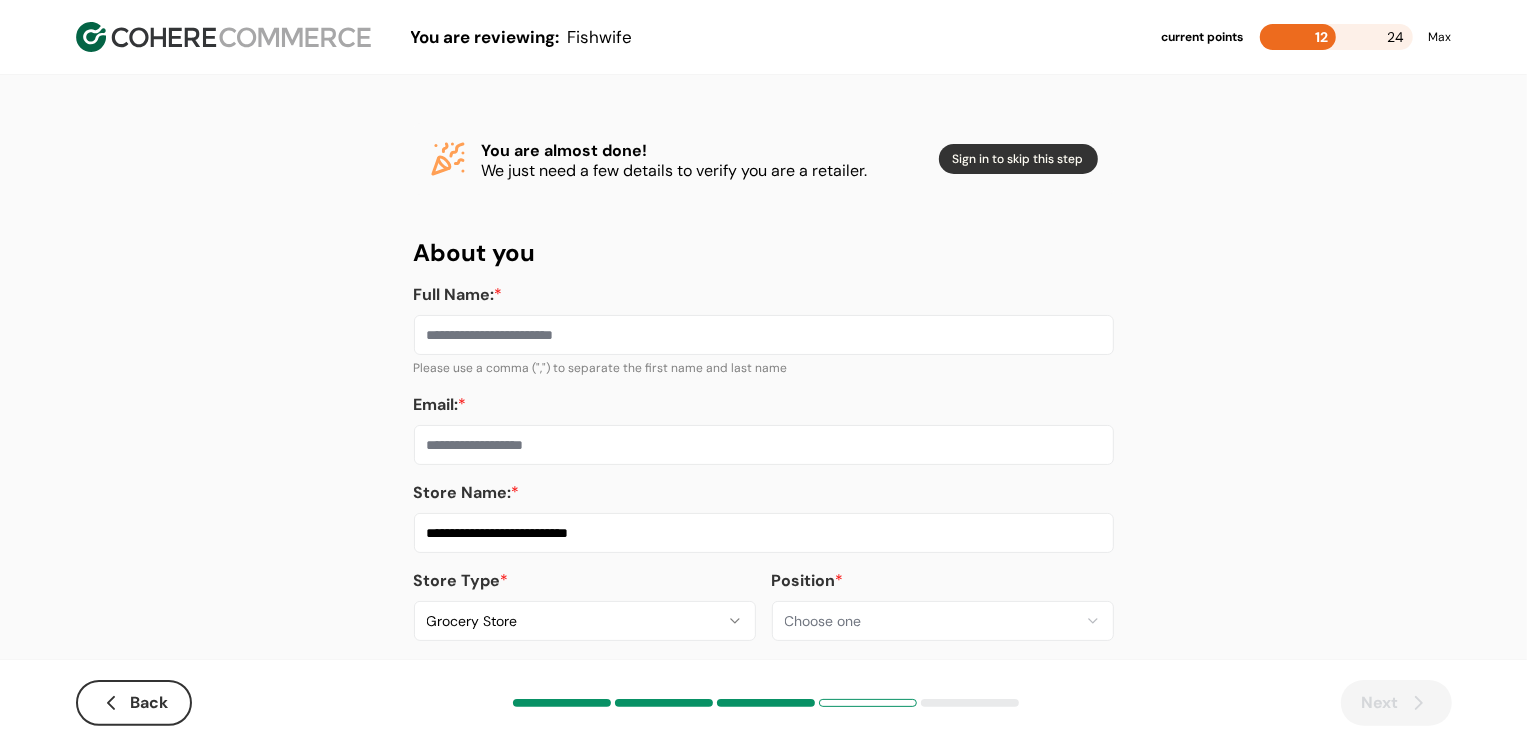 click on "Email:  *" at bounding box center (764, 445) 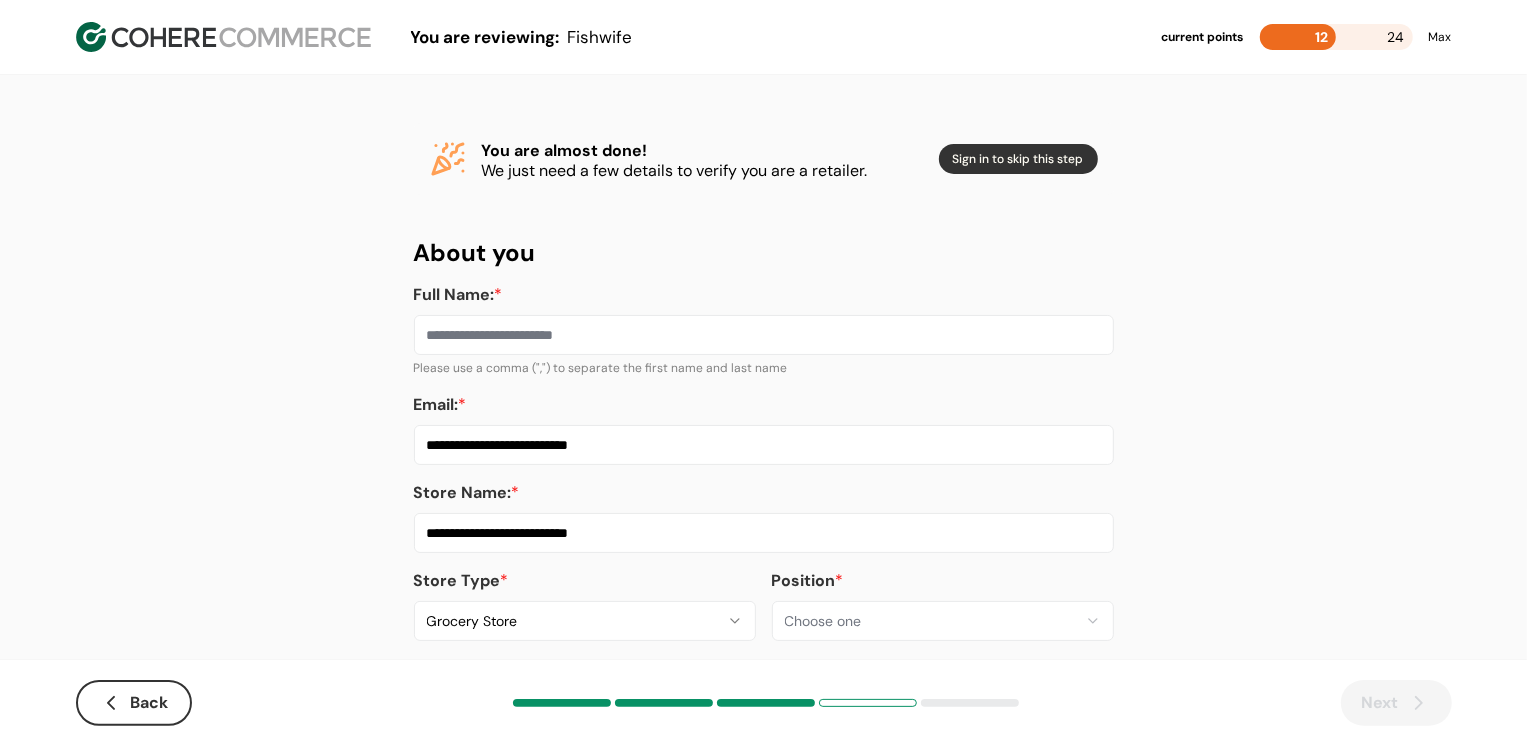 type on "**********" 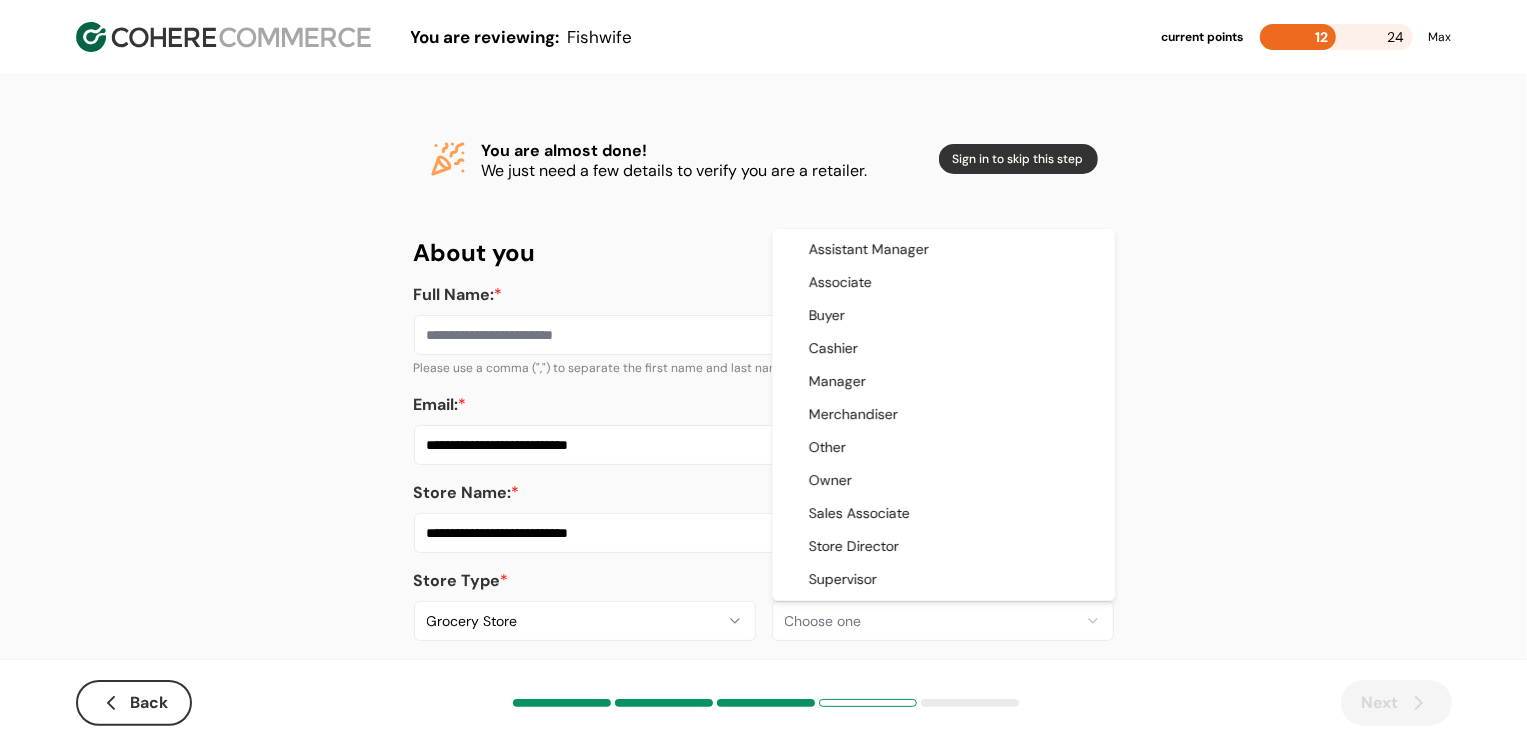 select on "**********" 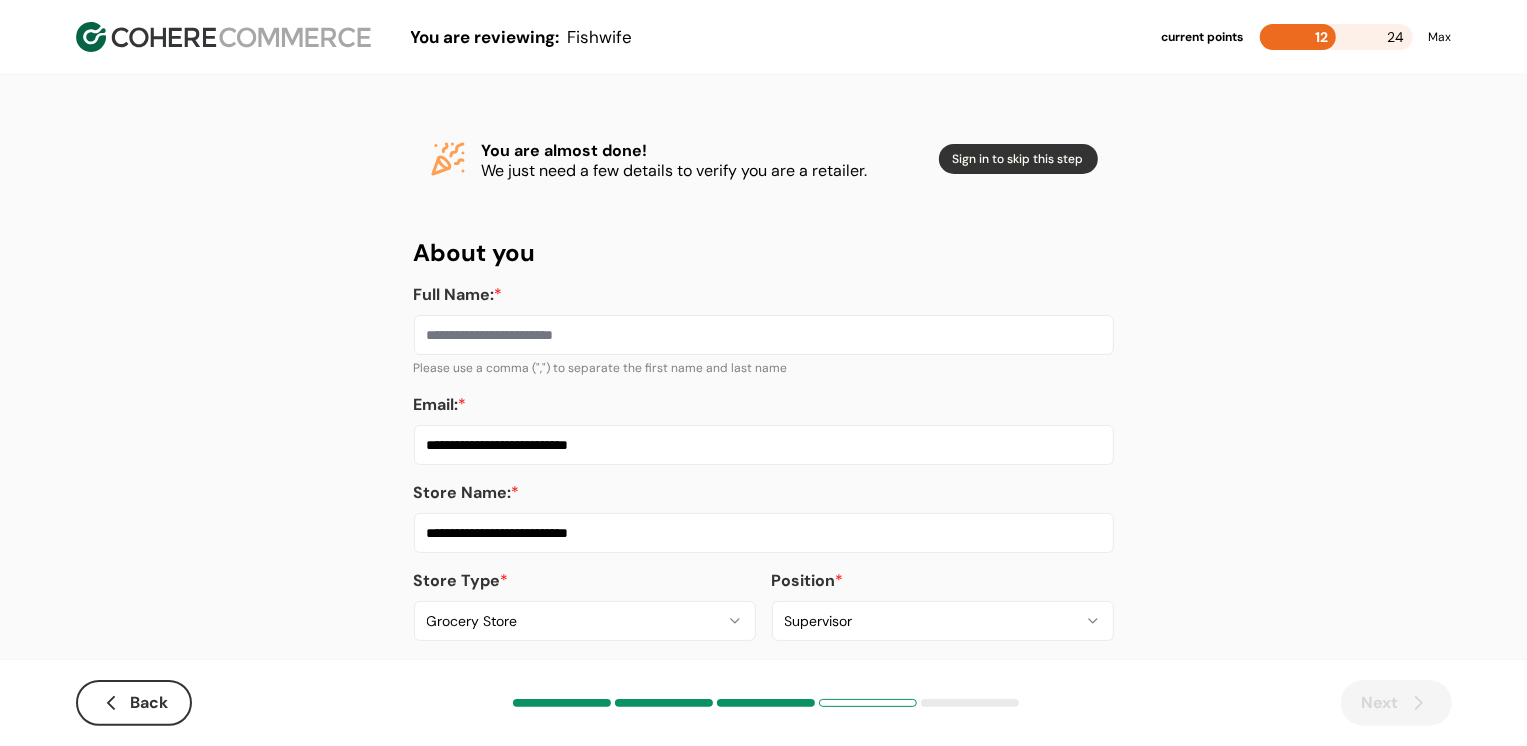 click on "Full Name:  *" at bounding box center [764, 335] 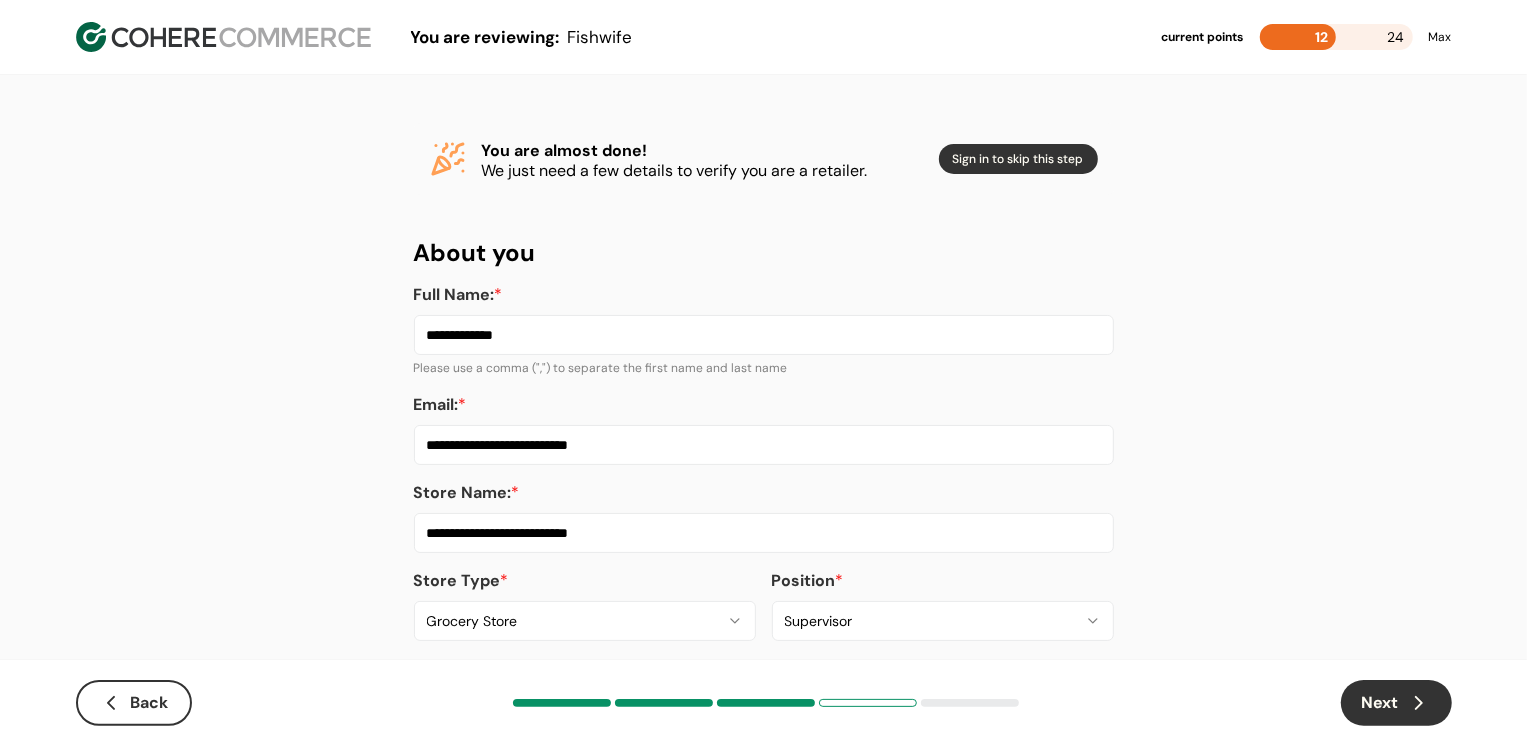 type on "**********" 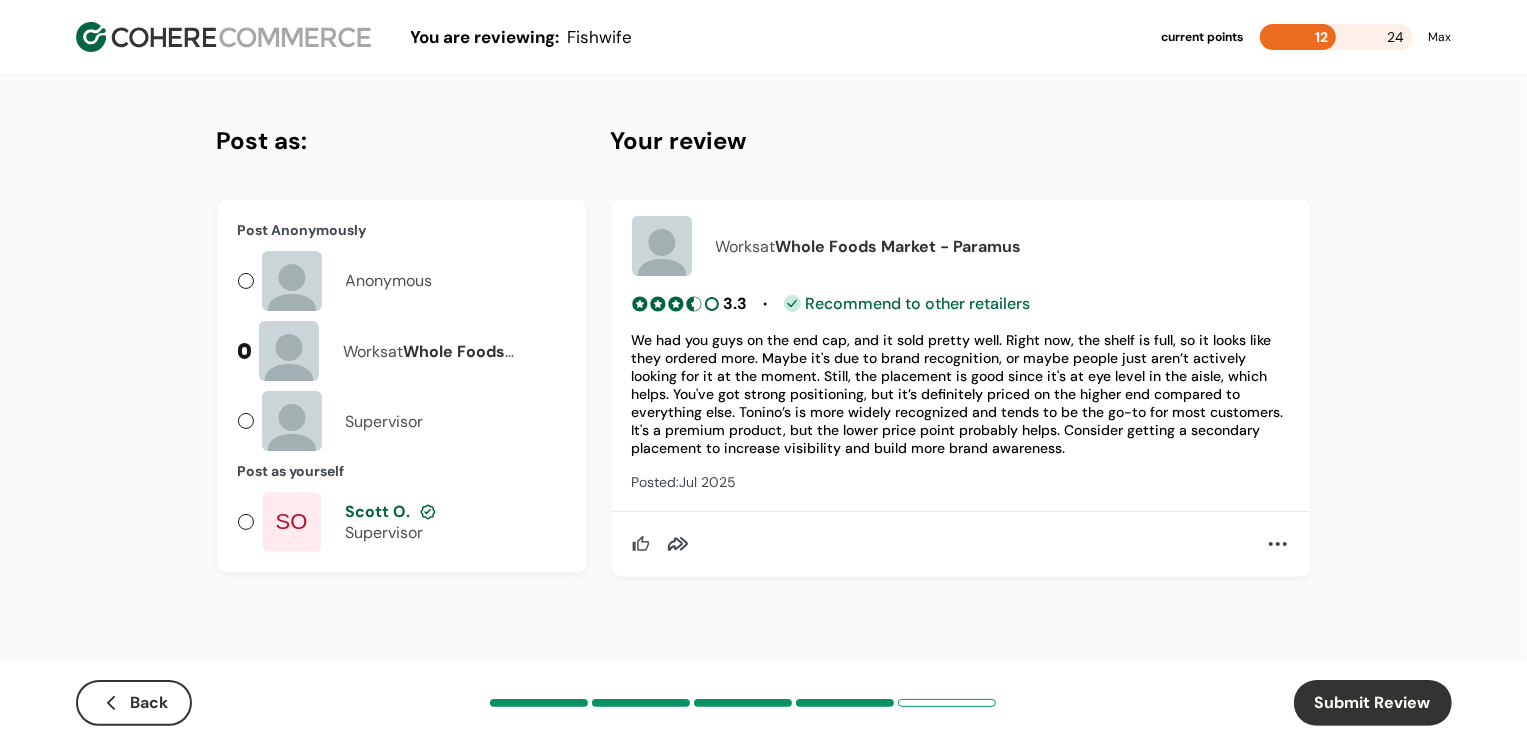 click on "Supervisor" at bounding box center [391, 532] 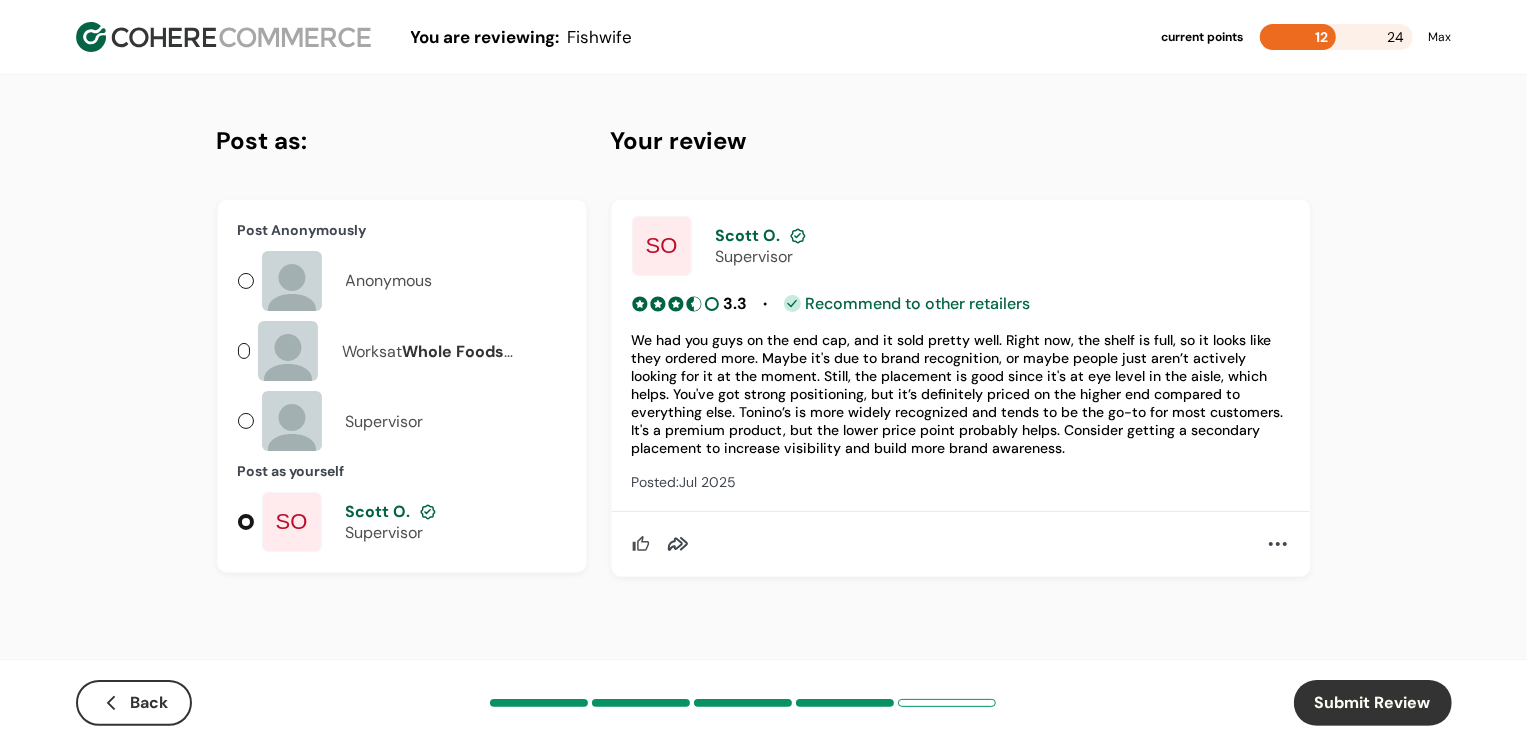 click on "Submit Review" at bounding box center (1373, 703) 